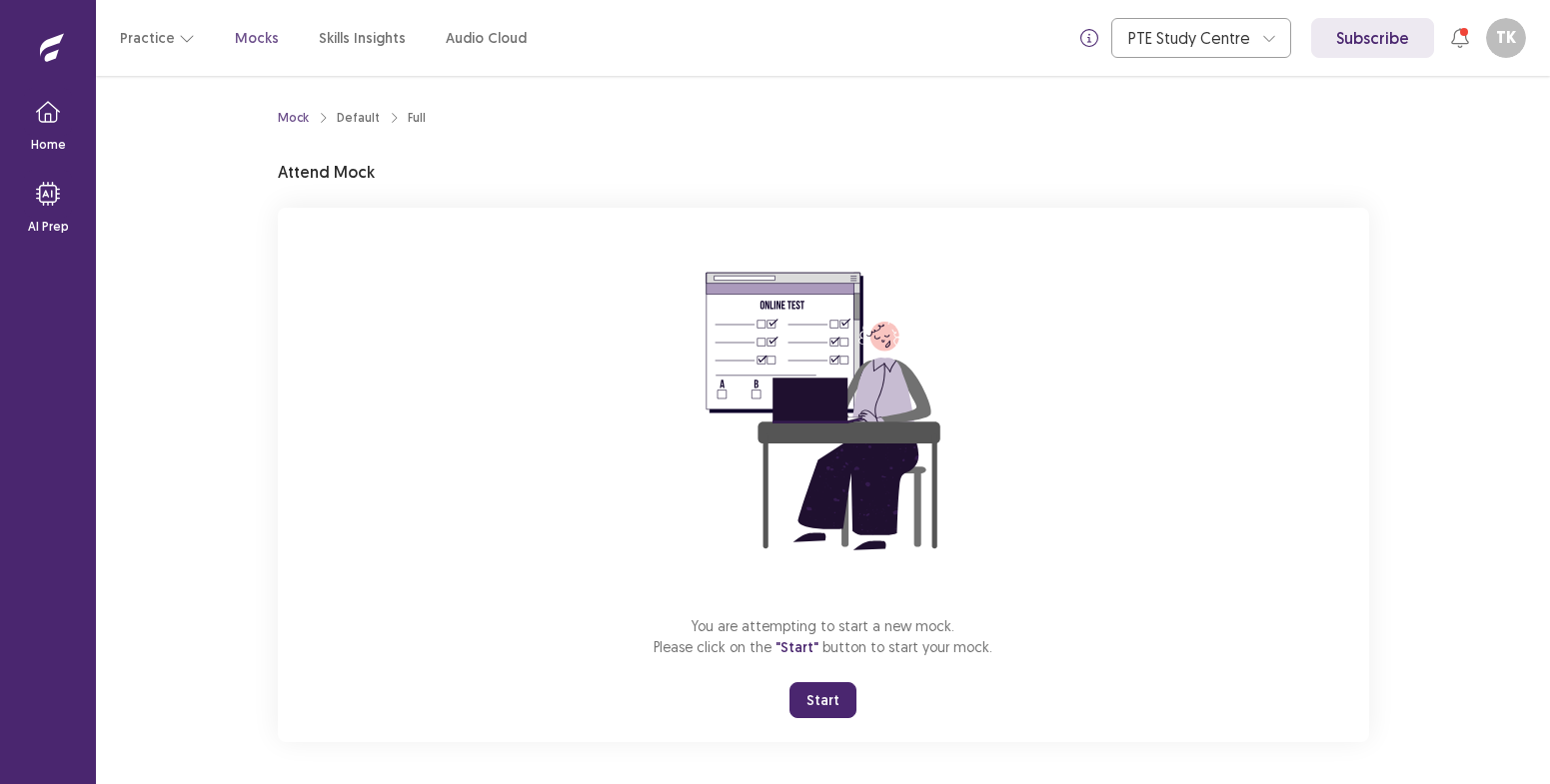 scroll, scrollTop: 0, scrollLeft: 0, axis: both 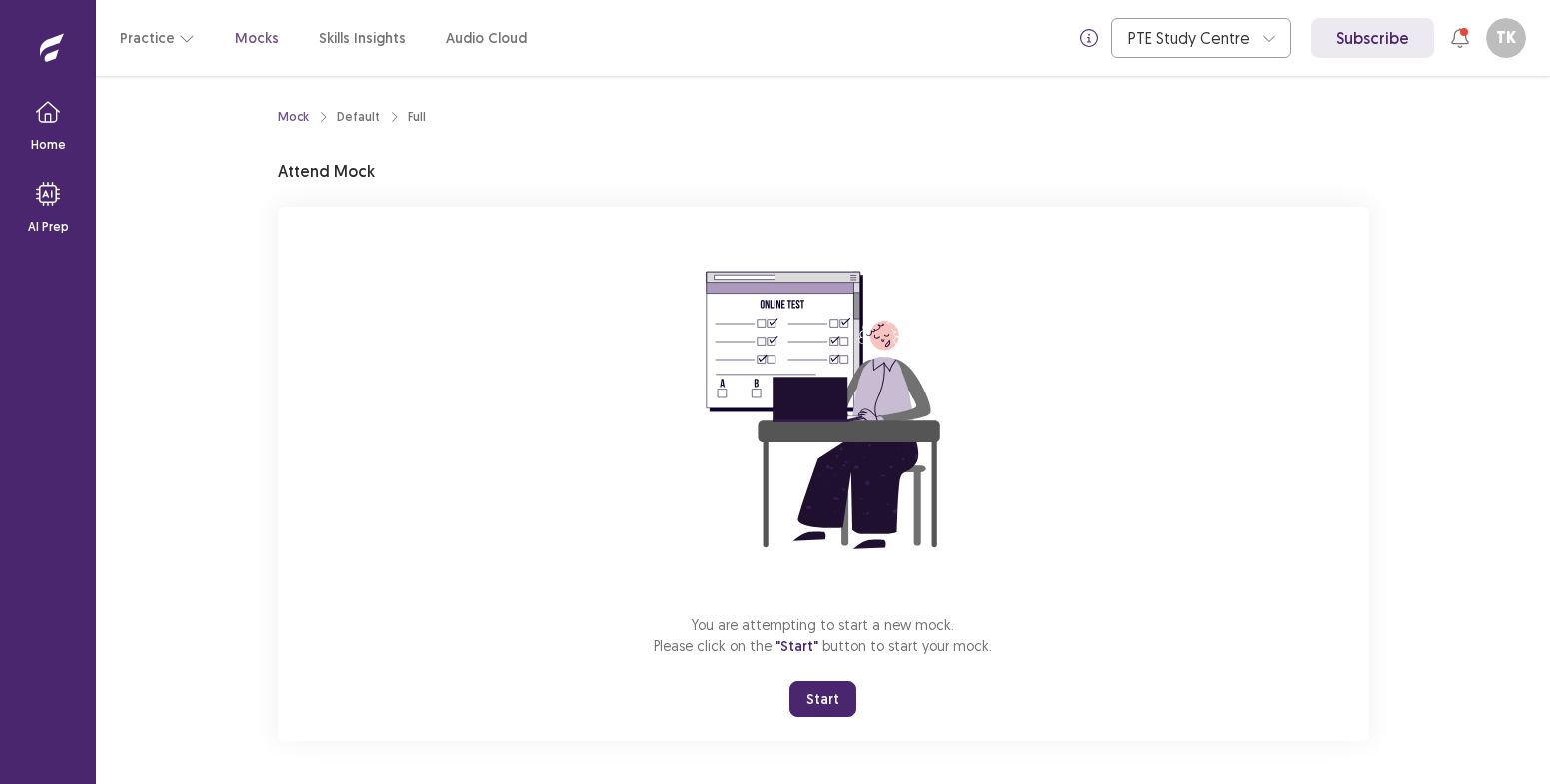 click on "Start" at bounding box center [822, 699] 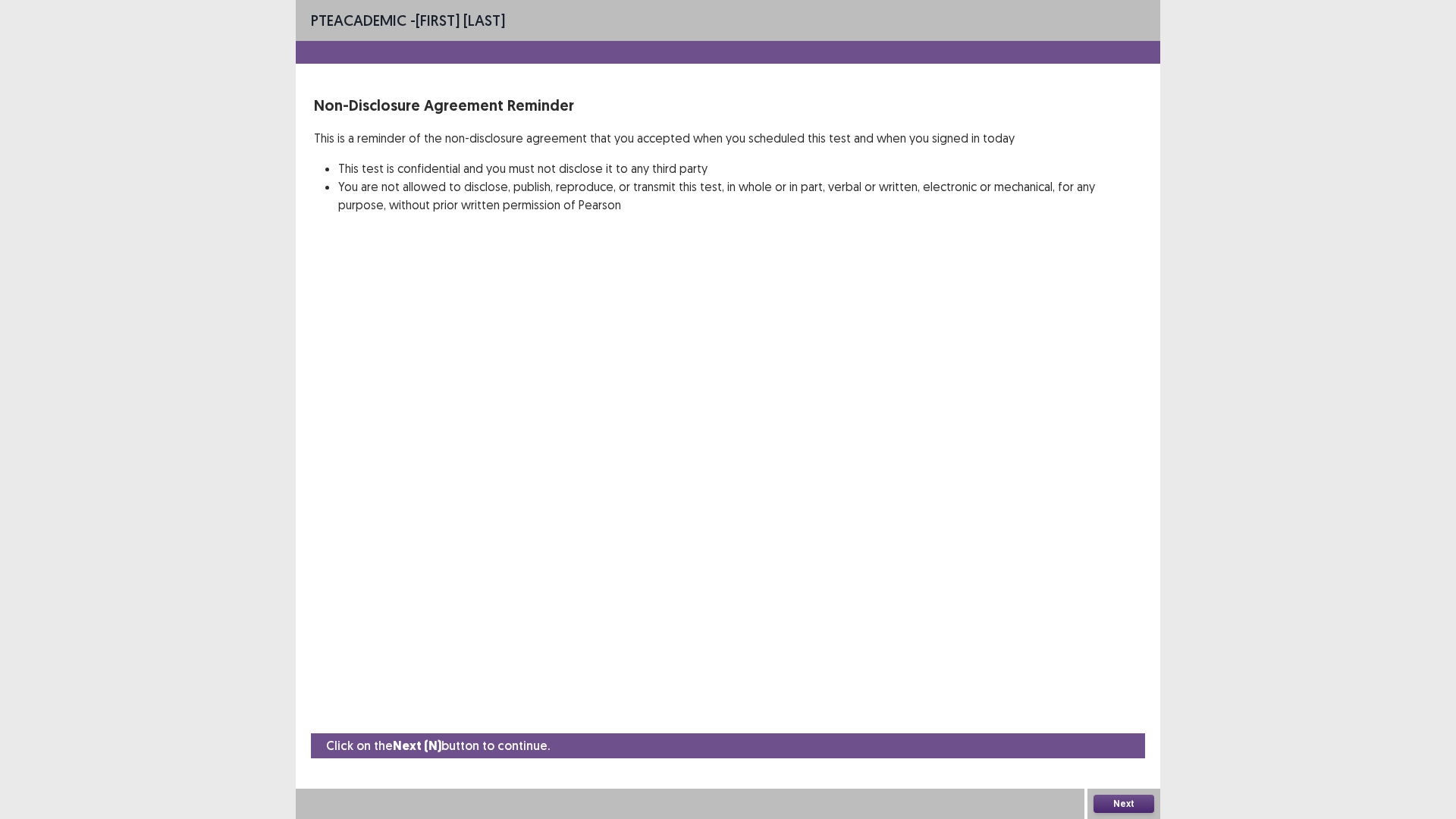drag, startPoint x: 394, startPoint y: 169, endPoint x: 689, endPoint y: 164, distance: 295.0424 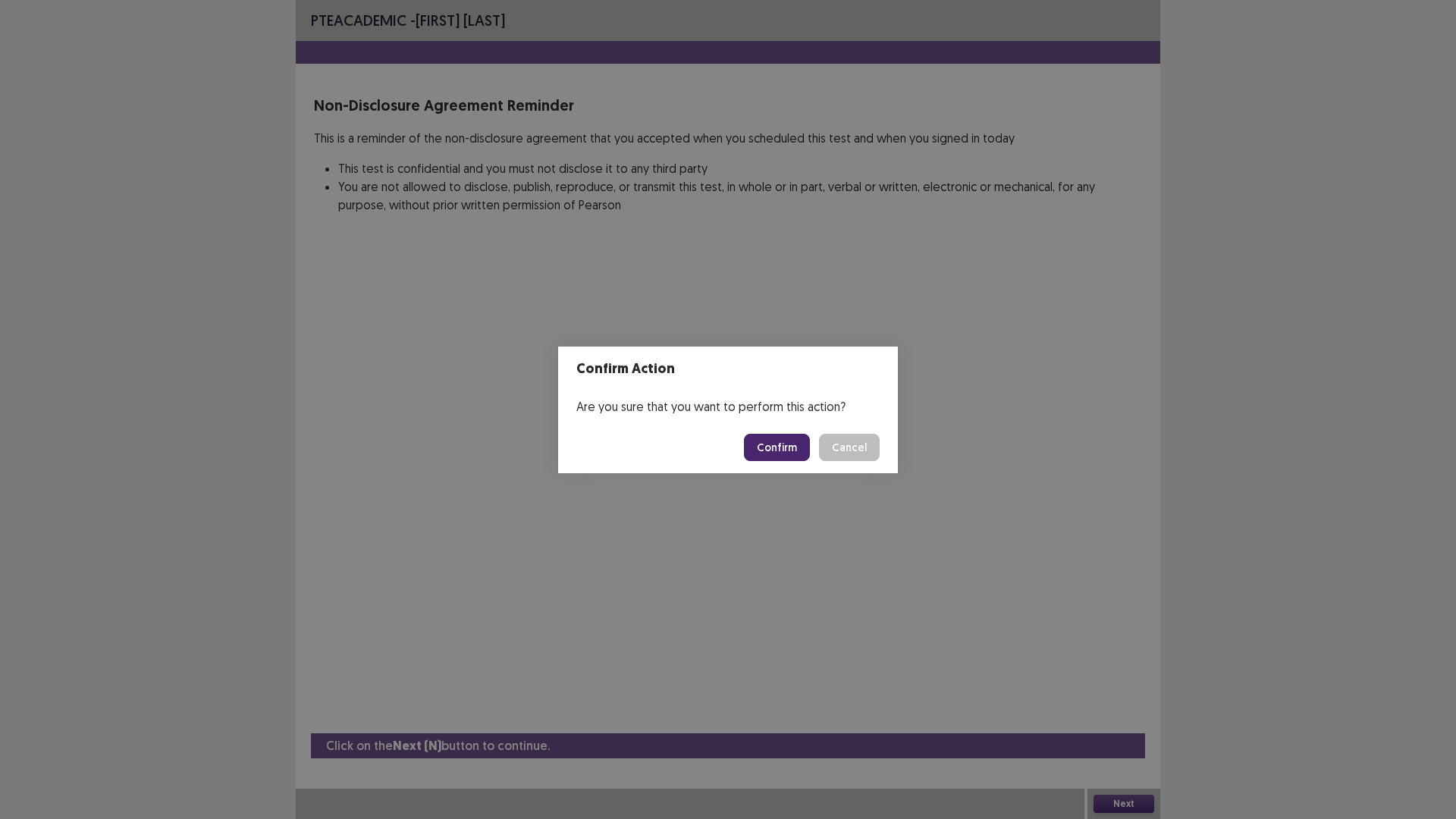 click on "Confirm" at bounding box center [777, 447] 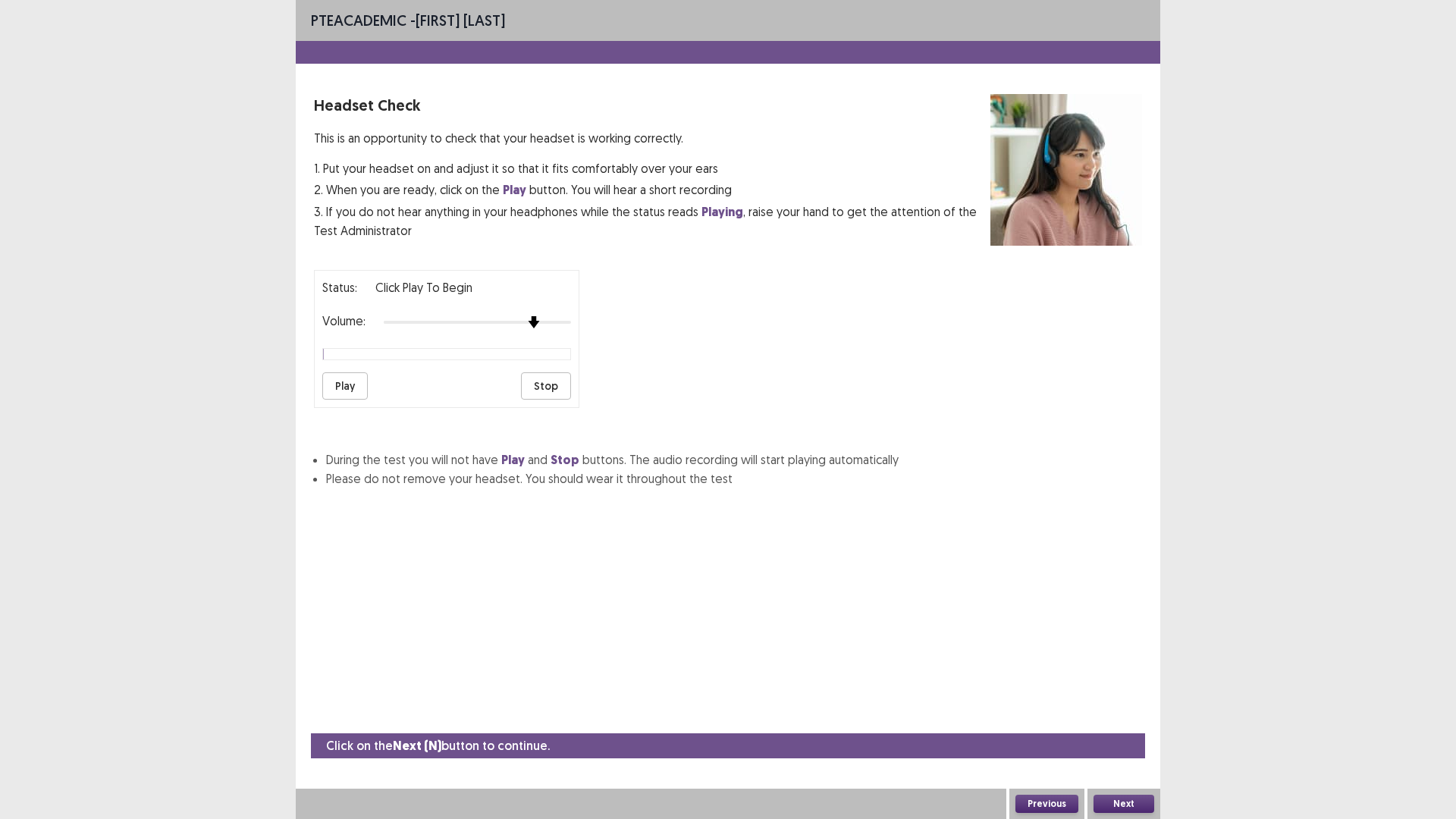 click on "Status: Click Play to Begin Volume: Play Stop" at bounding box center (728, 333) 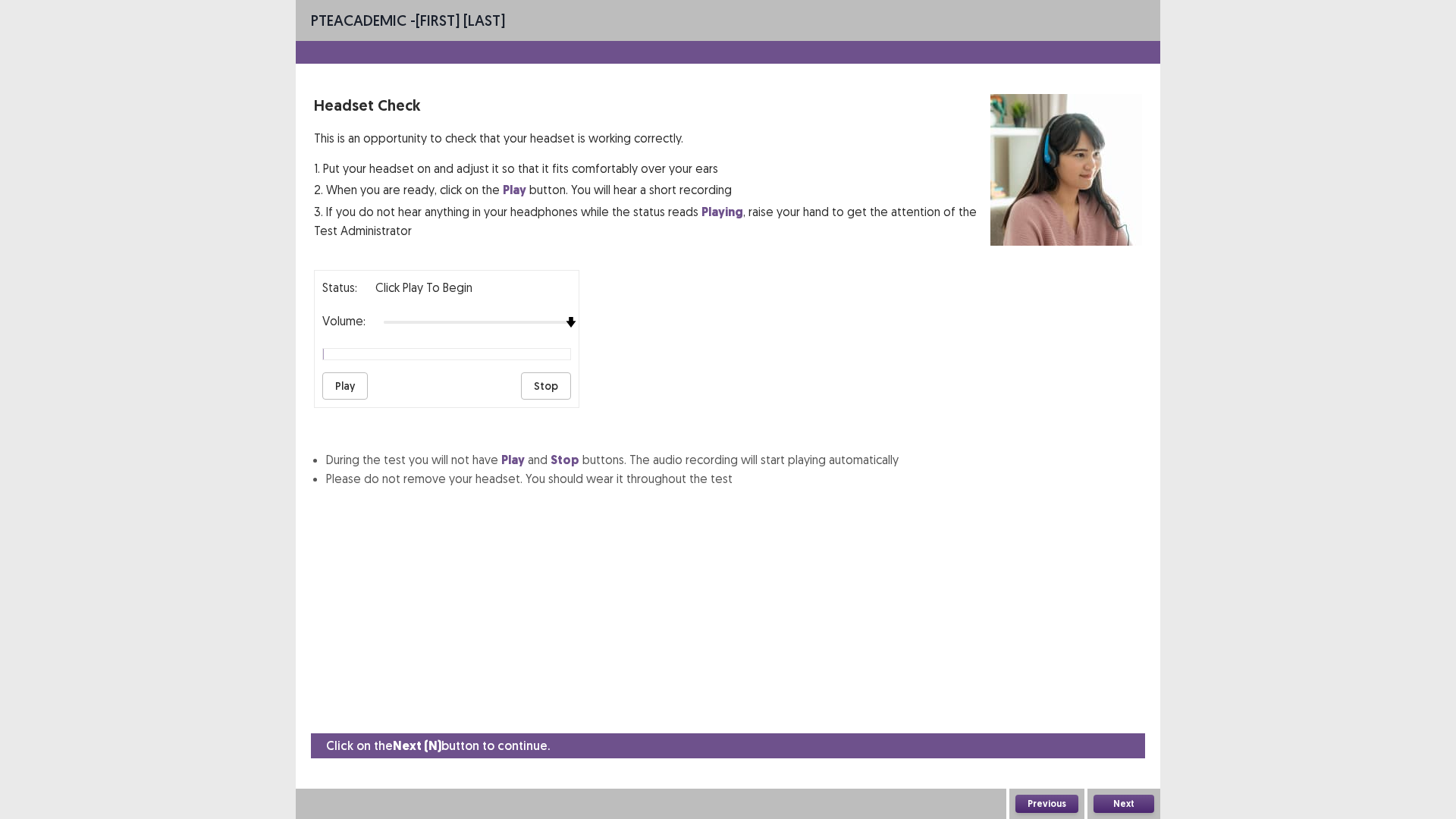 drag, startPoint x: 342, startPoint y: 378, endPoint x: 356, endPoint y: 394, distance: 21.26029 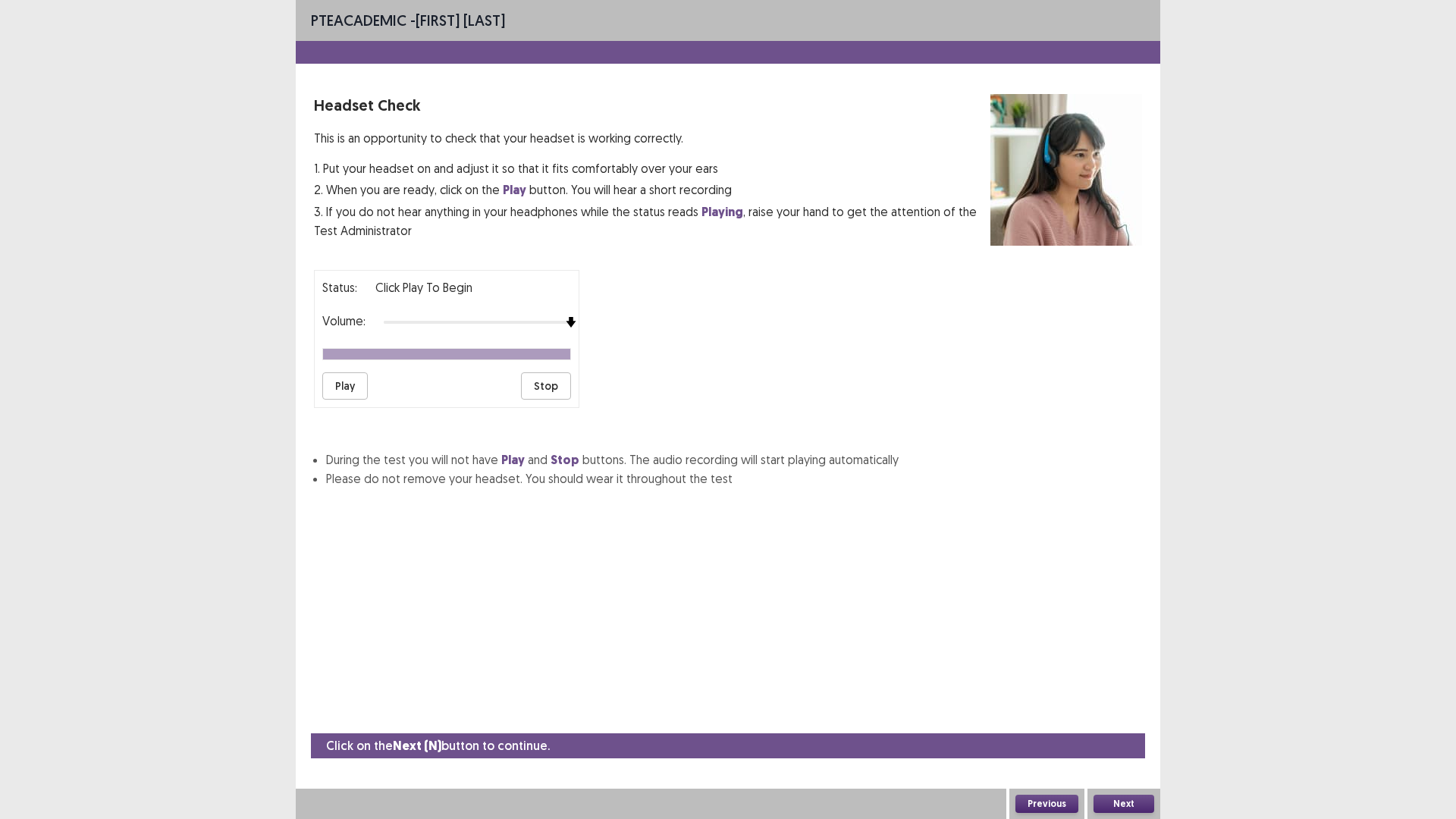 click on "Play" at bounding box center (345, 386) 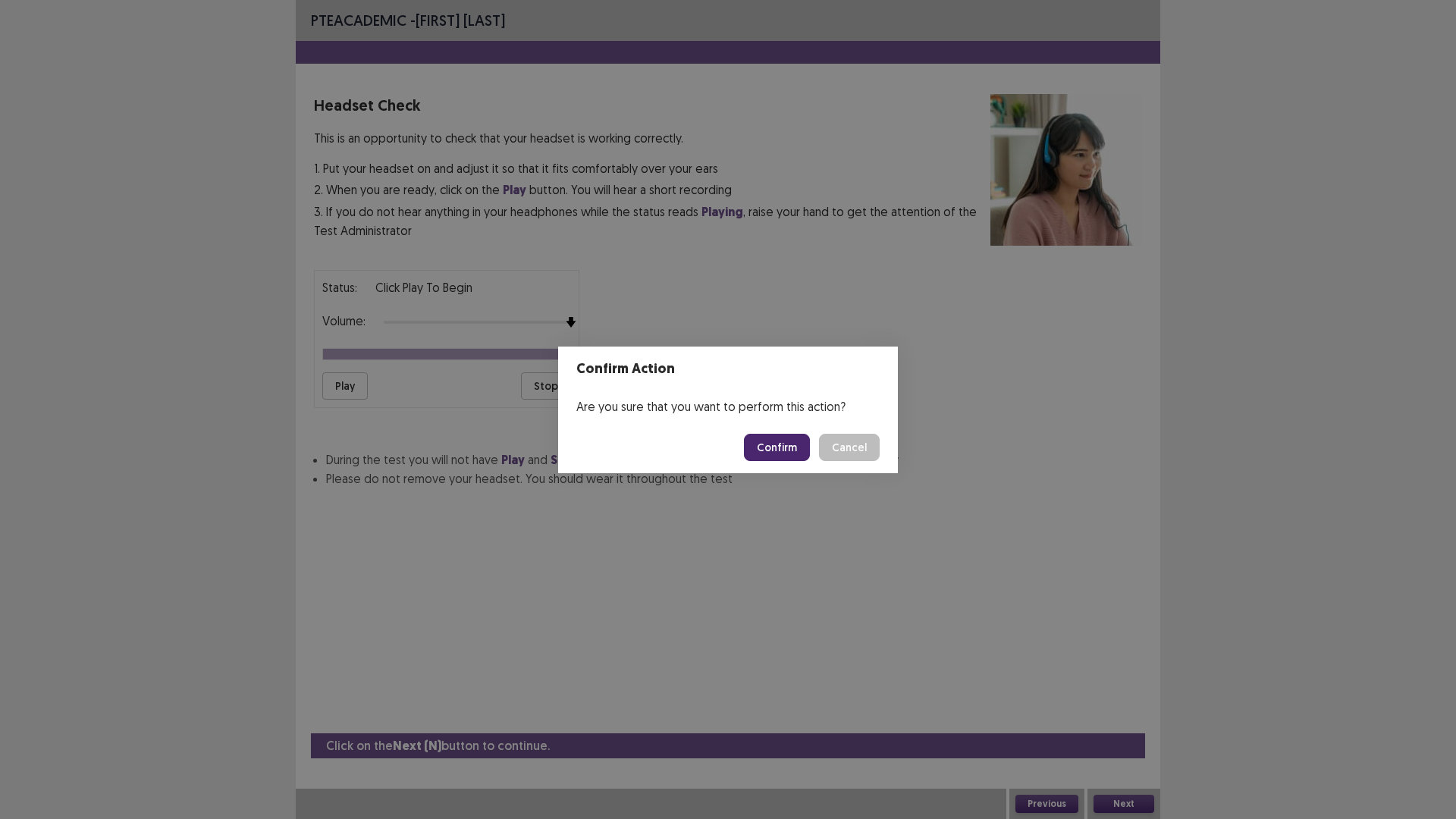 click on "Confirm" at bounding box center (777, 447) 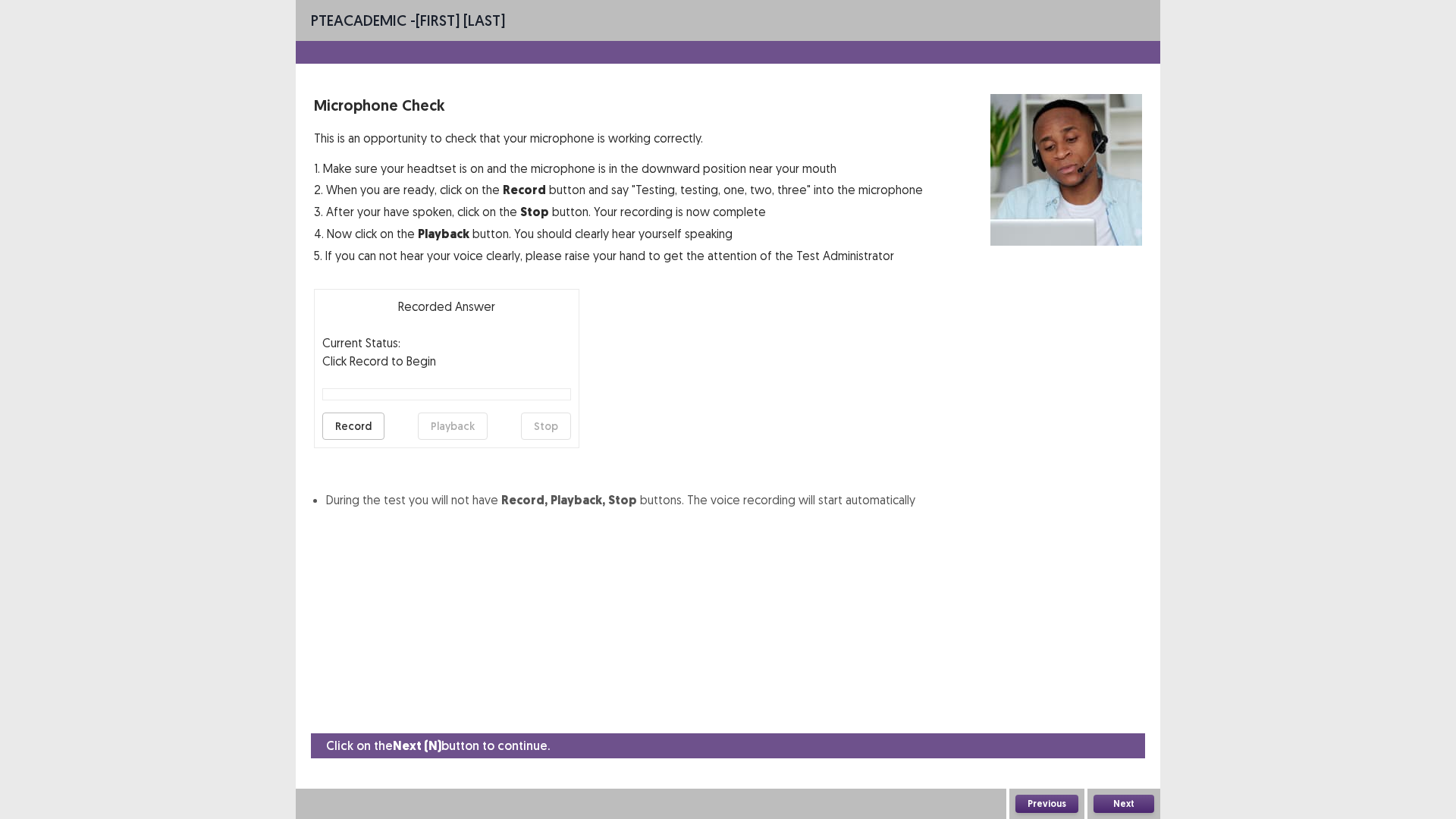 click on "Record" at bounding box center [353, 426] 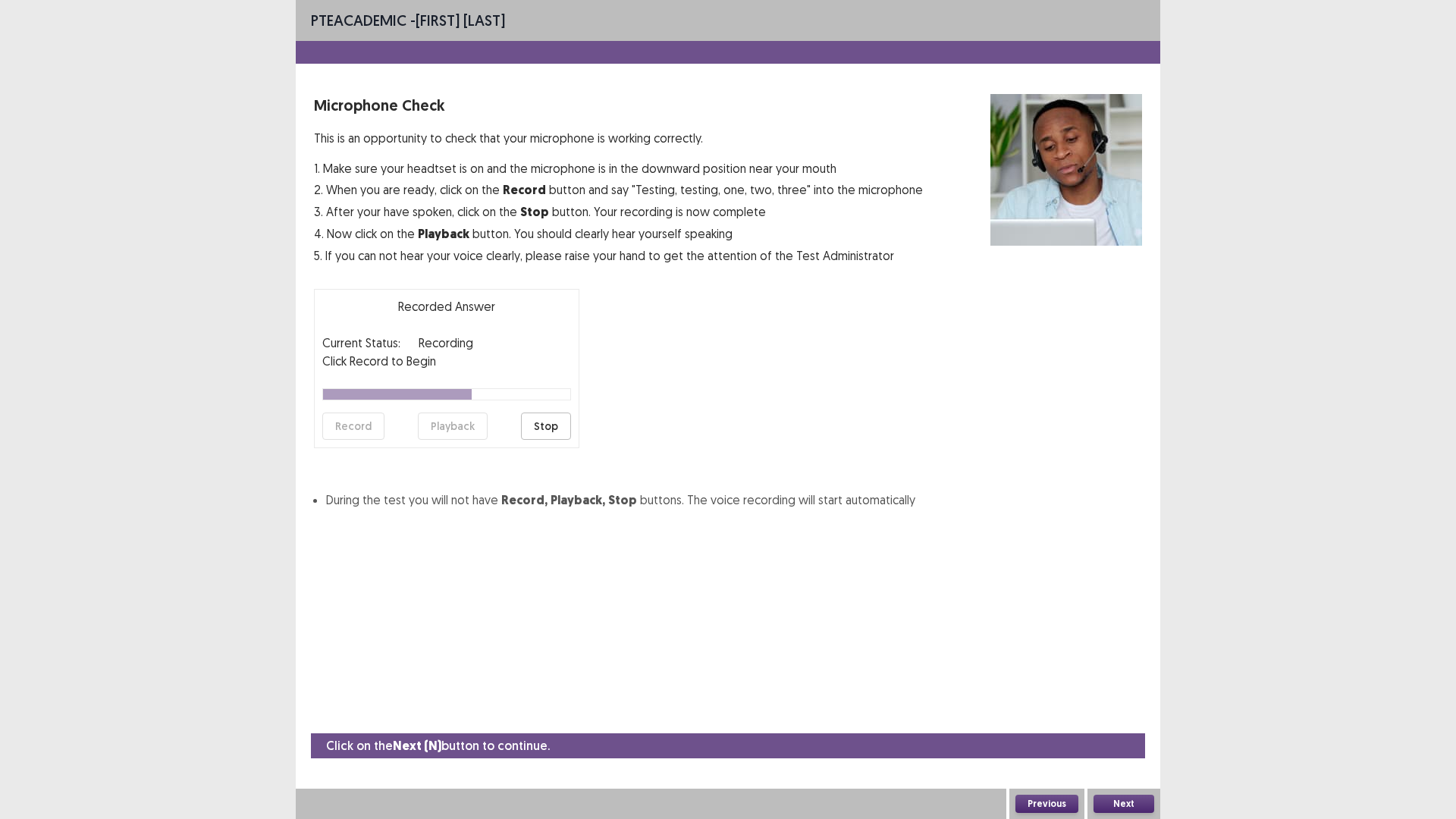 click on "Next" at bounding box center (1124, 804) 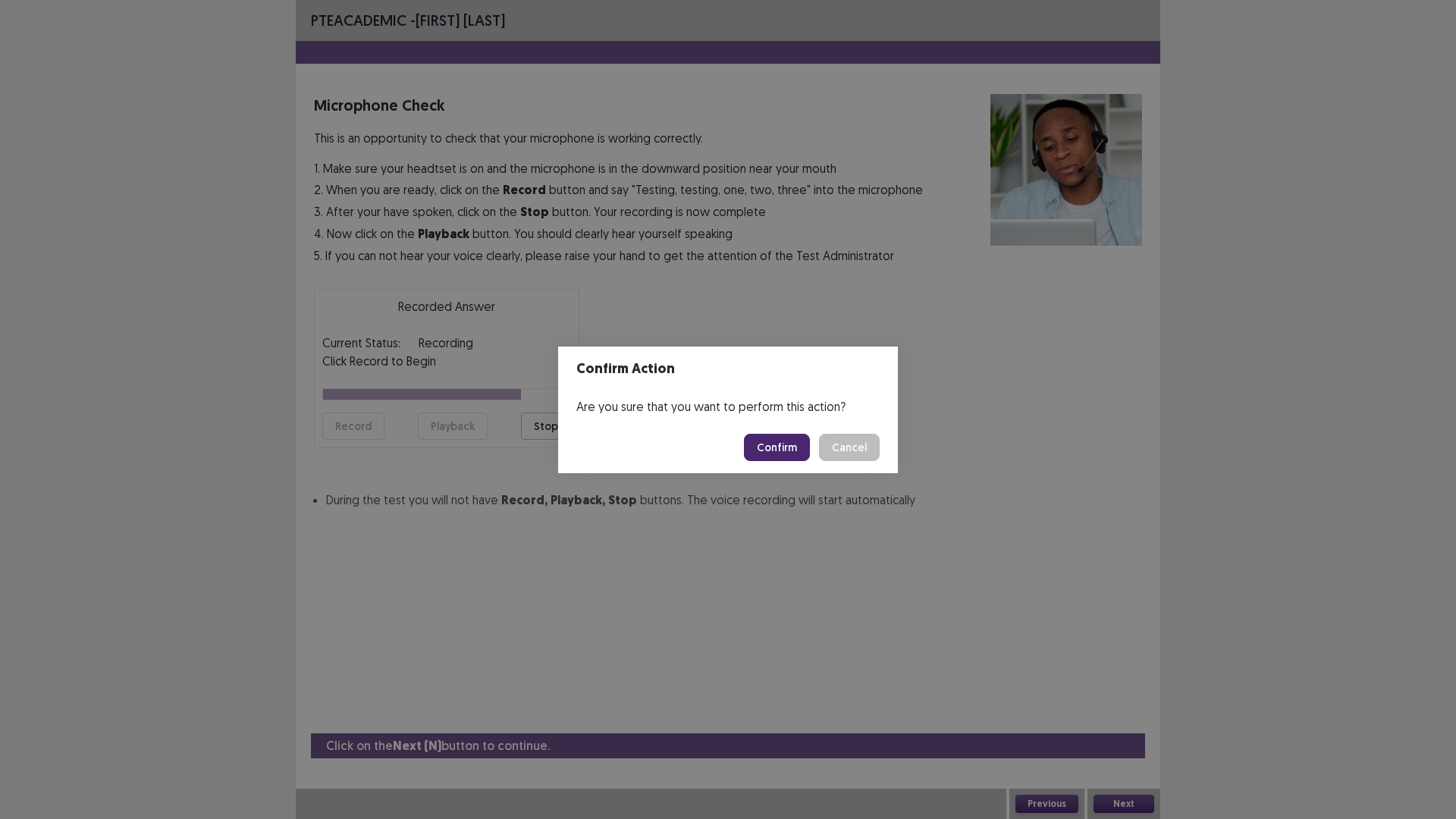 click on "Confirm" at bounding box center [777, 447] 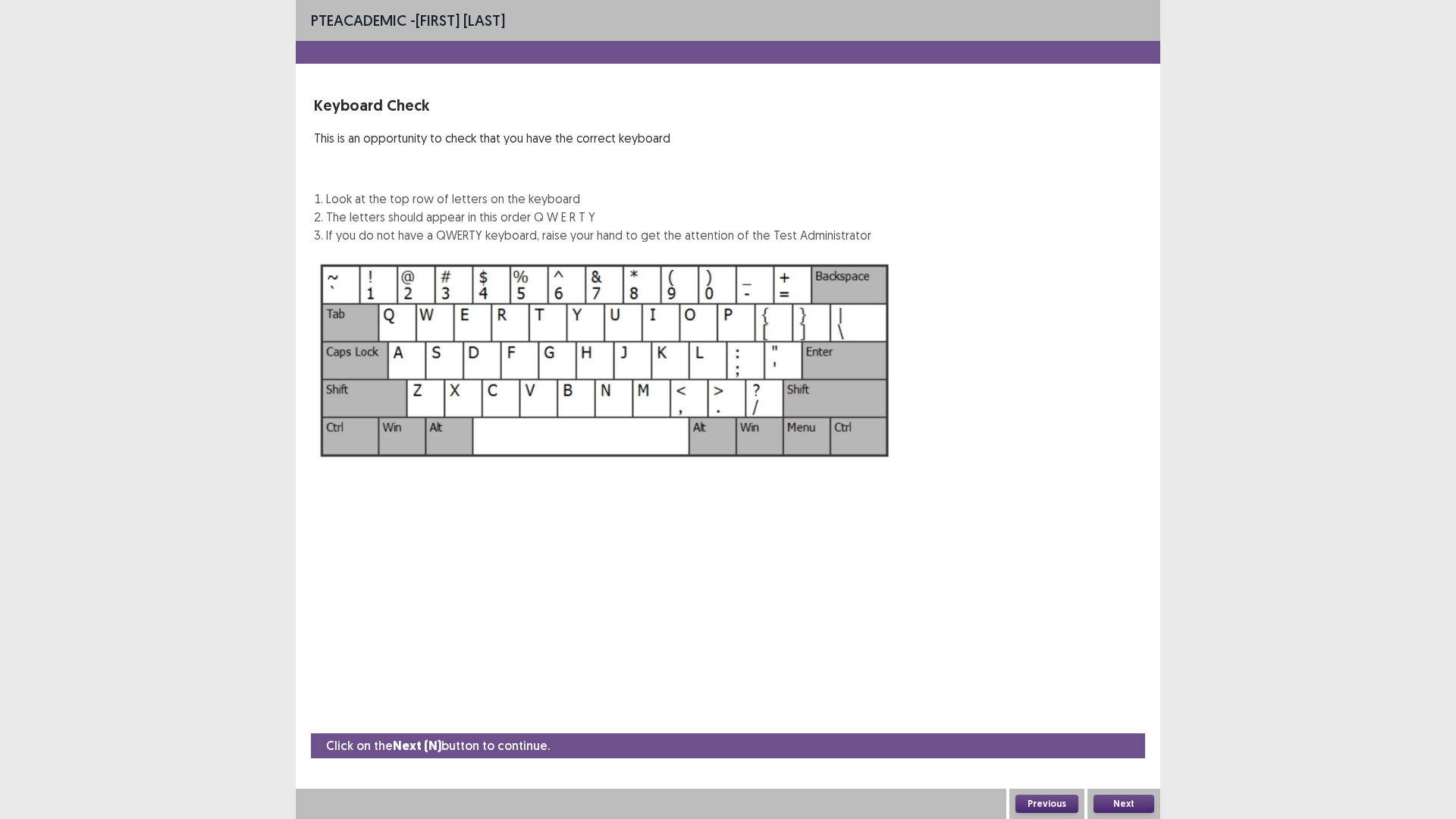 type 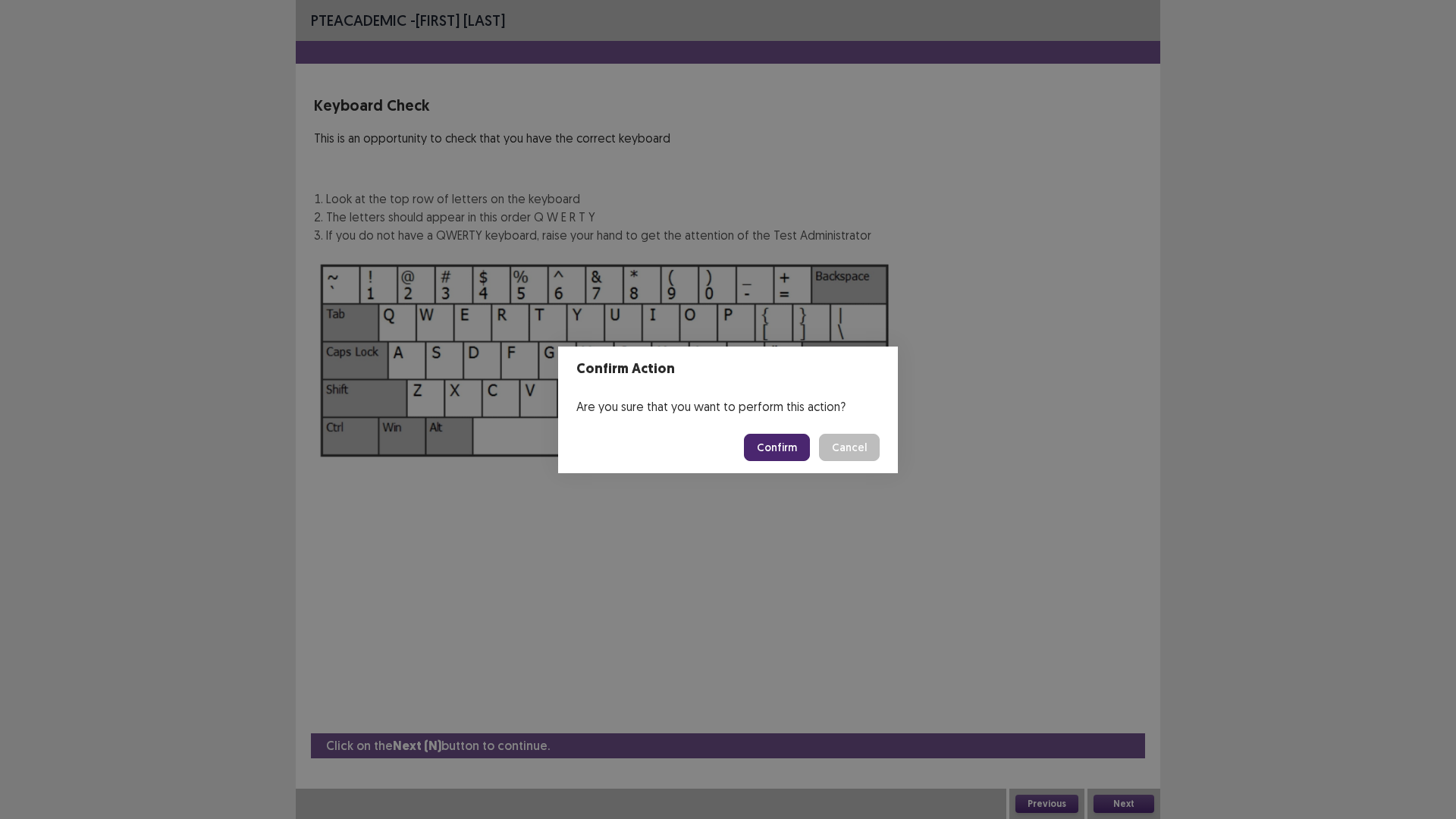 click on "Confirm" at bounding box center (777, 447) 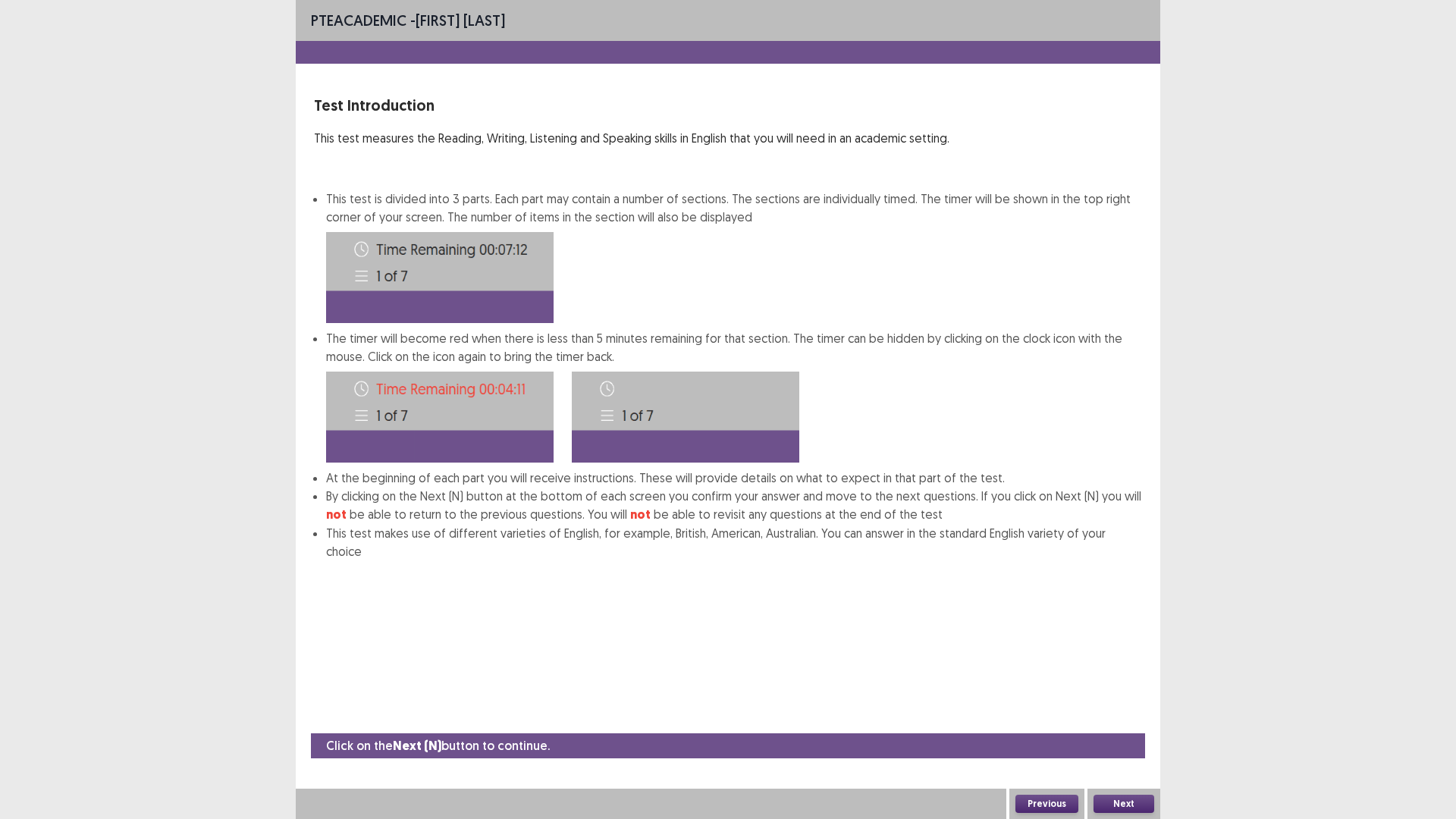 drag, startPoint x: 405, startPoint y: 144, endPoint x: 626, endPoint y: 260, distance: 249.59367 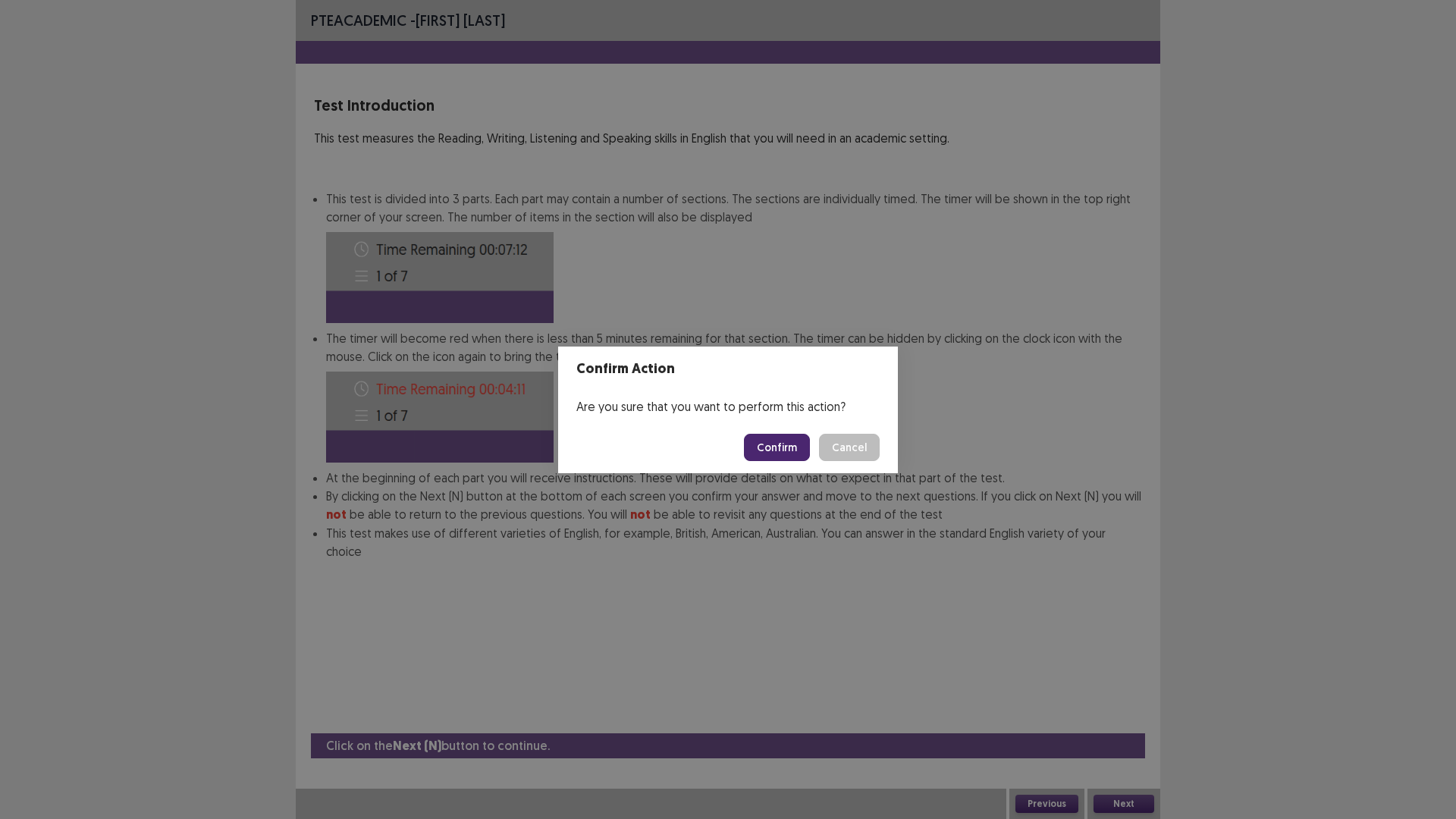 click on "Confirm" at bounding box center [777, 447] 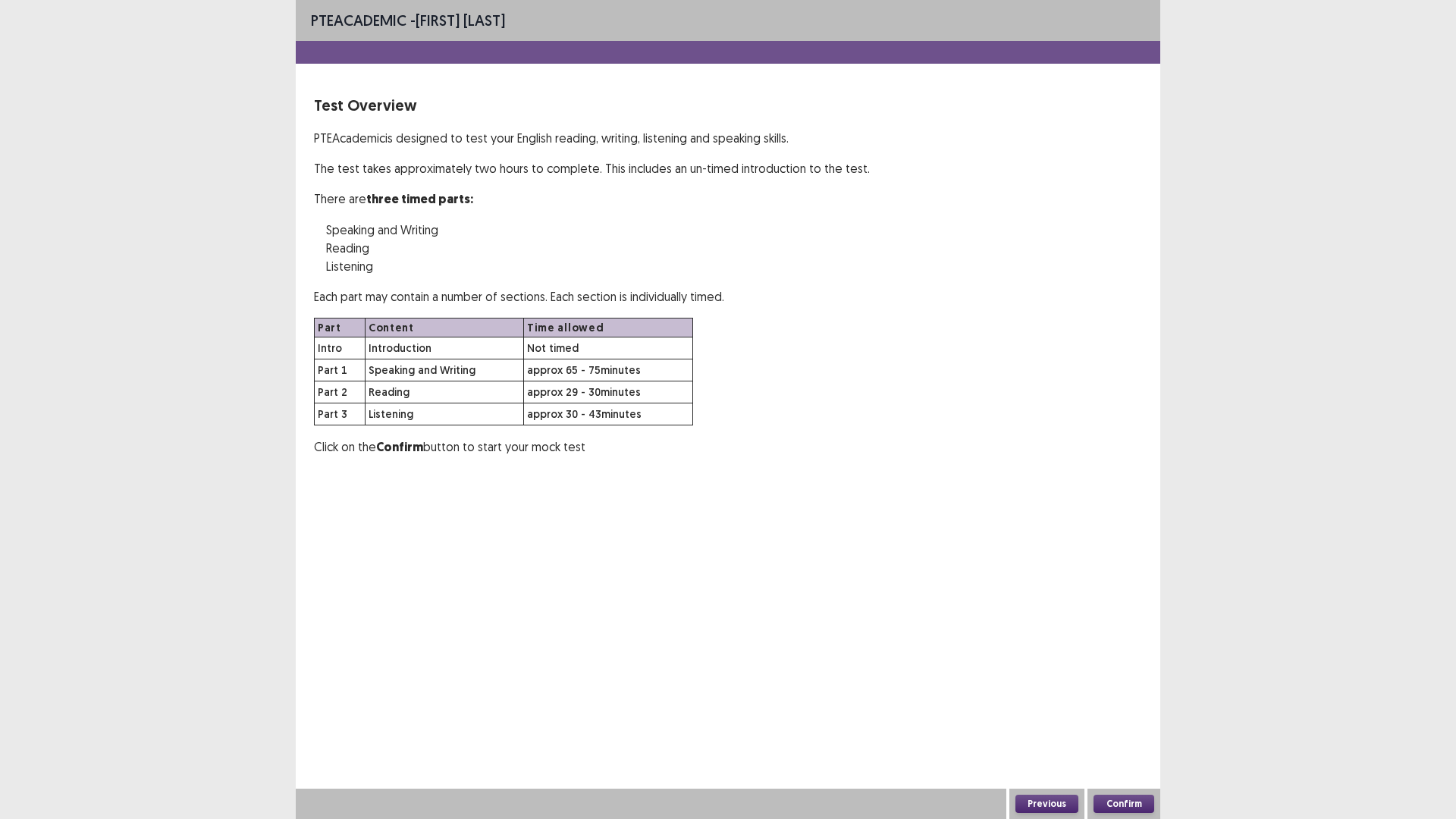 click on "Confirm" at bounding box center [1124, 804] 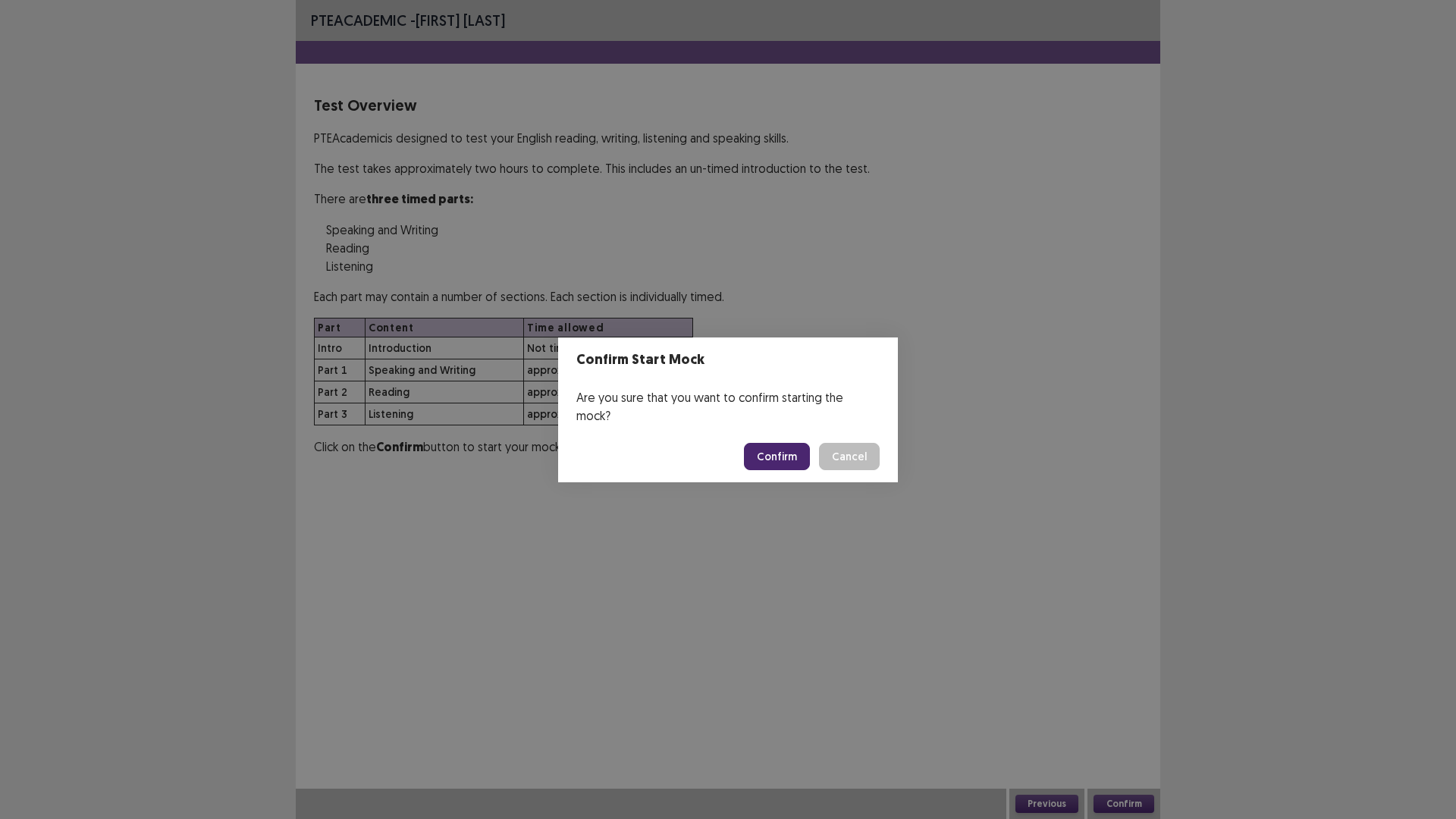 click on "Confirm" at bounding box center (777, 457) 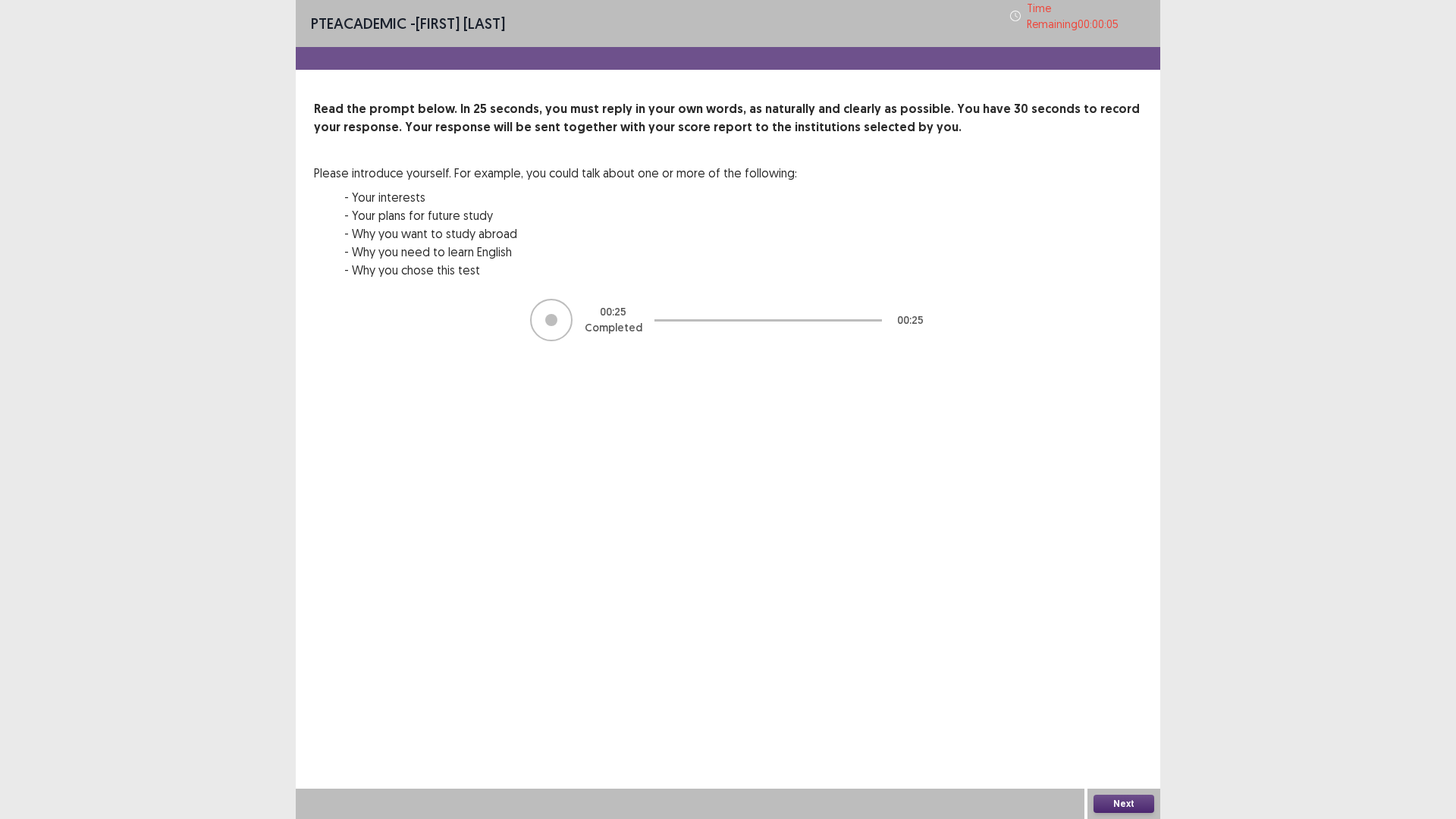 click on "Next" at bounding box center [1124, 804] 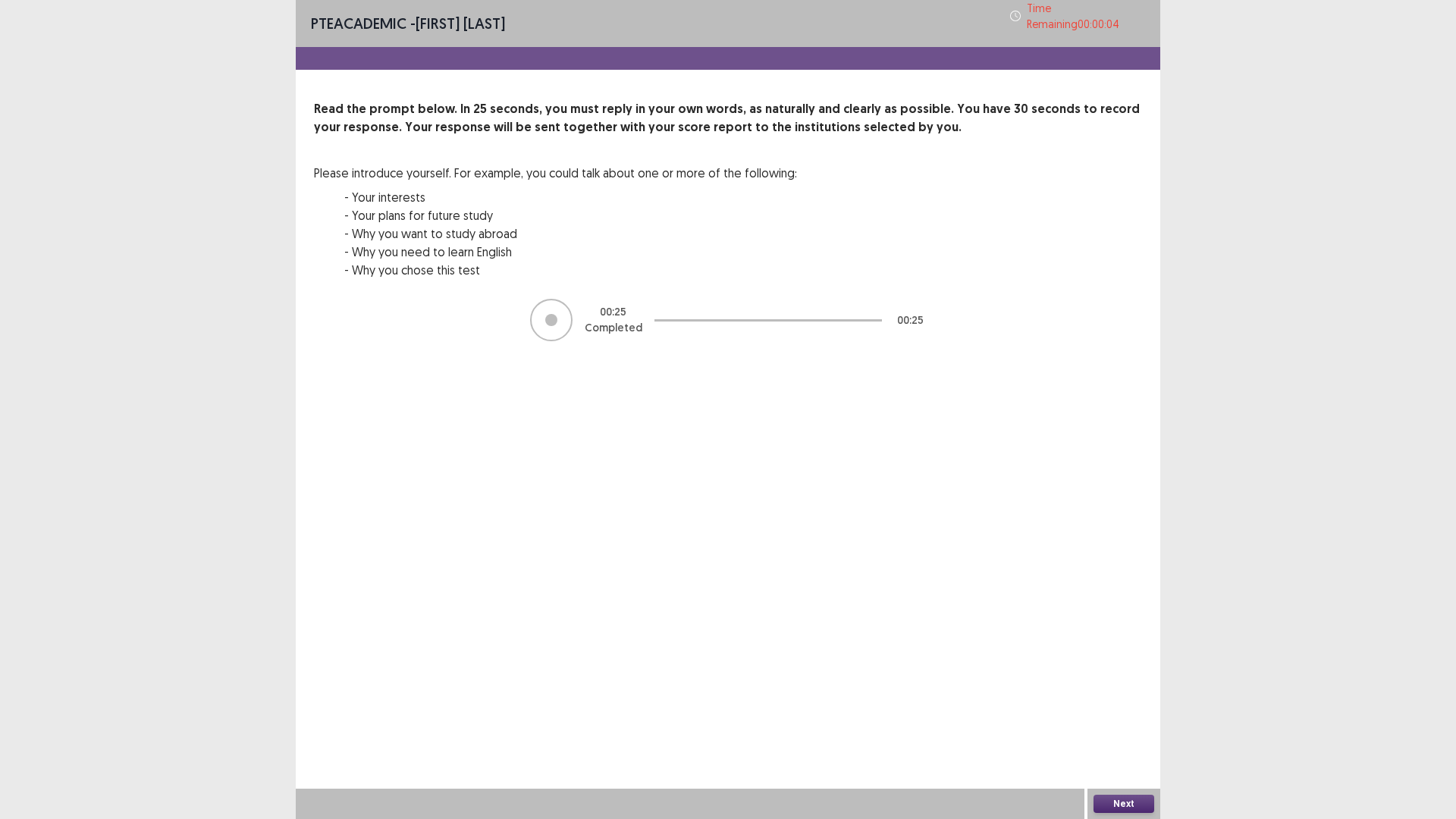 click on "Next" at bounding box center [1124, 804] 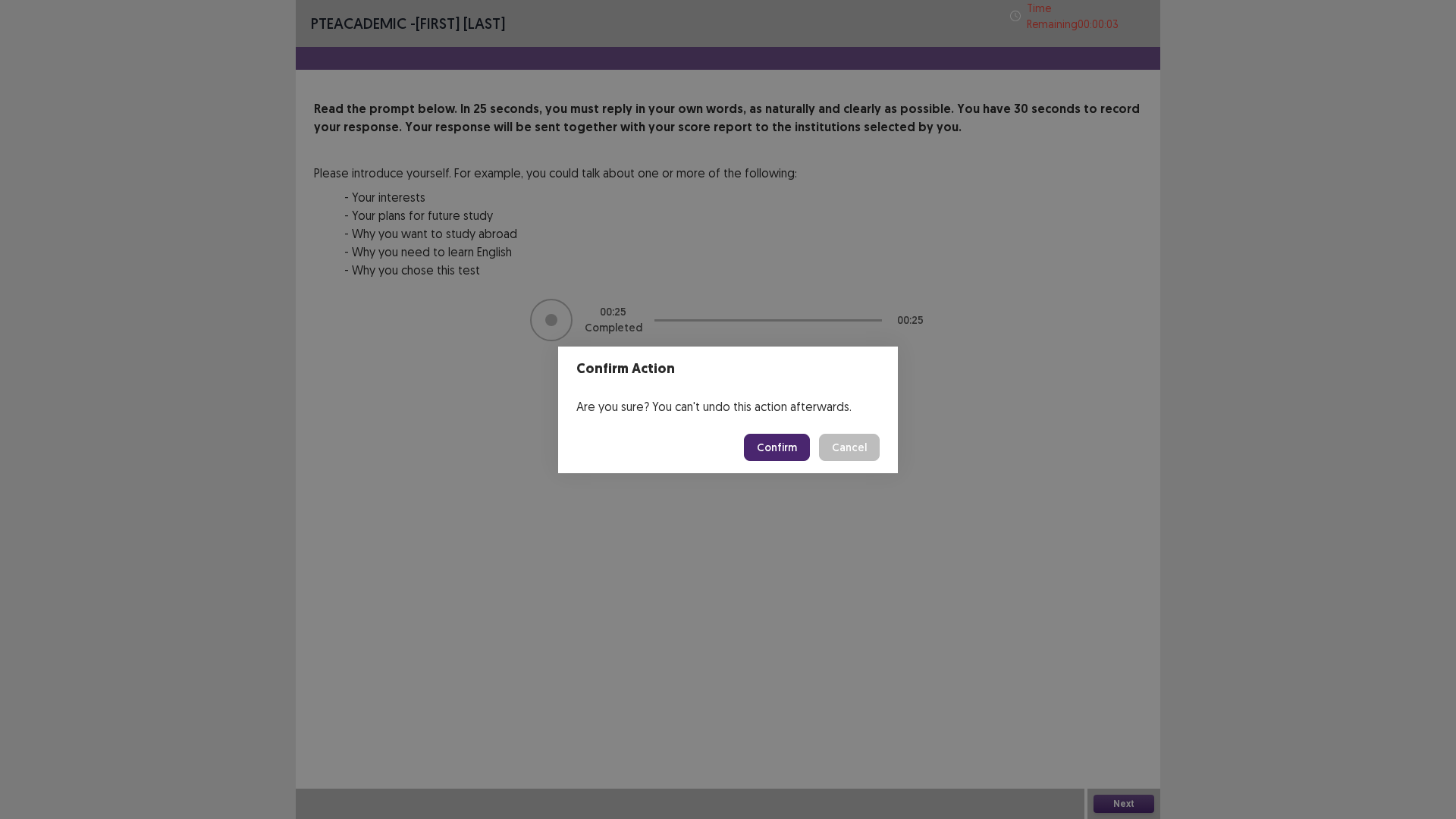 click on "Confirm" at bounding box center (777, 447) 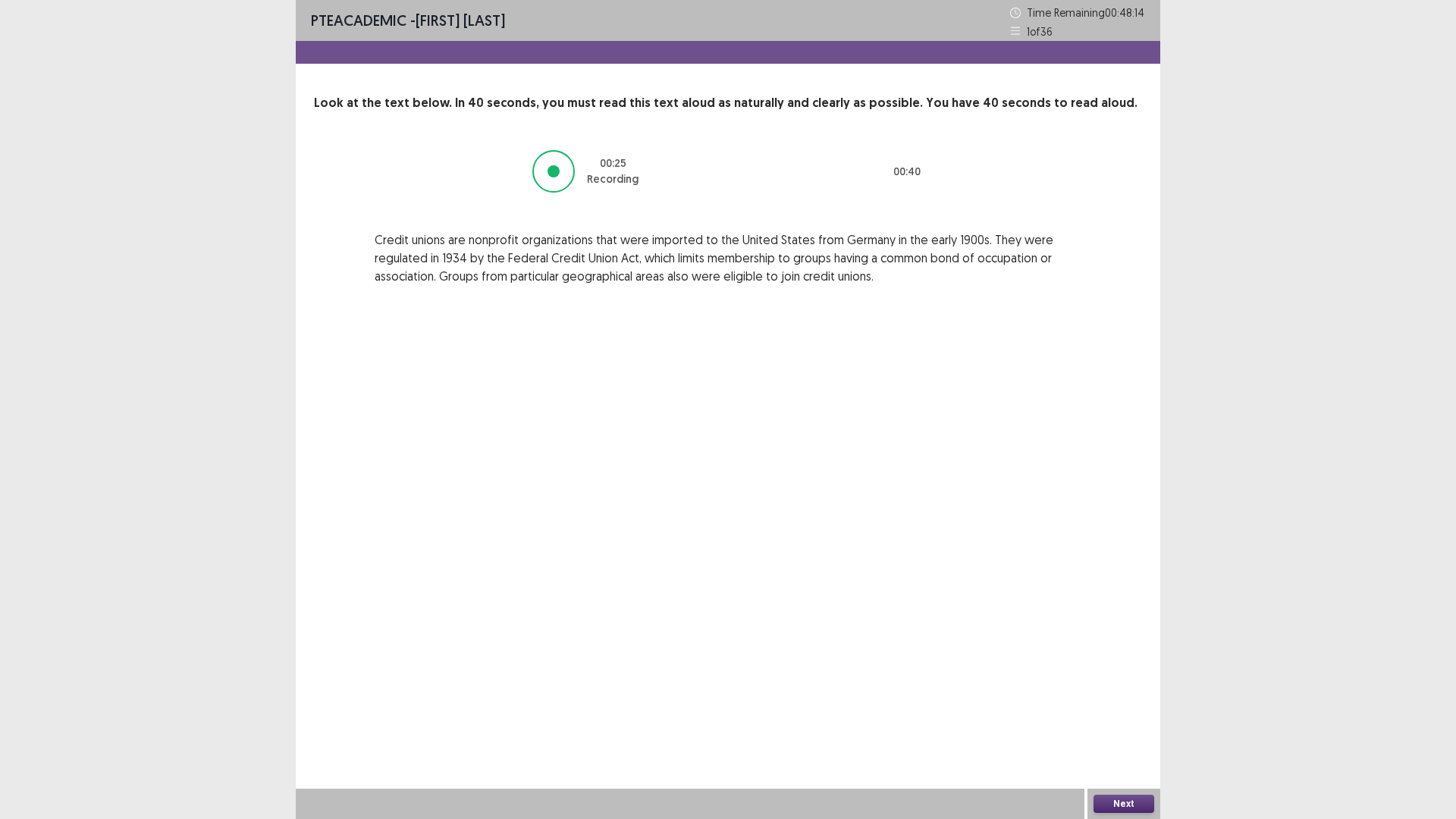 click on "Next" at bounding box center [1124, 804] 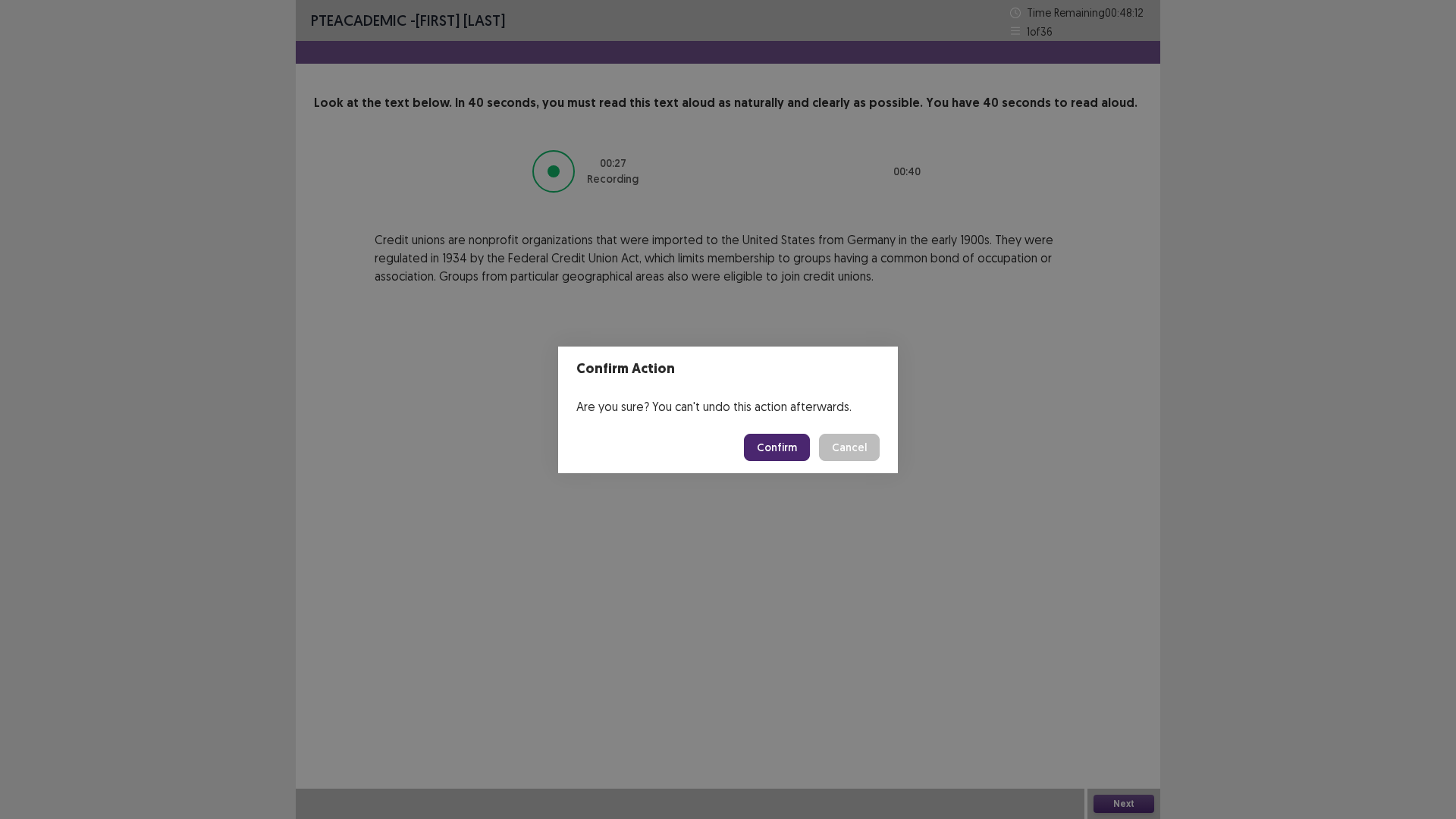 click on "Confirm" at bounding box center [777, 447] 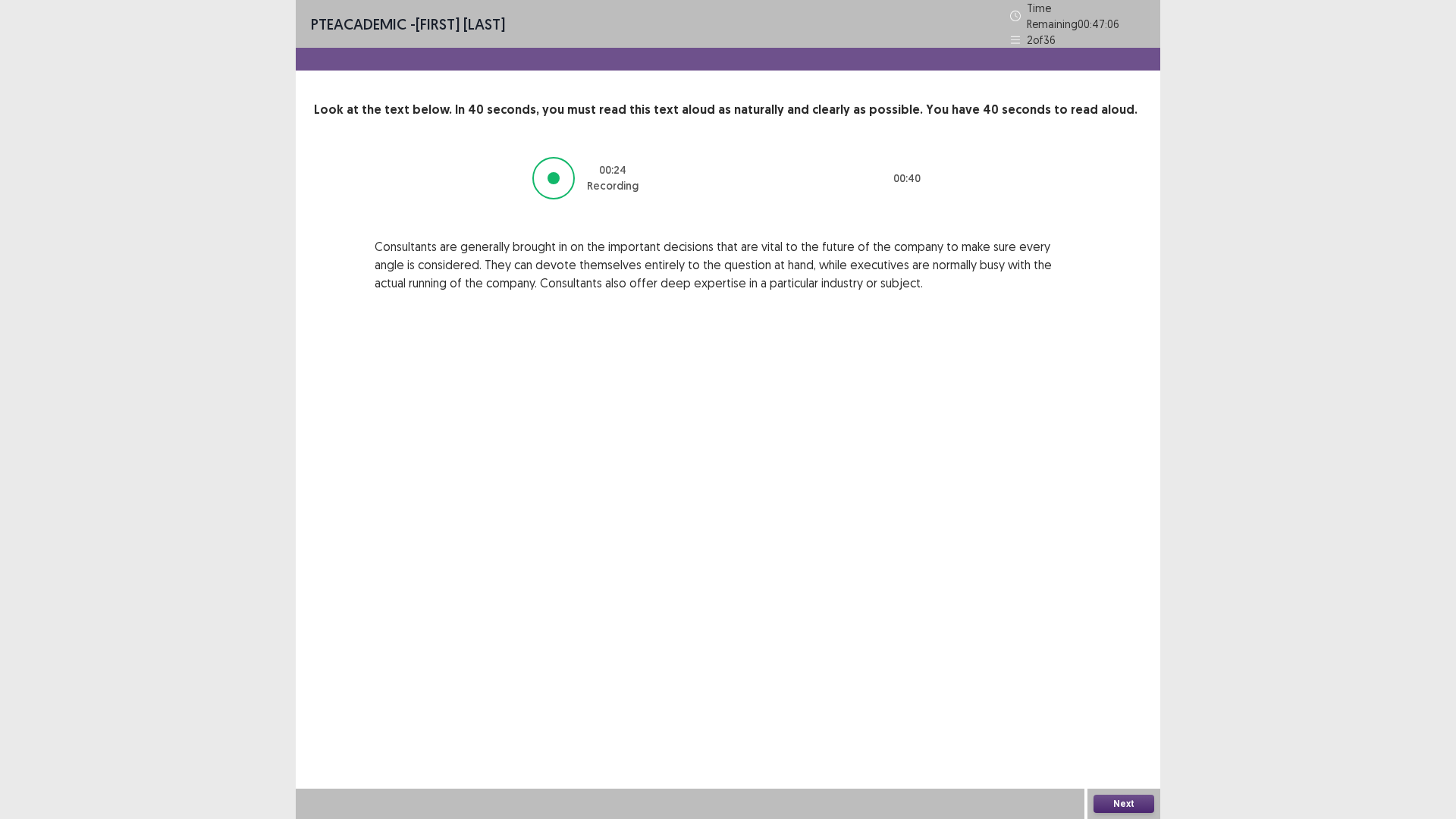 click on "Next" at bounding box center (1124, 804) 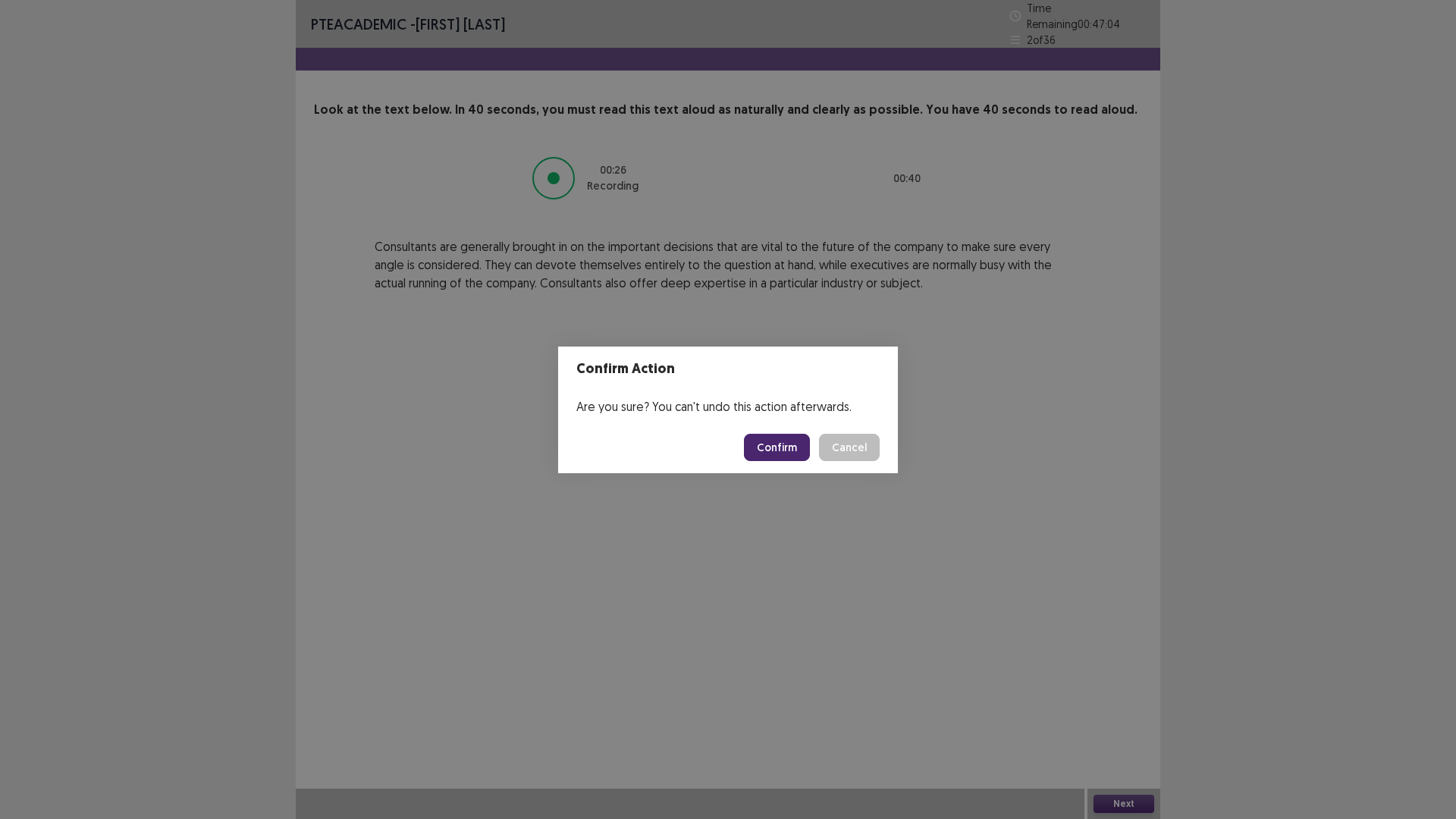 click on "Confirm" at bounding box center [777, 447] 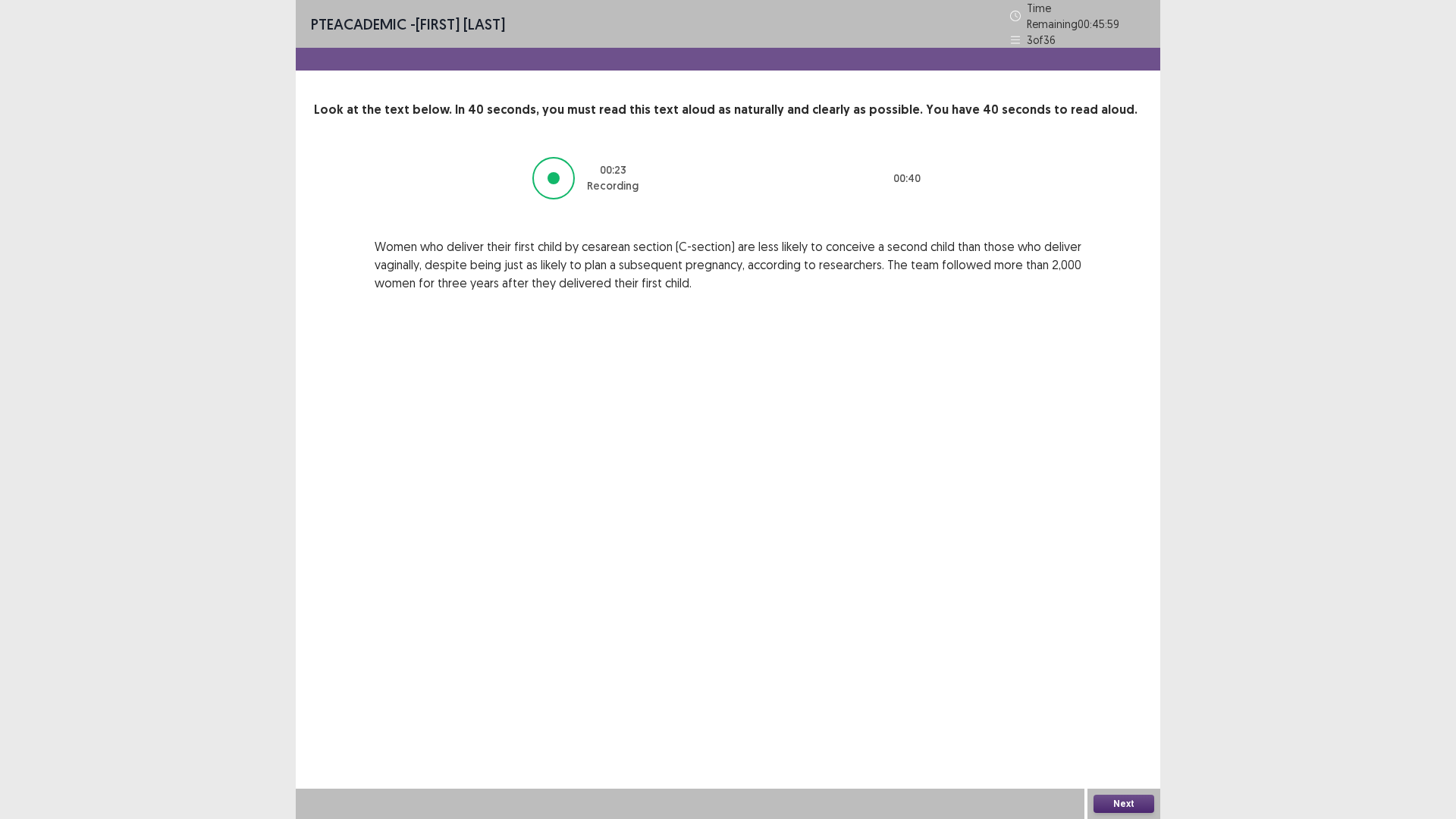 click on "Next" at bounding box center (1124, 804) 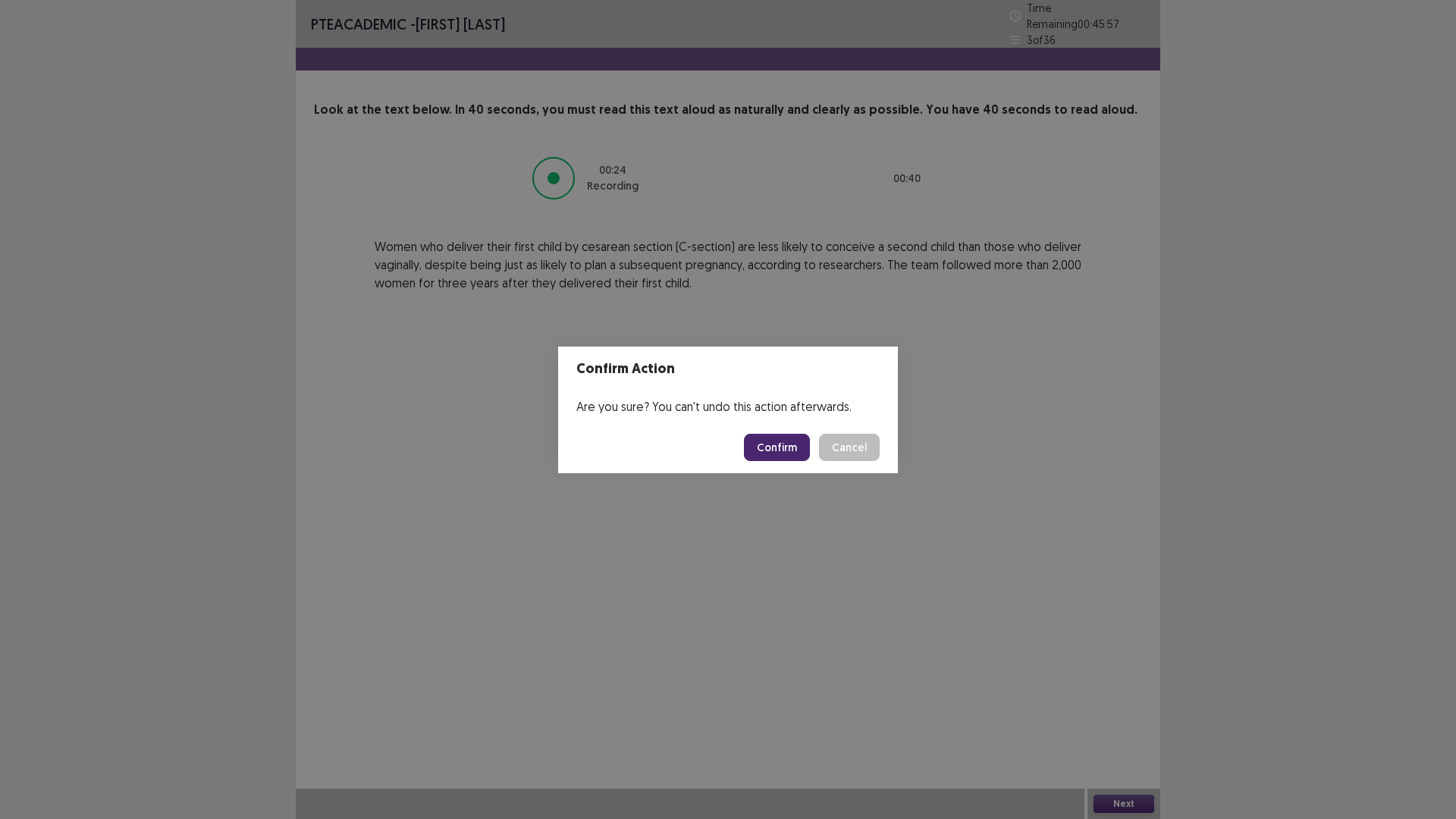 click on "Confirm" at bounding box center [777, 447] 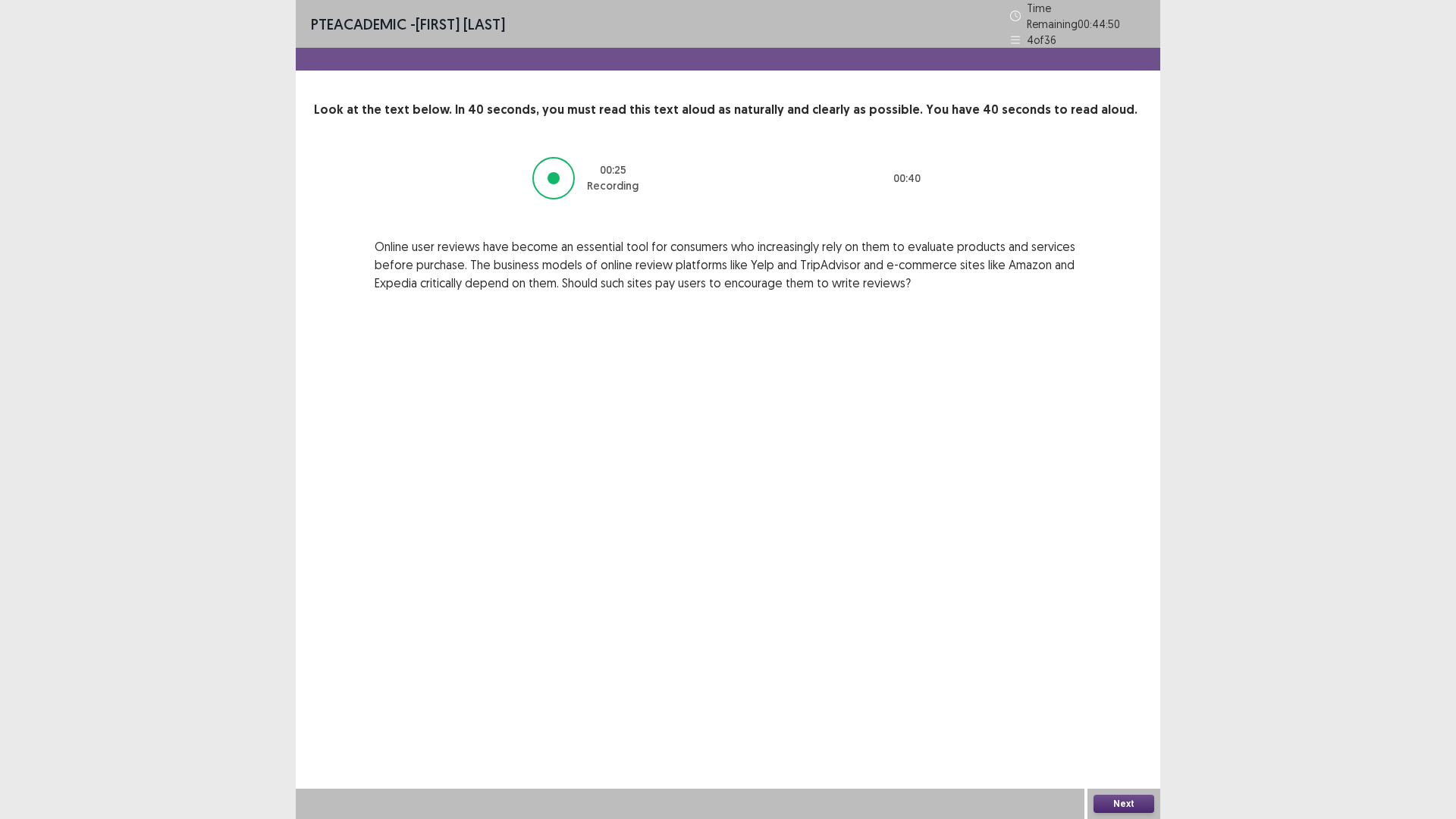 click on "Next" at bounding box center (1124, 804) 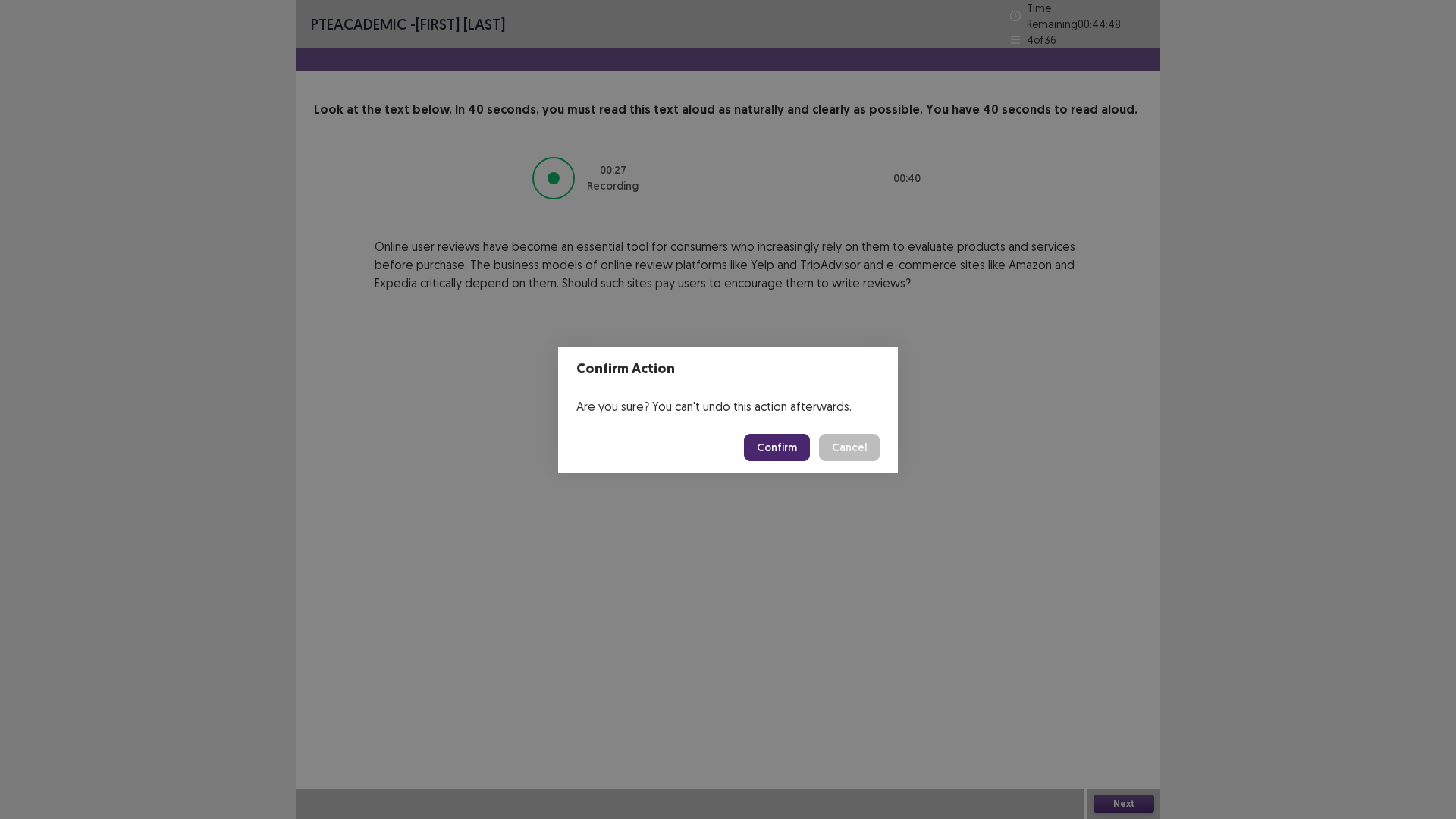 click on "Confirm" at bounding box center [777, 447] 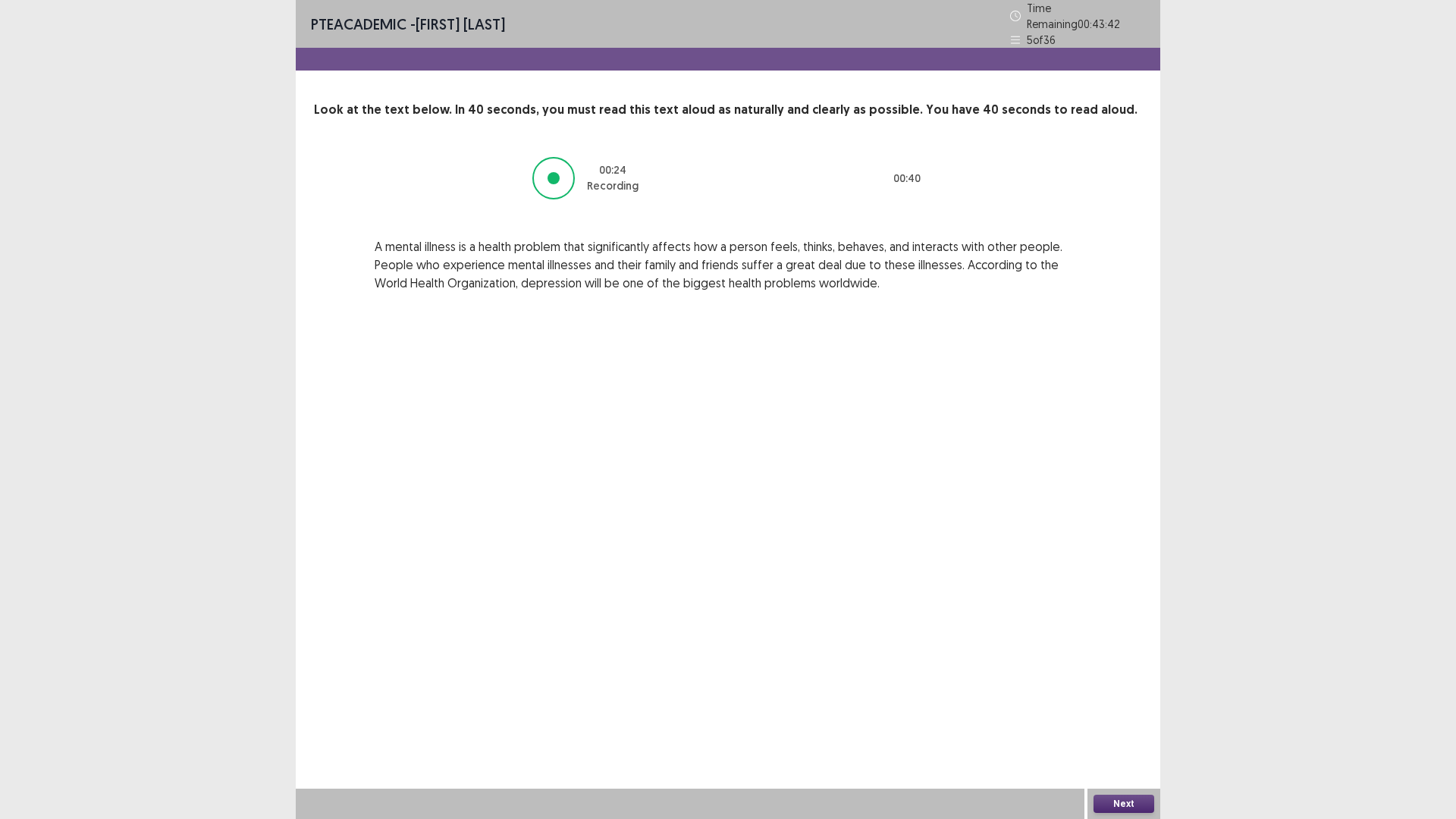 click on "Next" at bounding box center [1124, 804] 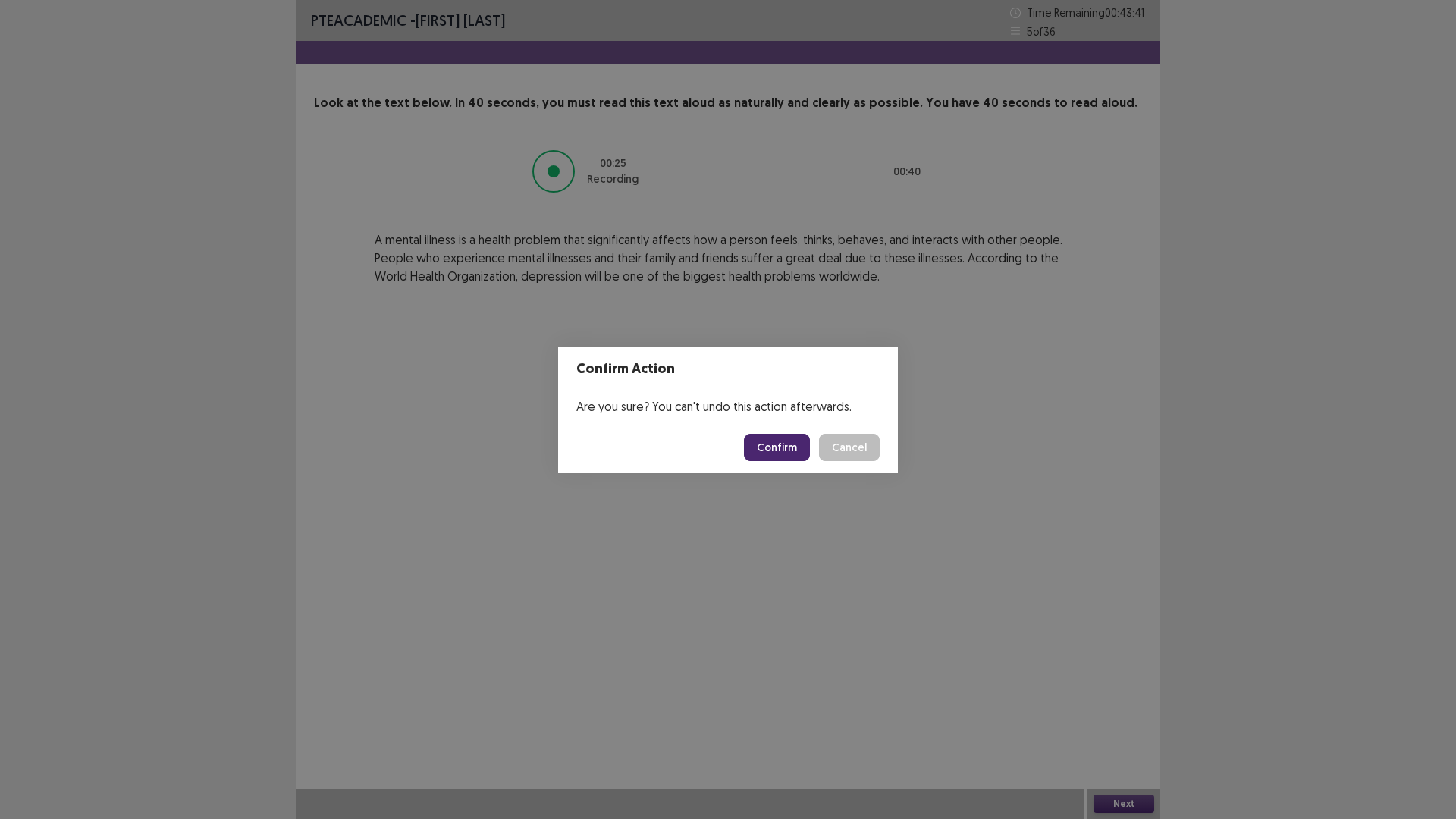 click on "Confirm" at bounding box center [777, 447] 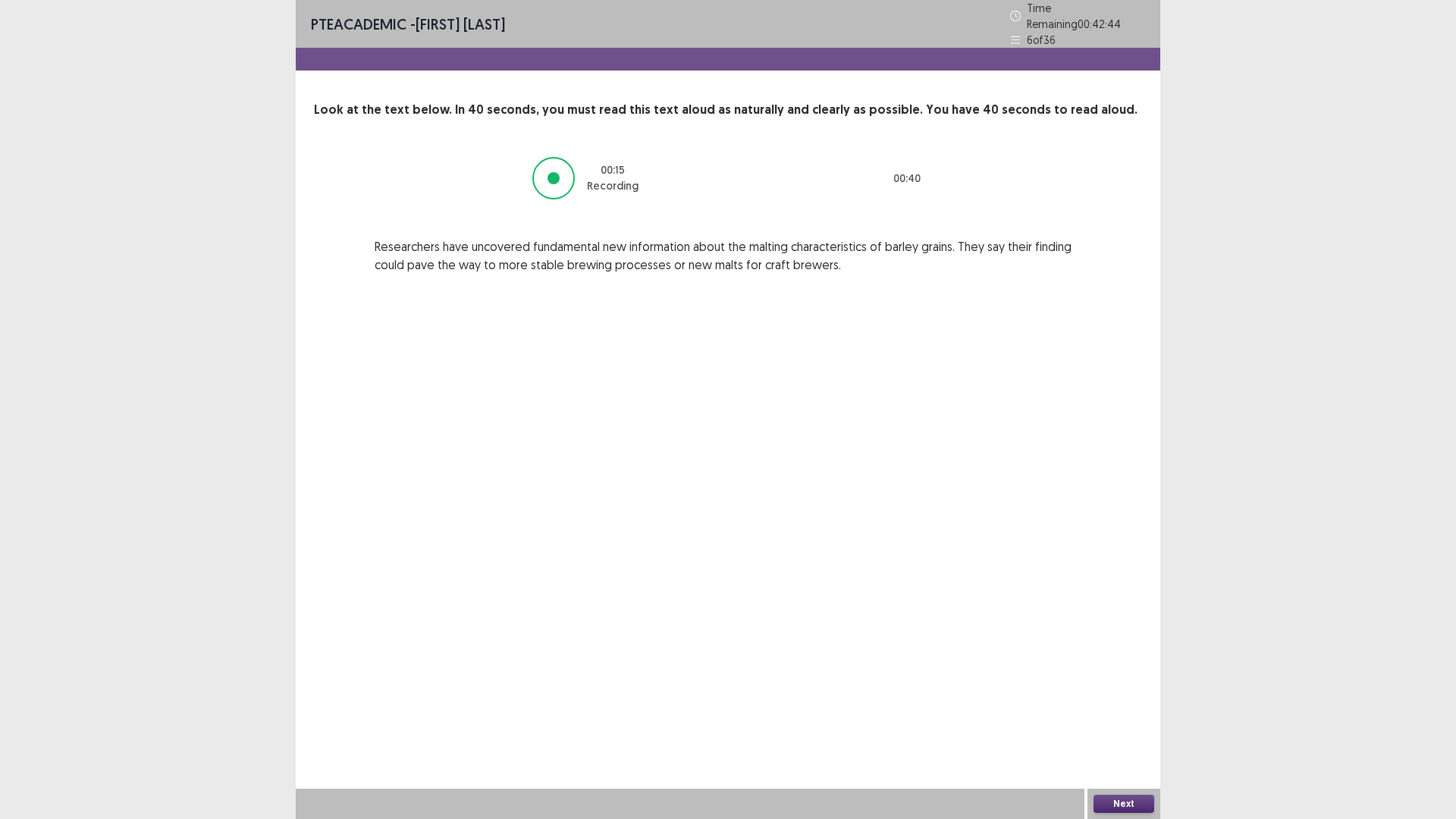click on "Next" at bounding box center (1124, 804) 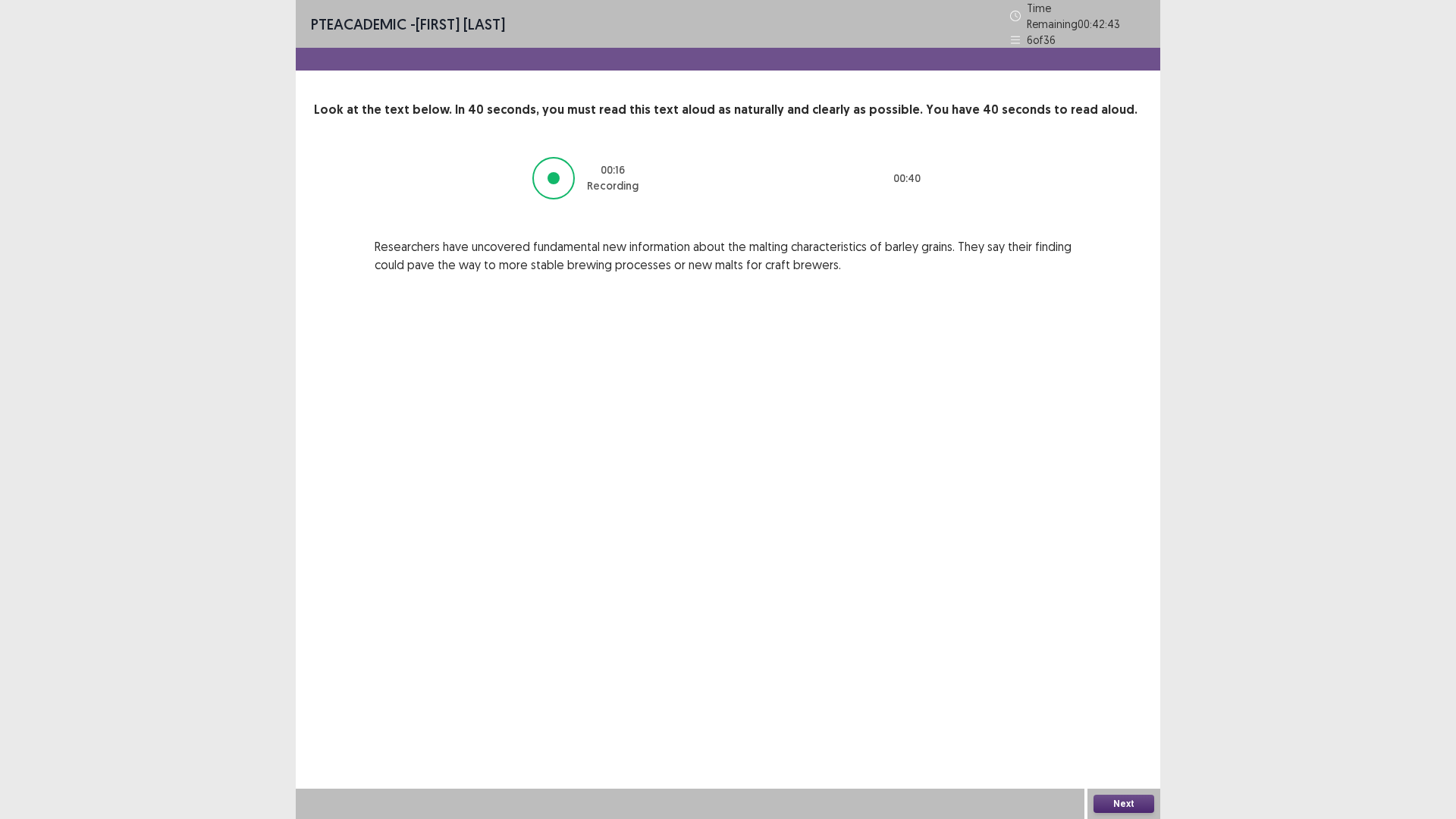 click on "Next" at bounding box center (1124, 804) 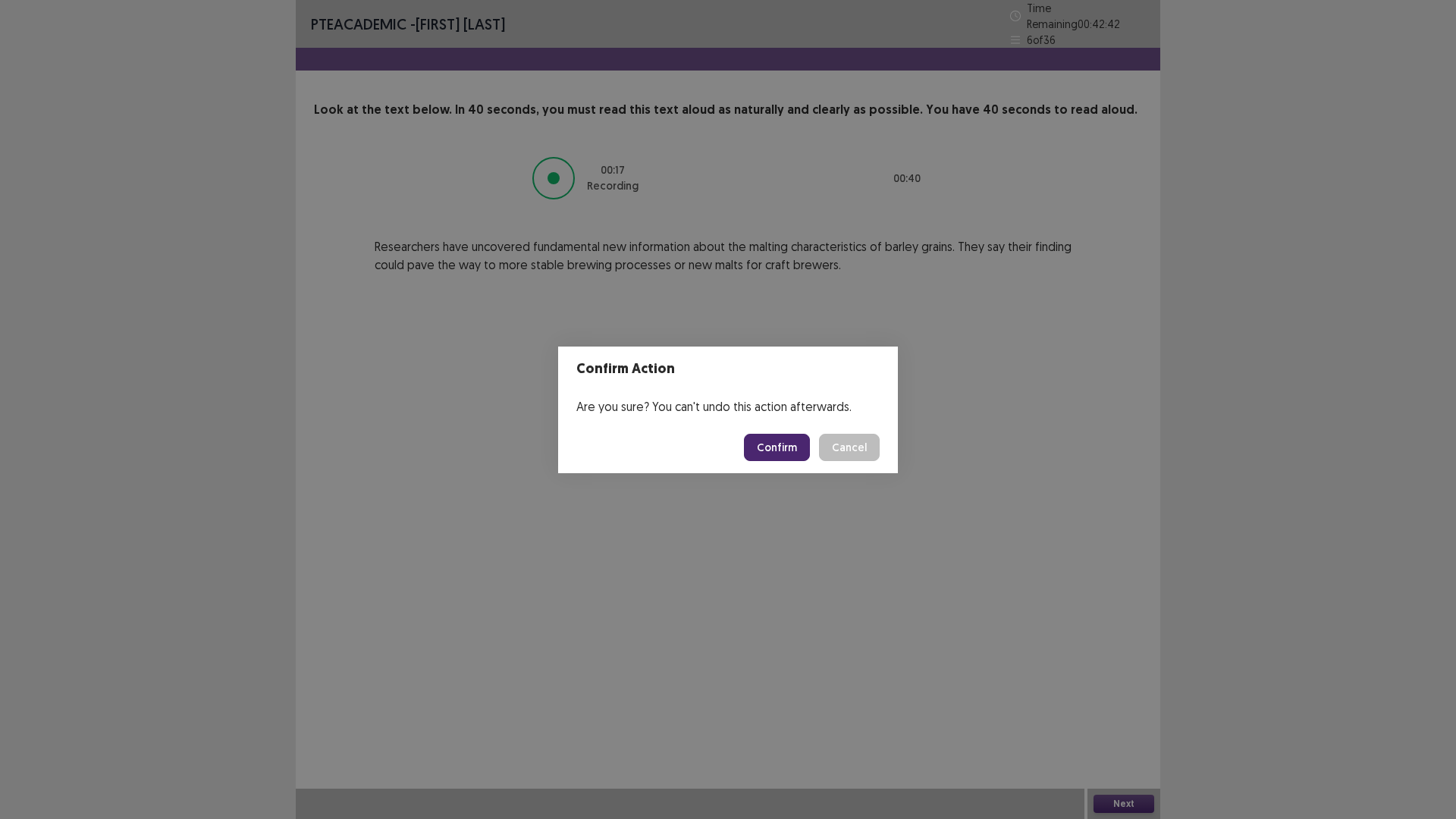 click on "Confirm" at bounding box center [777, 447] 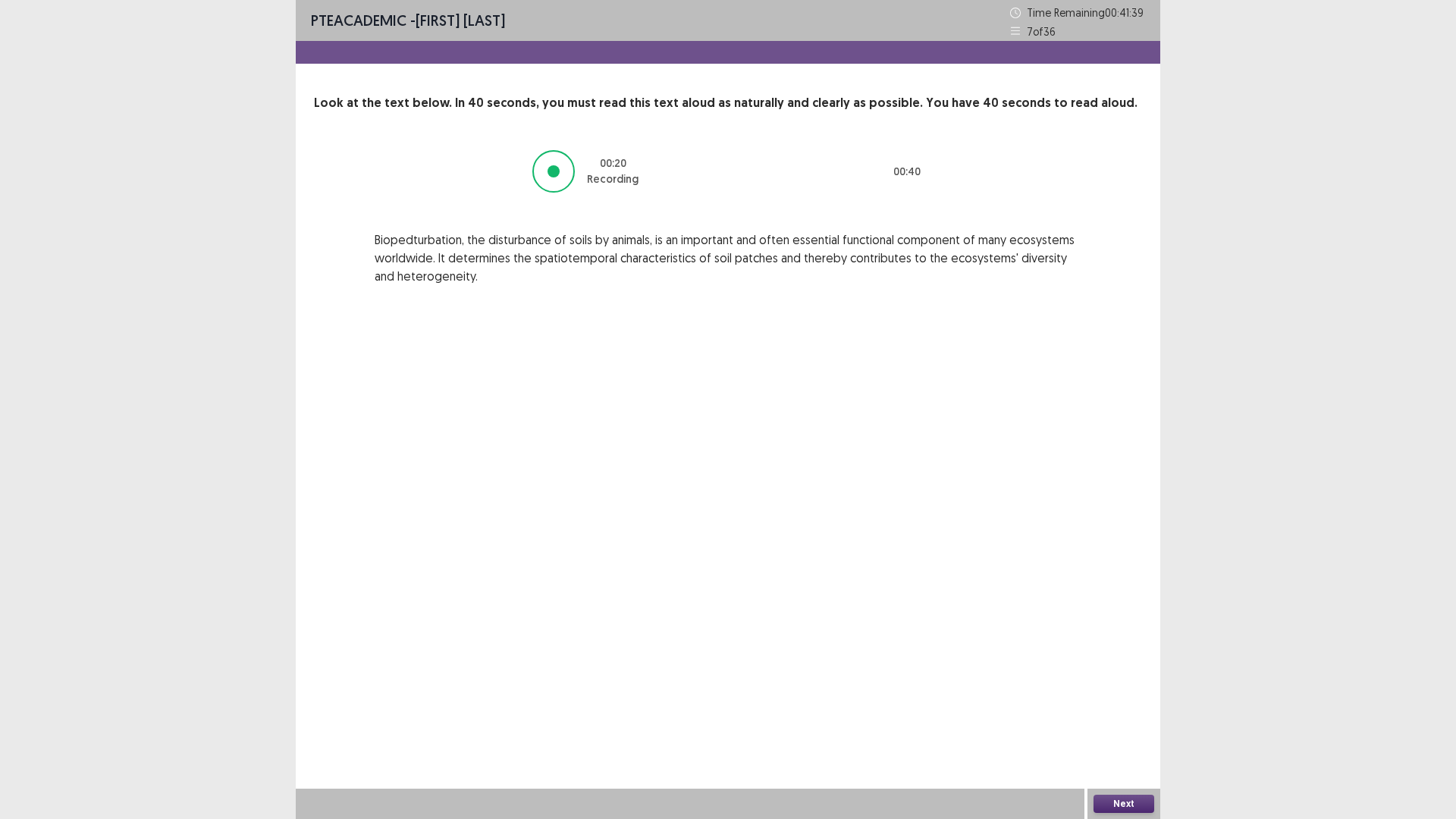 click on "Next" at bounding box center [1124, 804] 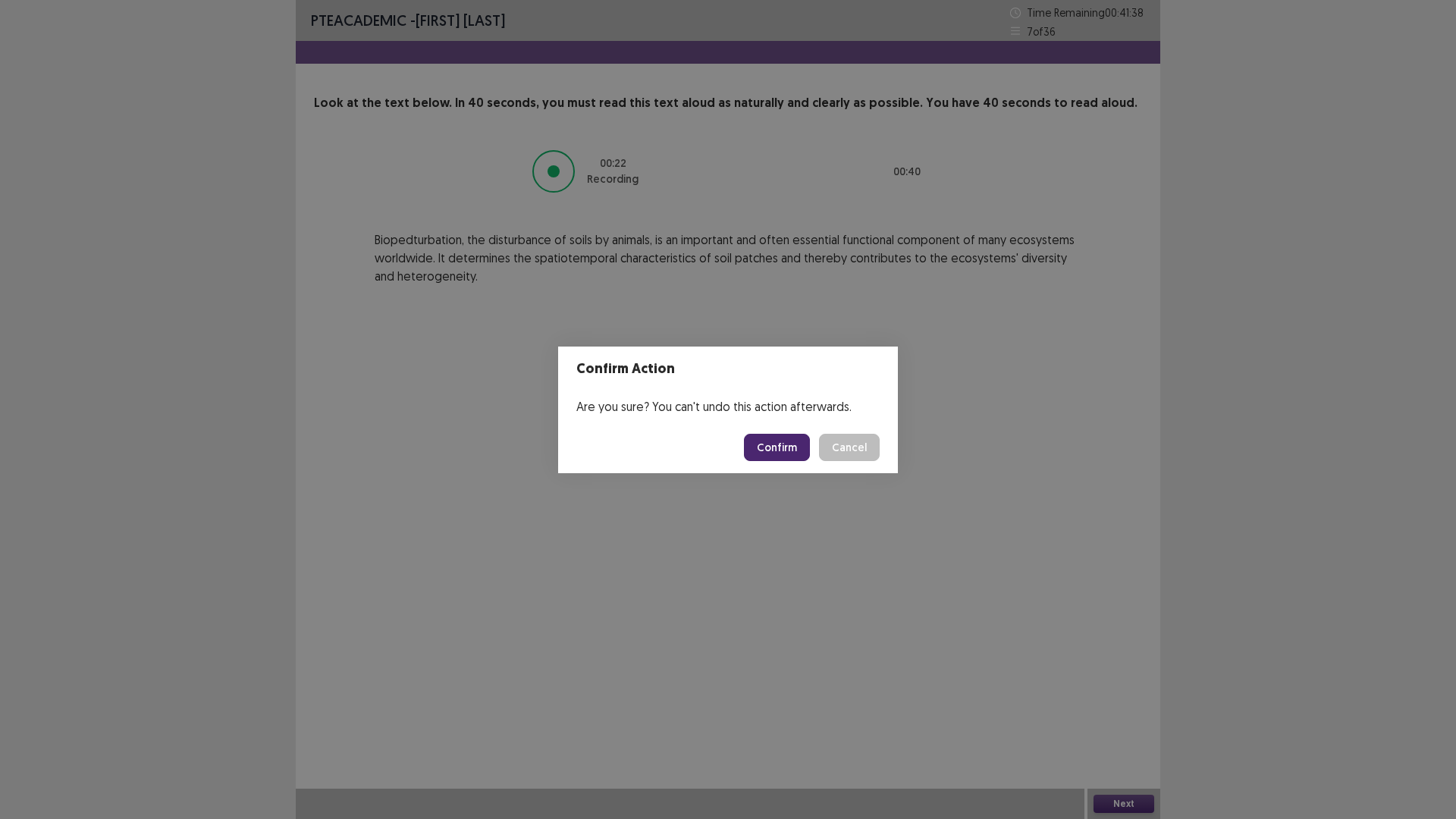 click on "Confirm" at bounding box center (777, 447) 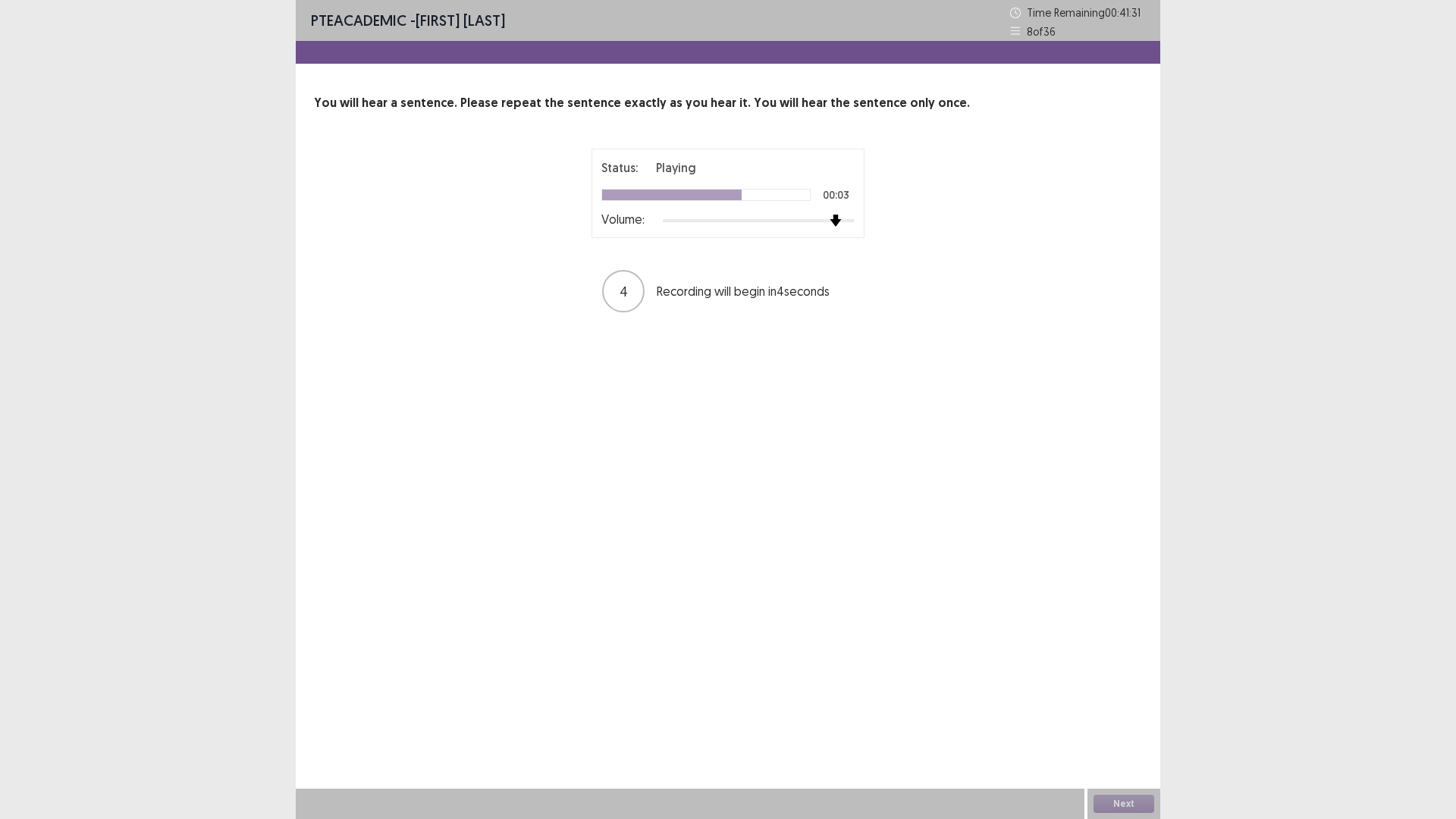 click at bounding box center (836, 221) 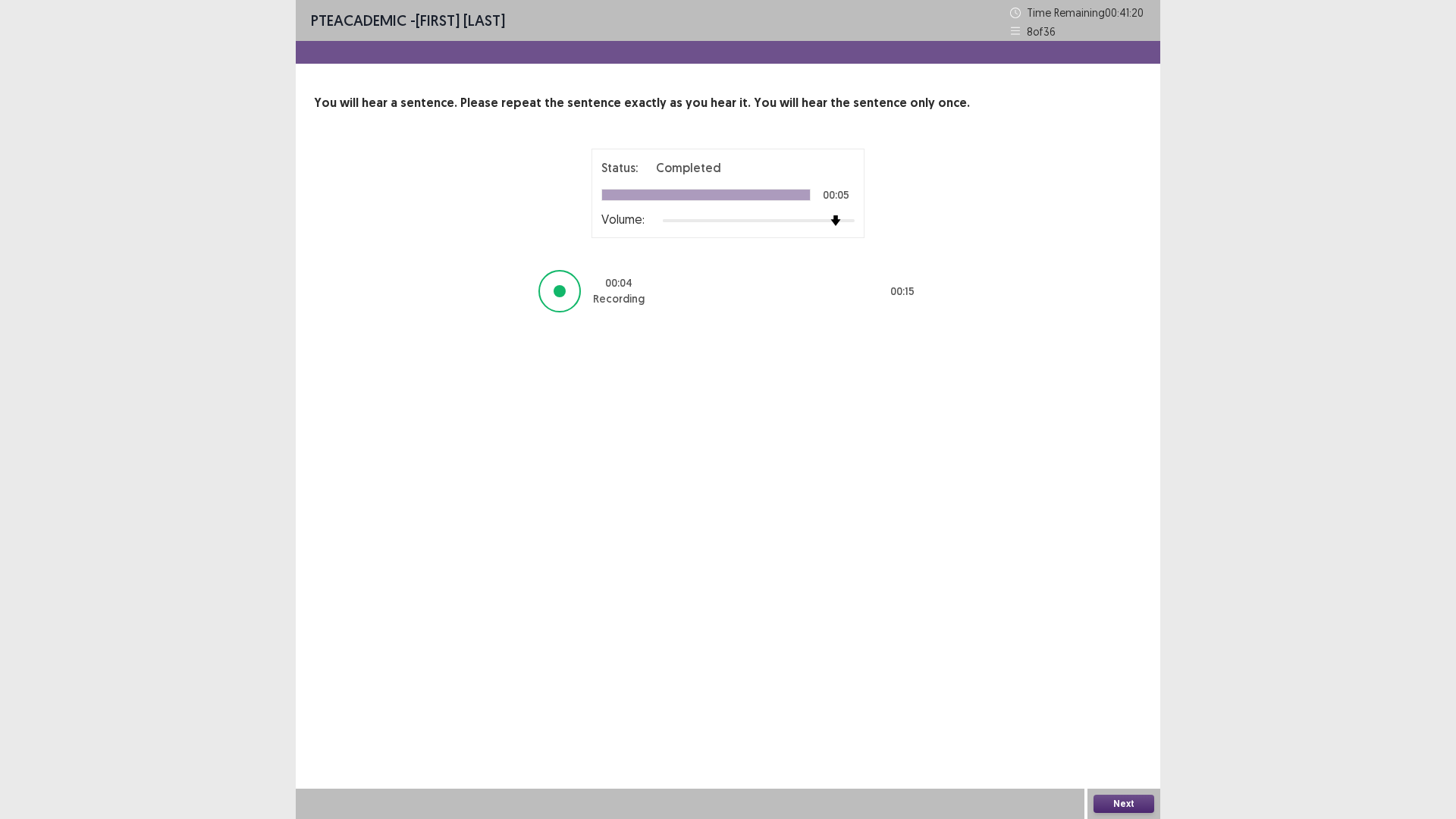 click on "Next" at bounding box center [1124, 804] 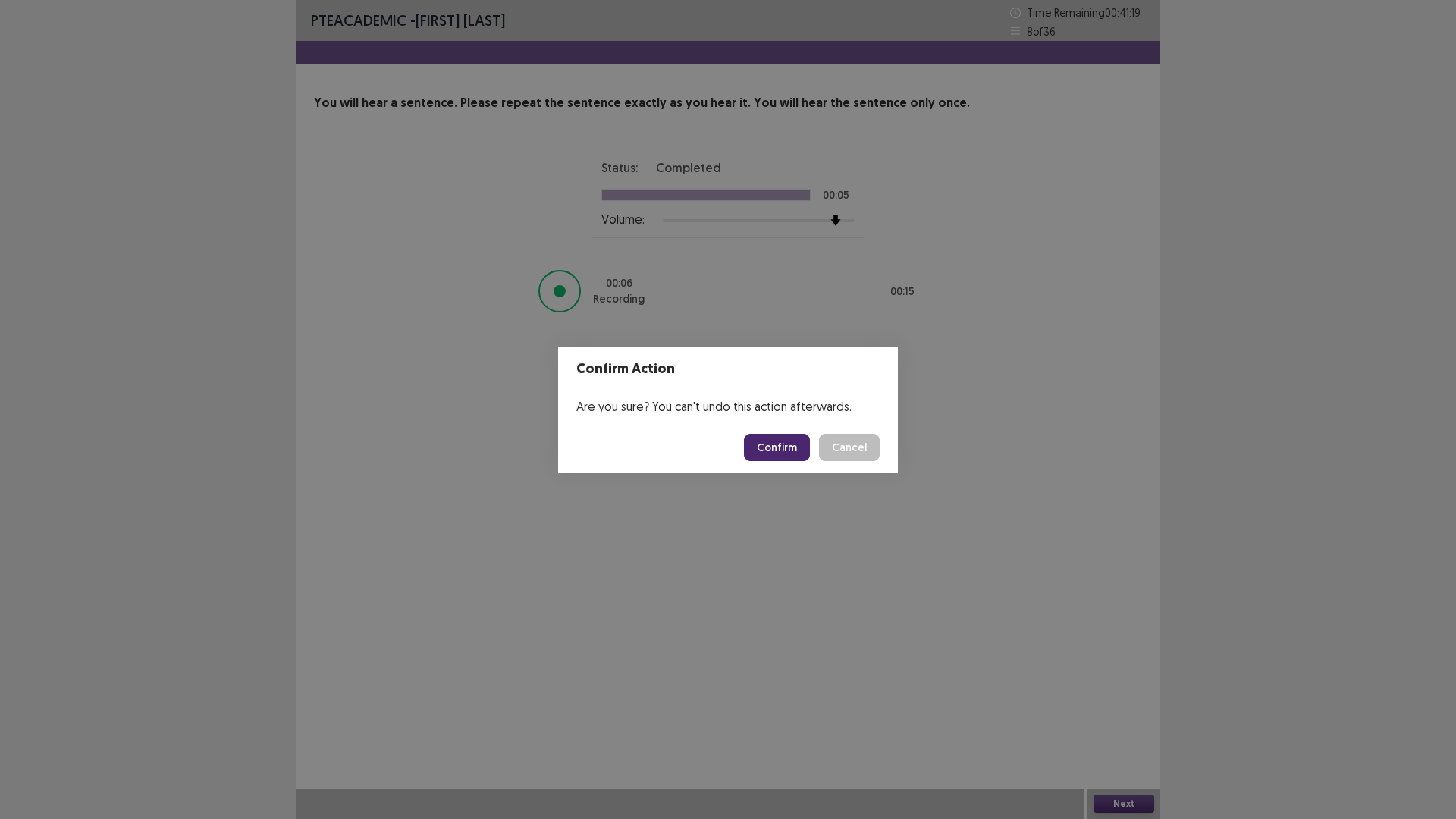 click on "Confirm" at bounding box center [777, 447] 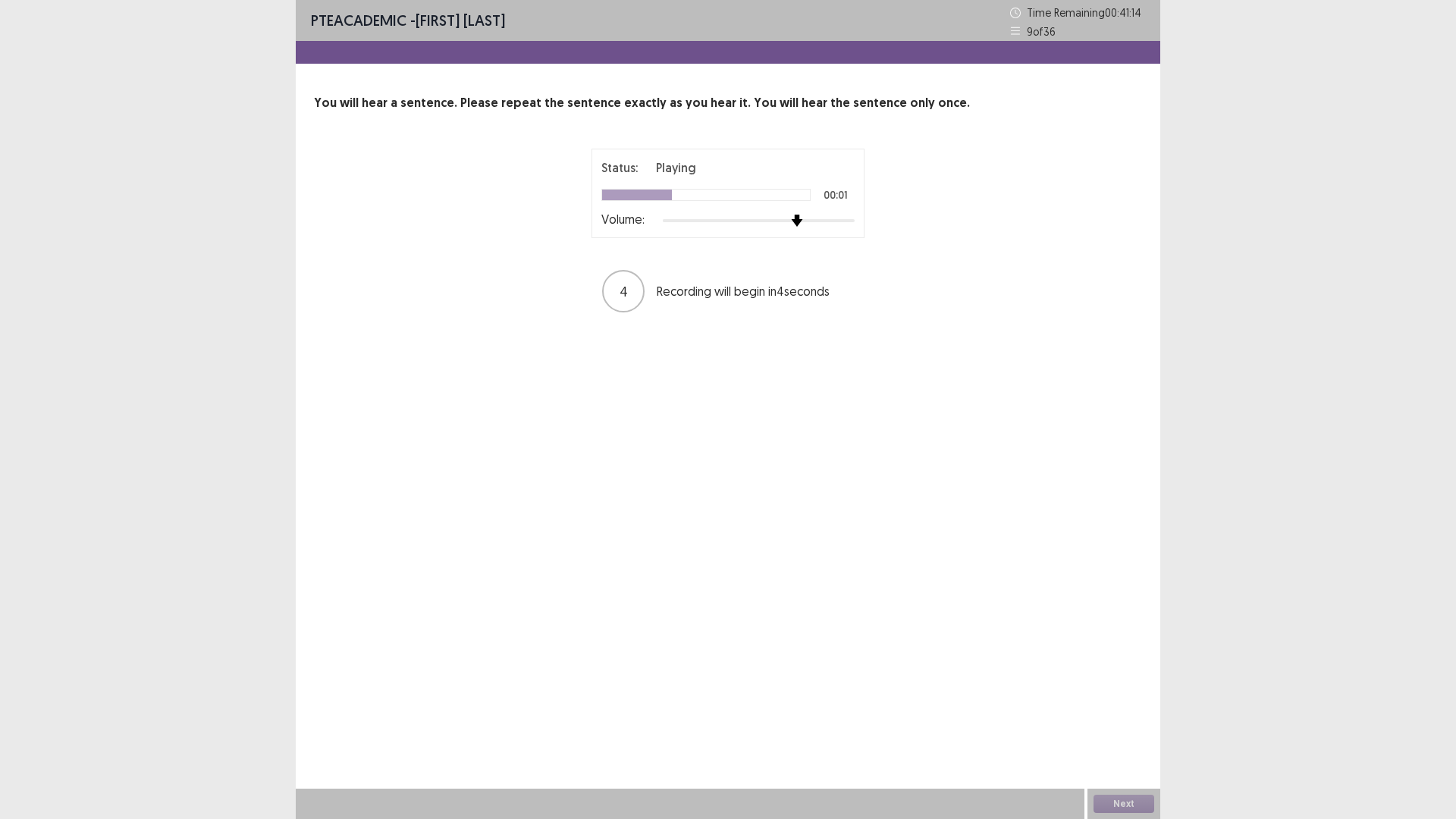 click on "Status: Playing 00:01 Volume: 4 Recording will begin in  4  seconds" at bounding box center (728, 231) 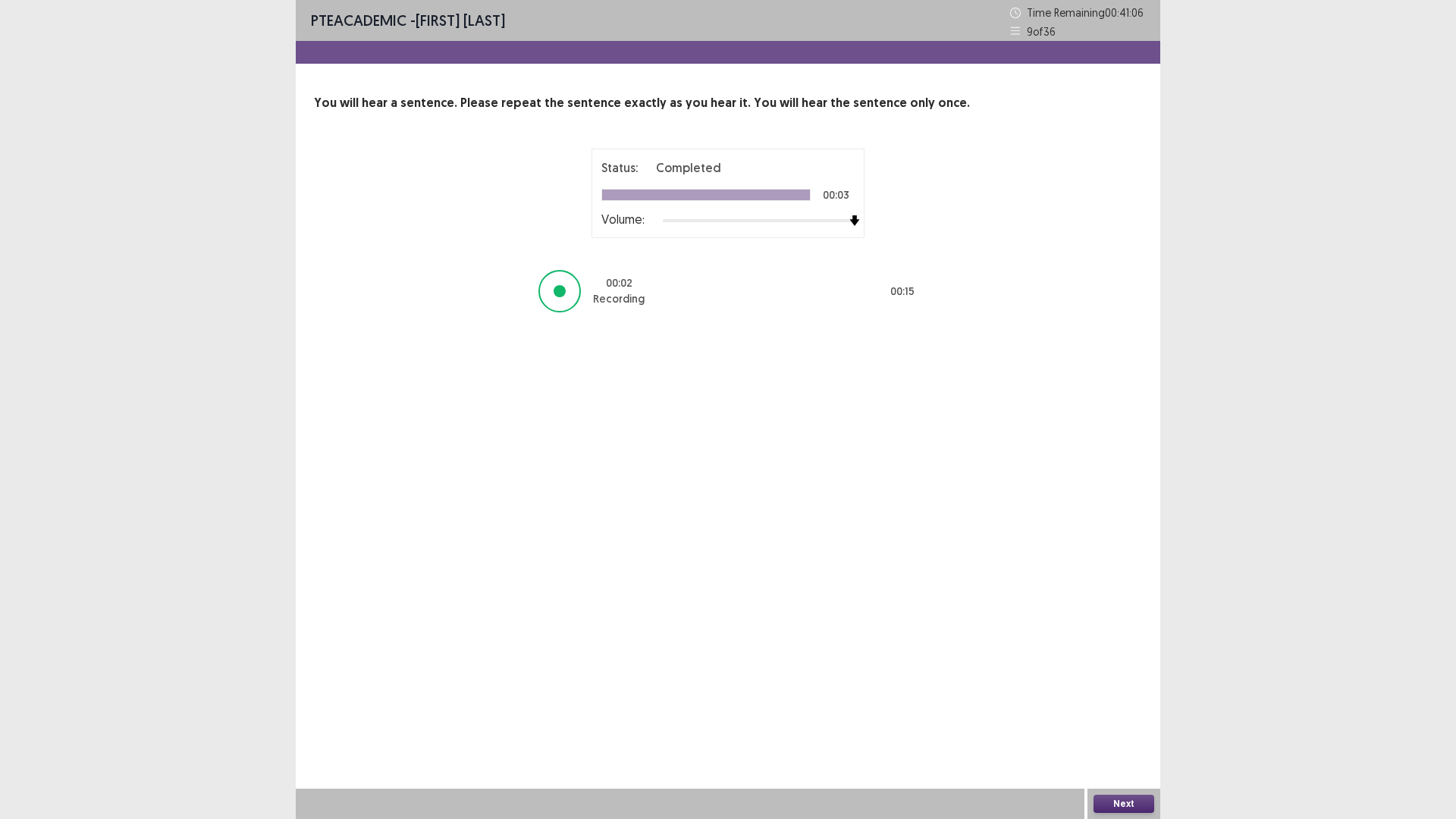 click on "Next" at bounding box center [1124, 804] 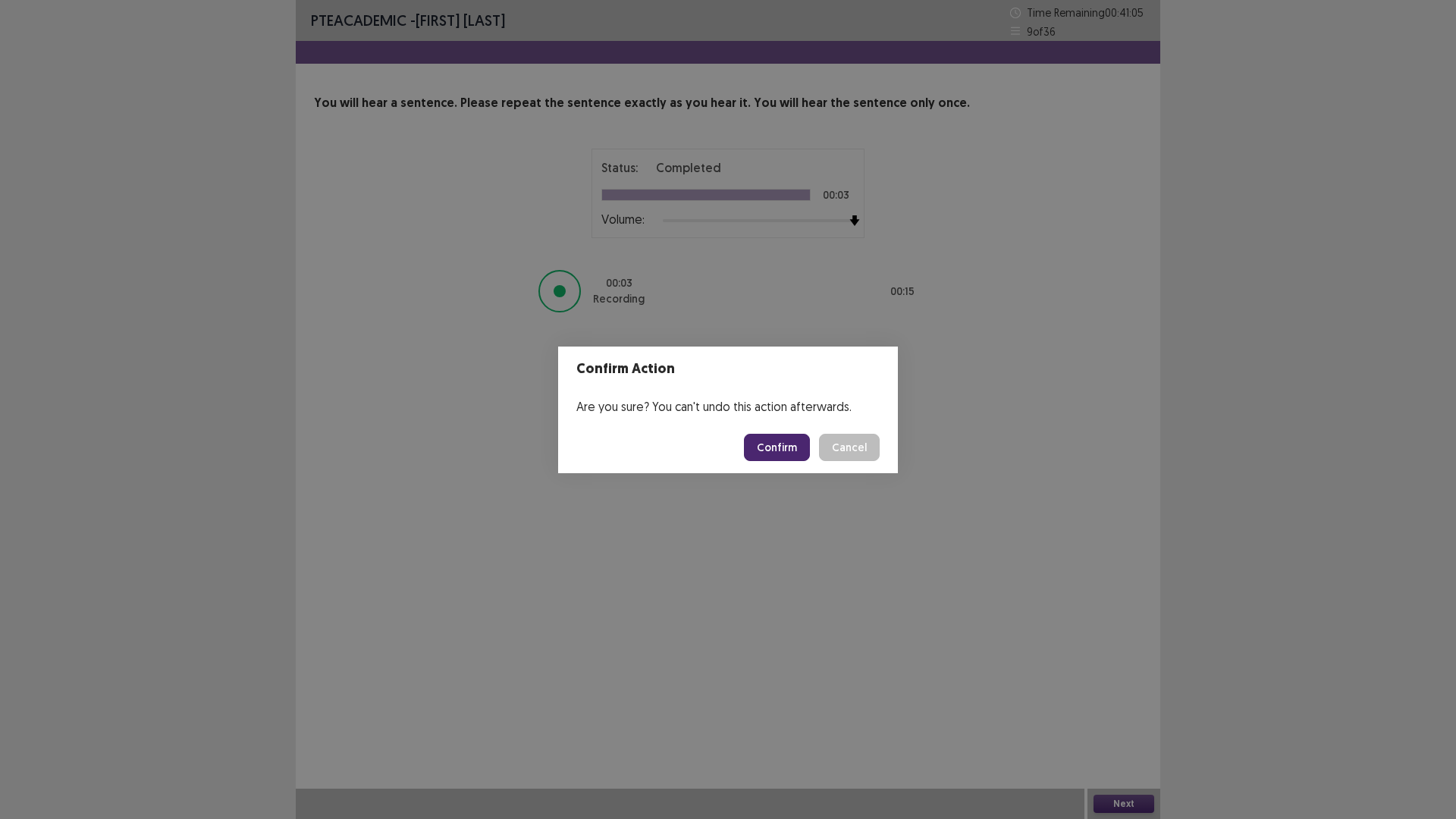 click on "Confirm" at bounding box center (777, 447) 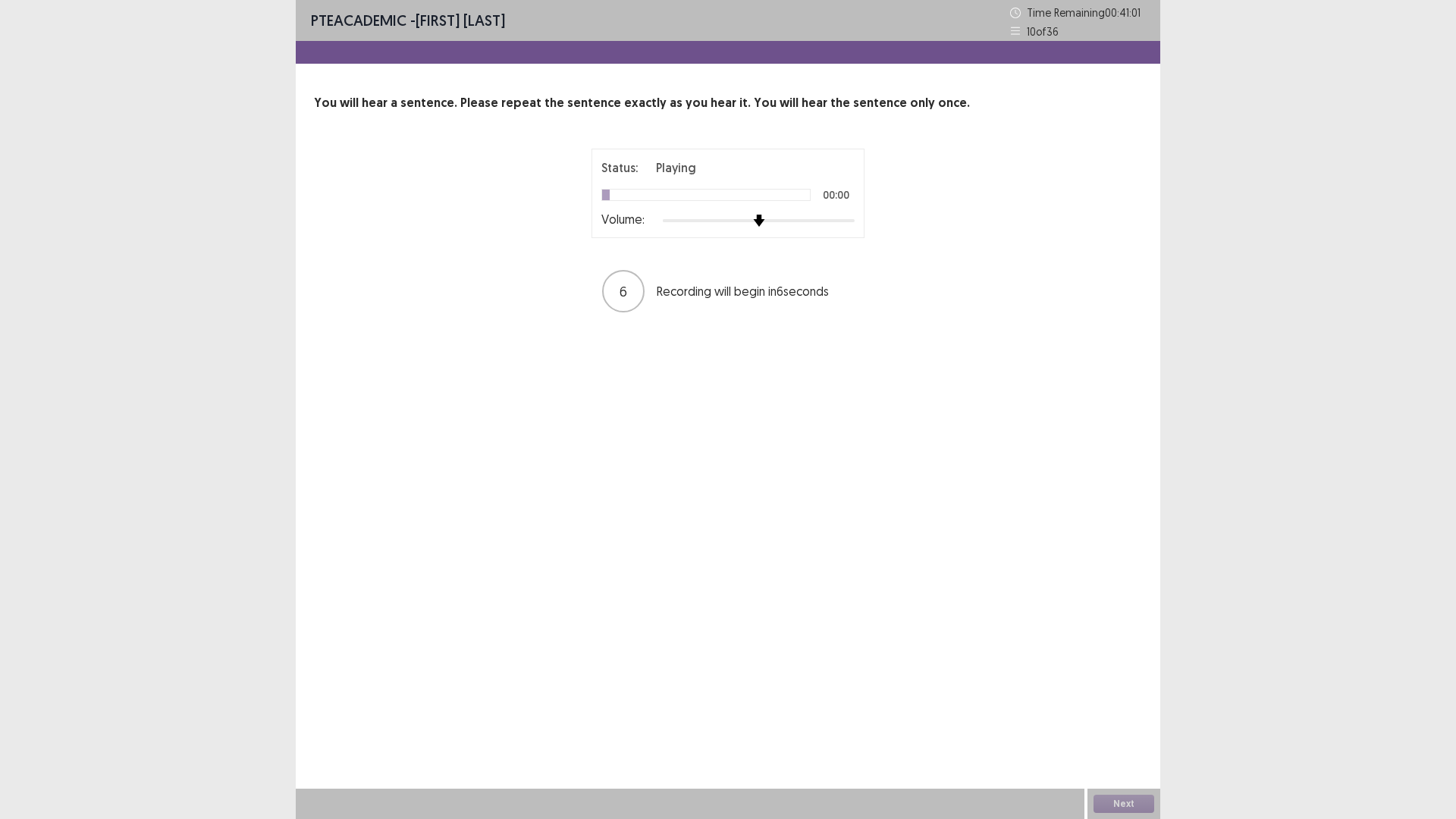 click on "Status: Playing 00:00 Volume: 6 Recording will begin in  6  seconds" at bounding box center (728, 231) 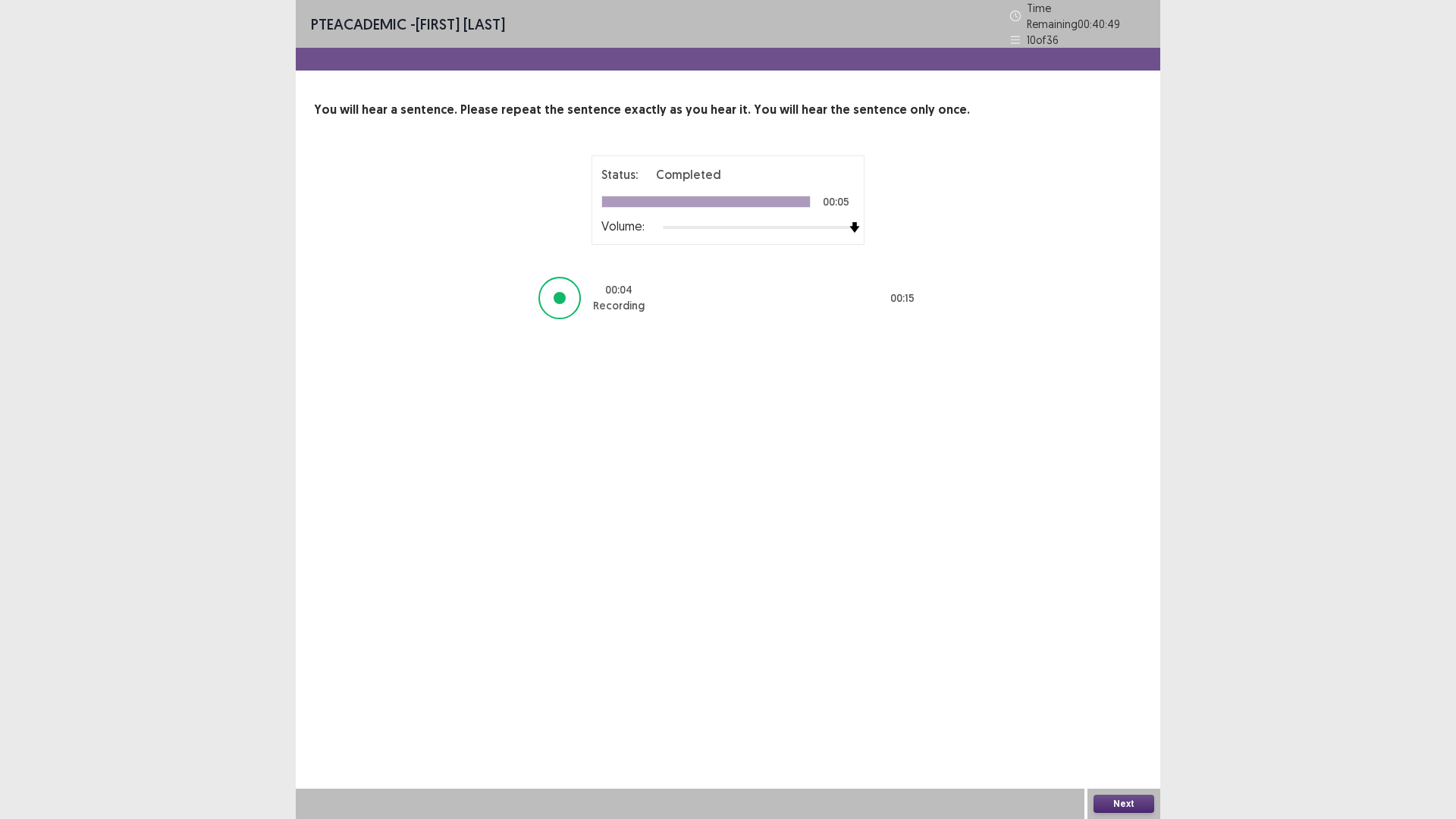 click on "Next" at bounding box center (1124, 804) 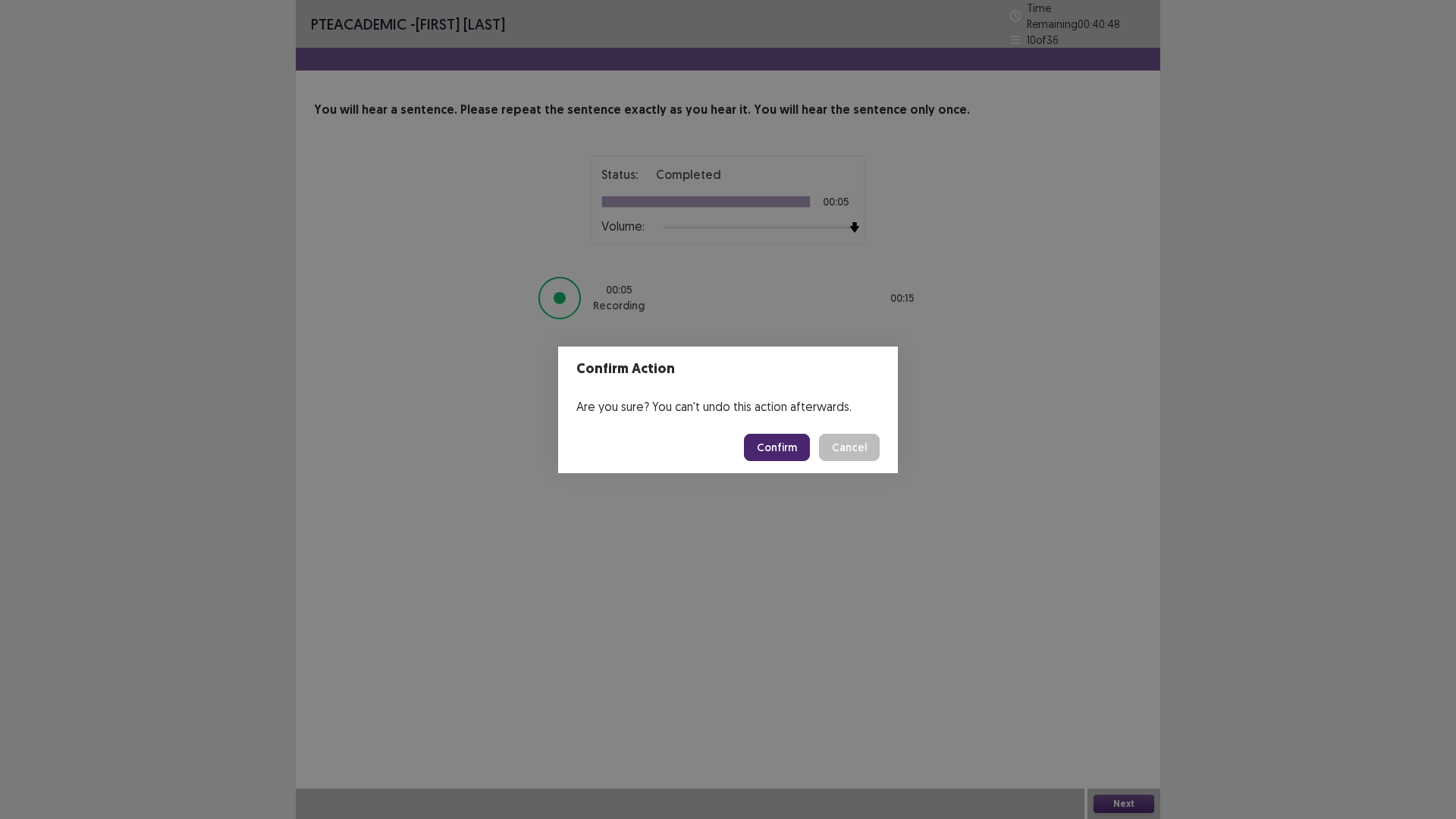 click on "Confirm" at bounding box center [777, 447] 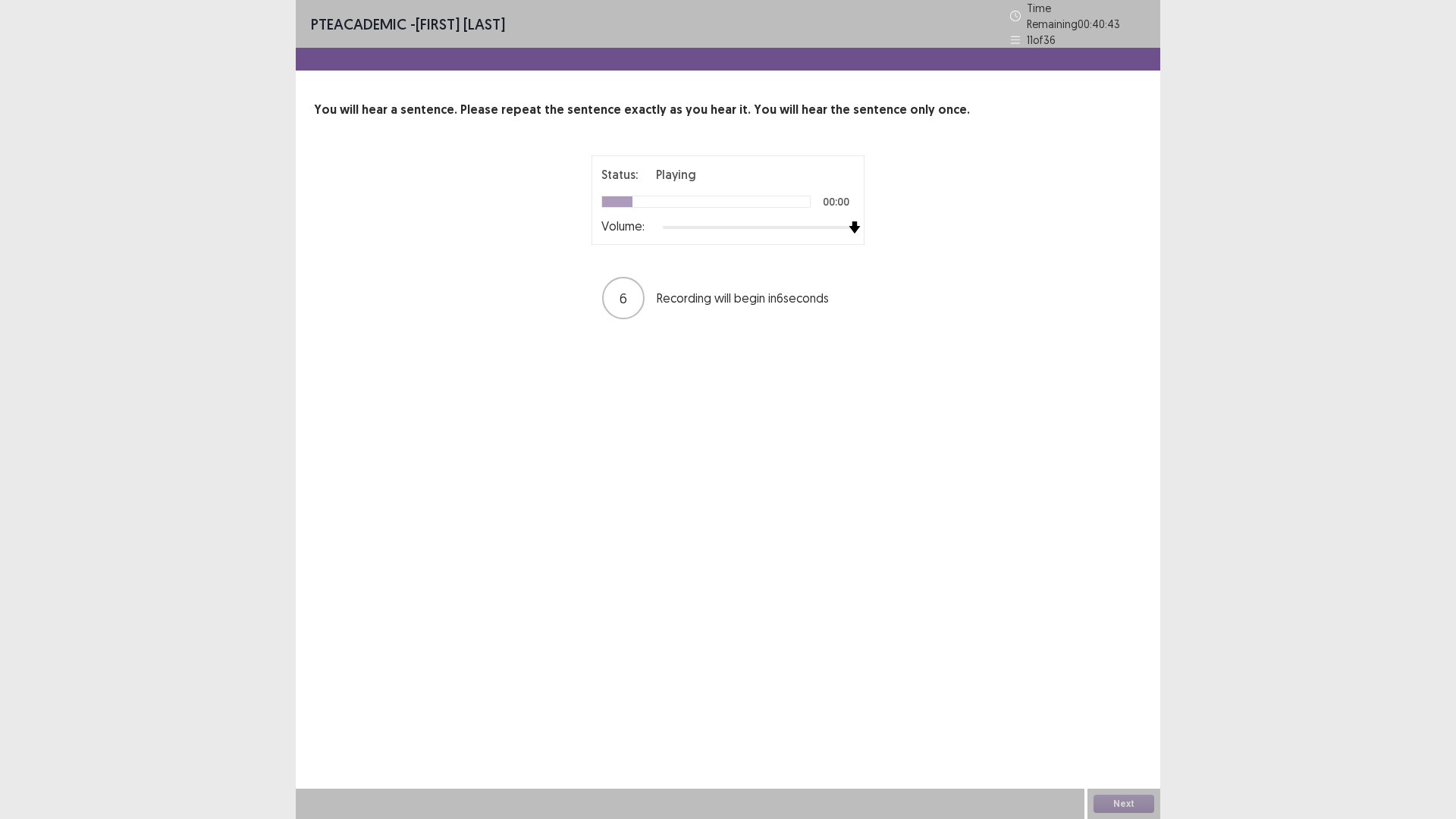 click on "Status: Playing 00:00 Volume: 6 Recording will begin in  6  seconds" at bounding box center [728, 238] 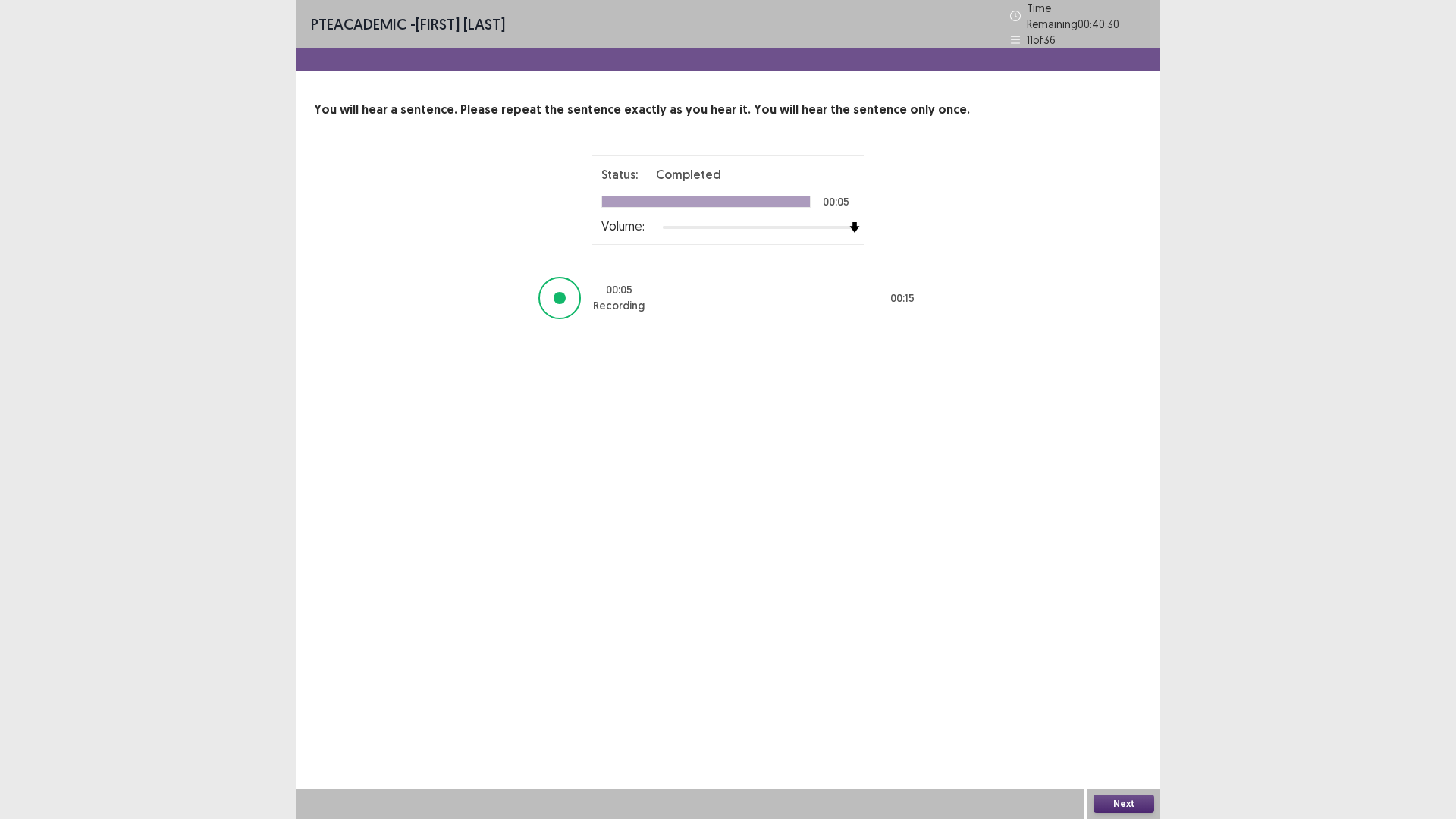 click on "Next" at bounding box center (1124, 804) 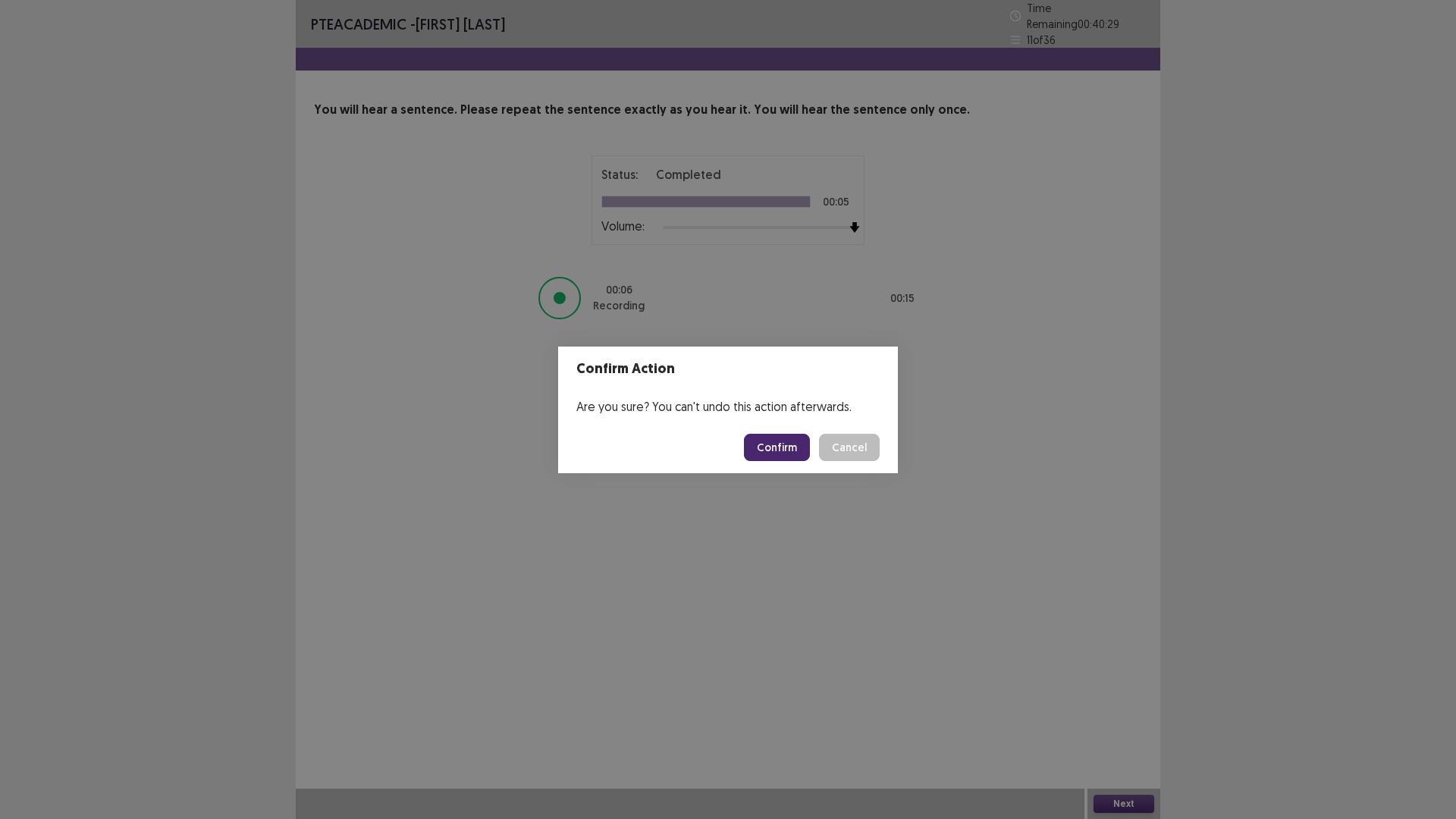 click on "Confirm" at bounding box center [777, 447] 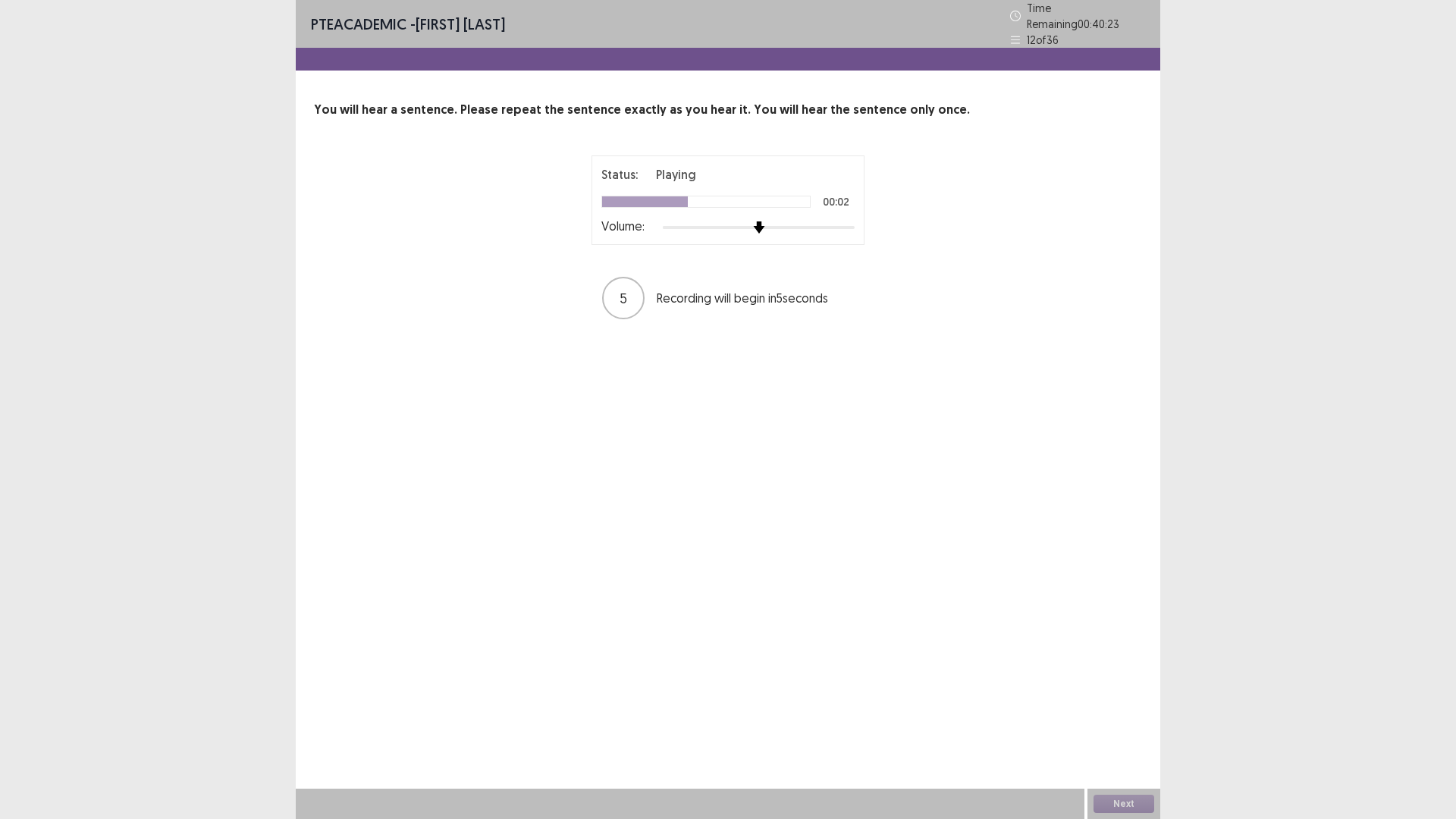 click on "Status: Playing 00:02 Volume: 5 Recording will begin in  5  seconds" at bounding box center (728, 238) 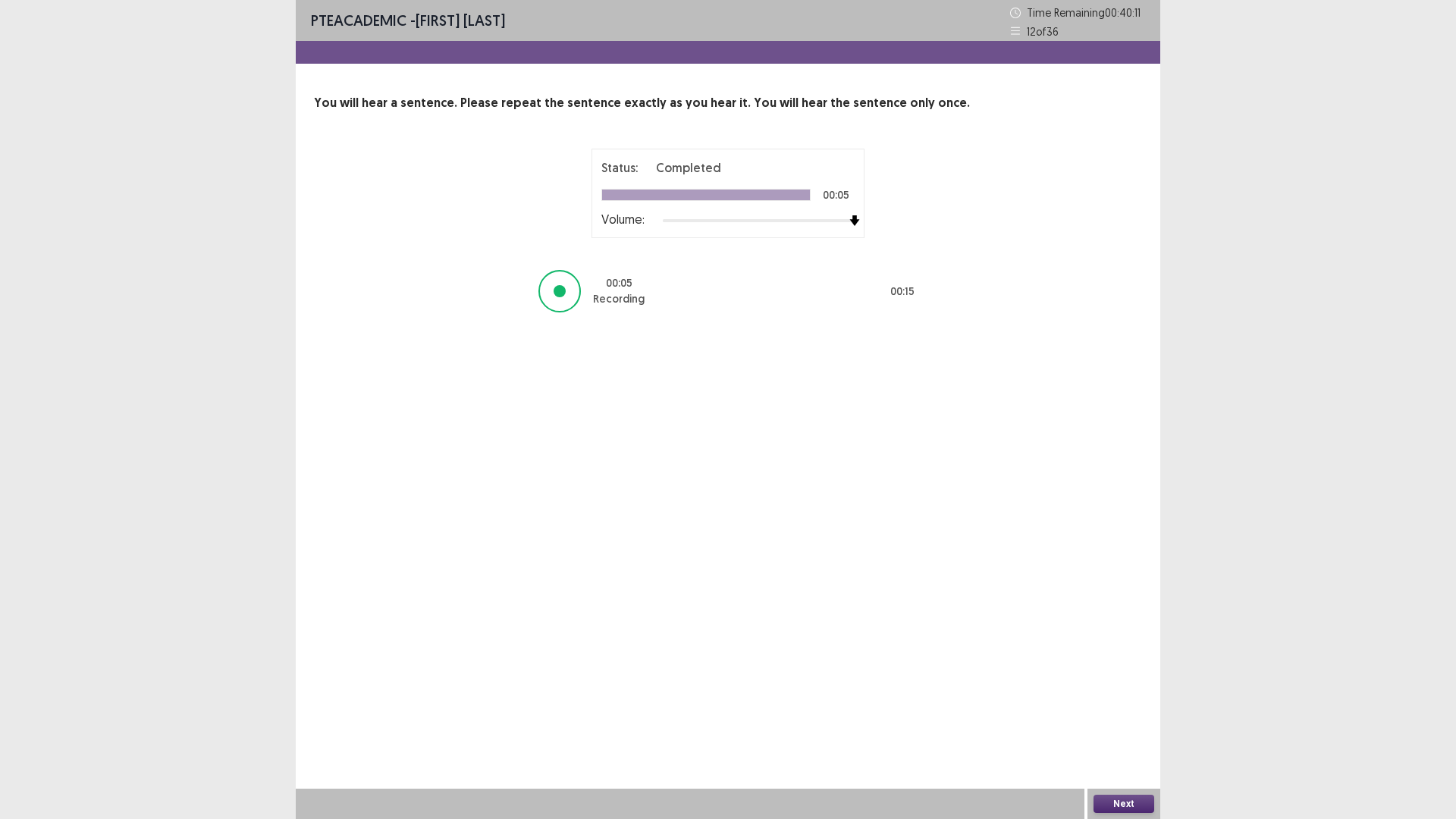 click on "Next" at bounding box center (1124, 804) 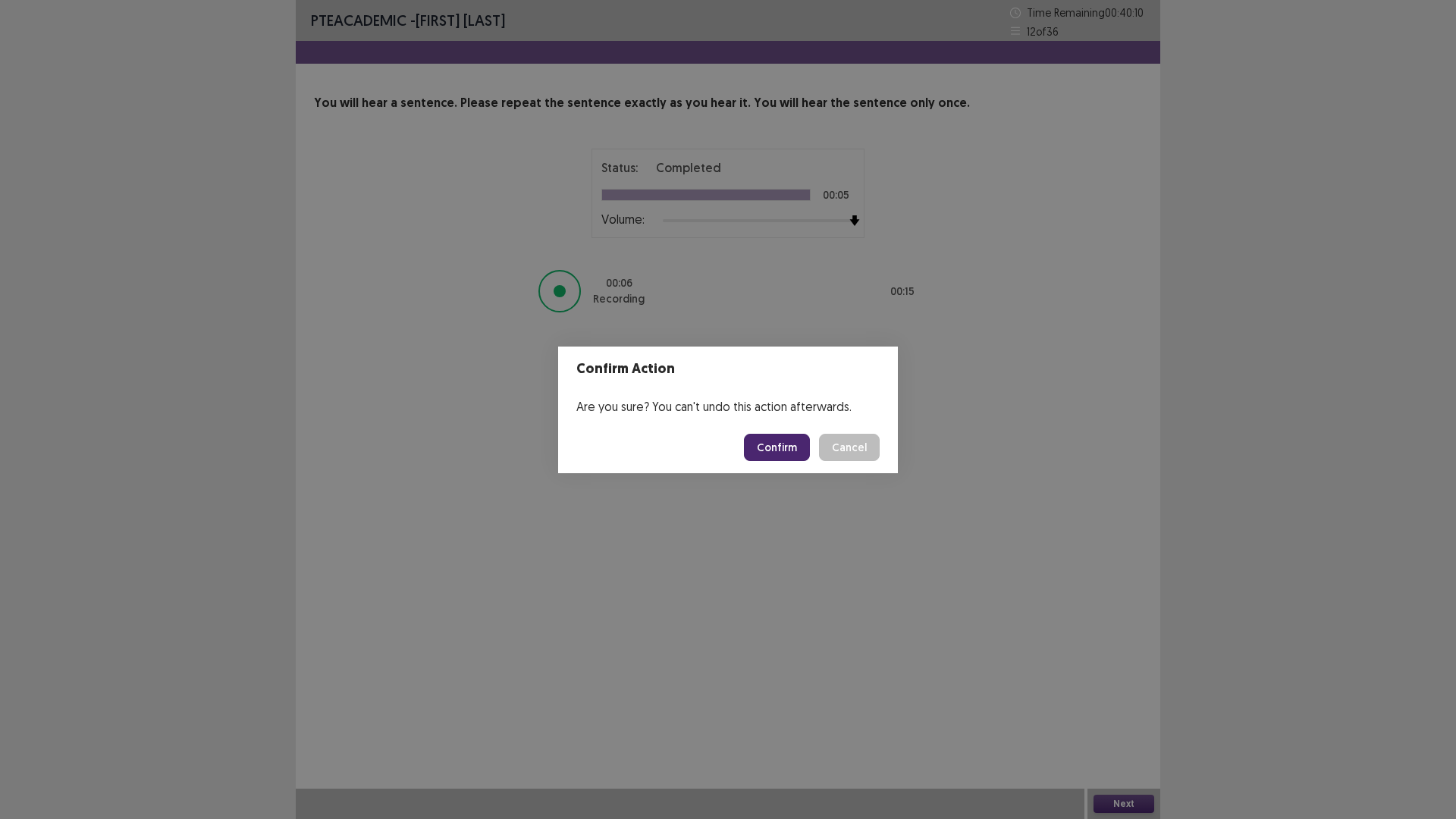 click on "Confirm" at bounding box center [777, 447] 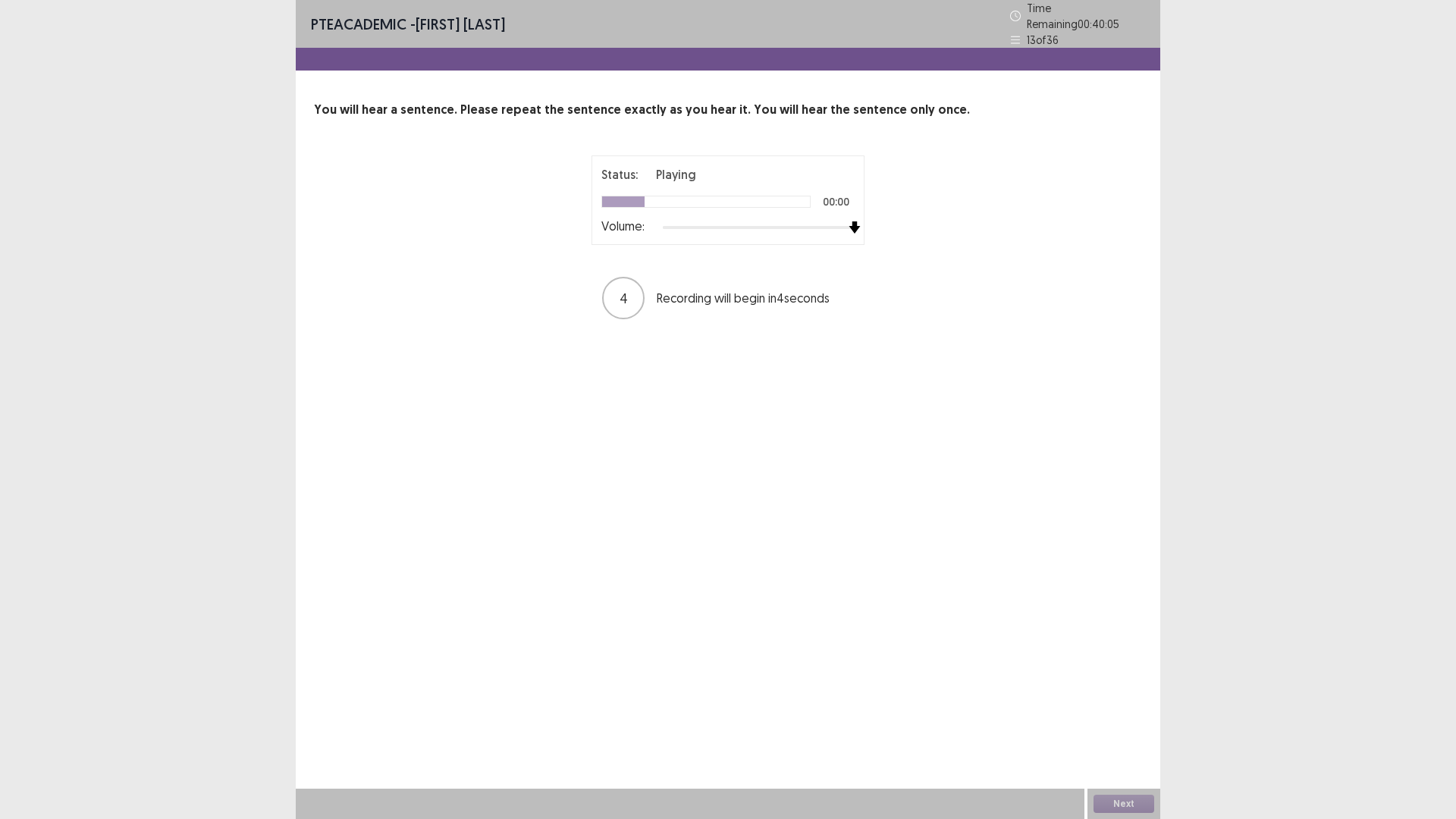 click on "Status: Playing 00:00 Volume: 4 Recording will begin in  4  seconds" at bounding box center [728, 238] 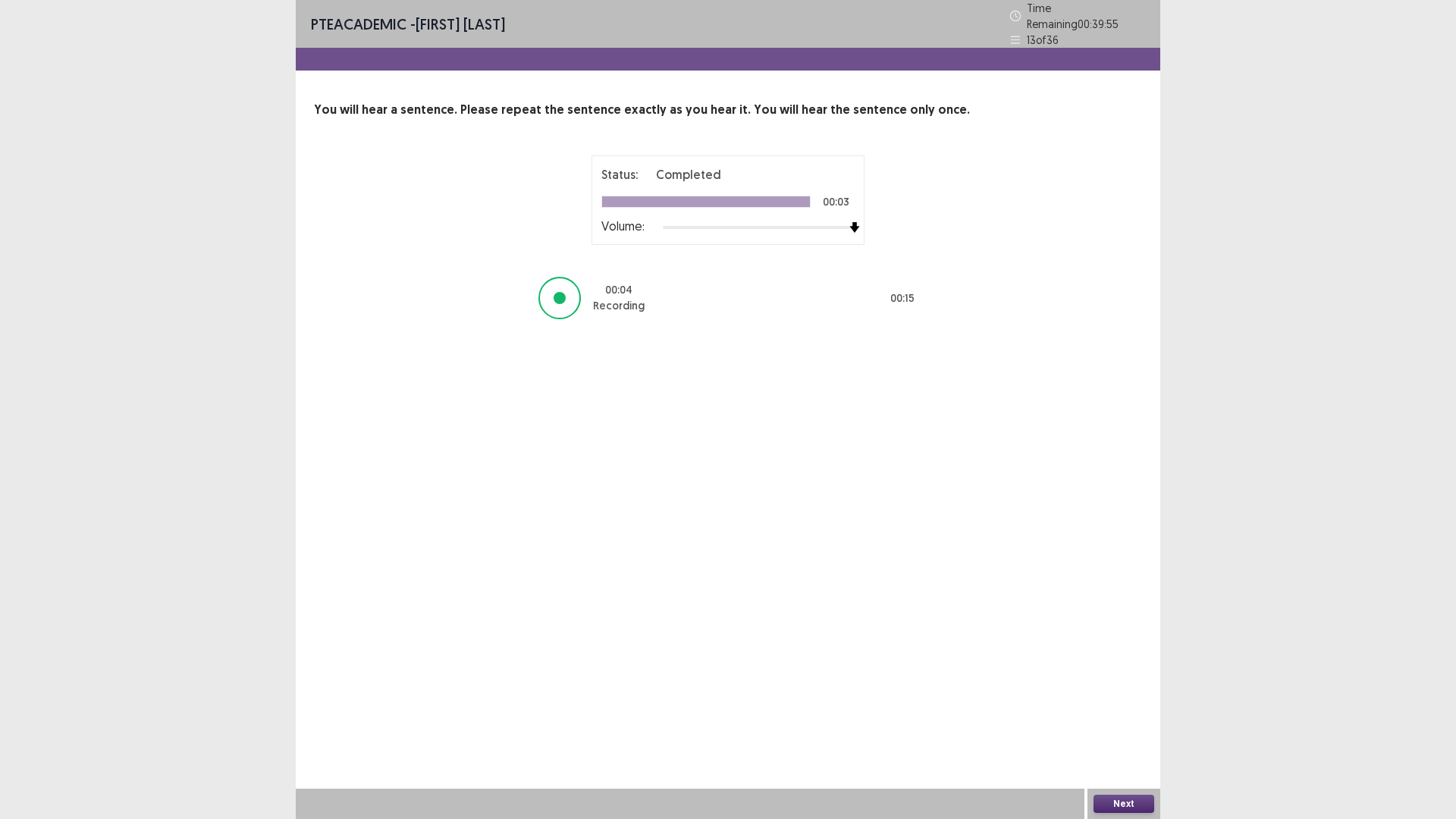 click on "Next" at bounding box center (1124, 804) 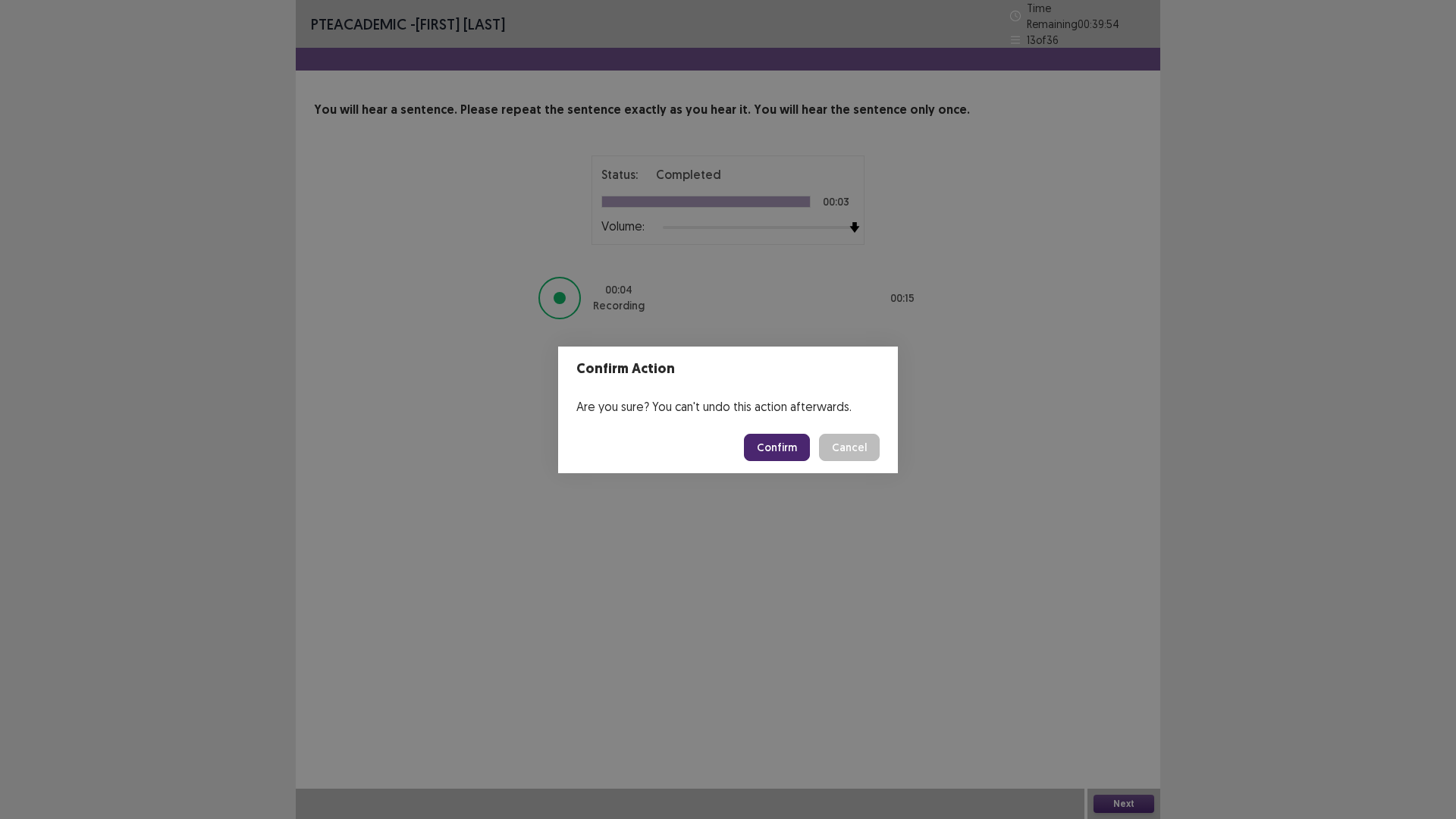 click on "Confirm" at bounding box center [777, 447] 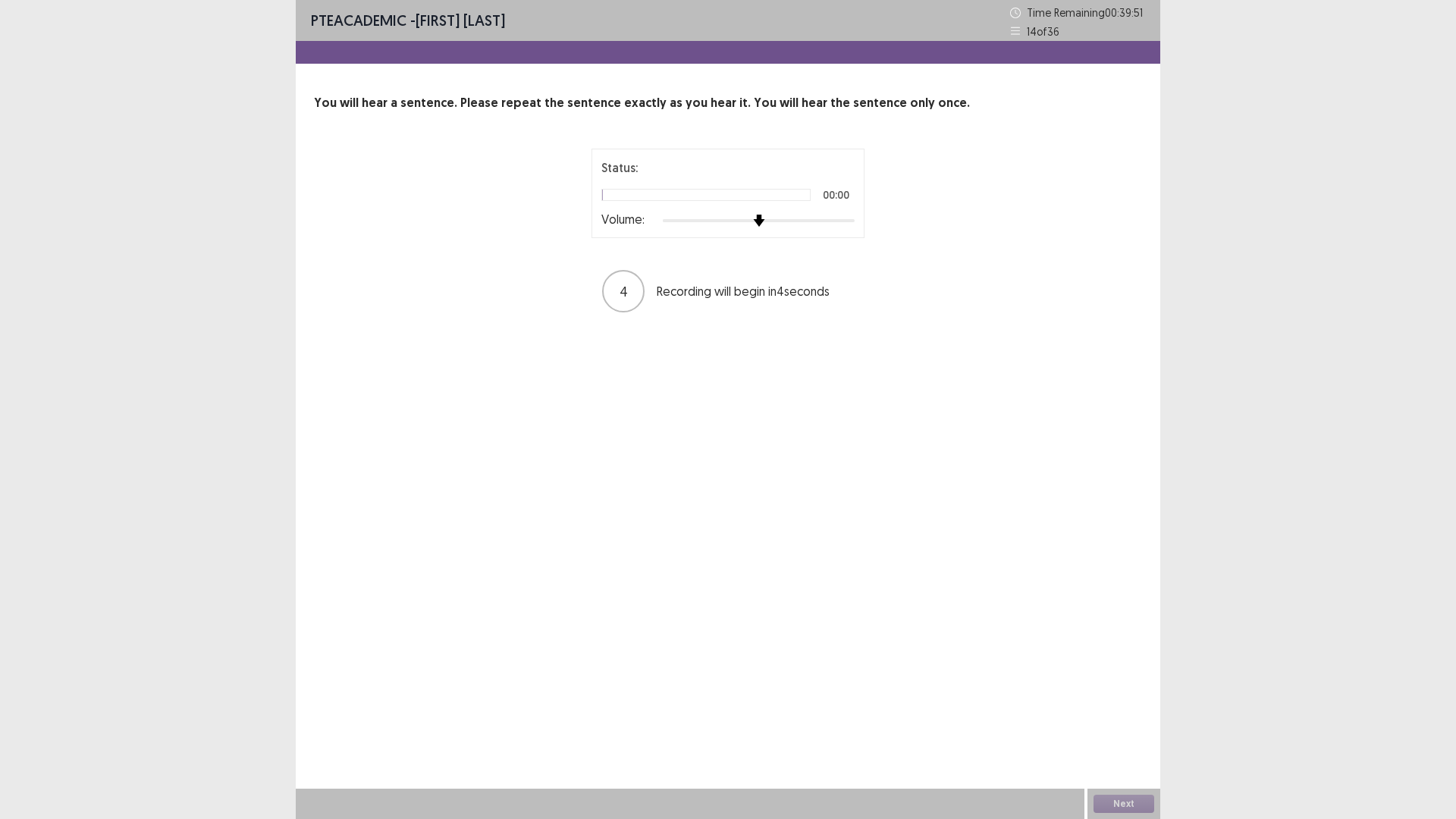 click on "Status: 00:00 Volume: 4 Recording will begin in  4  seconds" at bounding box center (728, 231) 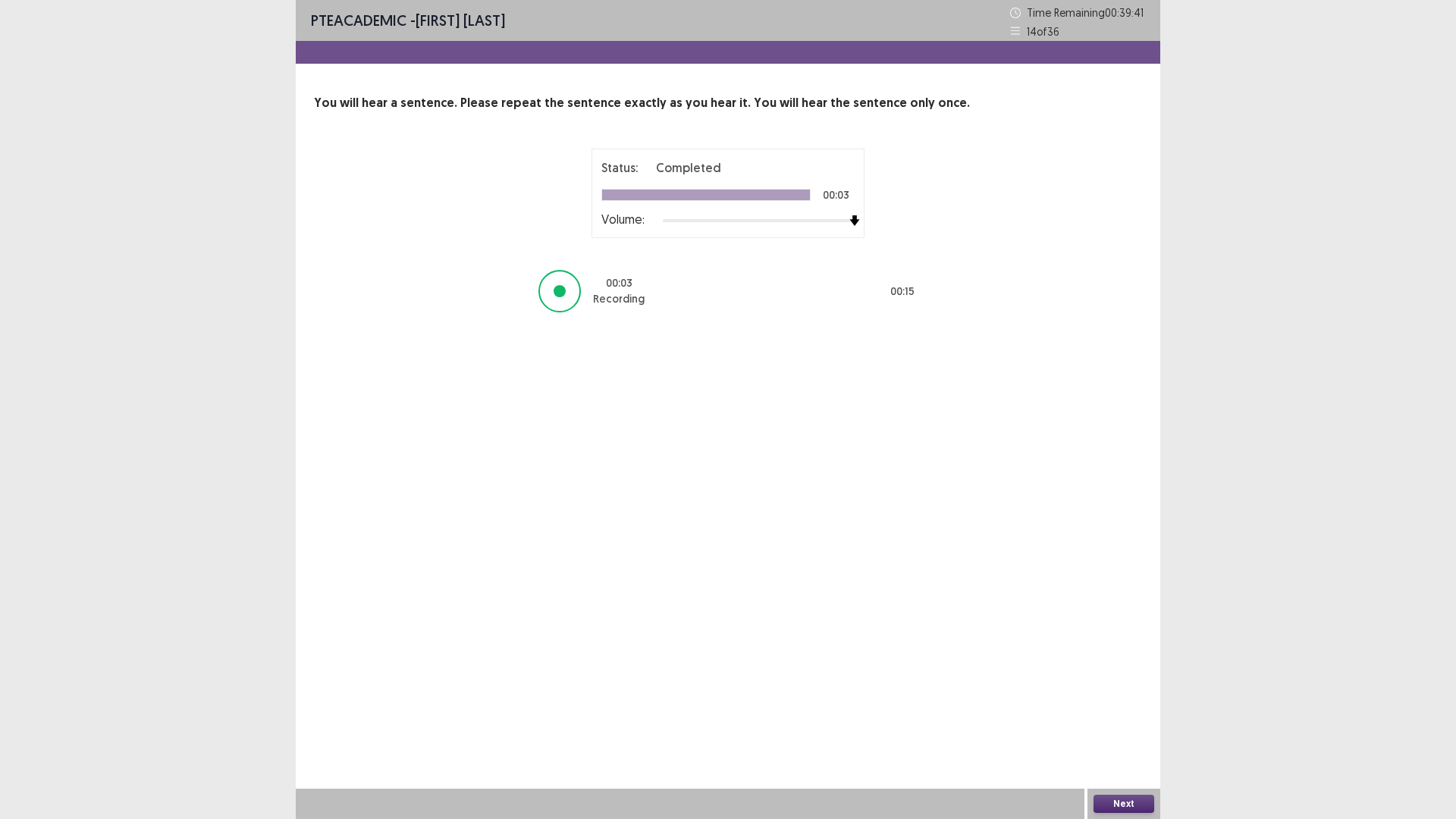 click on "Next" at bounding box center [1124, 804] 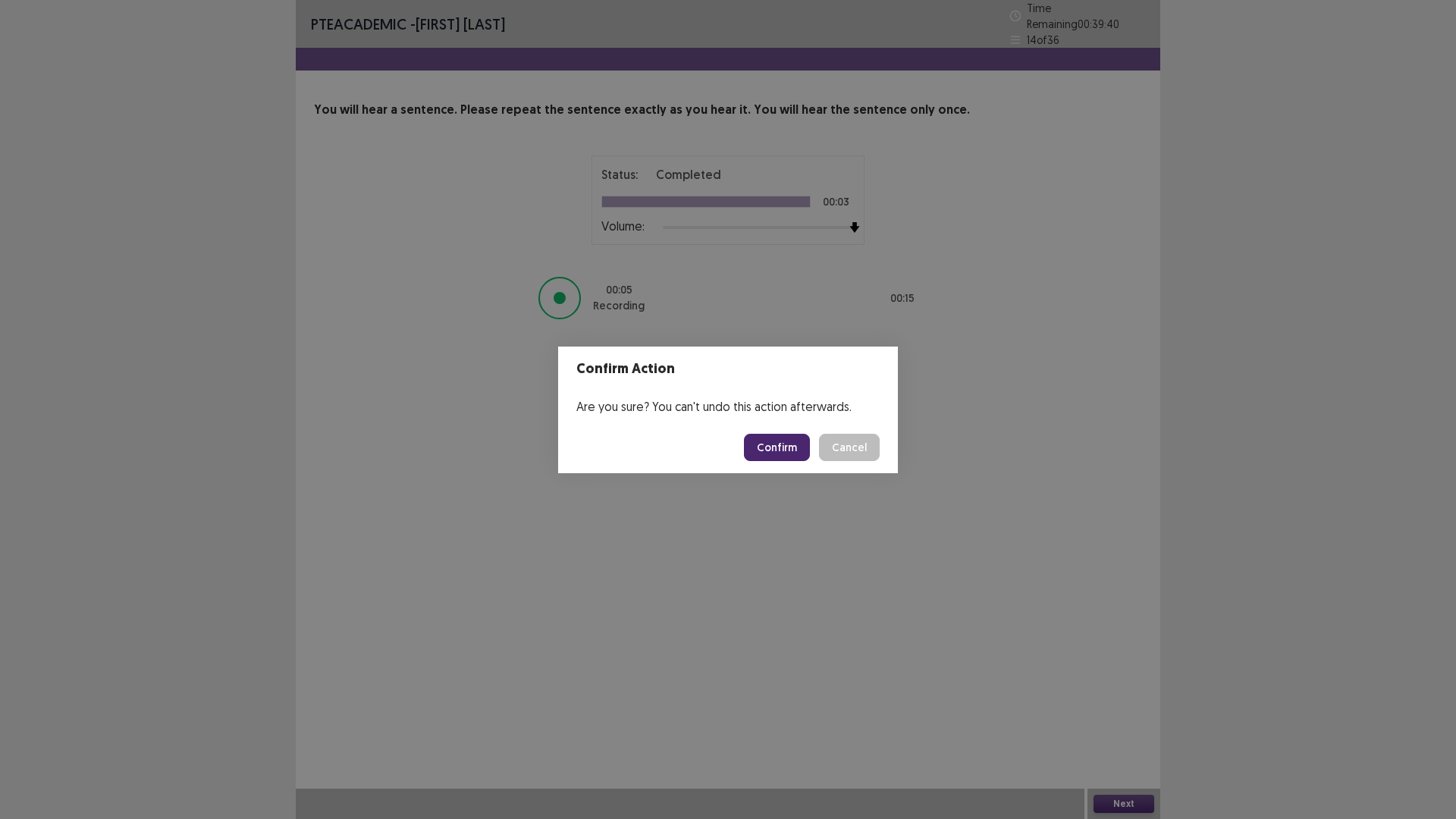 click on "Confirm" at bounding box center (777, 447) 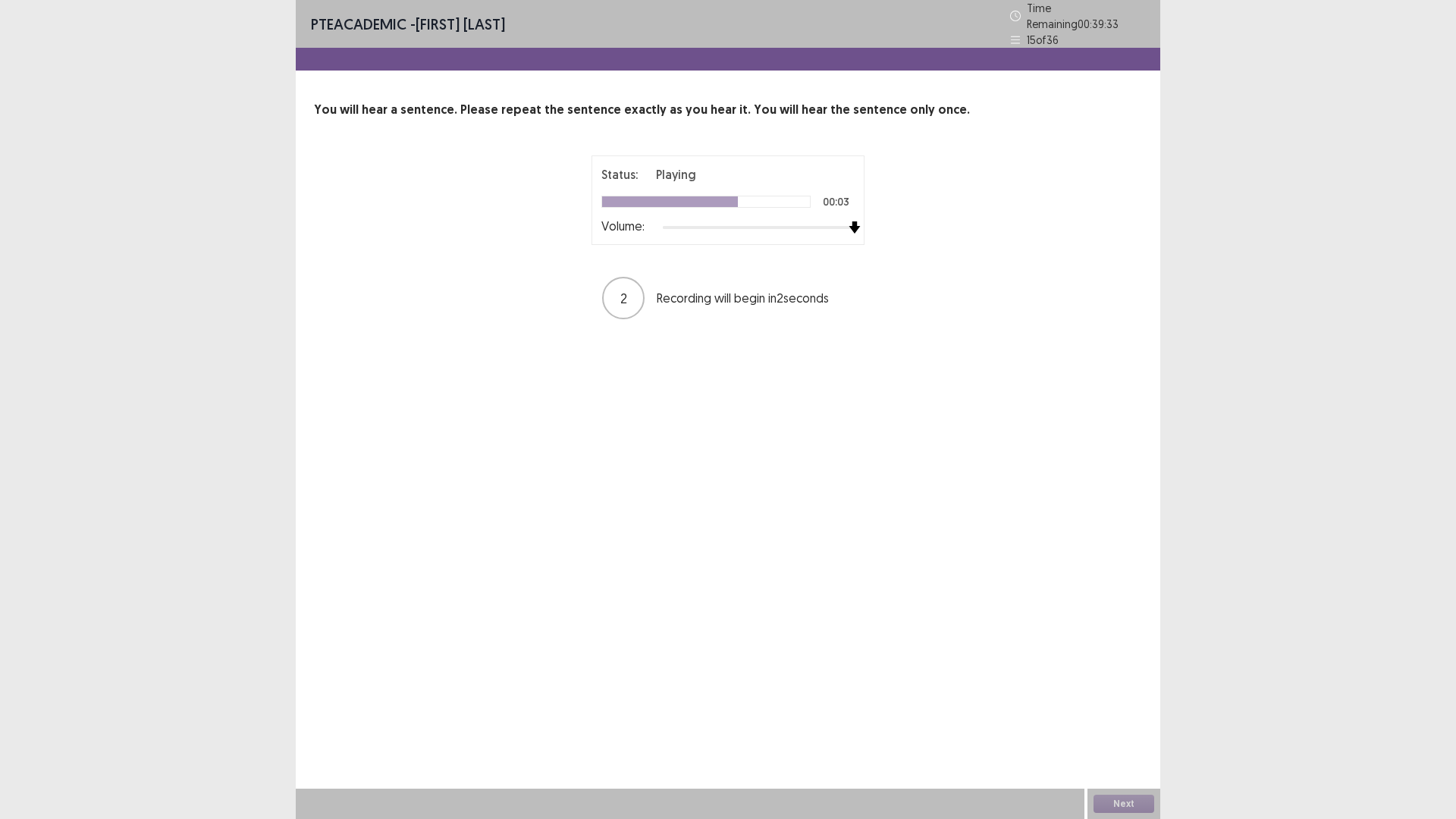 click on "Status: Playing 00:03 Volume: 2 Recording will begin in  2  seconds" at bounding box center (728, 238) 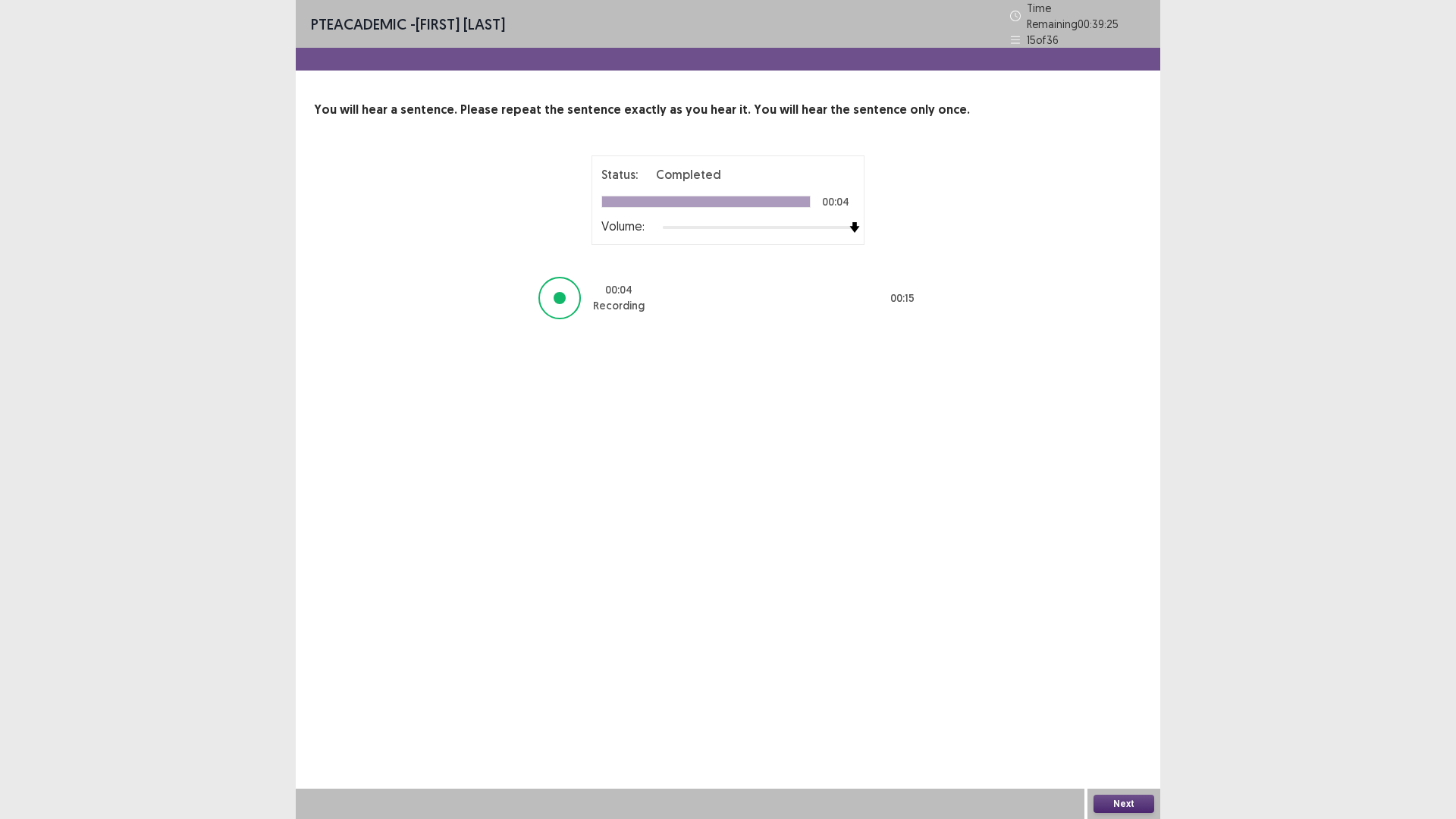 click on "Next" at bounding box center (1124, 804) 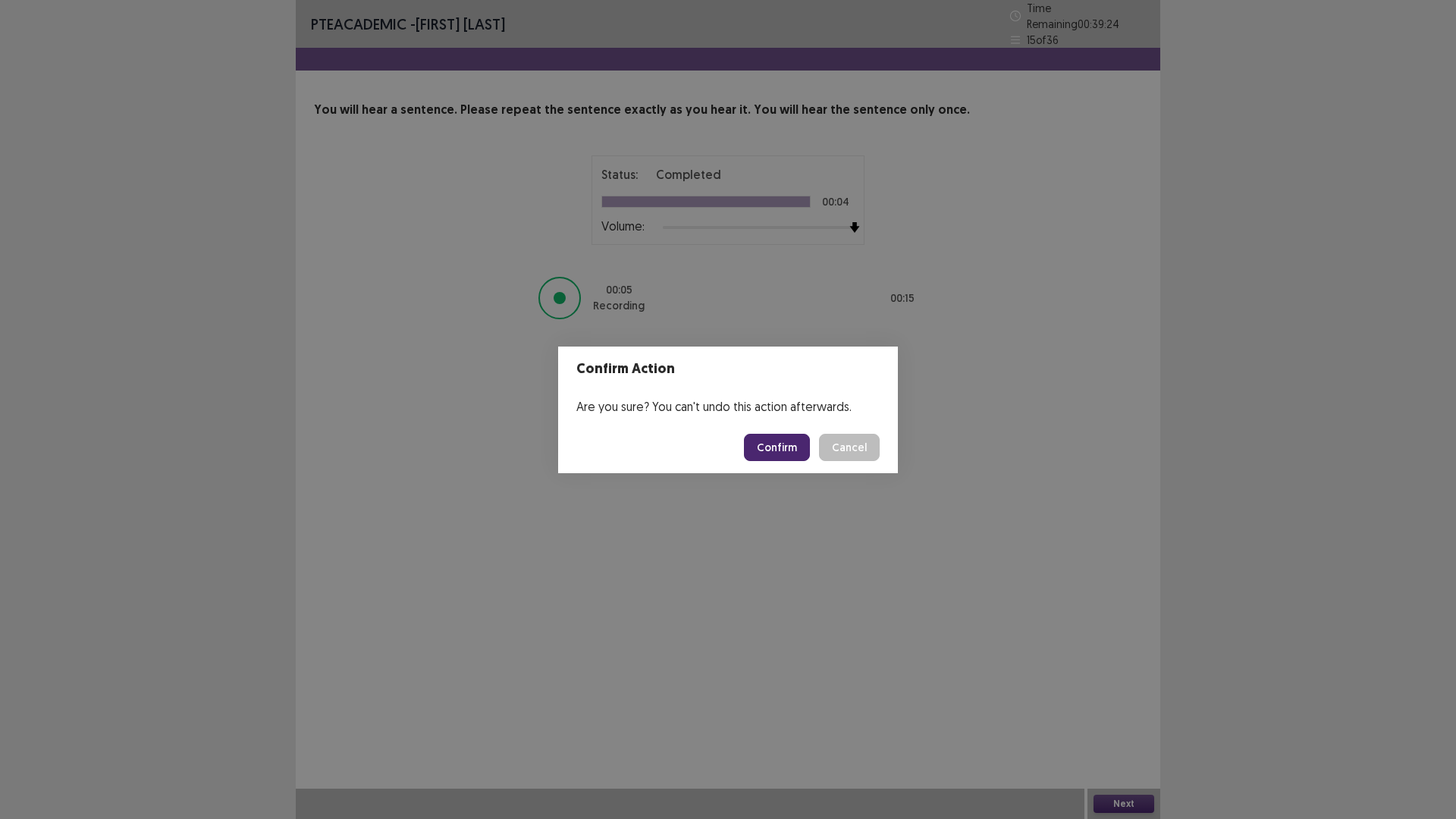 click on "Confirm" at bounding box center (777, 447) 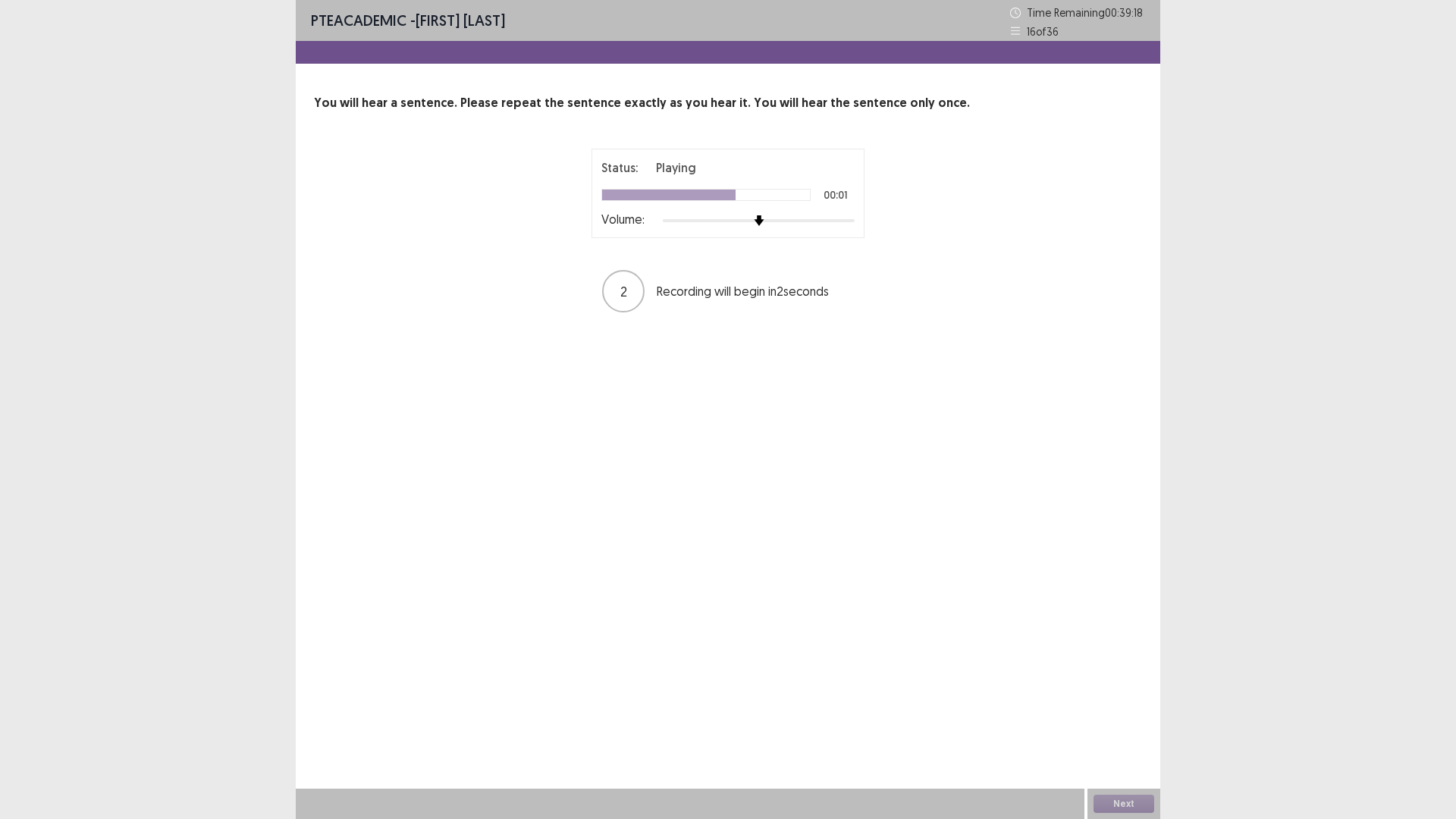 drag, startPoint x: 758, startPoint y: 214, endPoint x: 875, endPoint y: 220, distance: 117.15375 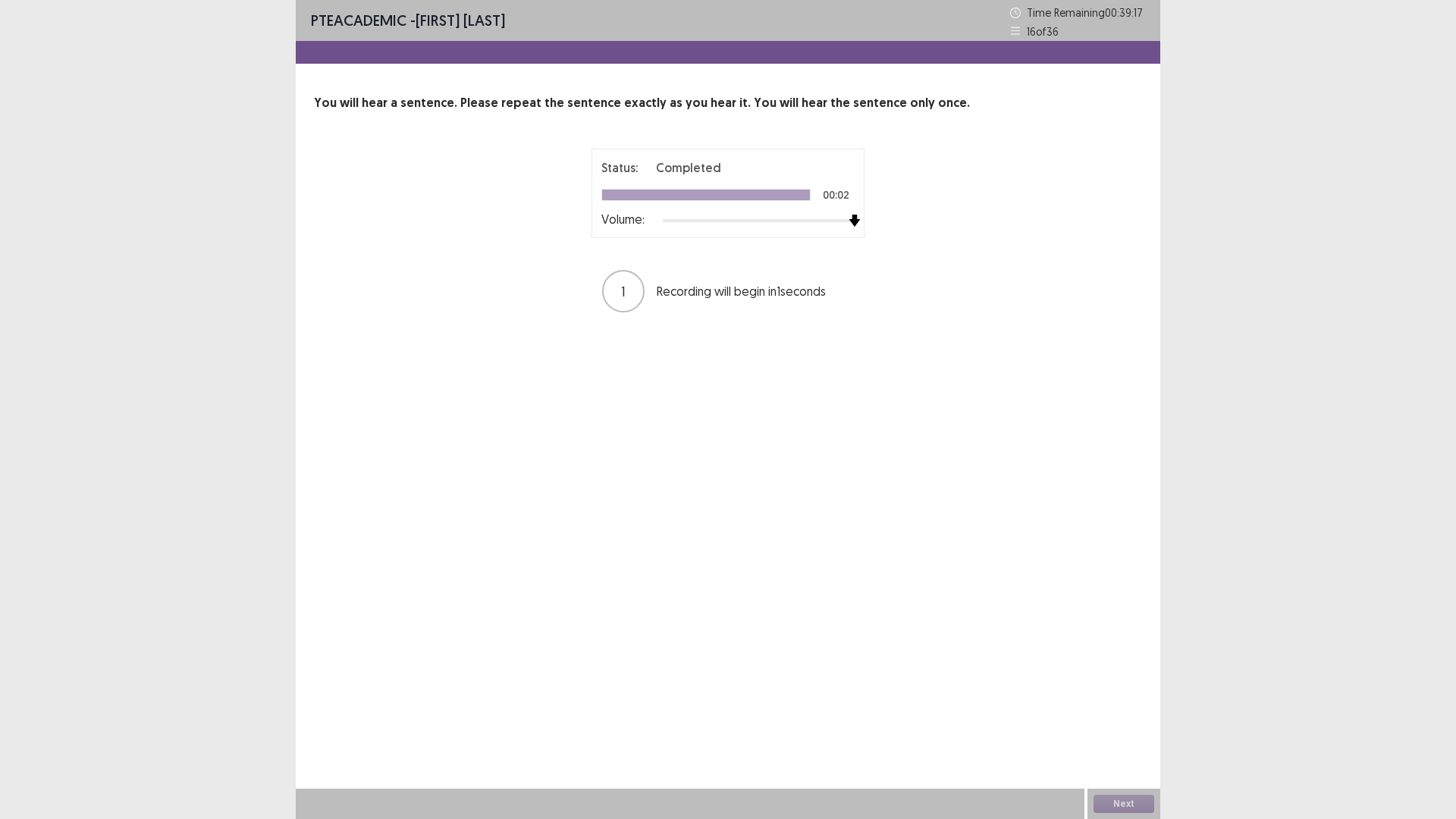click on "Status: Completed 00:02 Volume: 1 Recording will begin in  1  seconds" at bounding box center [728, 231] 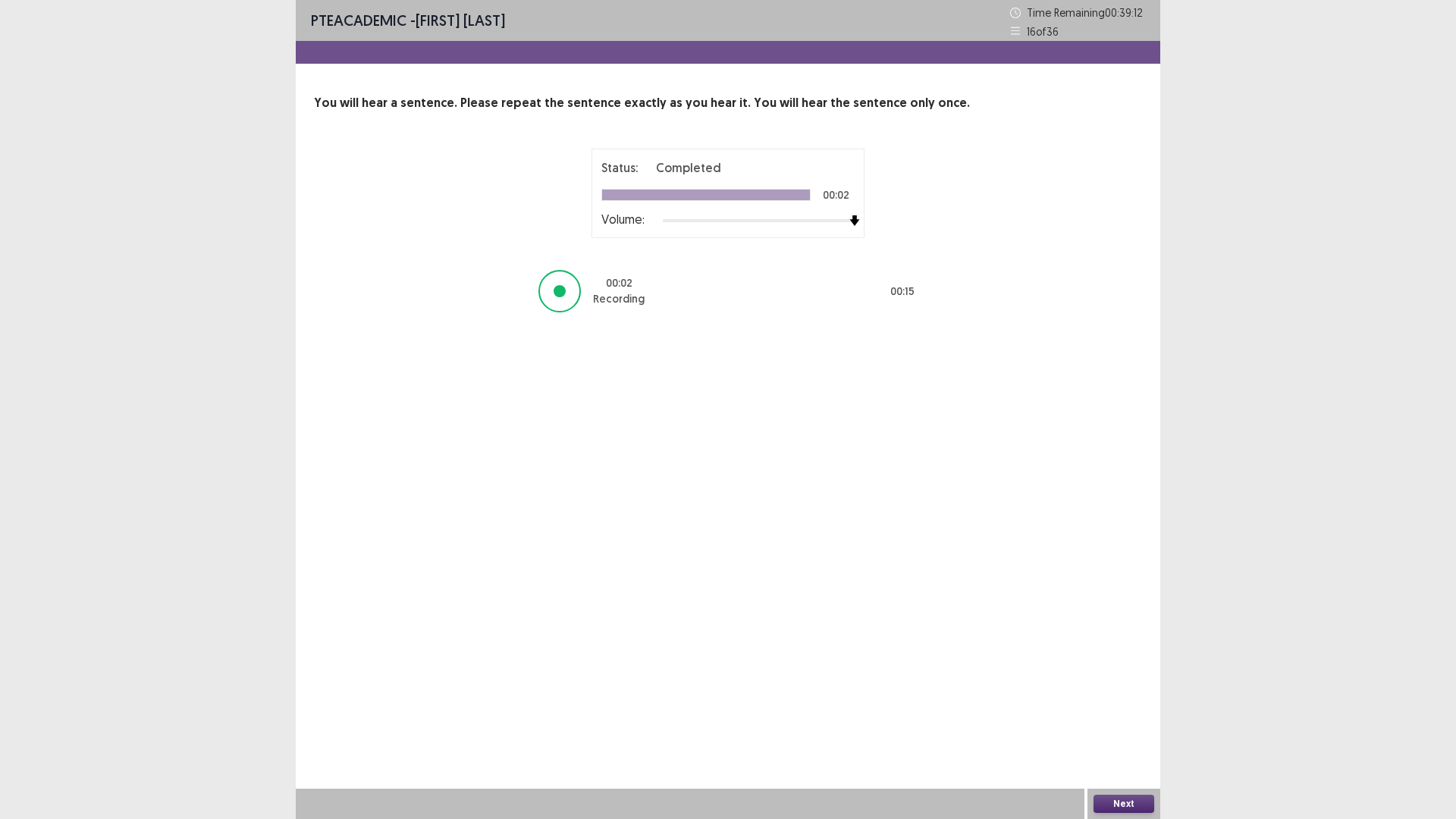 click on "Next" at bounding box center (1124, 804) 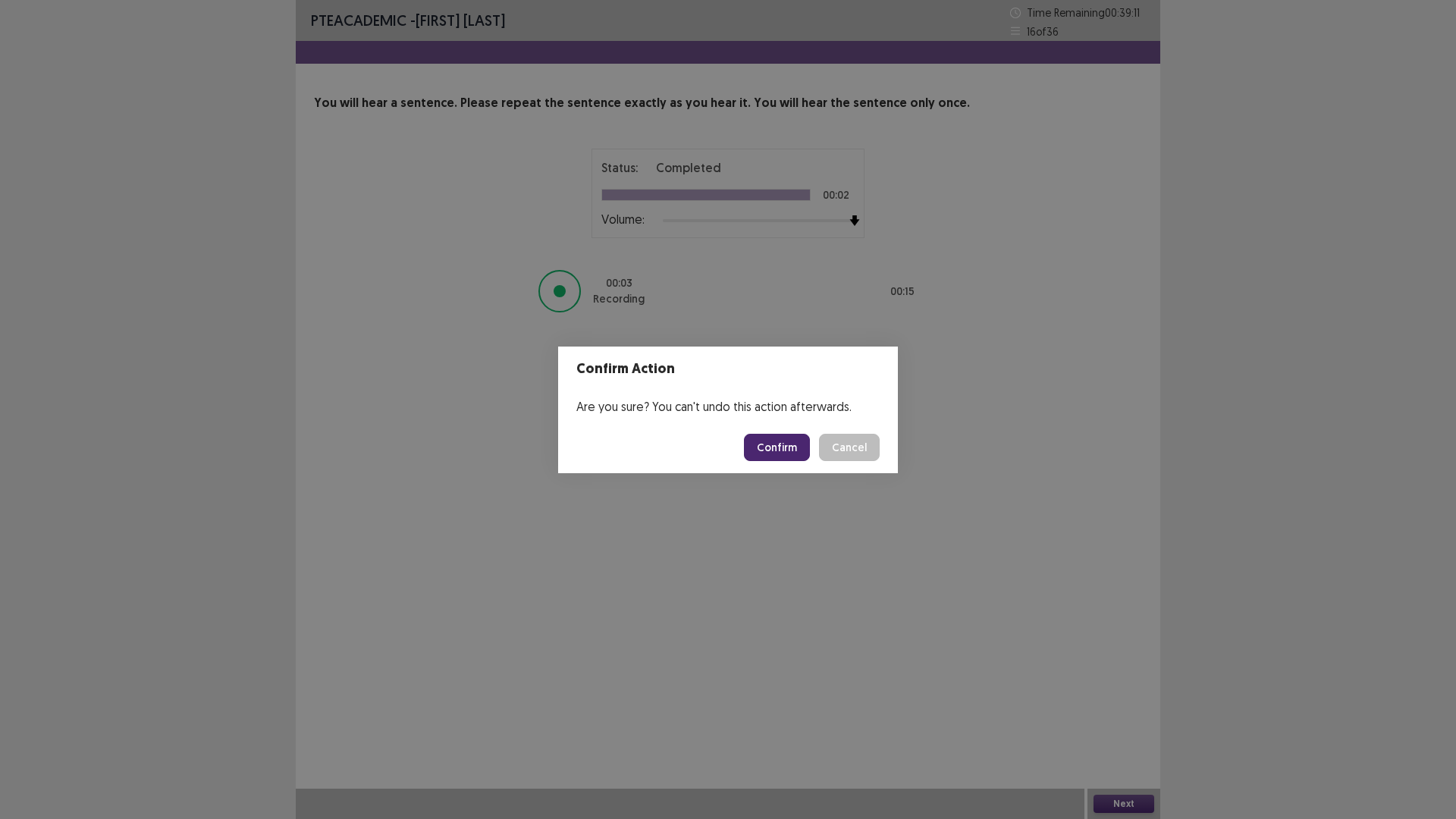 drag, startPoint x: 805, startPoint y: 452, endPoint x: 830, endPoint y: 482, distance: 39.051248 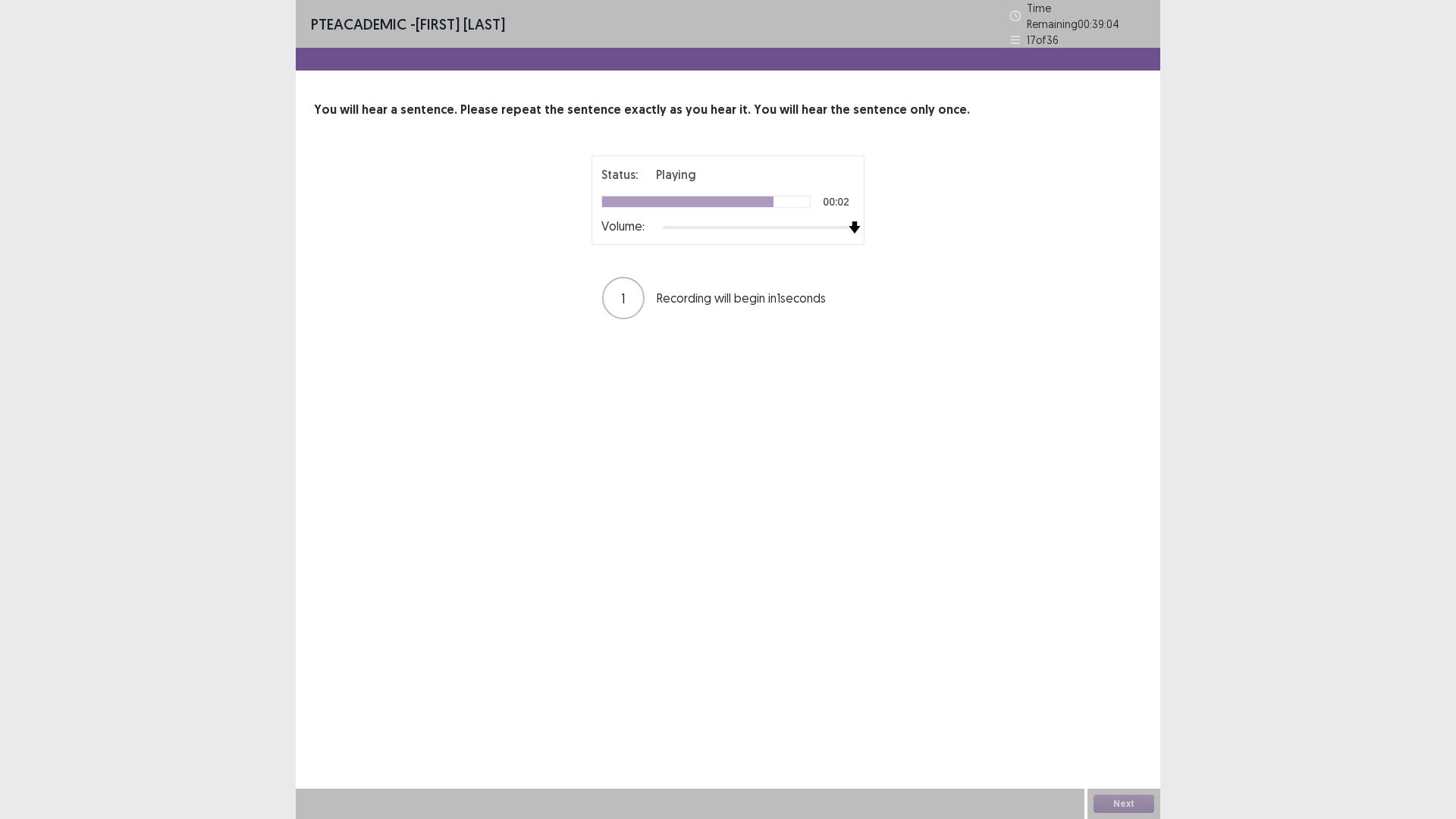 click on "Status: Playing 00:02 Volume: 1 Recording will begin in  1  seconds" at bounding box center [728, 238] 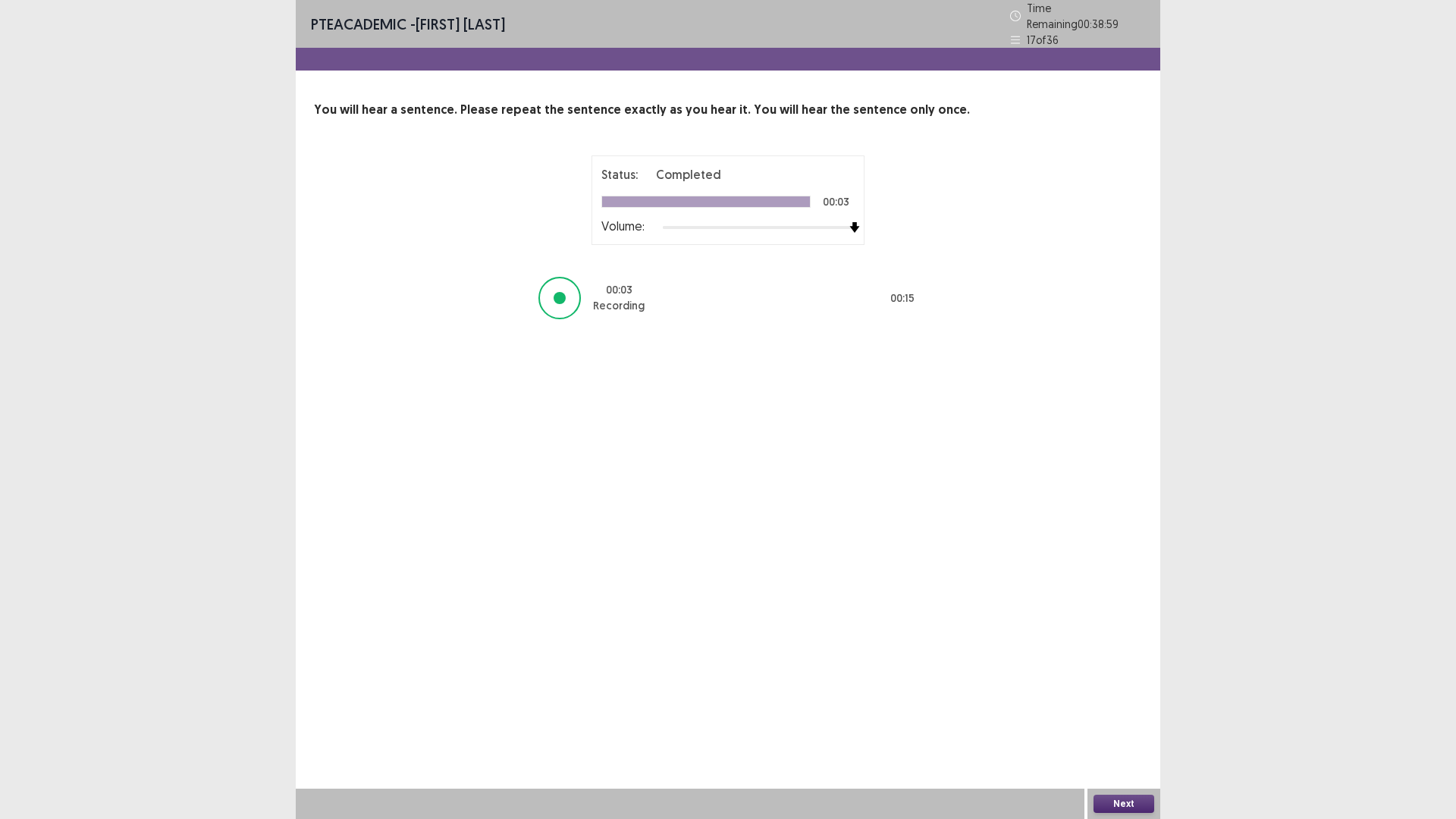 click on "Next" at bounding box center [1124, 804] 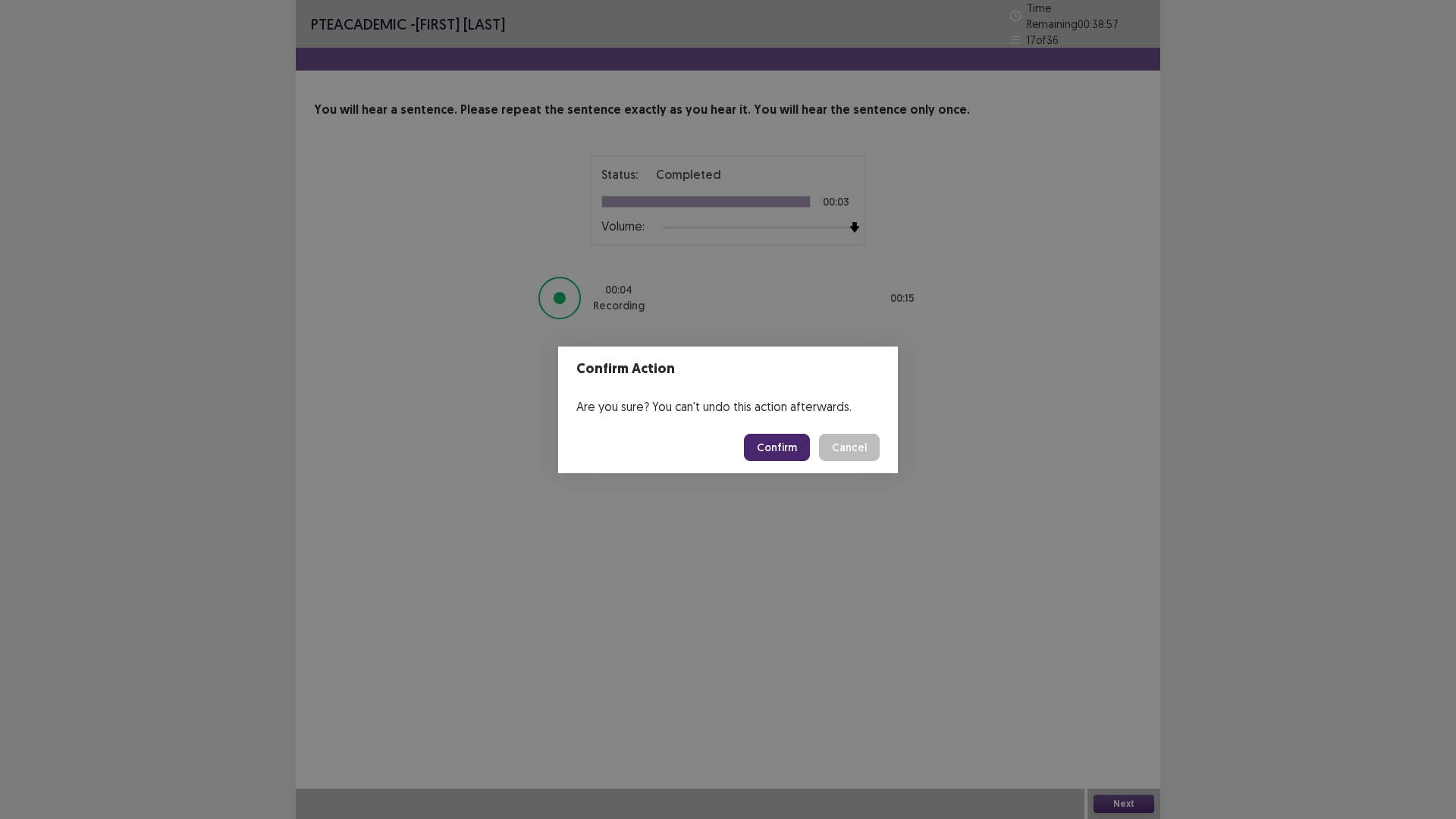 click on "Confirm" at bounding box center (777, 447) 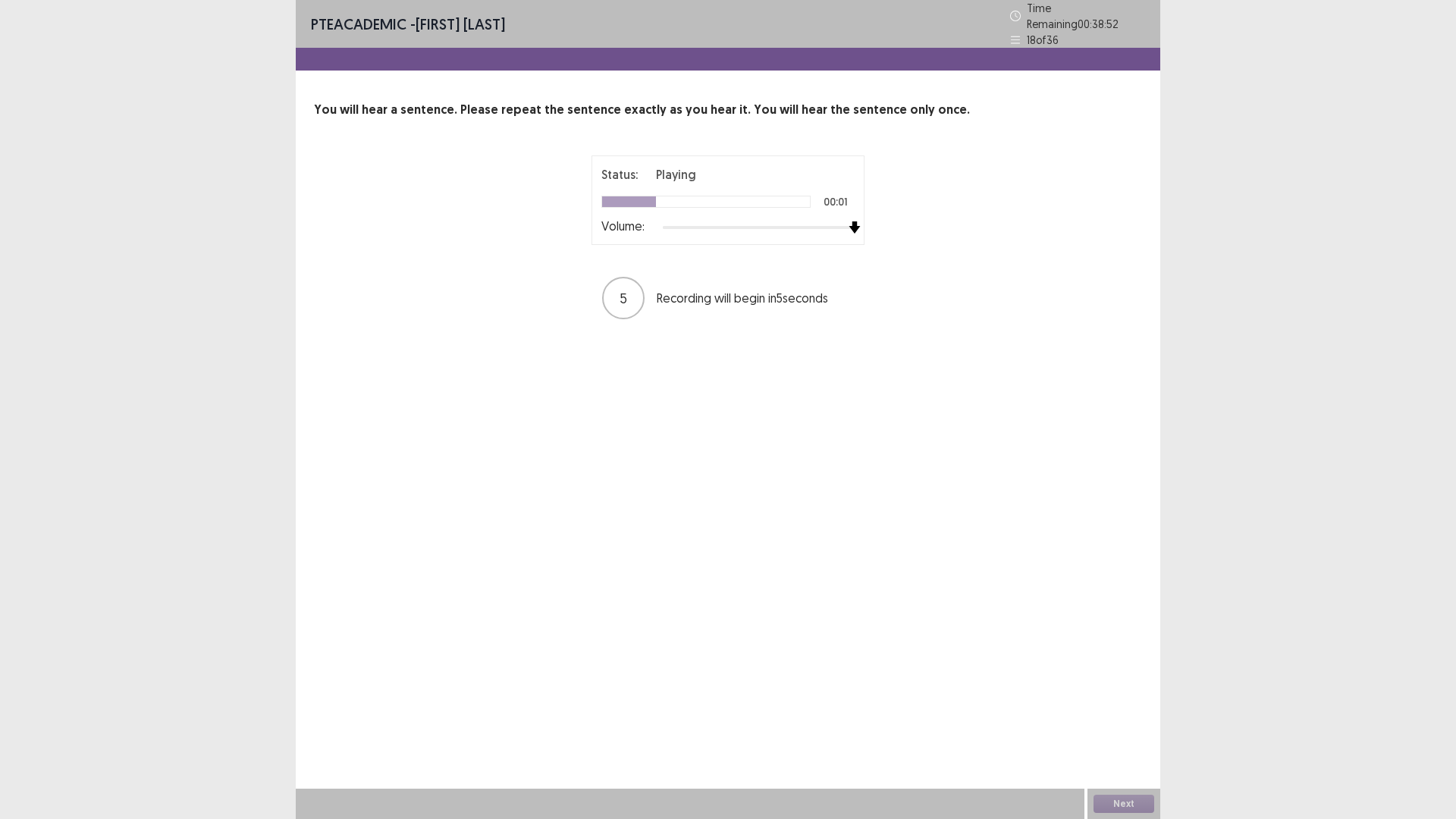 click on "Status: Playing 00:01 Volume: 5 Recording will begin in  5  seconds" at bounding box center (728, 238) 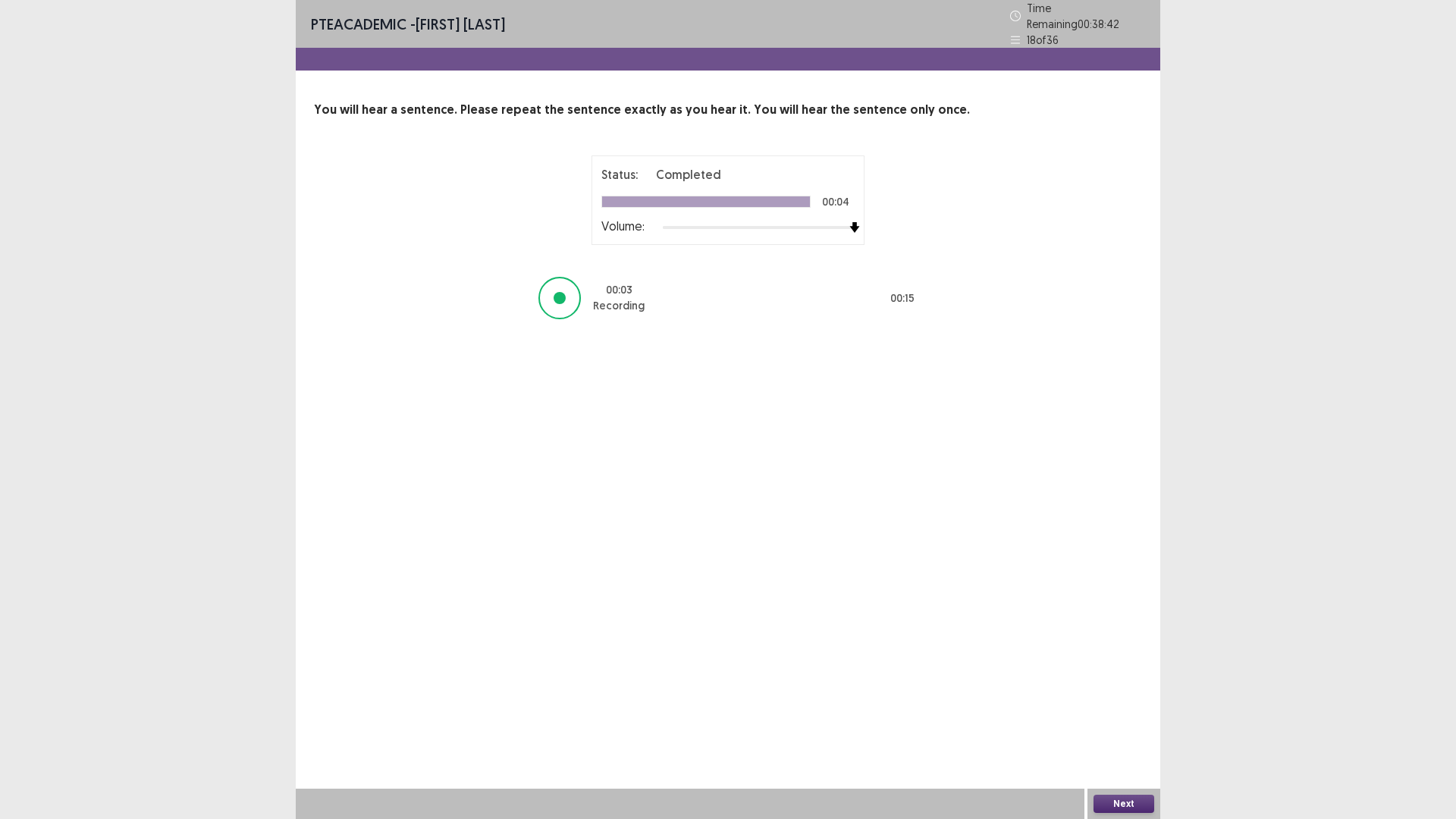 click on "Next" at bounding box center (1124, 804) 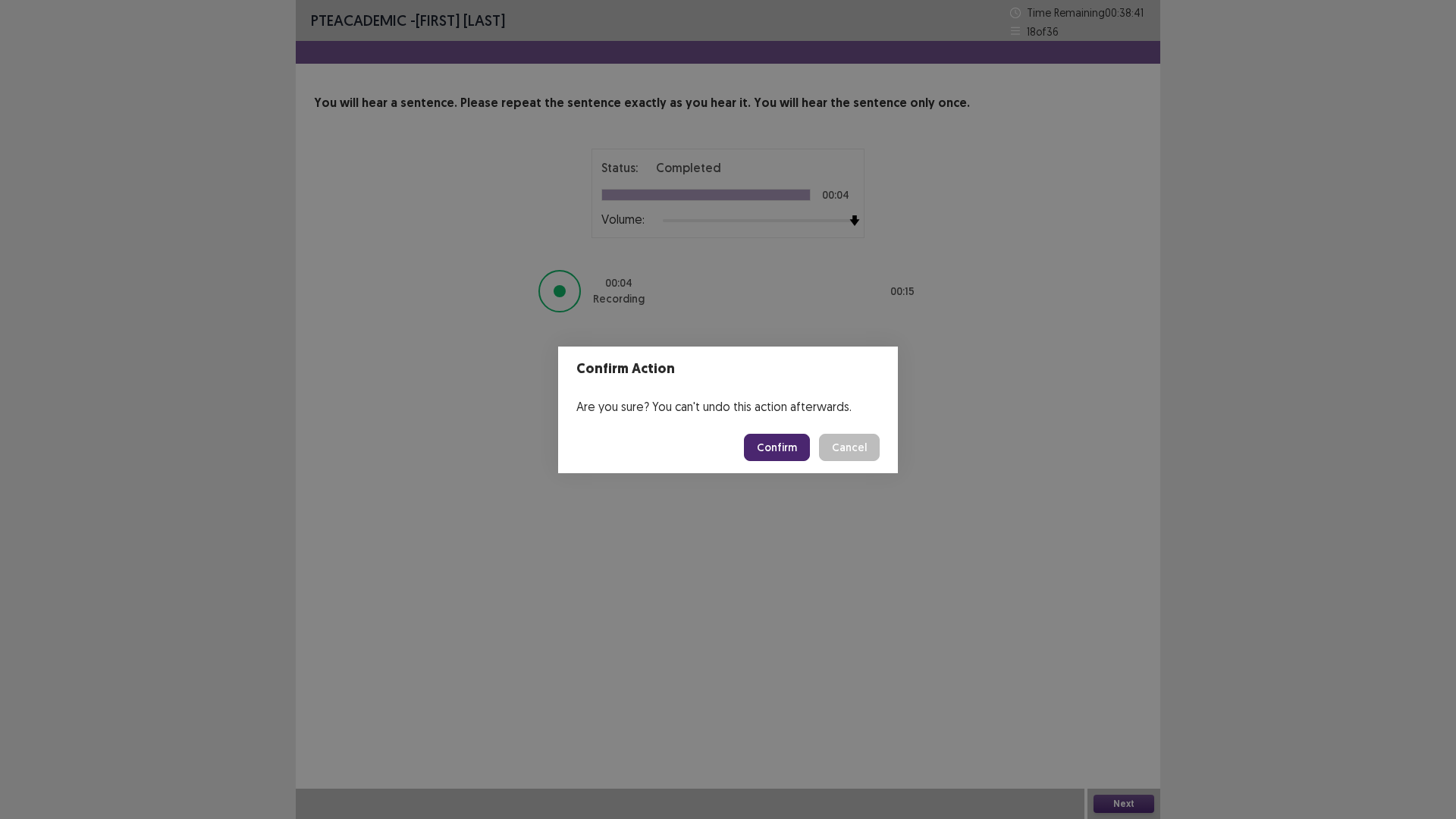 click on "Confirm" at bounding box center [777, 447] 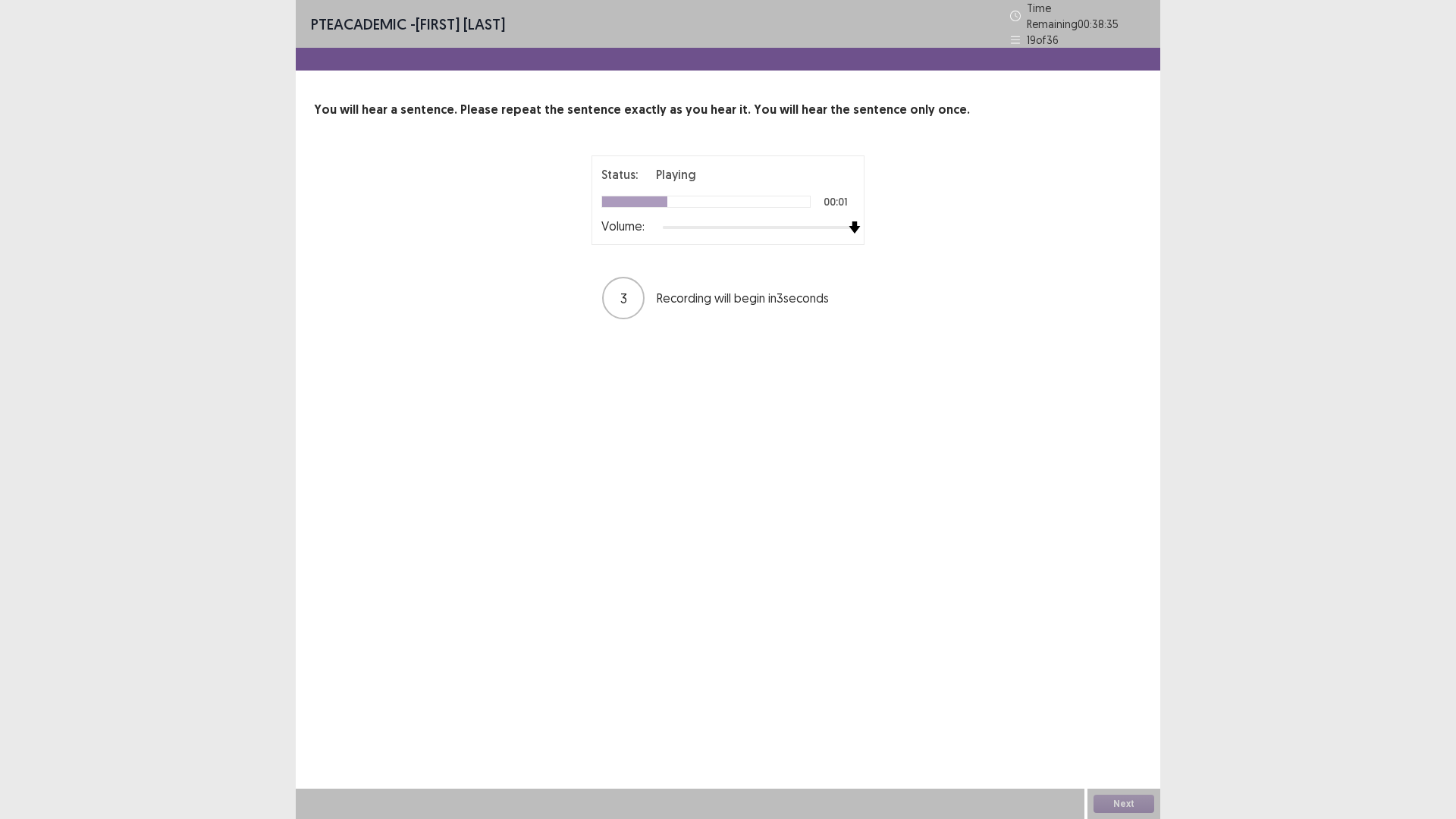 click on "Status: Playing 00:01 Volume: 3 Recording will begin in  3  seconds" at bounding box center (728, 238) 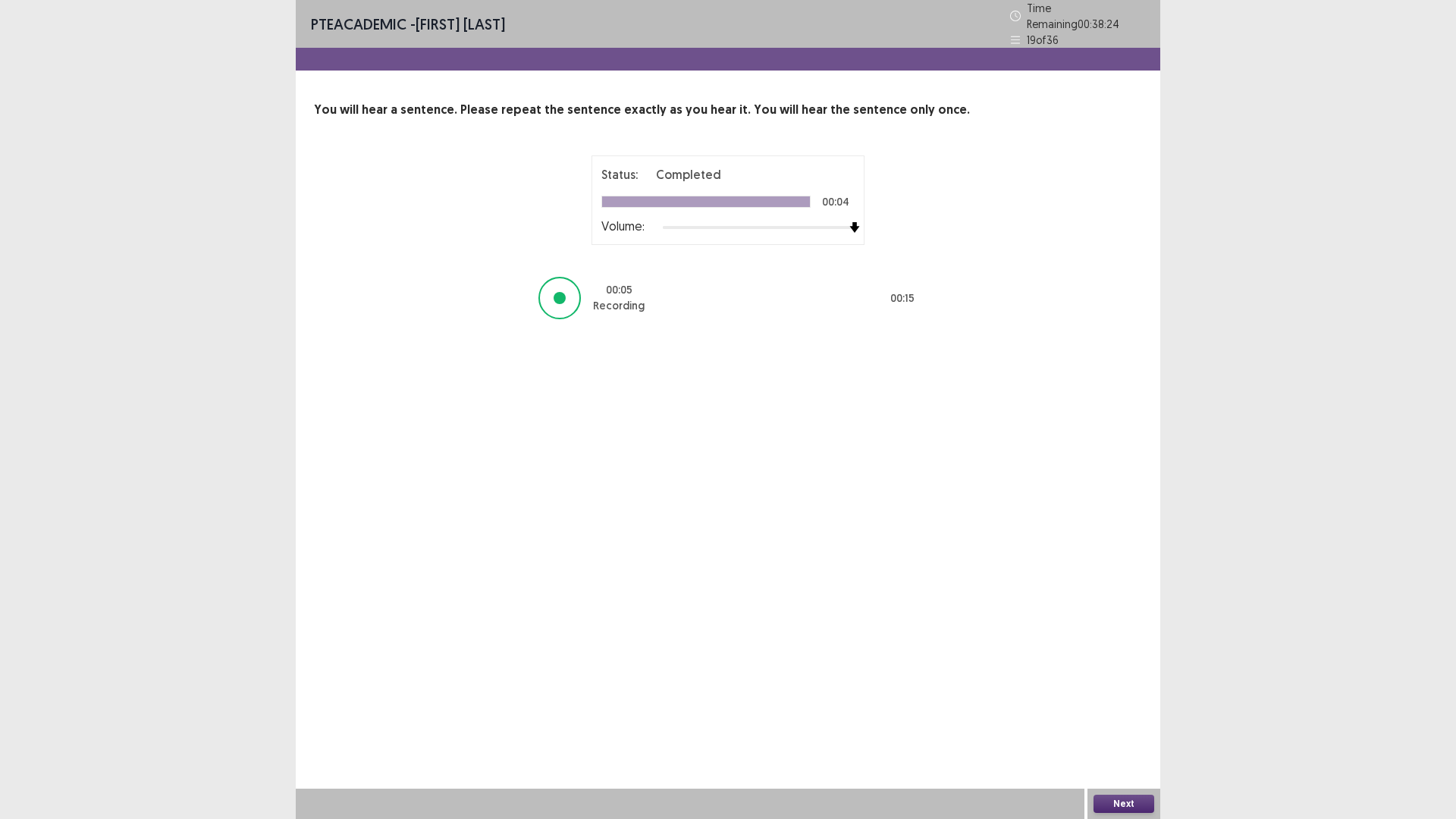 click on "Next" at bounding box center (1124, 804) 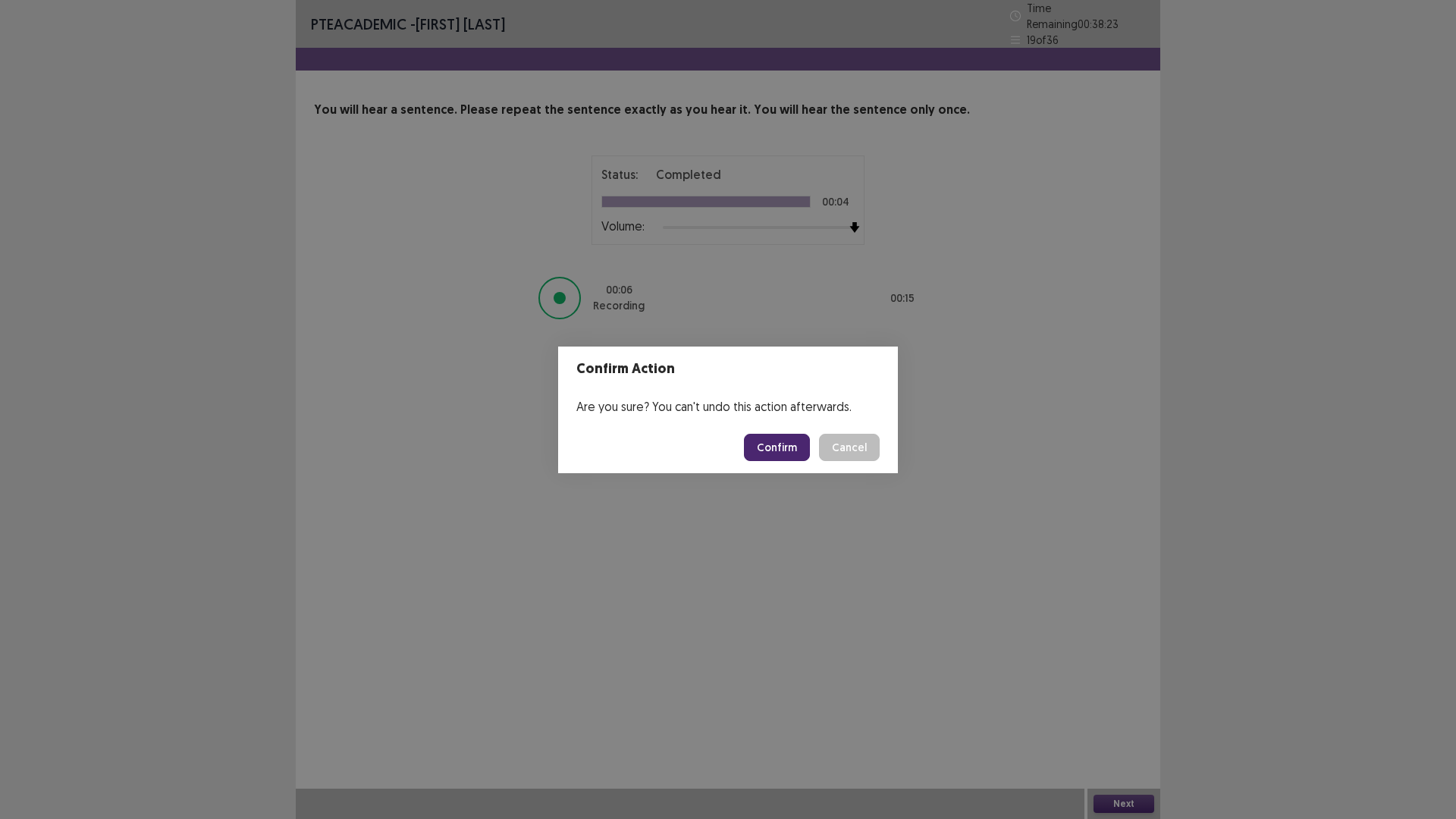 click on "Confirm" at bounding box center [777, 447] 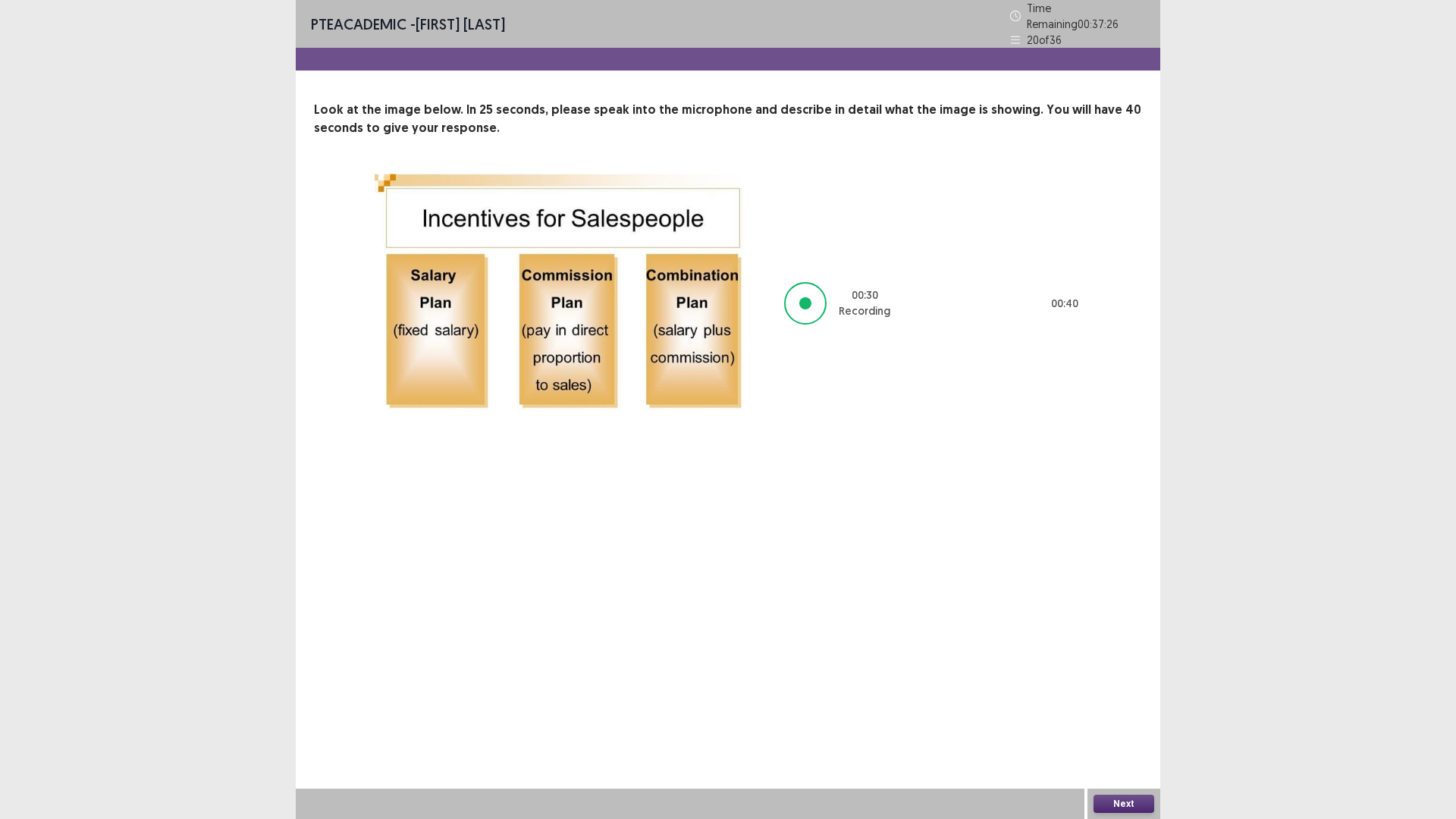 click on "Next" at bounding box center (1124, 804) 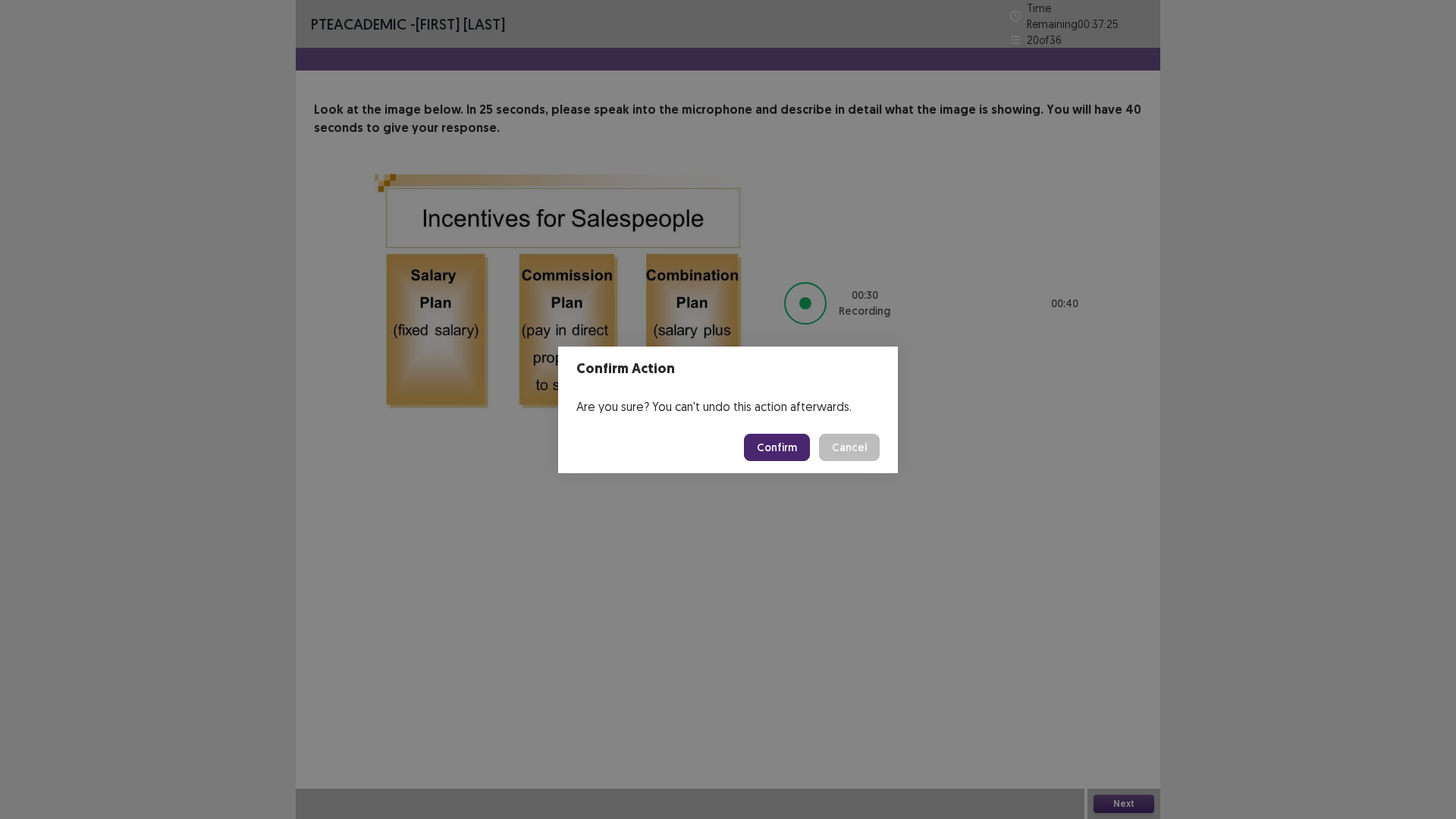 click on "Confirm" at bounding box center (777, 447) 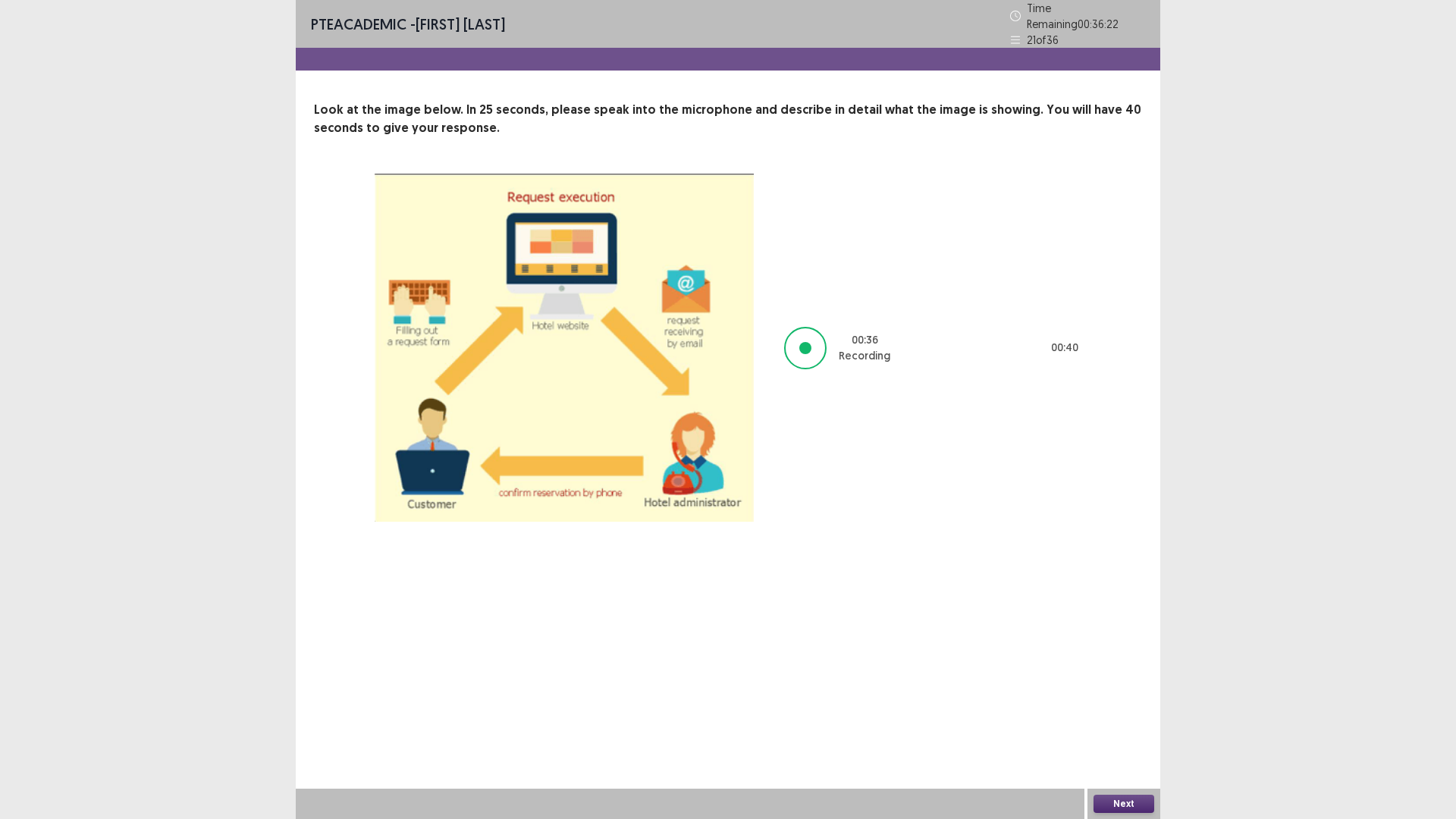 click on "Next" at bounding box center [1124, 804] 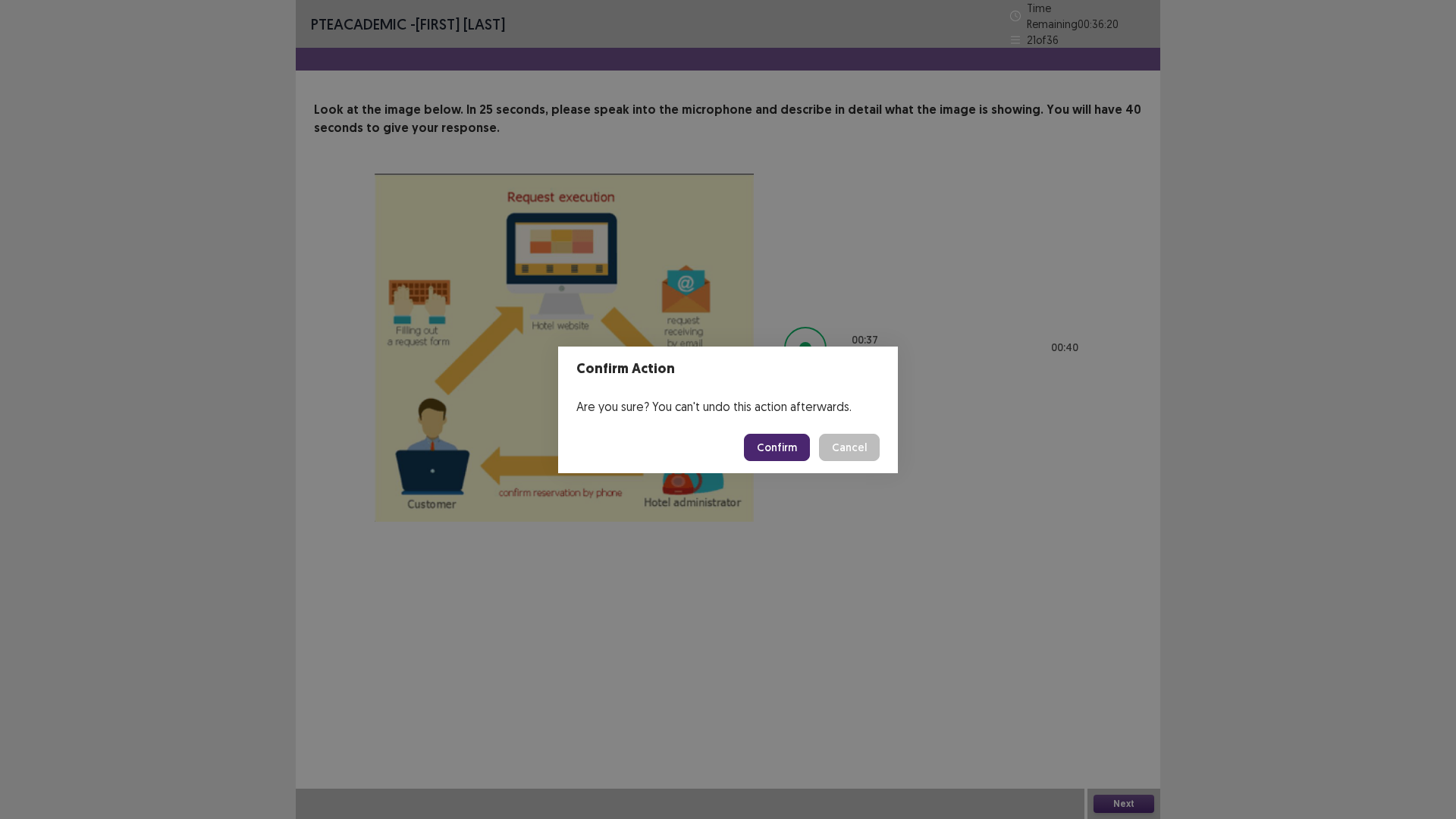 click on "Confirm" at bounding box center (777, 447) 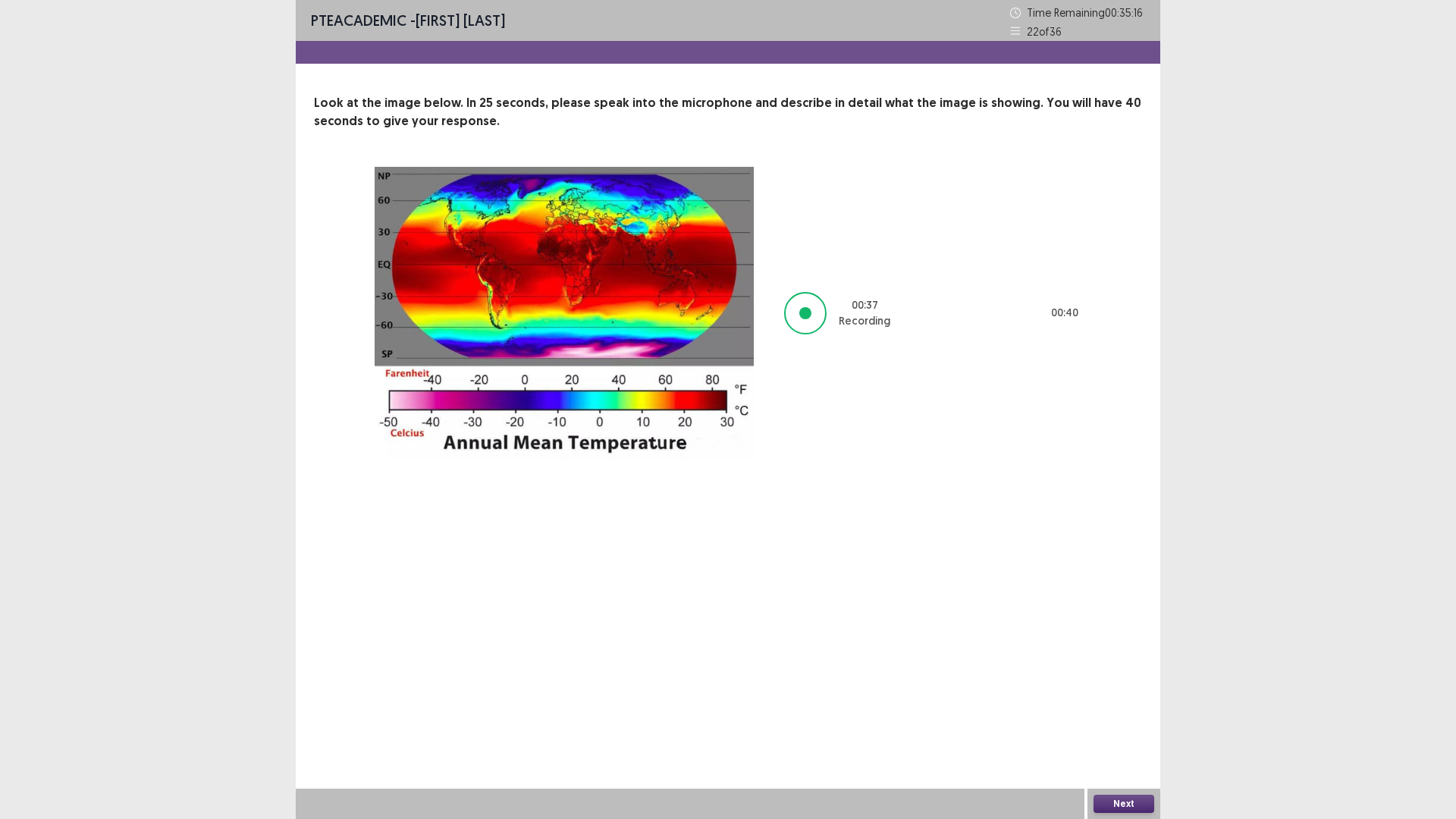 click on "Next" at bounding box center (1124, 804) 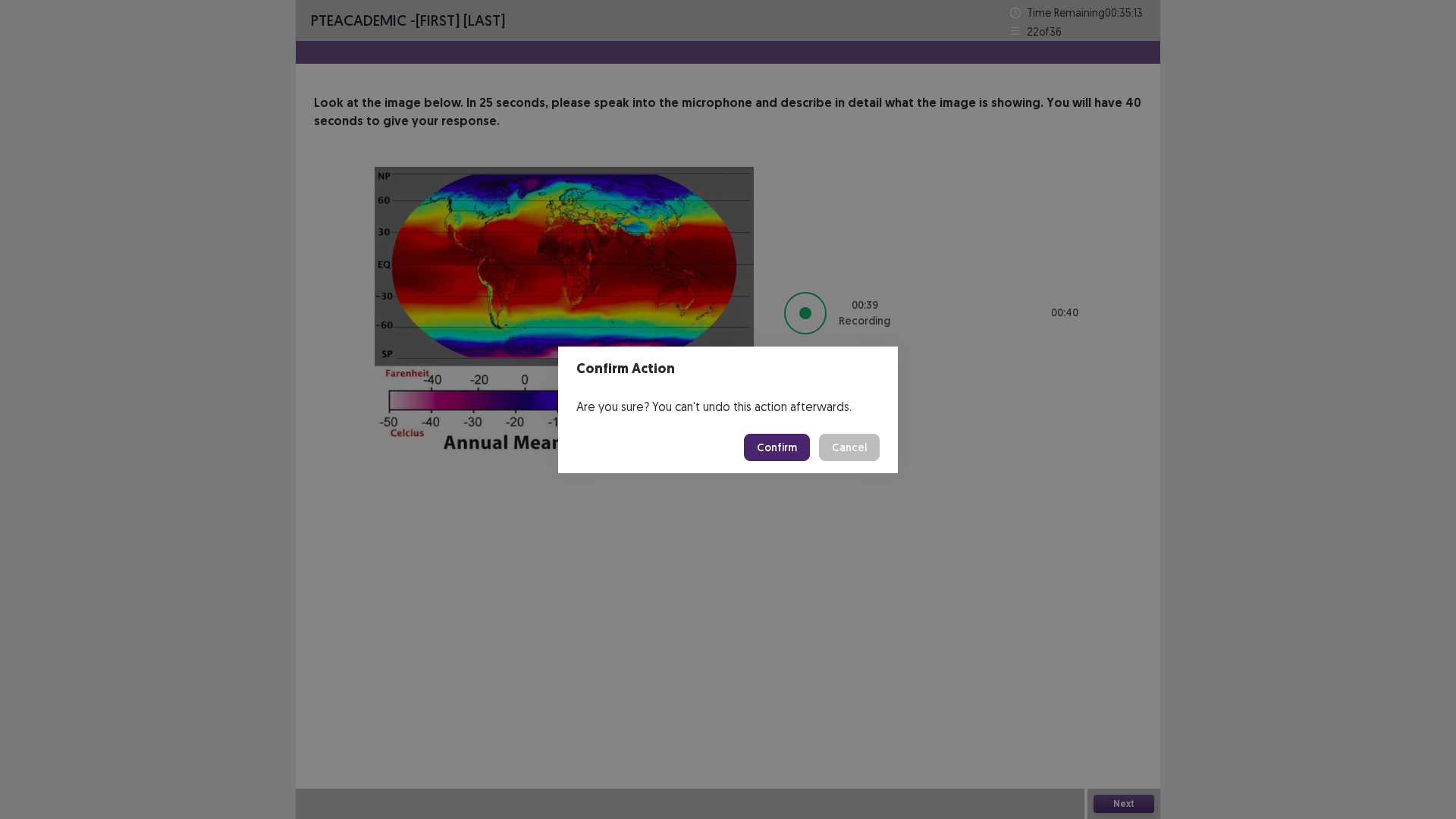 click on "Confirm" at bounding box center (777, 447) 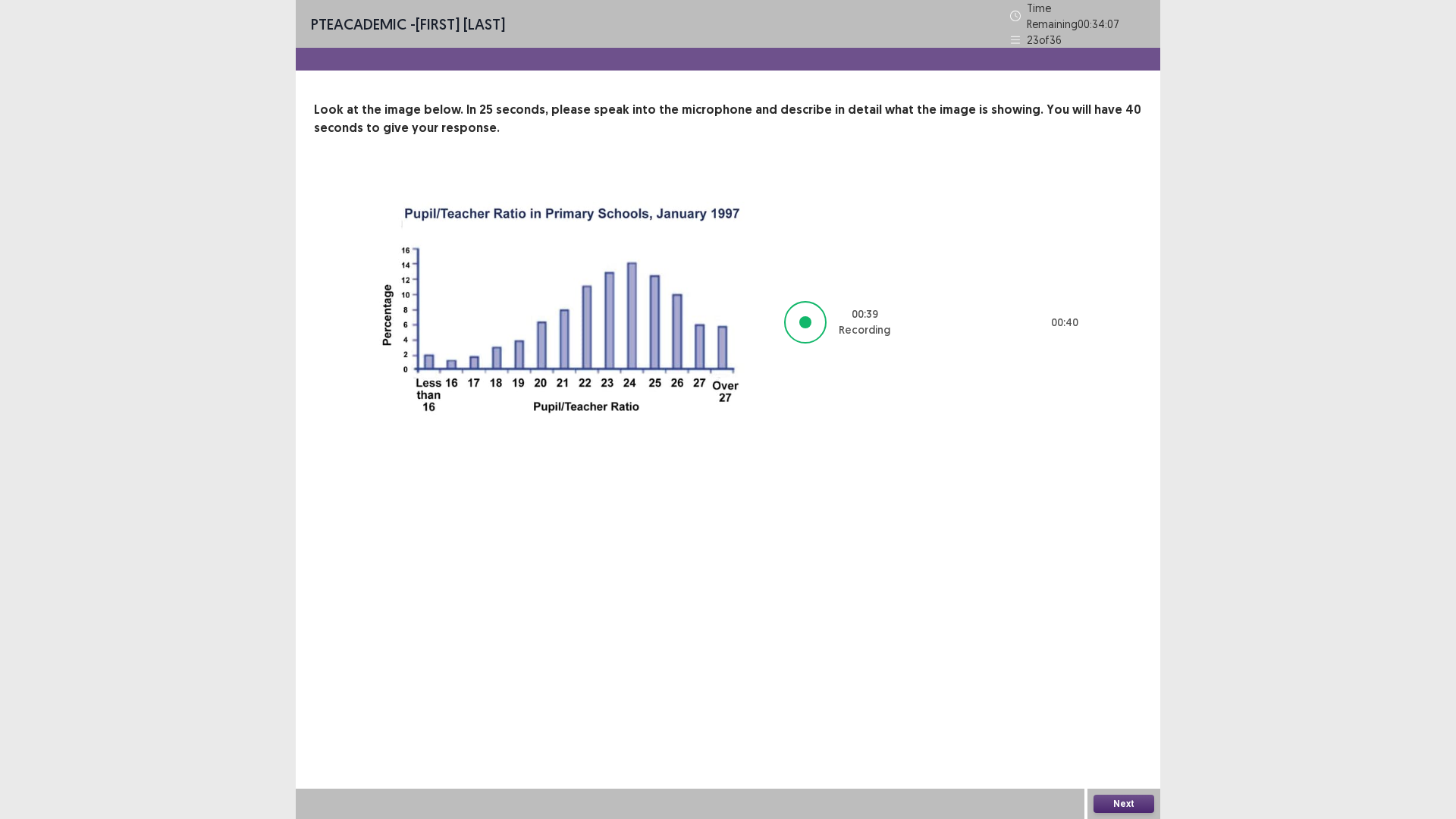click on "Next" at bounding box center (1124, 804) 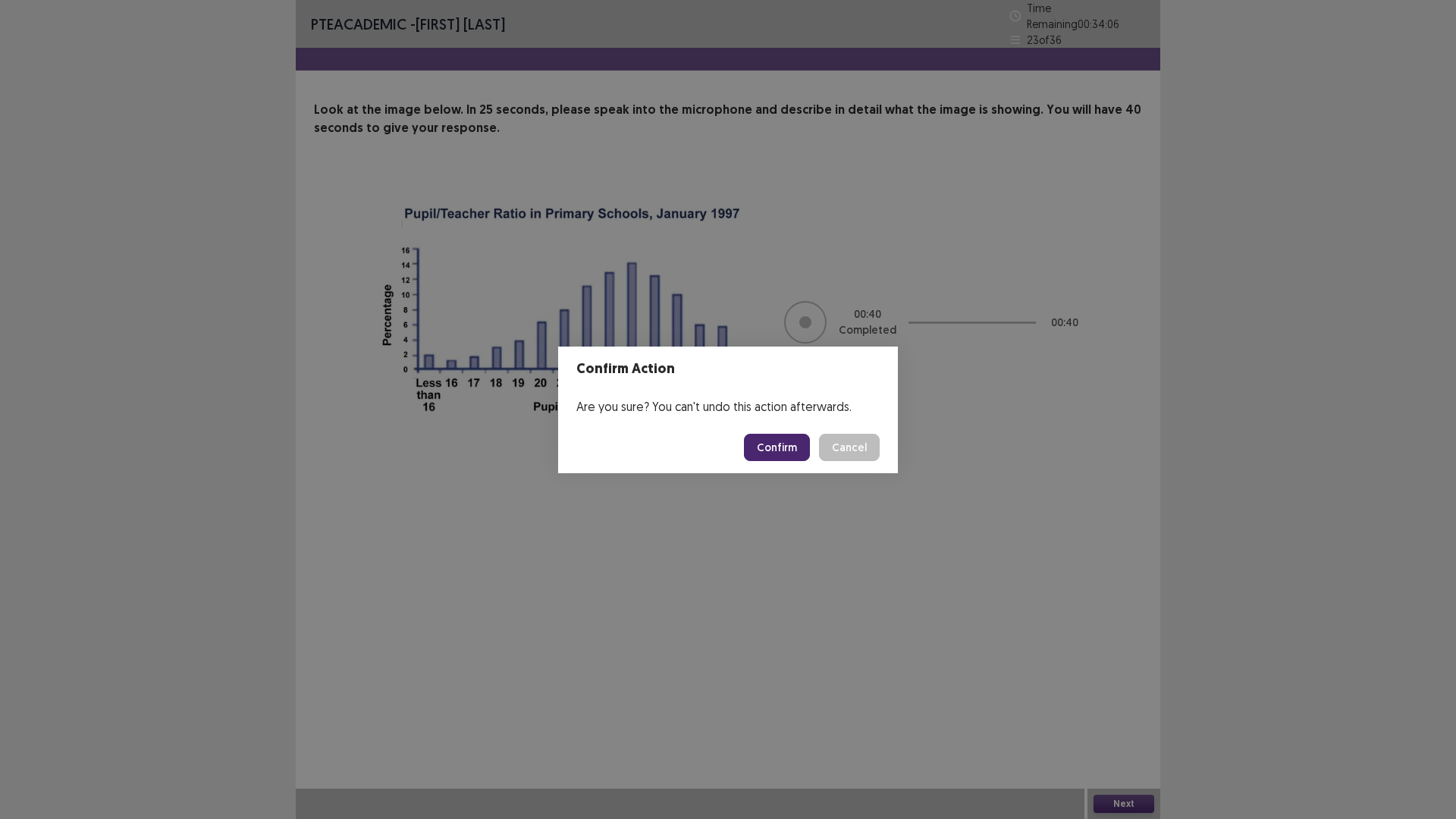 click on "Confirm" at bounding box center (777, 447) 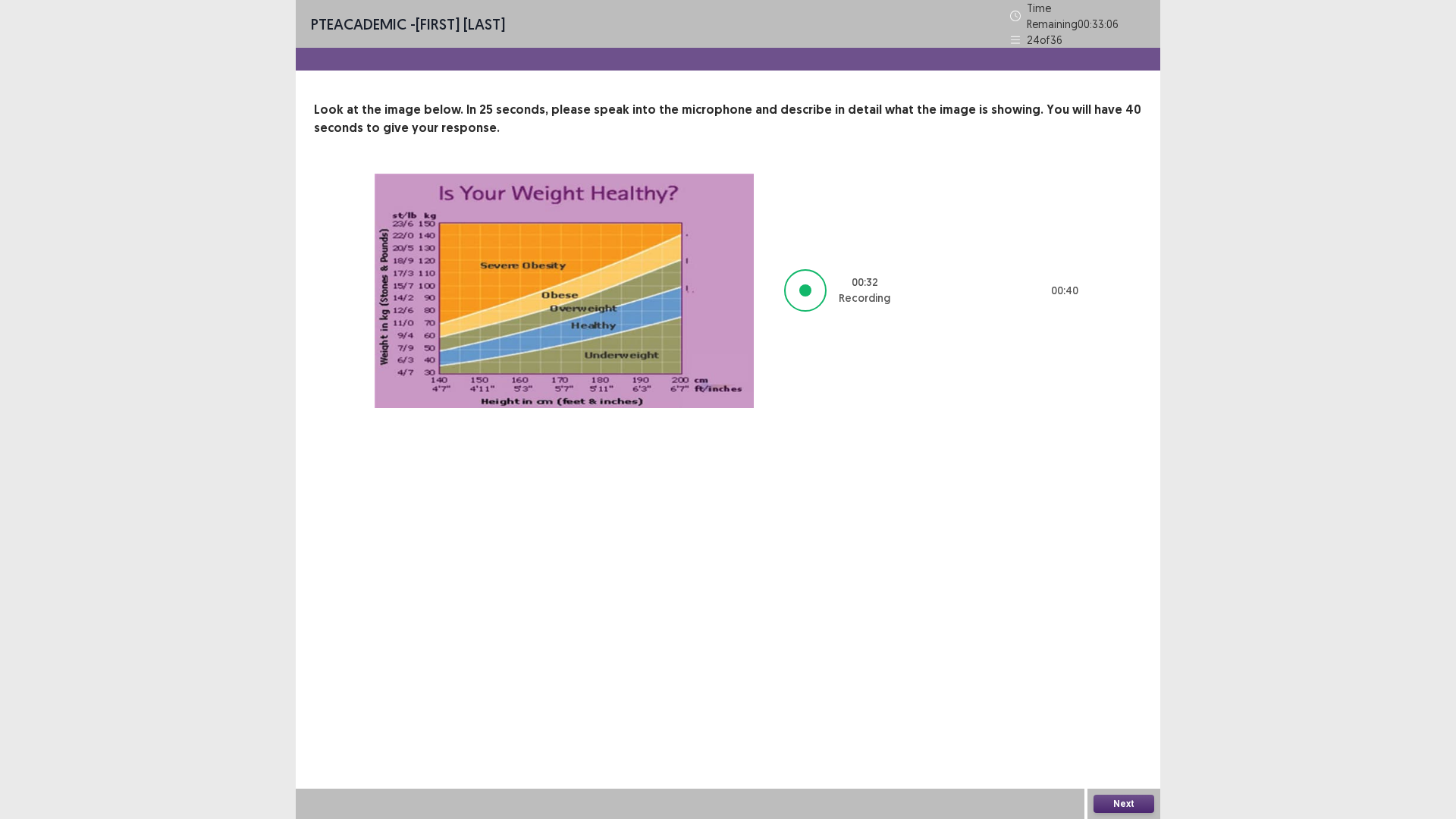 click on "Next" at bounding box center [1124, 804] 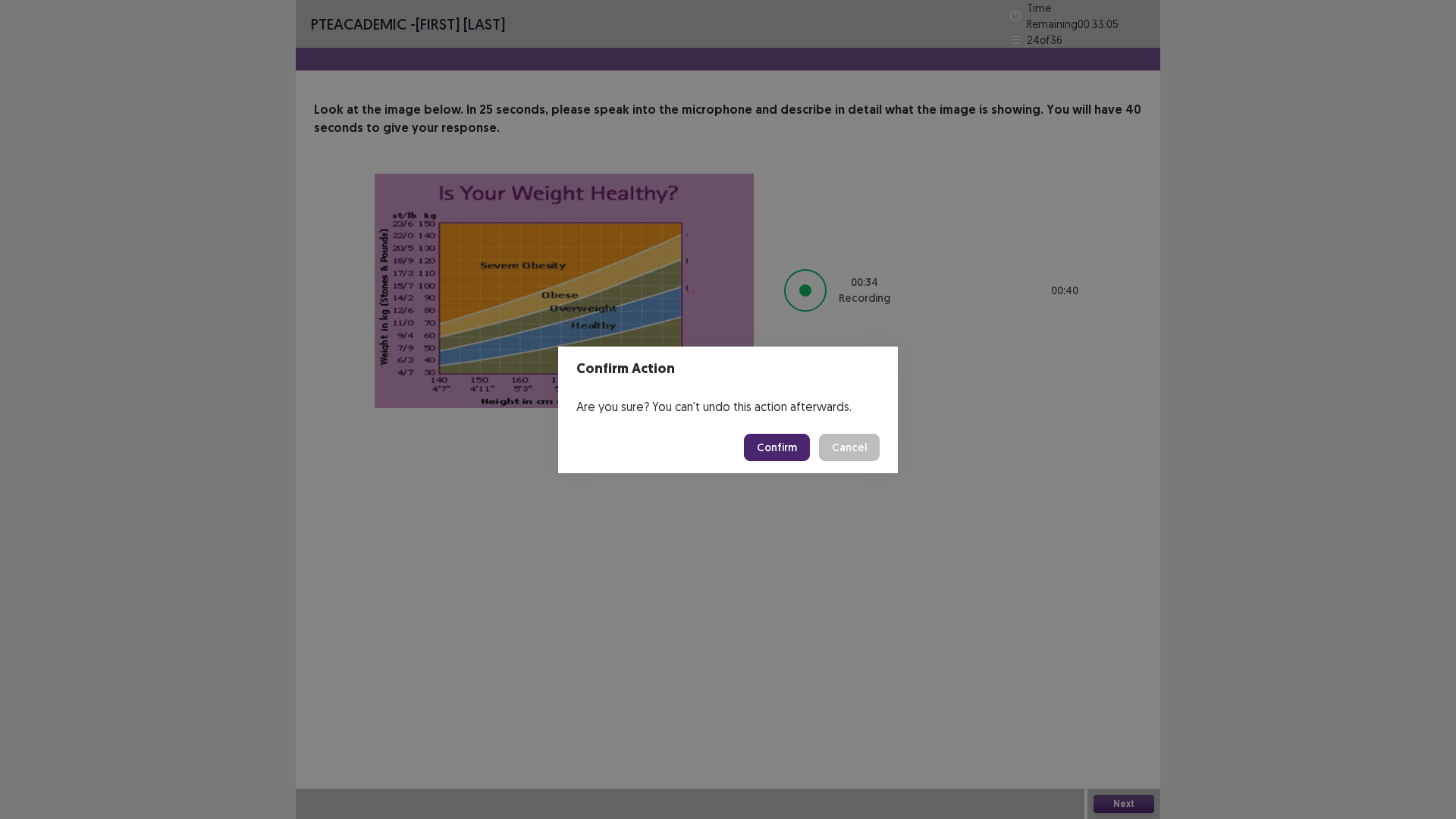 click on "Confirm" at bounding box center [777, 447] 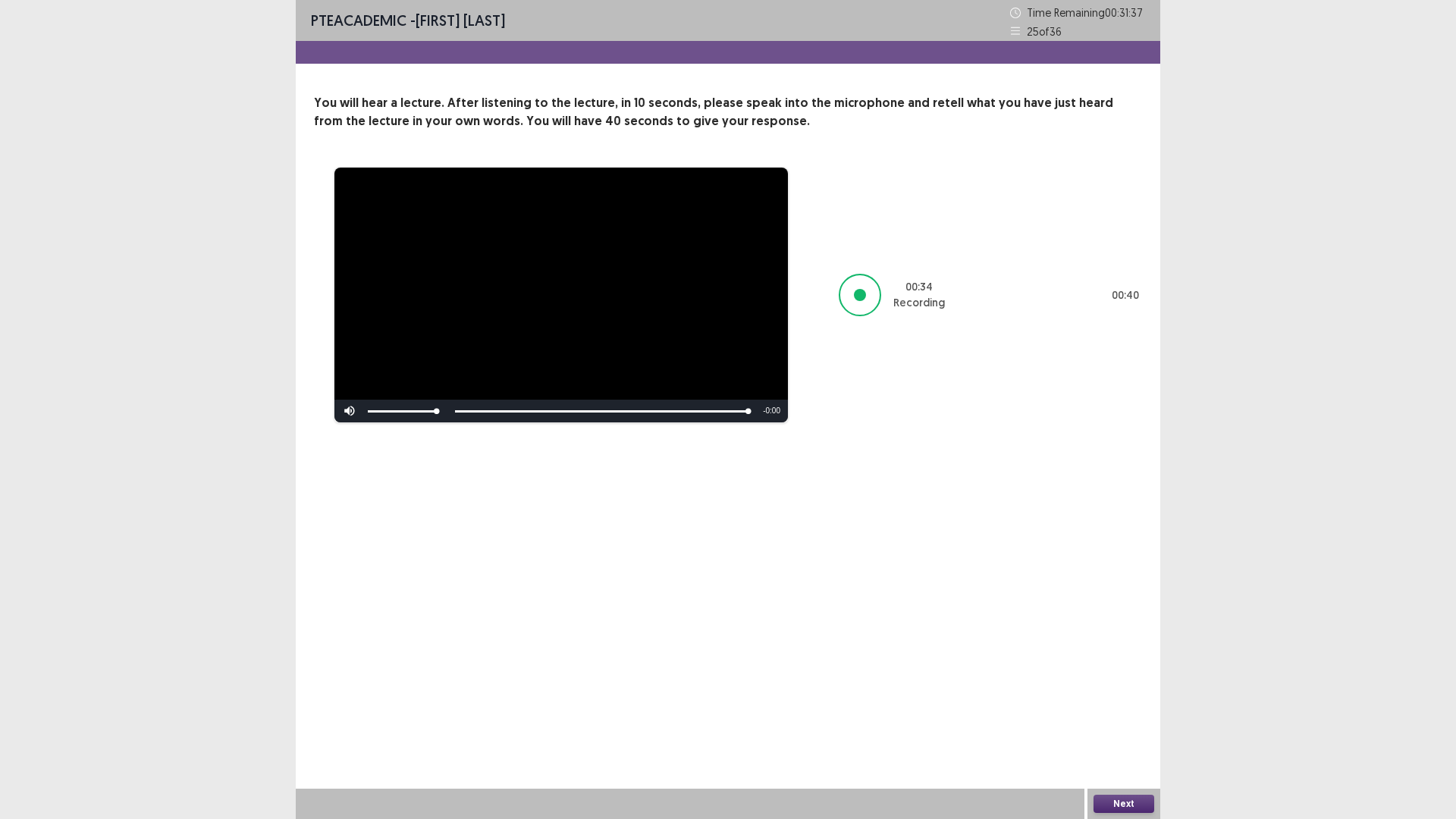 click on "Next" at bounding box center (1124, 804) 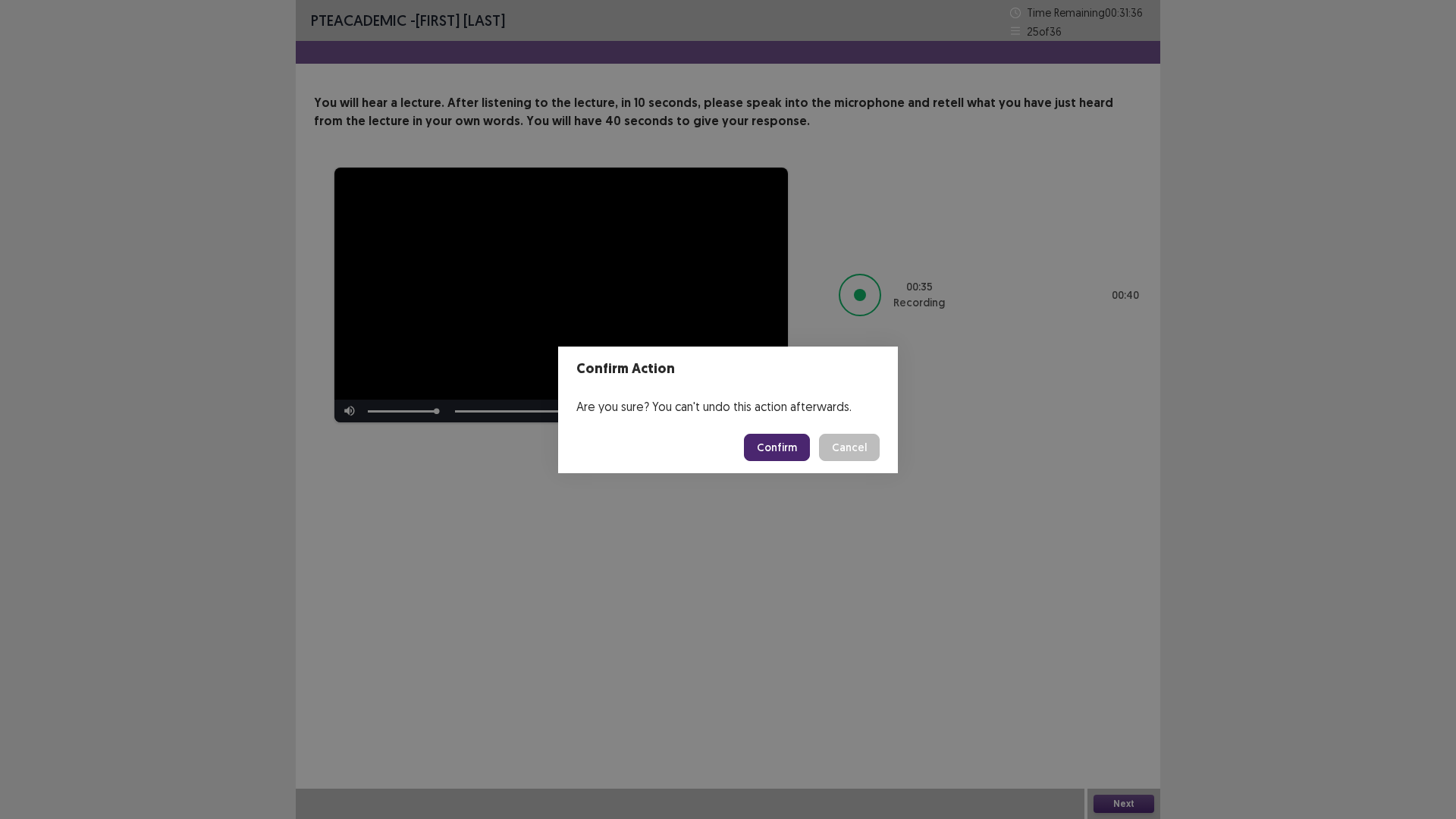 click on "Confirm" at bounding box center [777, 447] 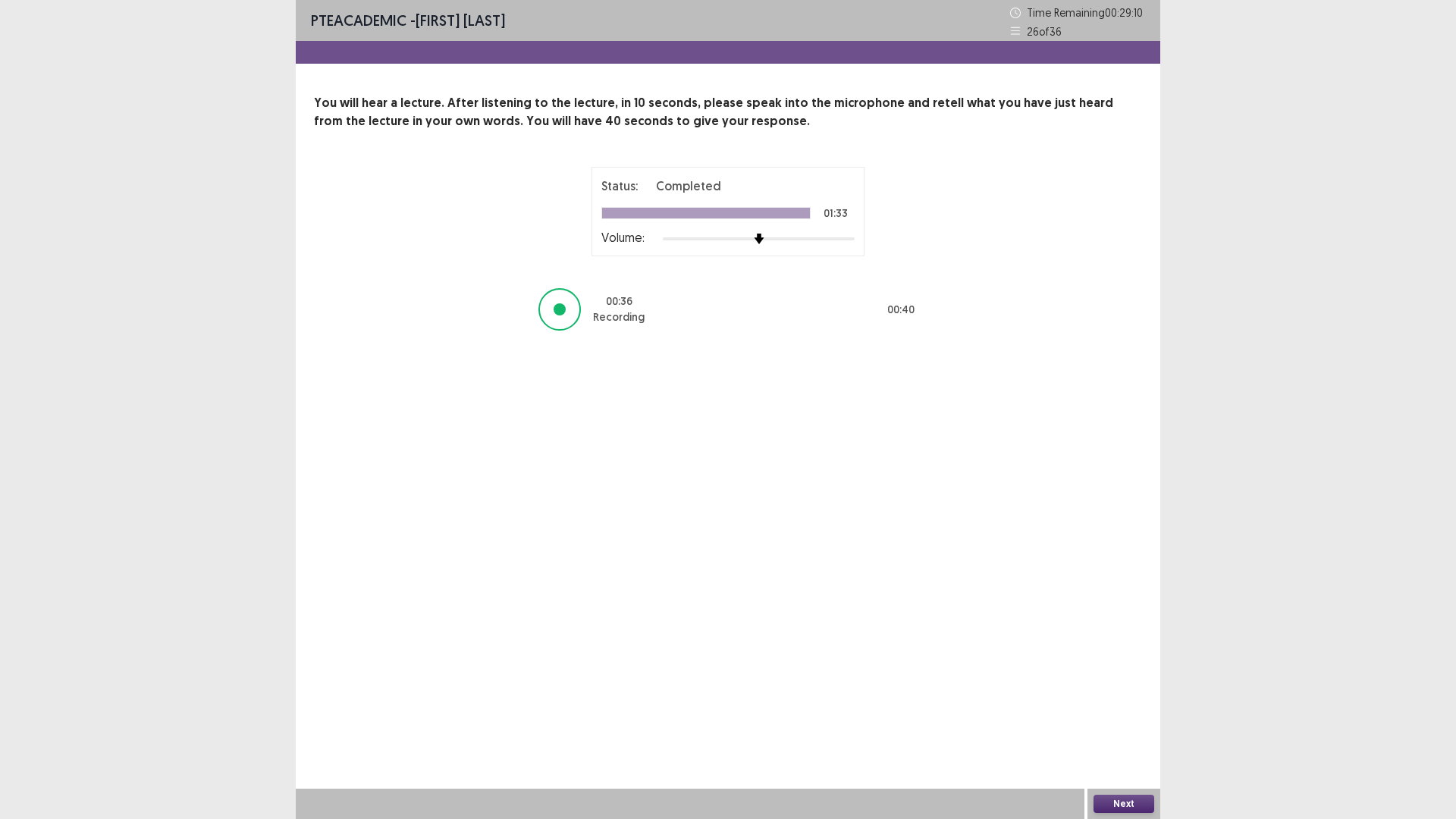 click on "Next" at bounding box center [1124, 804] 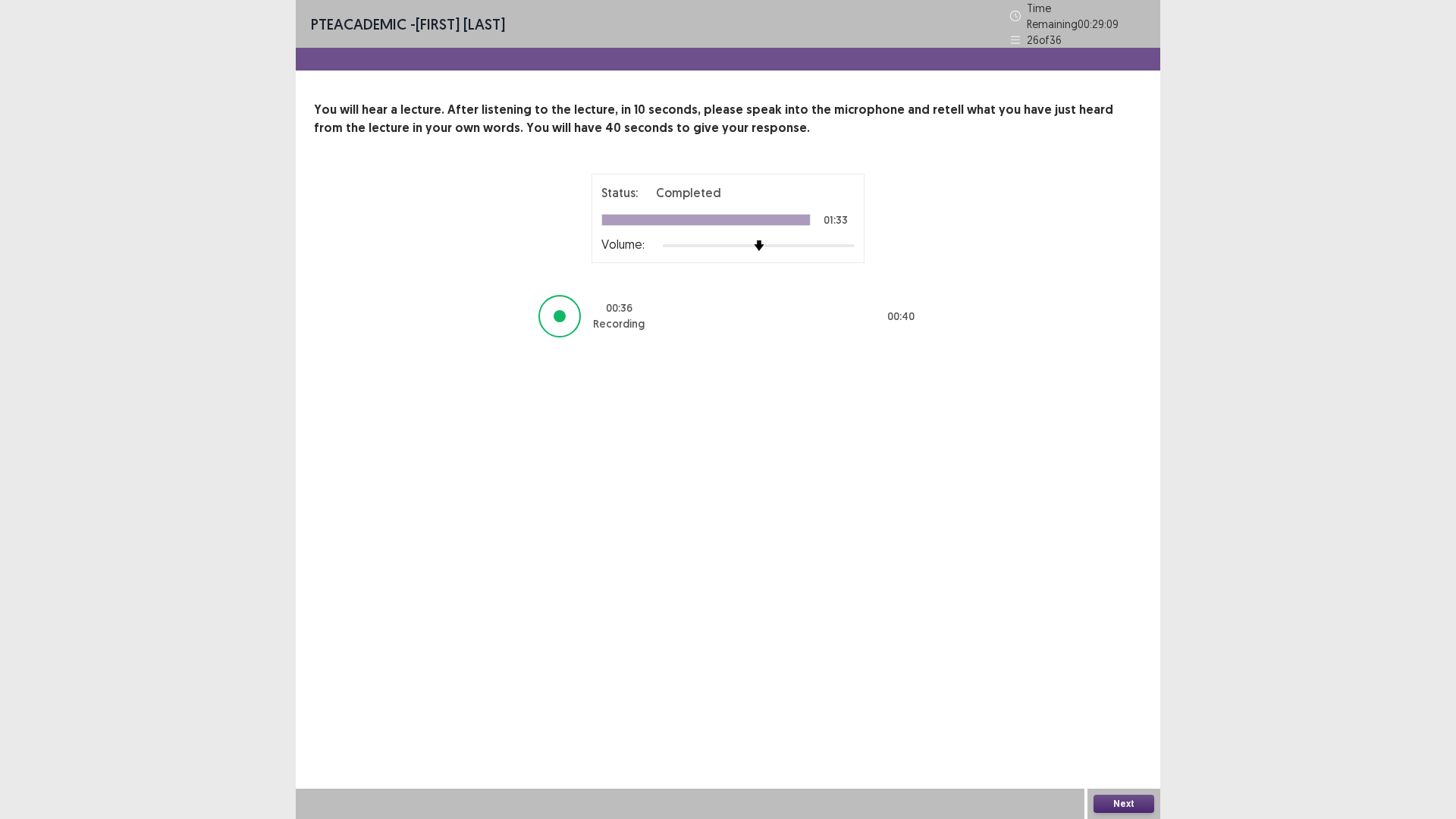 click on "Next" at bounding box center [1124, 804] 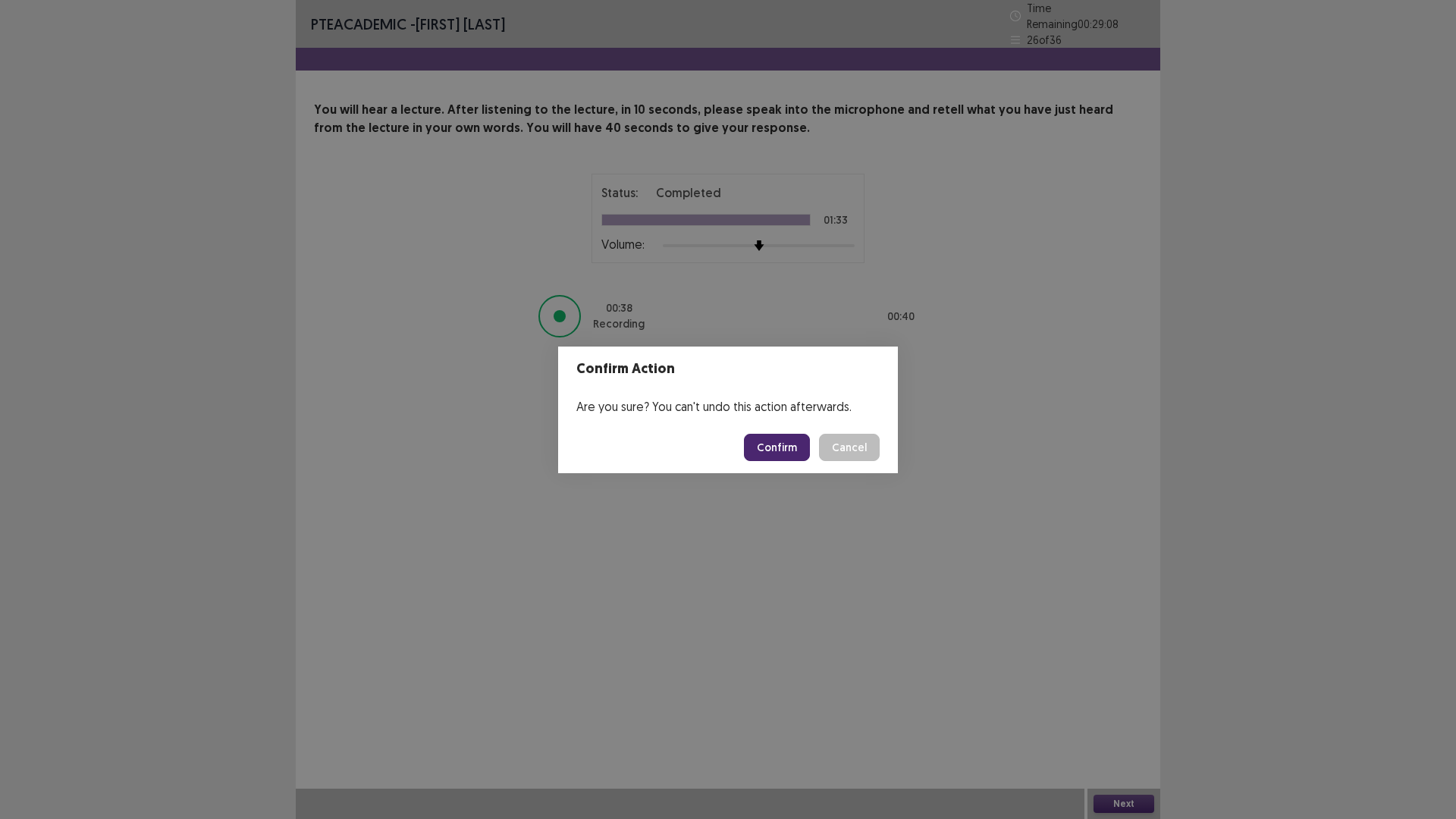 click on "Confirm" at bounding box center [777, 447] 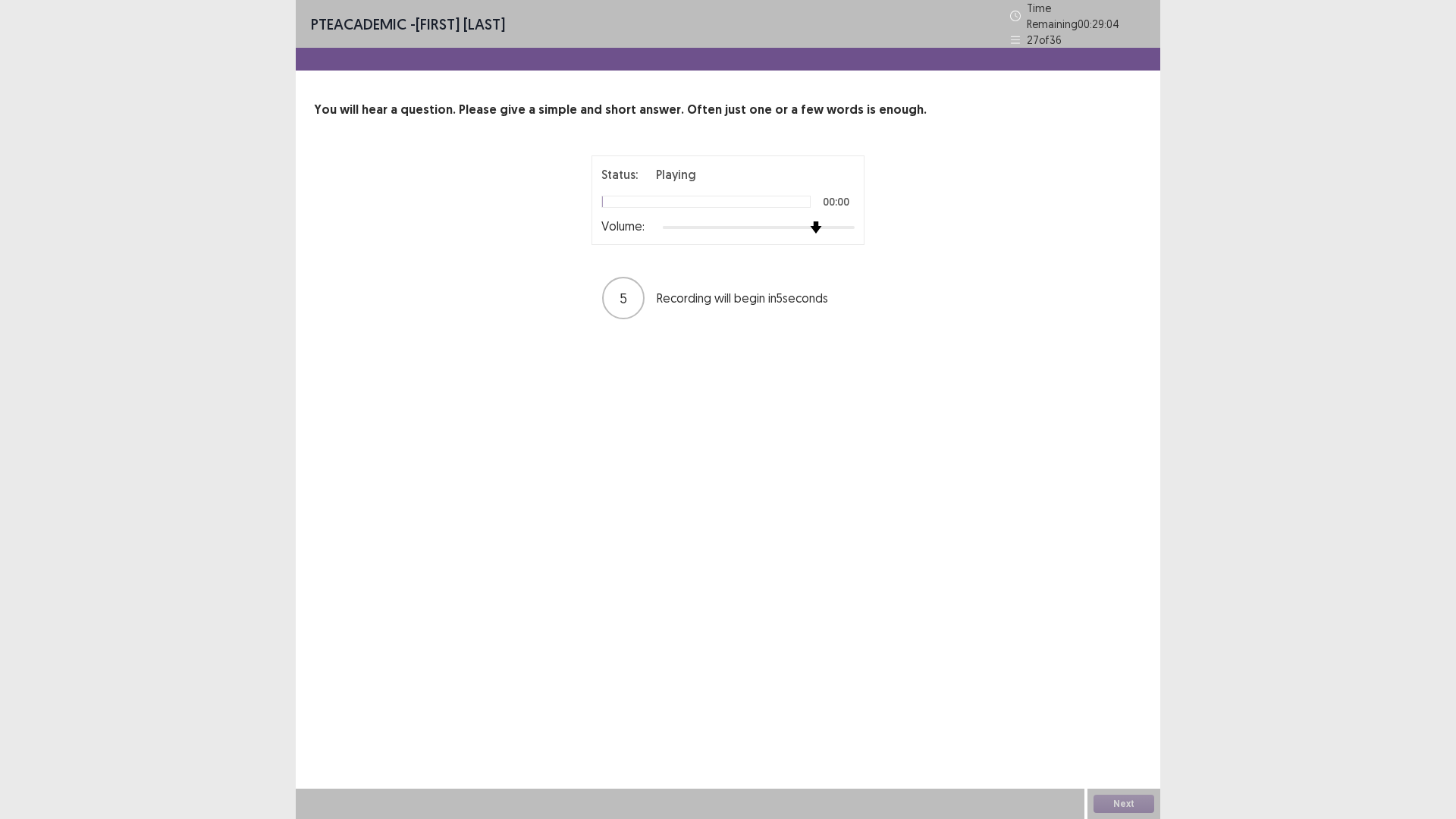 click on "Status: Playing 00:00 Volume: 5 Recording will begin in  5  seconds" at bounding box center (728, 238) 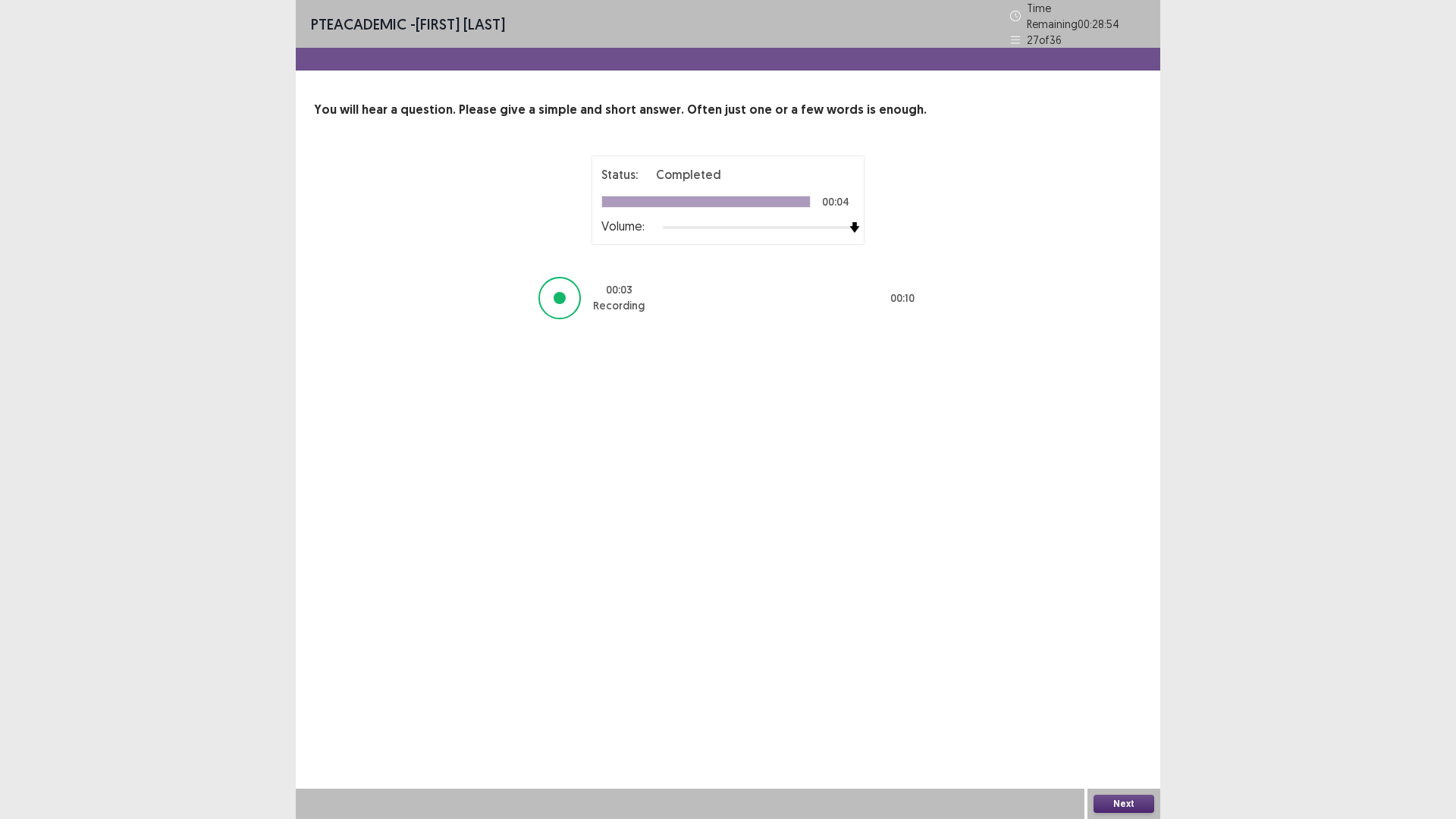 click on "Next" at bounding box center (1124, 804) 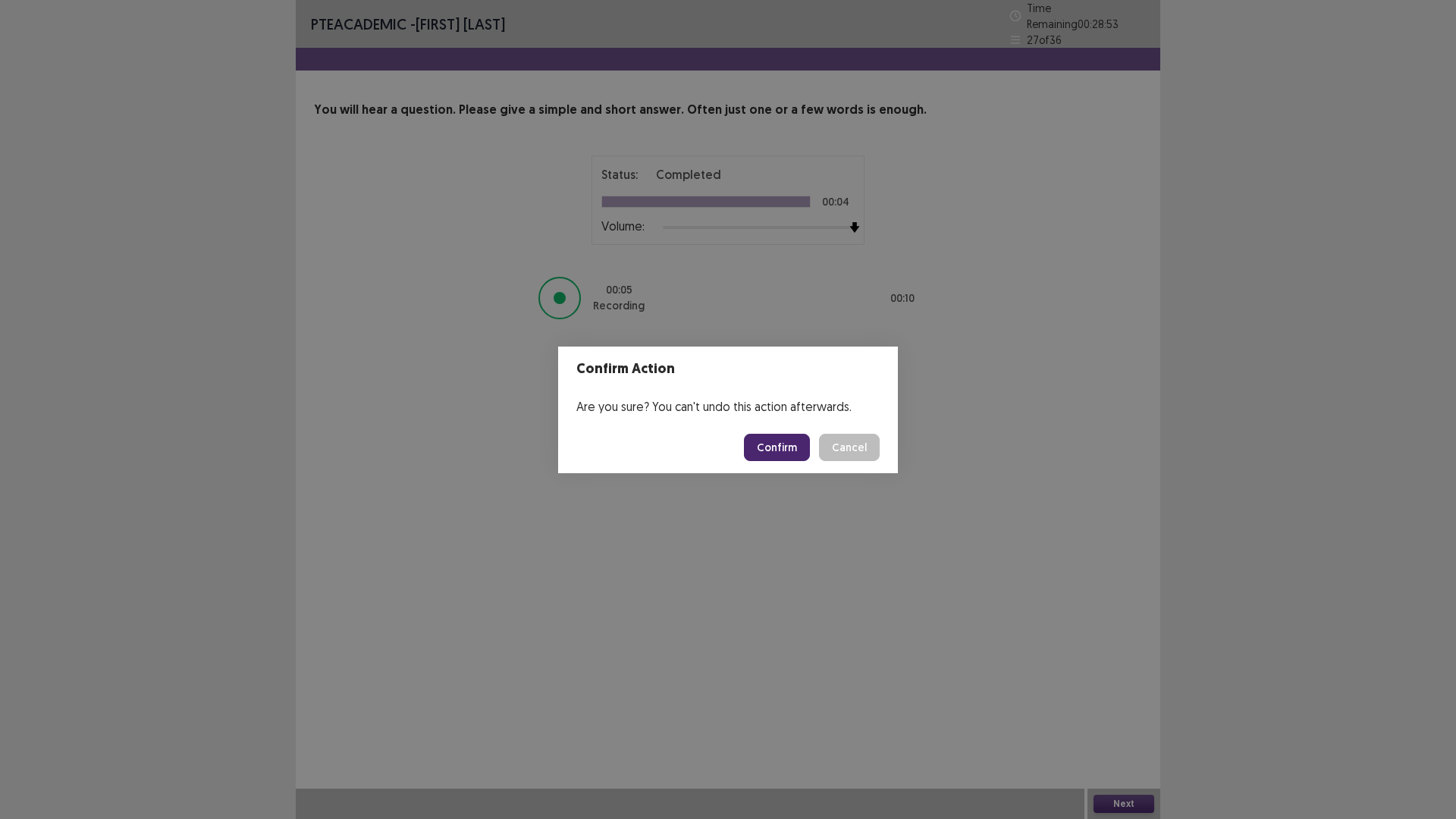 click on "Confirm" at bounding box center (777, 447) 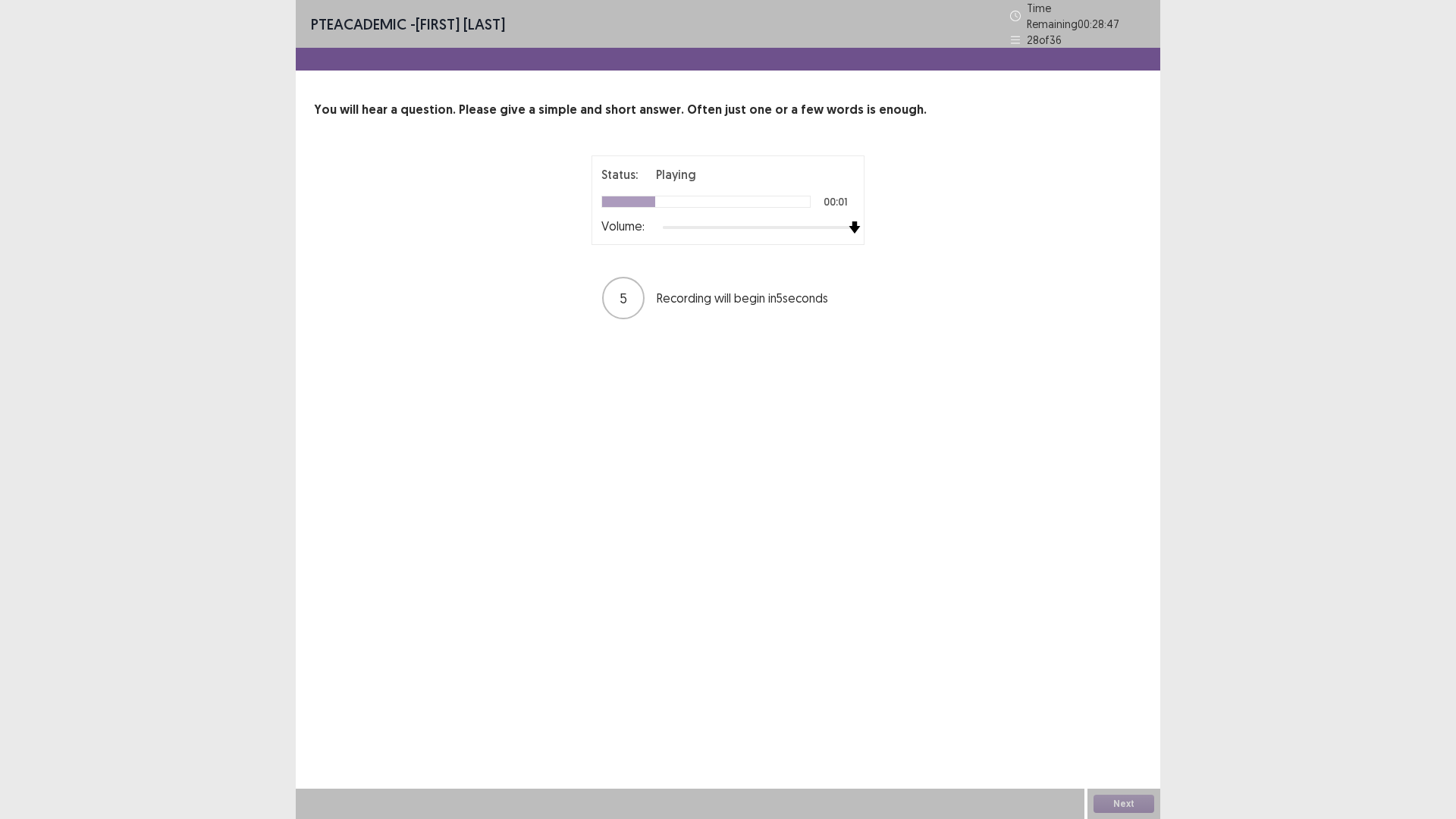 click on "Status: Playing 00:01 Volume: 5 Recording will begin in  5  seconds" at bounding box center [728, 238] 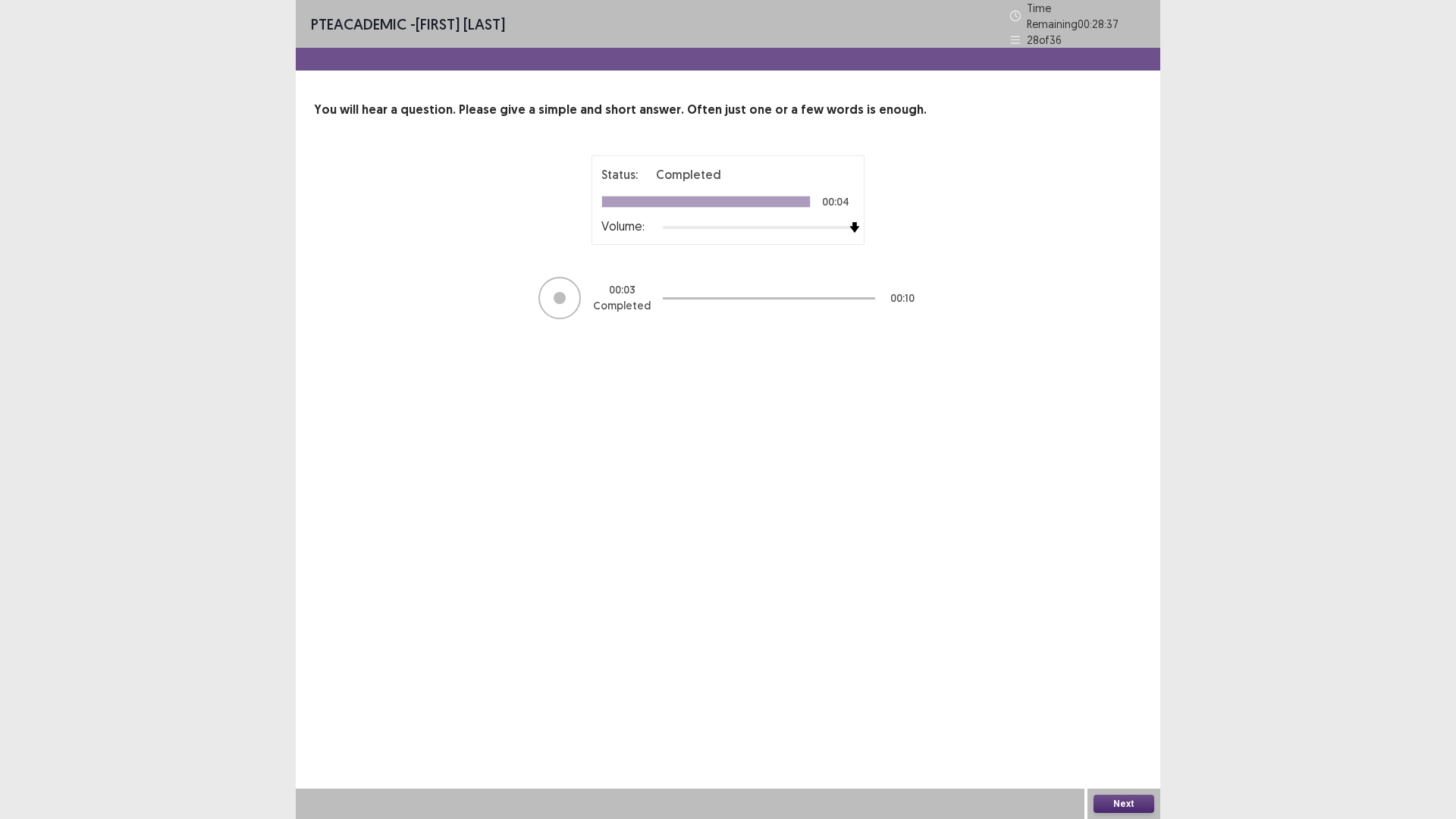 click on "Next" at bounding box center [1124, 804] 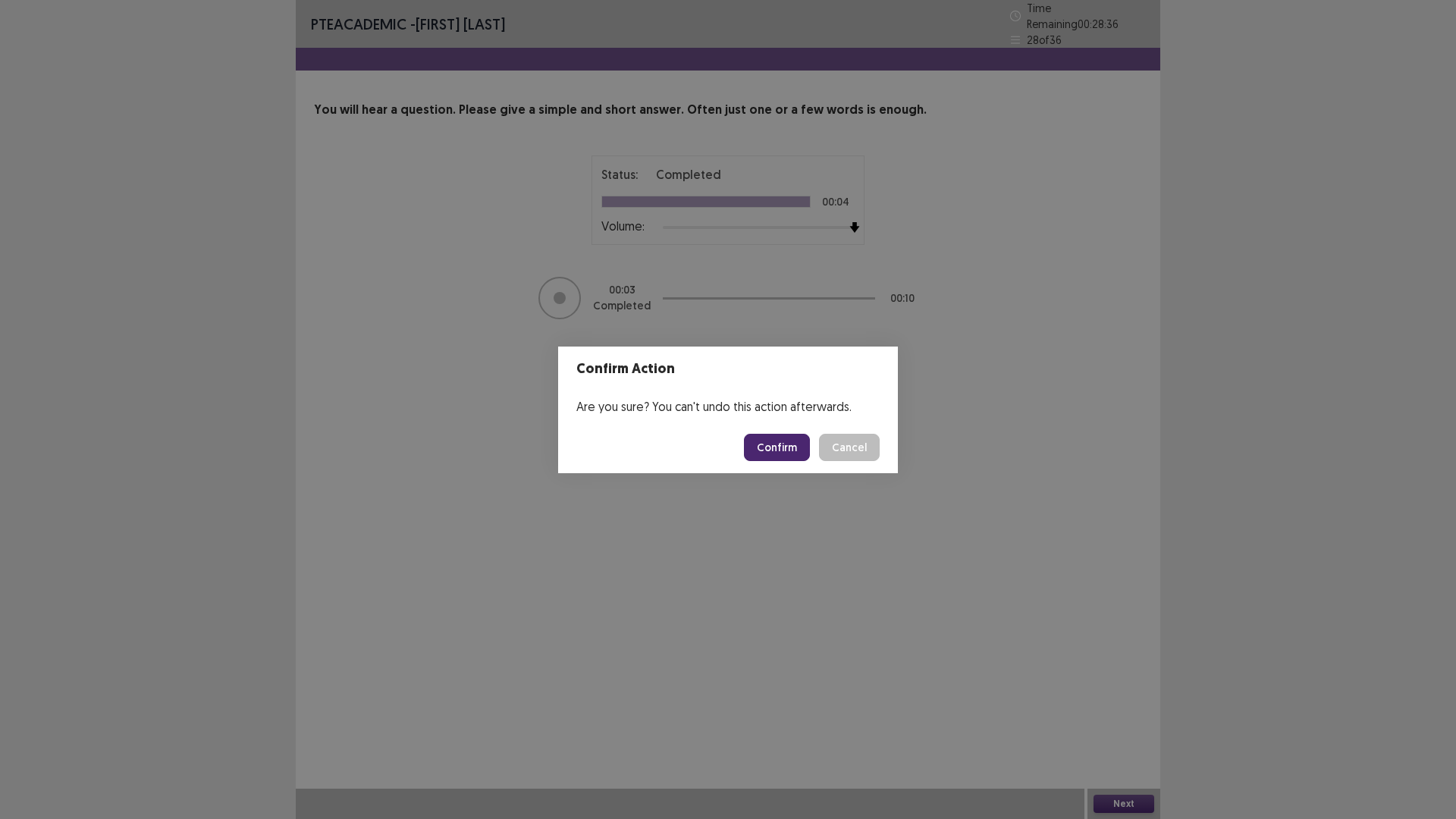click on "Confirm" at bounding box center [777, 447] 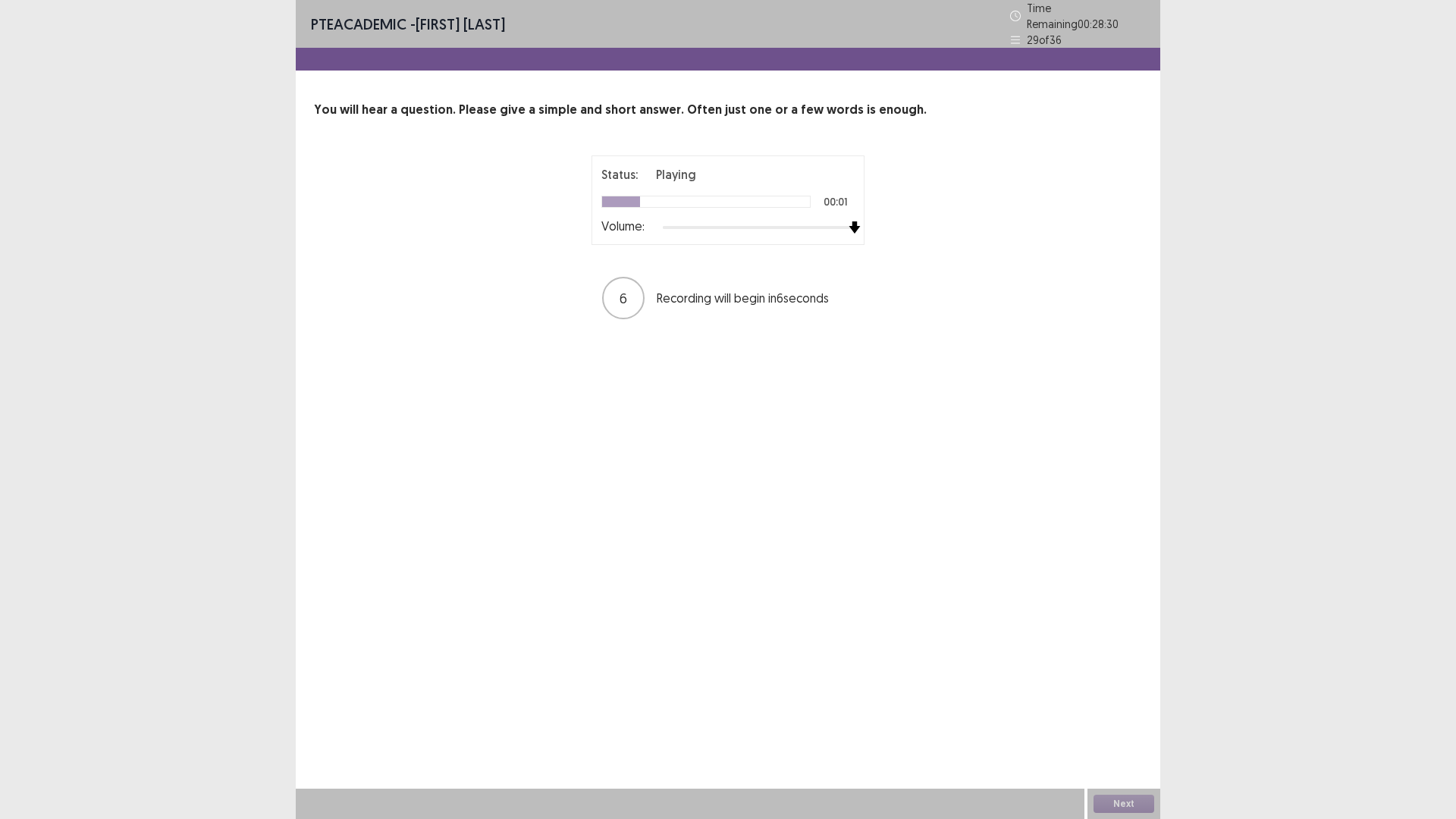 click on "Status: Playing 00:01 Volume: 6 Recording will begin in  6  seconds" at bounding box center (728, 238) 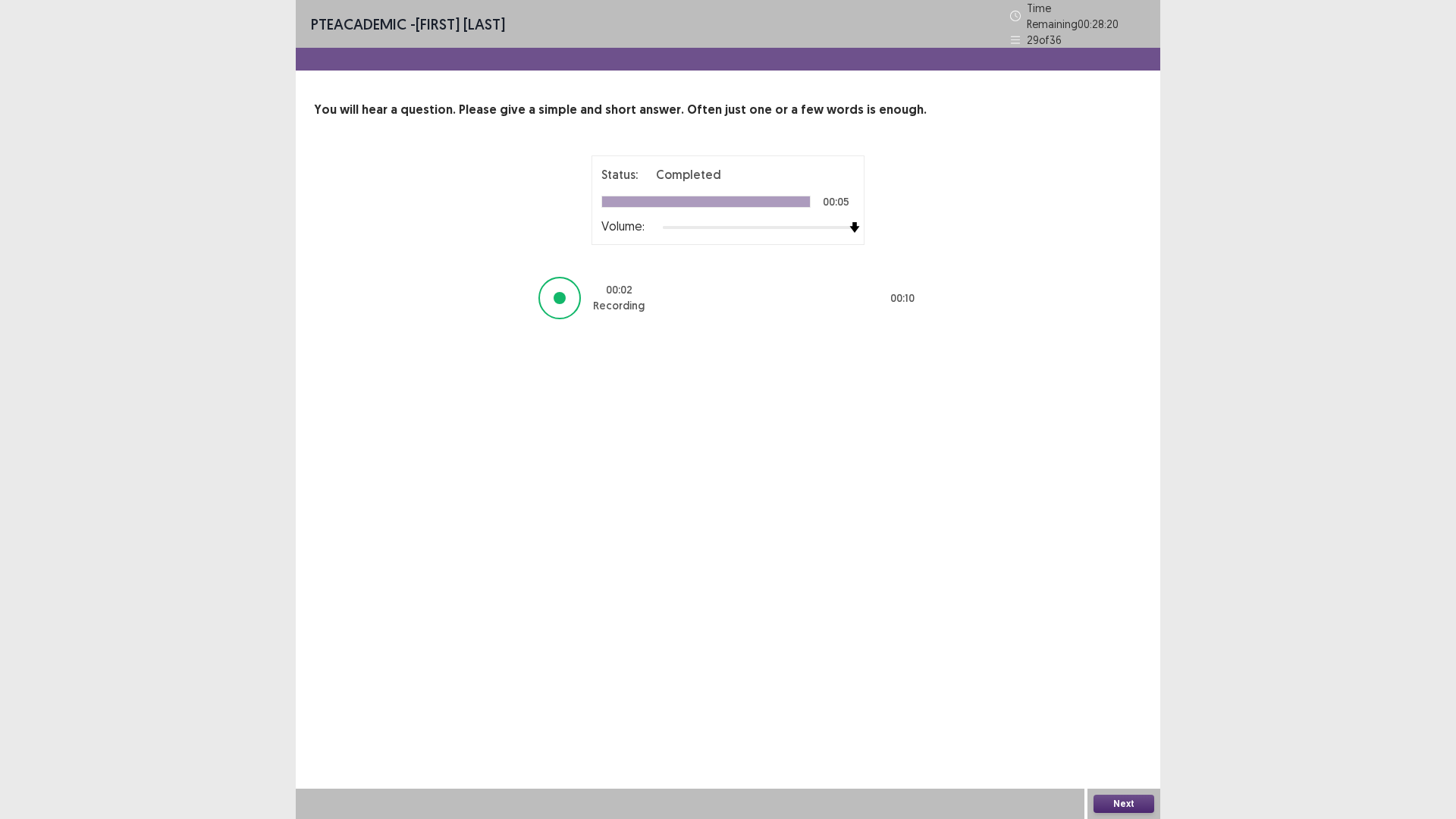 click on "Next" at bounding box center (1124, 804) 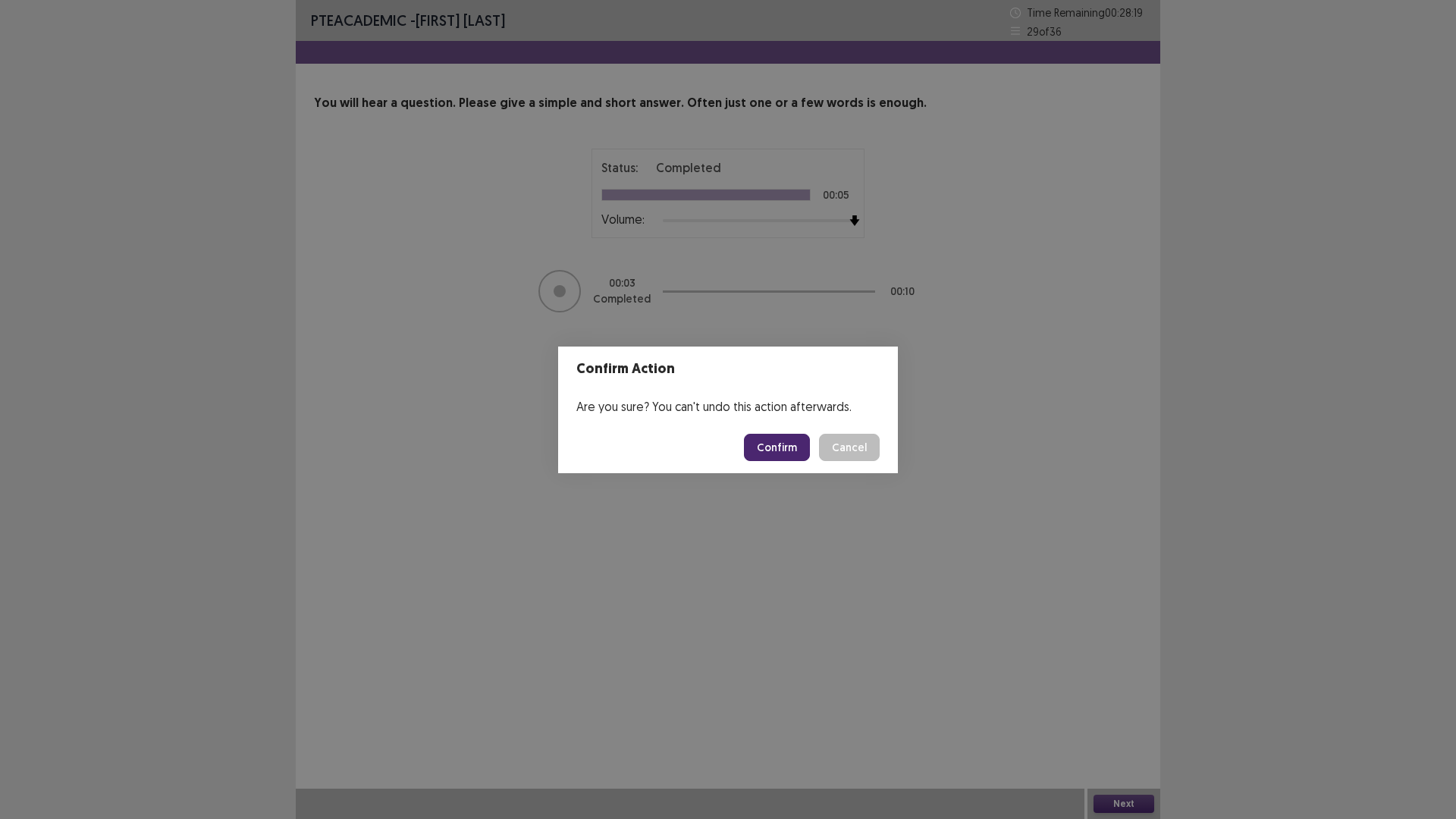 click on "Confirm" at bounding box center [777, 447] 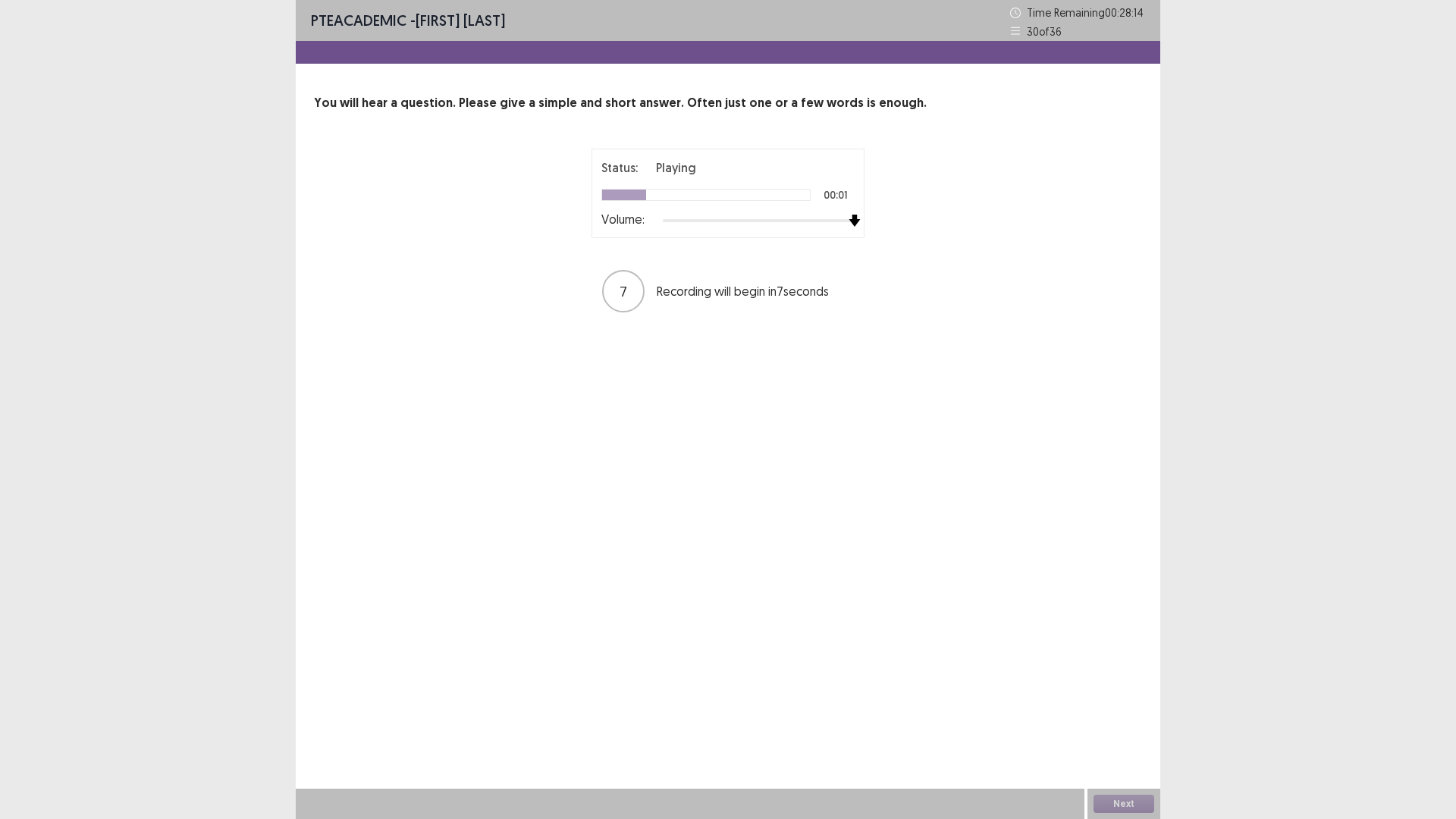 click on "Status: Playing 00:01 Volume: 7 Recording will begin in  7  seconds" at bounding box center [728, 231] 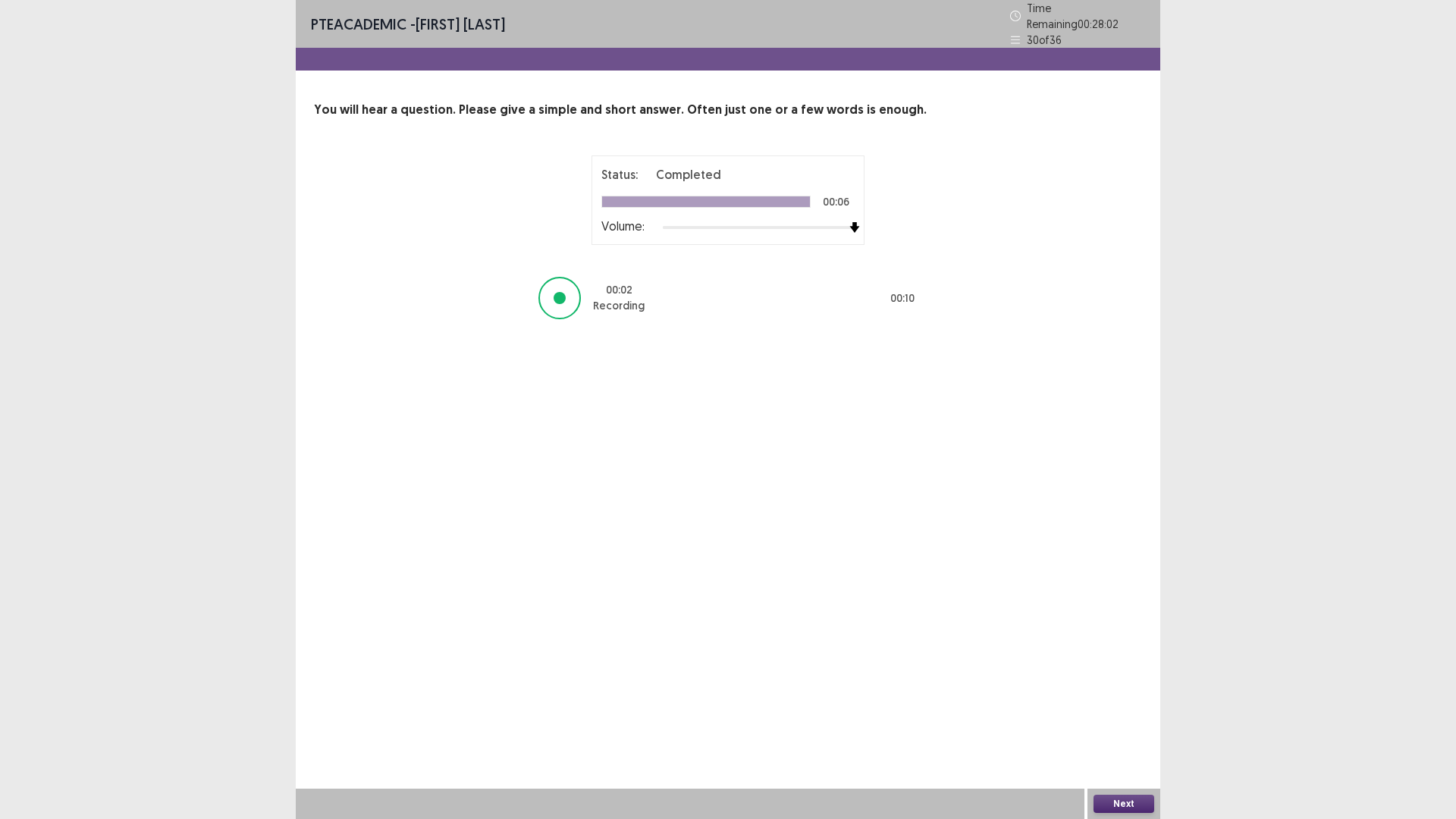 click on "Next" at bounding box center (1124, 804) 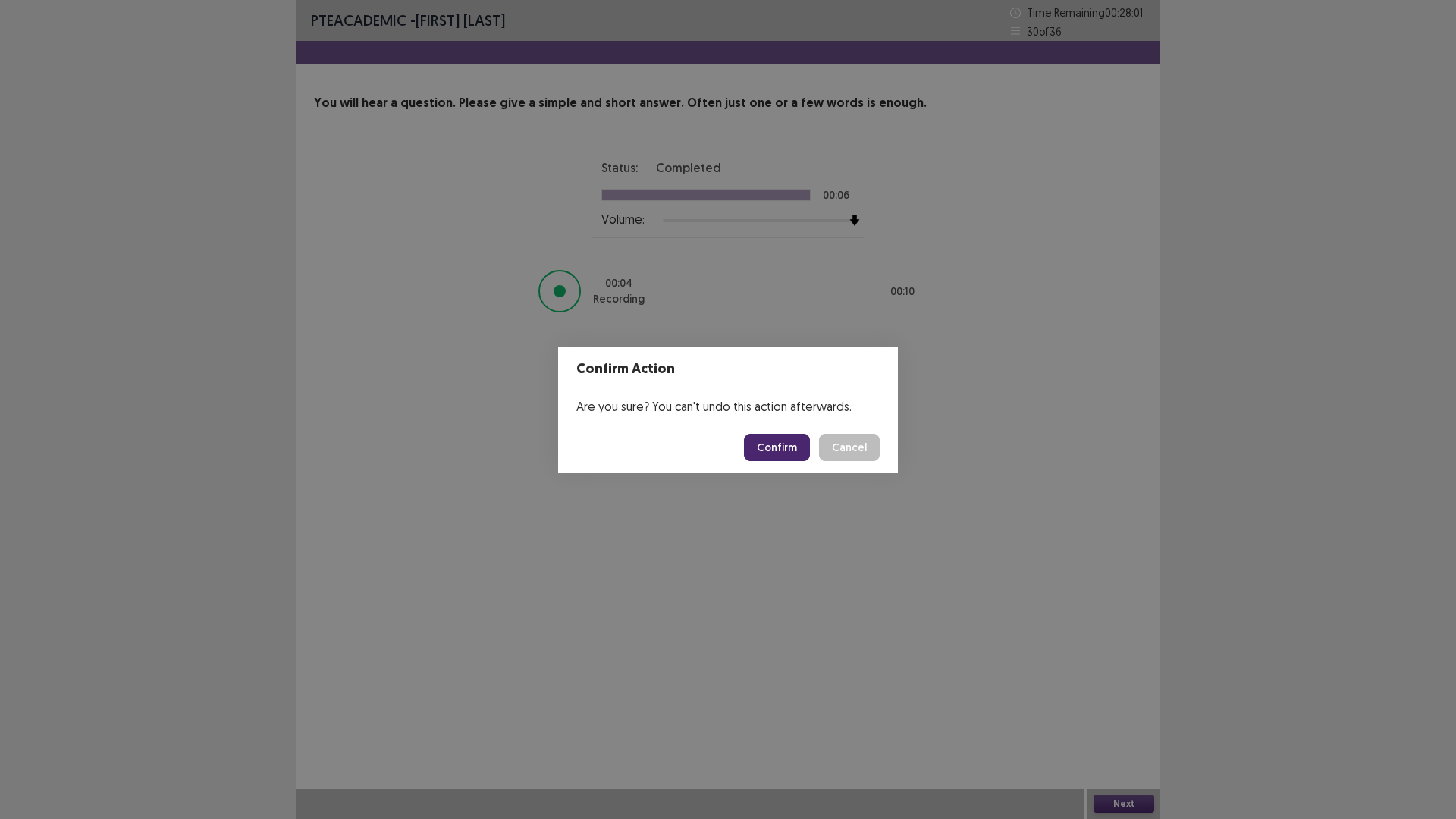 click on "Confirm" at bounding box center (777, 447) 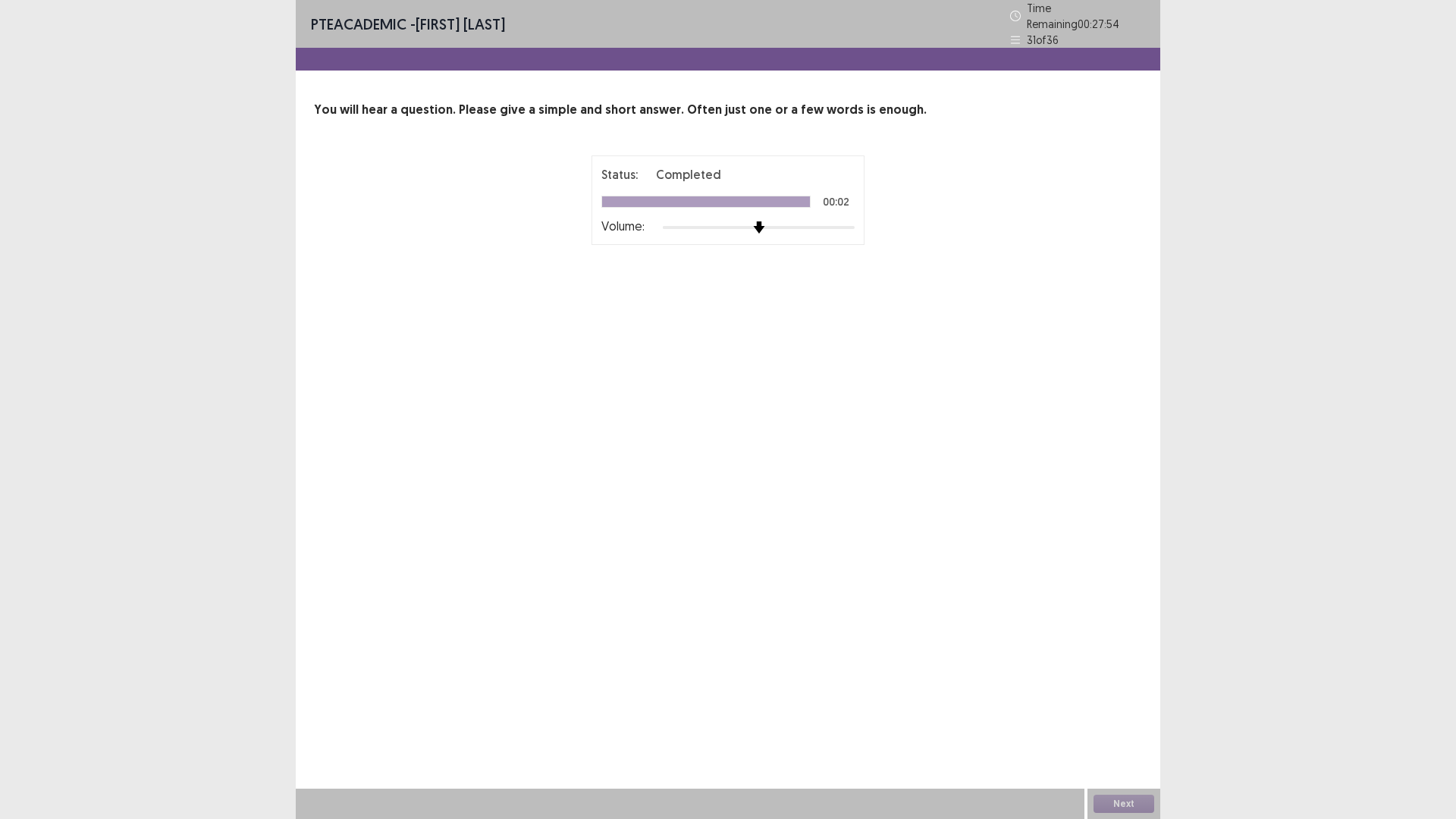 click on "Status: Completed 00:02 Volume: 00 : 00 00 : 10" at bounding box center [728, 238] 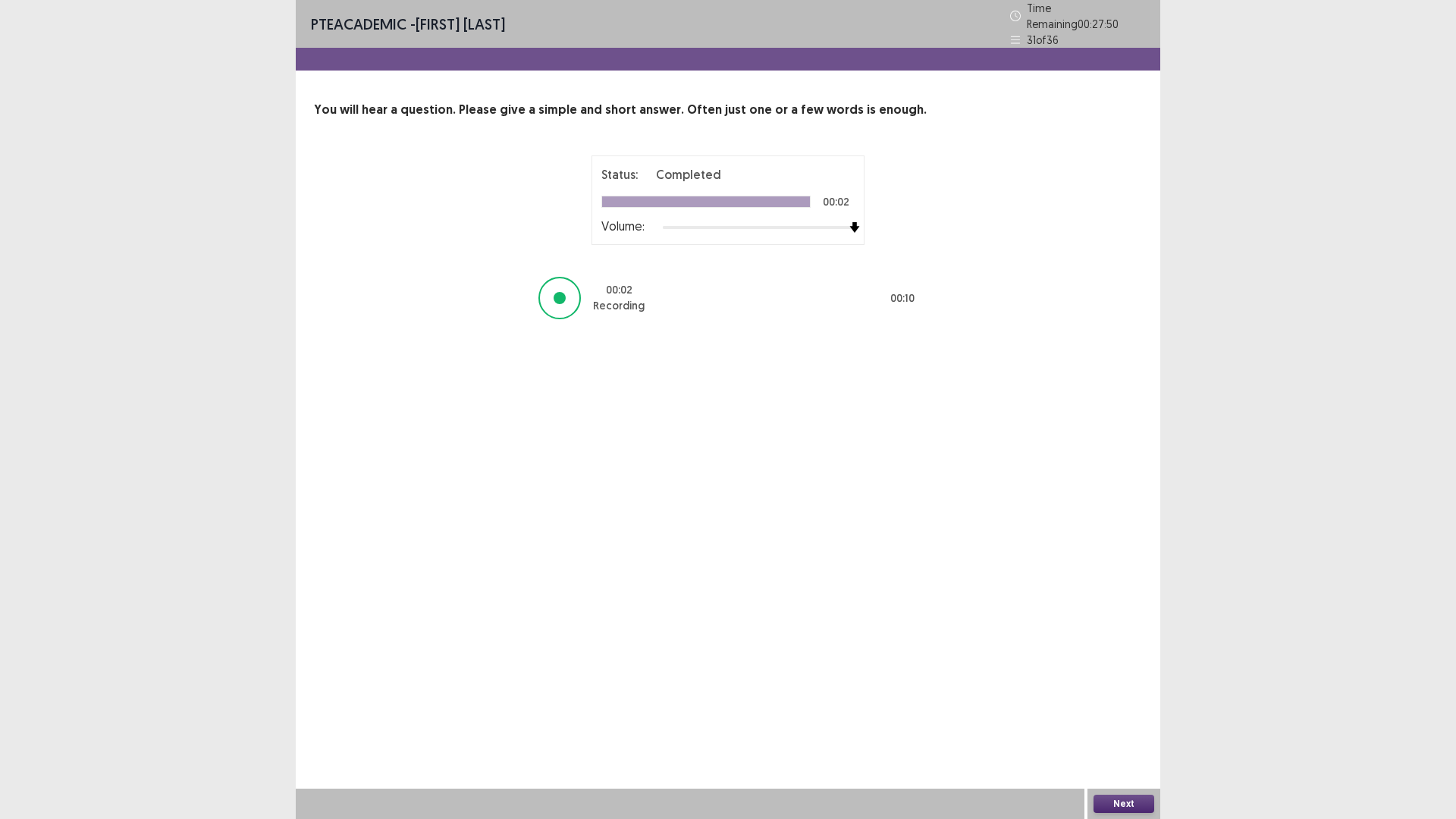 click on "Next" at bounding box center [1124, 804] 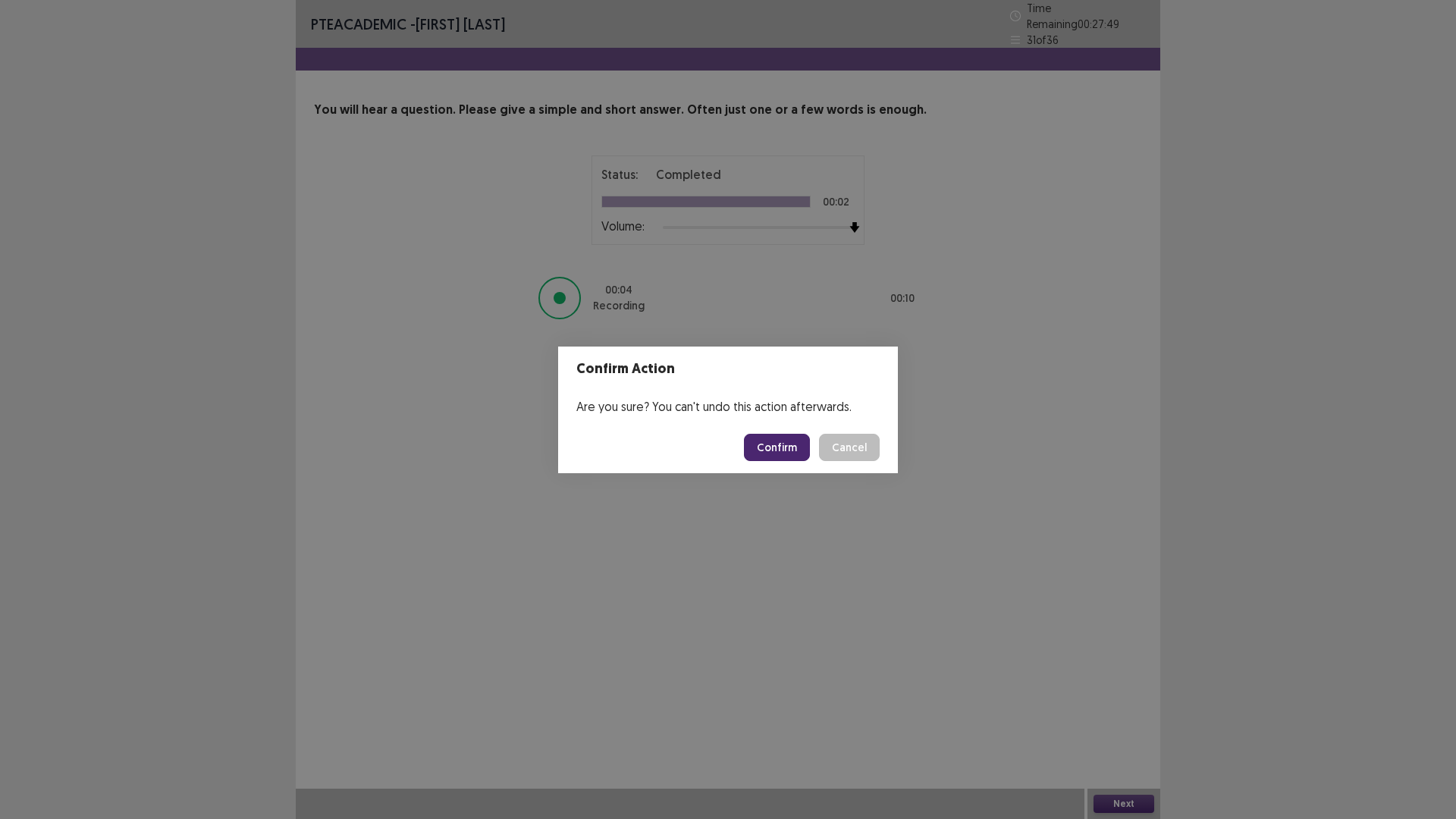 click on "Confirm" at bounding box center (777, 447) 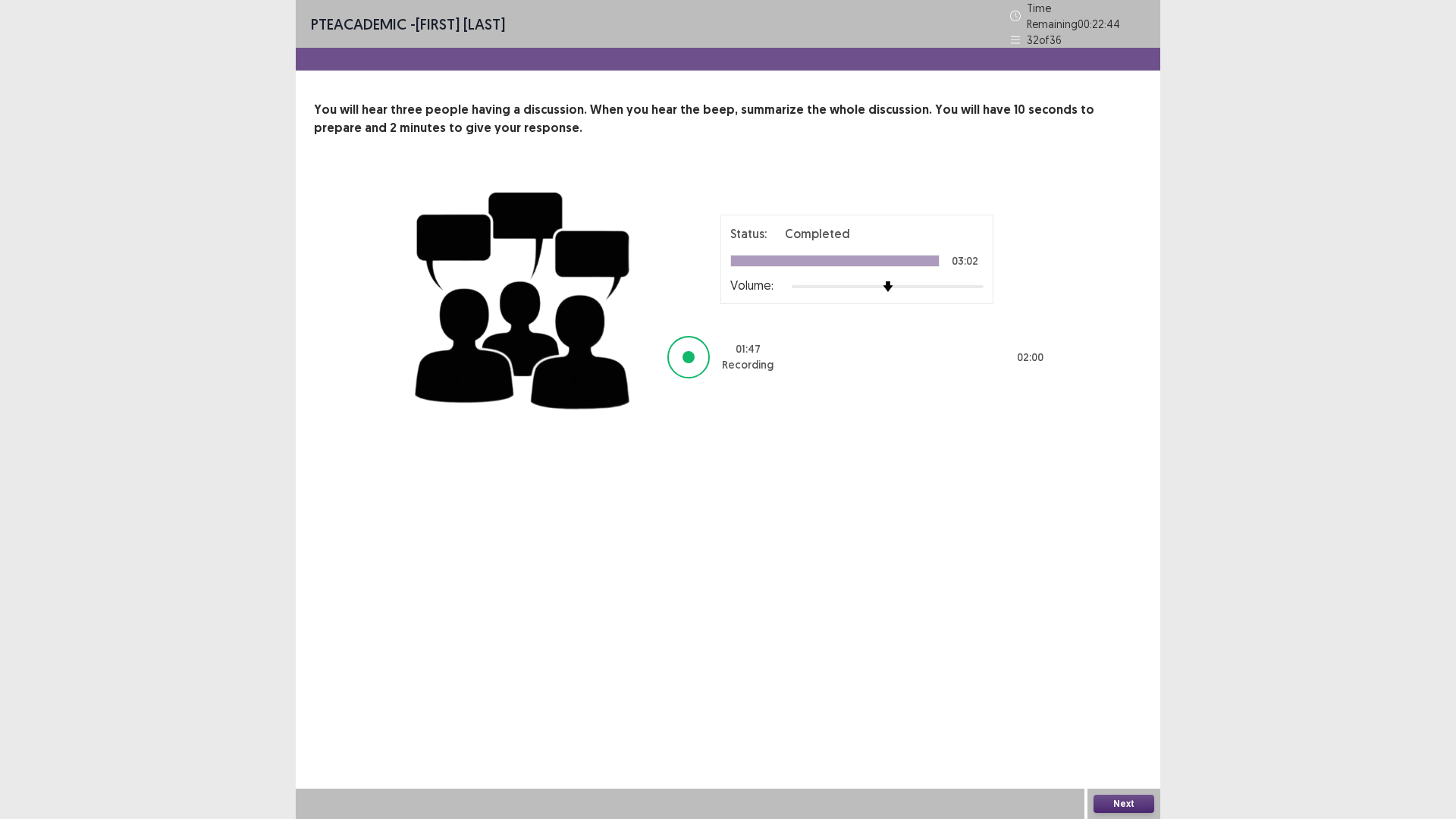 click on "Next" at bounding box center (1124, 804) 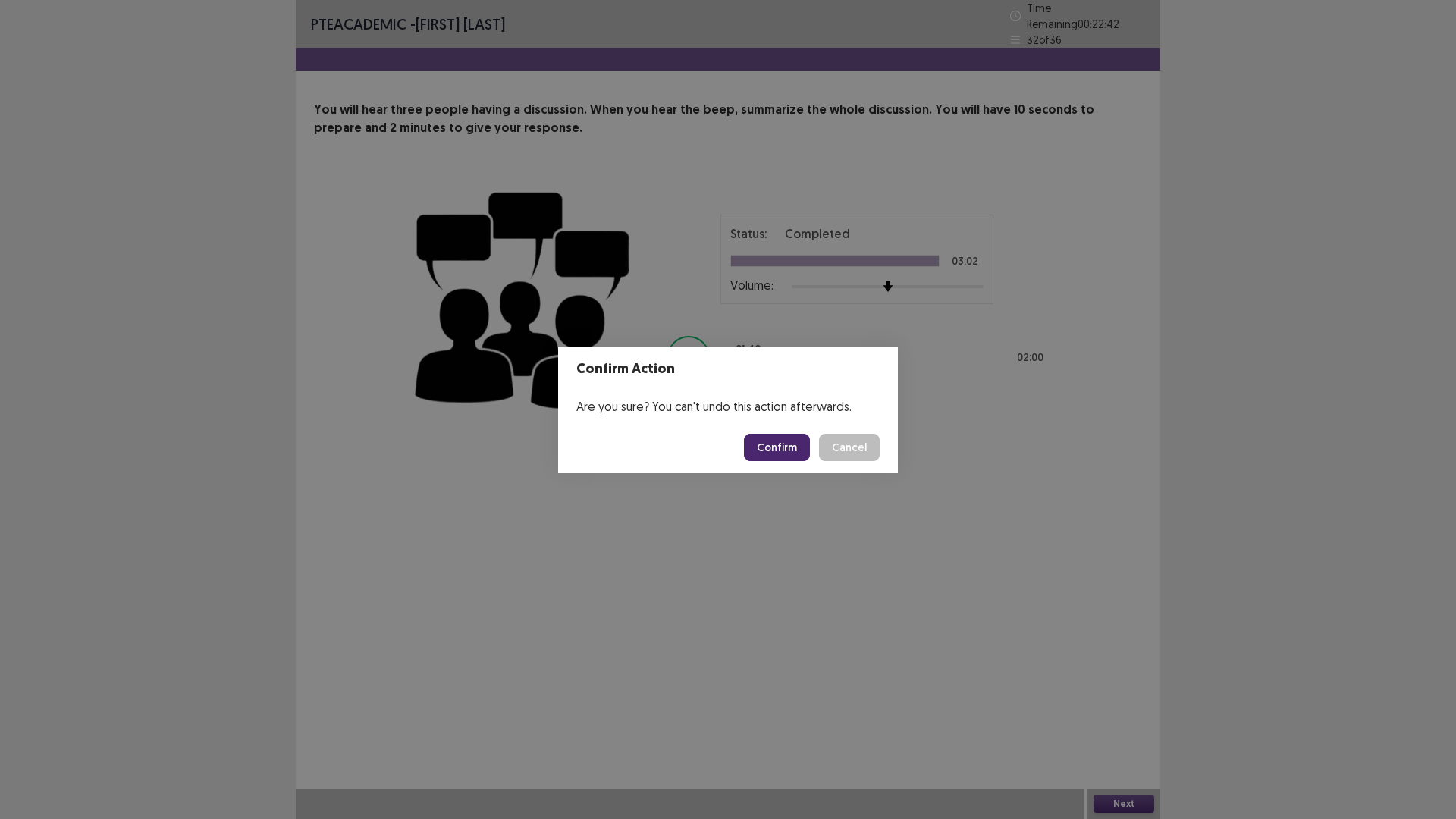 click on "Confirm" at bounding box center (777, 447) 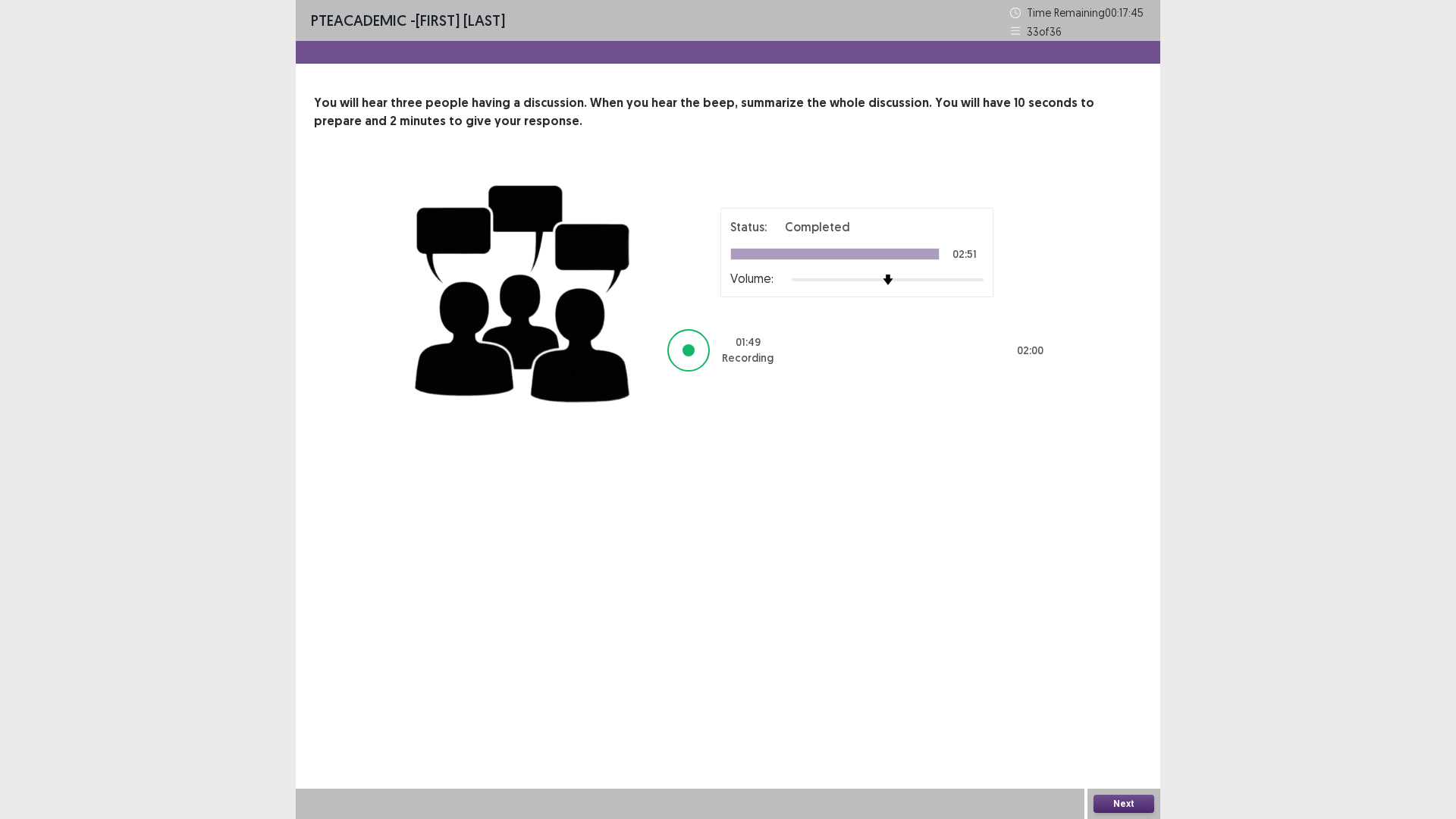 click on "Next" at bounding box center [1124, 804] 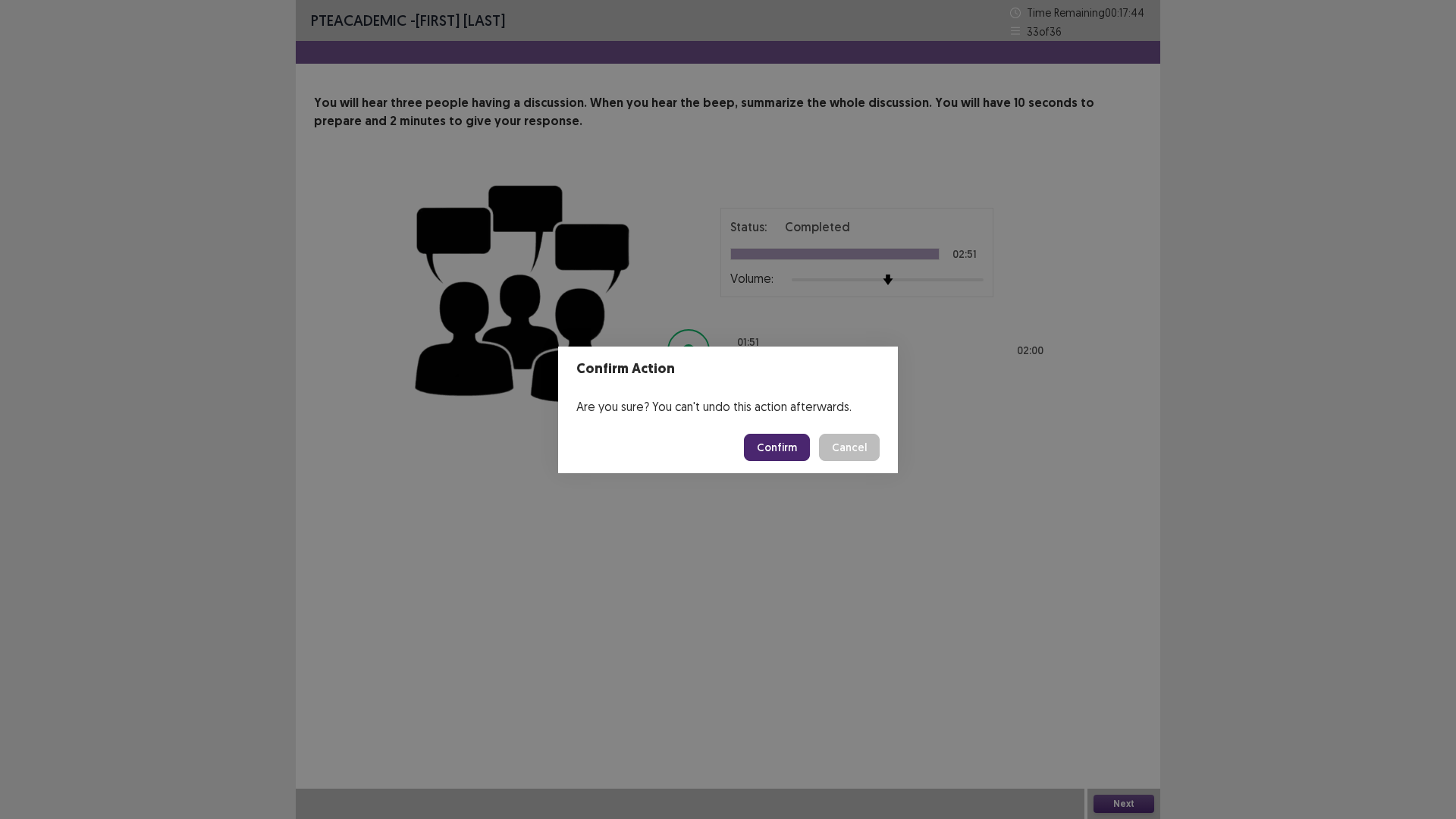 click on "Confirm" at bounding box center (777, 447) 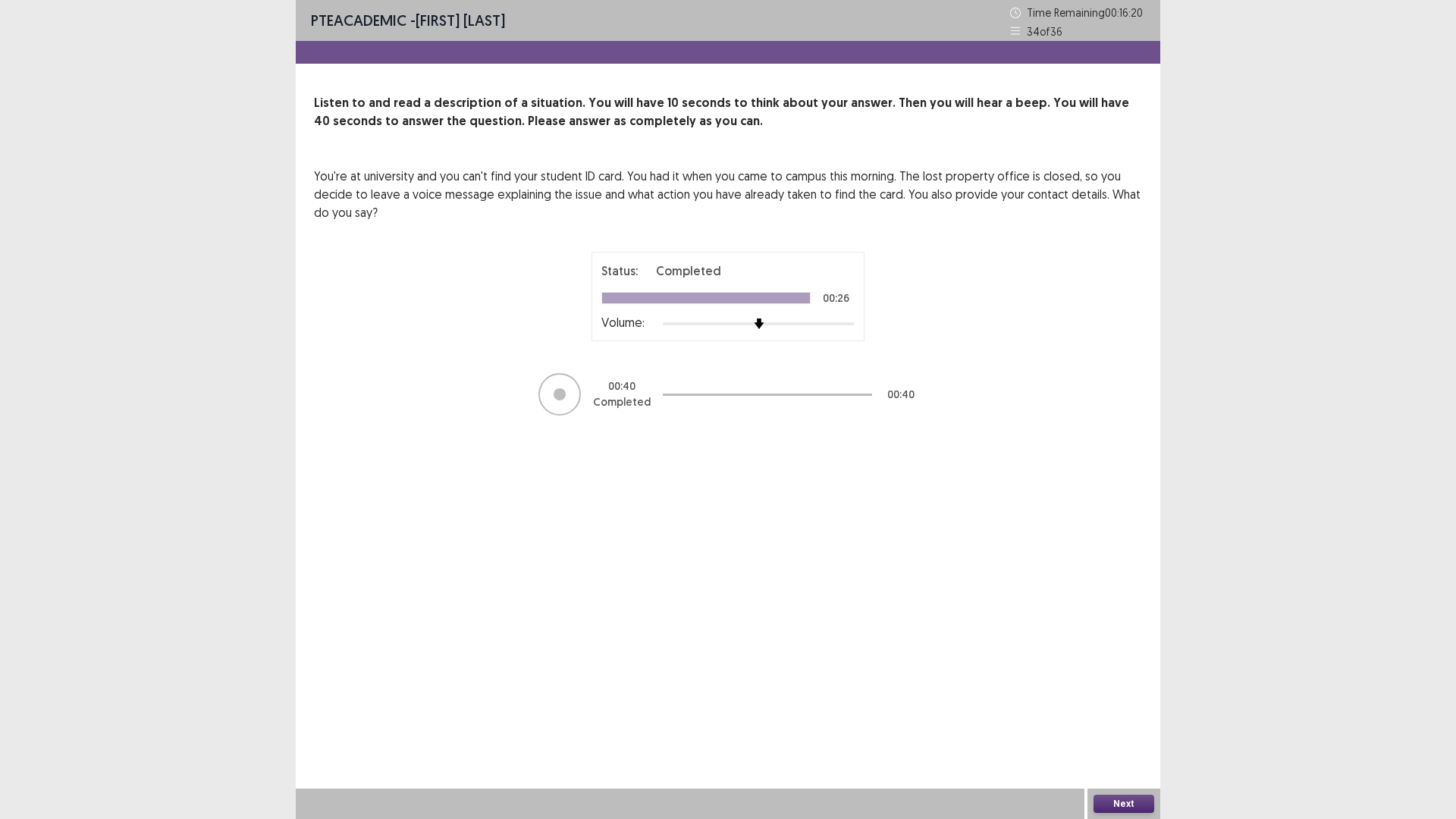 click on "Next" at bounding box center (1124, 804) 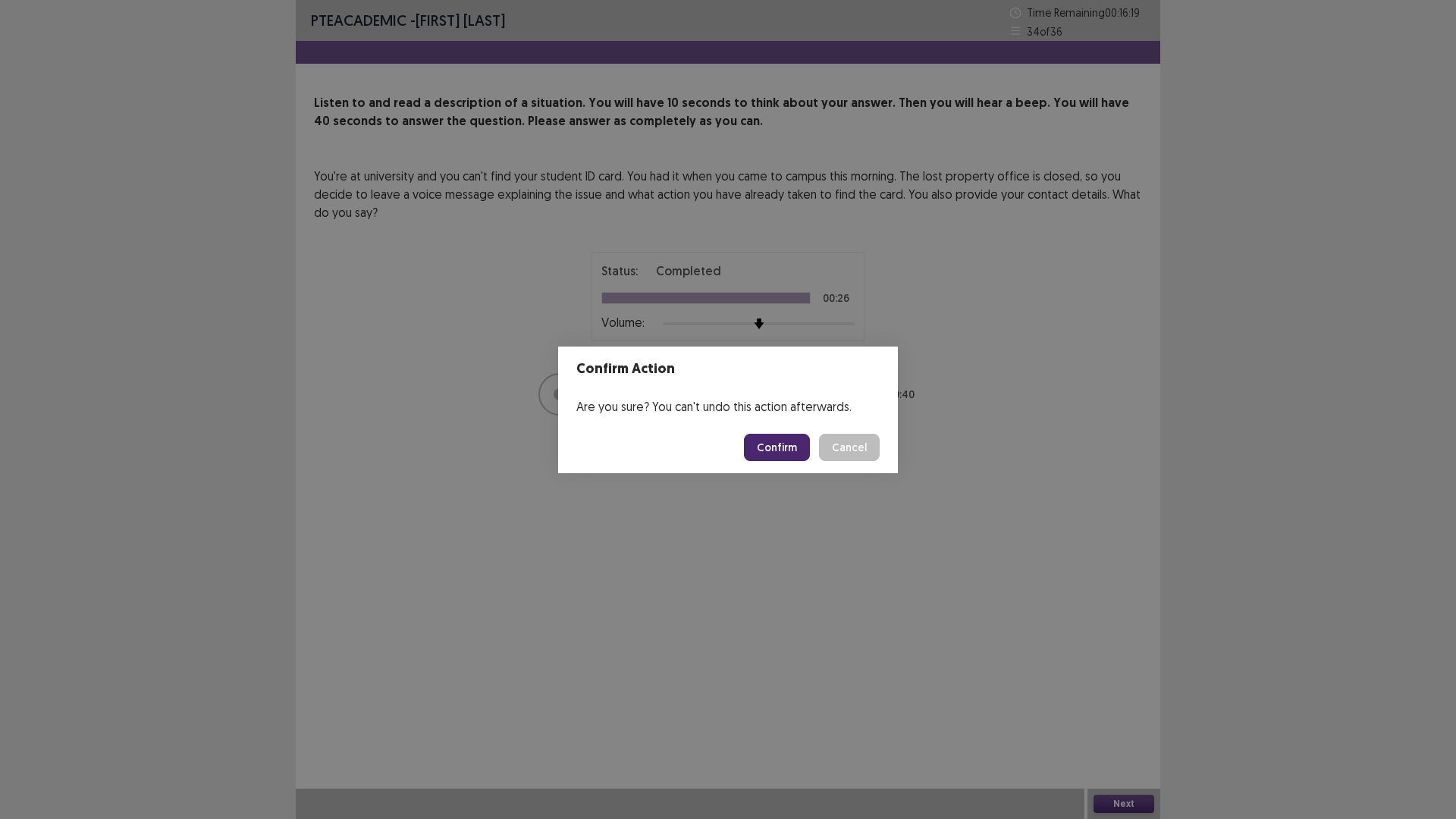 click on "Confirm" at bounding box center (777, 447) 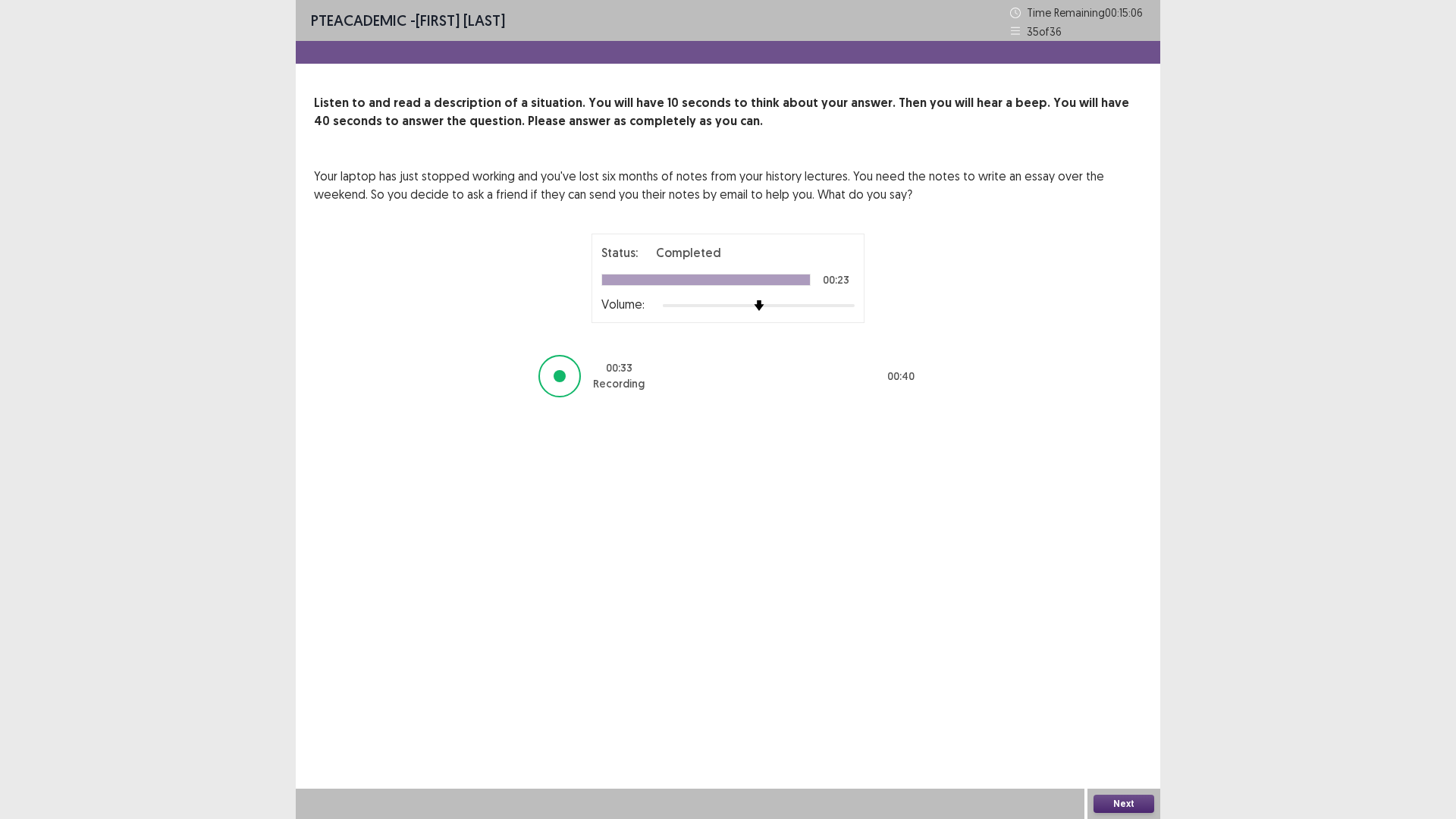 click on "Next" at bounding box center [1124, 804] 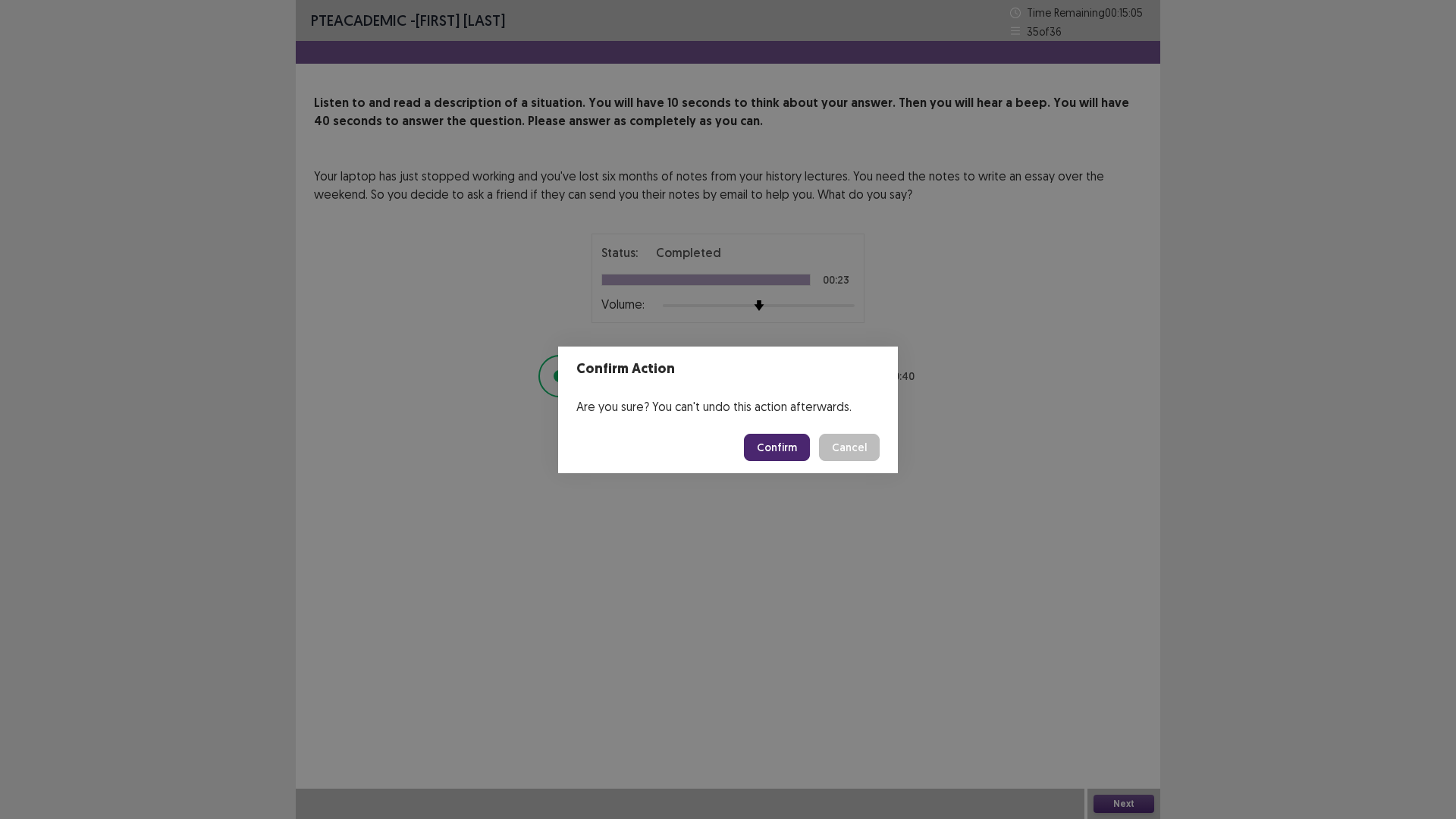click on "Confirm" at bounding box center (777, 447) 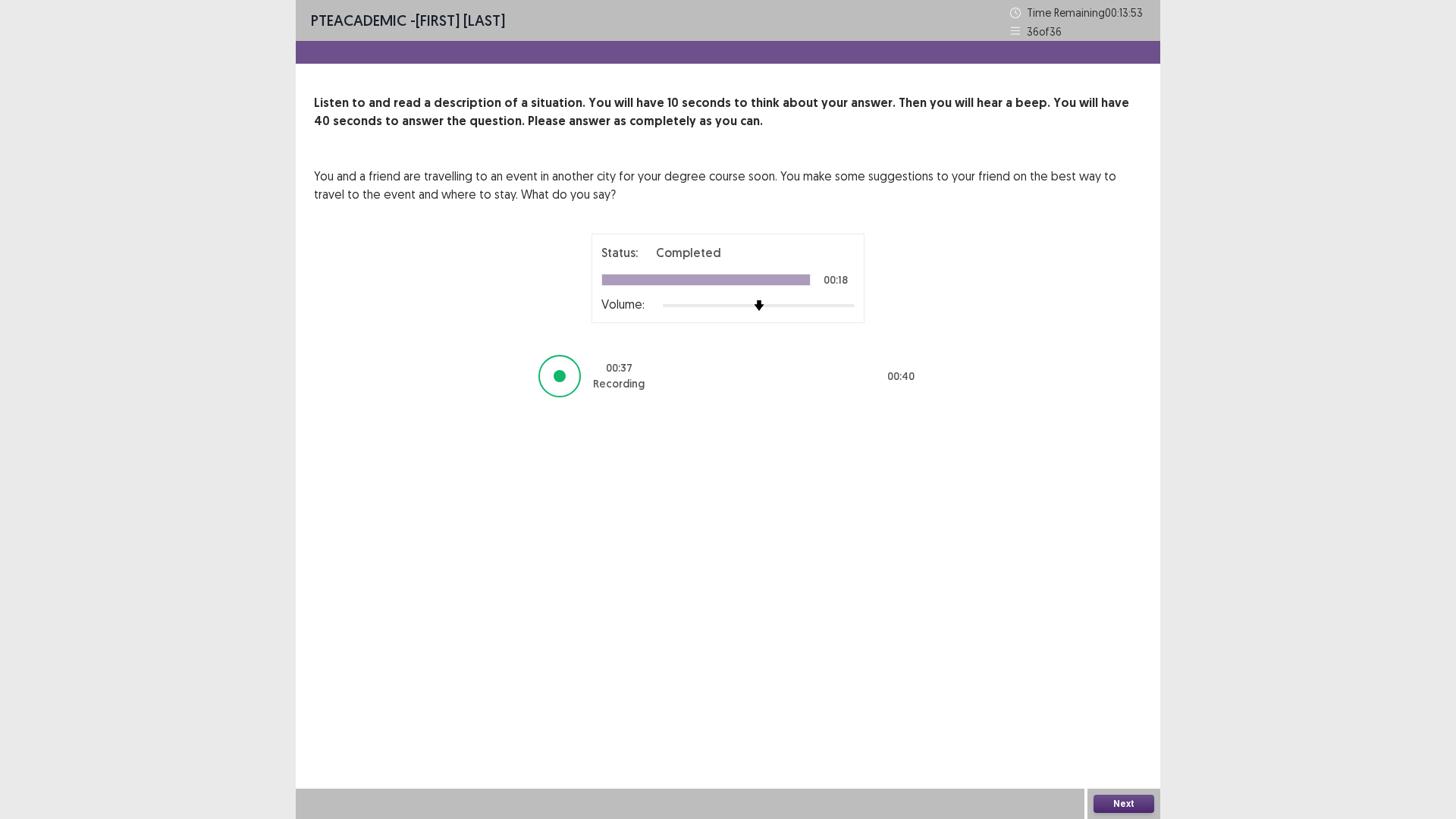 click on "Next" at bounding box center (1124, 804) 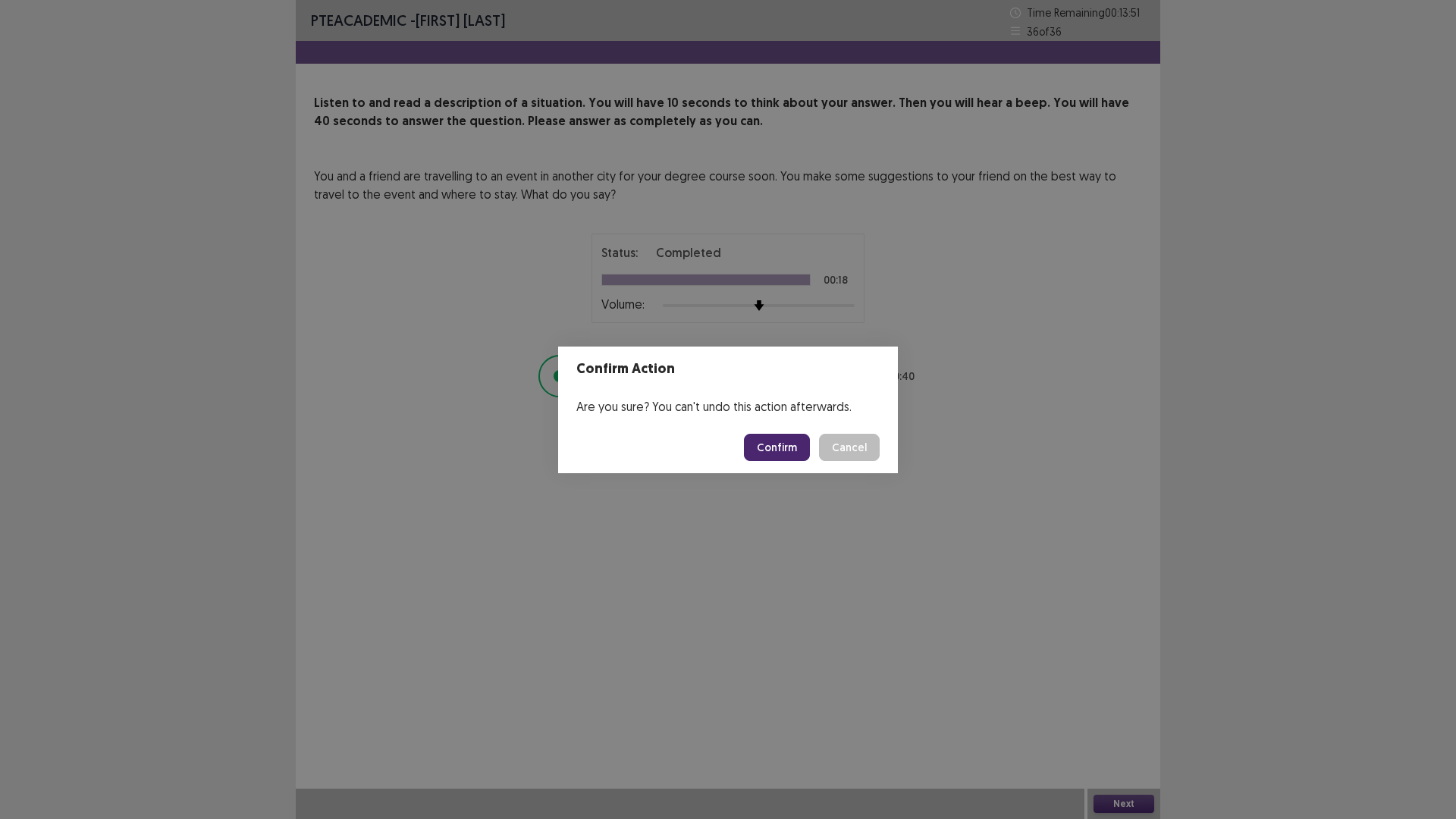 click on "Confirm" at bounding box center (777, 447) 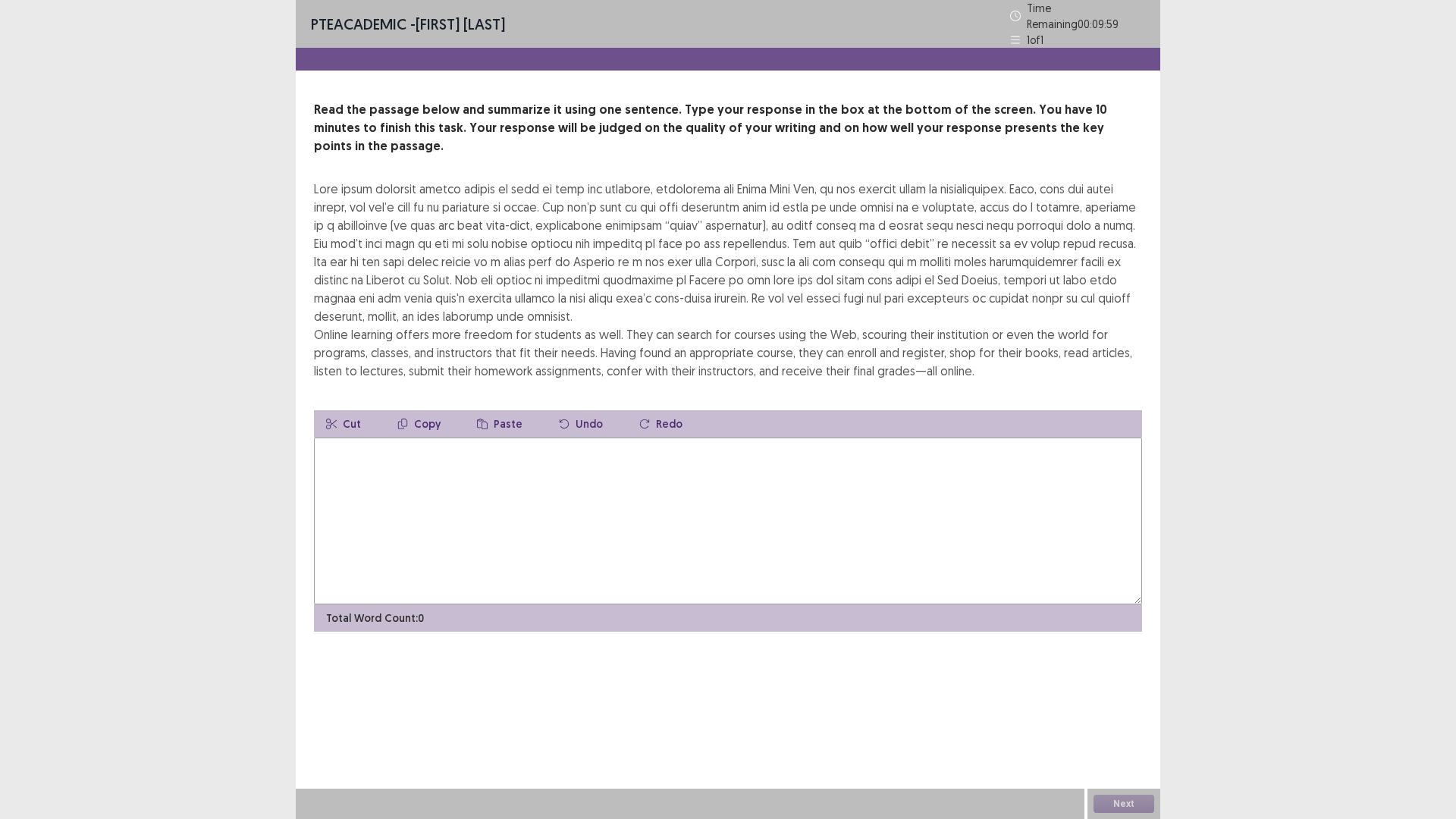 click at bounding box center [728, 521] 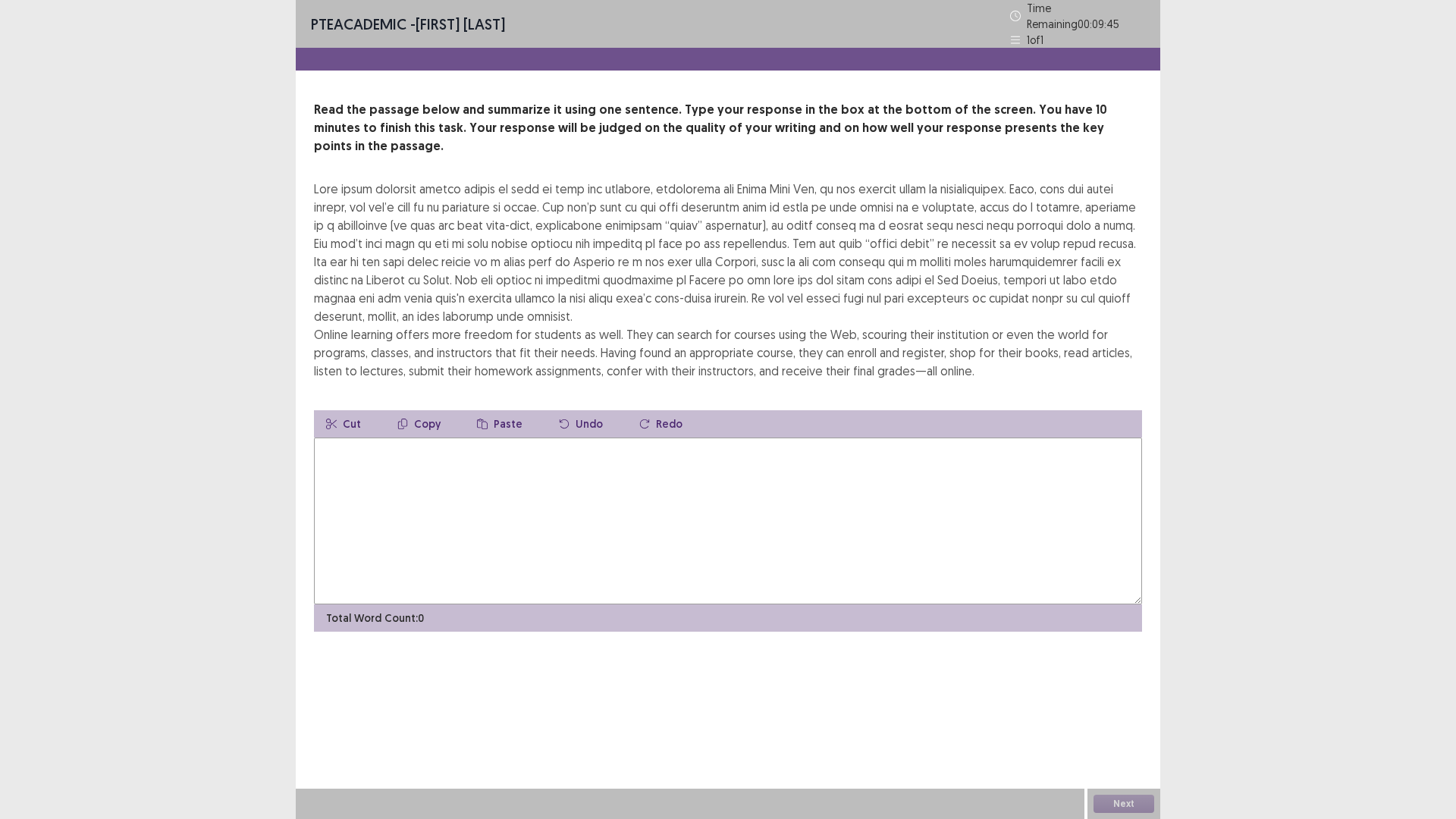 click at bounding box center (728, 521) 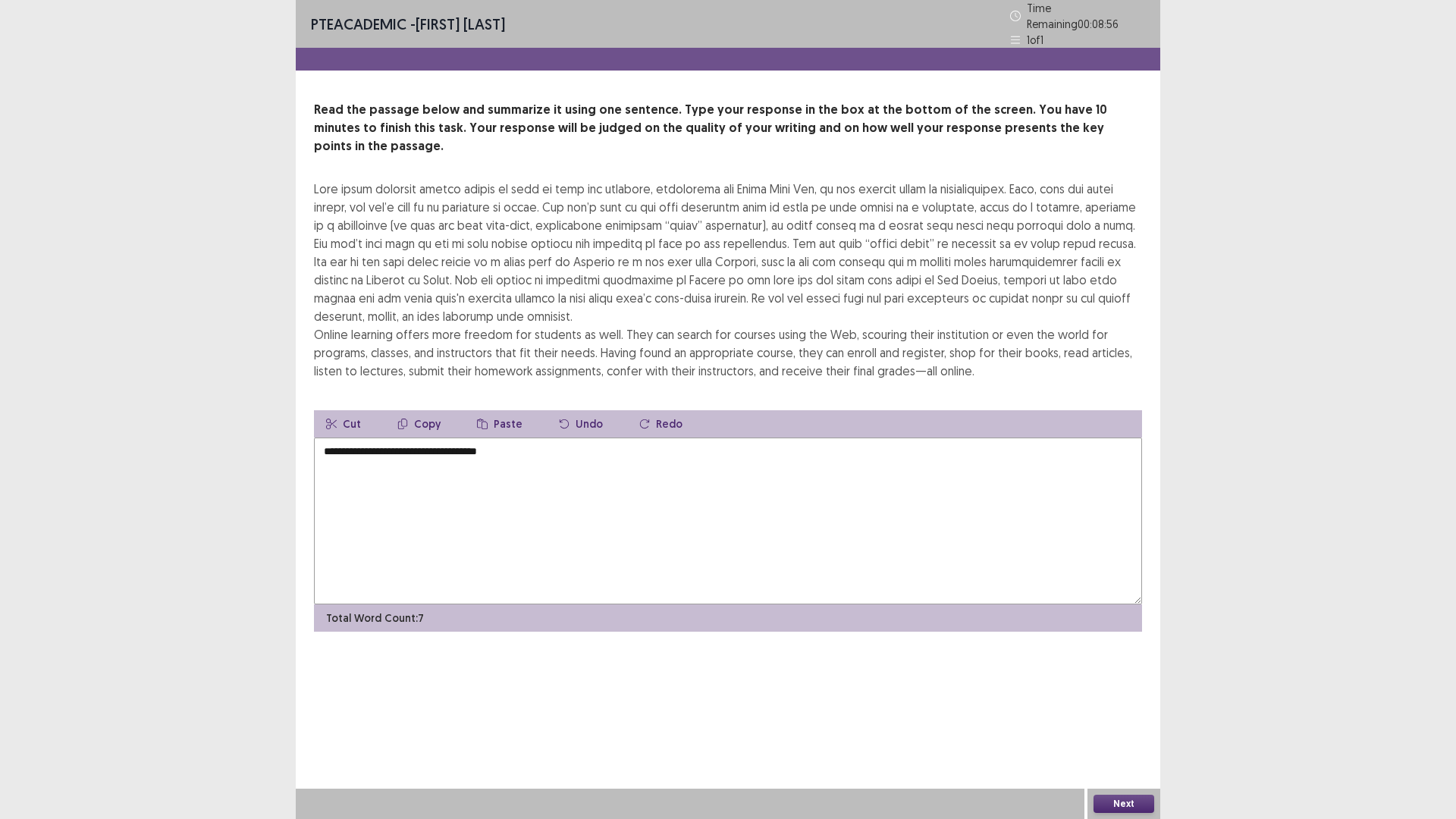 drag, startPoint x: 674, startPoint y: 192, endPoint x: 956, endPoint y: 206, distance: 282.3473 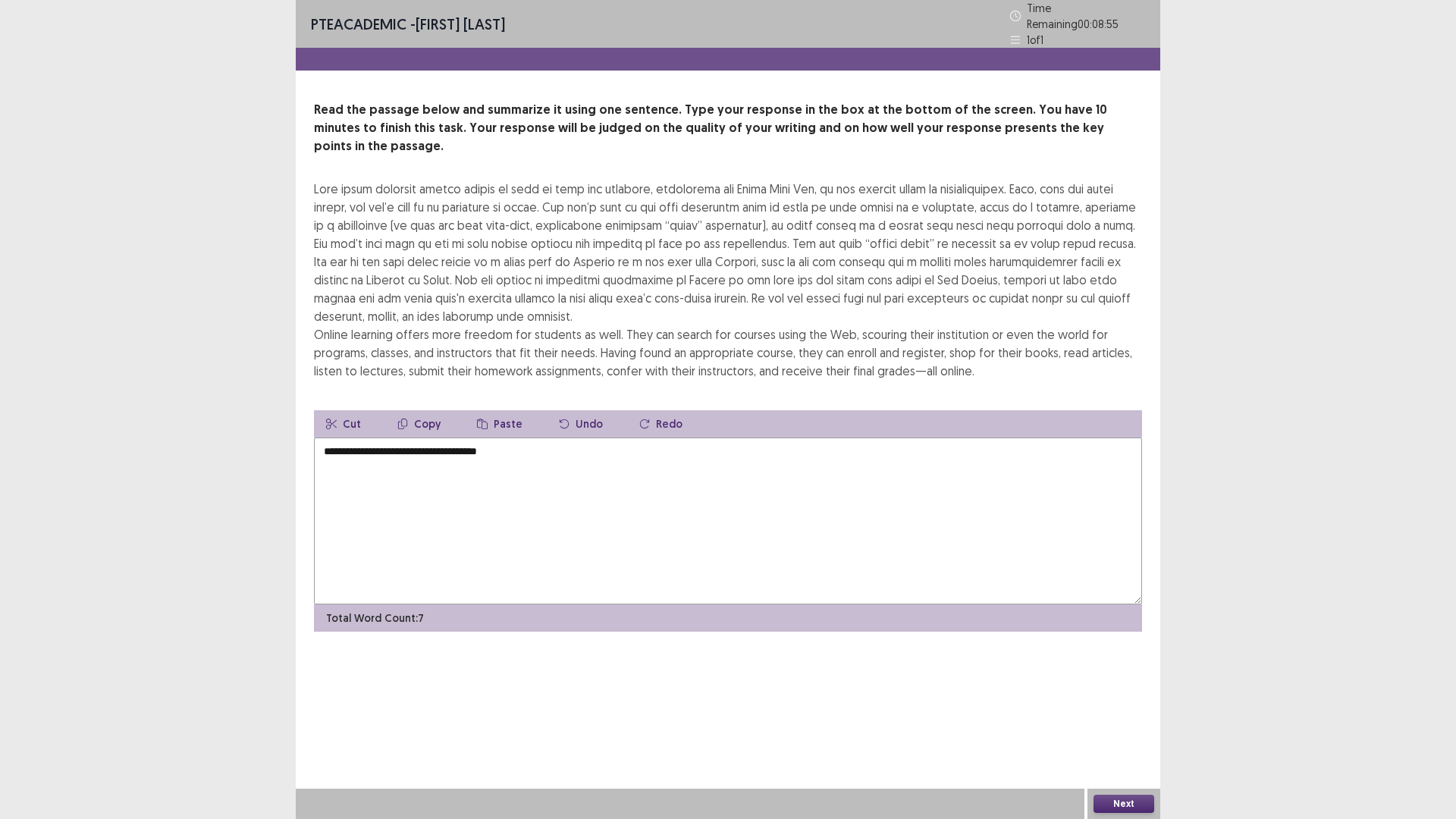 click on "**********" at bounding box center [728, 521] 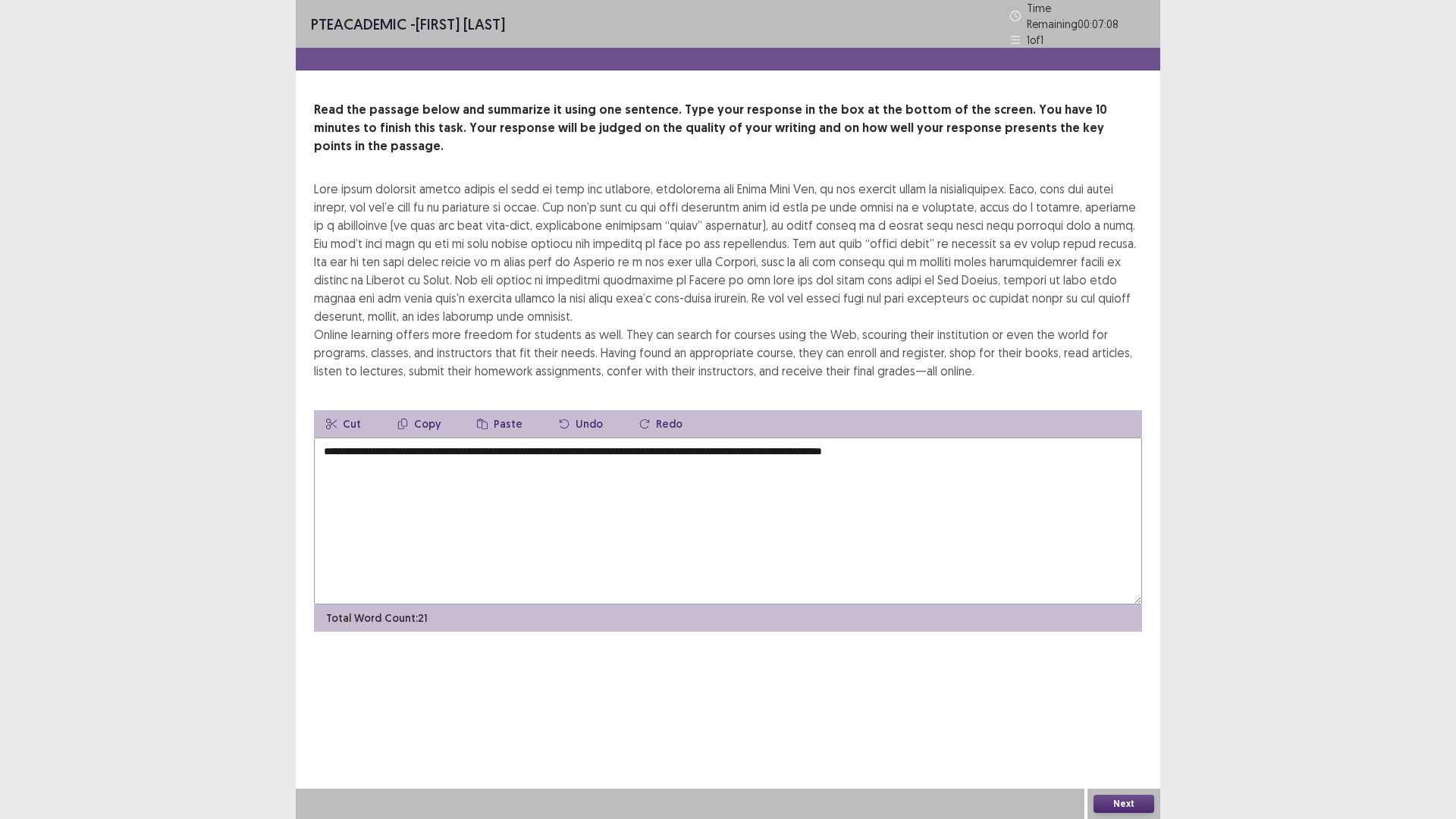 click on "**********" at bounding box center [728, 521] 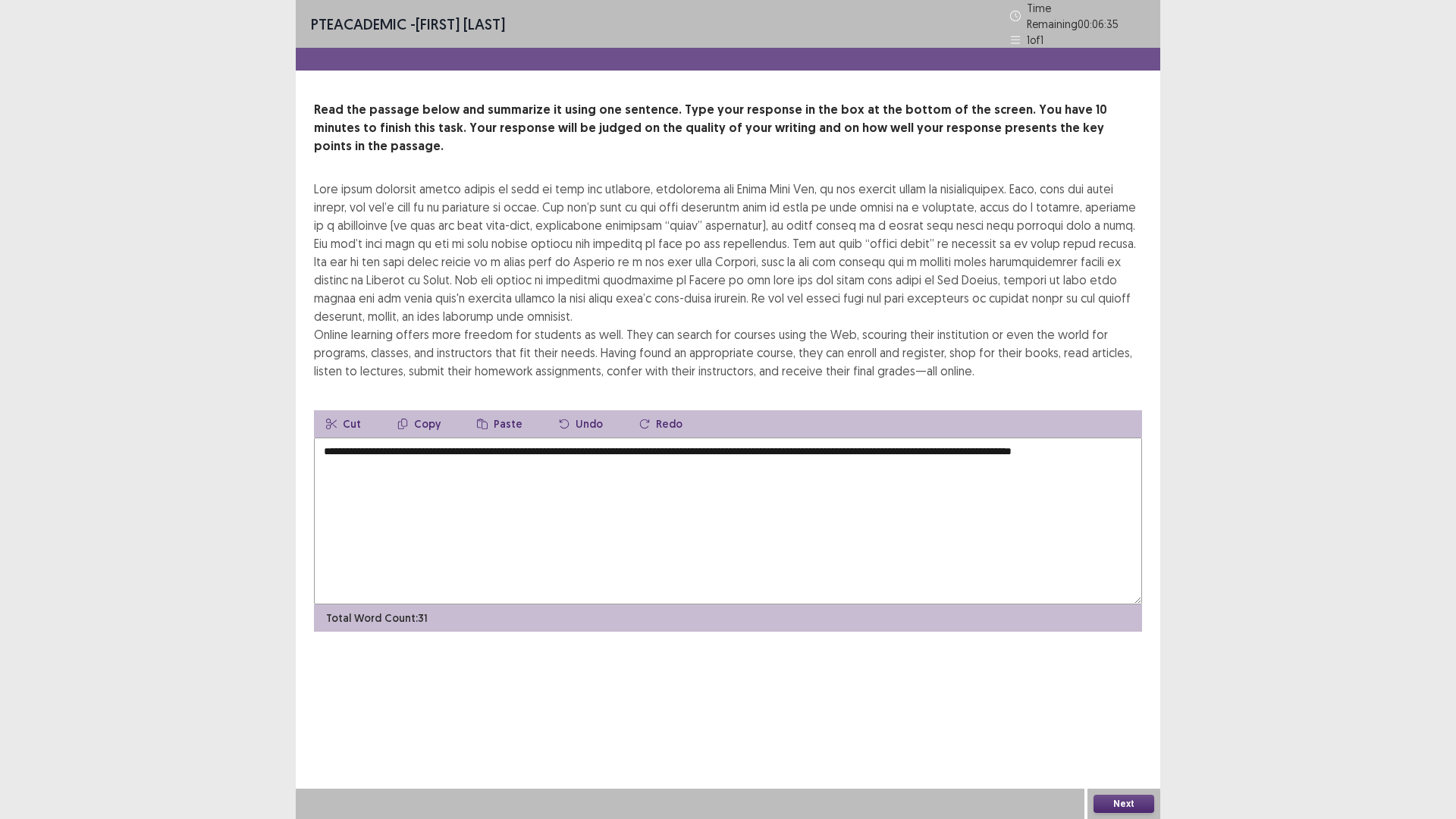 click on "**********" at bounding box center [728, 521] 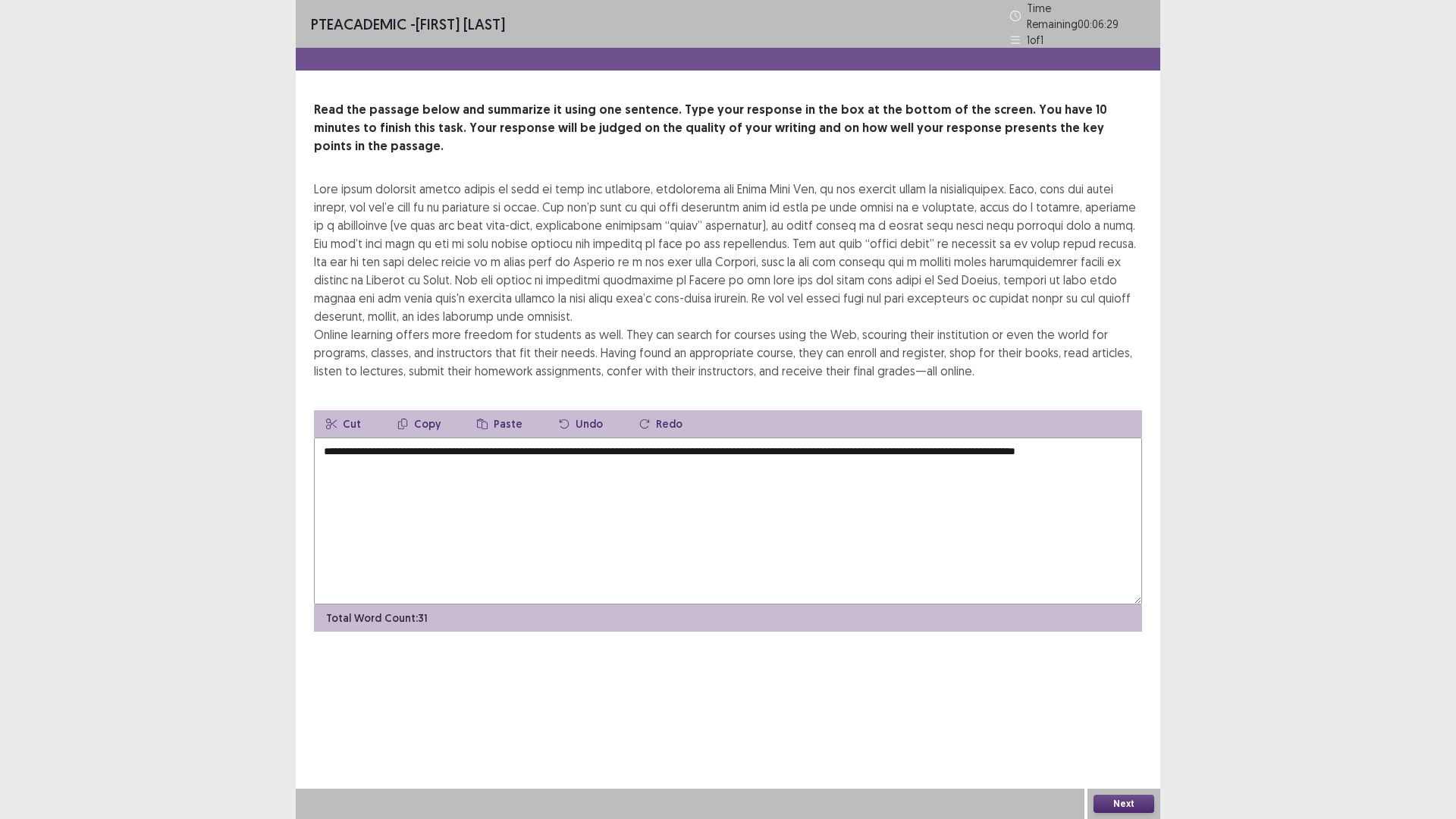 click on "**********" at bounding box center (728, 521) 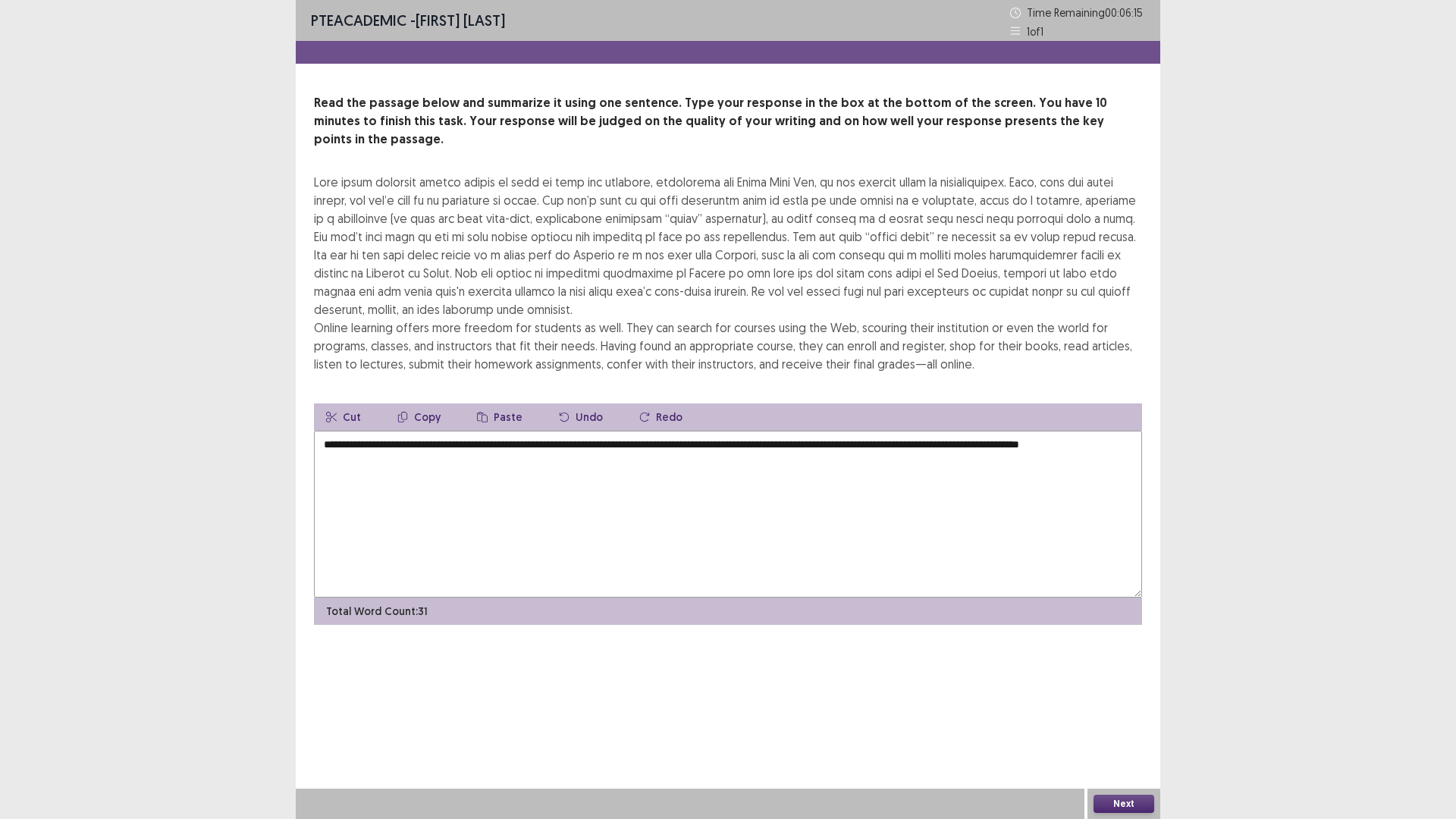 click on "**********" at bounding box center (728, 514) 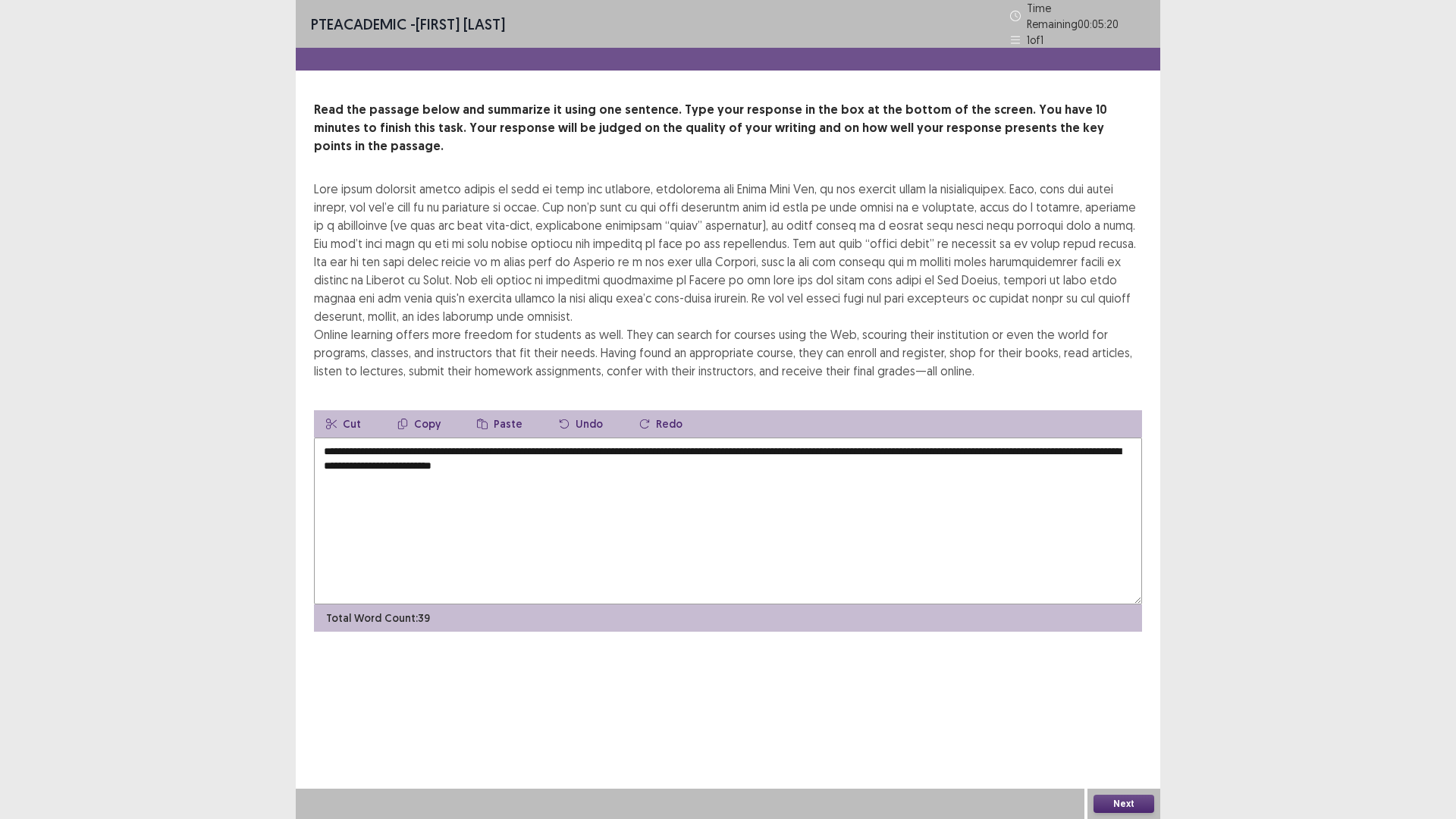 click on "**********" at bounding box center (728, 521) 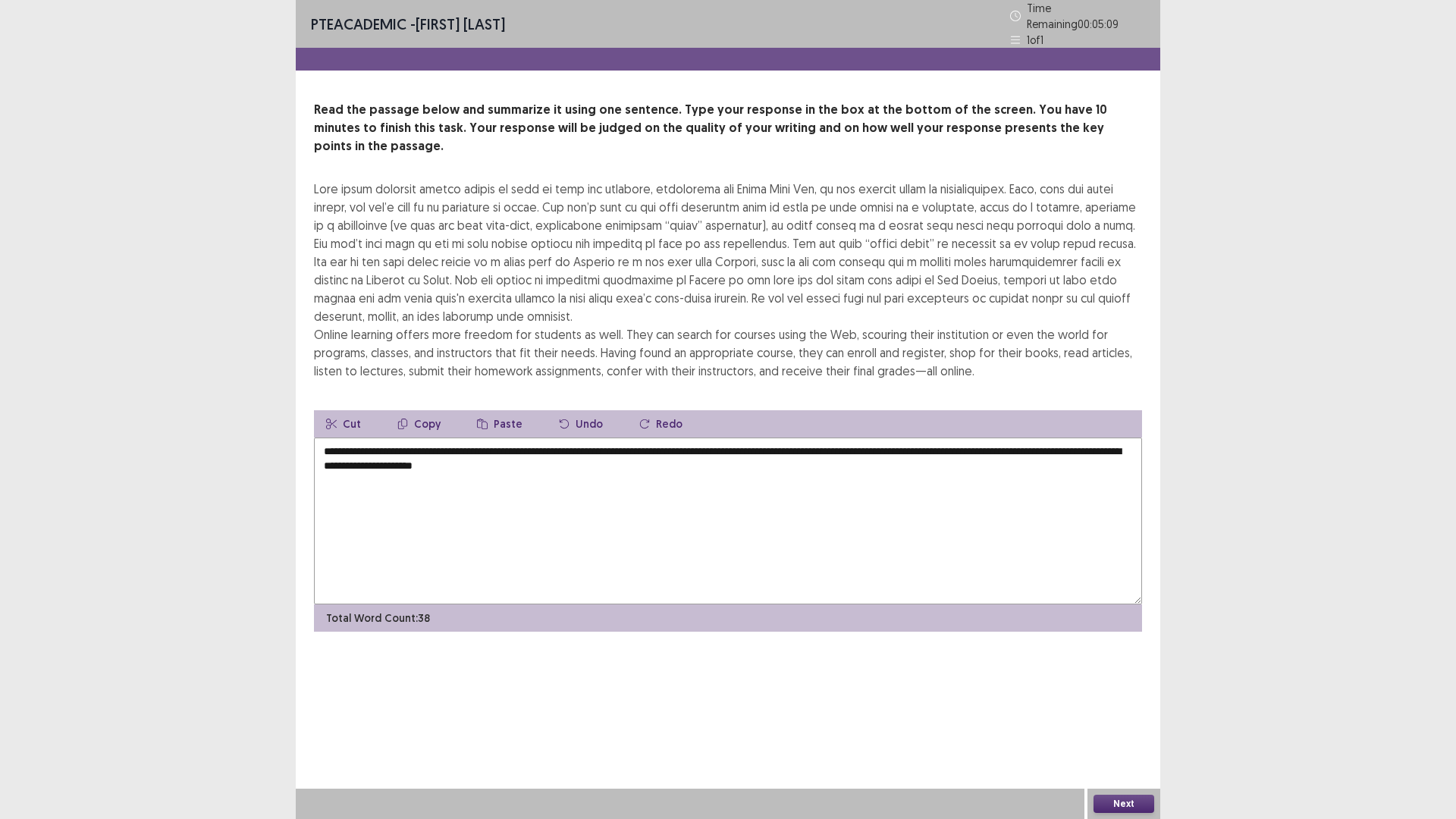 click on "**********" at bounding box center [728, 521] 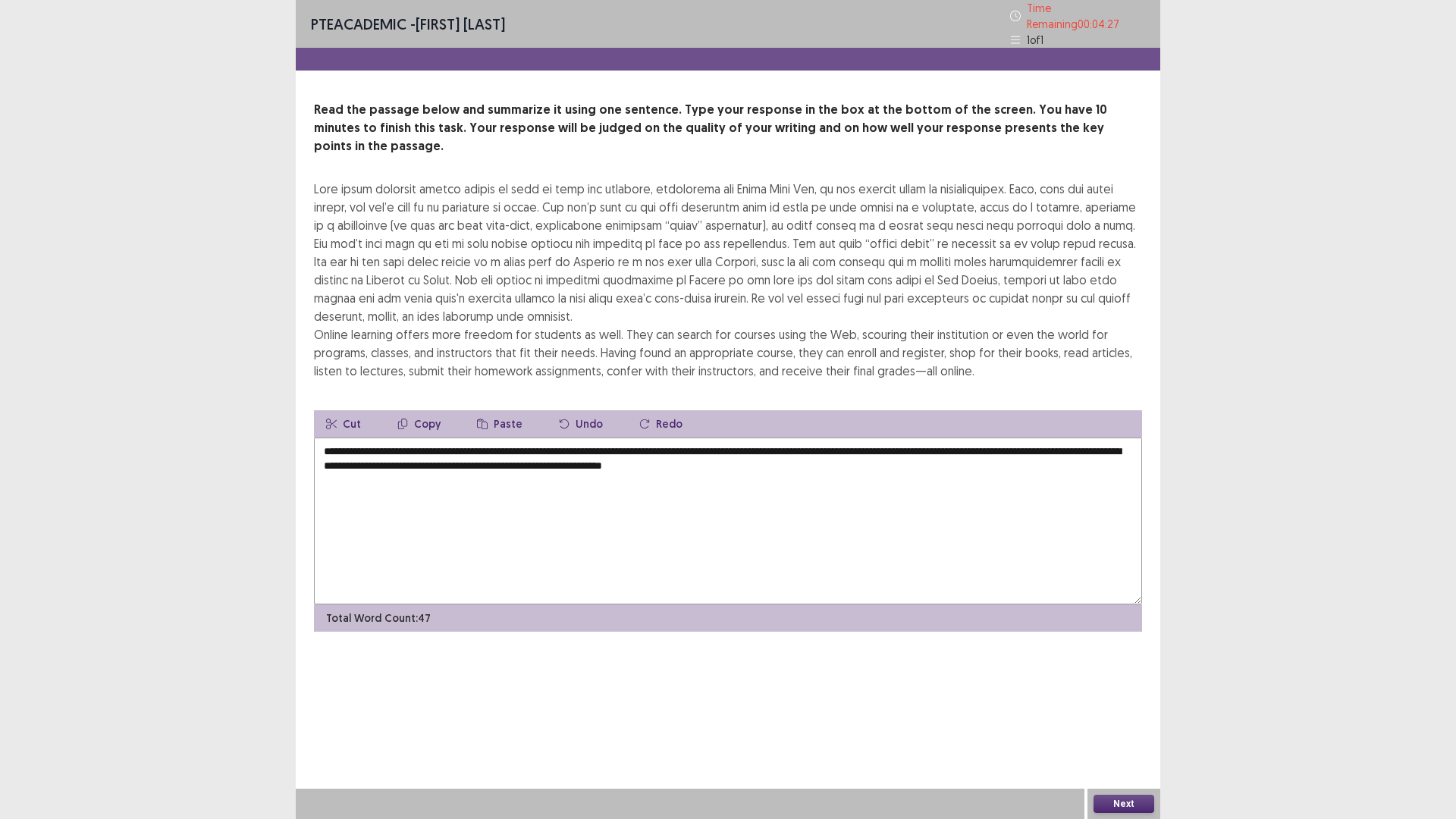 click on "**********" at bounding box center [728, 521] 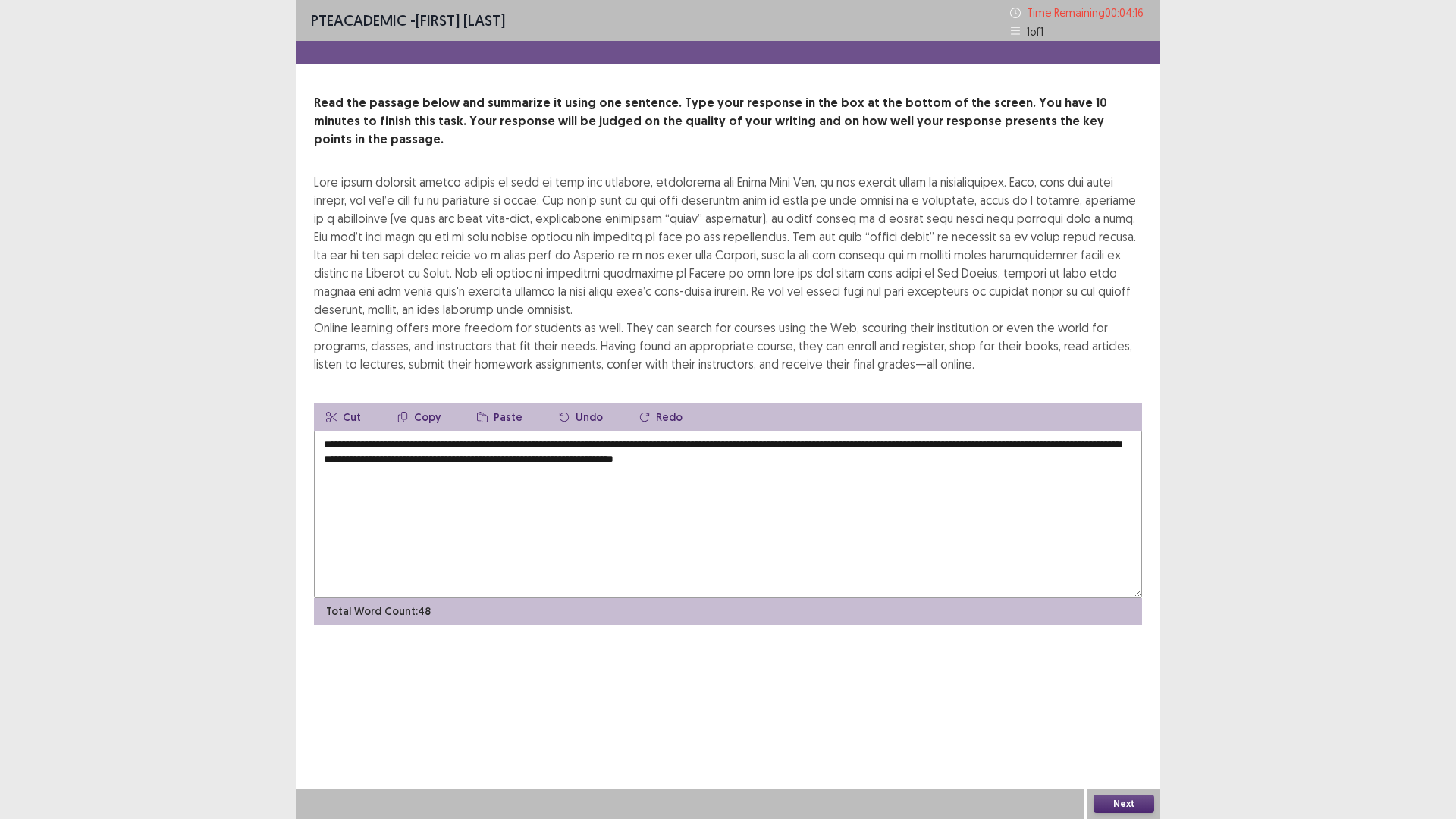 click on "**********" at bounding box center (728, 514) 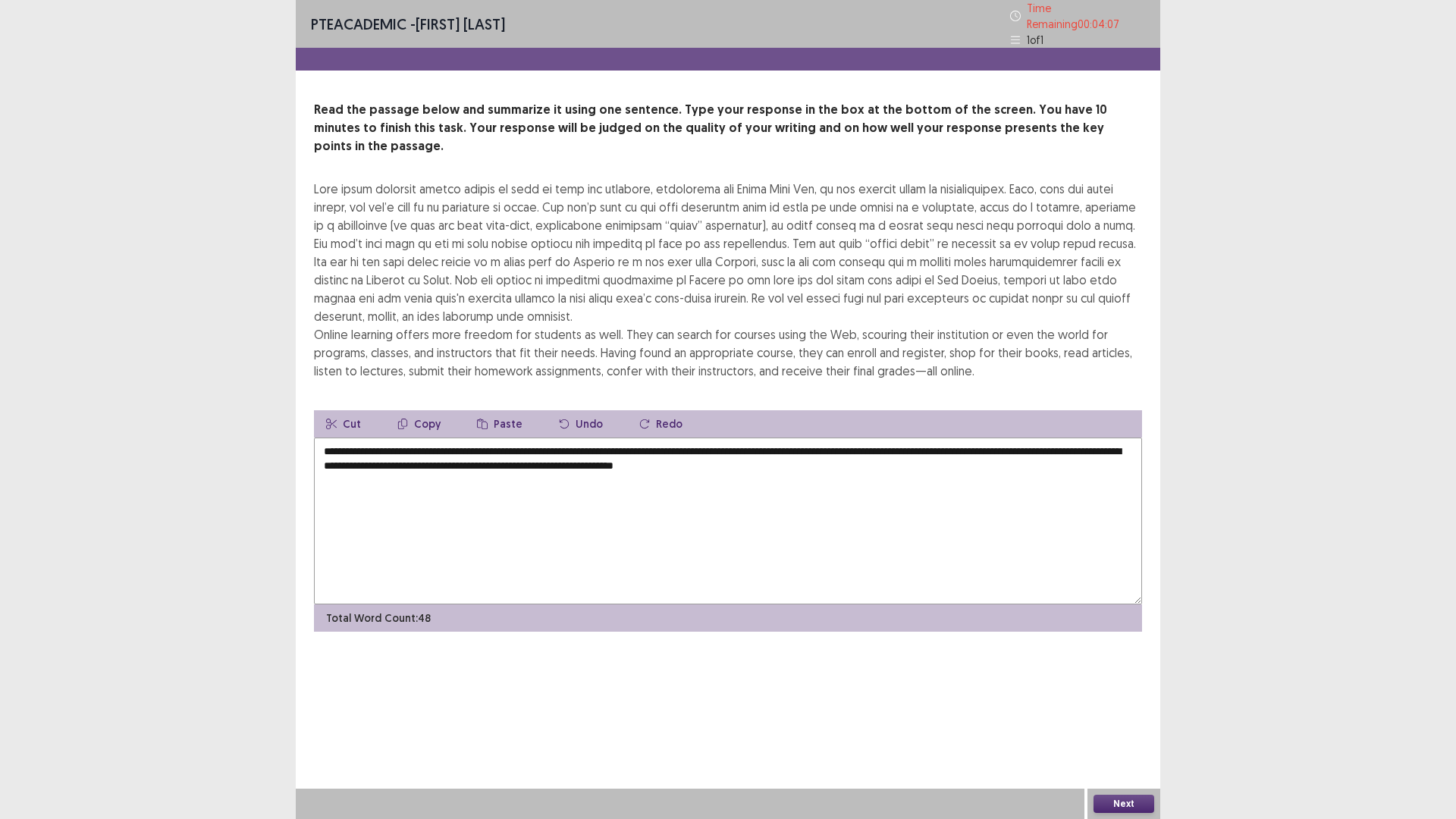 click on "**********" at bounding box center [728, 521] 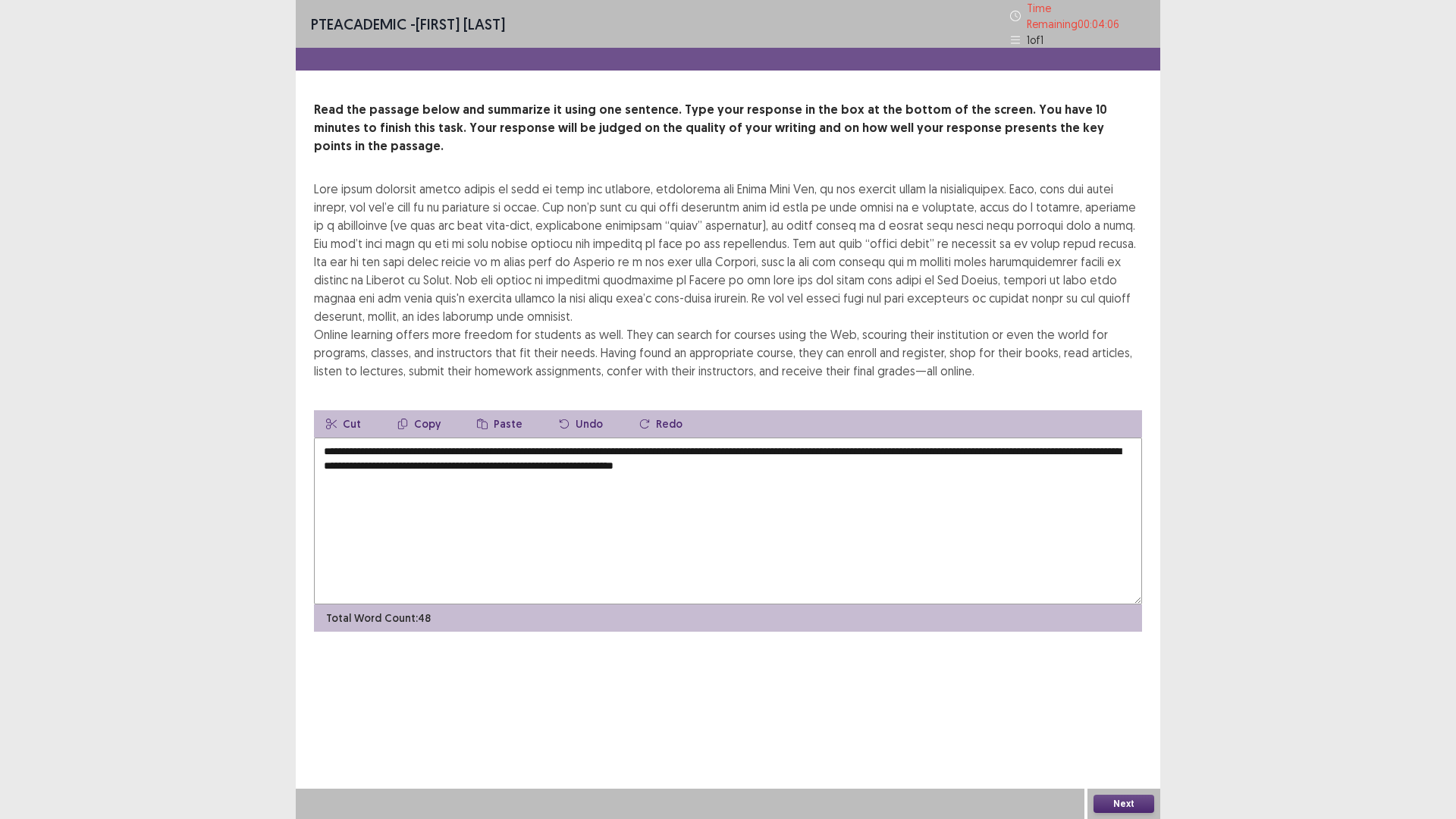 click on "**********" at bounding box center (728, 521) 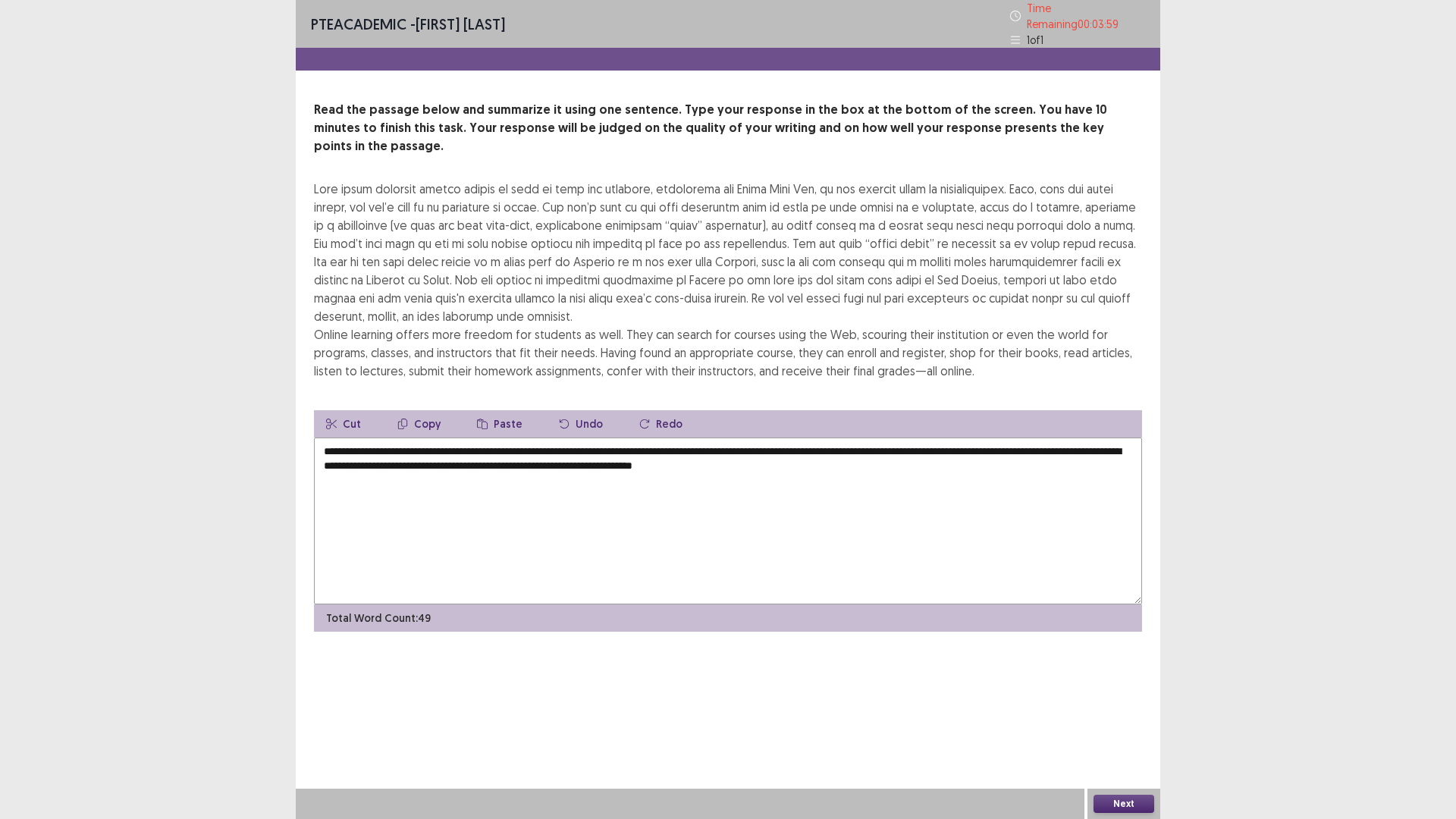 click on "**********" at bounding box center [728, 521] 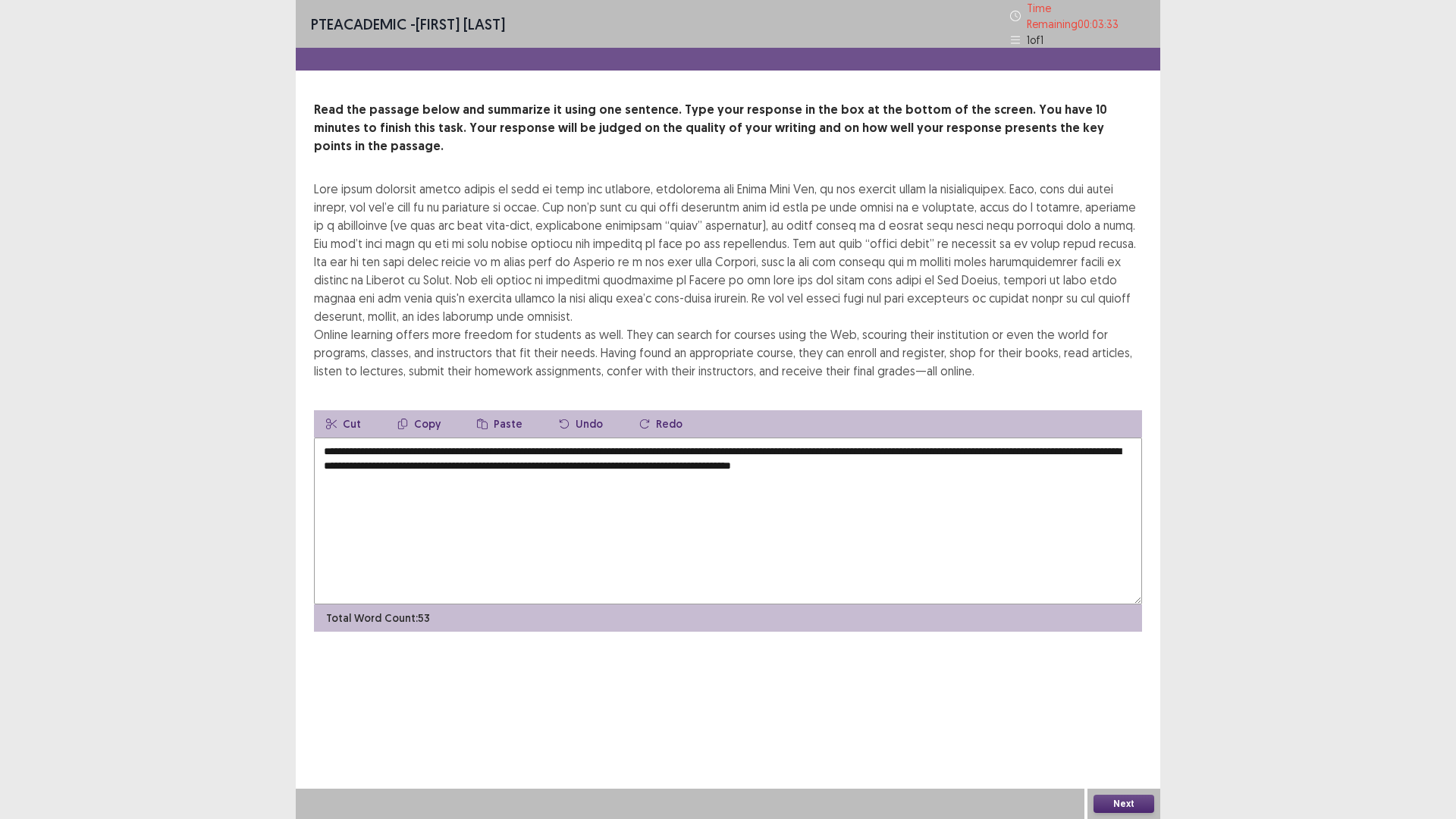 type on "**********" 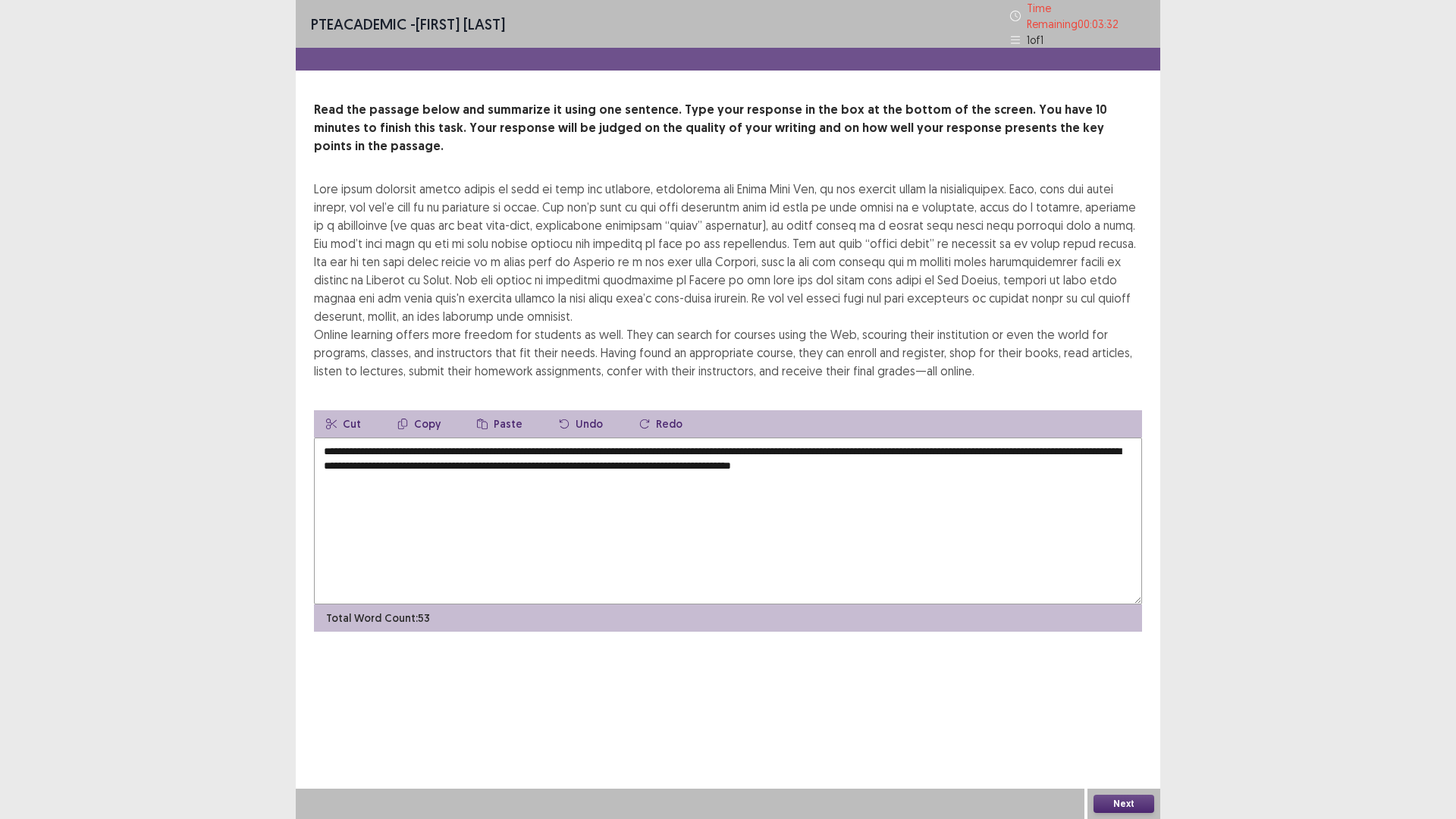 click on "Next" at bounding box center (1124, 804) 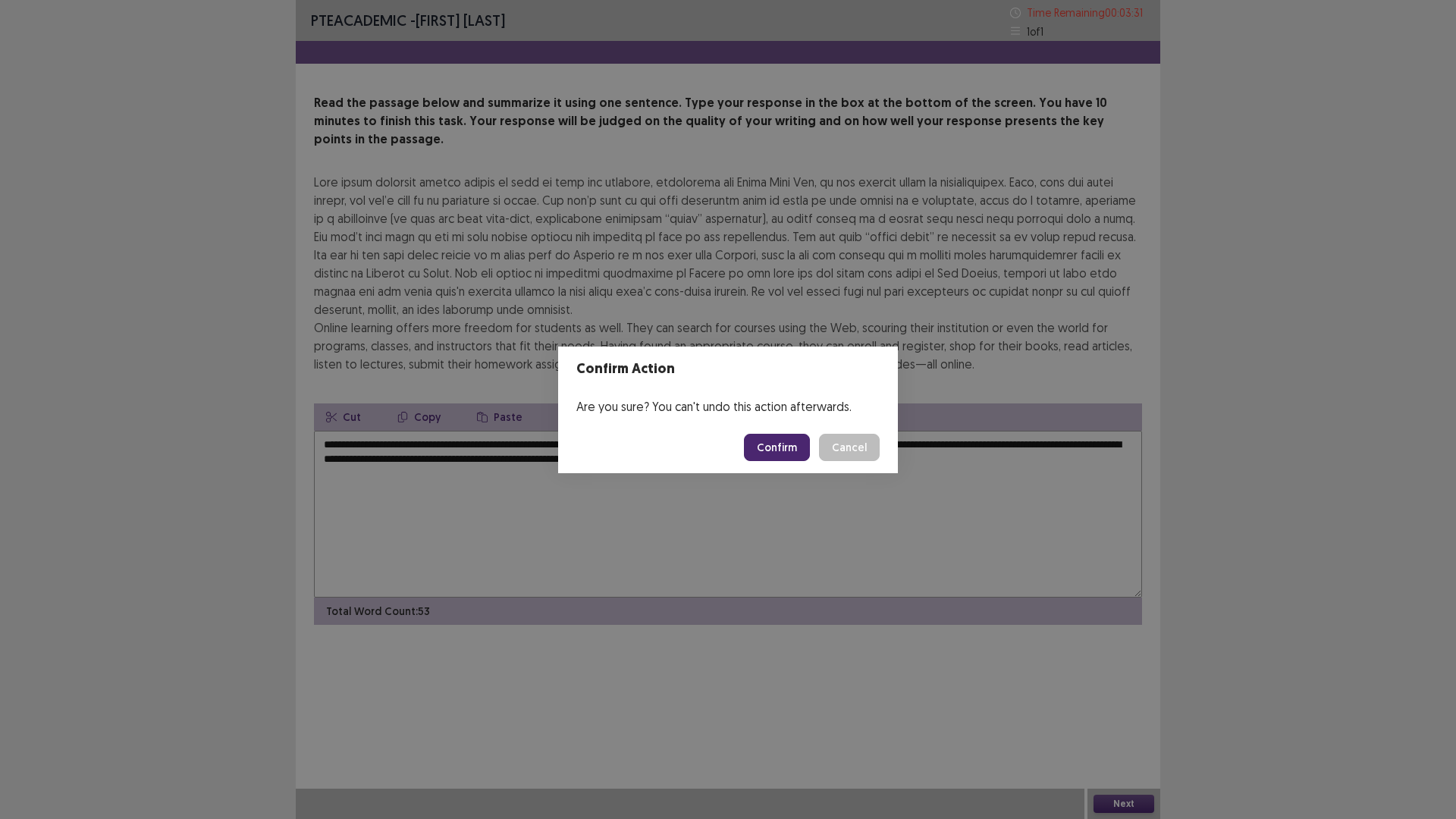 click on "Confirm" at bounding box center [777, 447] 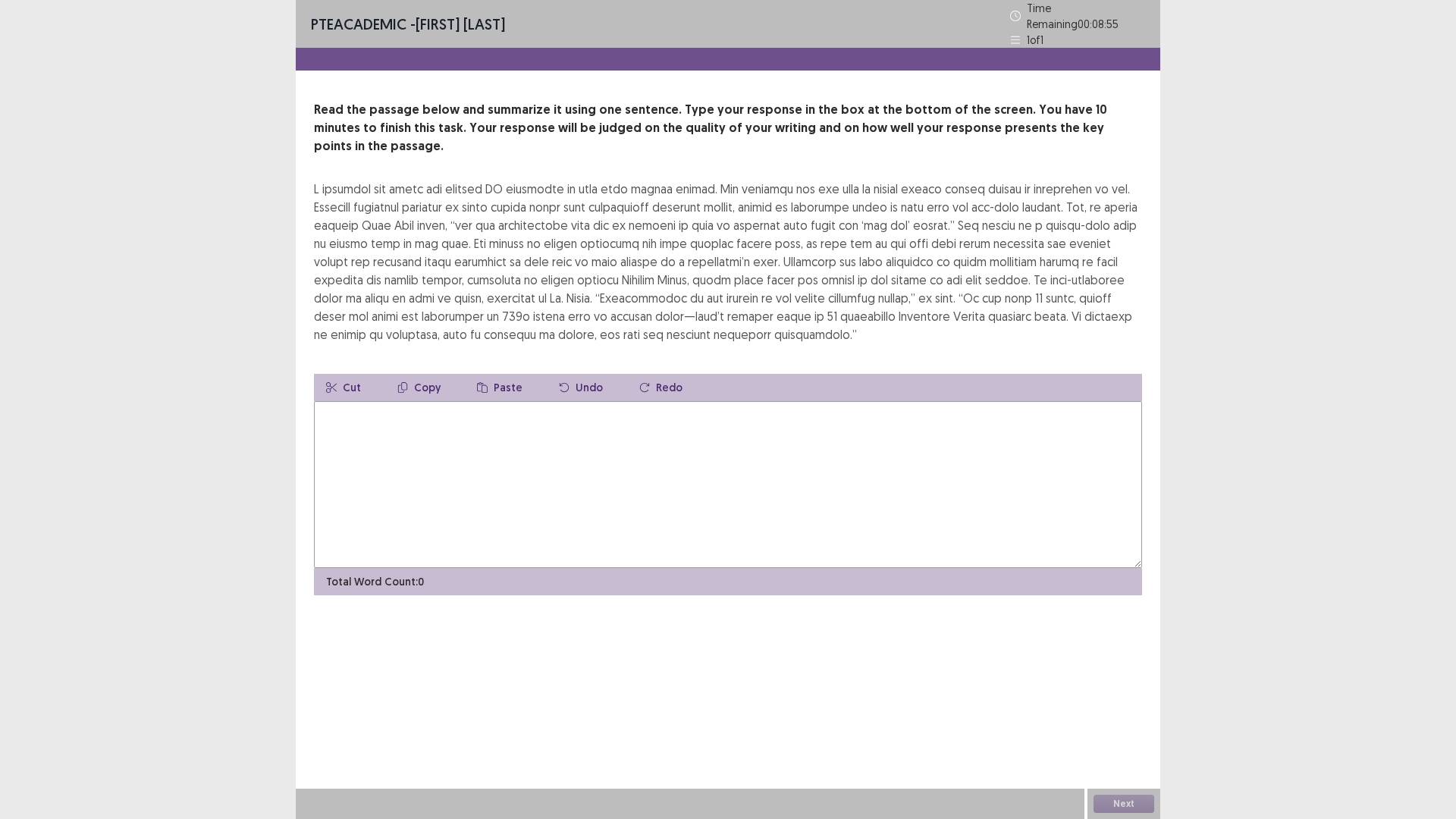 drag, startPoint x: 354, startPoint y: 167, endPoint x: 486, endPoint y: 165, distance: 132.01515 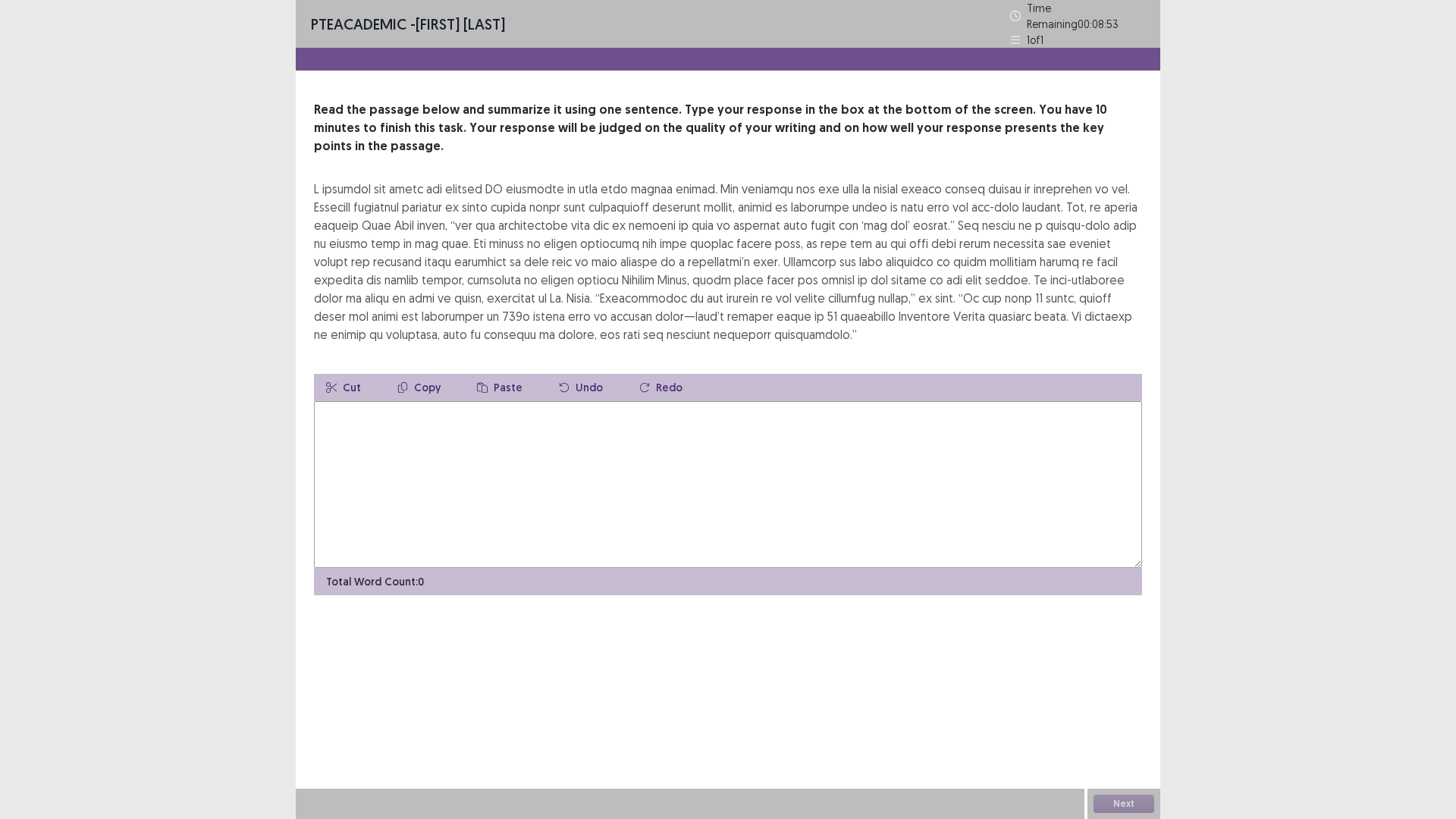 click at bounding box center (728, 485) 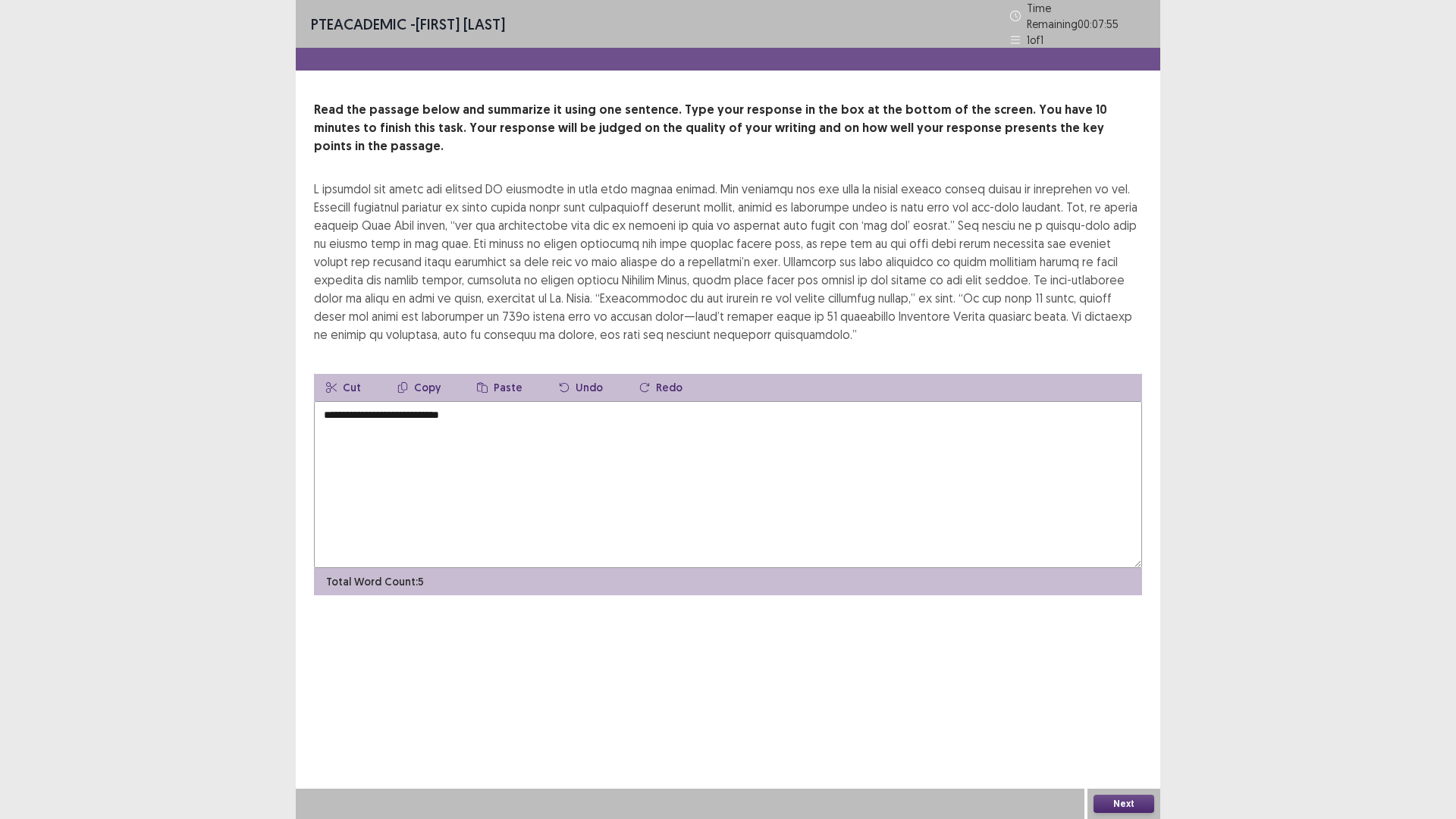 type on "**********" 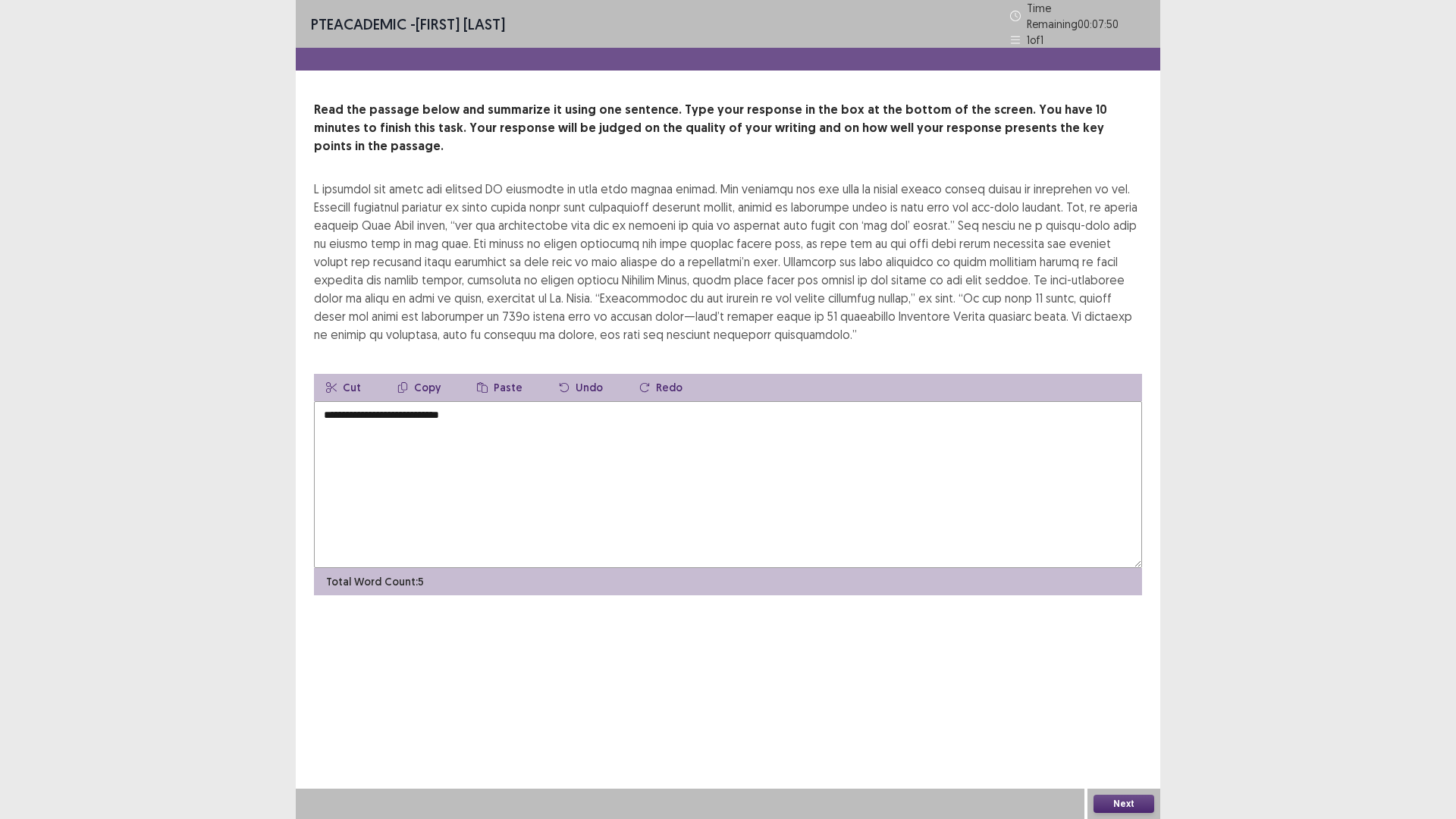 click on "**********" at bounding box center (728, 485) 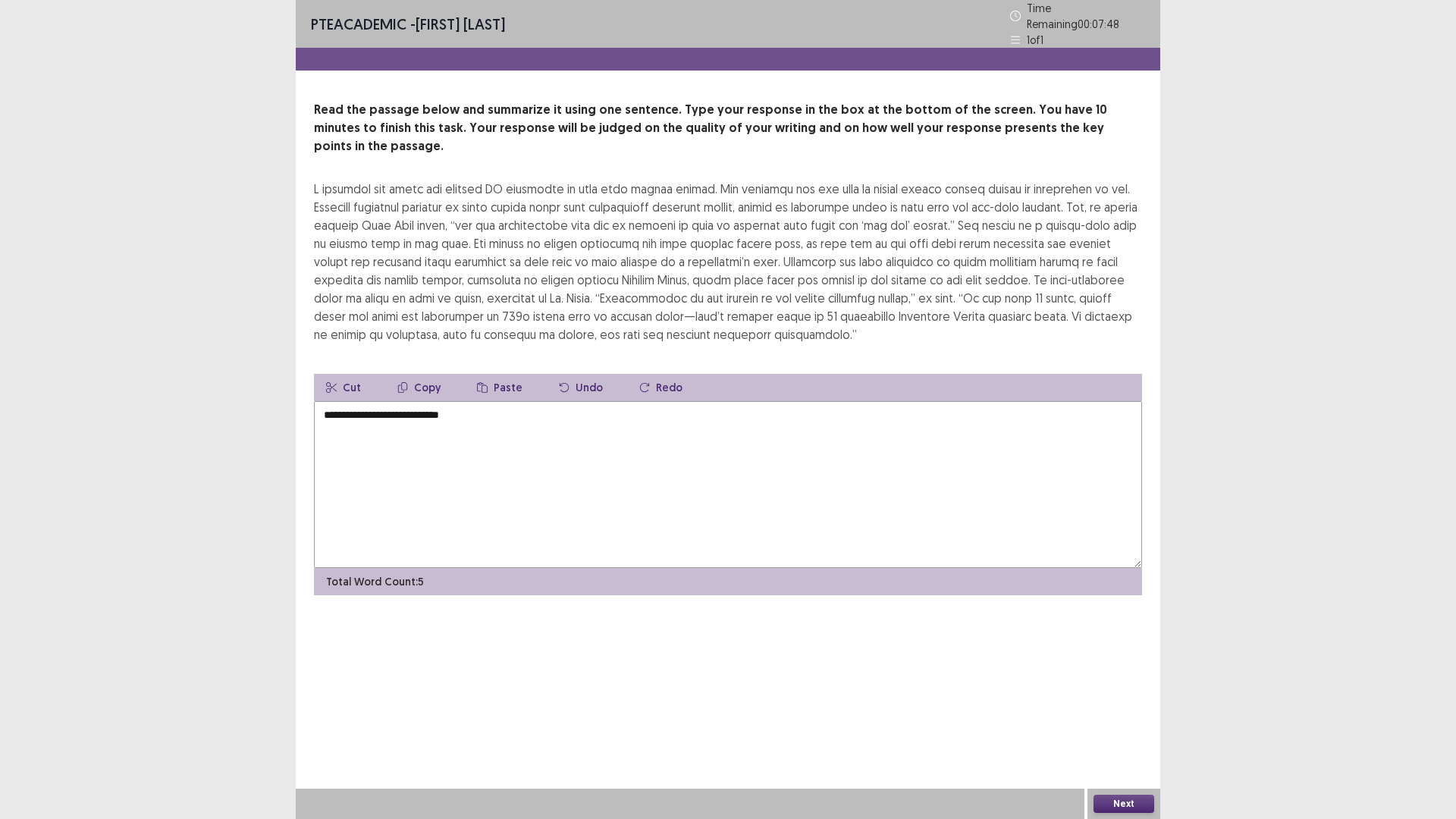 click on "**********" at bounding box center (728, 485) 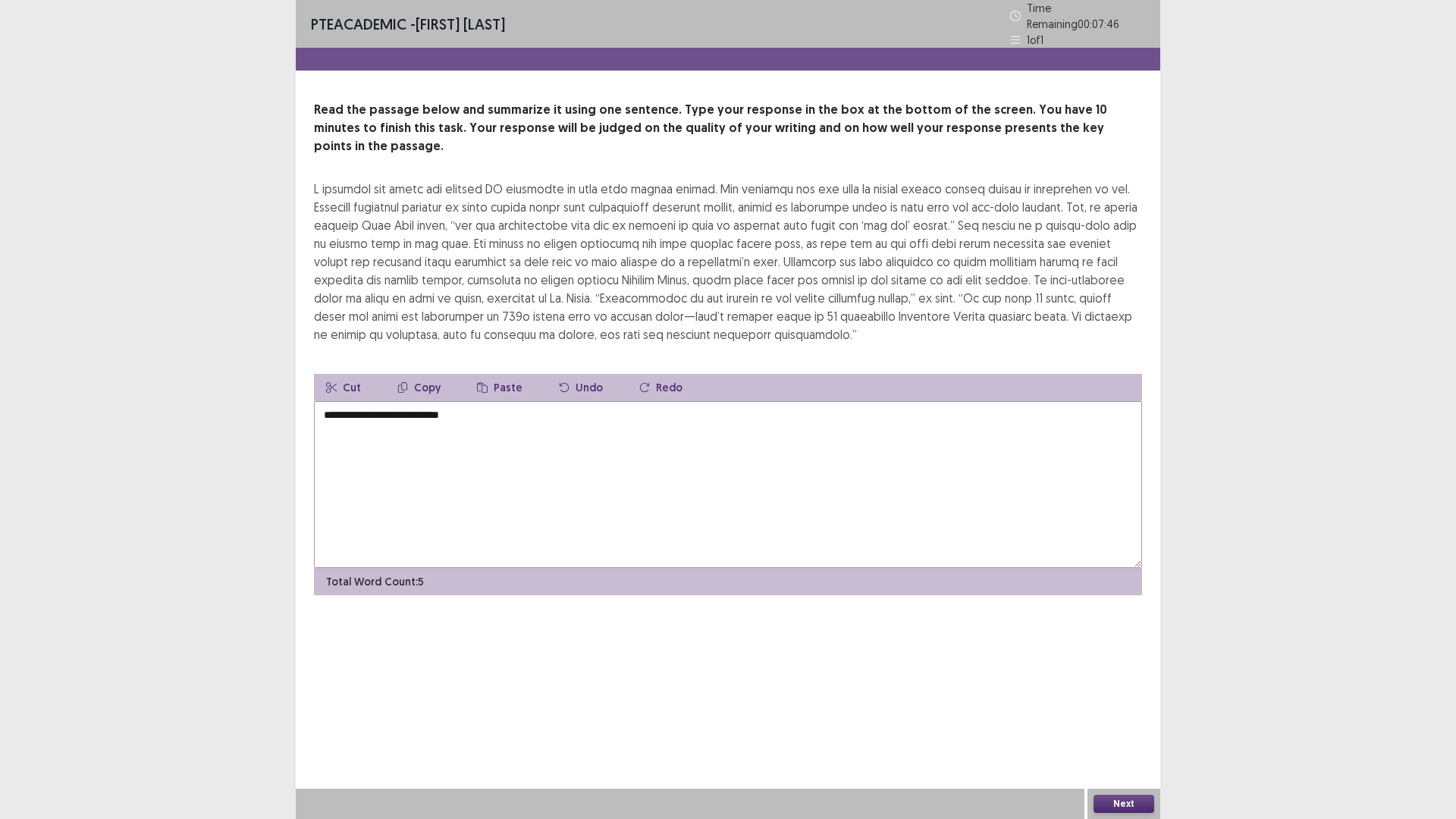 drag, startPoint x: 670, startPoint y: 371, endPoint x: 388, endPoint y: 342, distance: 283.48721 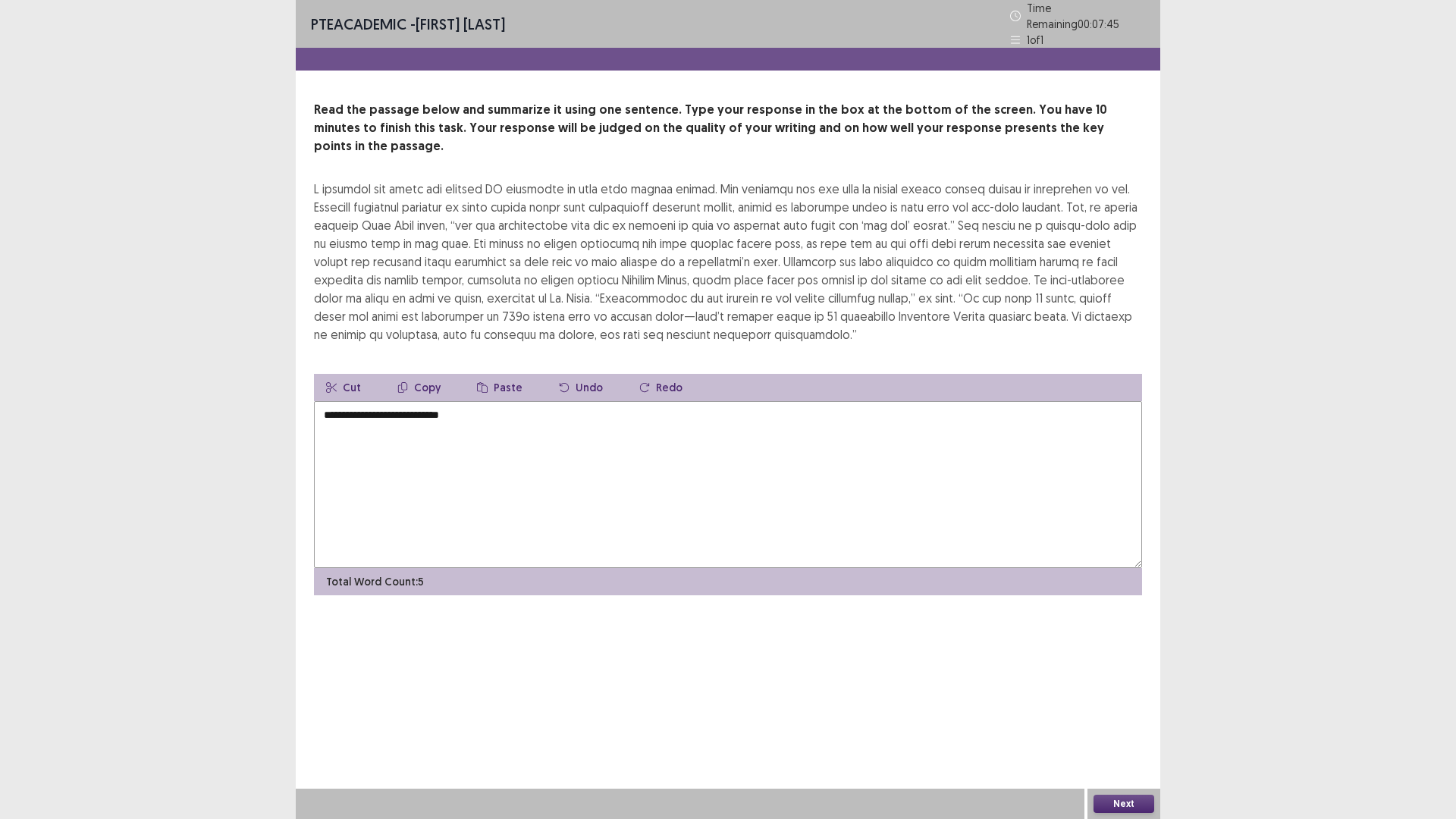 click on "**********" at bounding box center [728, 485] 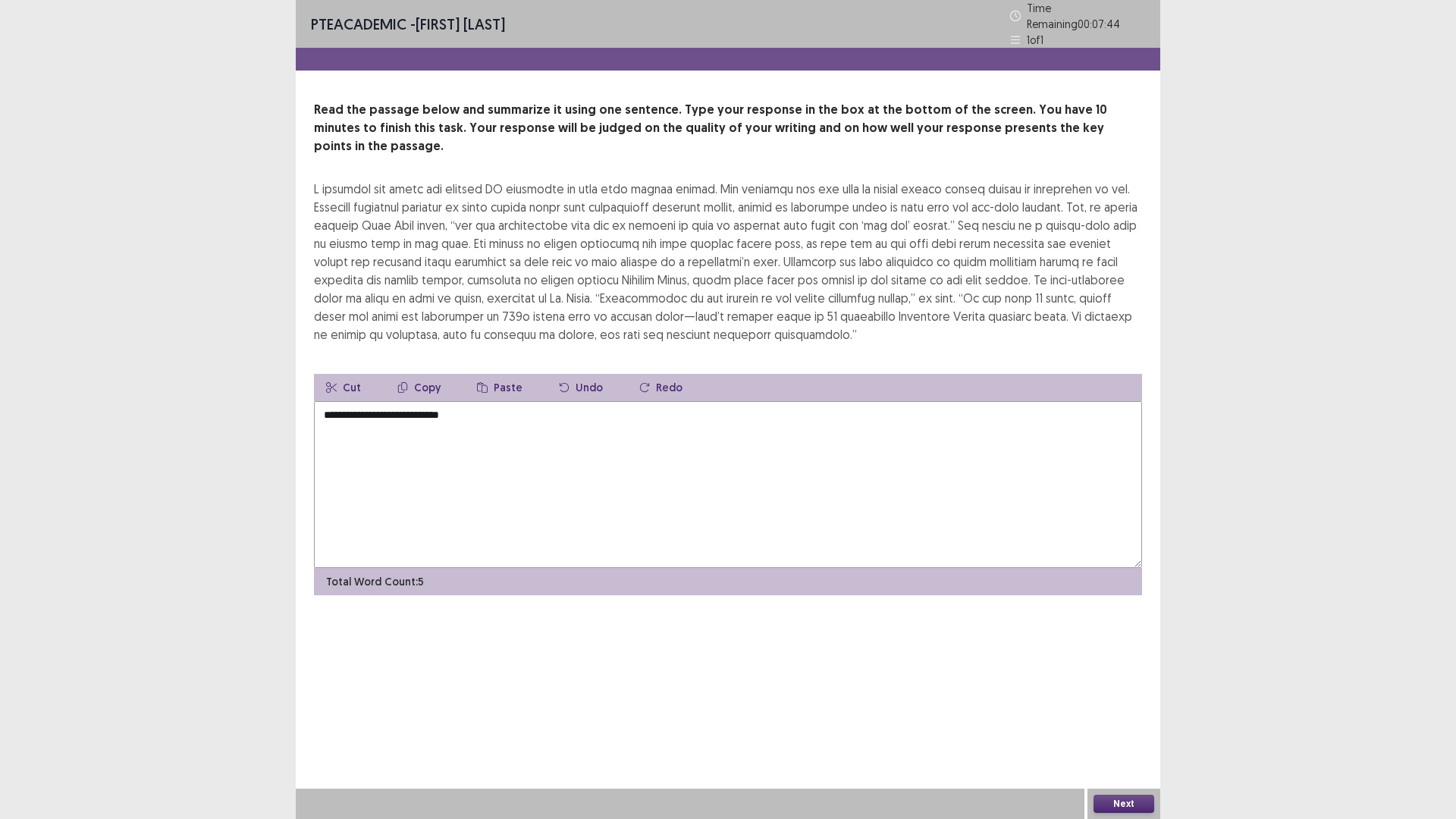 click on "**********" at bounding box center (728, 485) 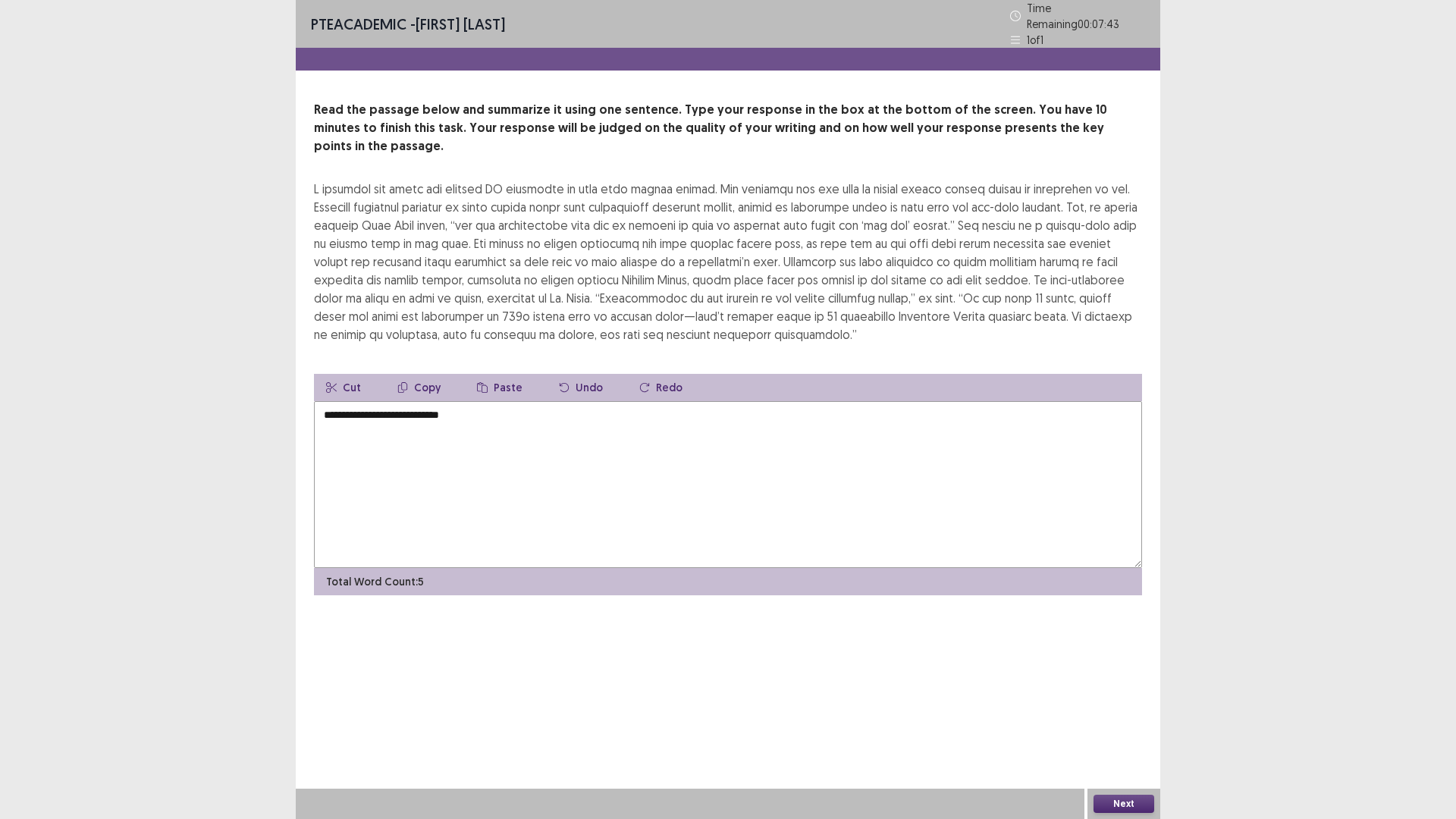 click on "**********" at bounding box center [728, 485] 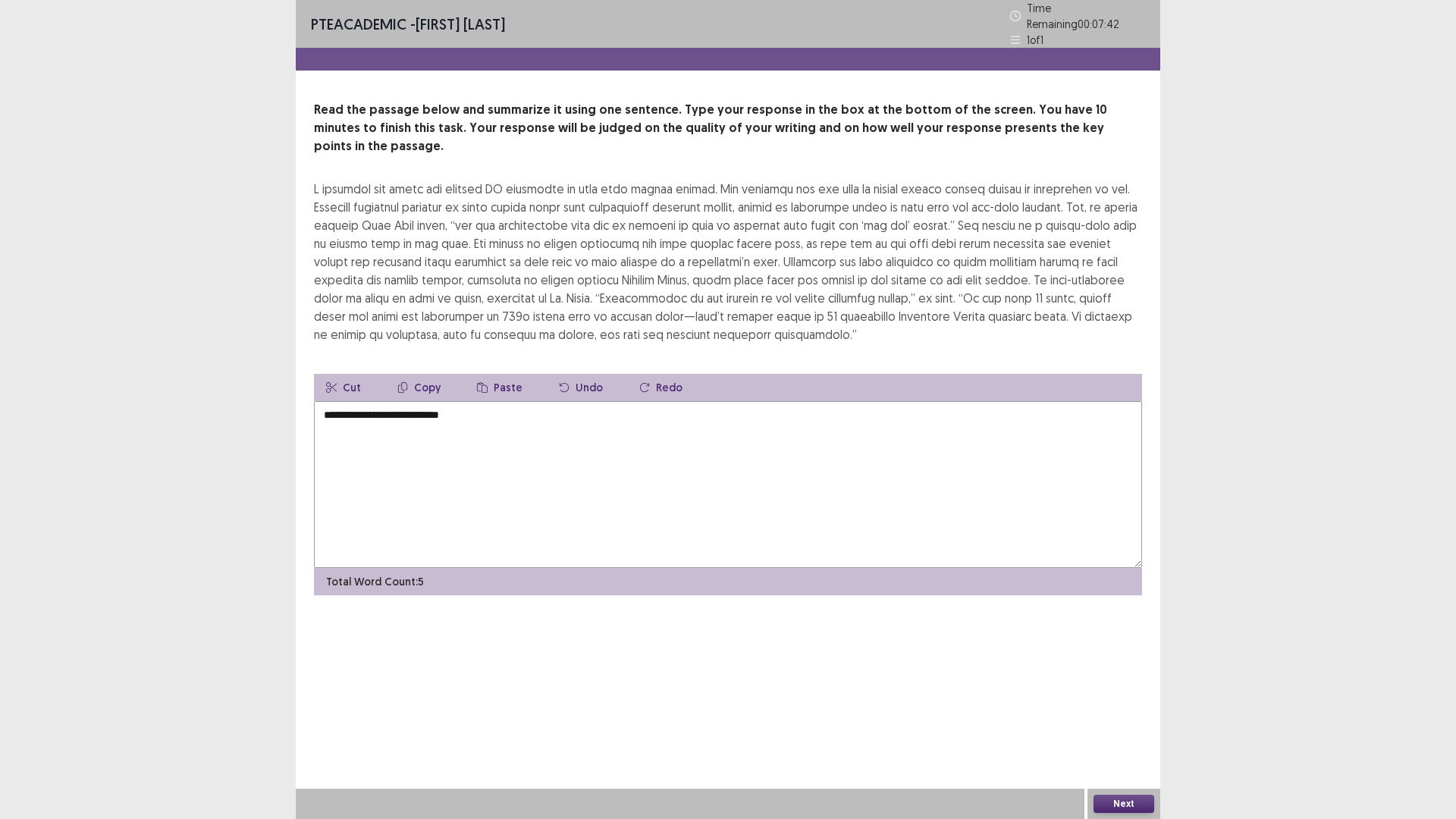 click on "**********" at bounding box center [728, 485] 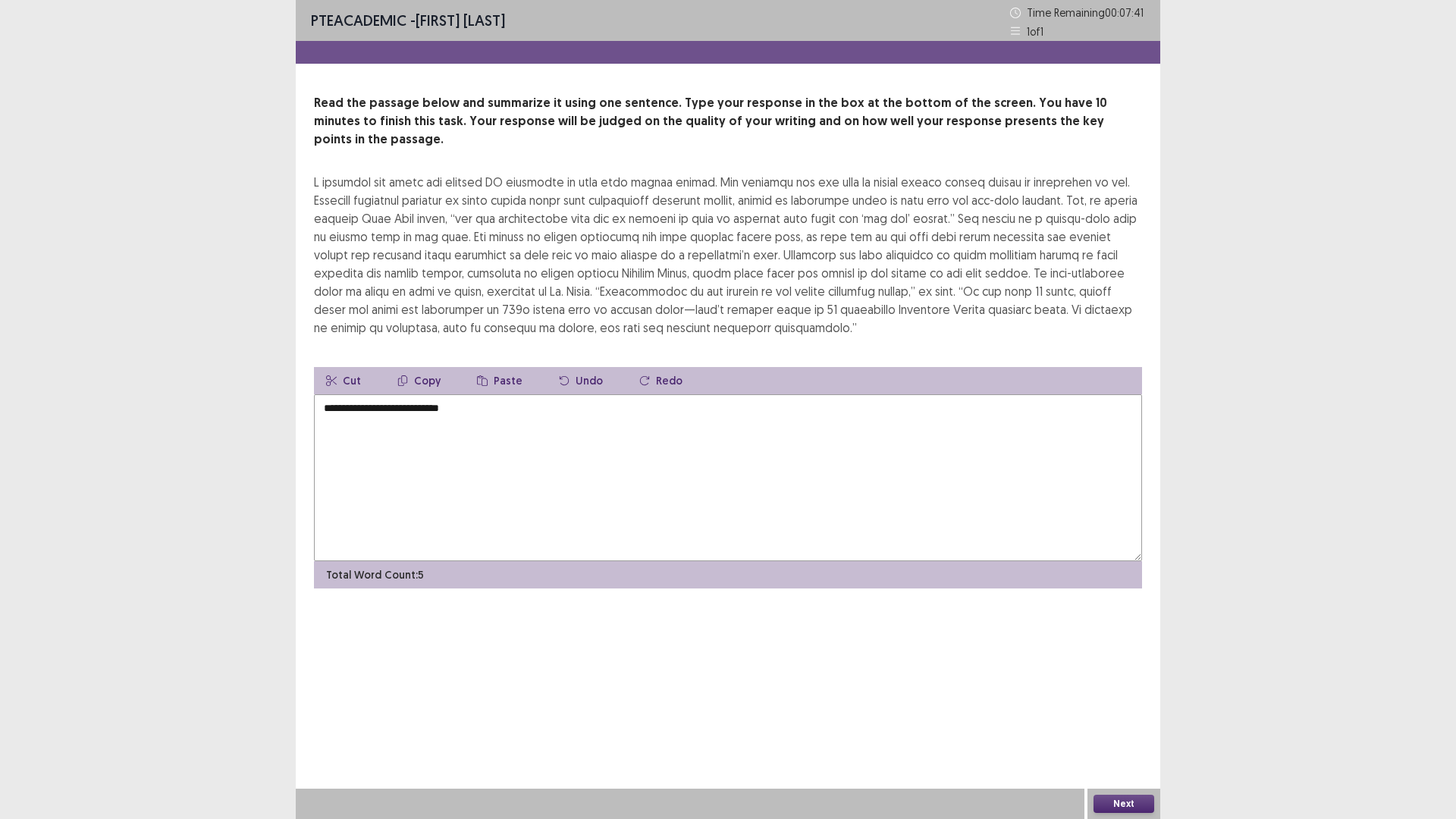 click on "**********" at bounding box center (728, 478) 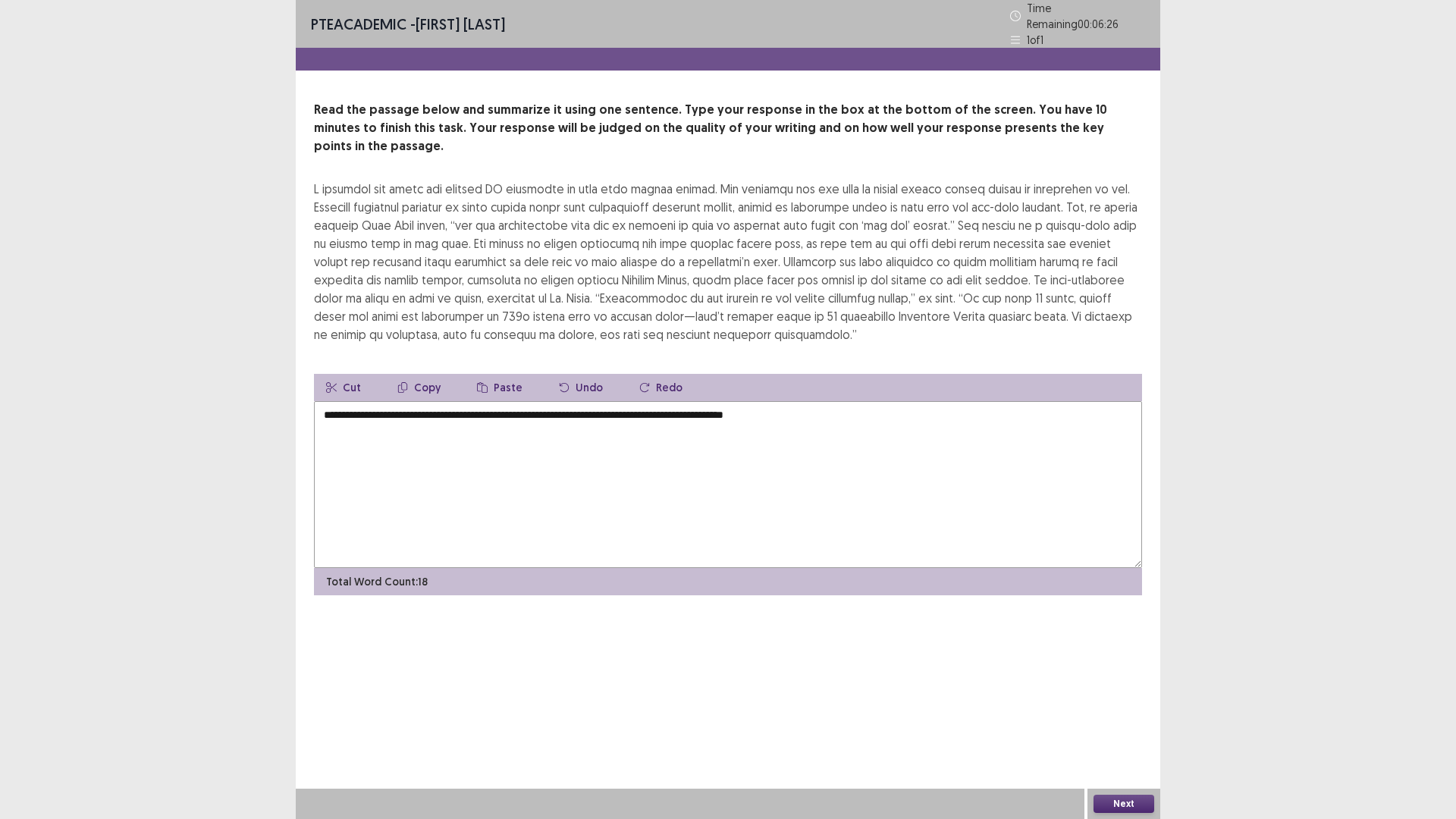 click on "**********" at bounding box center [728, 485] 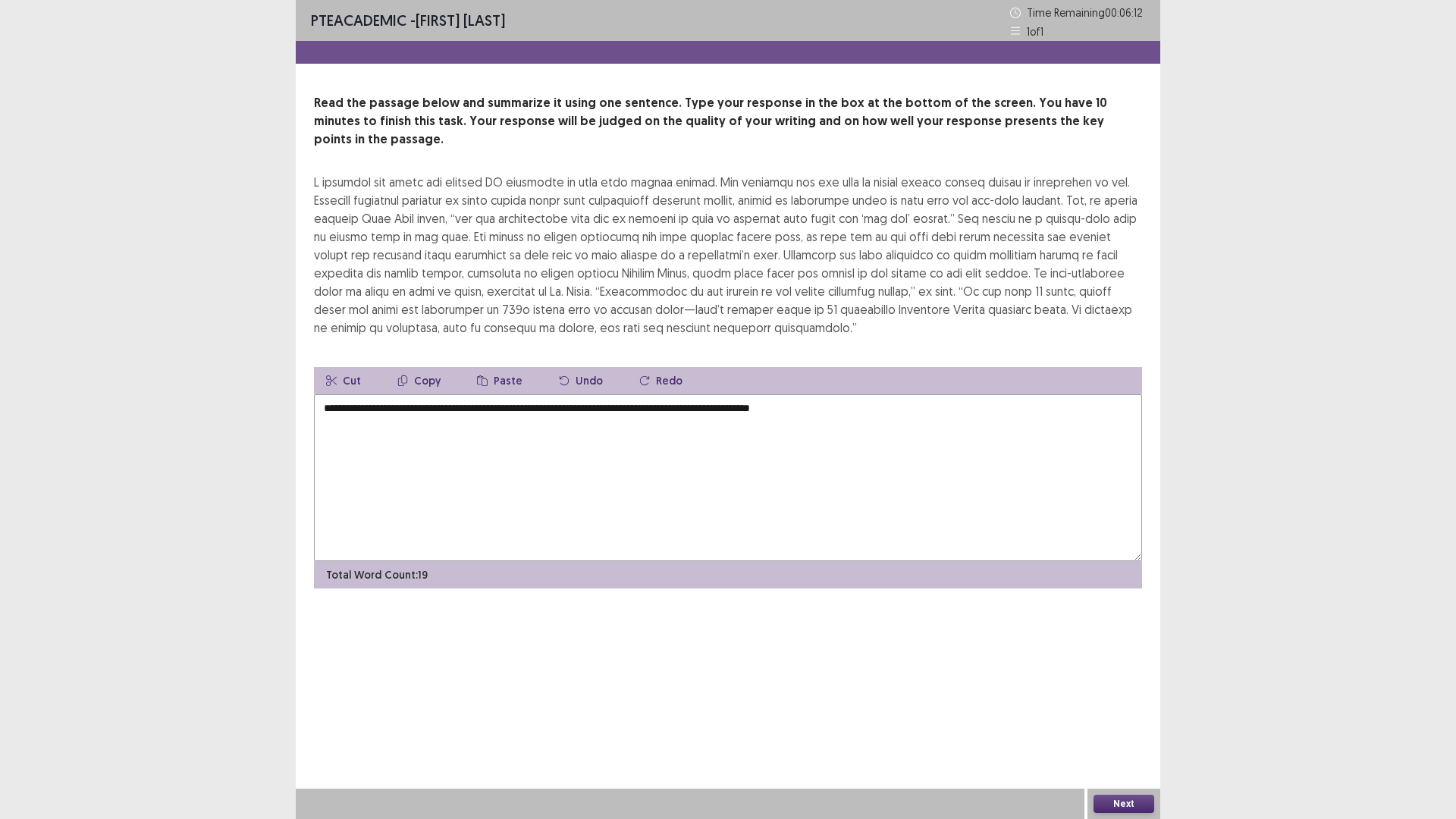 click on "**********" at bounding box center (728, 478) 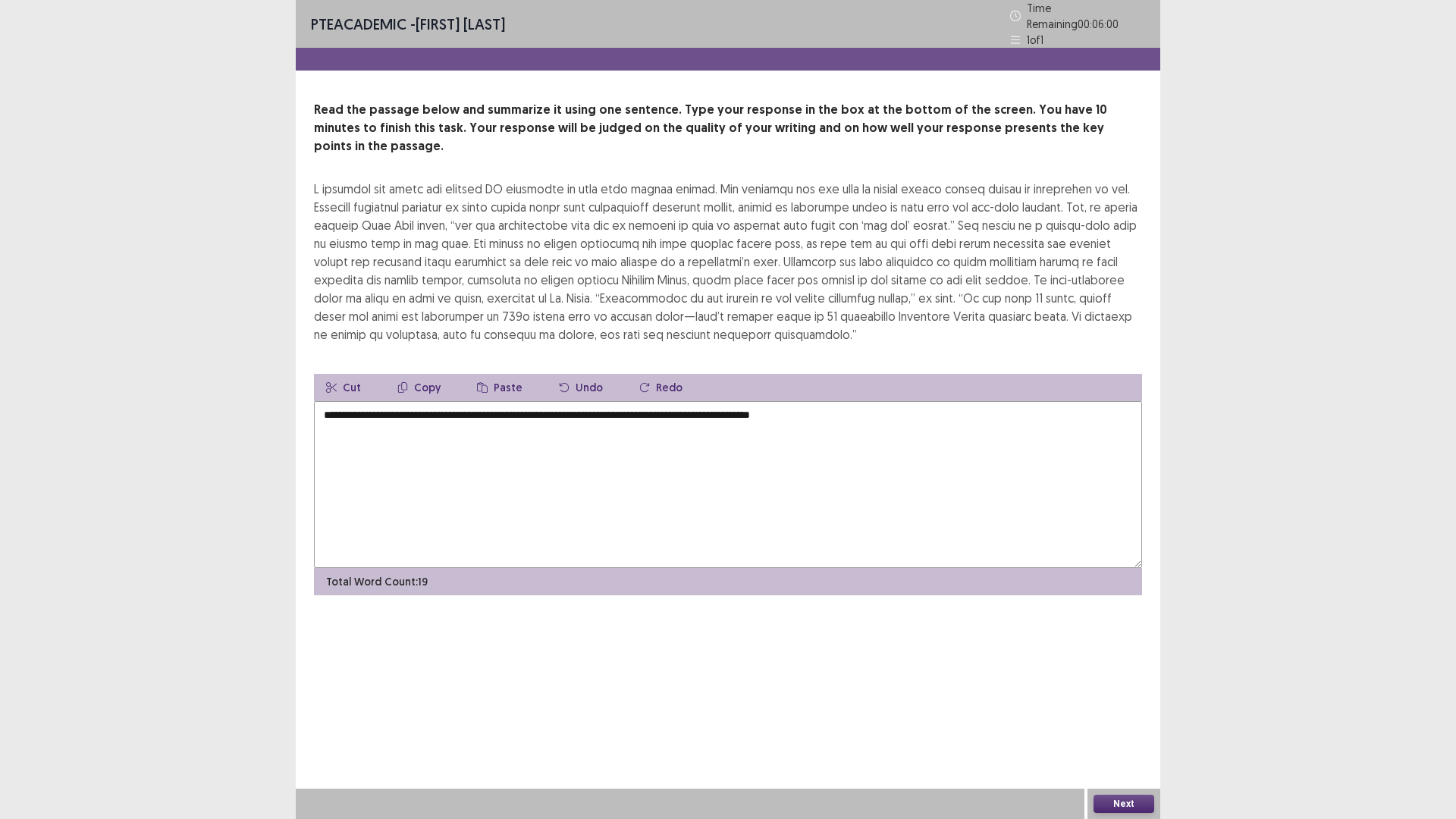 click on "**********" at bounding box center (728, 485) 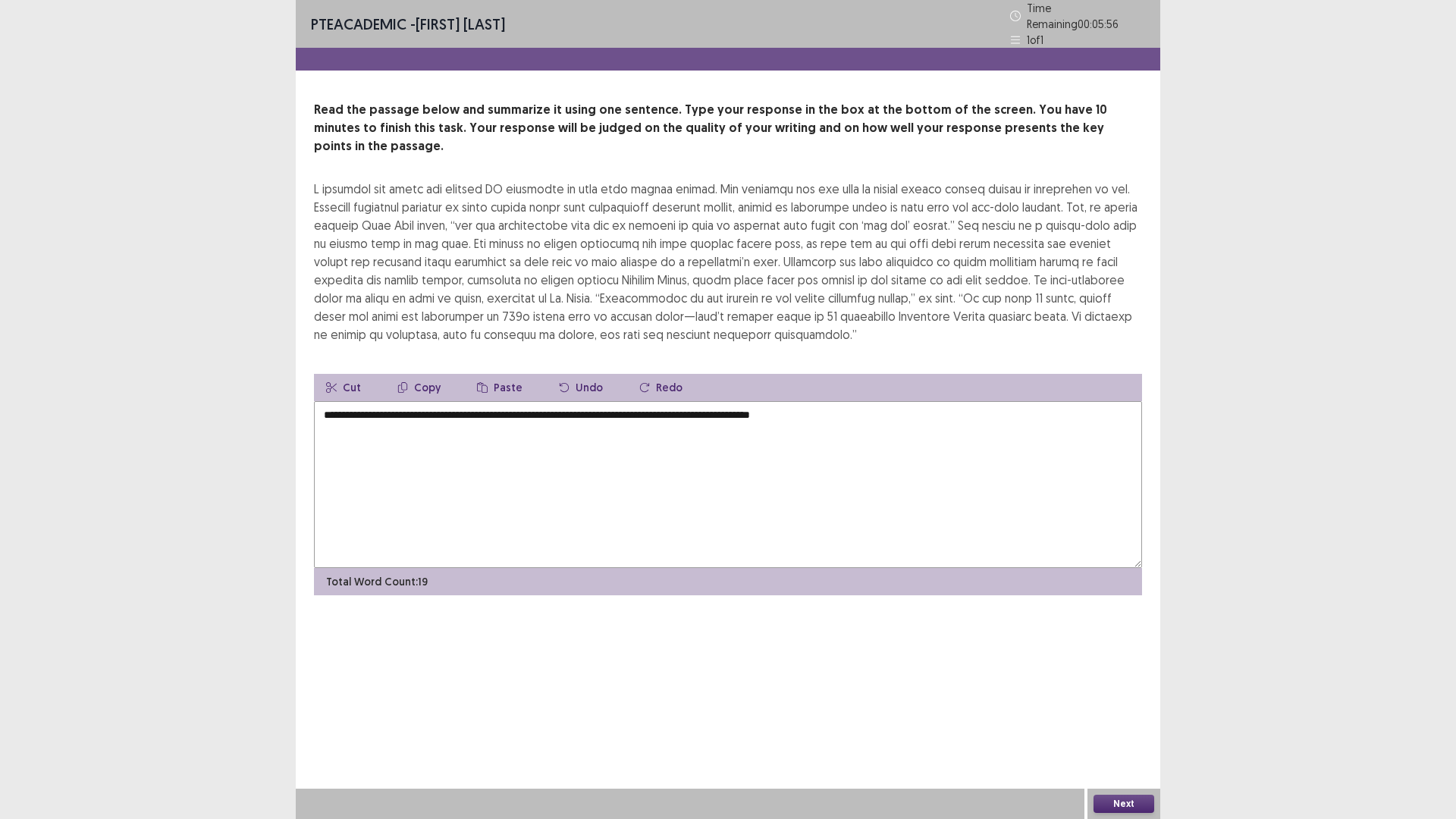 click on "**********" at bounding box center (728, 485) 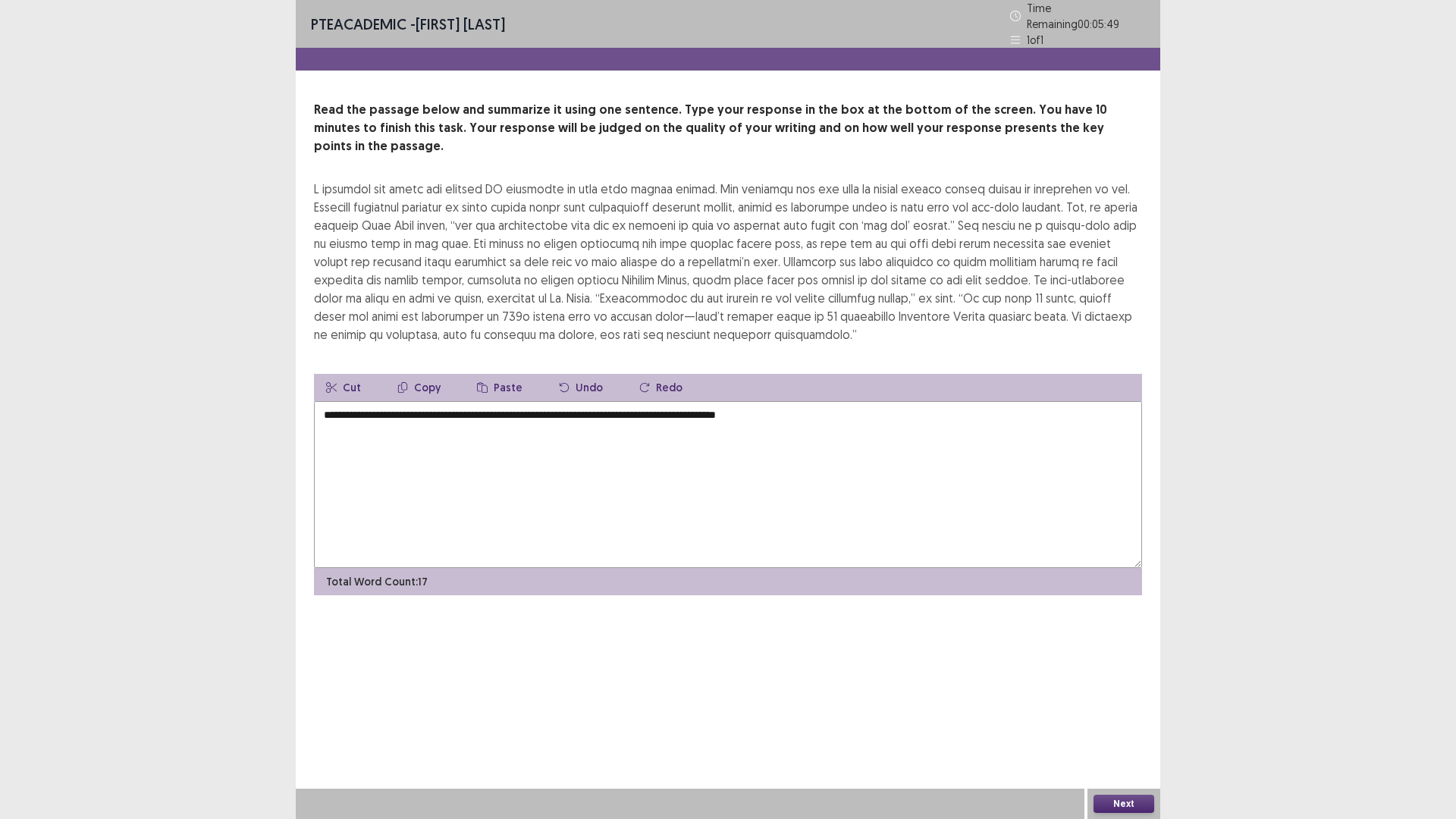 click on "**********" at bounding box center (728, 485) 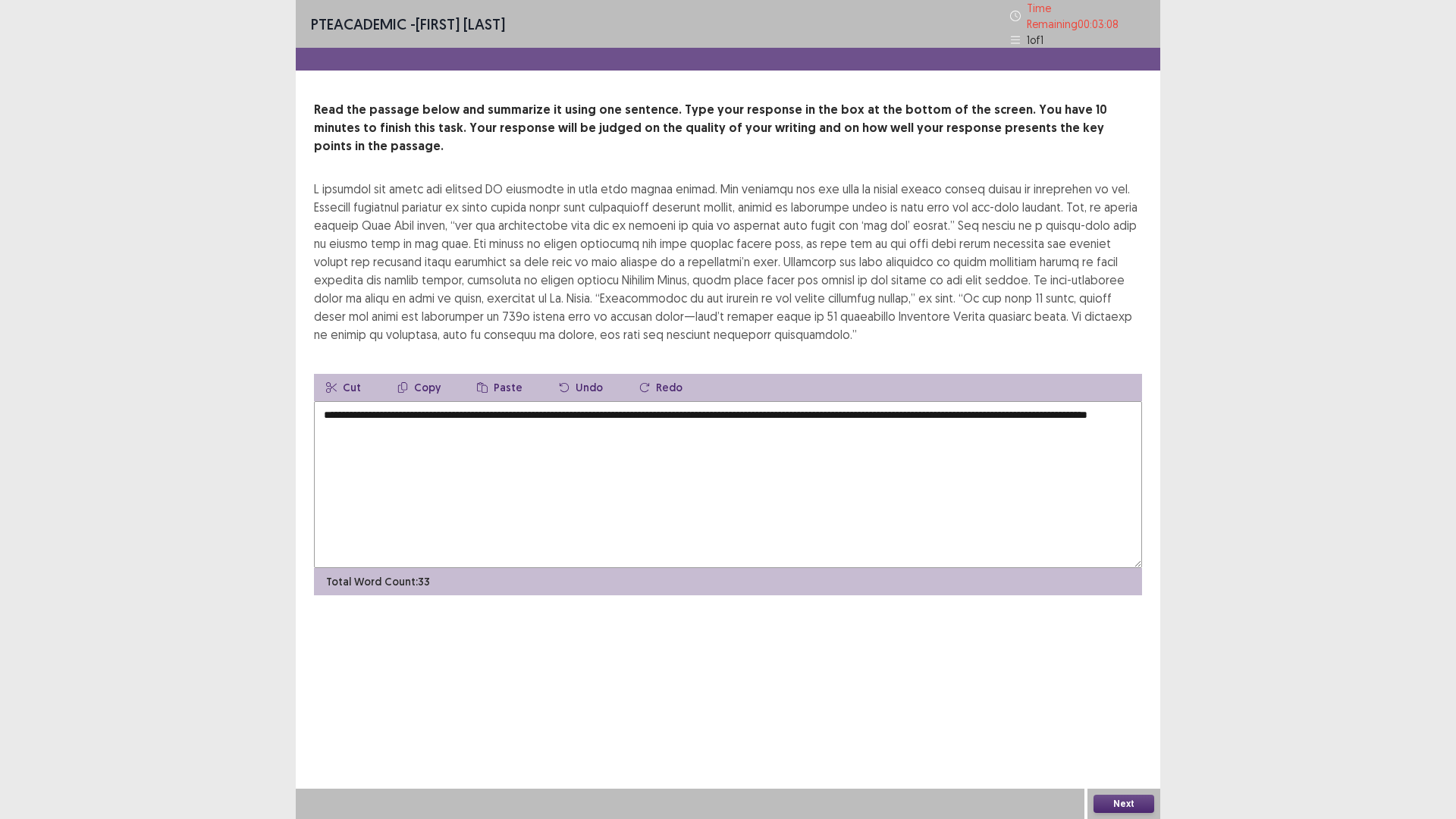 type on "**********" 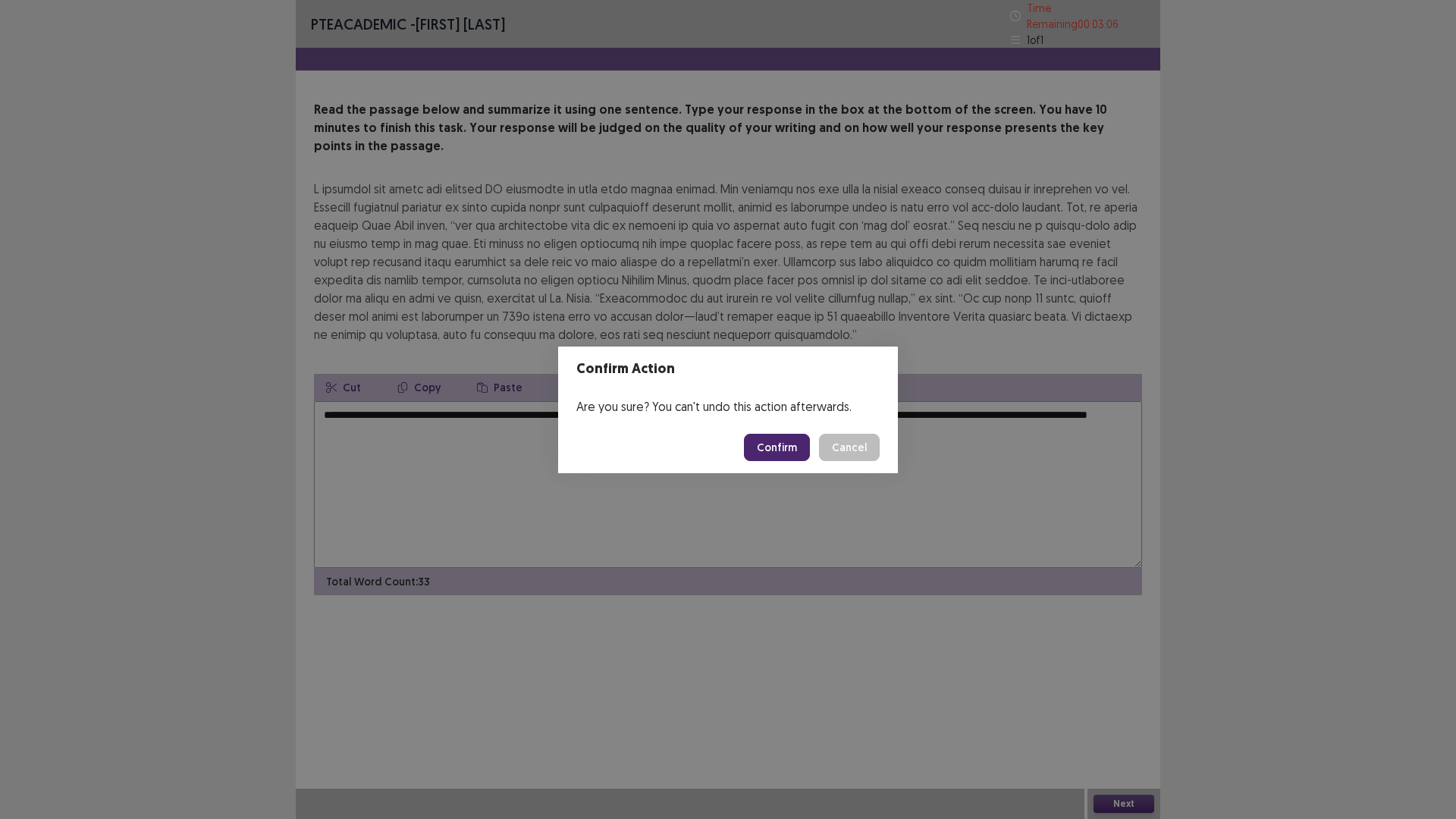click on "Confirm" at bounding box center [777, 447] 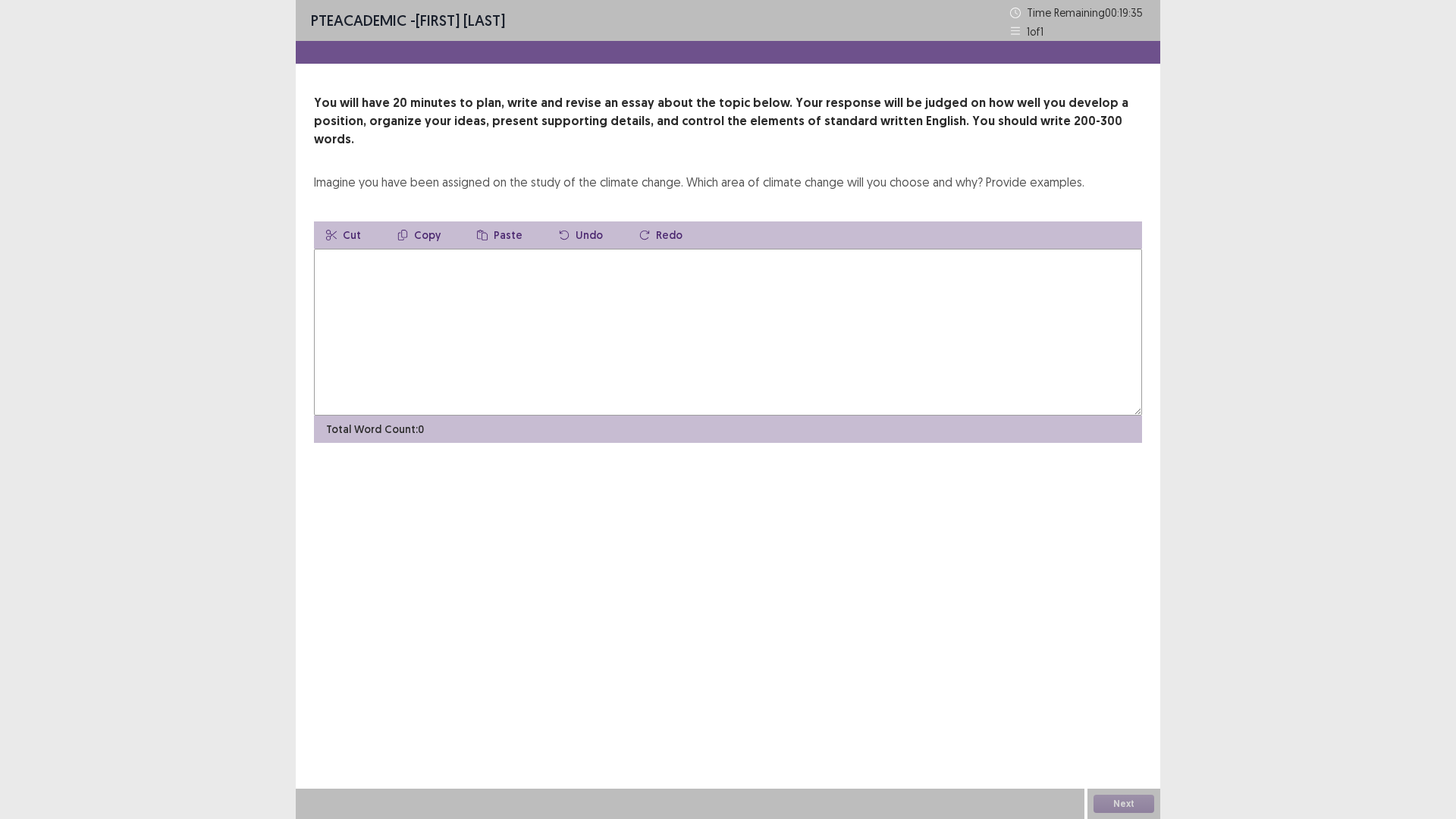 click at bounding box center [728, 332] 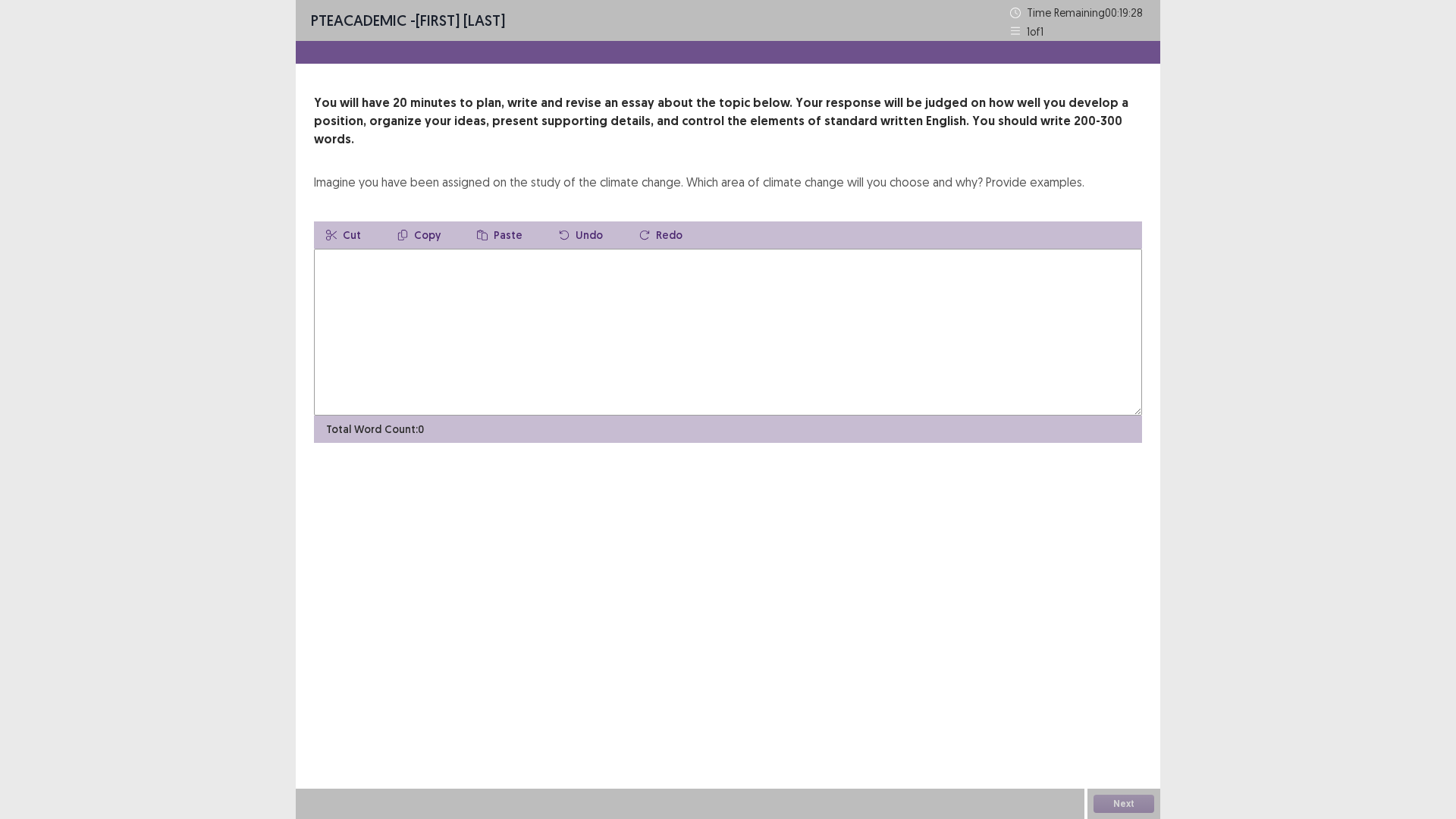 type on "*" 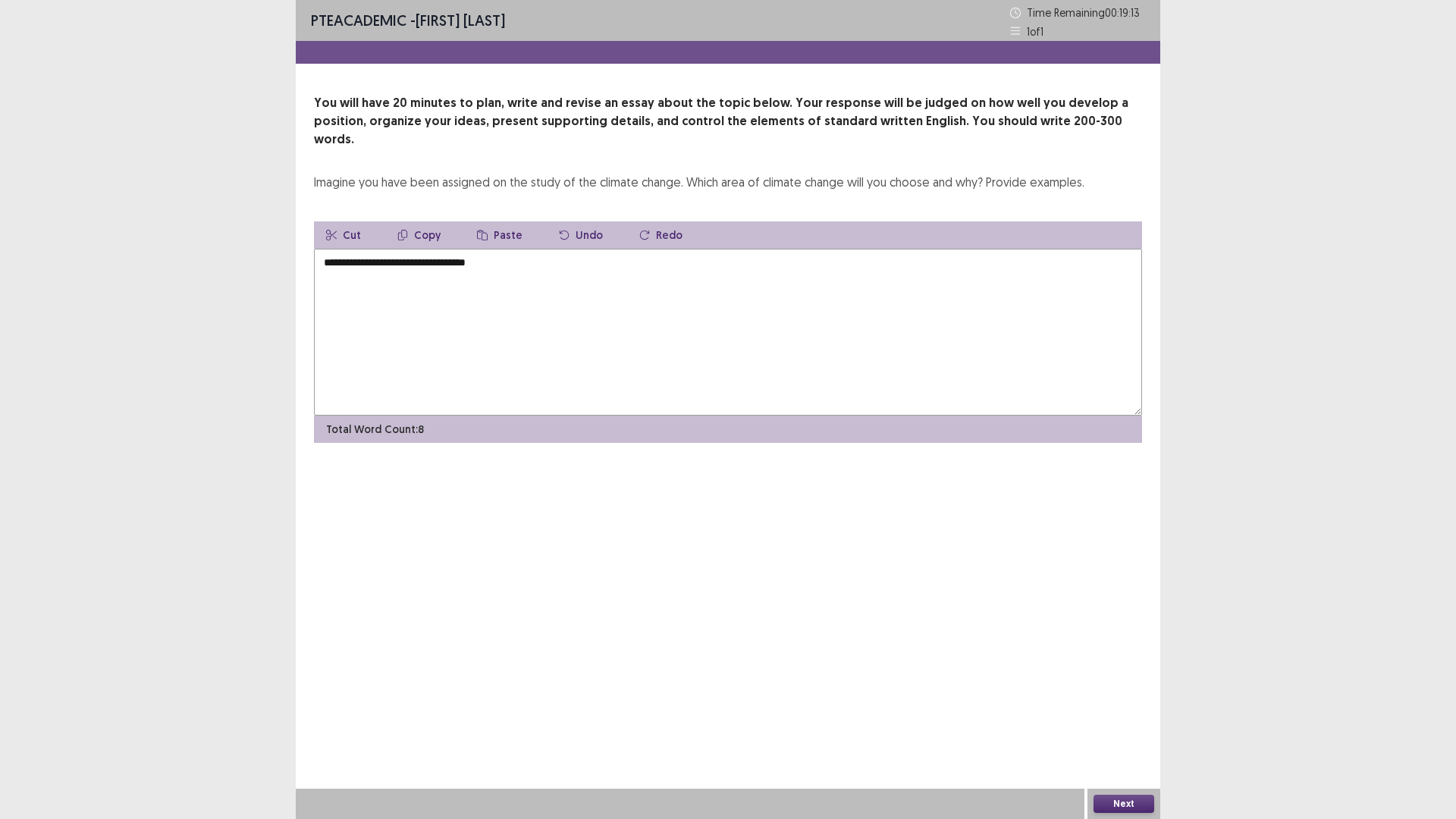 click on "**********" at bounding box center (728, 332) 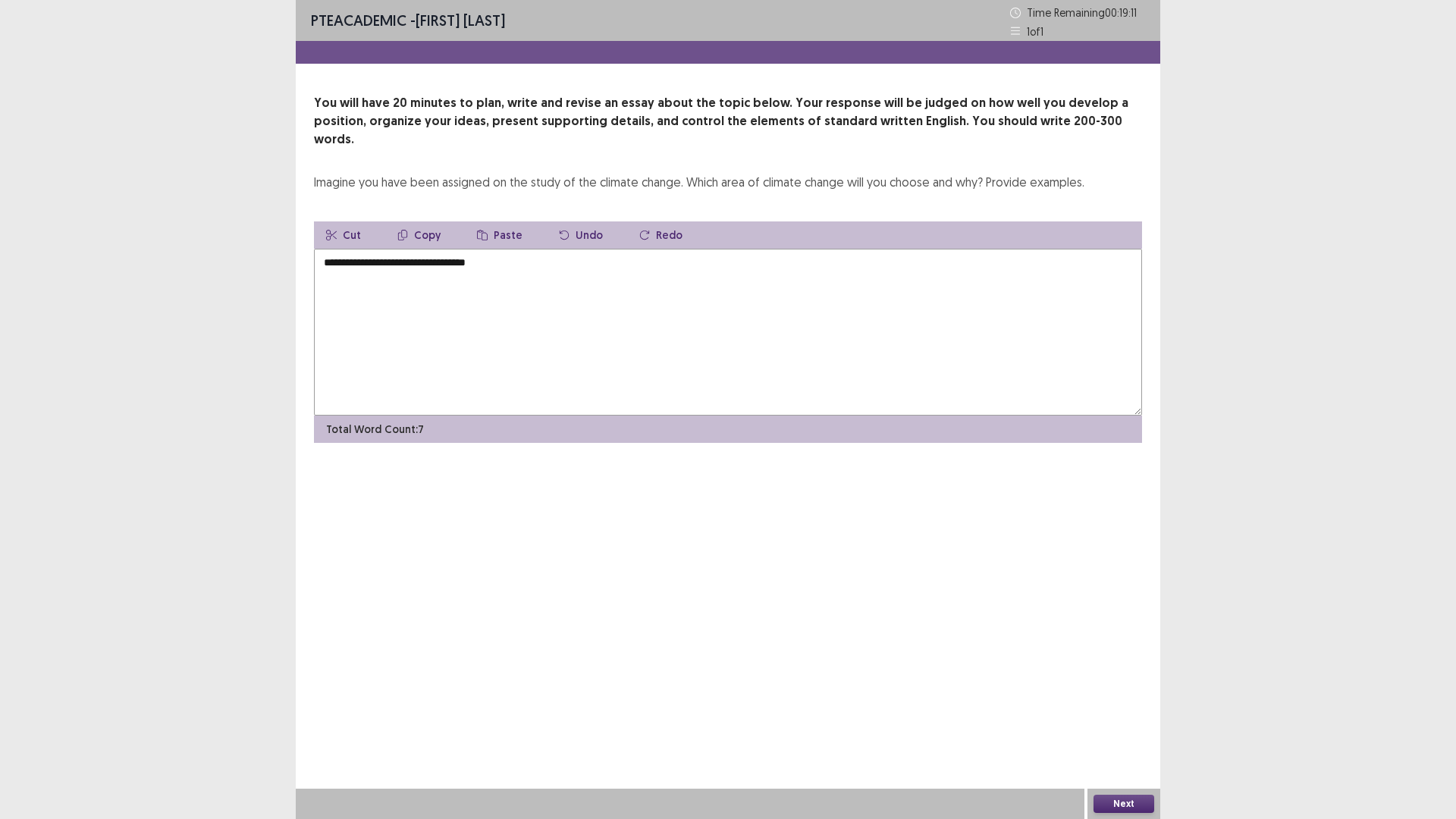 click on "**********" at bounding box center [728, 332] 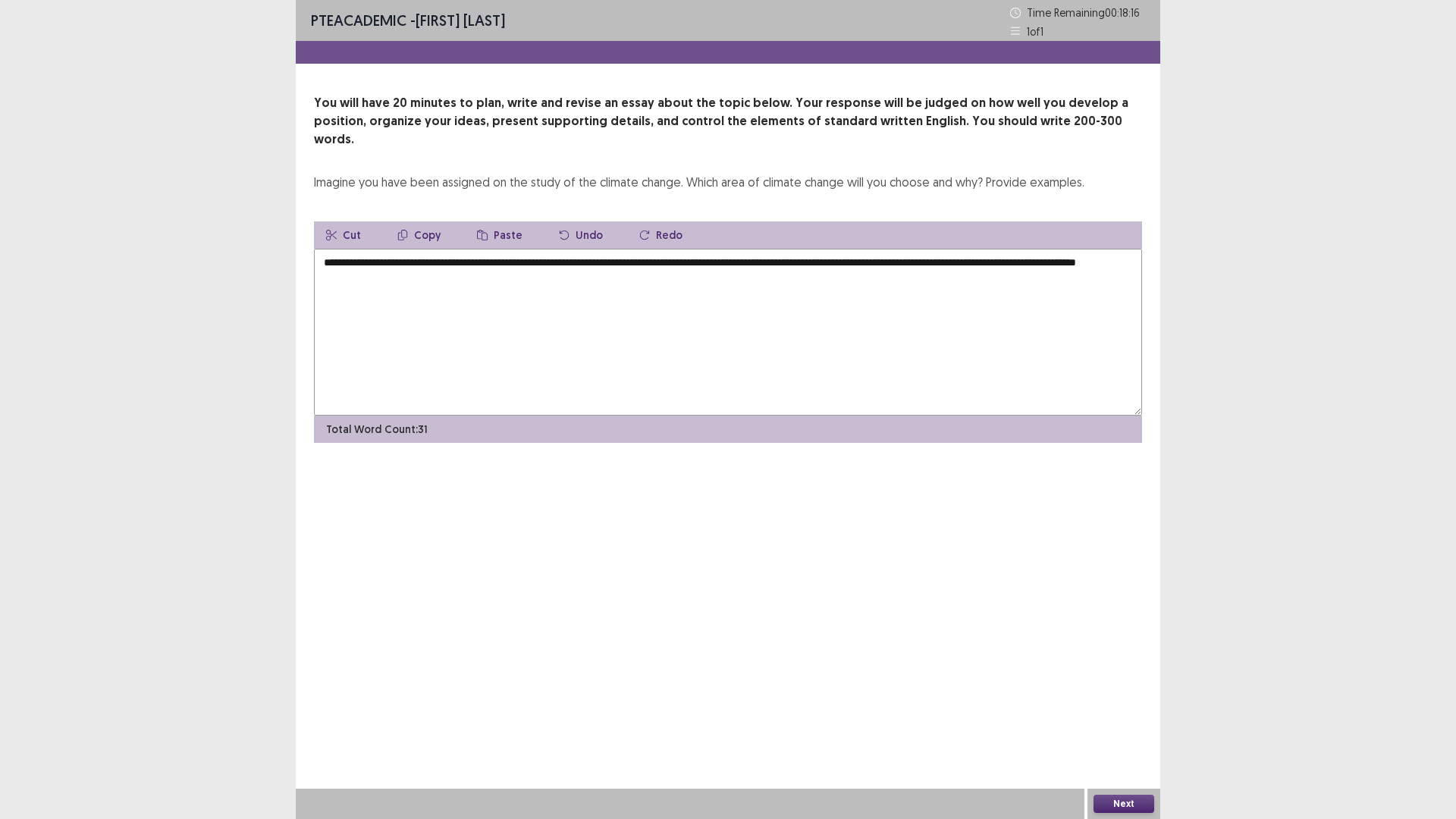 drag, startPoint x: 372, startPoint y: 261, endPoint x: 440, endPoint y: 350, distance: 112.0045 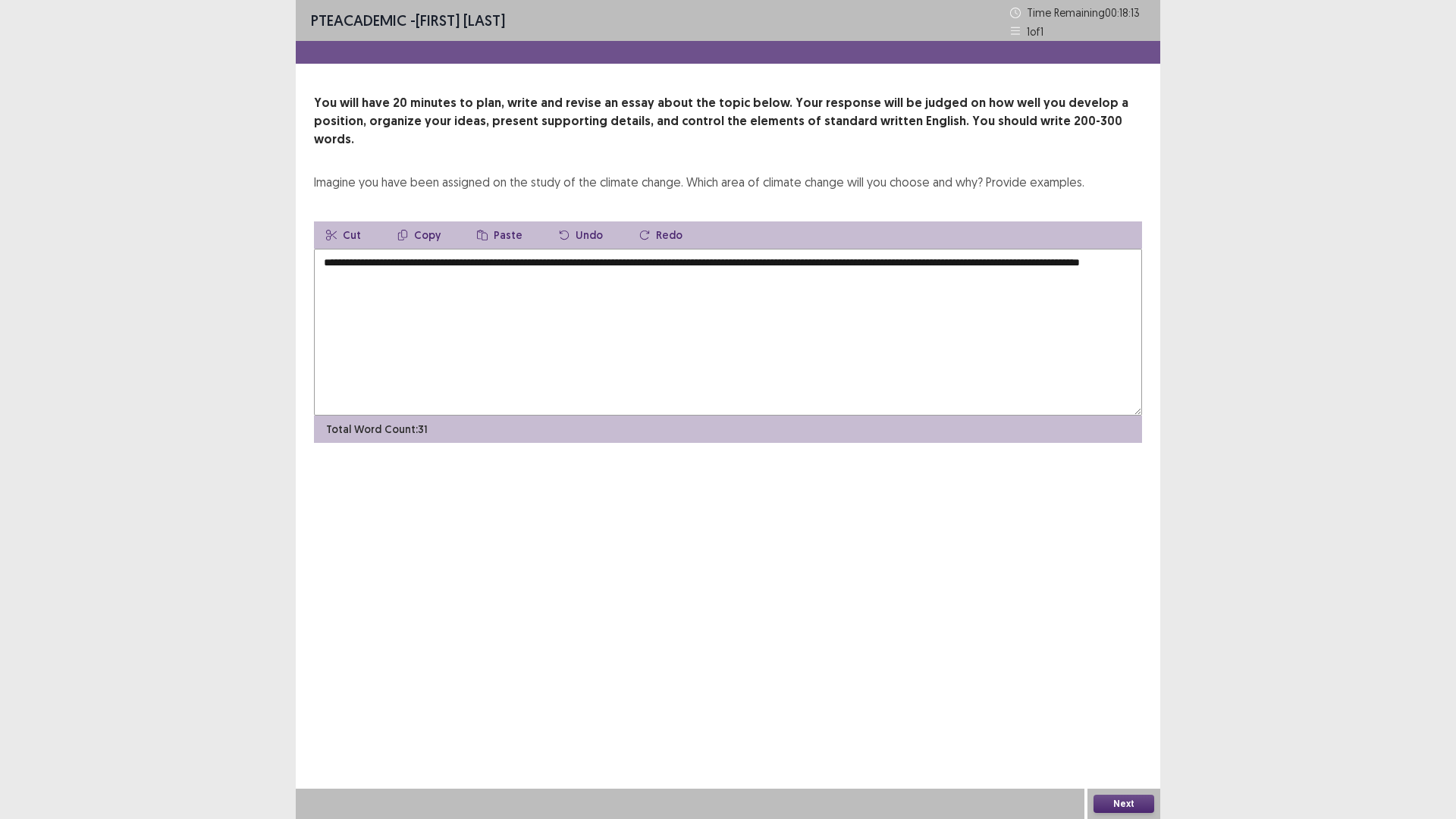 click on "**********" at bounding box center [728, 332] 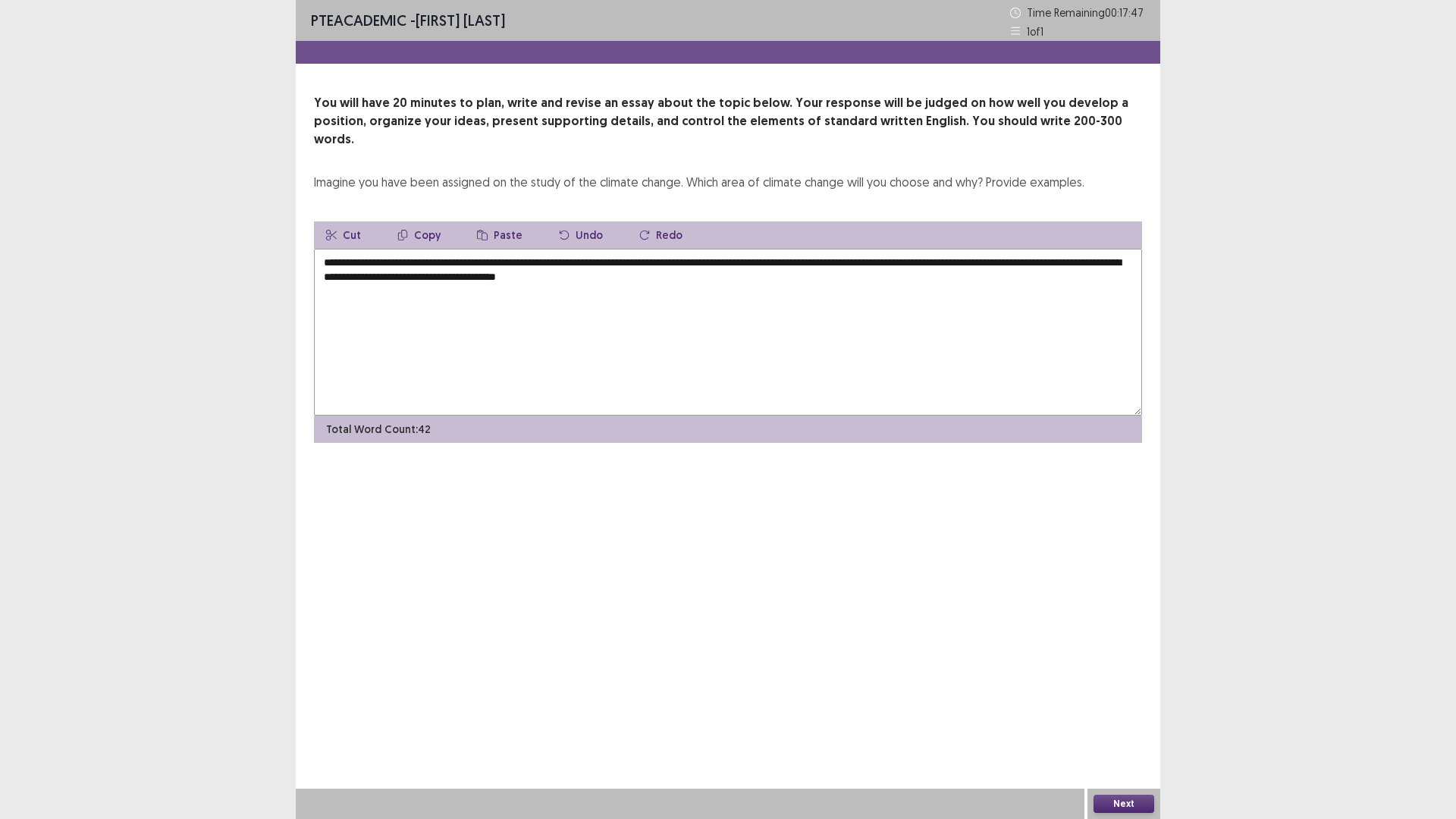 click on "**********" at bounding box center (728, 332) 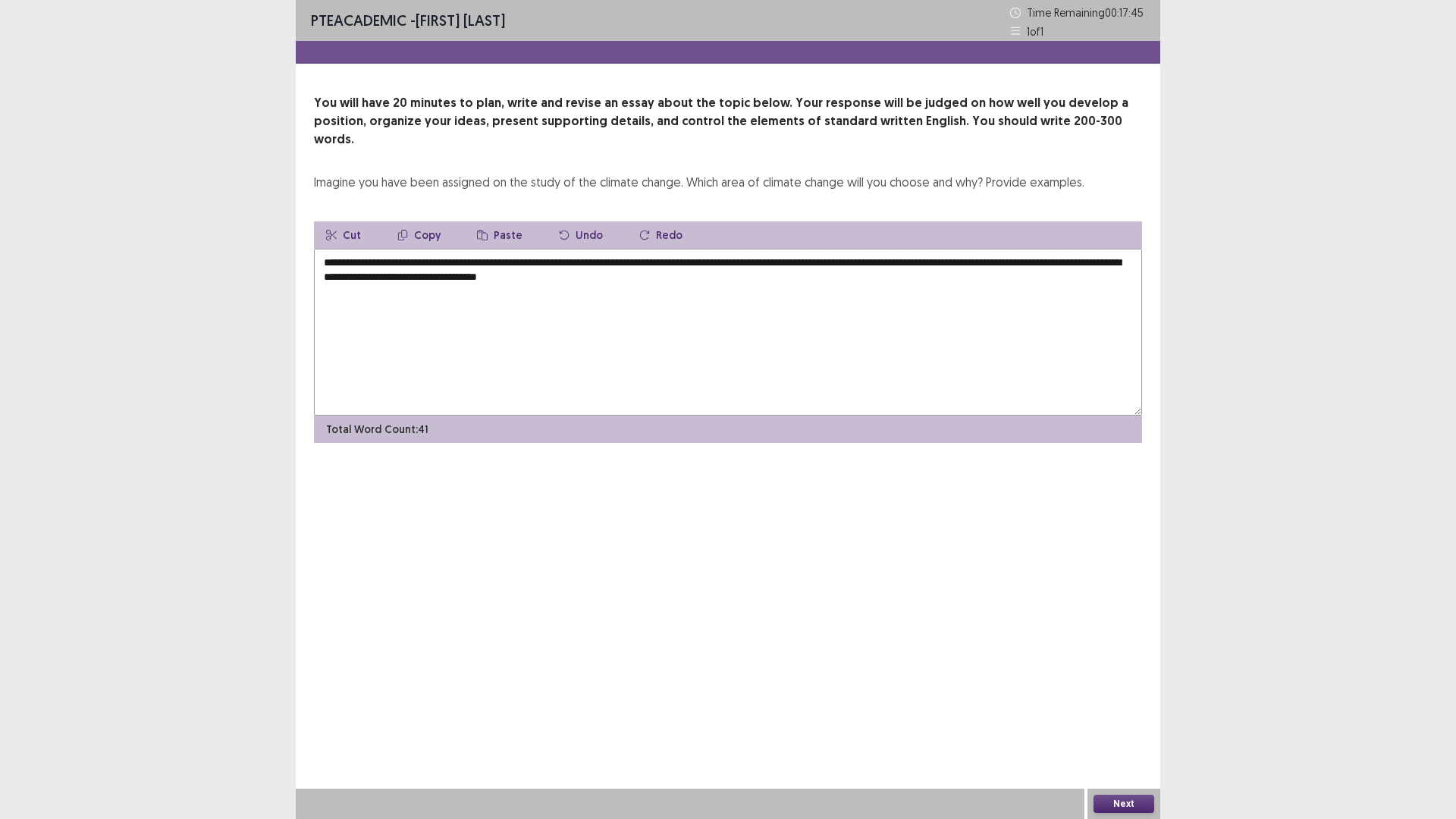 click on "**********" at bounding box center (728, 332) 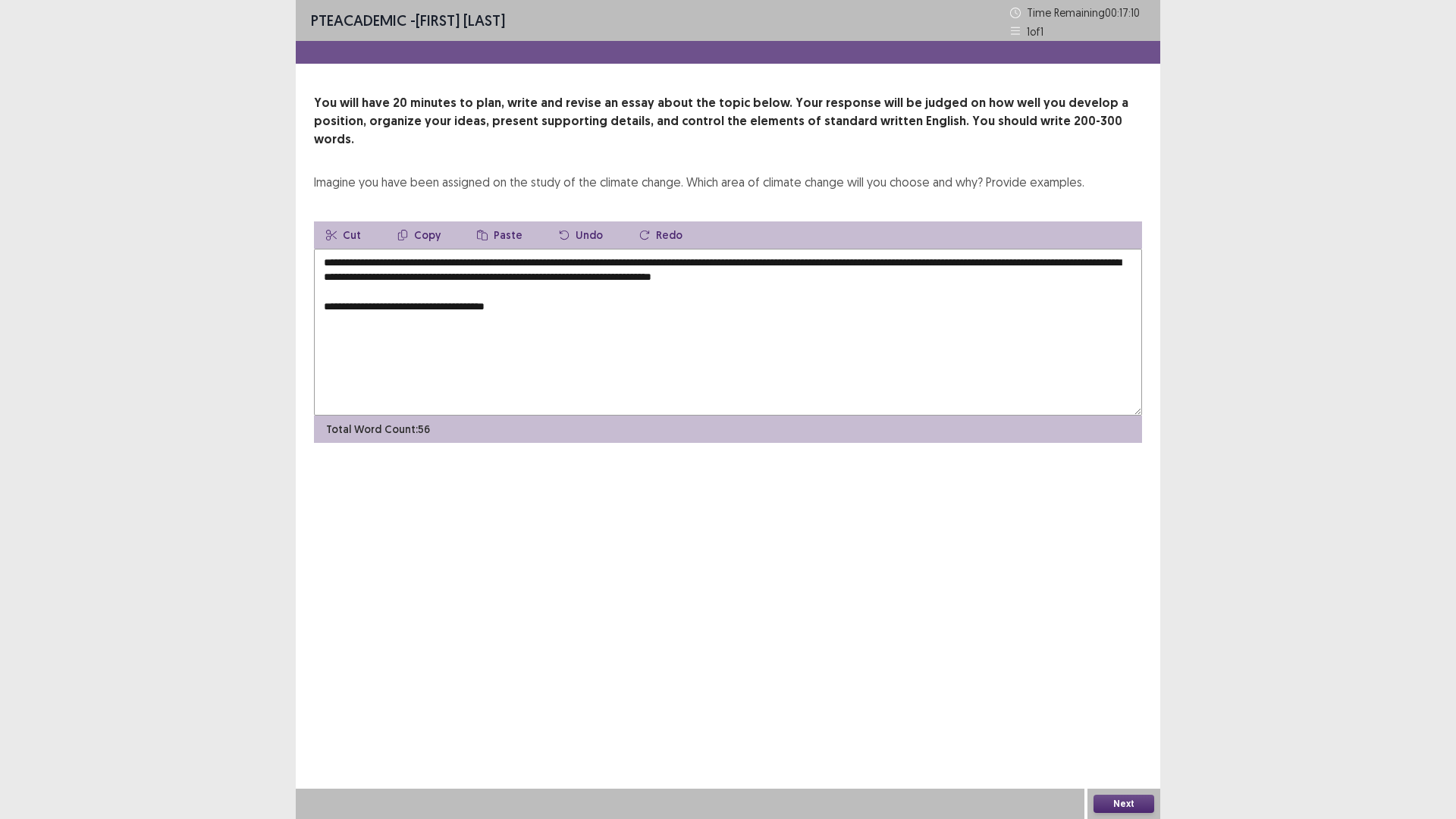 click on "**********" at bounding box center [728, 332] 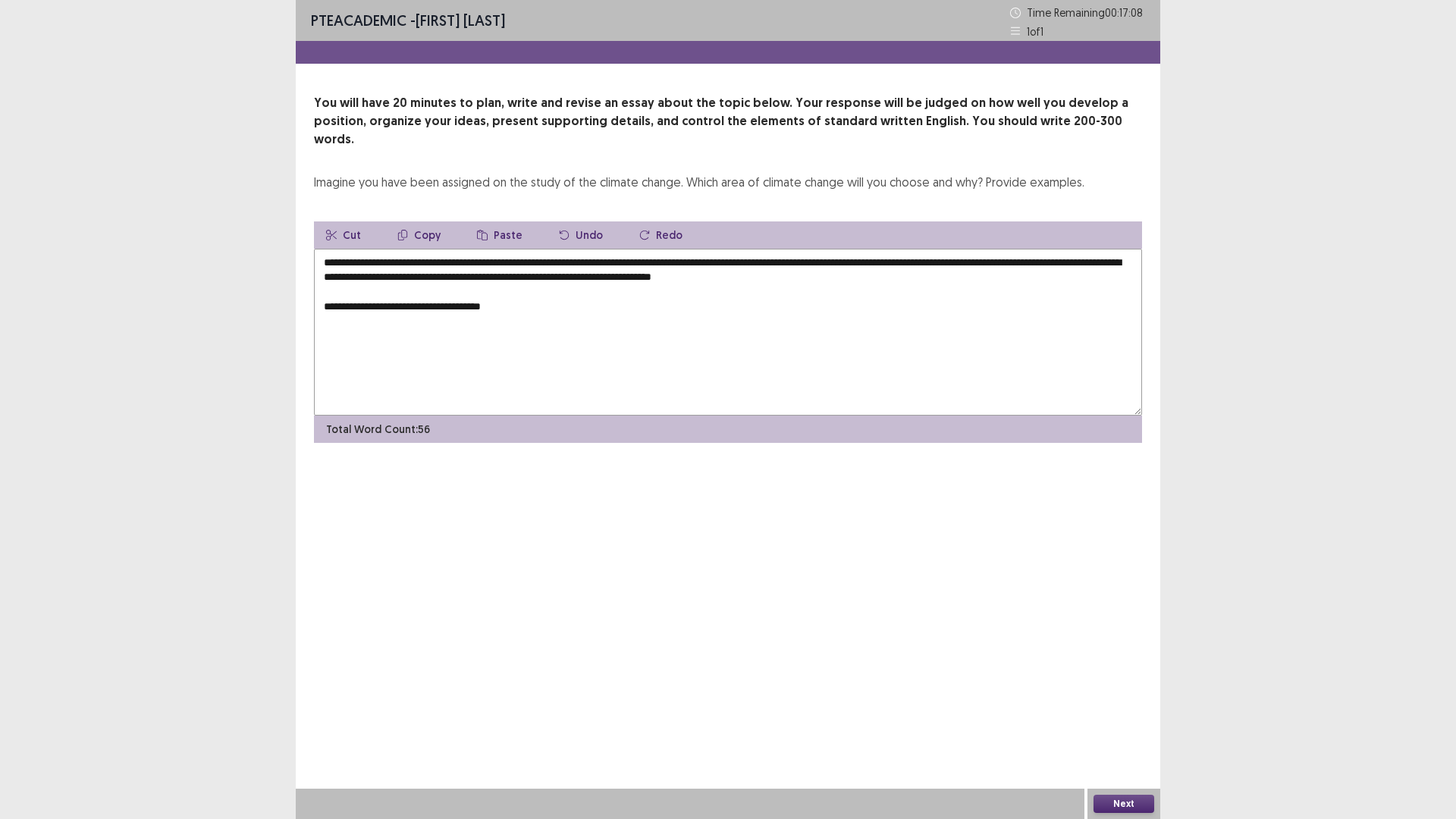 click on "**********" at bounding box center [728, 332] 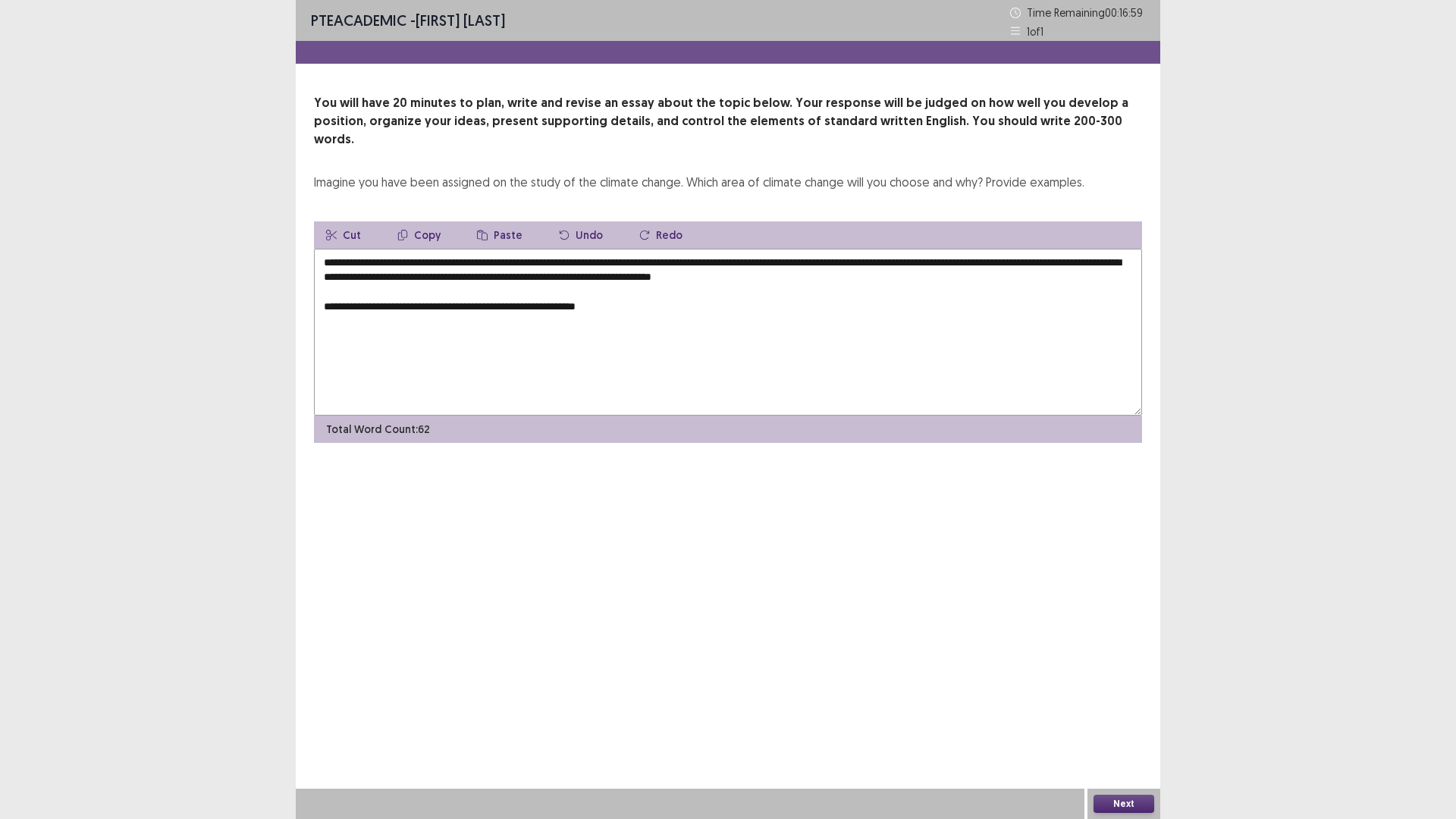 click on "**********" at bounding box center (728, 332) 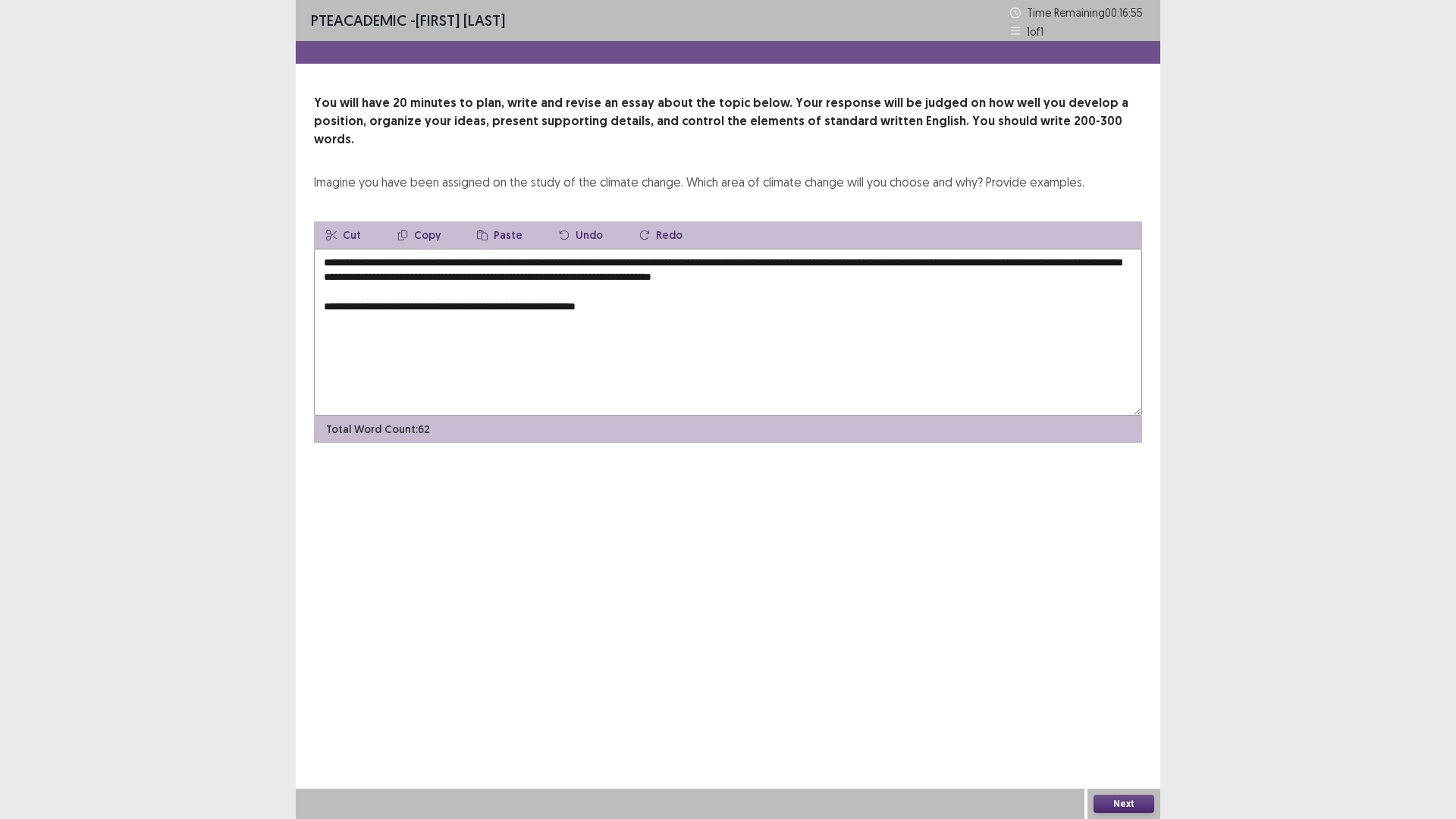 click on "**********" at bounding box center [728, 332] 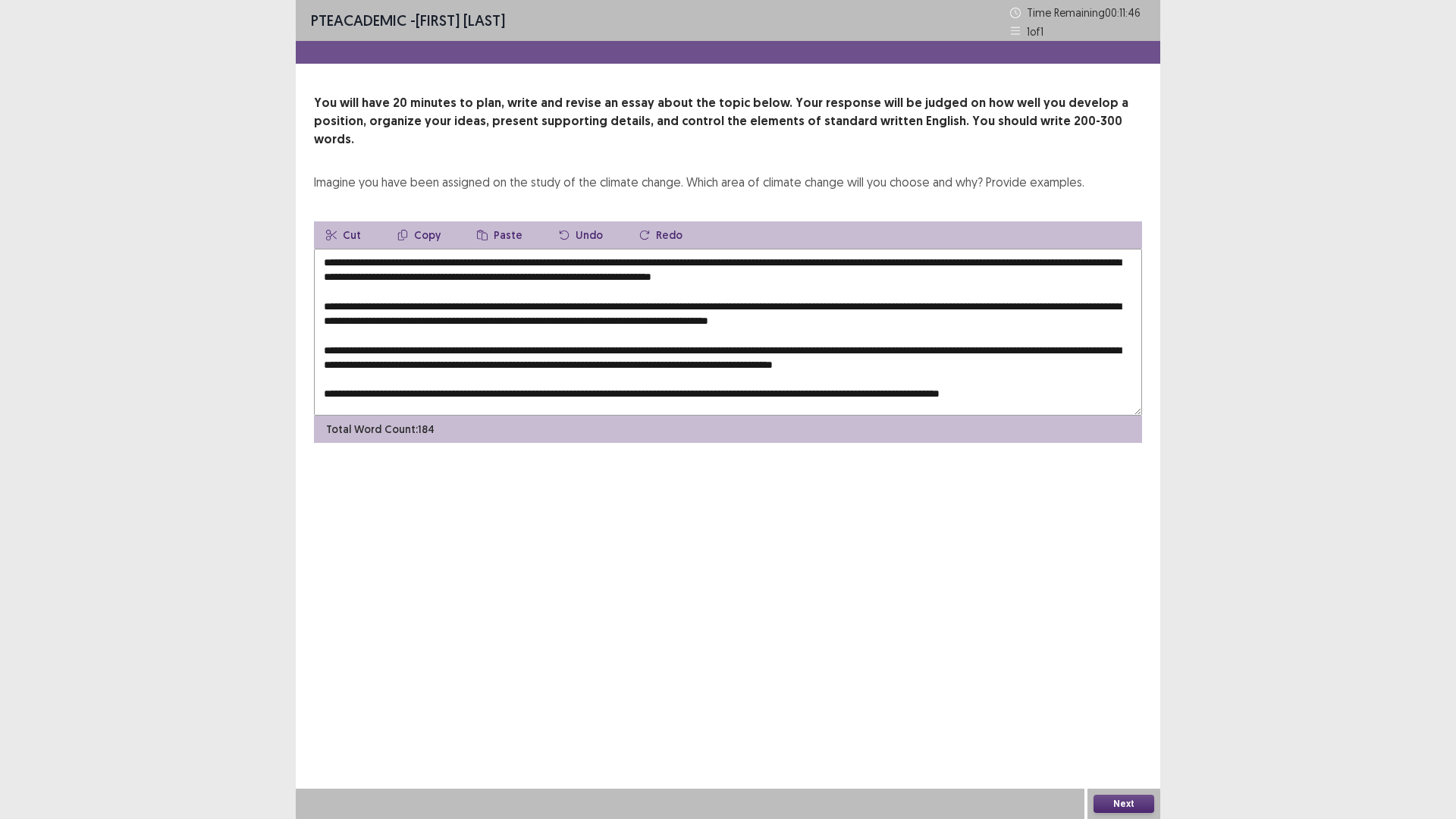 click at bounding box center [728, 332] 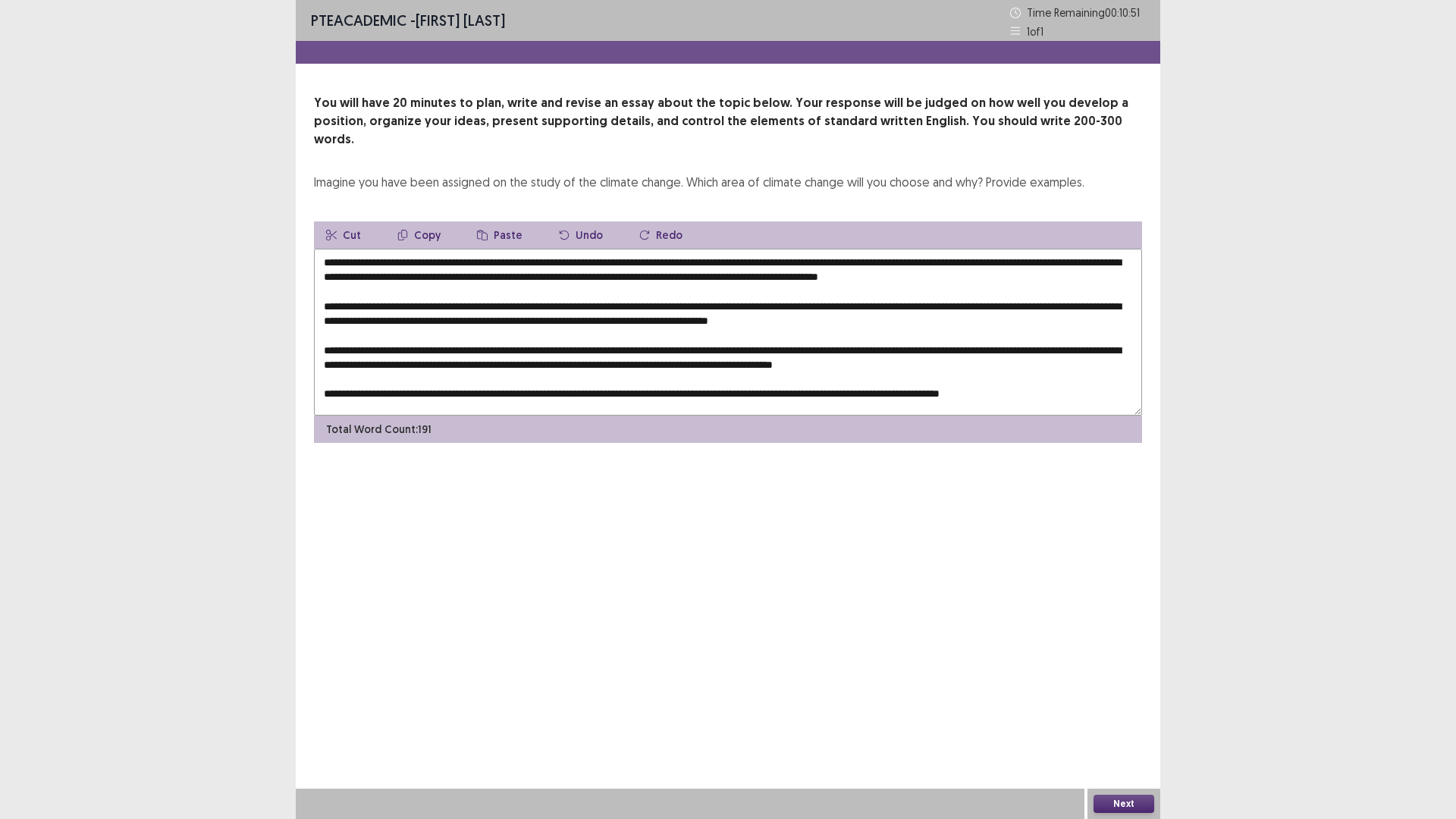 click at bounding box center (728, 332) 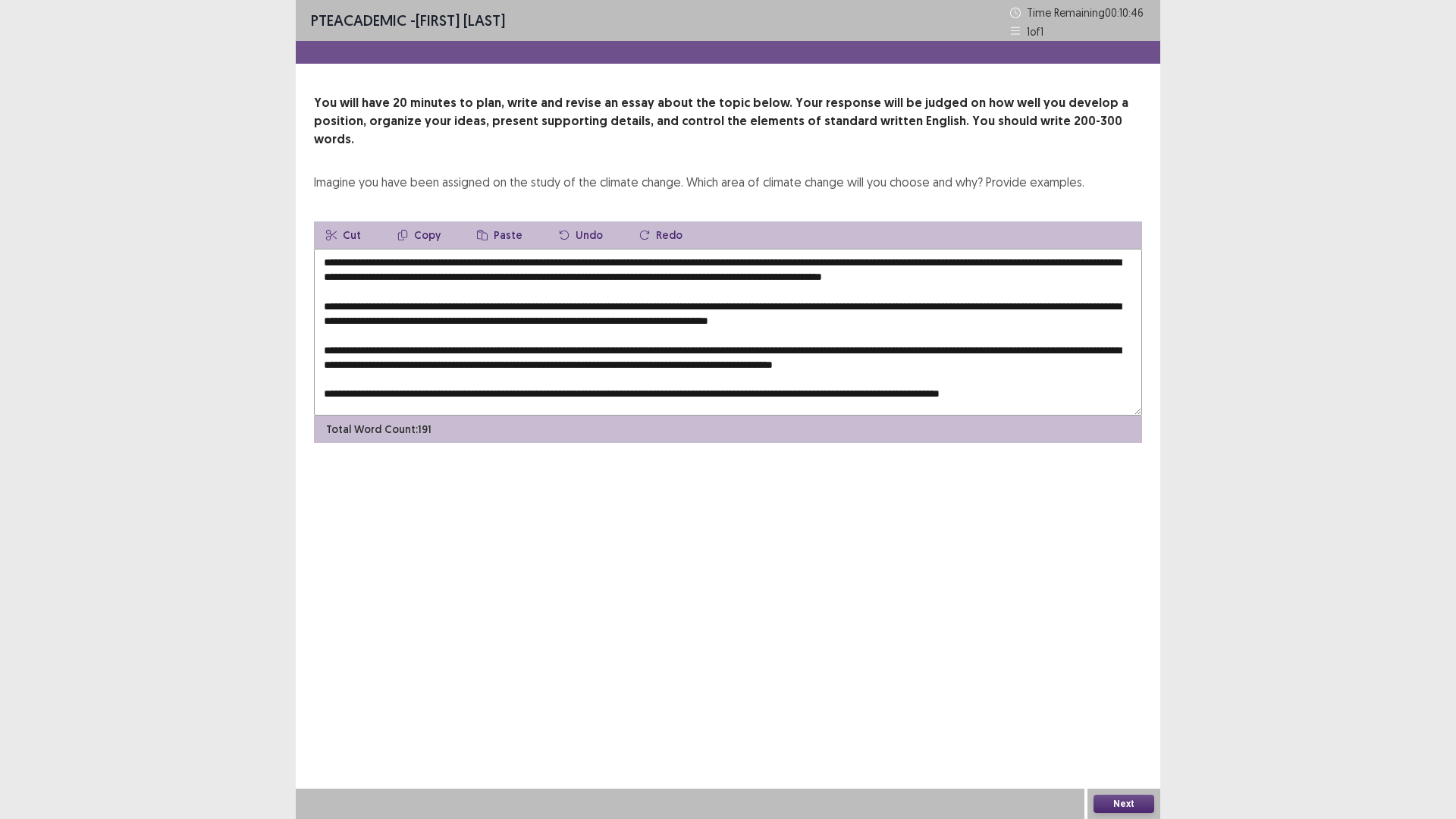 click at bounding box center [728, 332] 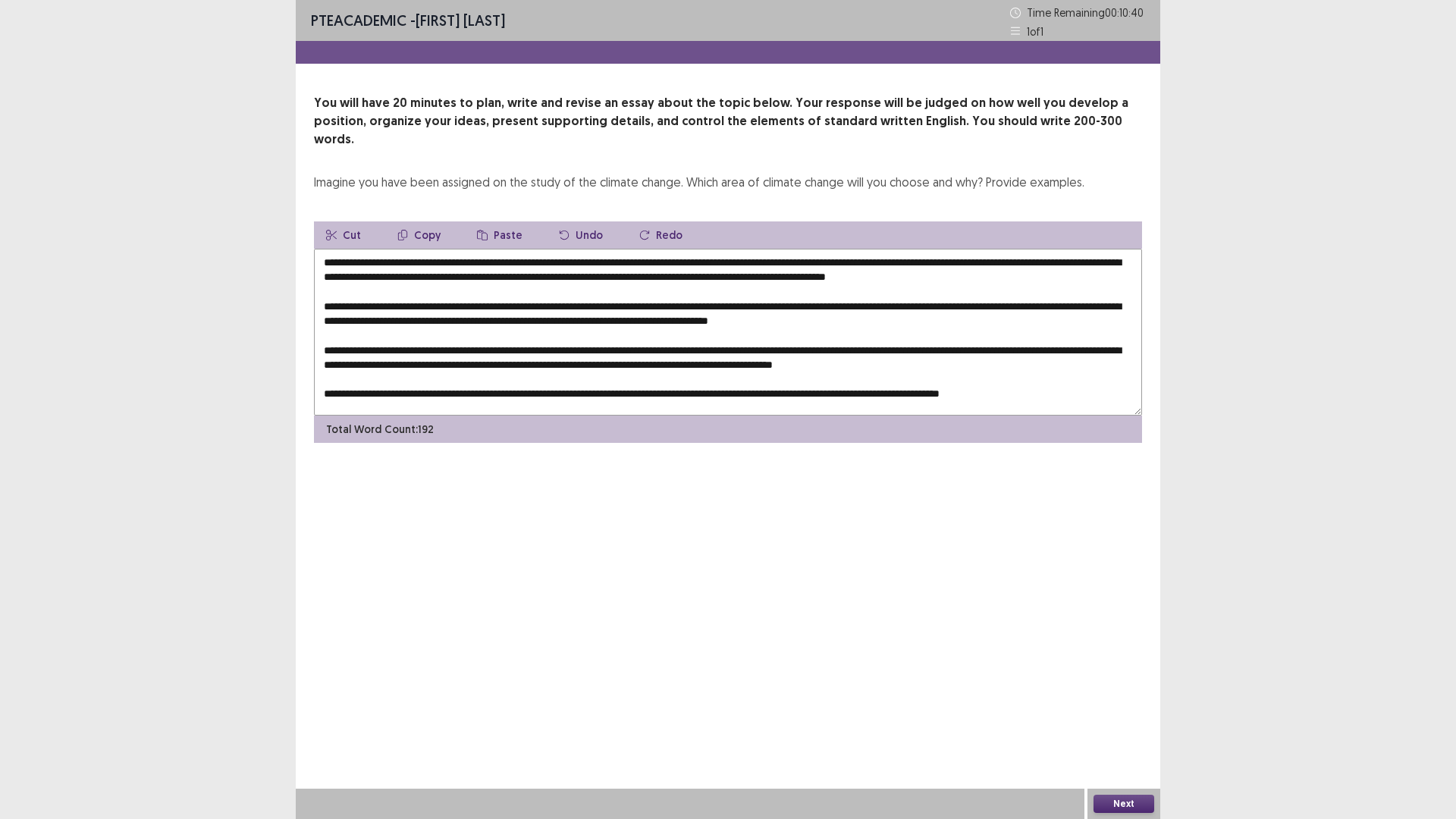 click at bounding box center [728, 332] 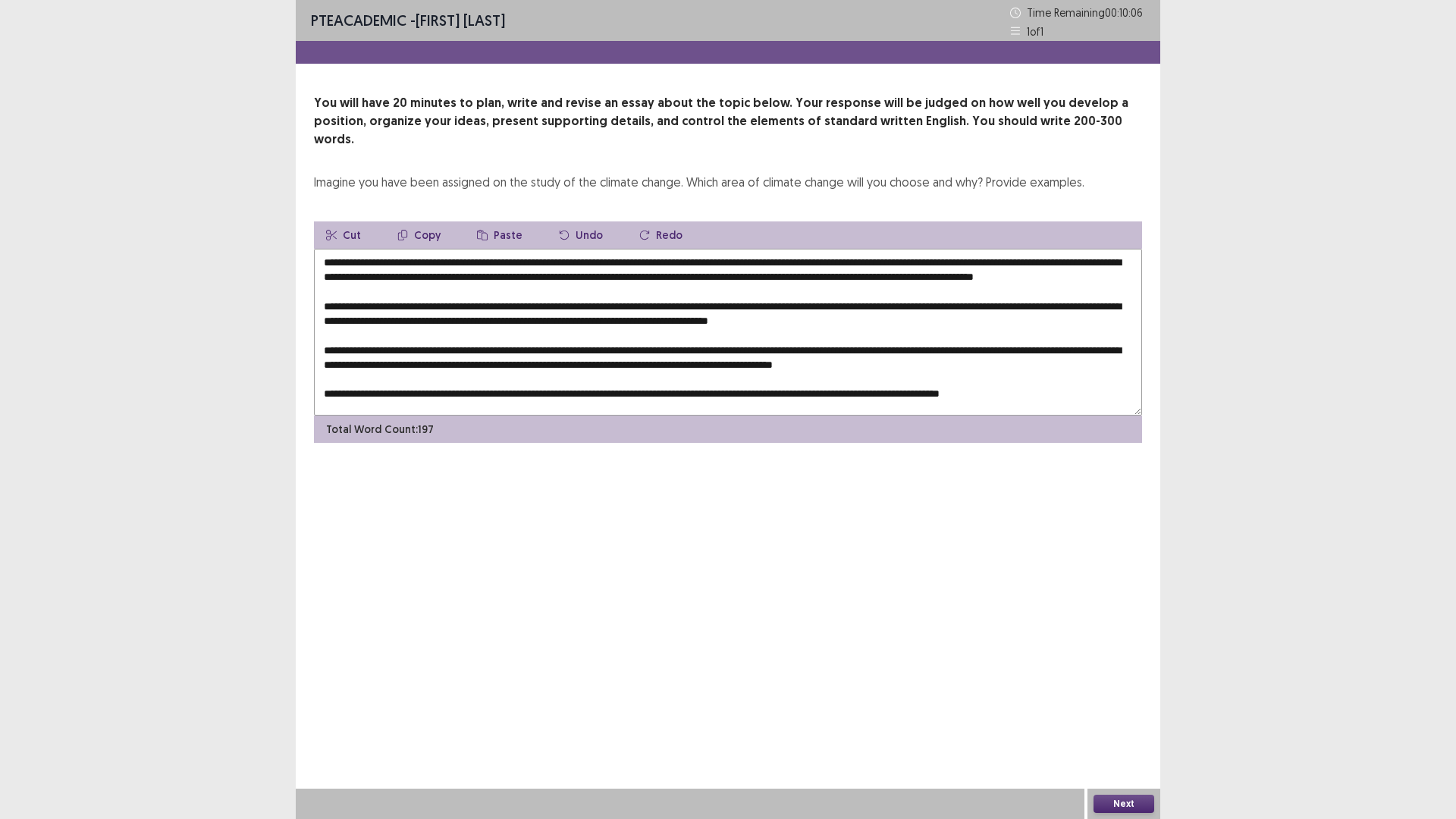 click at bounding box center (728, 332) 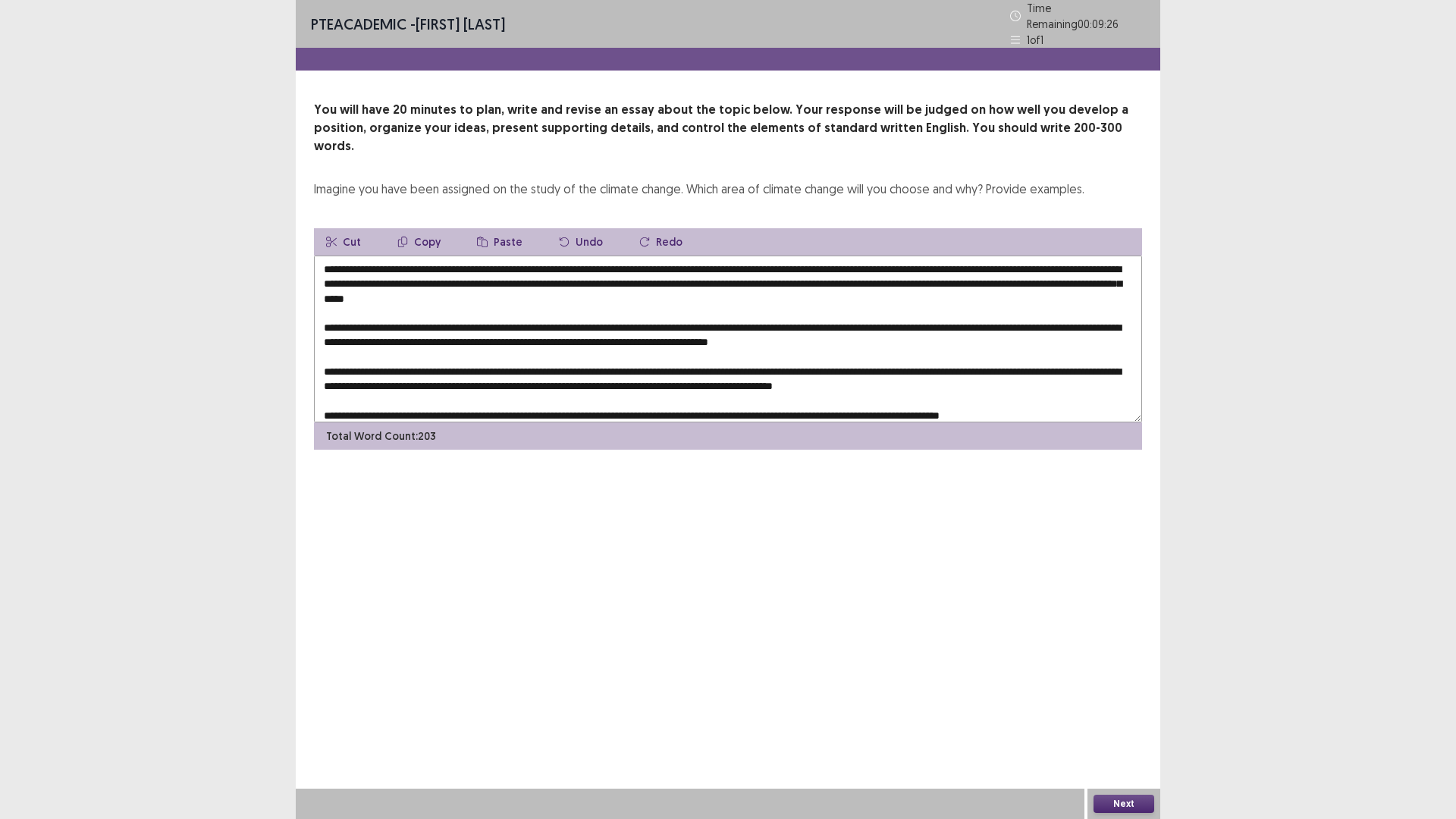 drag, startPoint x: 413, startPoint y: 244, endPoint x: 657, endPoint y: 244, distance: 244 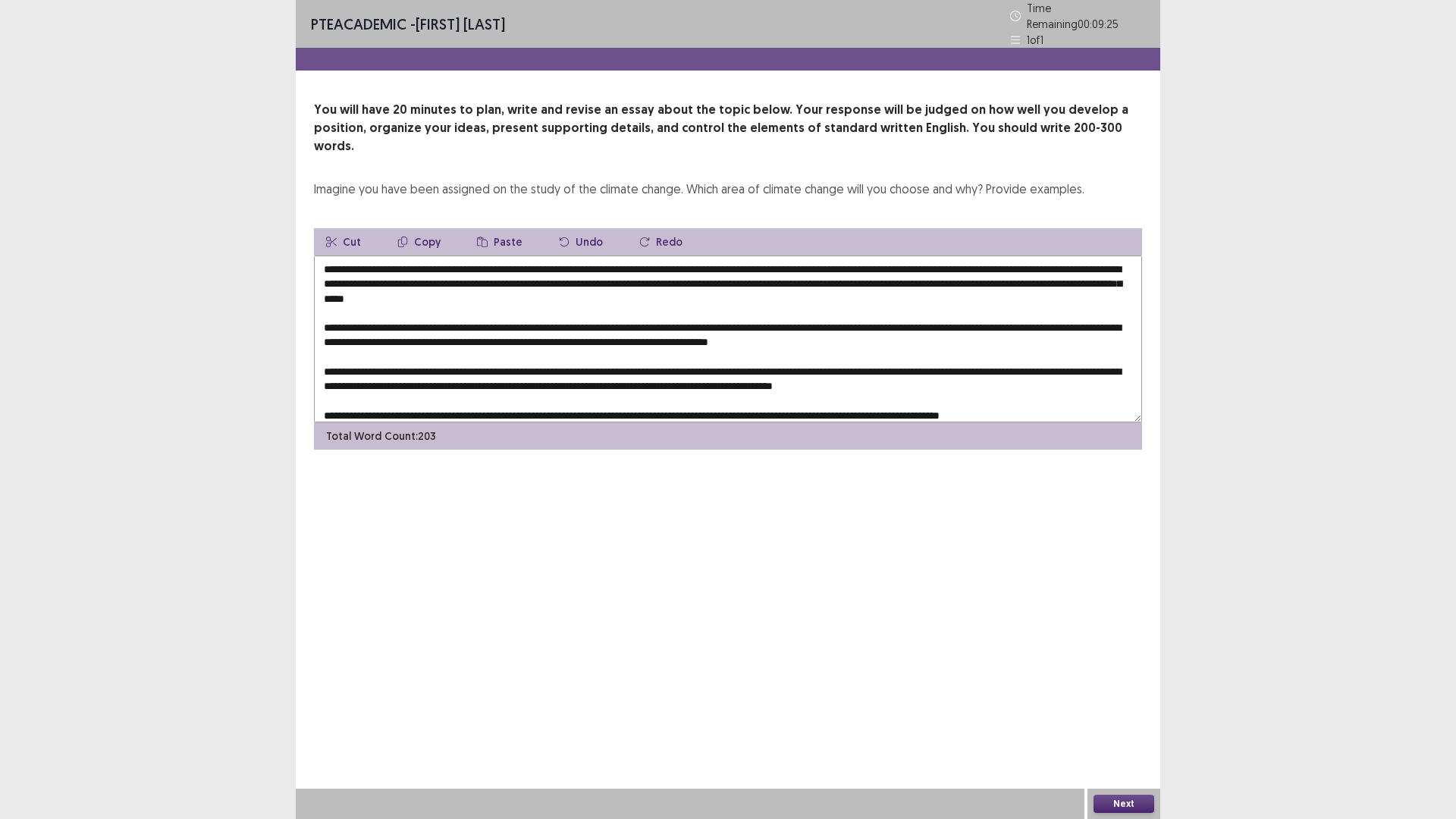 click on "Copy" at bounding box center [419, 242] 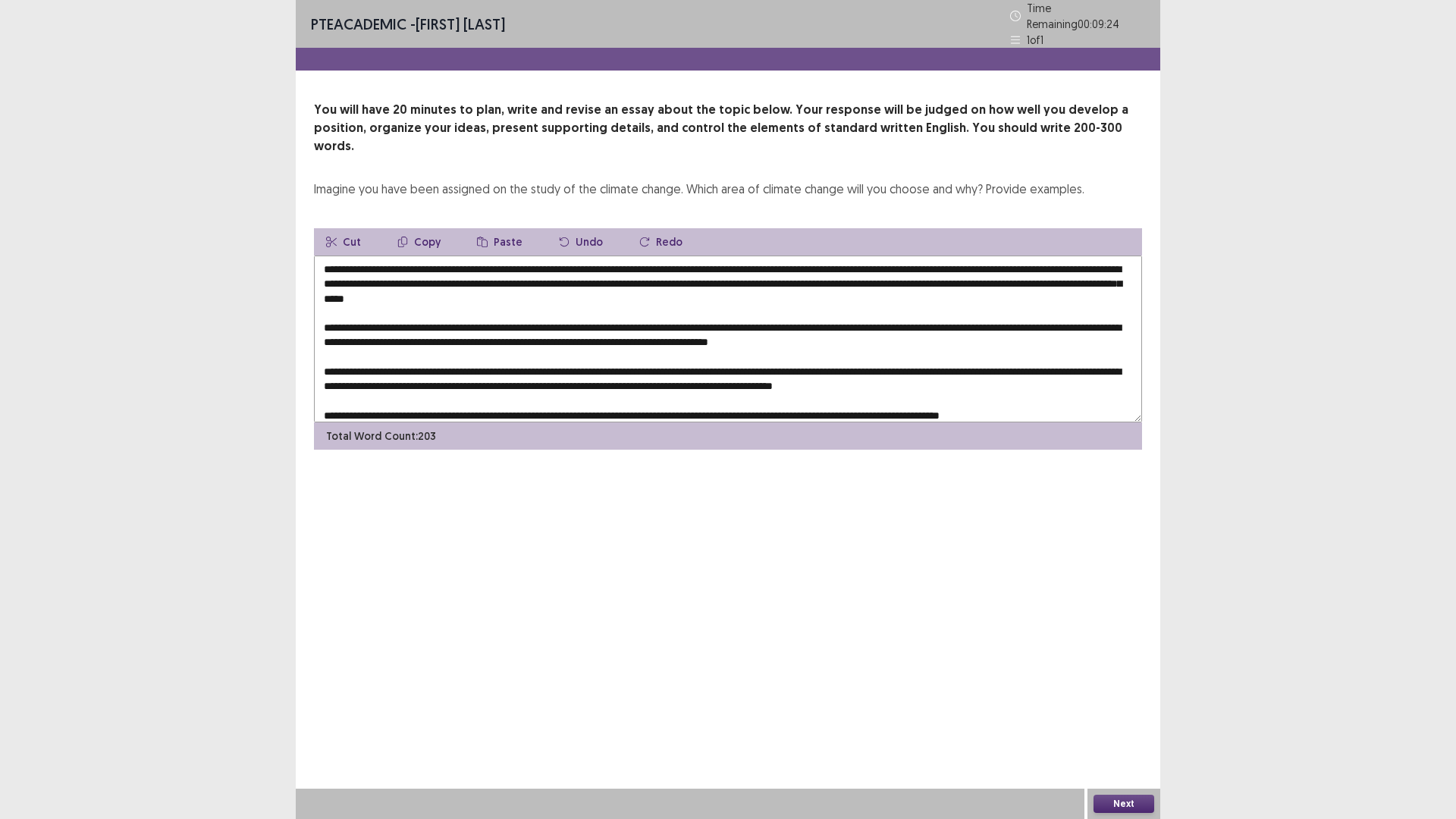 click at bounding box center [728, 339] 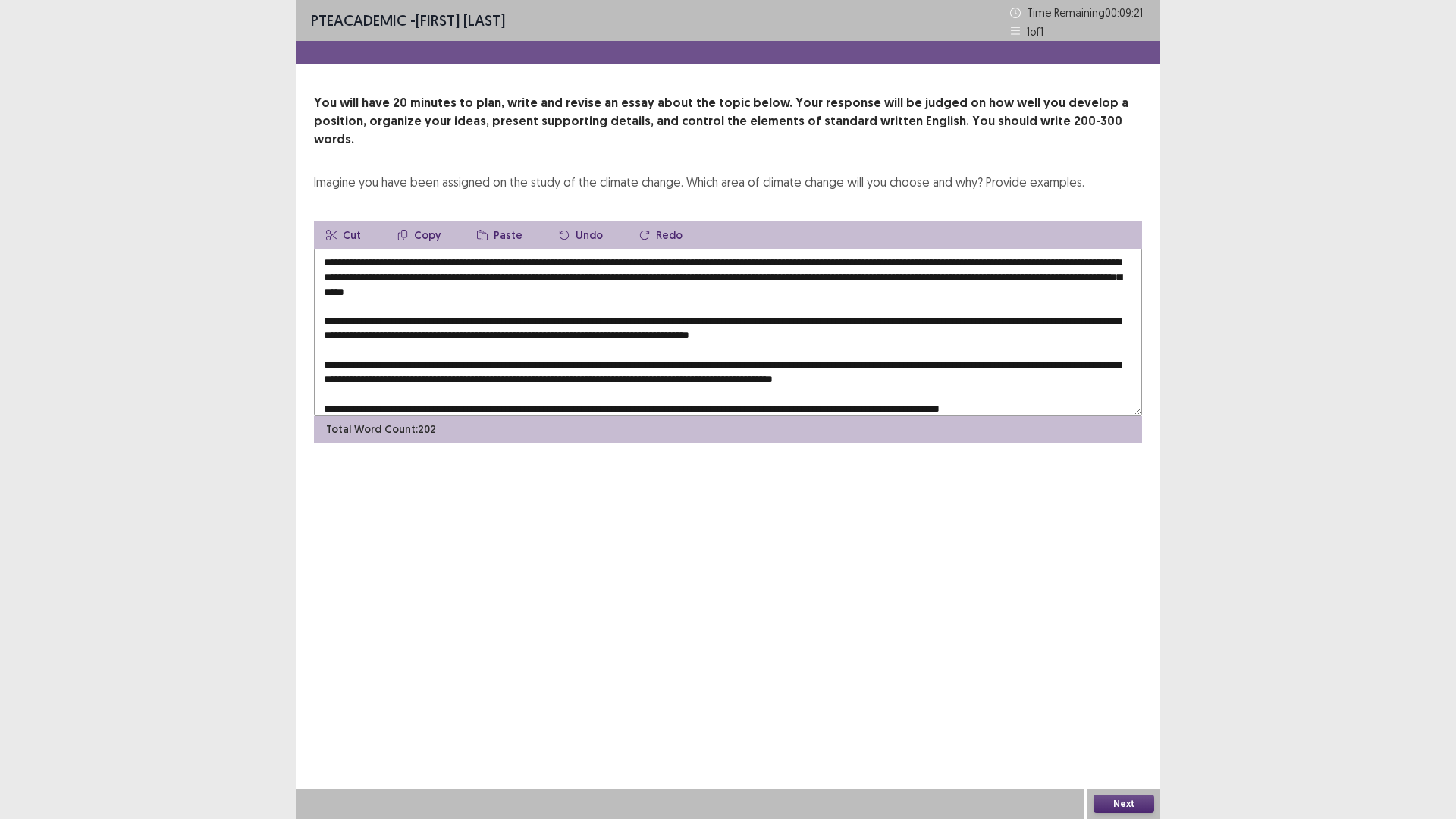 paste 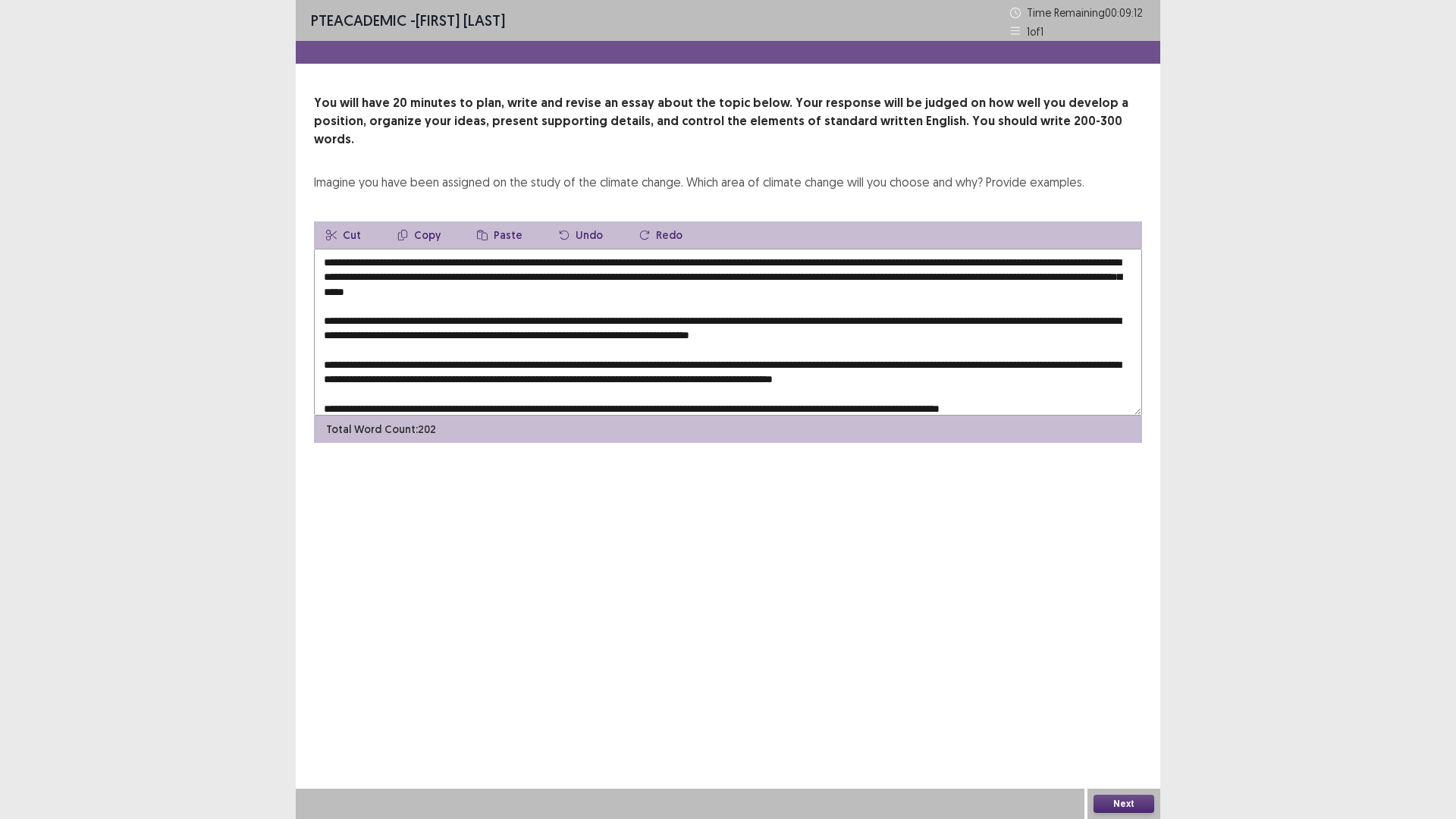 click on "Paste" at bounding box center [500, 235] 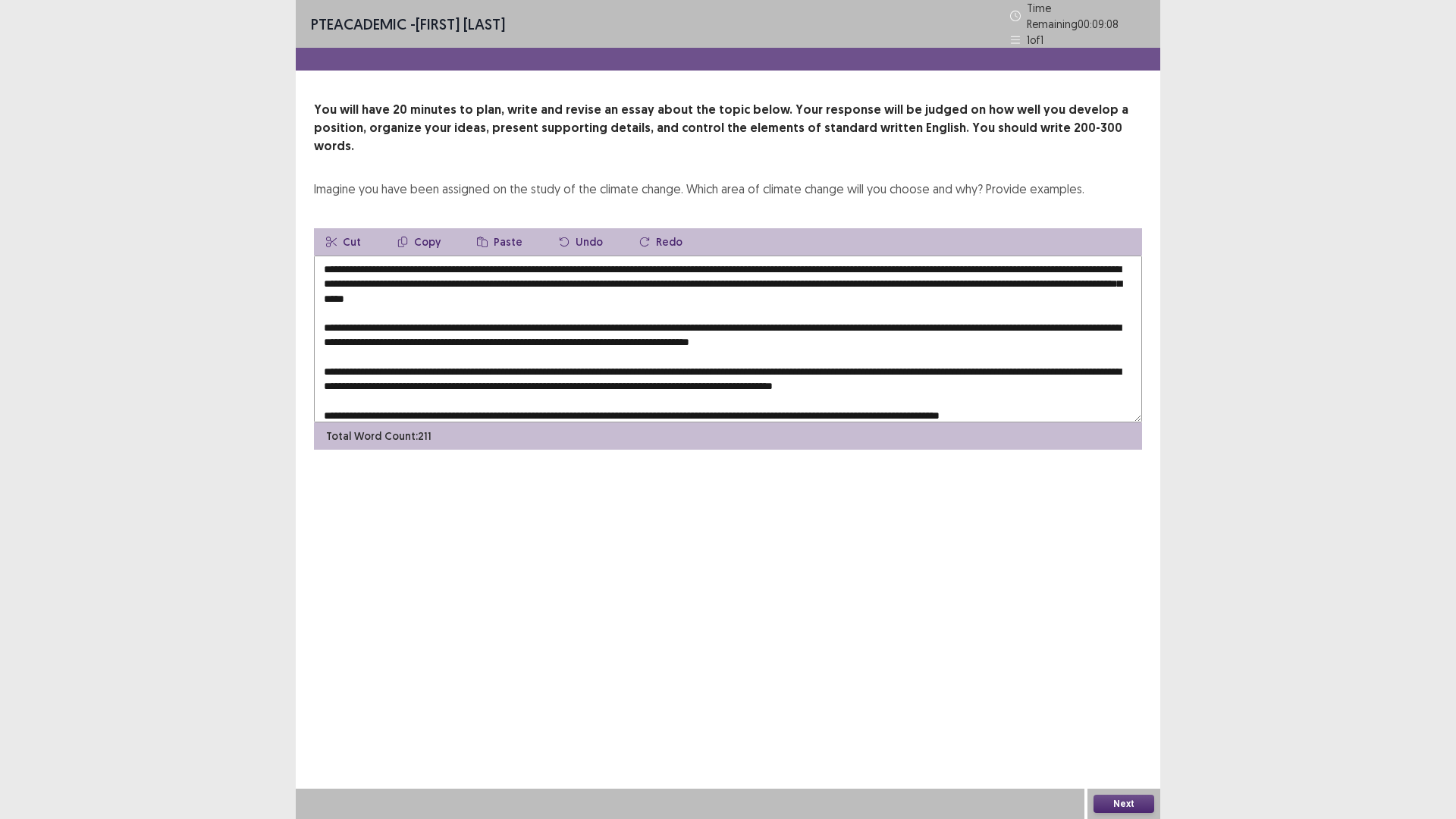 click at bounding box center [728, 339] 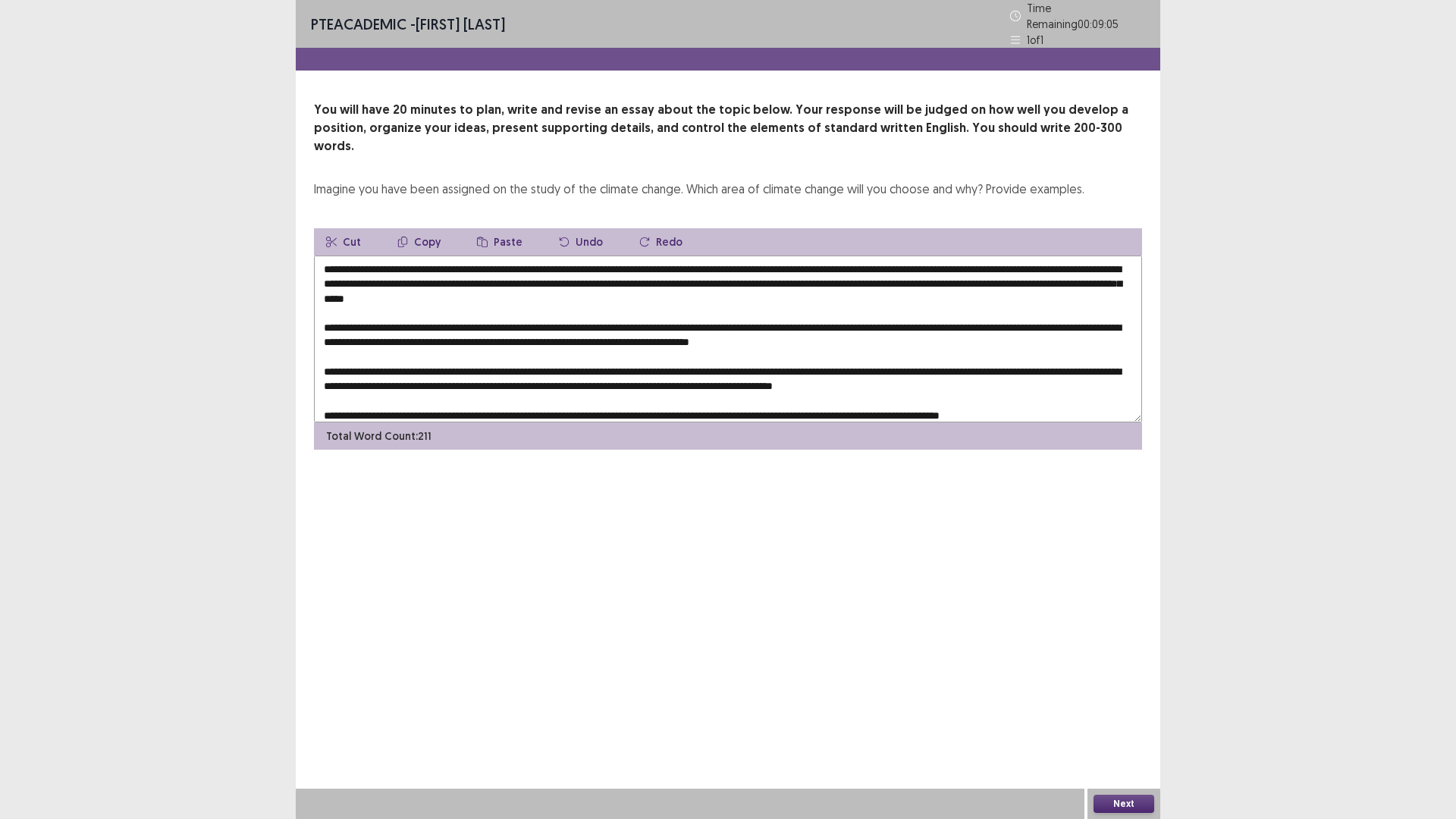 click at bounding box center [728, 339] 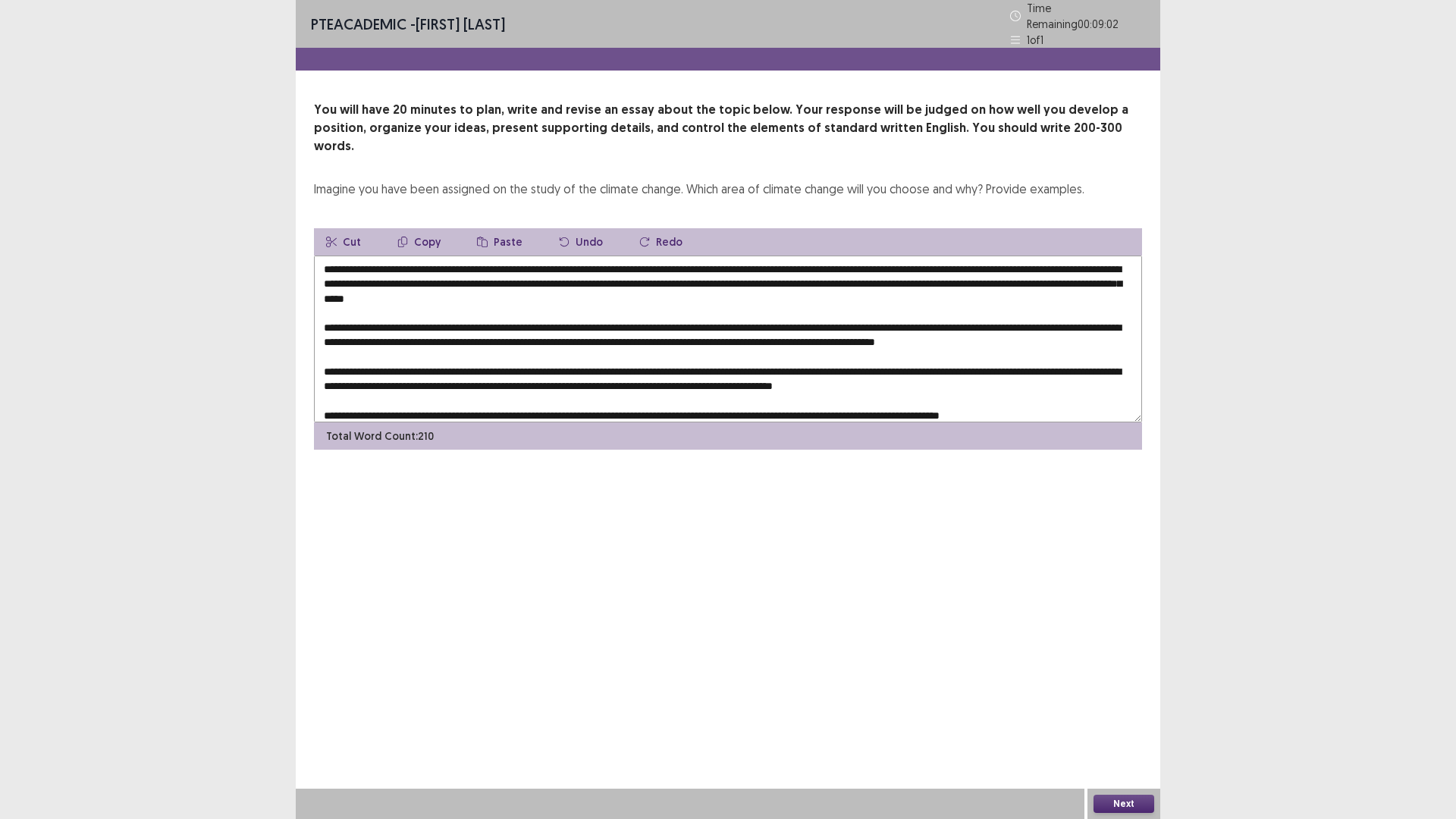 click on "Paste" at bounding box center (500, 242) 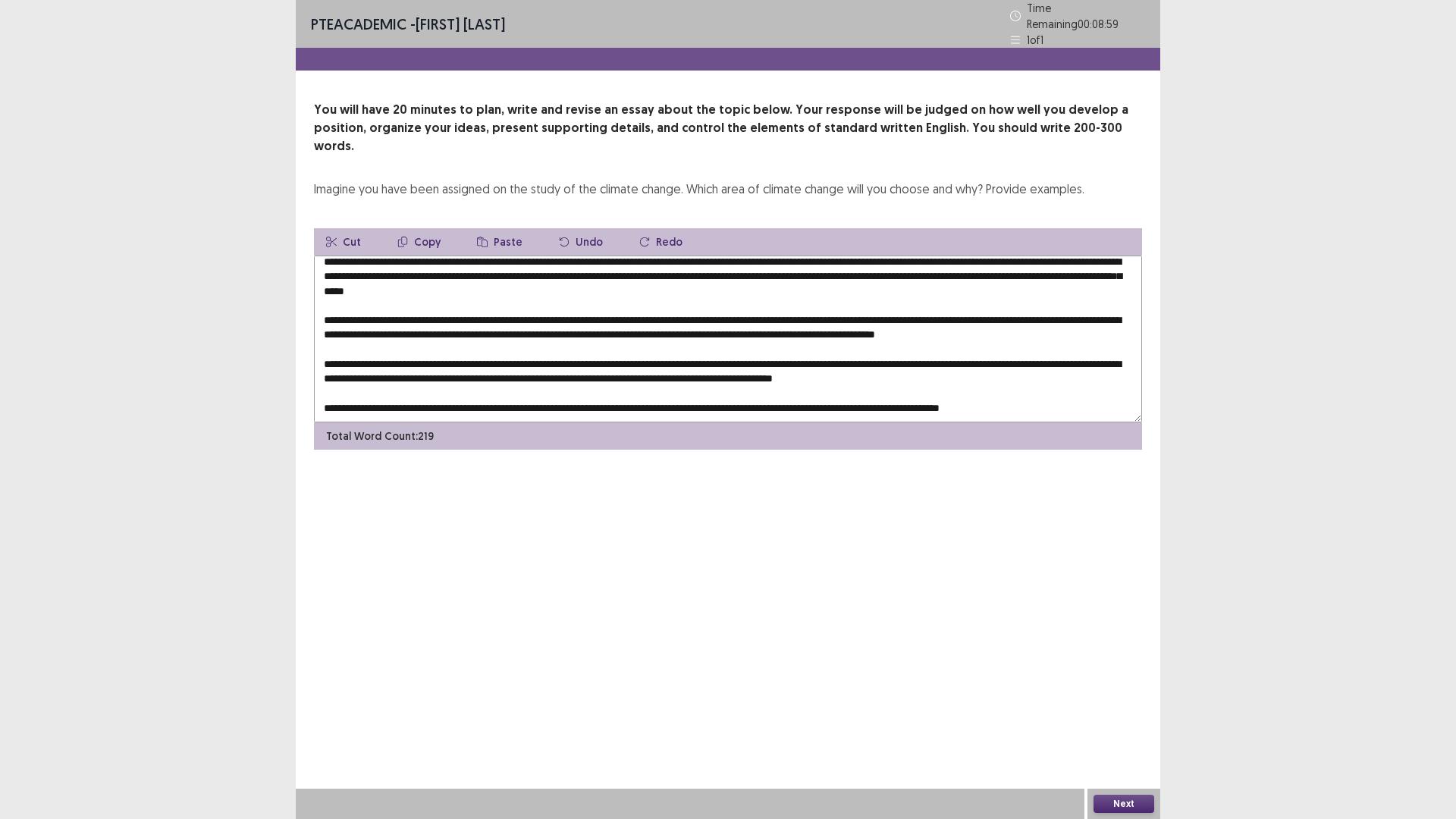 scroll, scrollTop: 22, scrollLeft: 0, axis: vertical 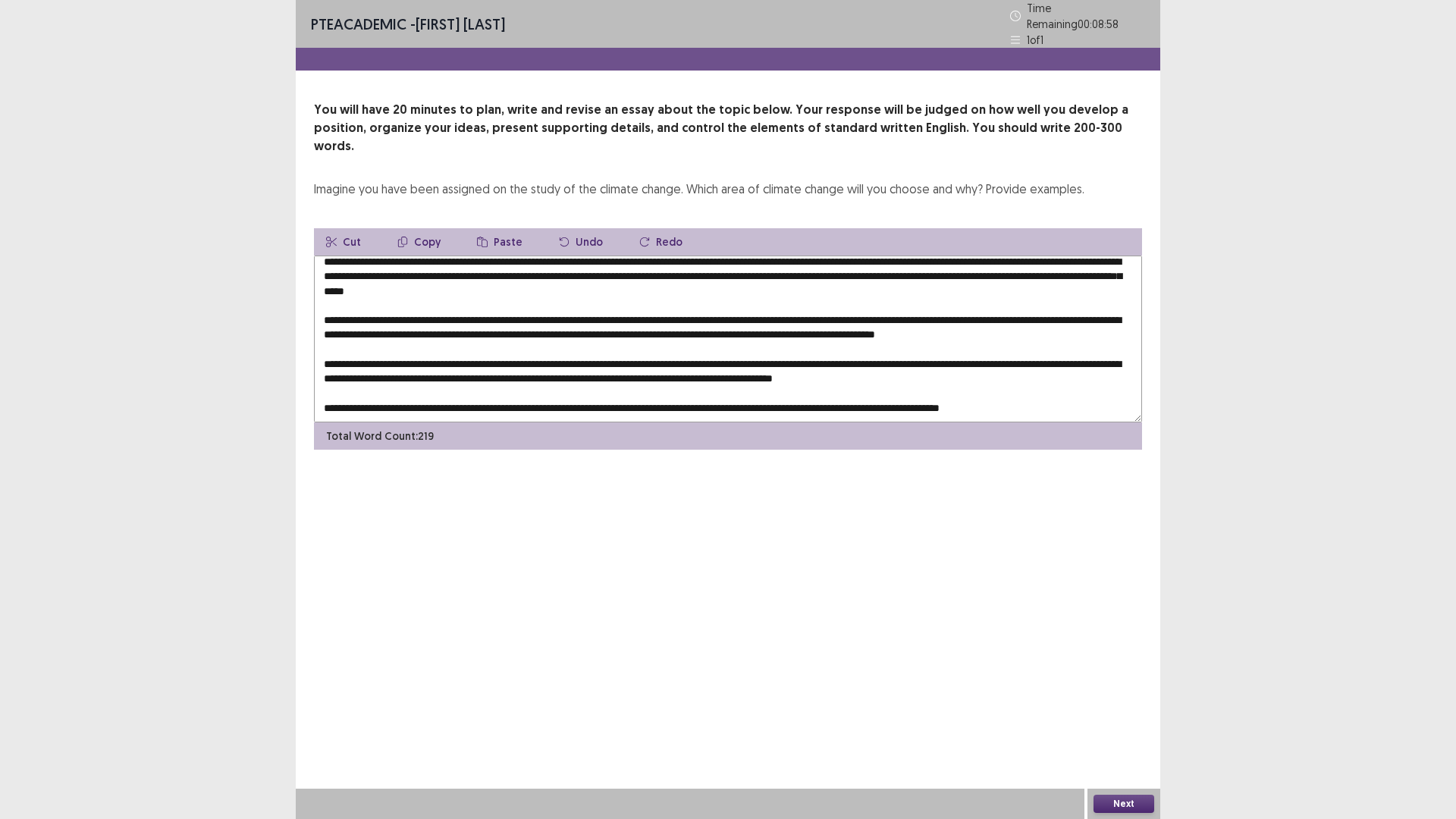 click at bounding box center (728, 339) 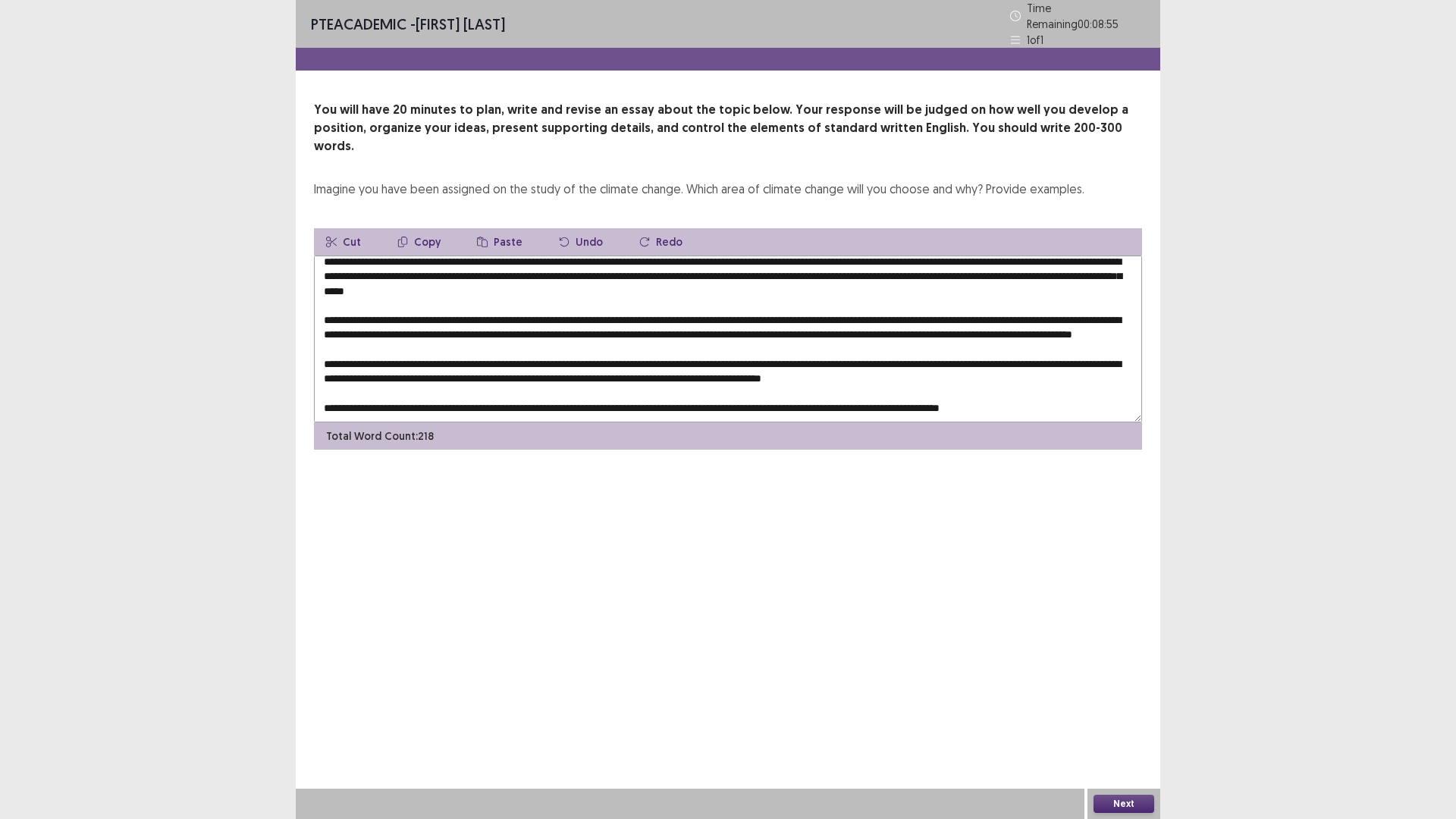 click on "Paste" at bounding box center (500, 242) 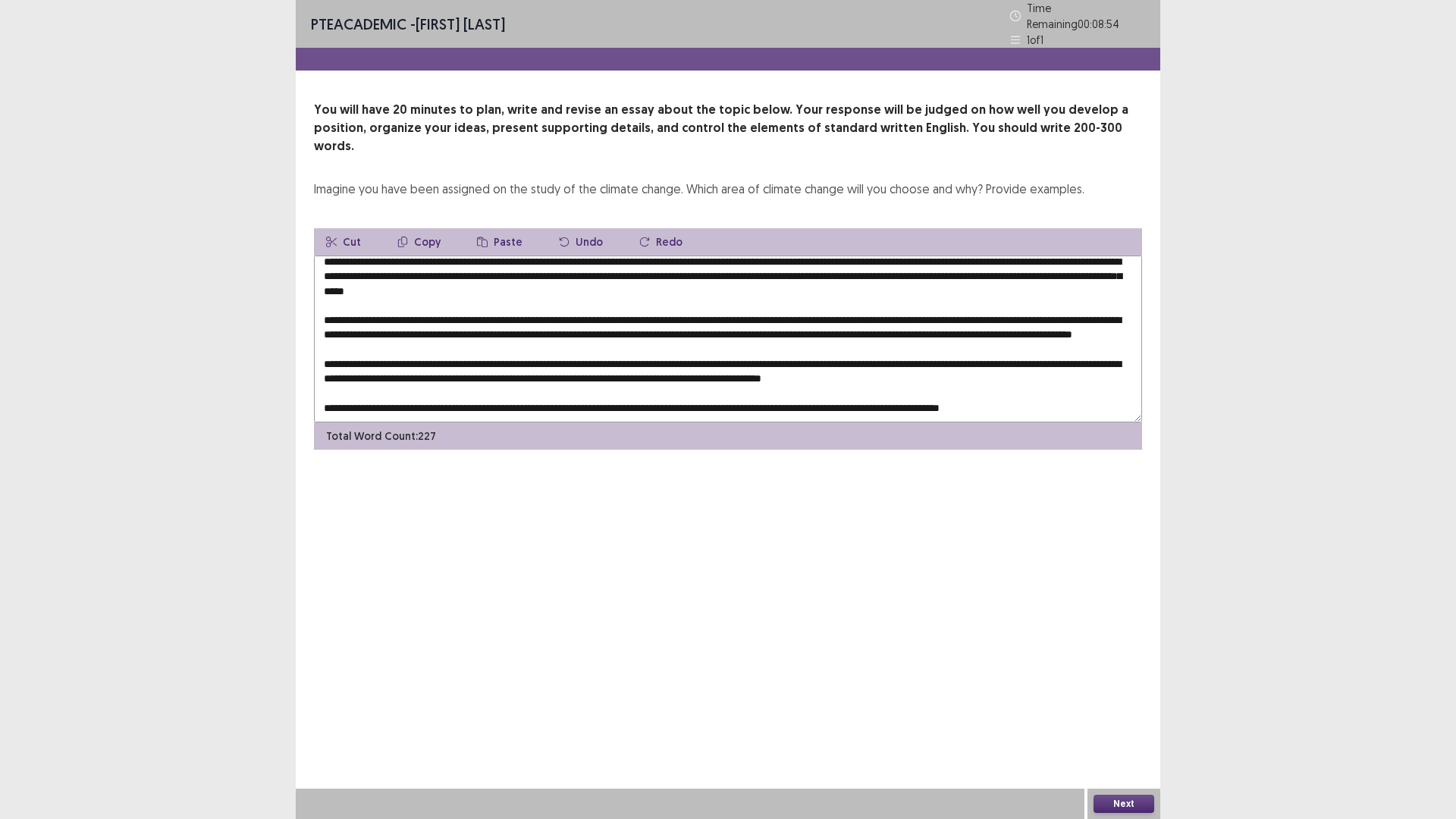scroll, scrollTop: 36, scrollLeft: 0, axis: vertical 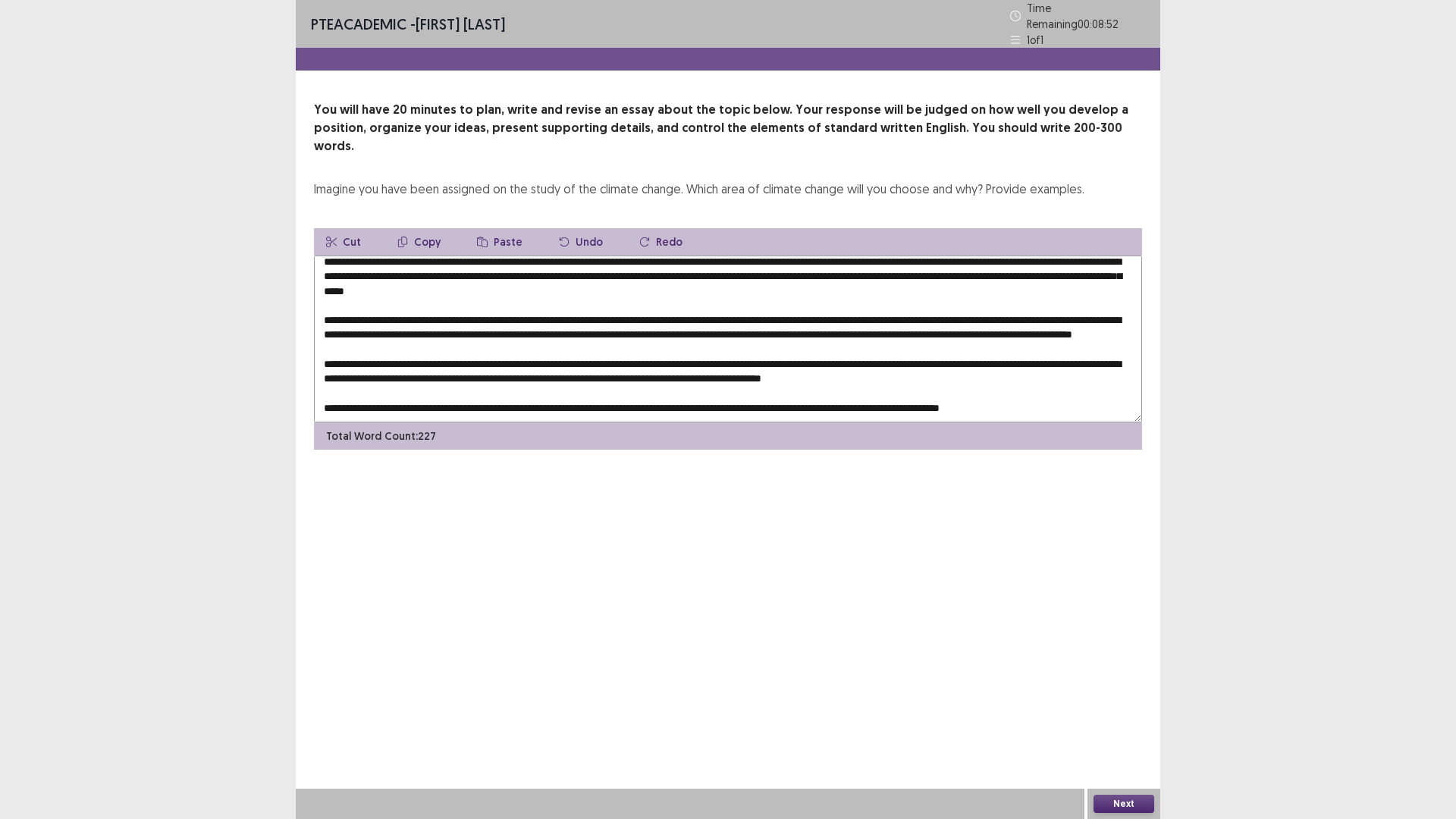 click at bounding box center [728, 339] 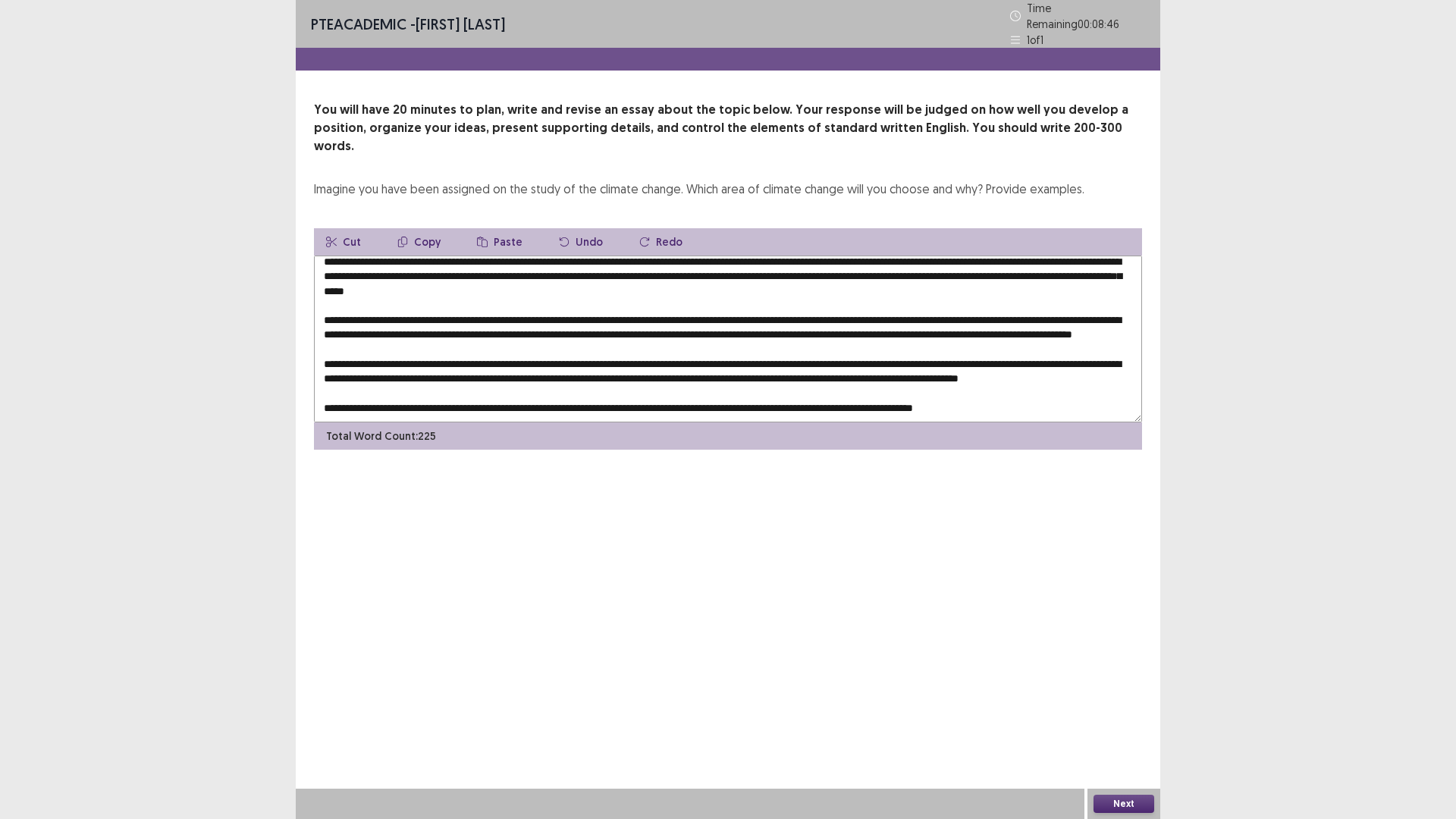 click on "Paste" at bounding box center (500, 242) 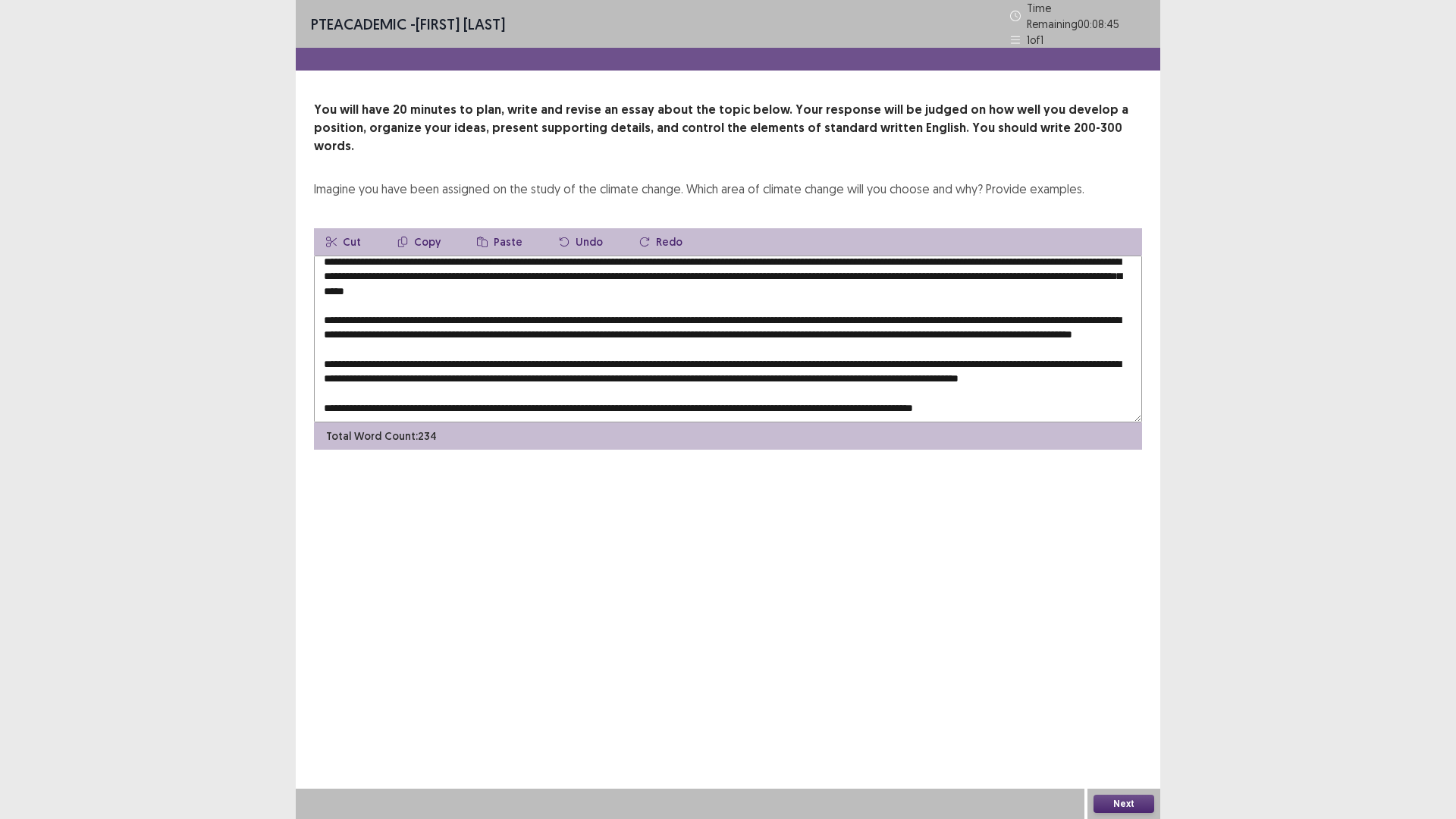 scroll, scrollTop: 46, scrollLeft: 0, axis: vertical 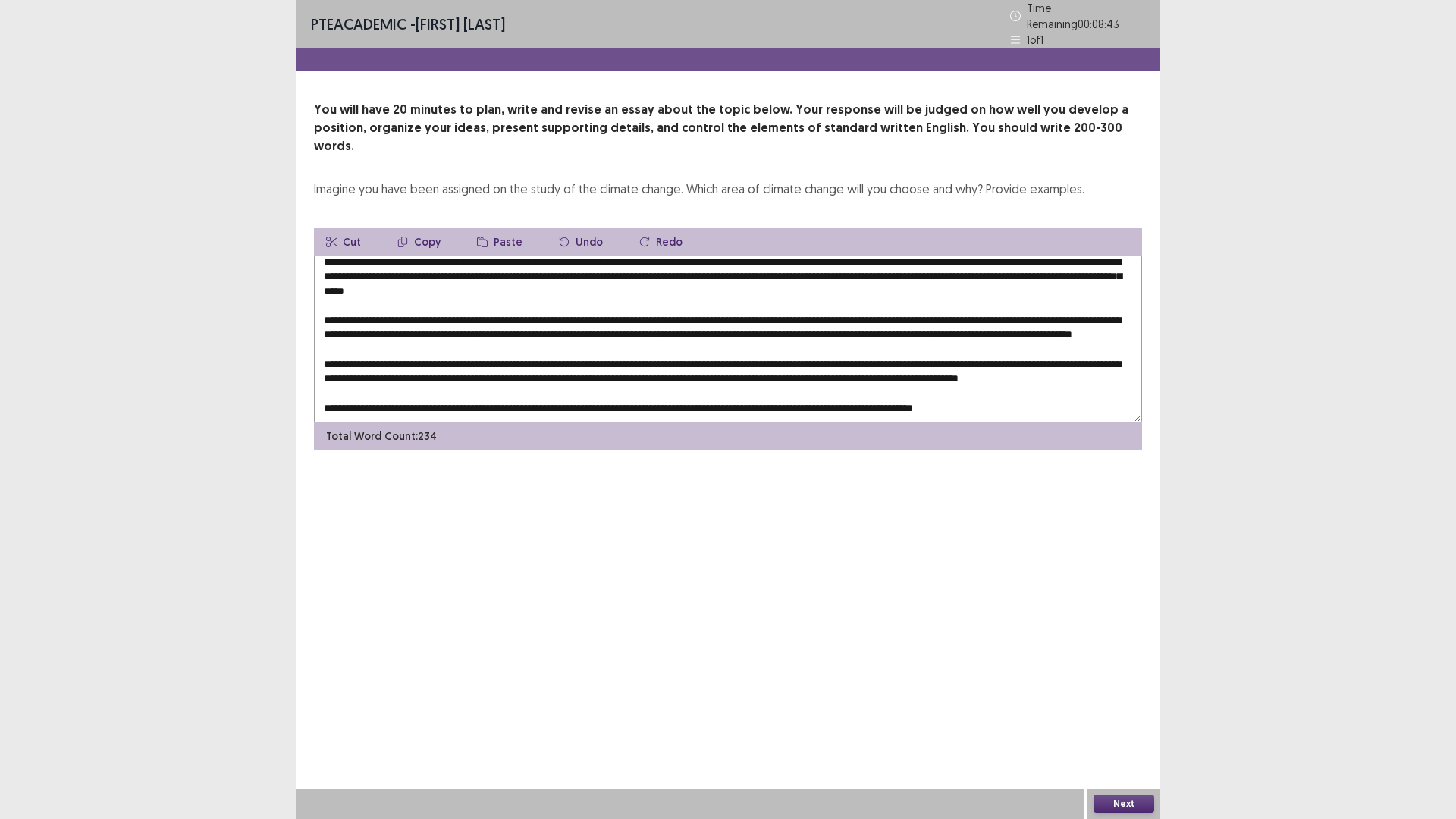 click at bounding box center [728, 339] 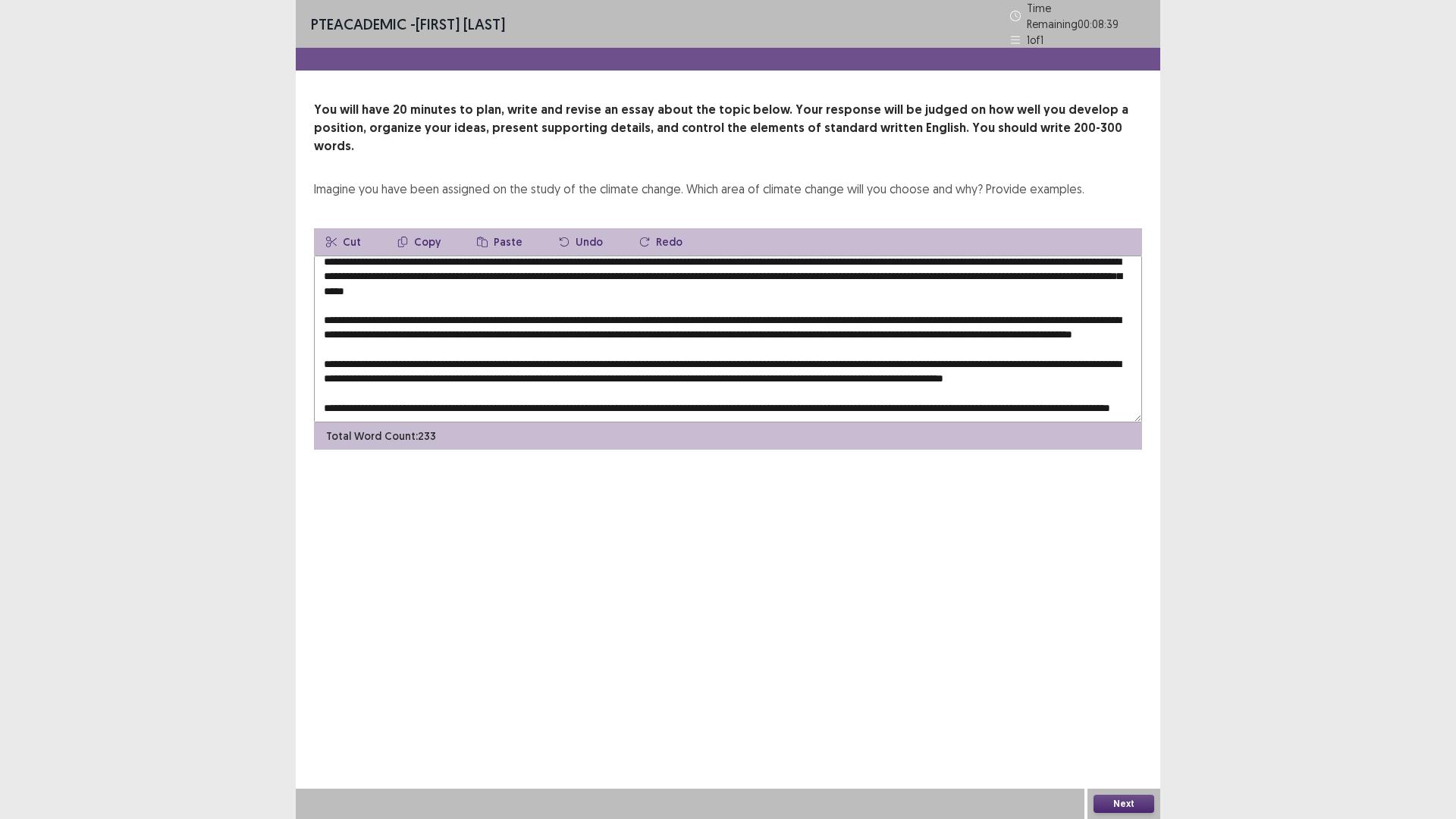 click at bounding box center (728, 339) 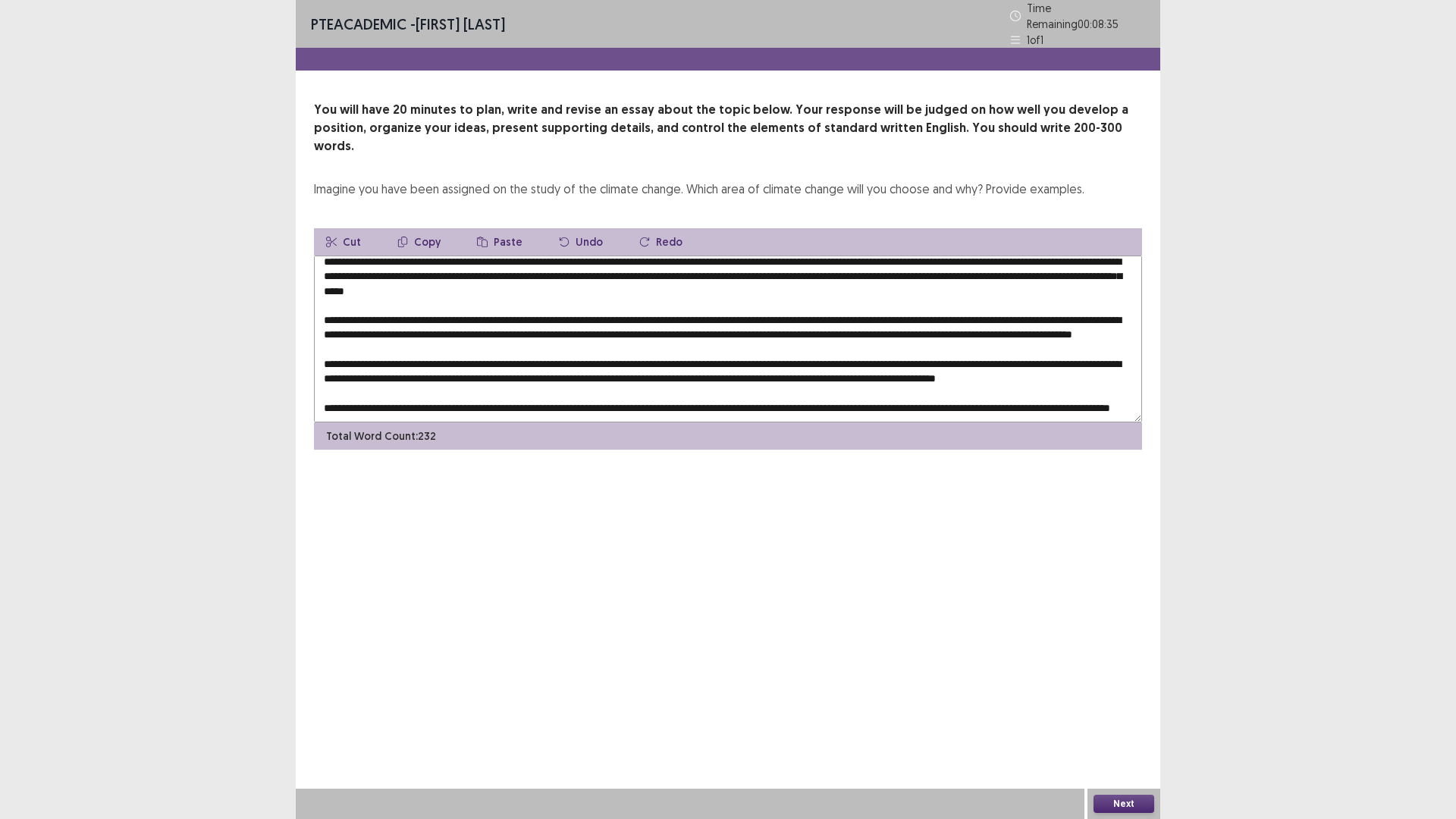 click on "Paste" at bounding box center [500, 242] 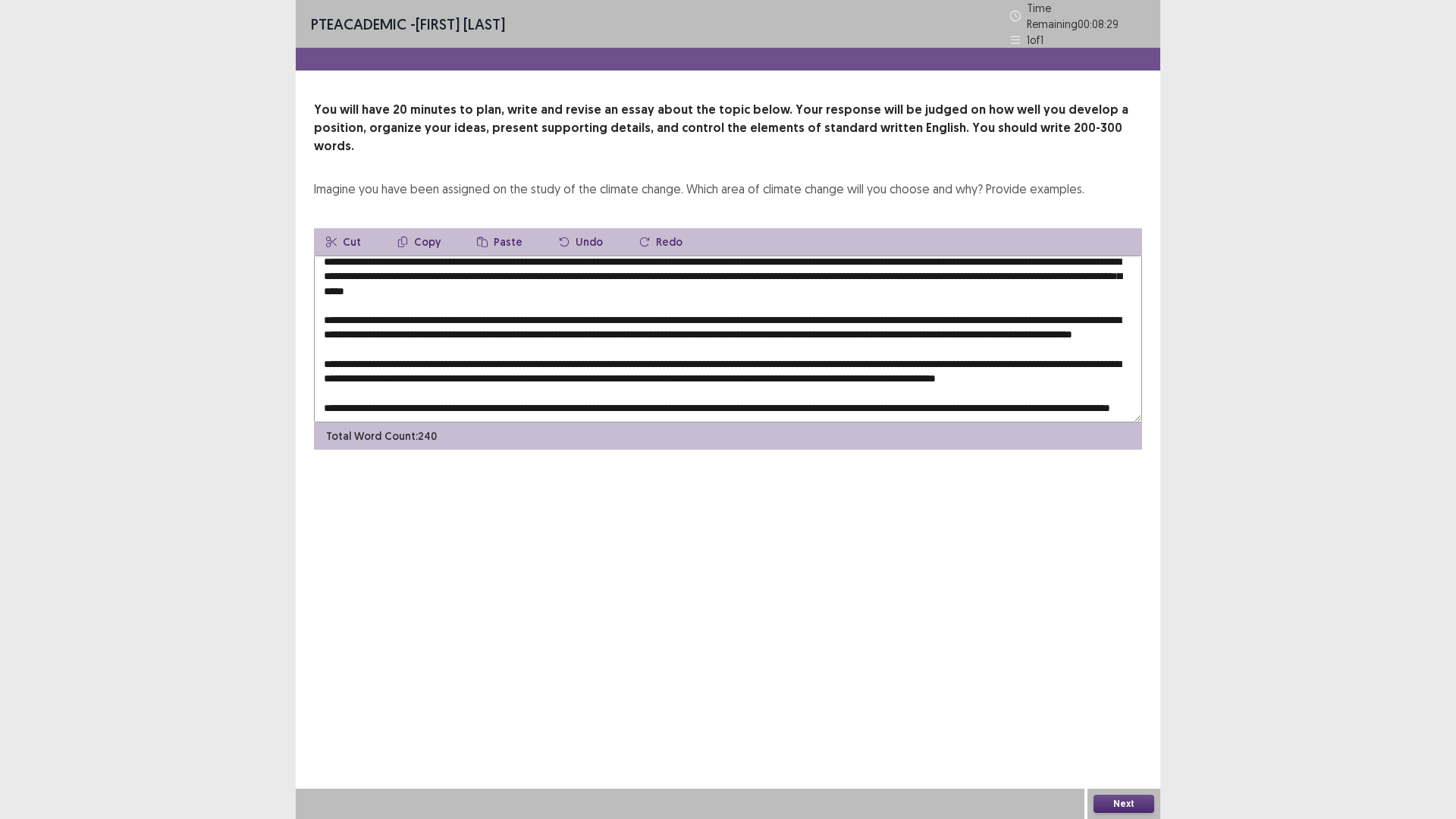 drag, startPoint x: 650, startPoint y: 315, endPoint x: 802, endPoint y: 314, distance: 152.0033 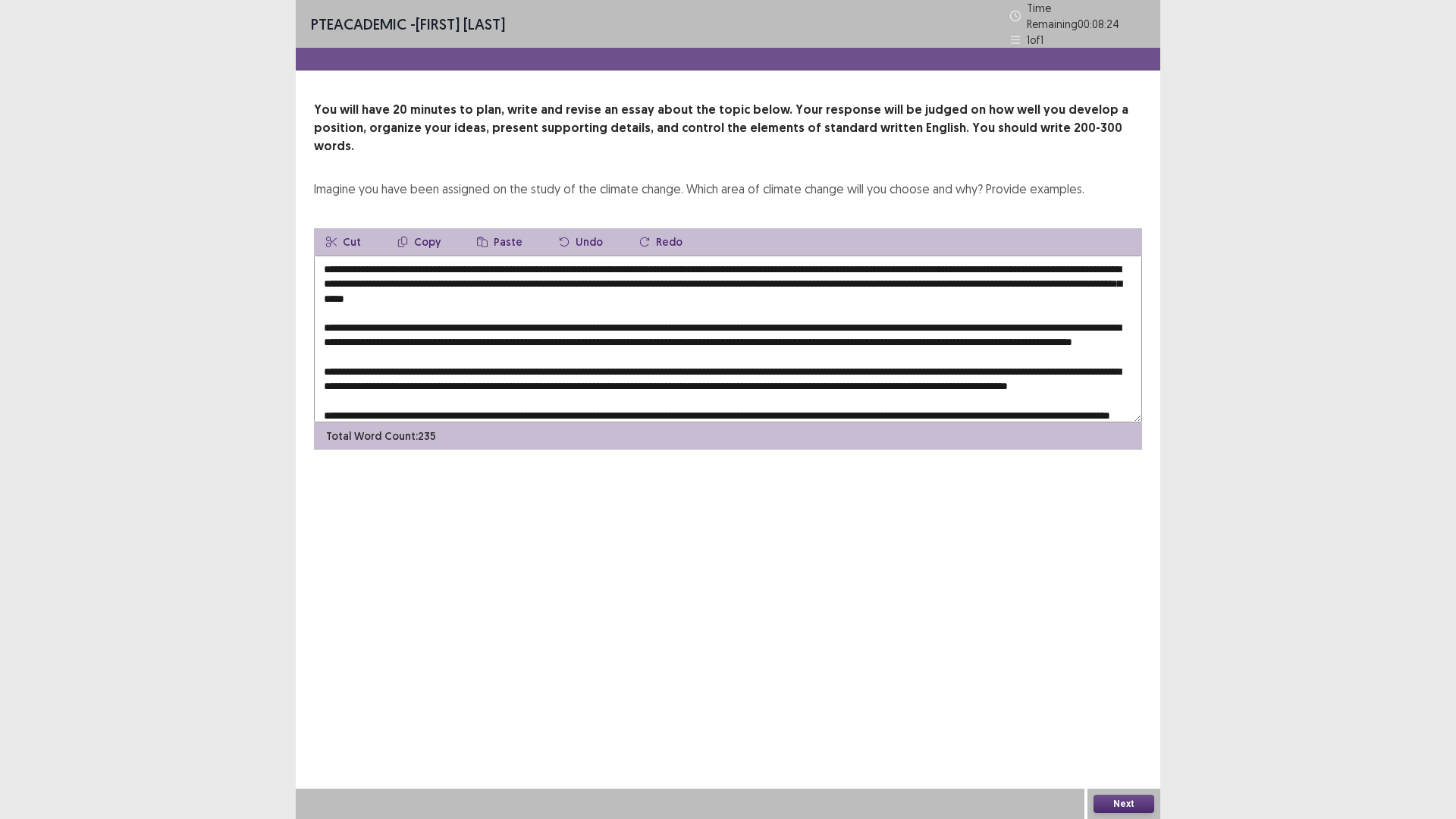 scroll, scrollTop: 0, scrollLeft: 0, axis: both 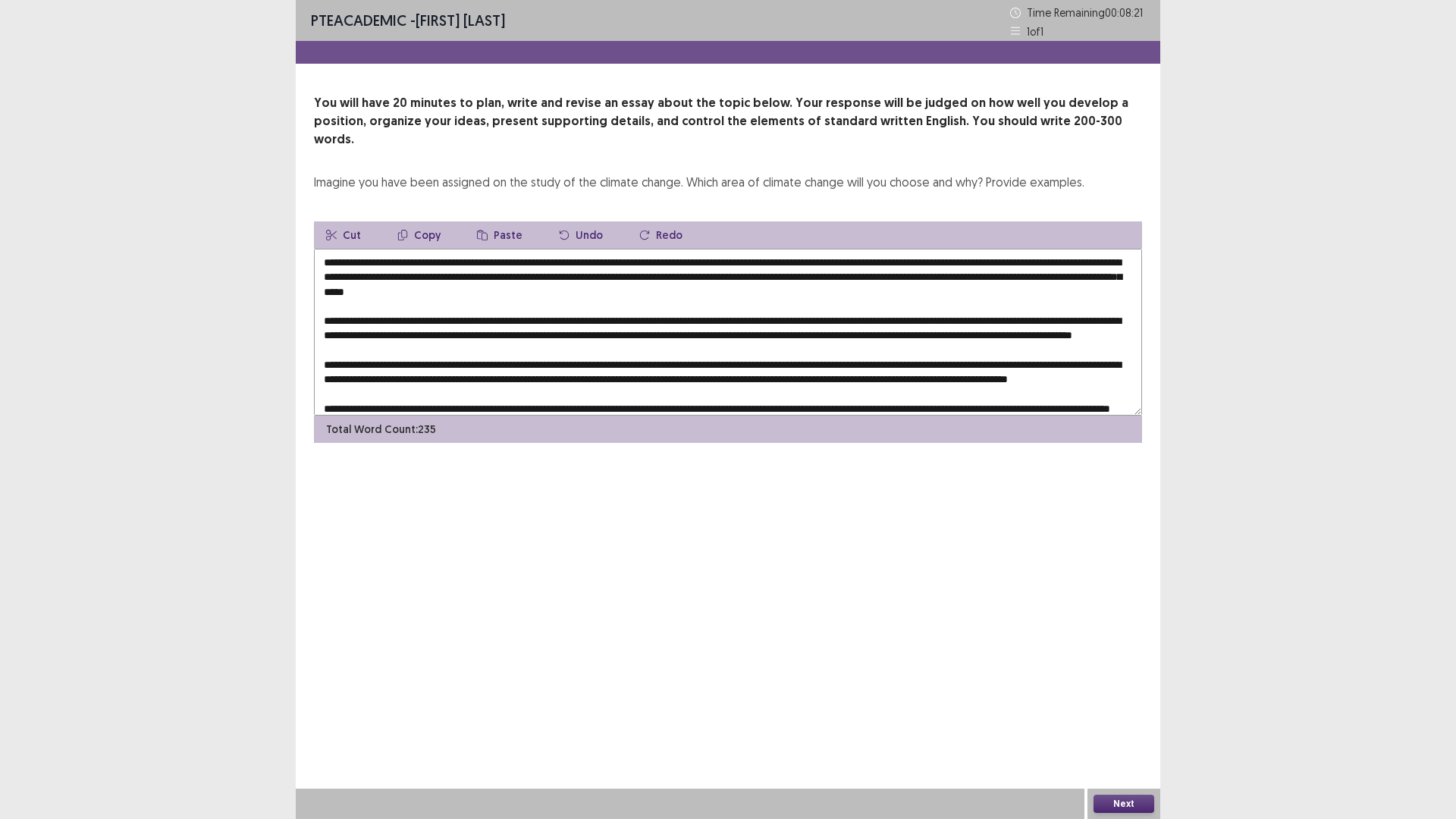 drag, startPoint x: 646, startPoint y: 300, endPoint x: 800, endPoint y: 301, distance: 154.00325 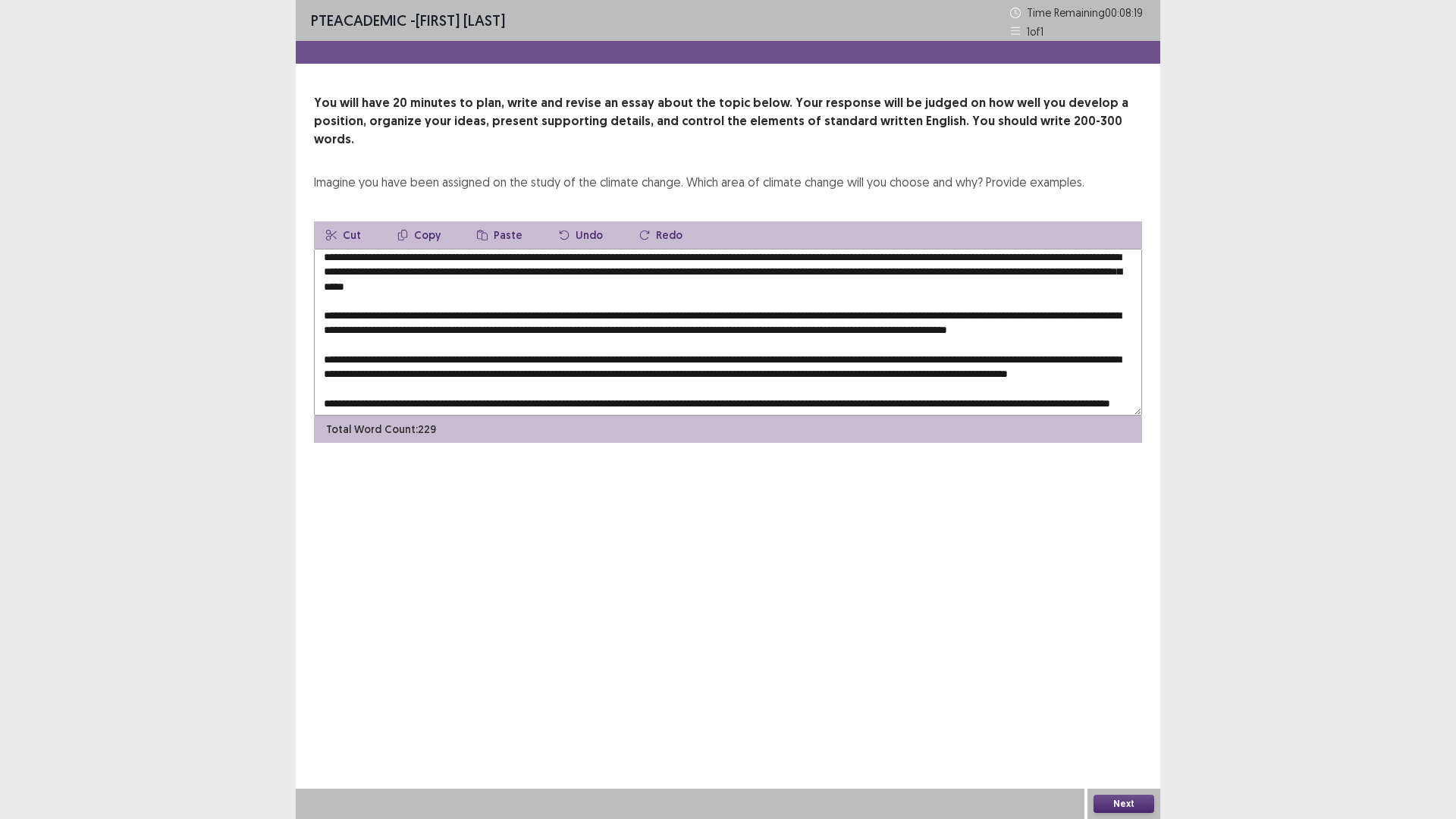 scroll, scrollTop: 11, scrollLeft: 0, axis: vertical 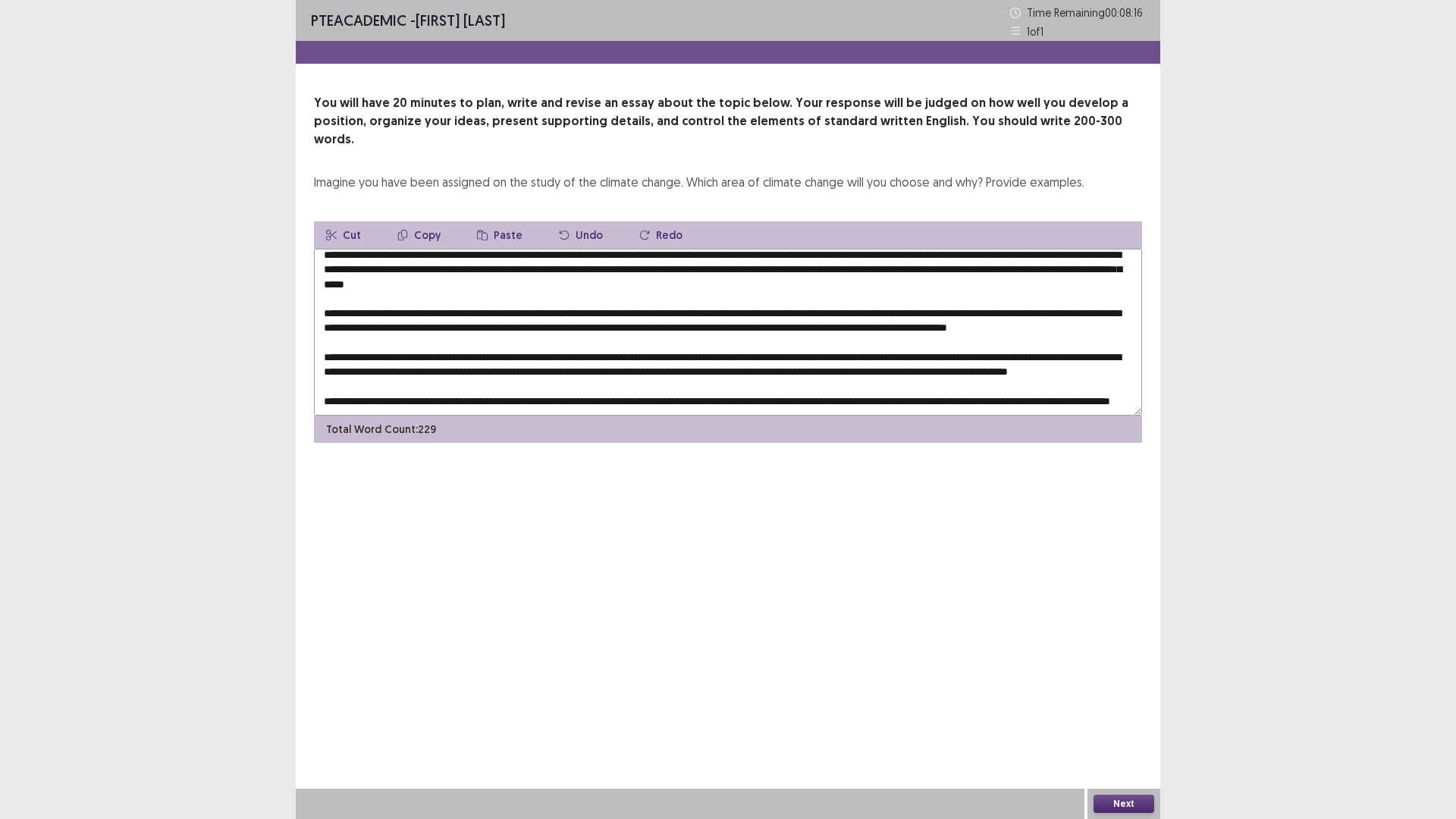 drag, startPoint x: 939, startPoint y: 306, endPoint x: 1092, endPoint y: 303, distance: 153.0294 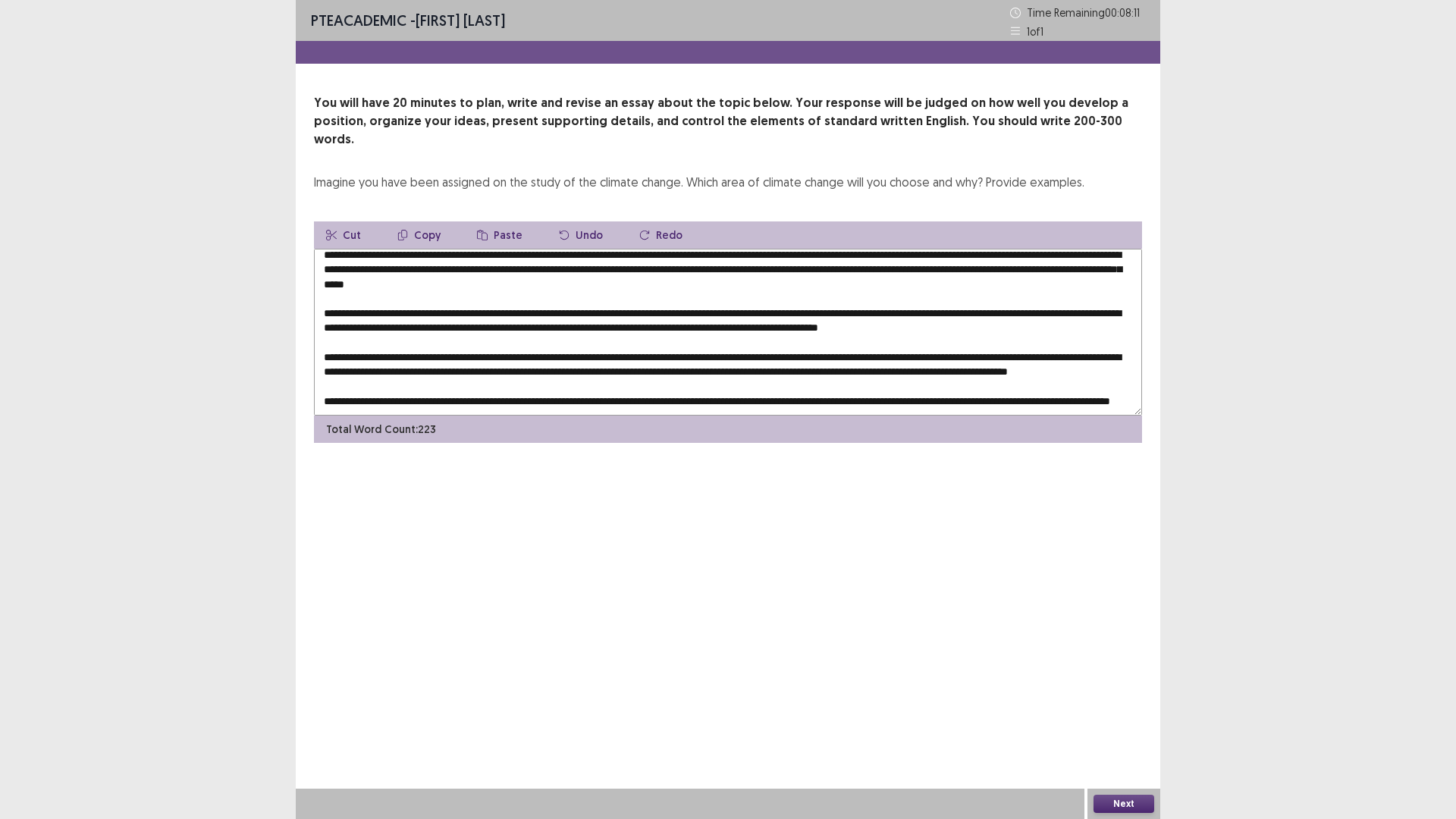 scroll, scrollTop: 36, scrollLeft: 0, axis: vertical 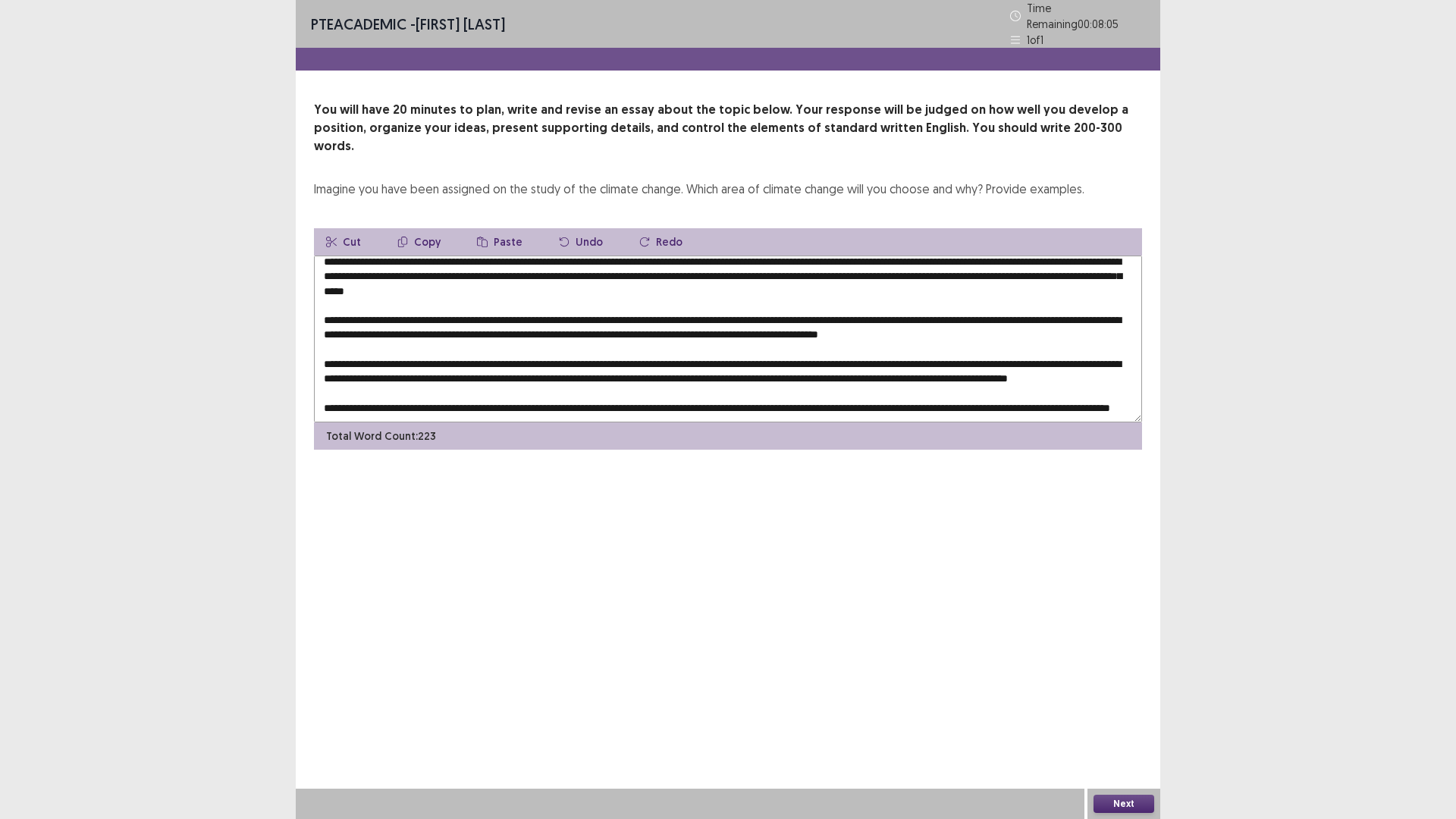 drag, startPoint x: 769, startPoint y: 370, endPoint x: 924, endPoint y: 368, distance: 155.0129 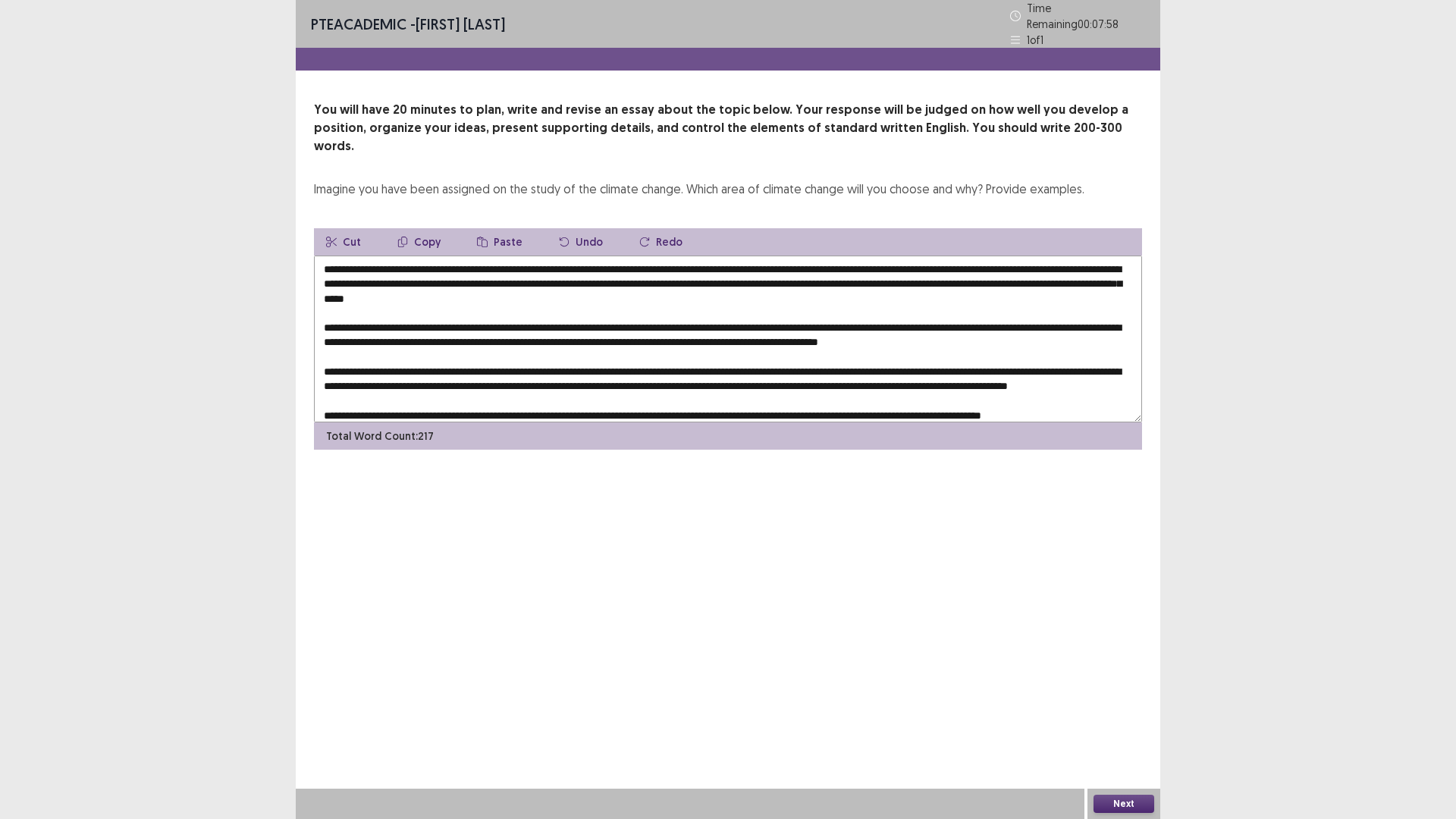scroll, scrollTop: 3, scrollLeft: 0, axis: vertical 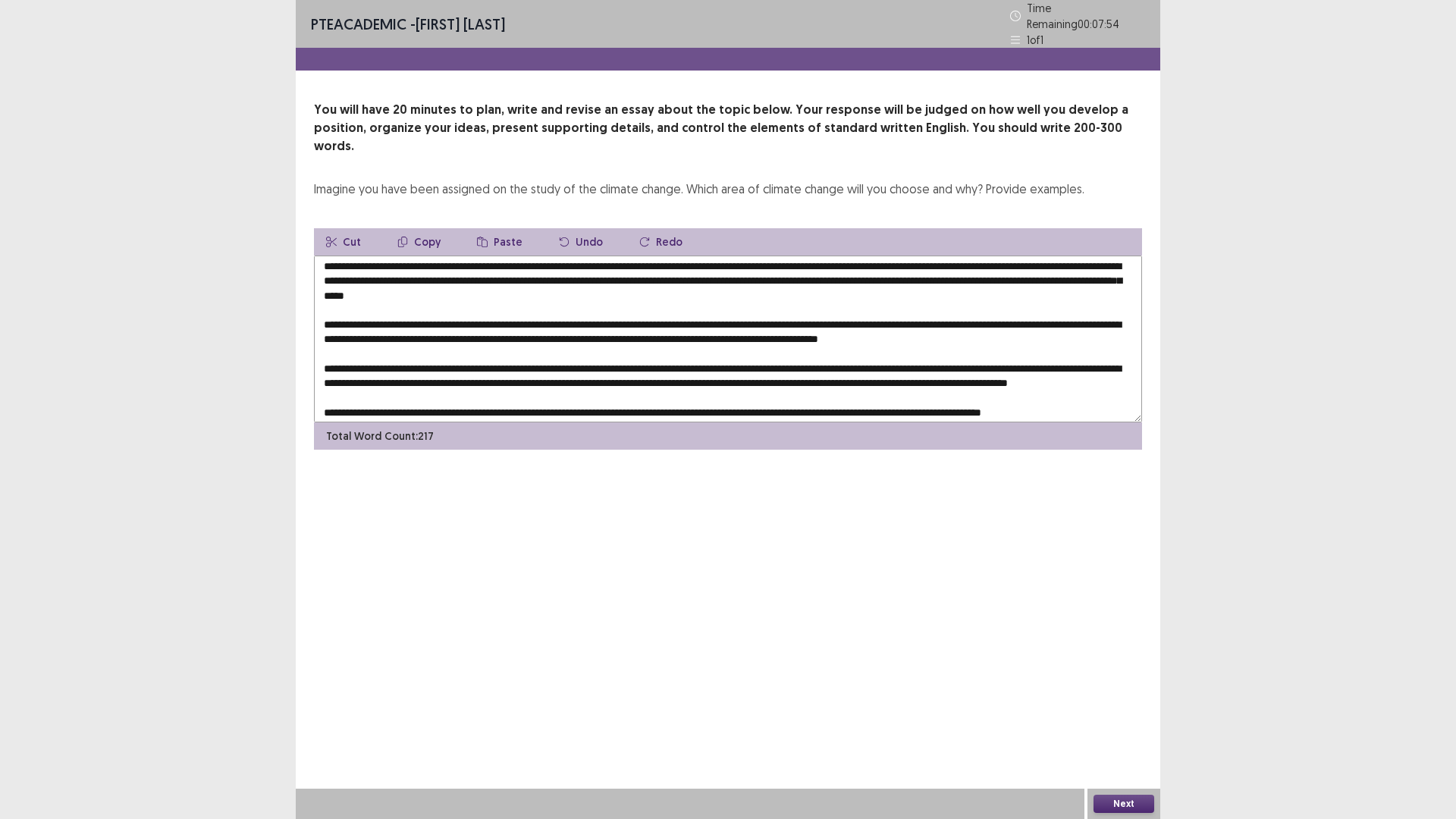click at bounding box center [728, 339] 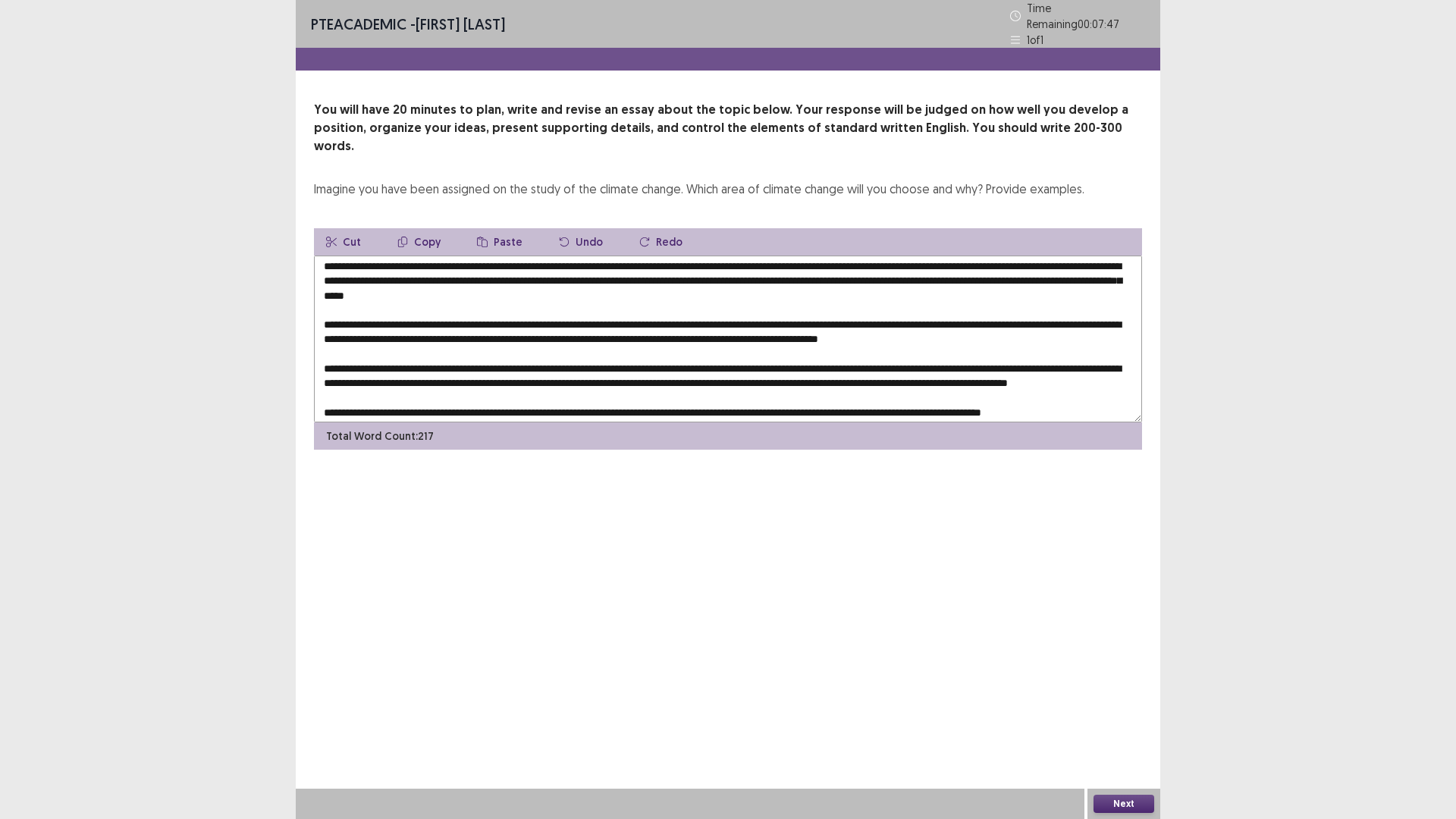drag, startPoint x: 864, startPoint y: 257, endPoint x: 1058, endPoint y: 263, distance: 194.09276 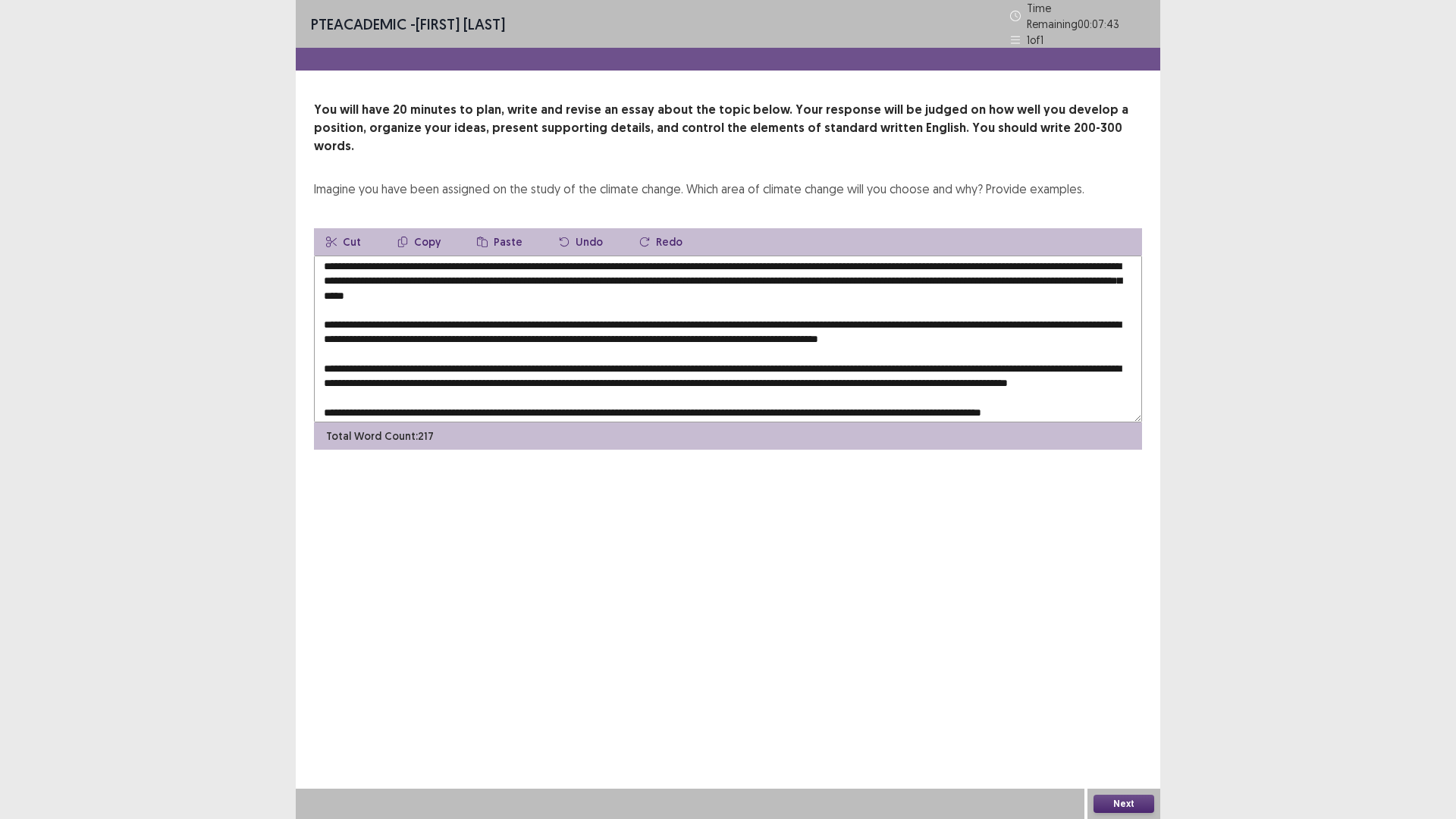 click 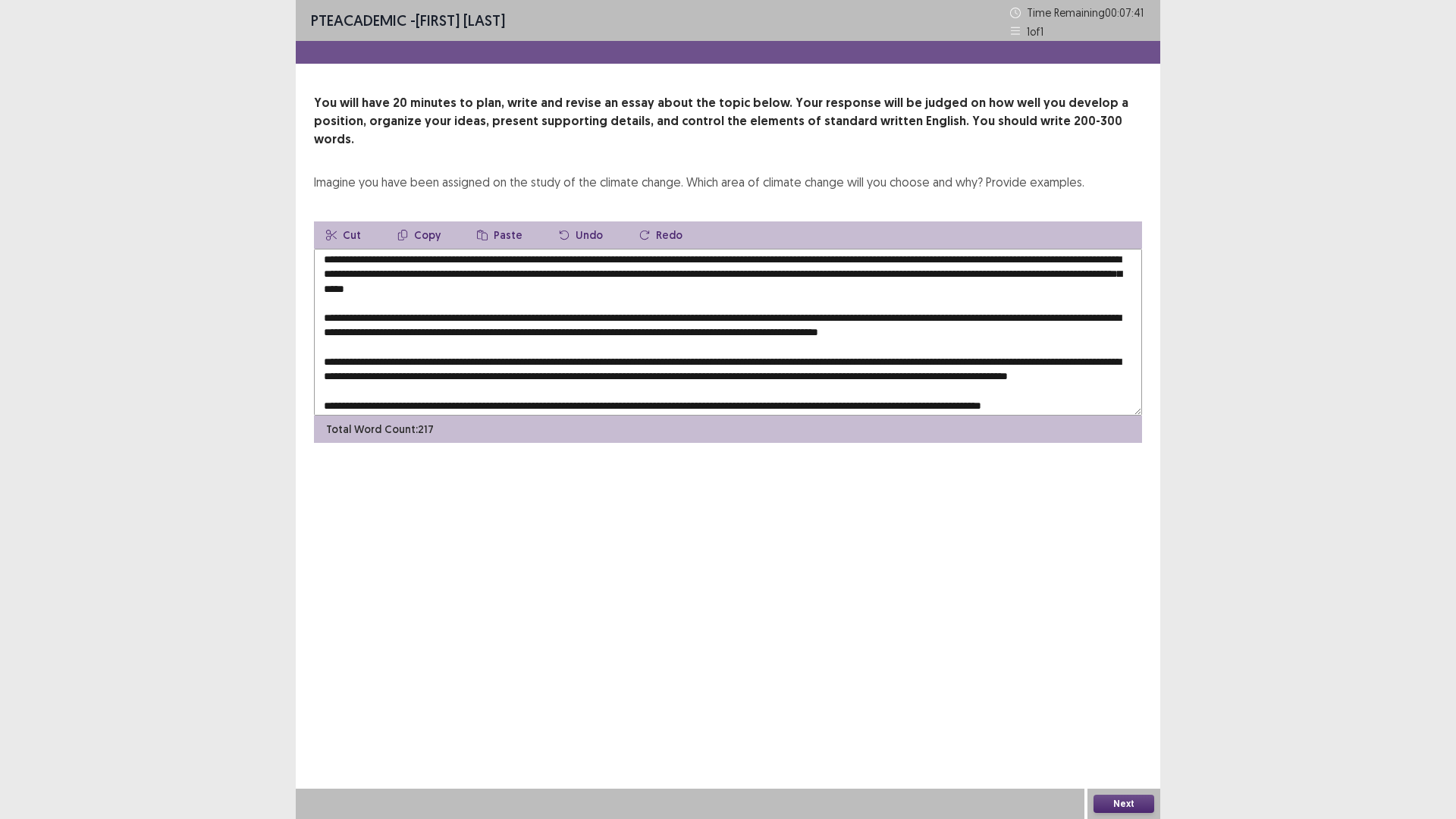 click at bounding box center (728, 332) 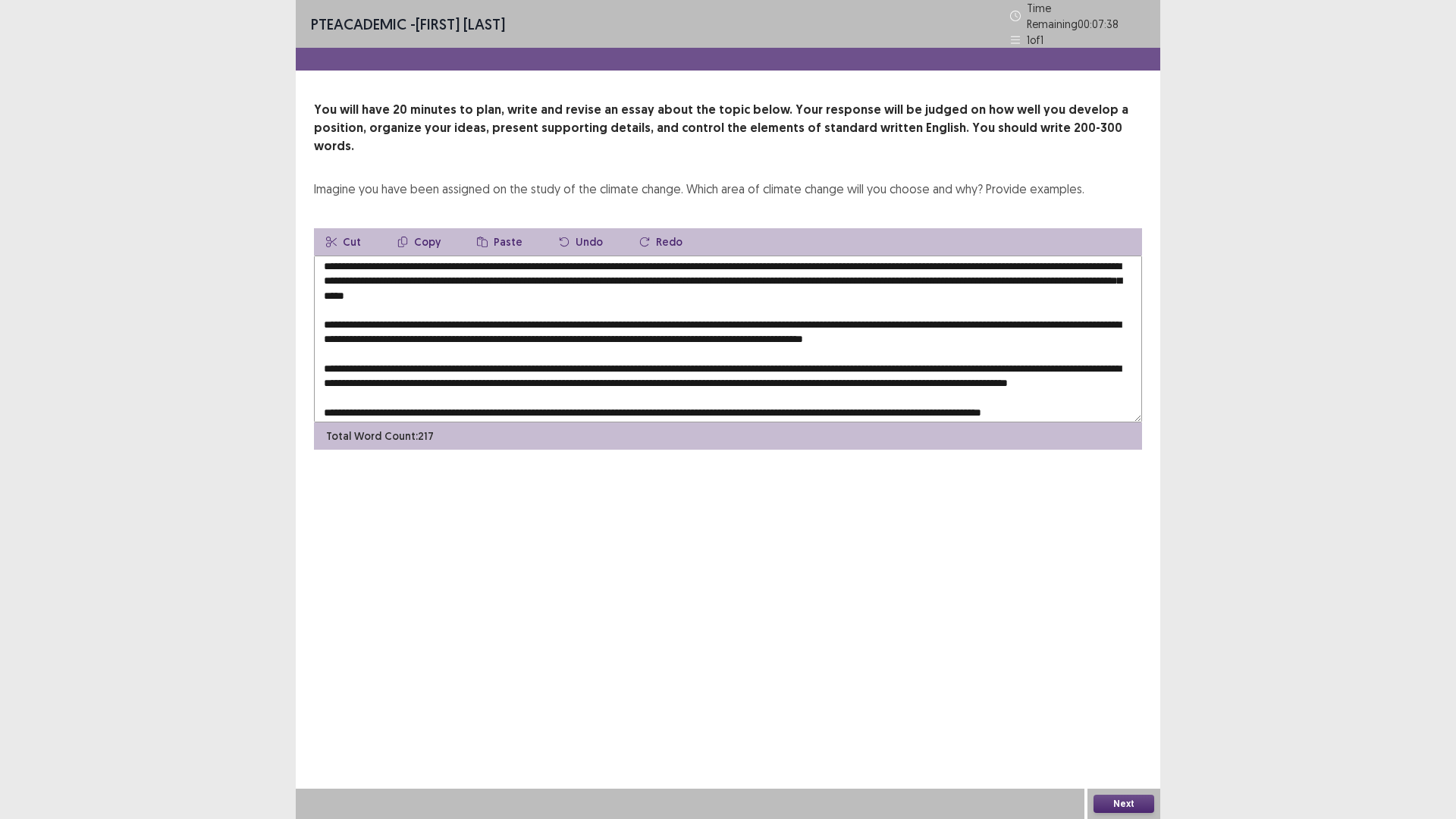 paste 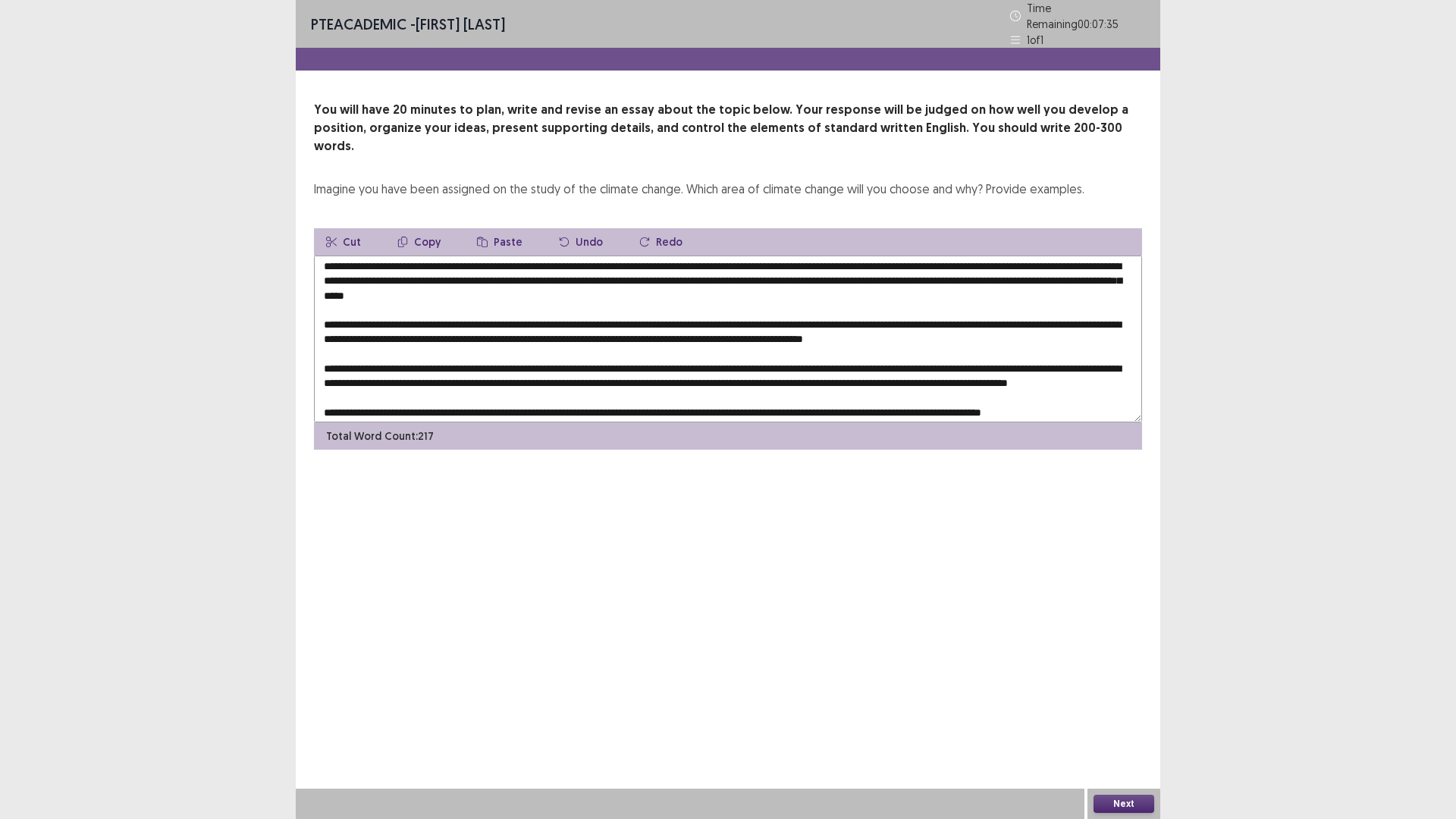 click on "Paste" at bounding box center (500, 242) 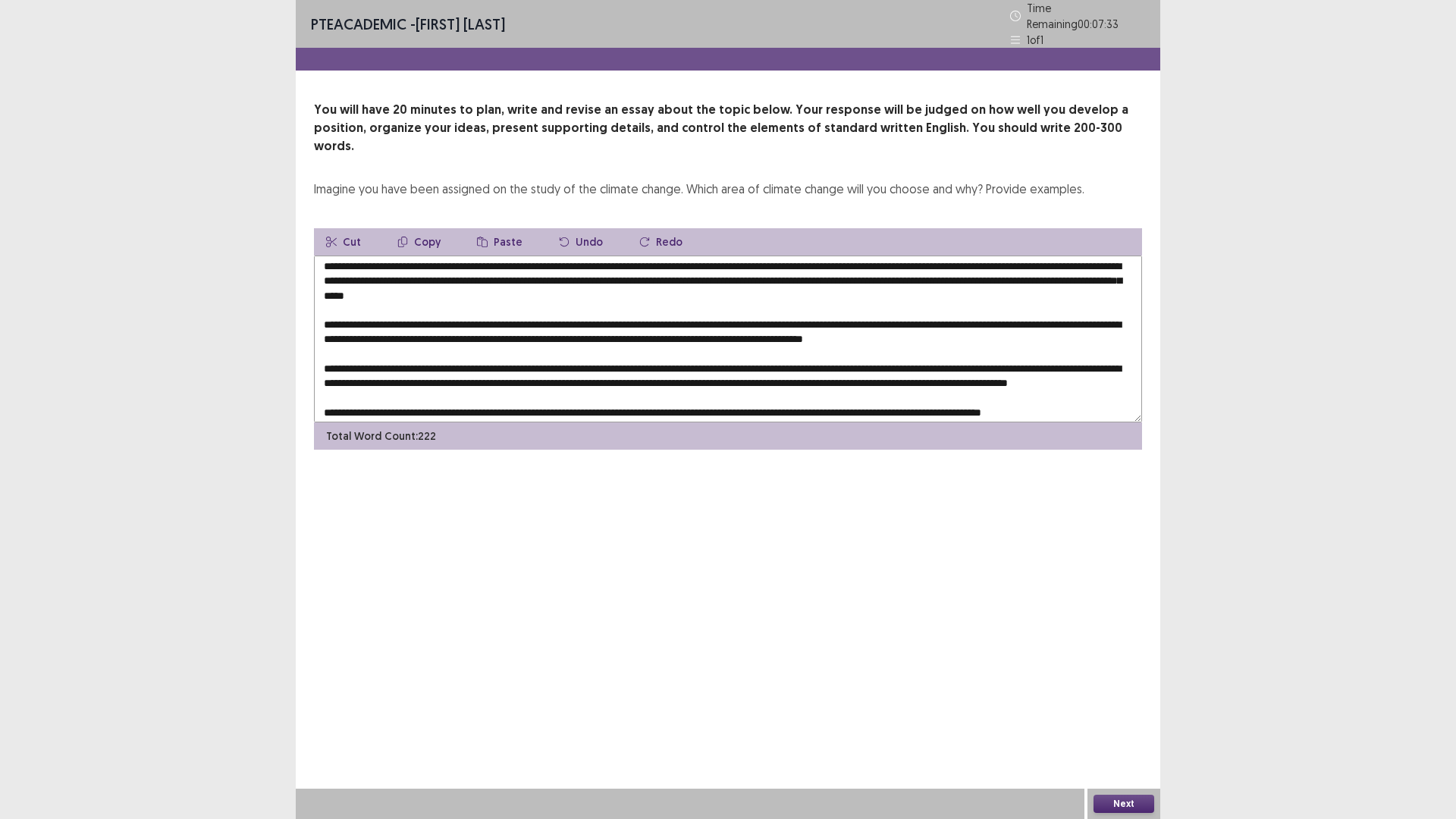 click at bounding box center (728, 339) 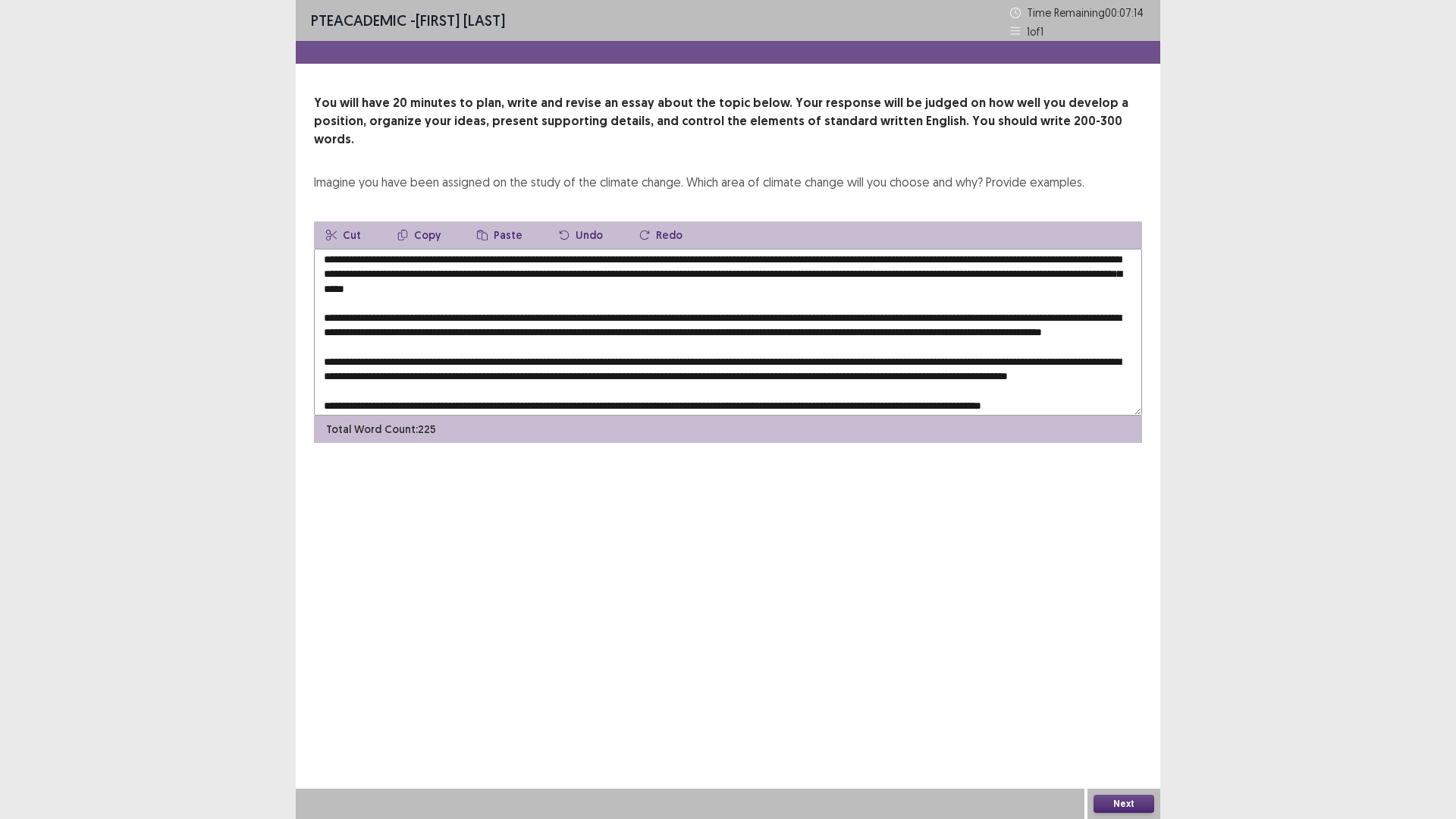 drag, startPoint x: 490, startPoint y: 316, endPoint x: 381, endPoint y: 314, distance: 109.01835 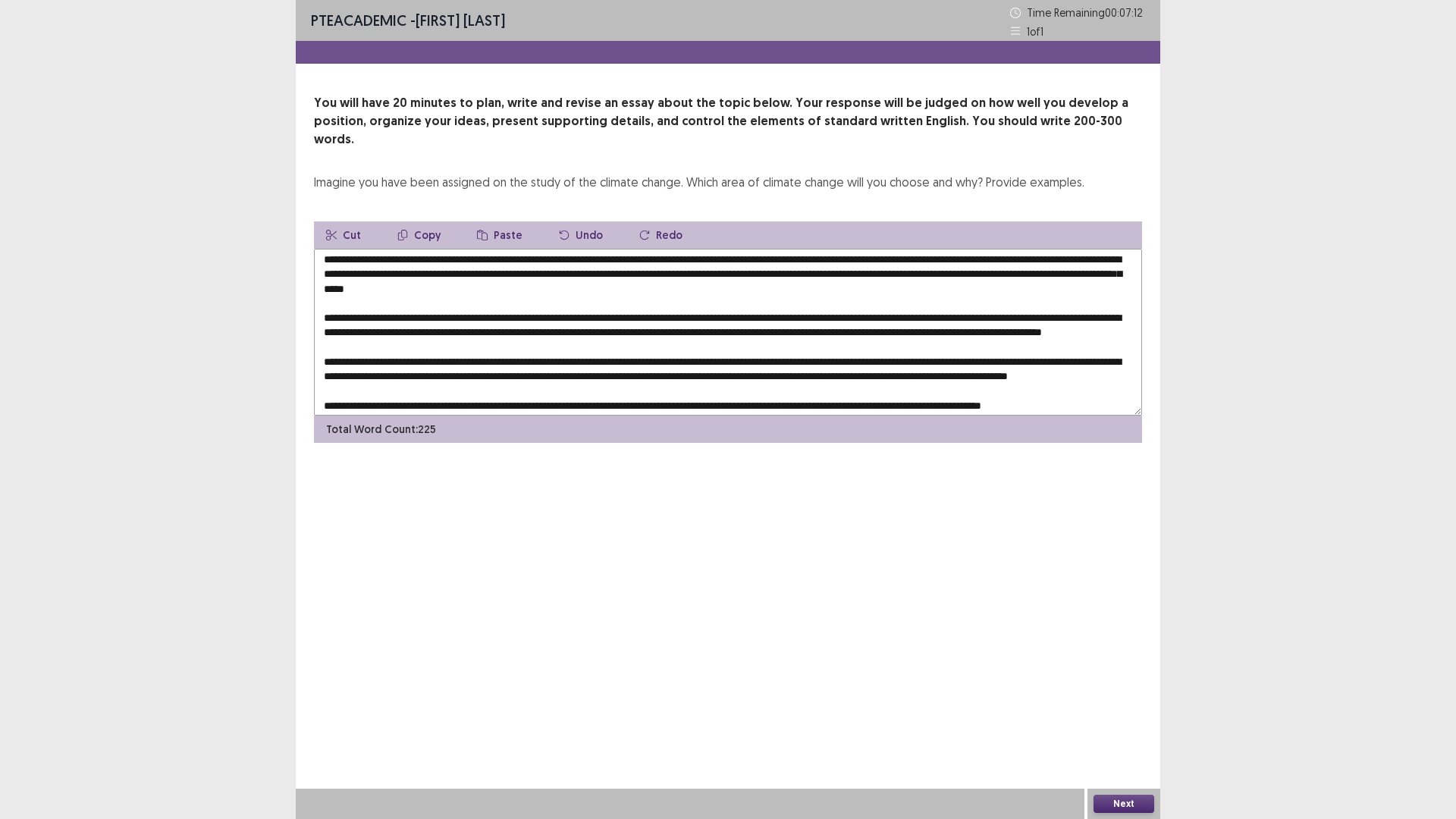 click on "Cut" at bounding box center [344, 235] 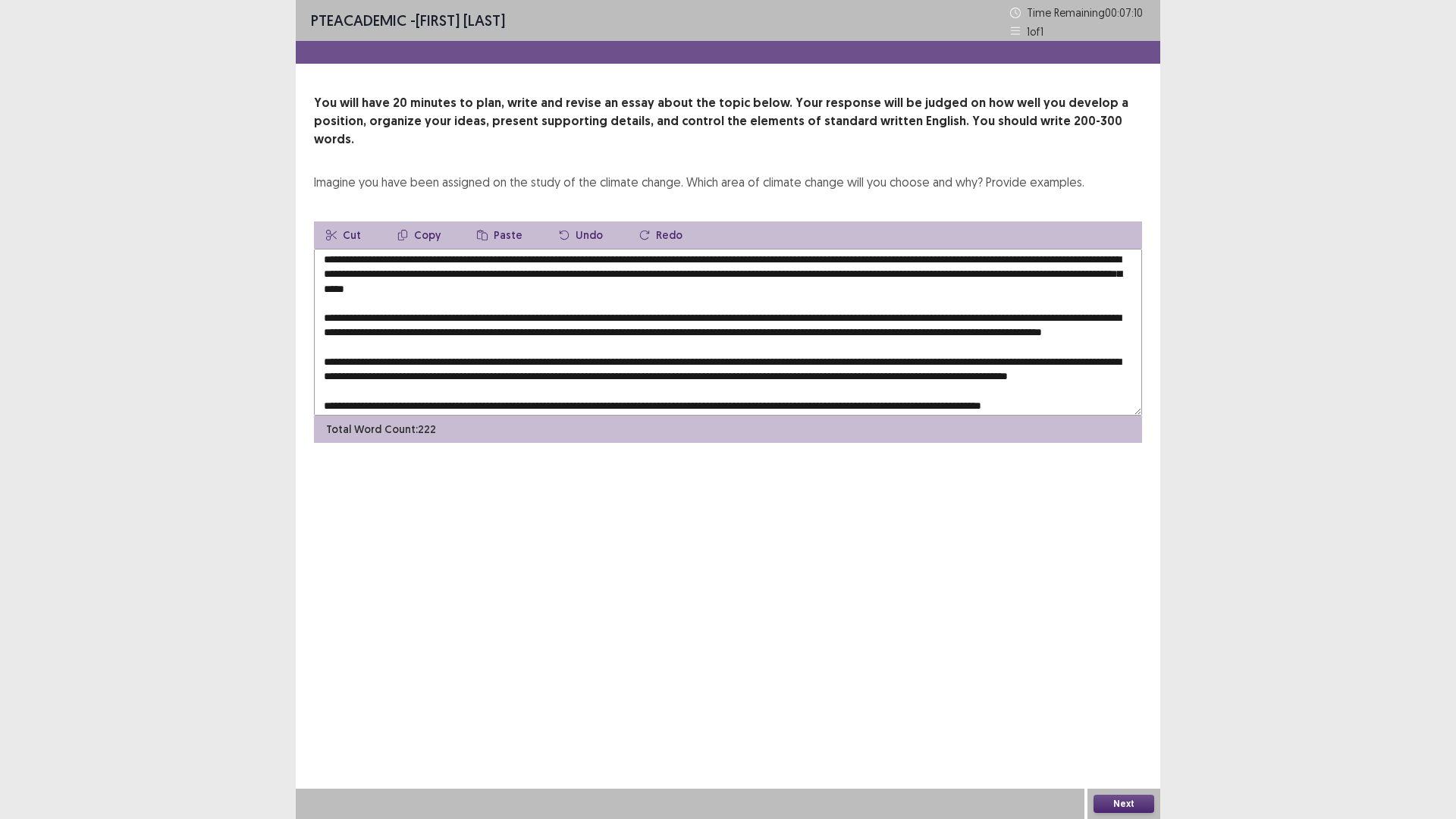 click at bounding box center [728, 332] 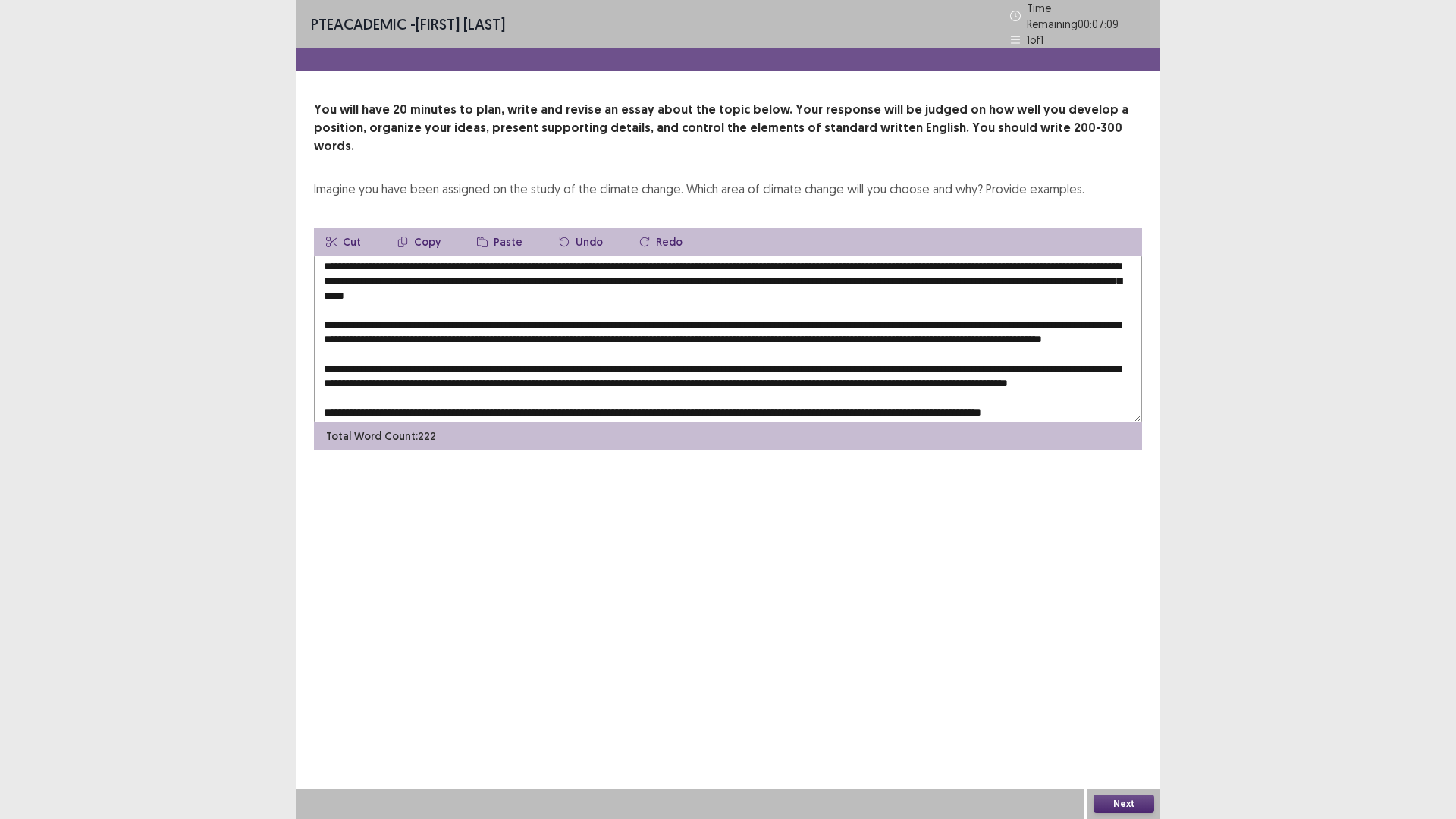 click at bounding box center [728, 339] 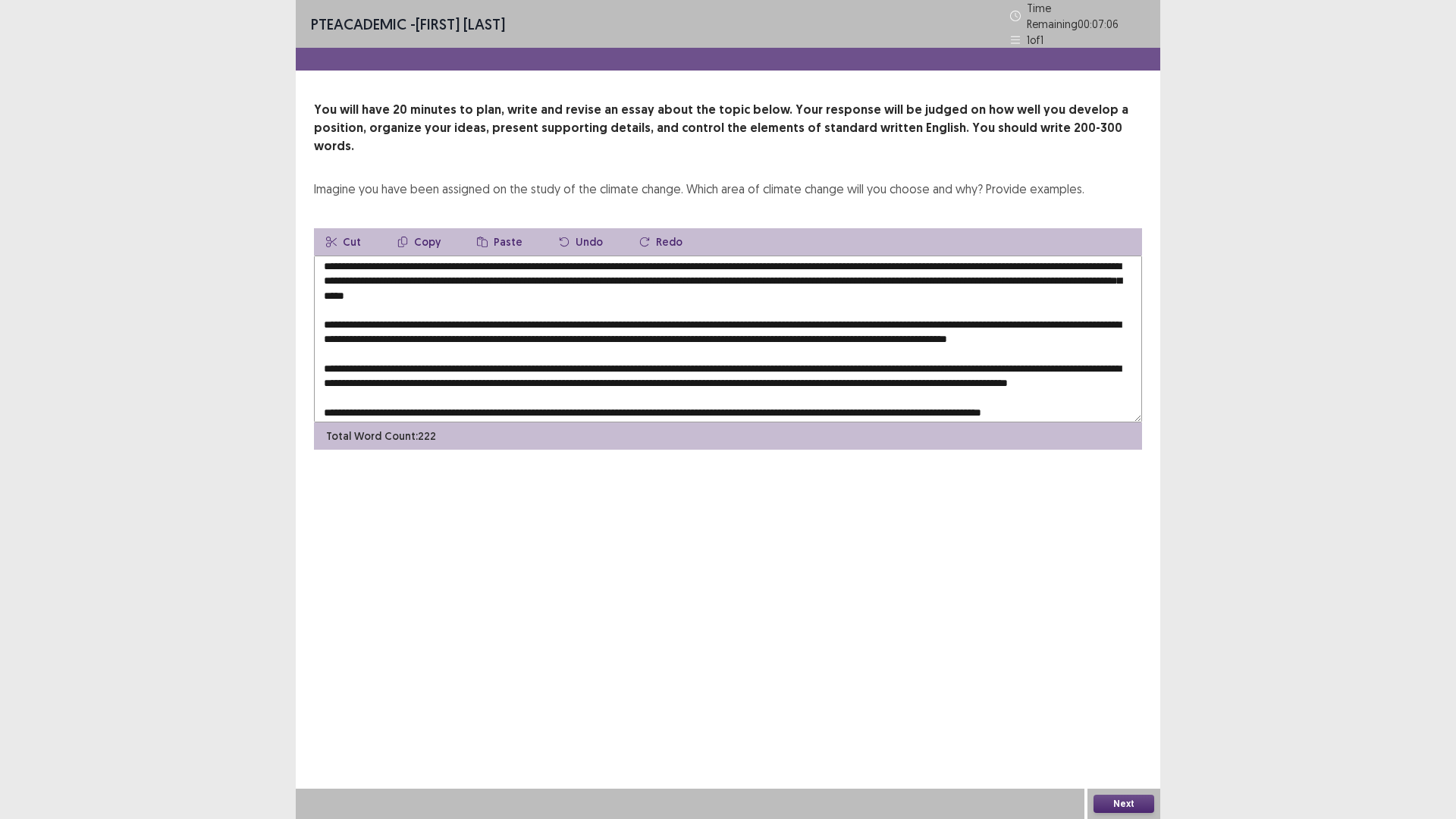 click on "Paste" at bounding box center (500, 242) 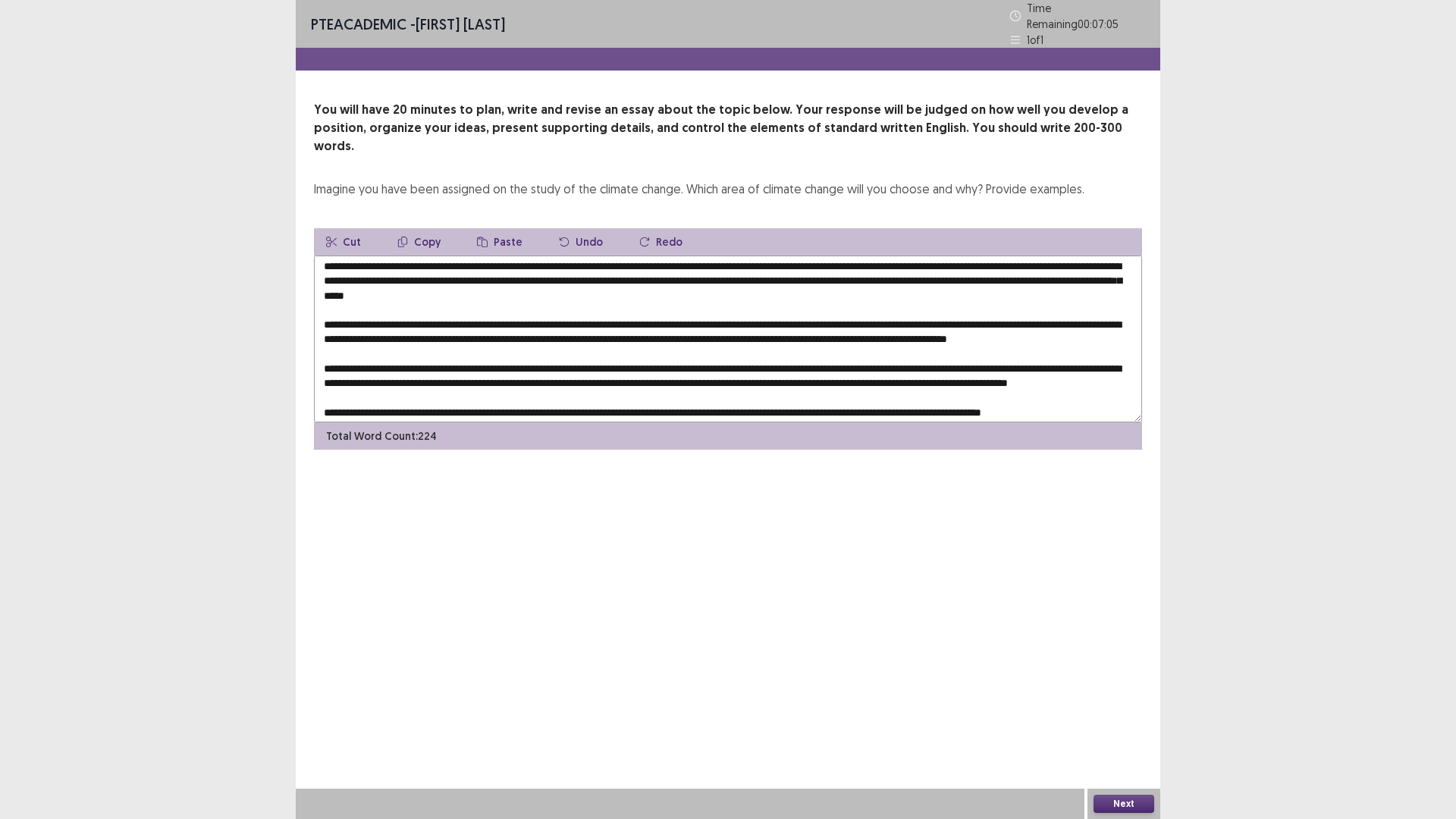 click at bounding box center (728, 339) 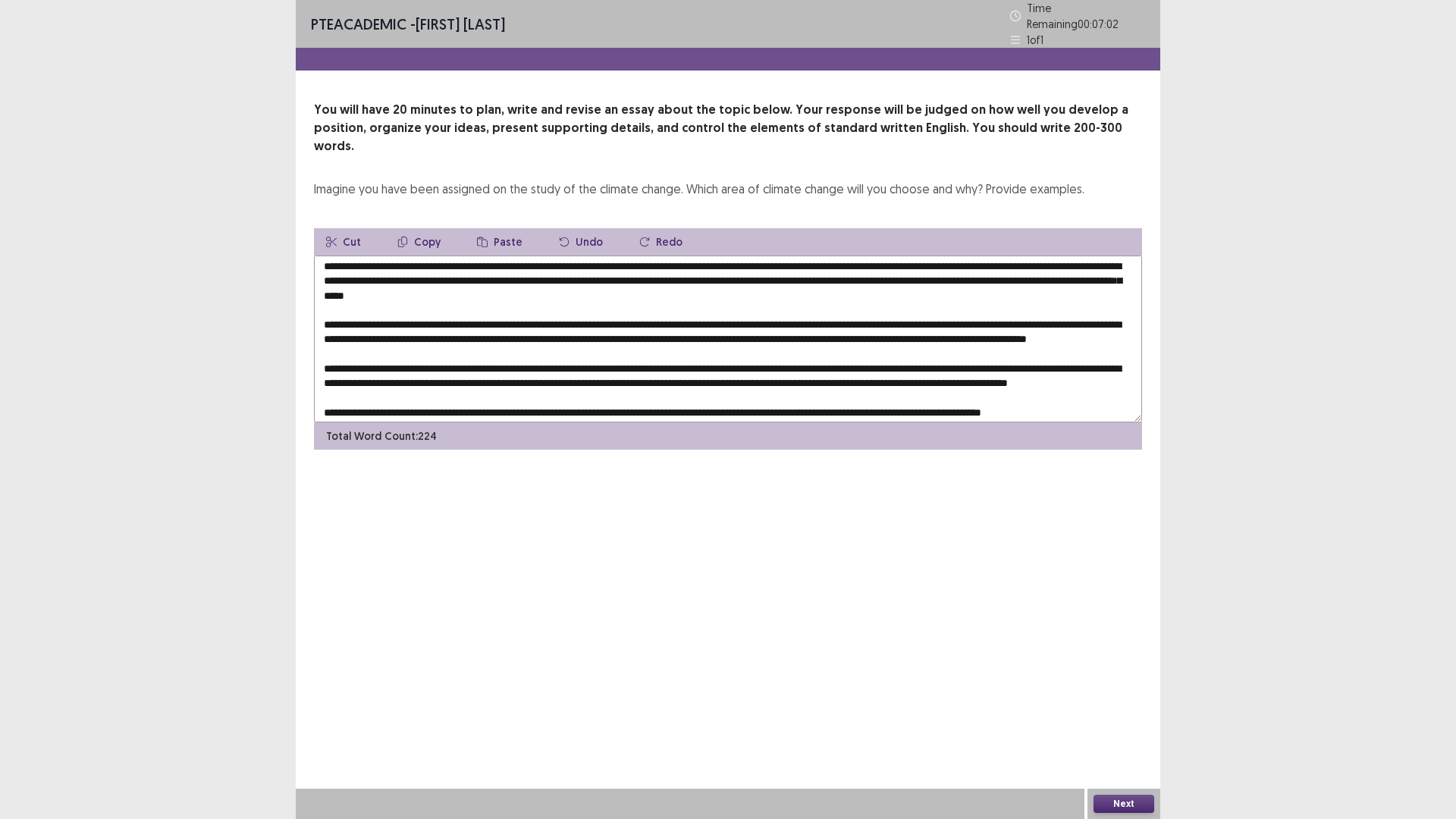 click at bounding box center (728, 339) 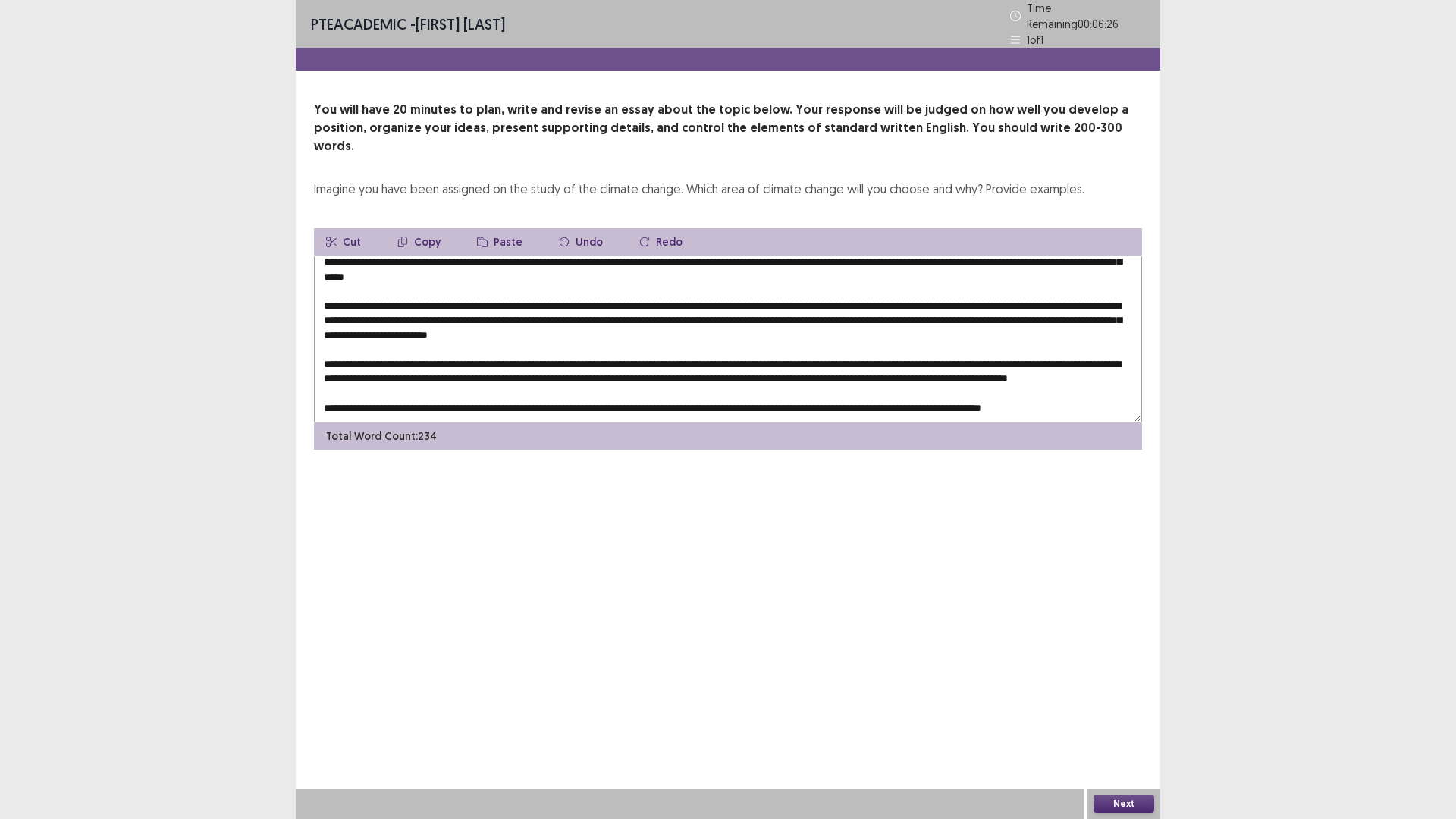 scroll, scrollTop: 32, scrollLeft: 0, axis: vertical 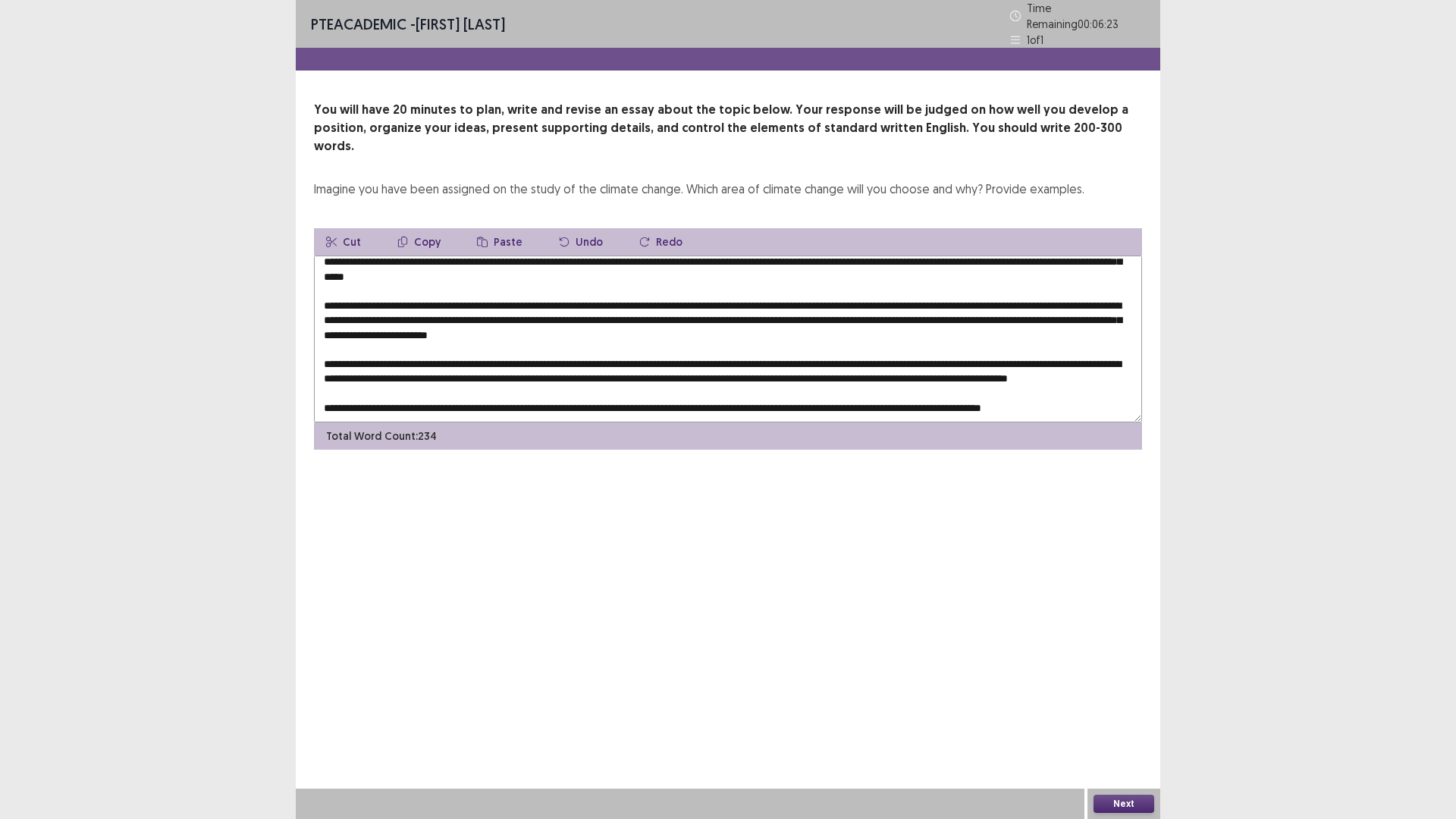 click at bounding box center (728, 339) 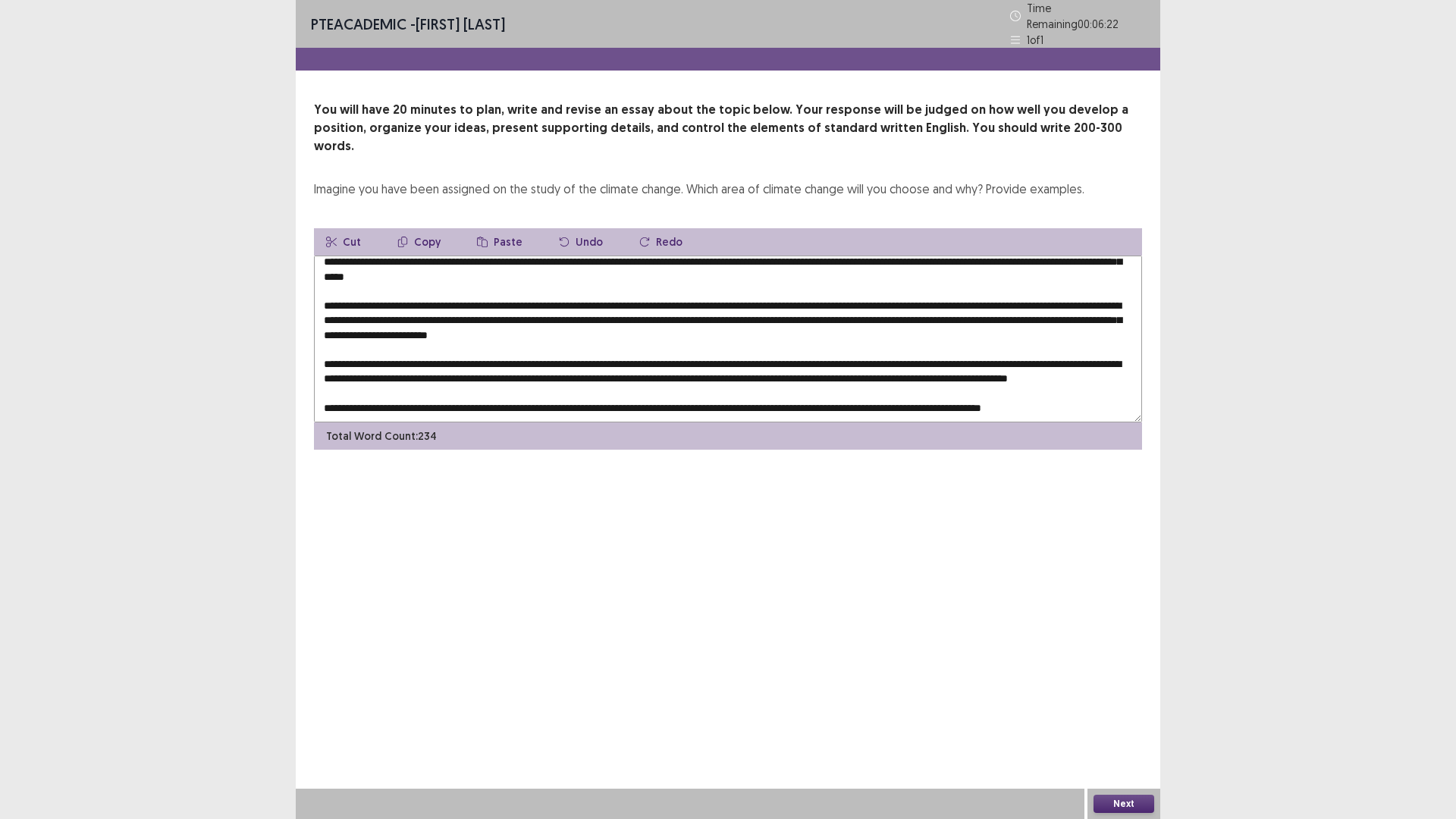 click at bounding box center (728, 339) 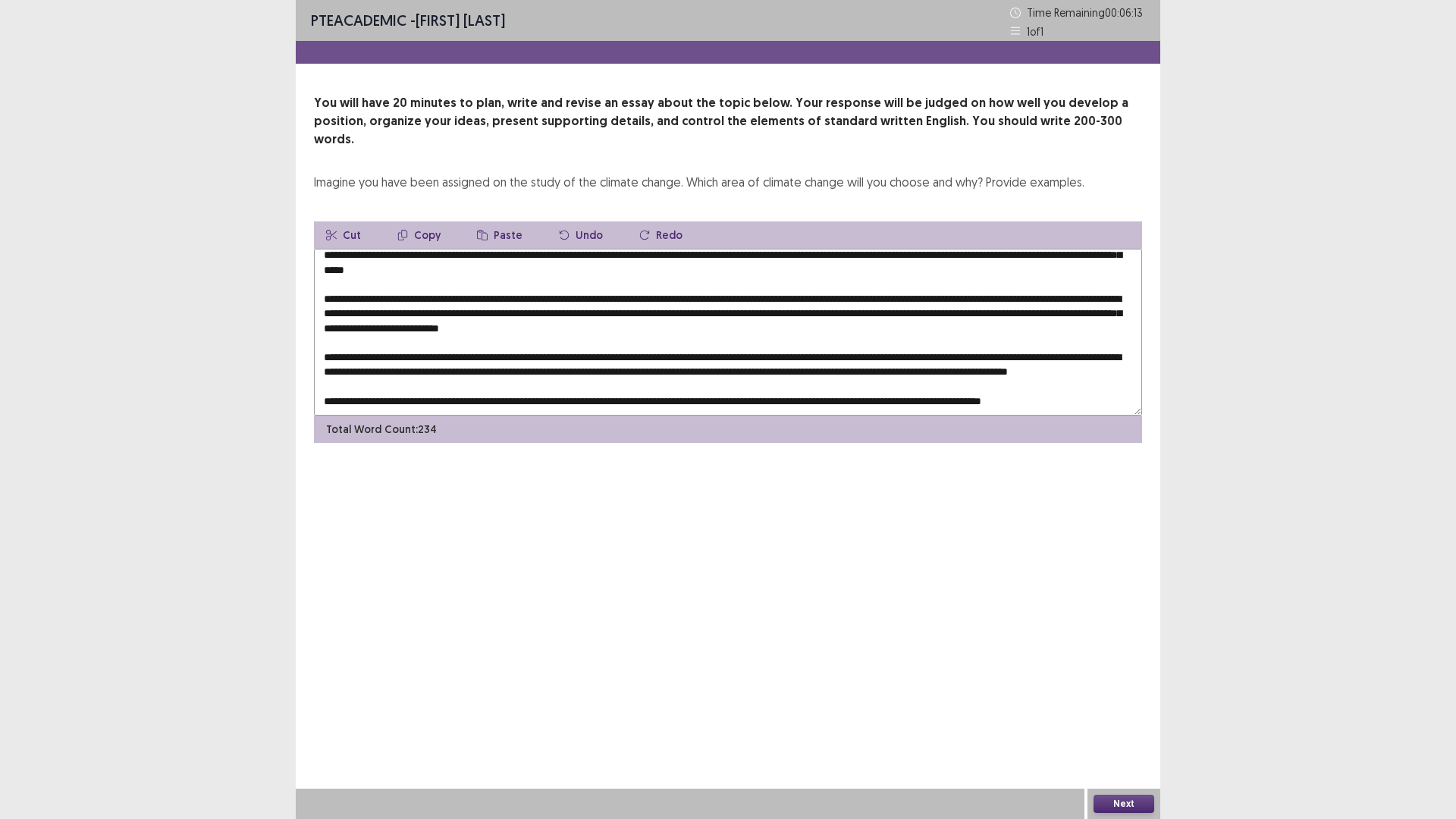 click at bounding box center (728, 332) 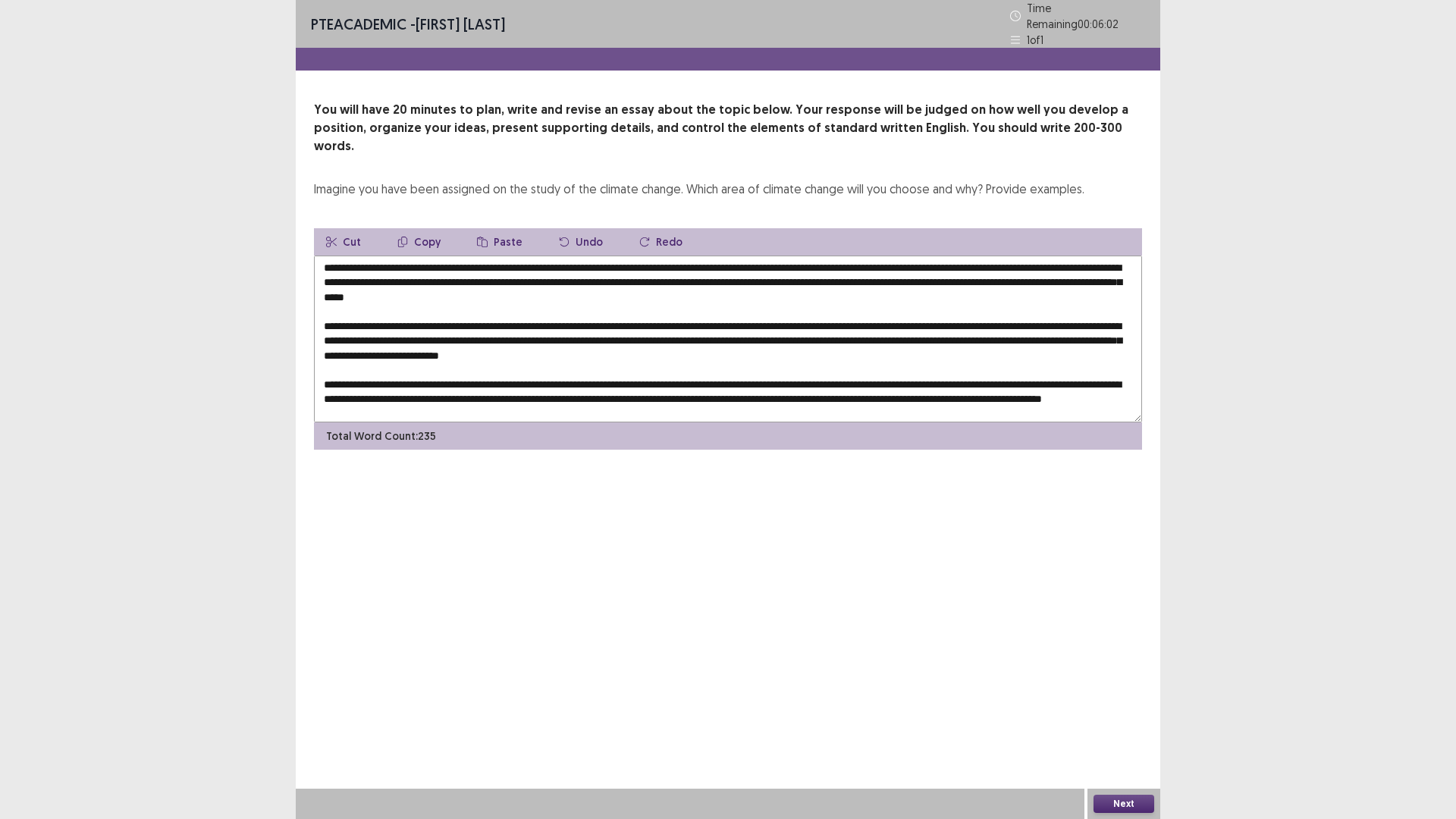 scroll, scrollTop: 0, scrollLeft: 0, axis: both 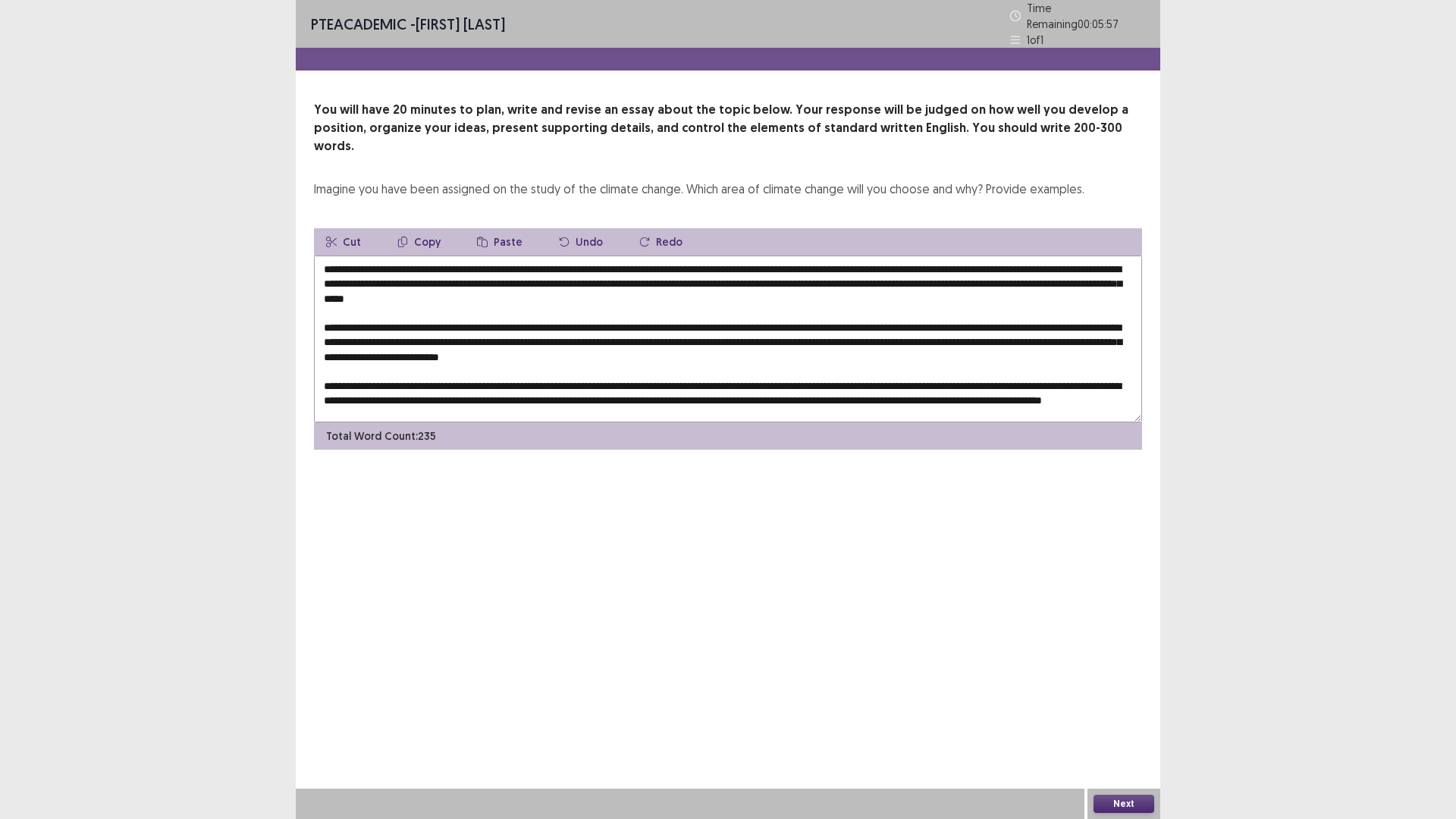 drag, startPoint x: 324, startPoint y: 275, endPoint x: 493, endPoint y: 275, distance: 169 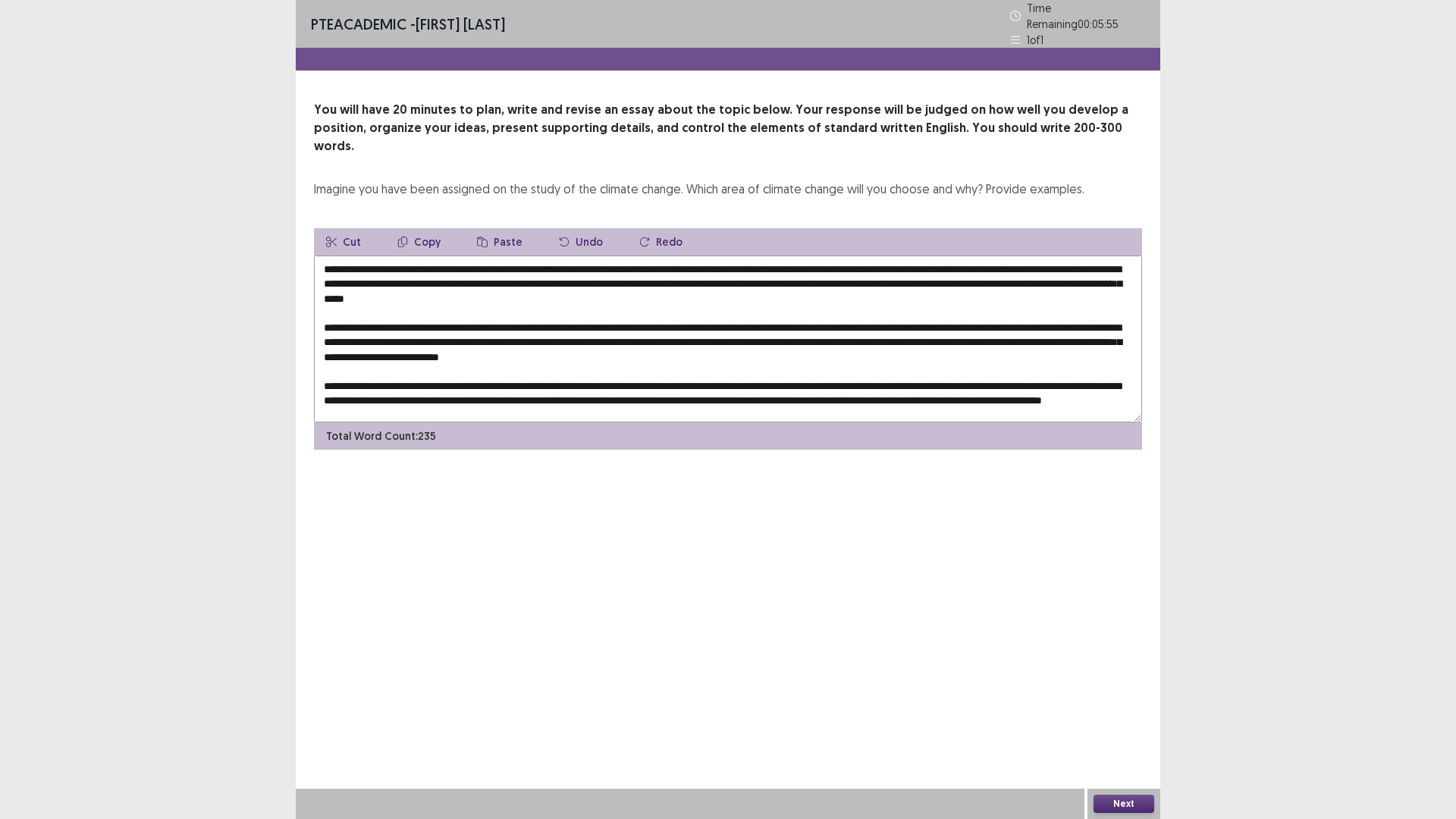 click at bounding box center (728, 339) 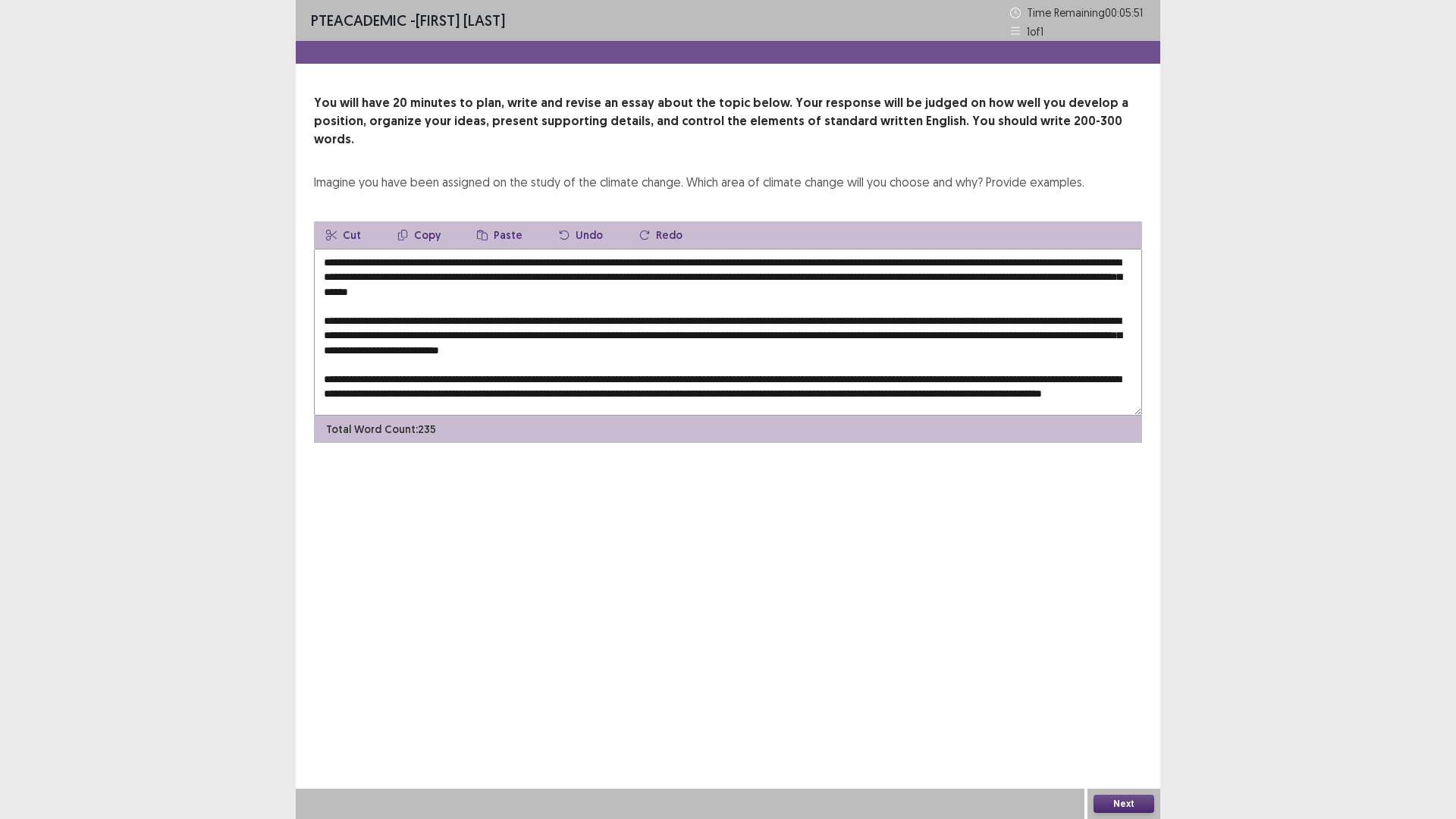 drag, startPoint x: 564, startPoint y: 276, endPoint x: 324, endPoint y: 275, distance: 240.0021 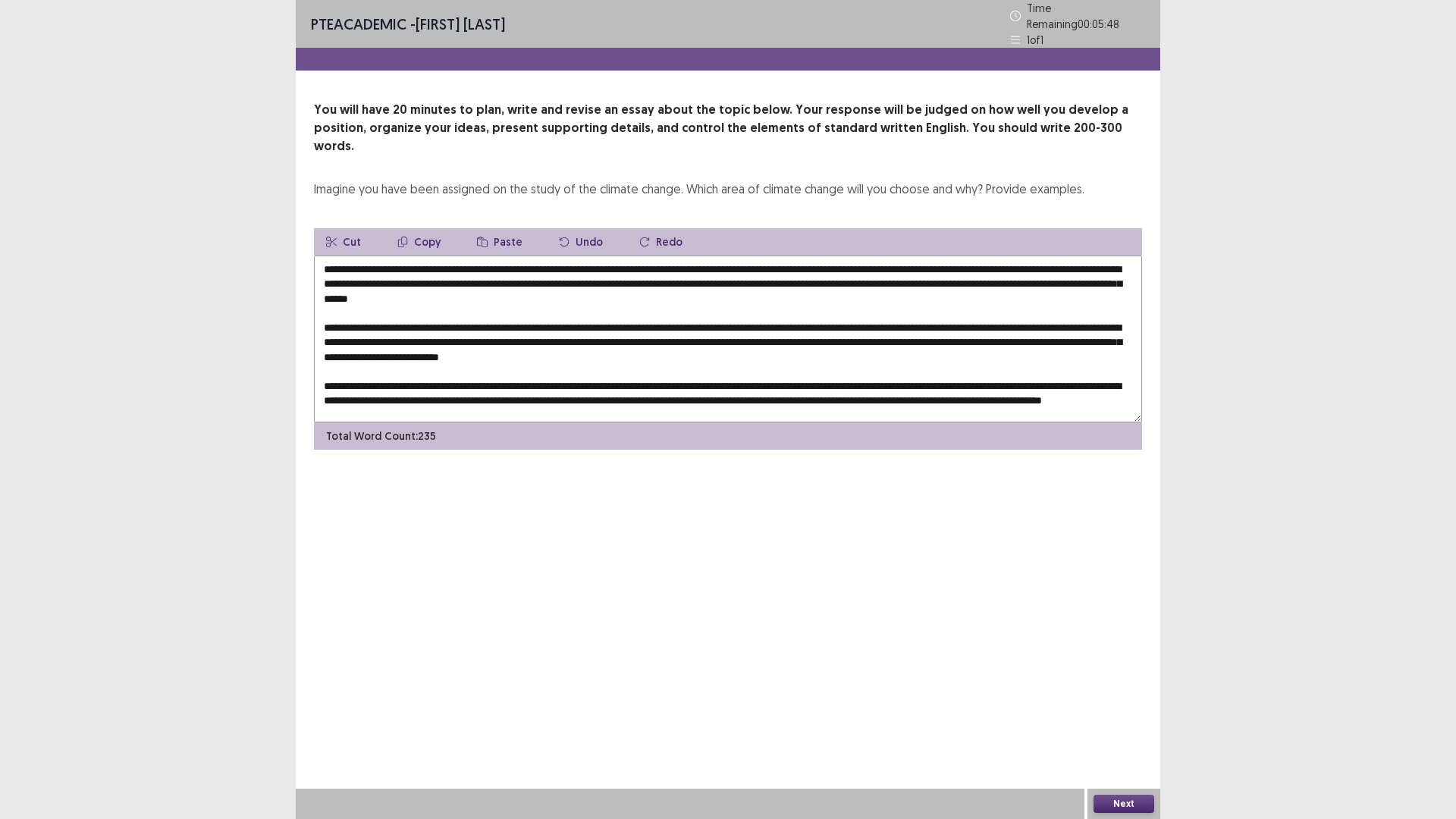 drag, startPoint x: 428, startPoint y: 218, endPoint x: 435, endPoint y: 253, distance: 35.69314 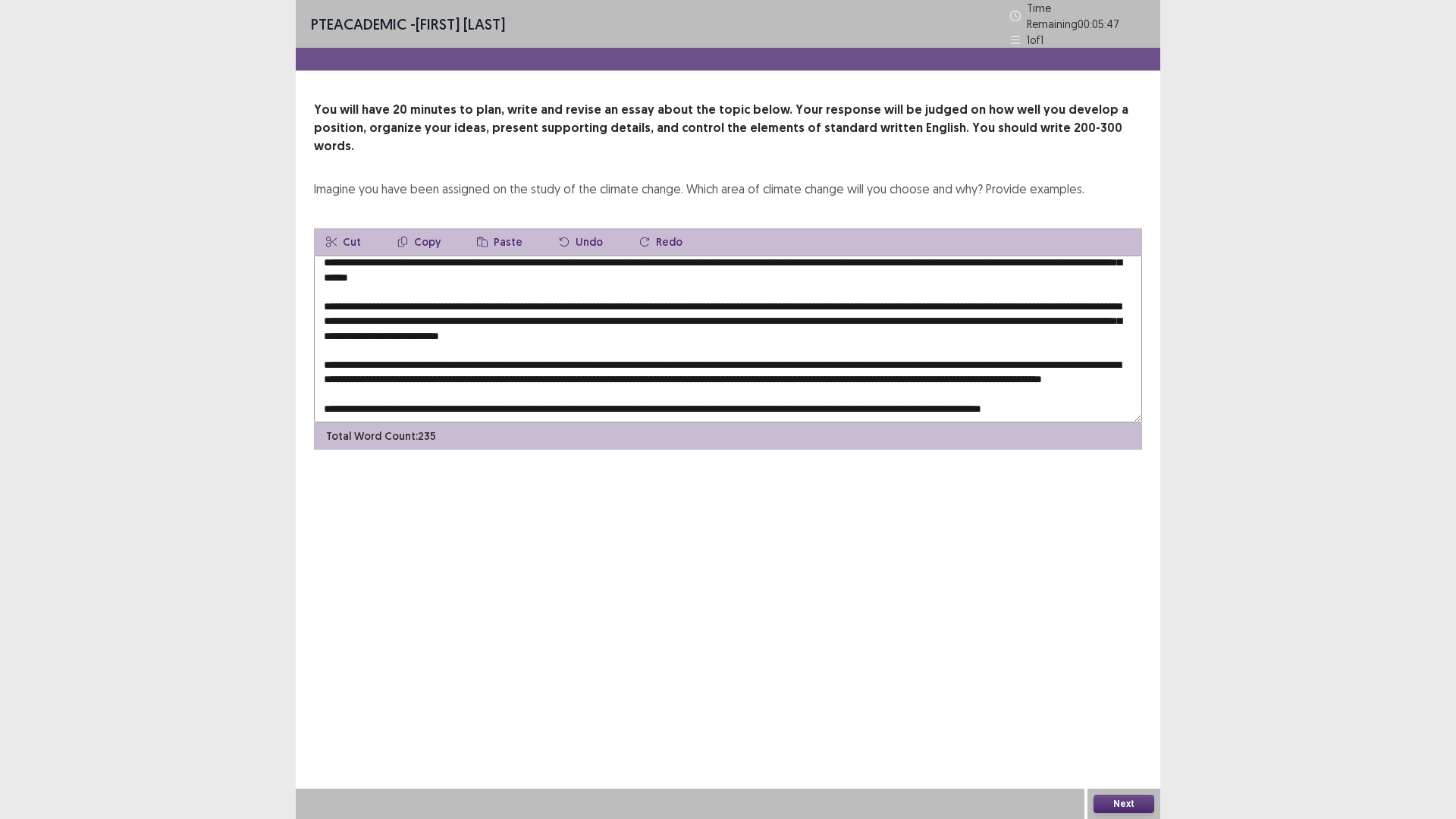 scroll, scrollTop: 30, scrollLeft: 0, axis: vertical 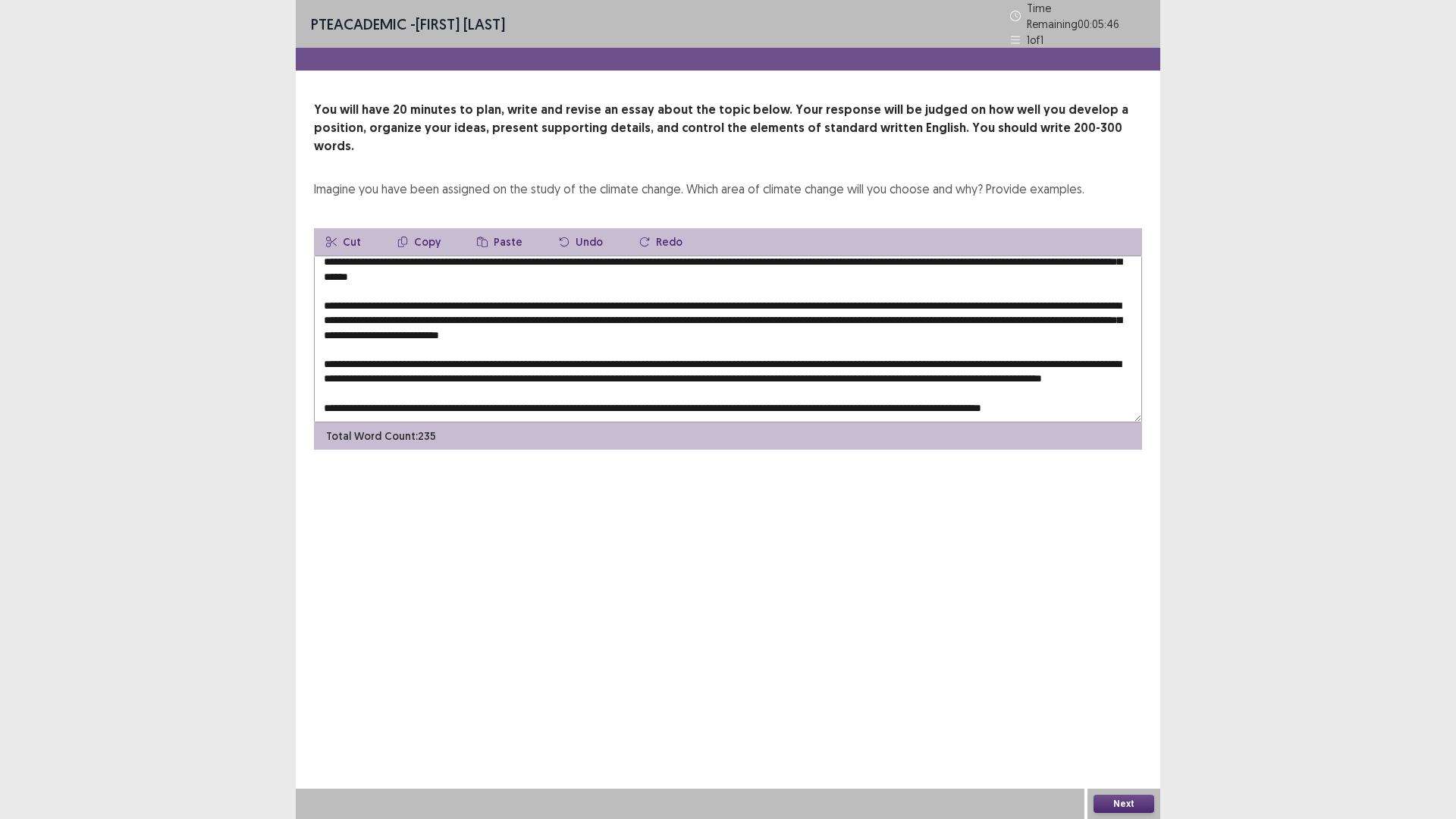 click at bounding box center (728, 339) 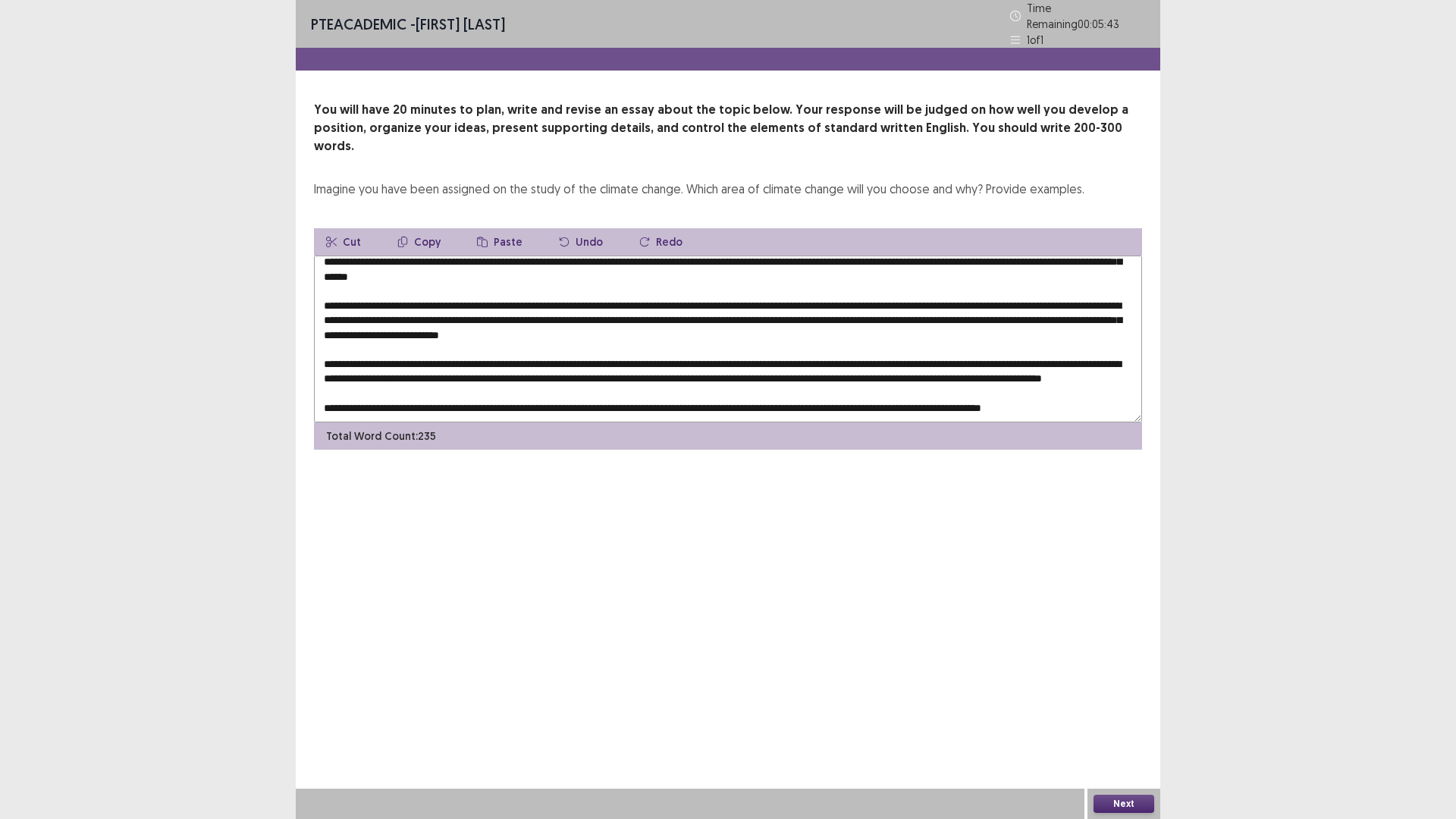 drag, startPoint x: 440, startPoint y: 348, endPoint x: 384, endPoint y: 347, distance: 56.00893 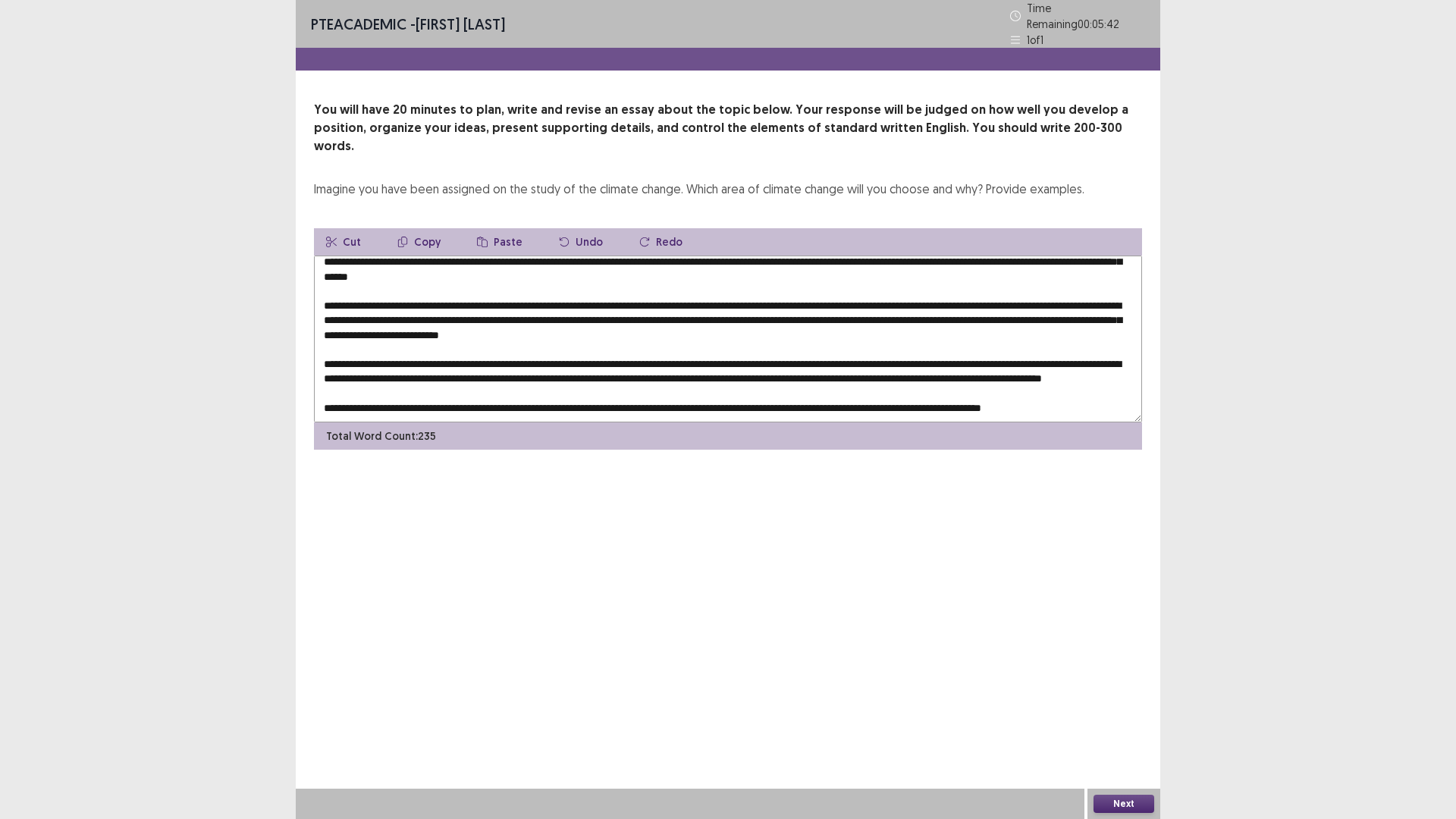 click 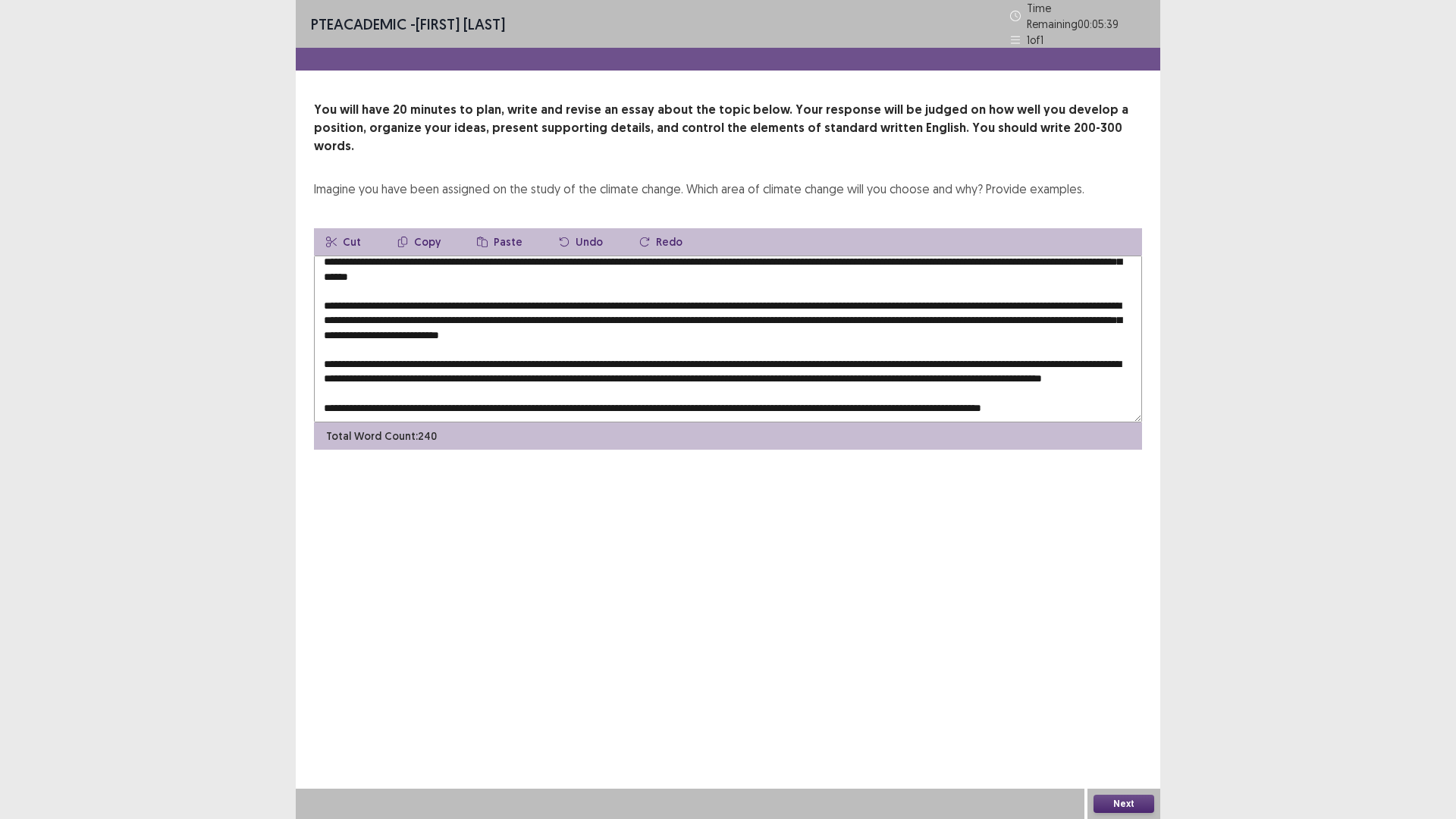 scroll, scrollTop: 36, scrollLeft: 0, axis: vertical 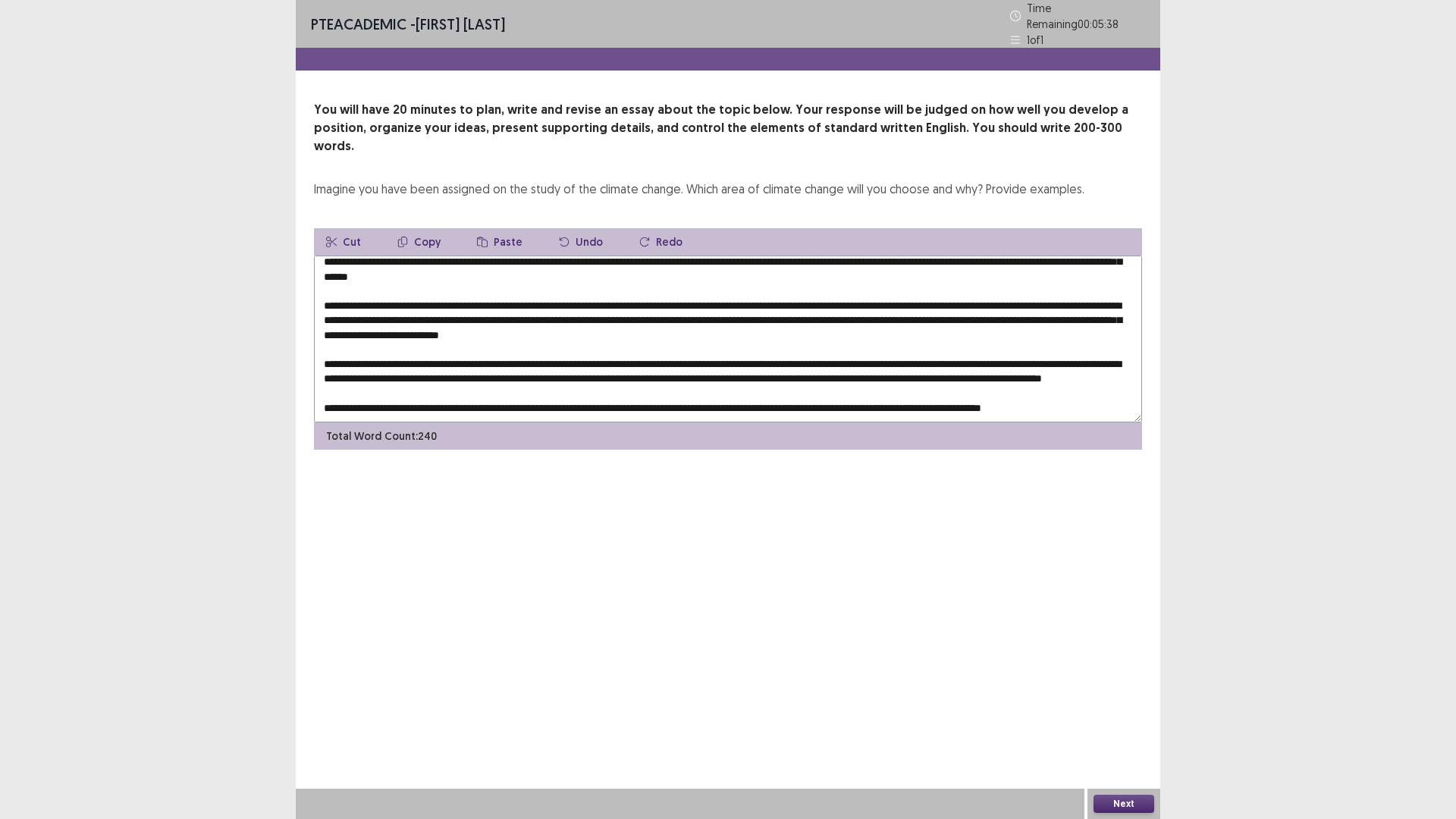 drag, startPoint x: 1106, startPoint y: 337, endPoint x: 1109, endPoint y: 346, distance: 9.486833 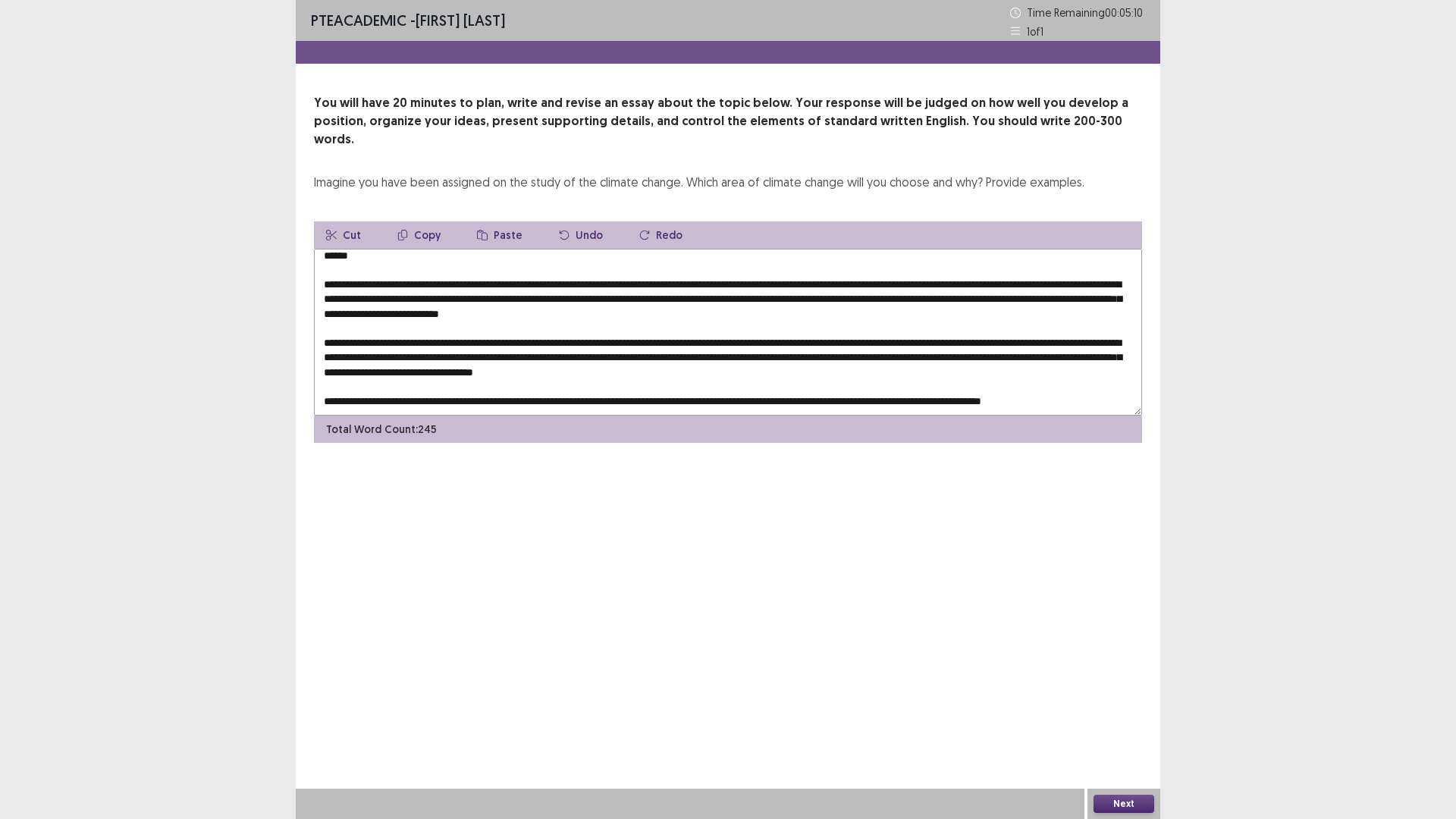 click at bounding box center (728, 332) 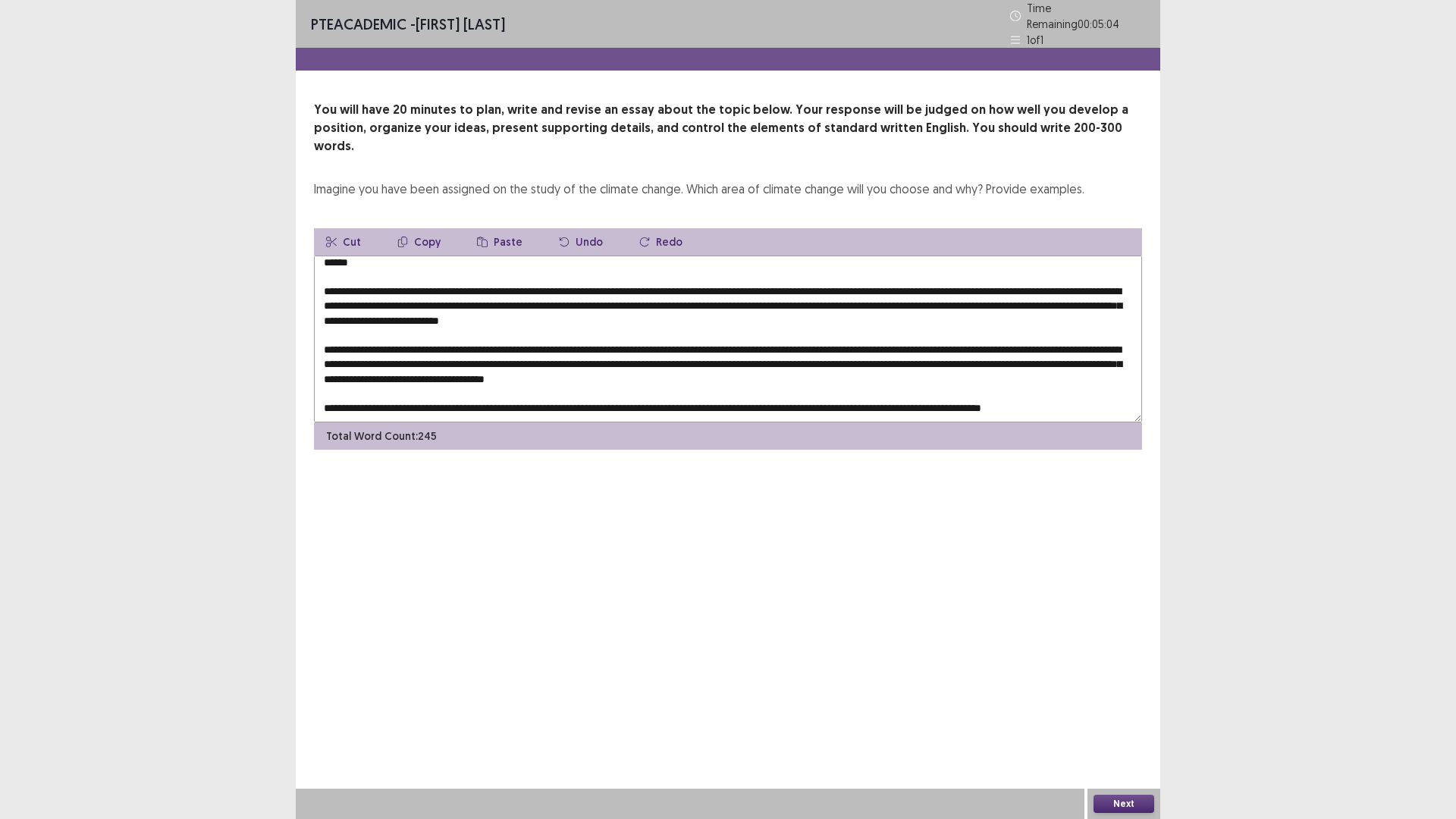 click at bounding box center (728, 339) 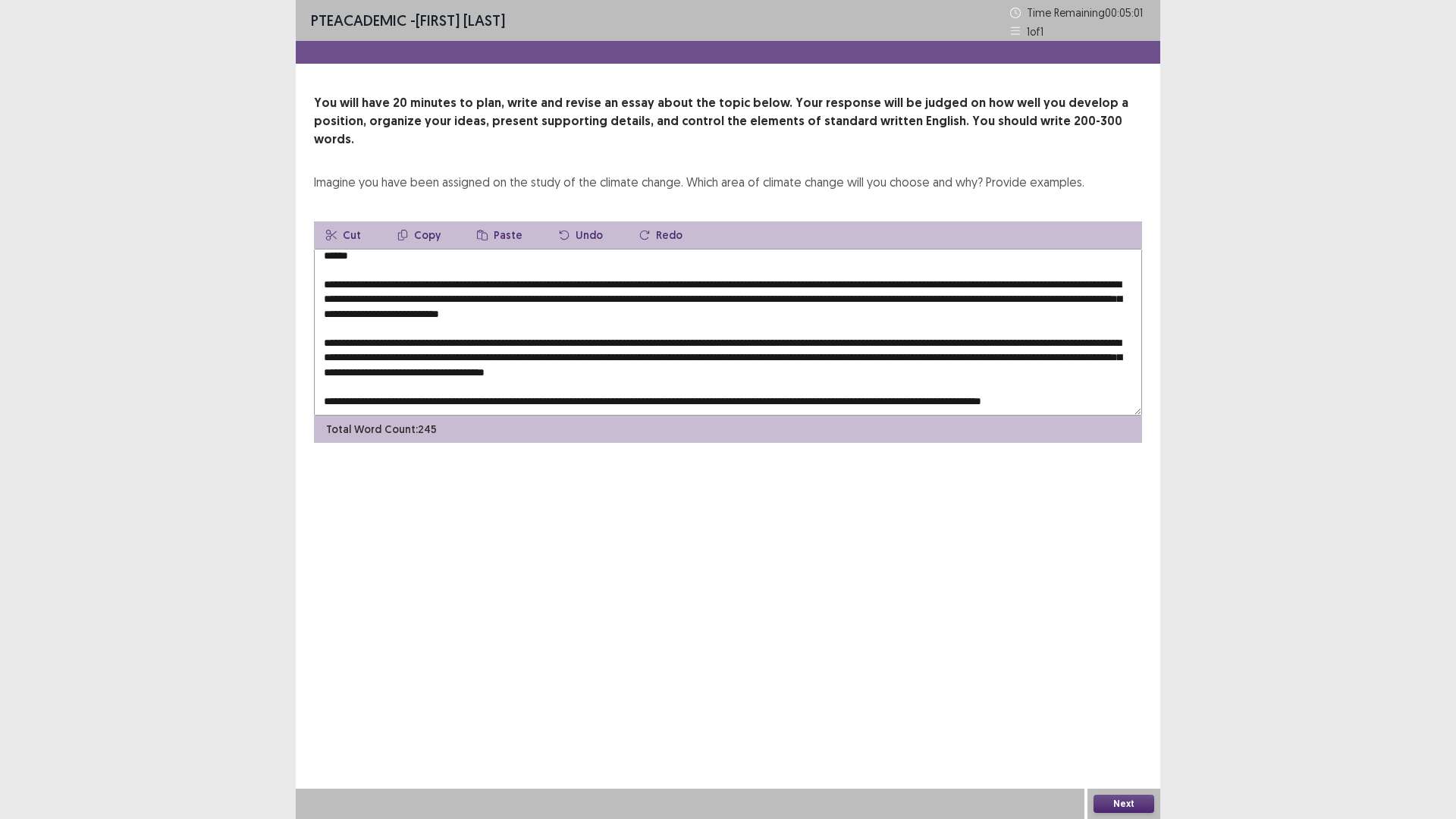 click at bounding box center (728, 332) 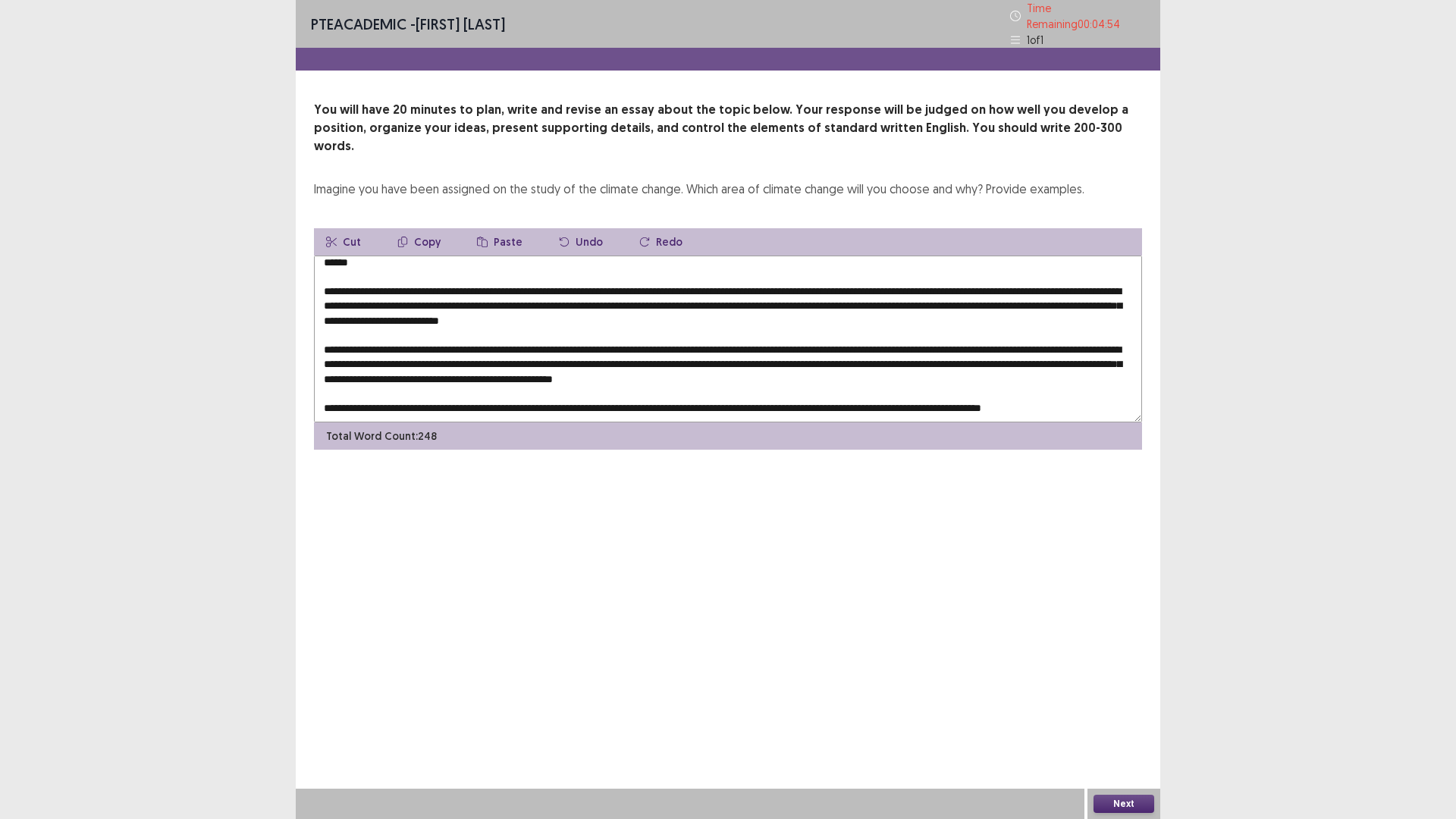 click at bounding box center (728, 339) 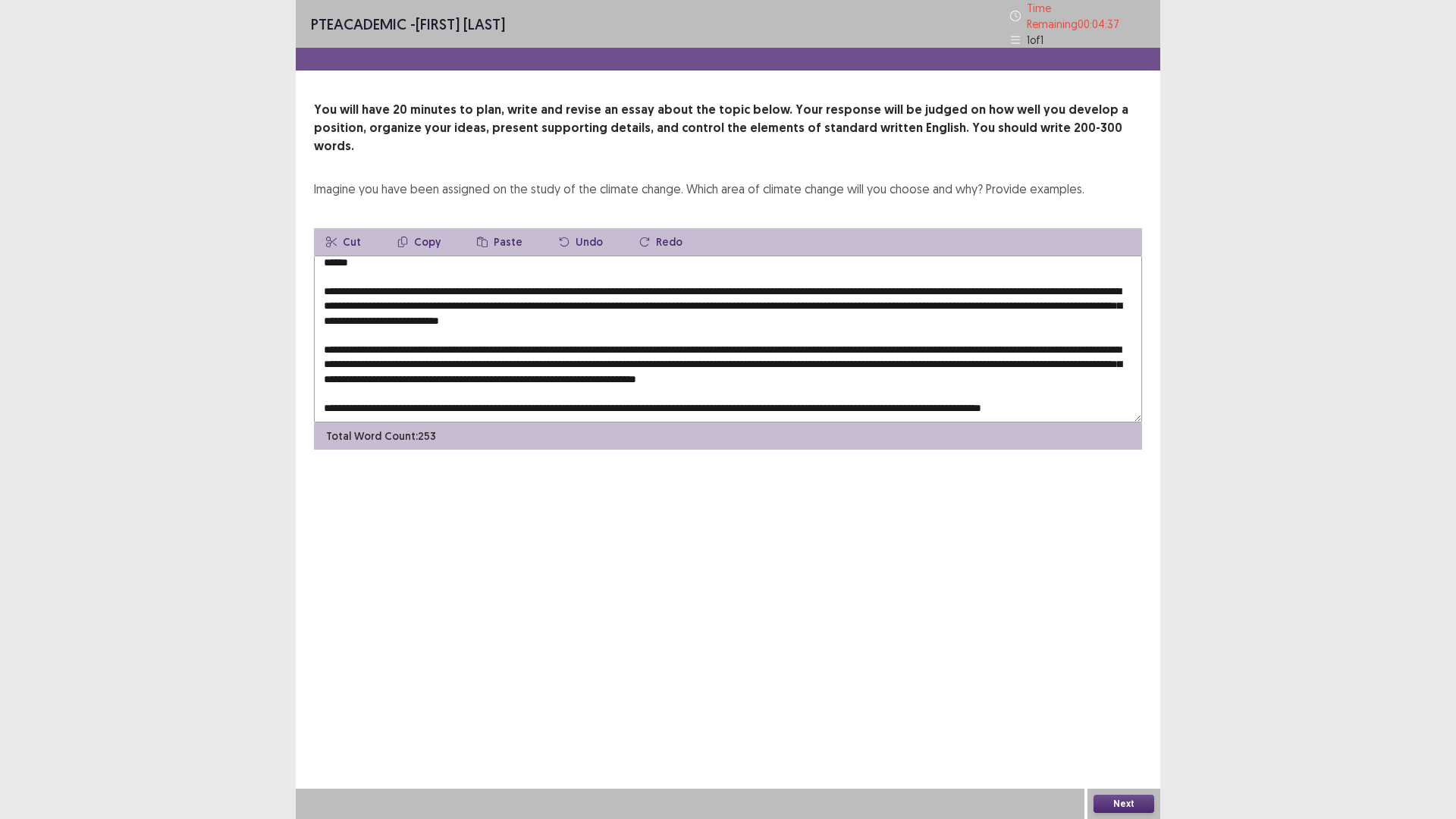 drag, startPoint x: 381, startPoint y: 339, endPoint x: 493, endPoint y: 339, distance: 112 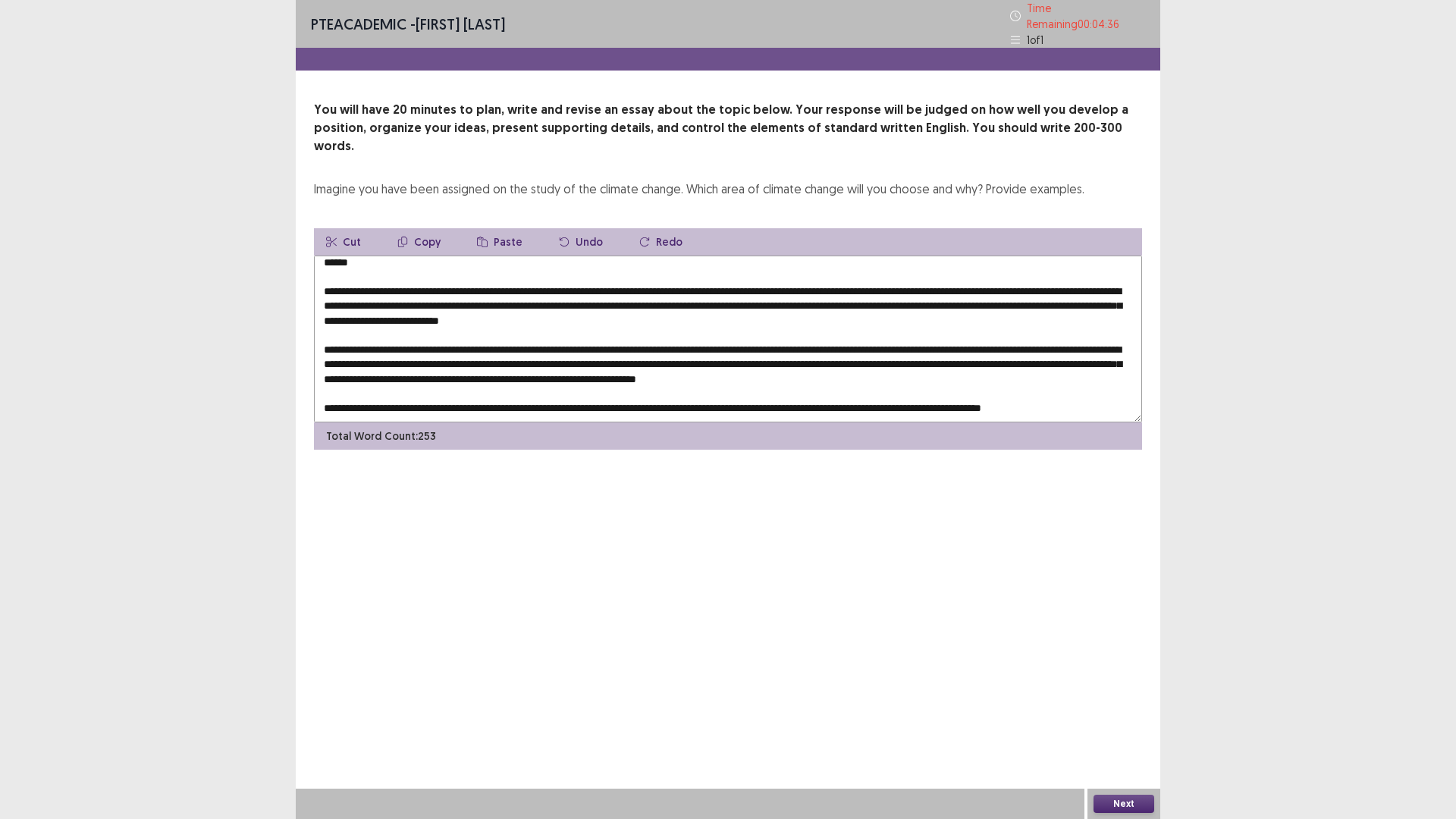 click on "Copy" at bounding box center (419, 242) 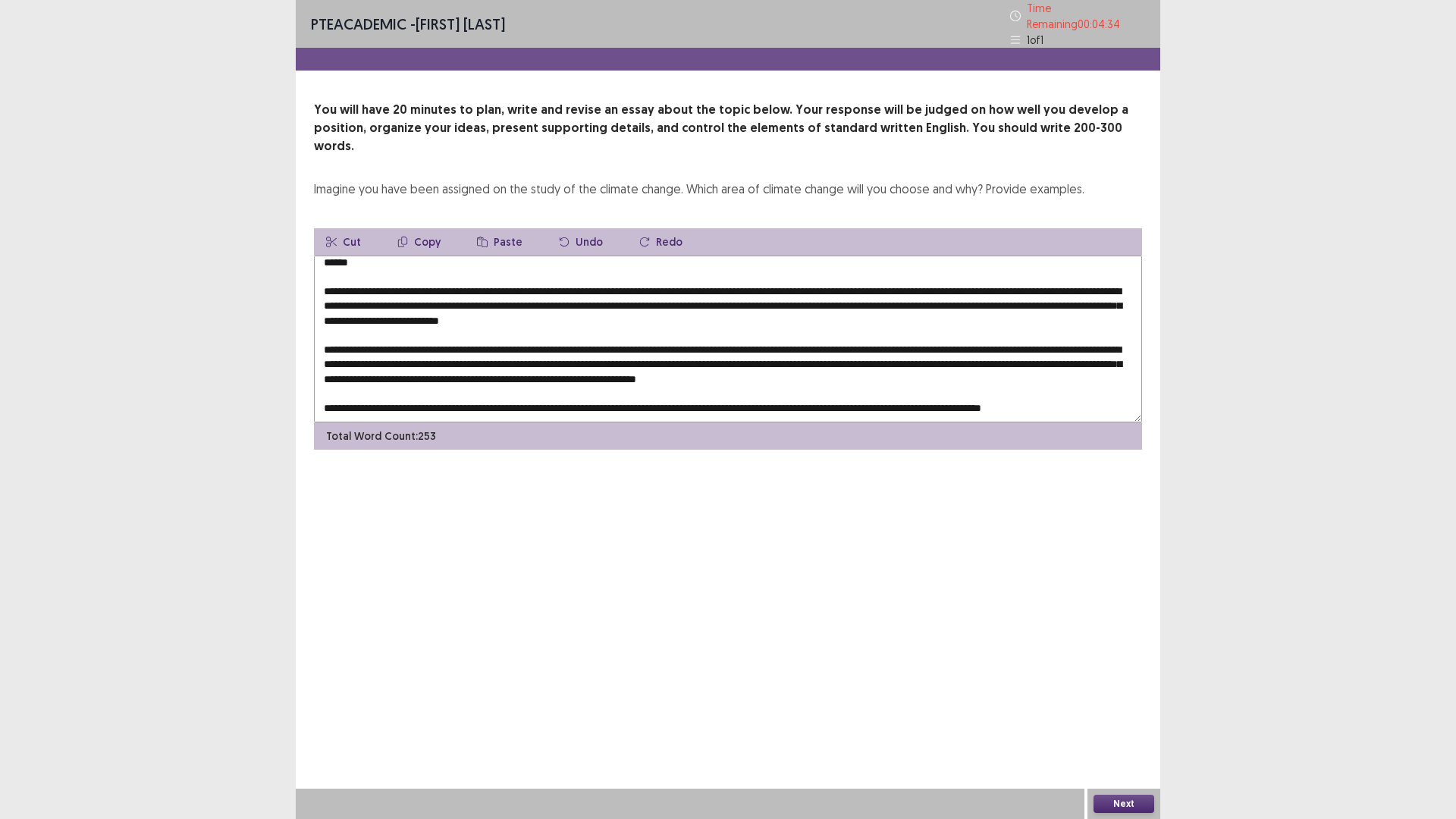 click at bounding box center [728, 339] 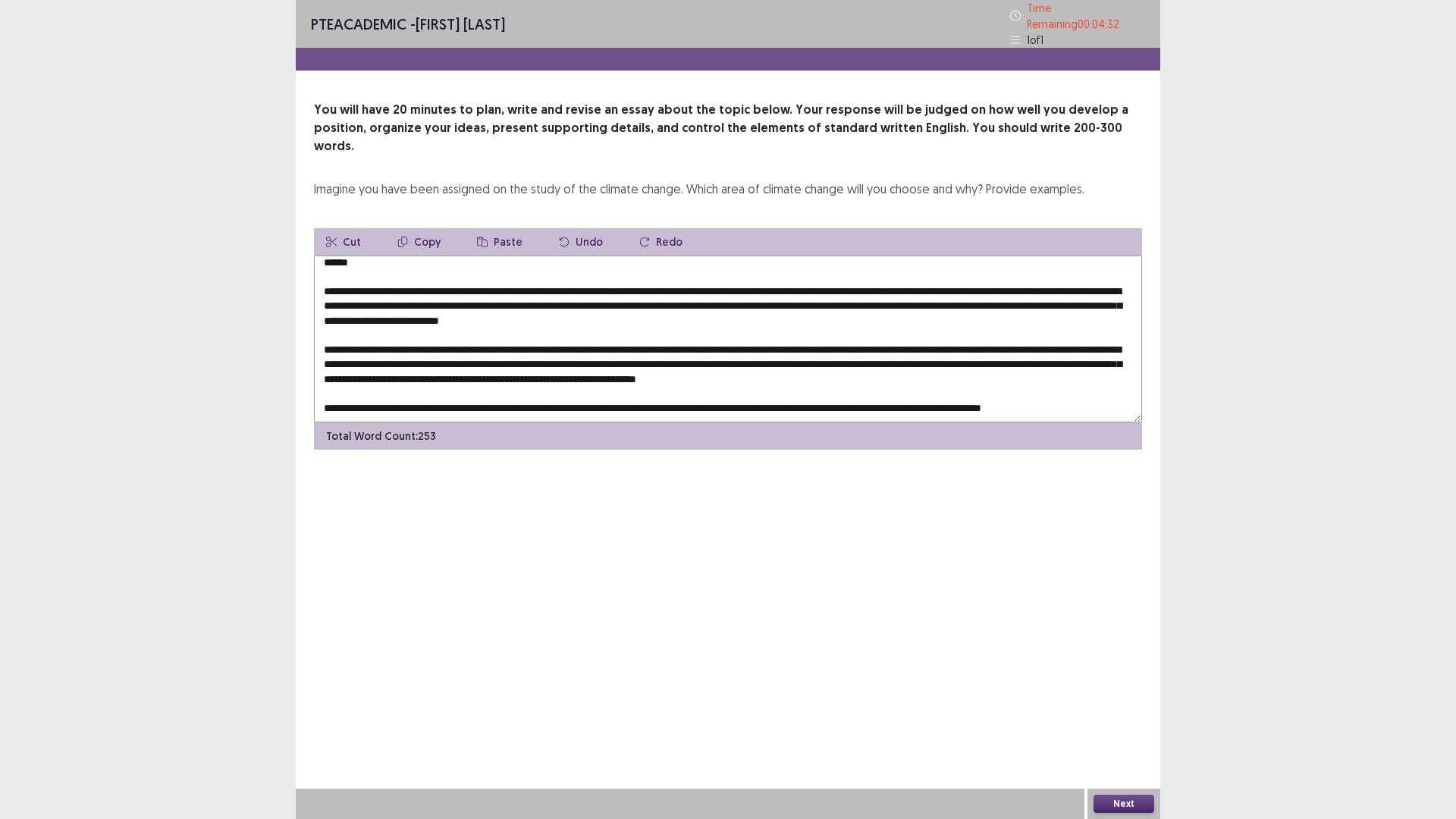 click on "Paste" at bounding box center [500, 242] 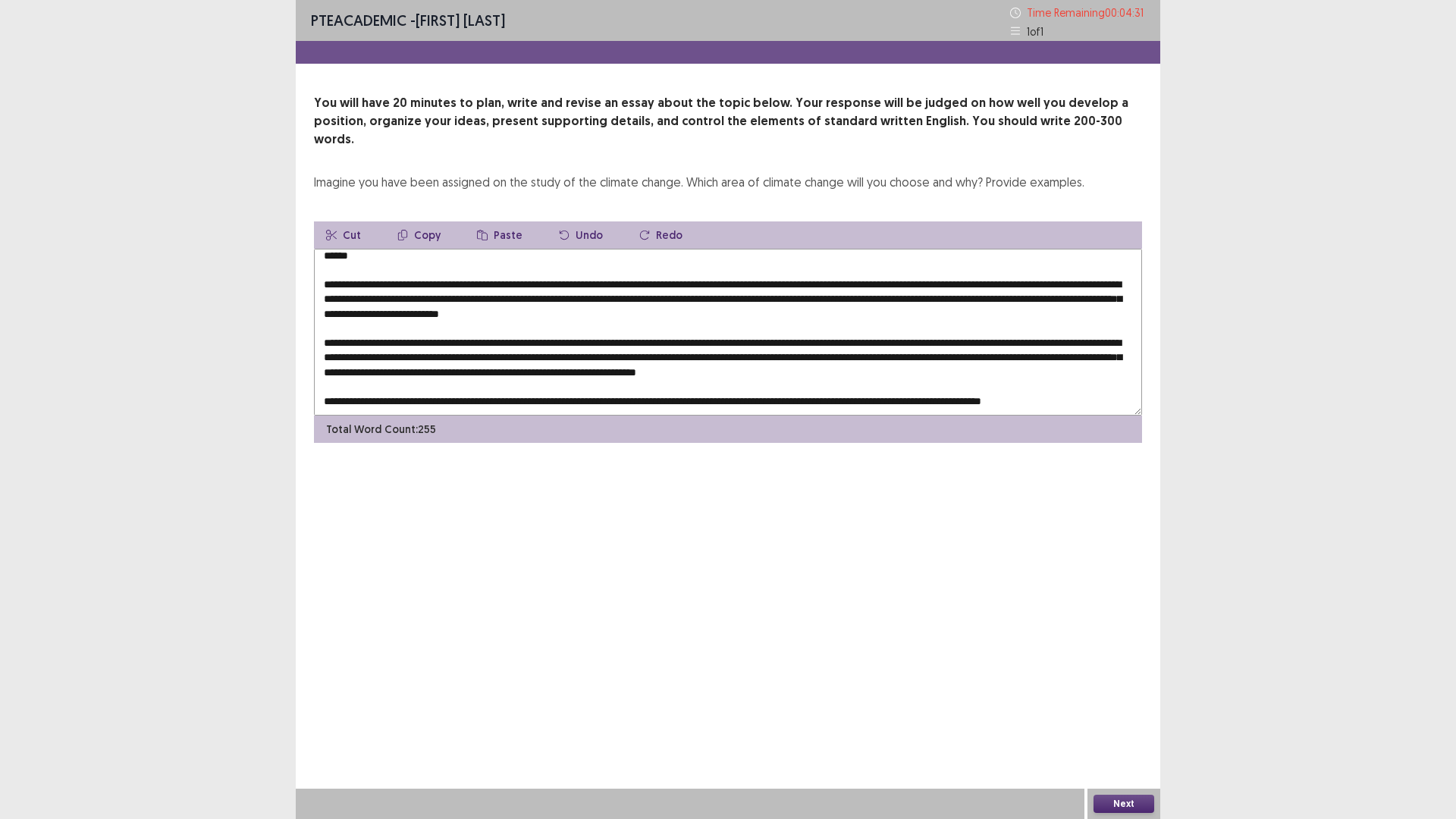 click at bounding box center [728, 332] 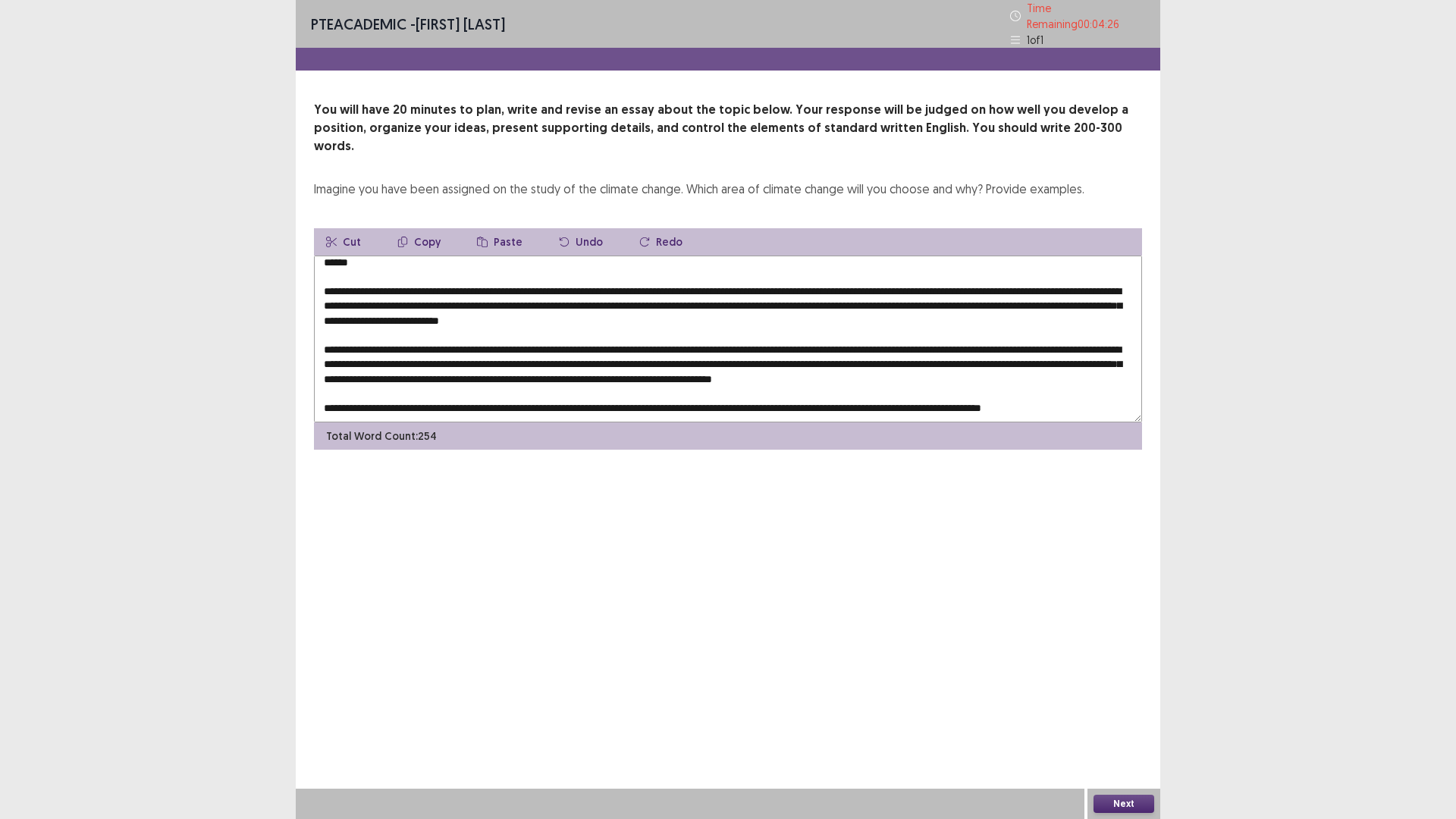 drag, startPoint x: 446, startPoint y: 356, endPoint x: 467, endPoint y: 403, distance: 51.4782 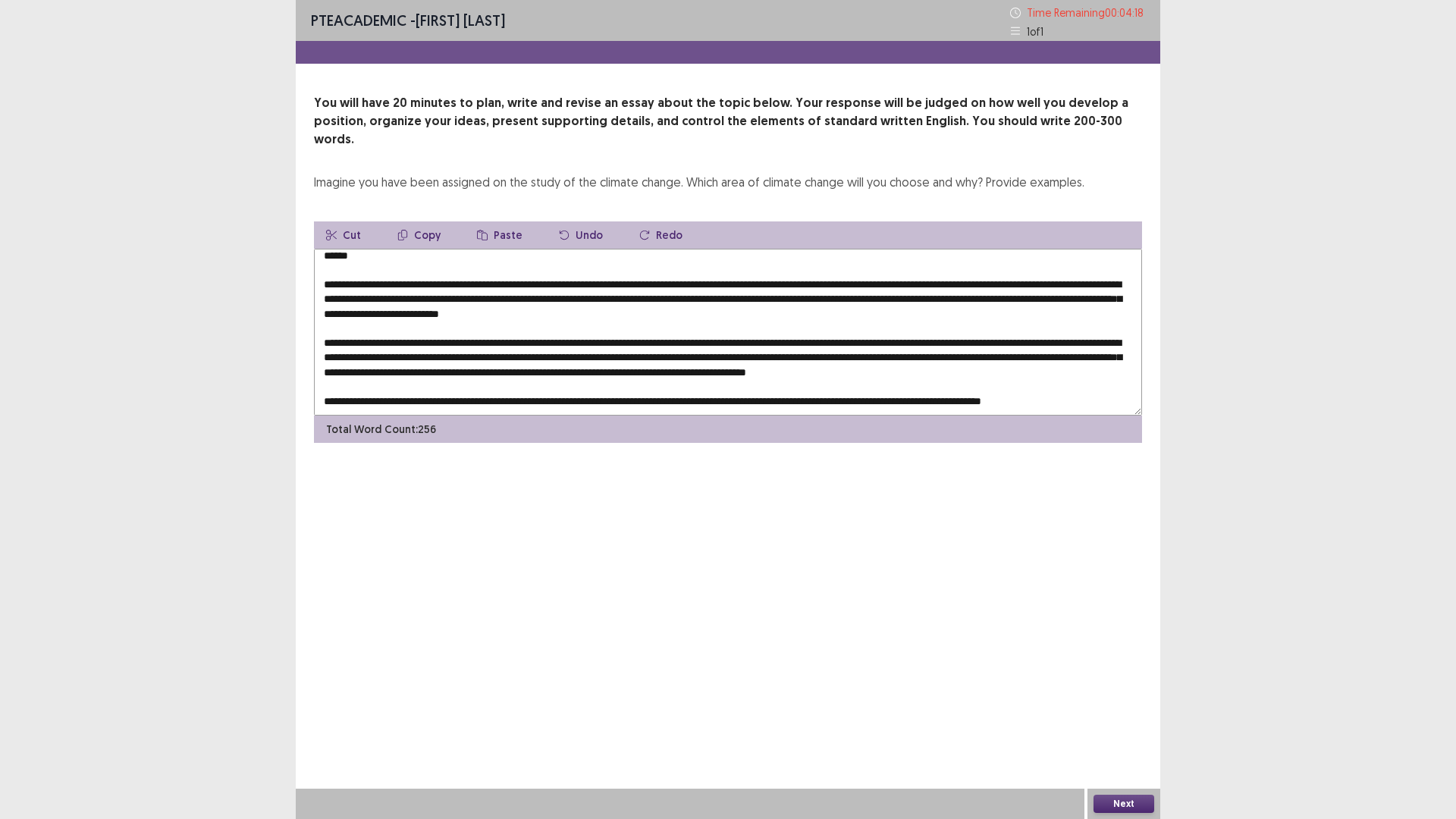 drag, startPoint x: 446, startPoint y: 356, endPoint x: 483, endPoint y: 355, distance: 37.013511 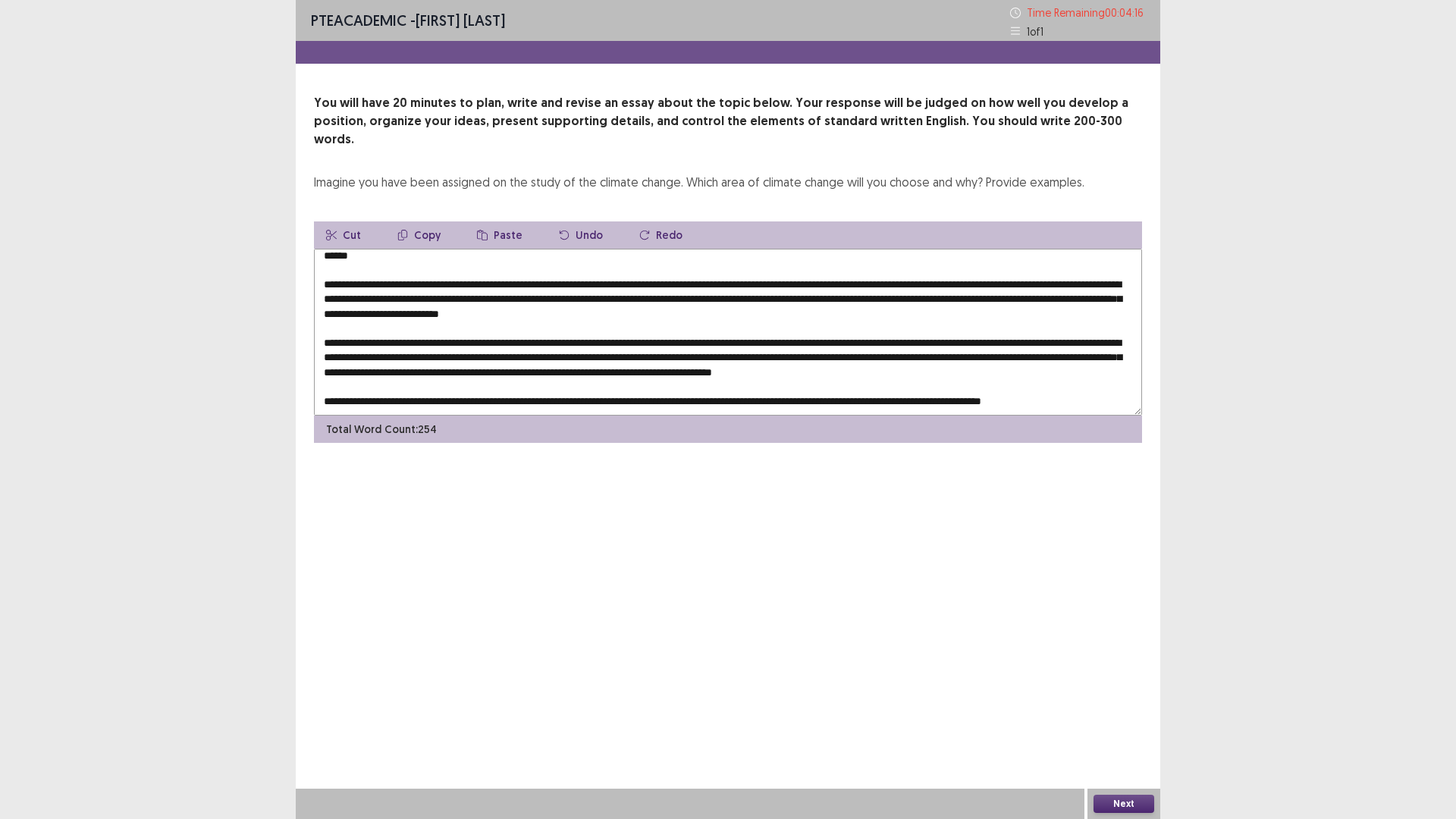 click at bounding box center (728, 332) 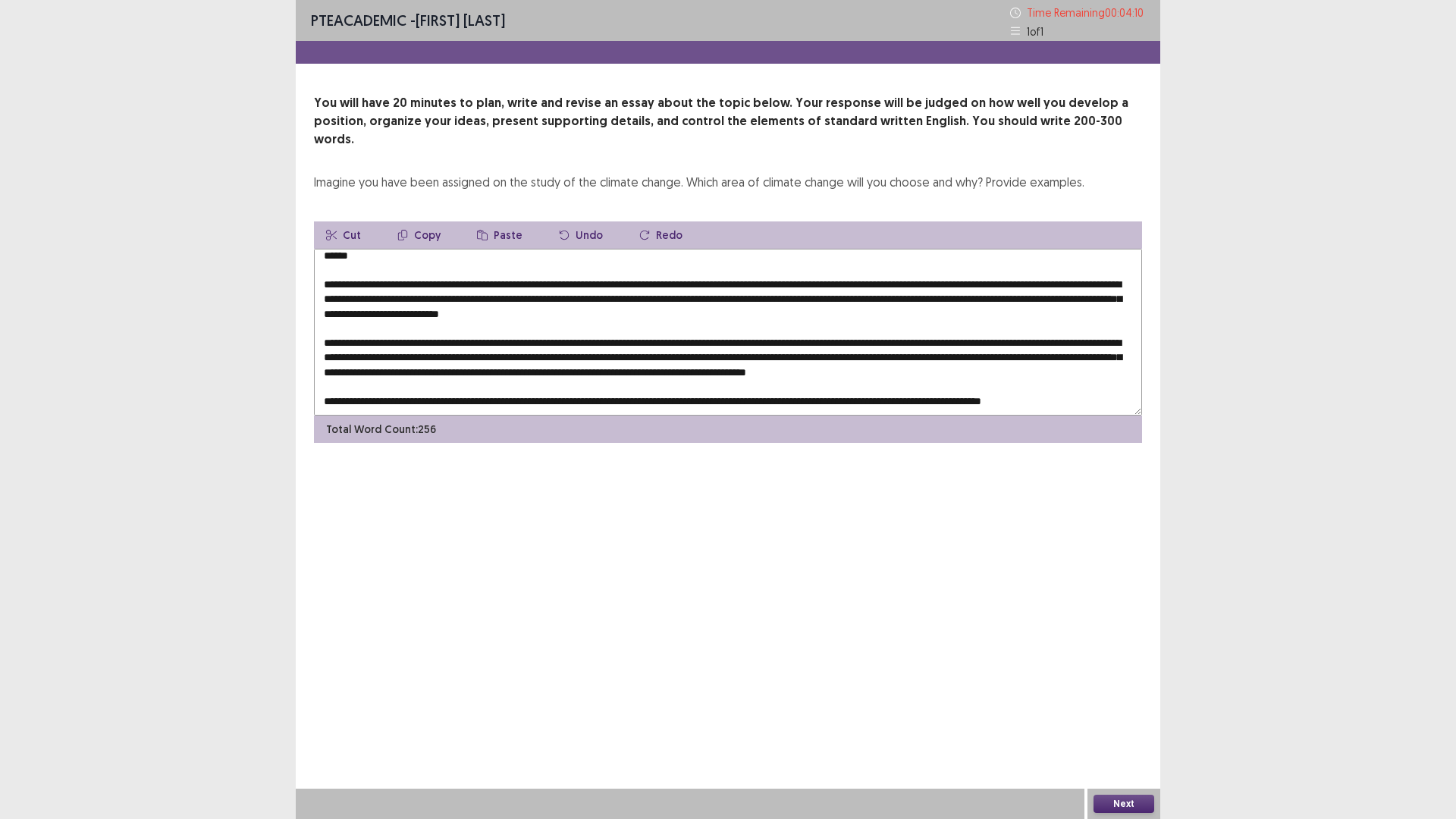 scroll, scrollTop: 51, scrollLeft: 0, axis: vertical 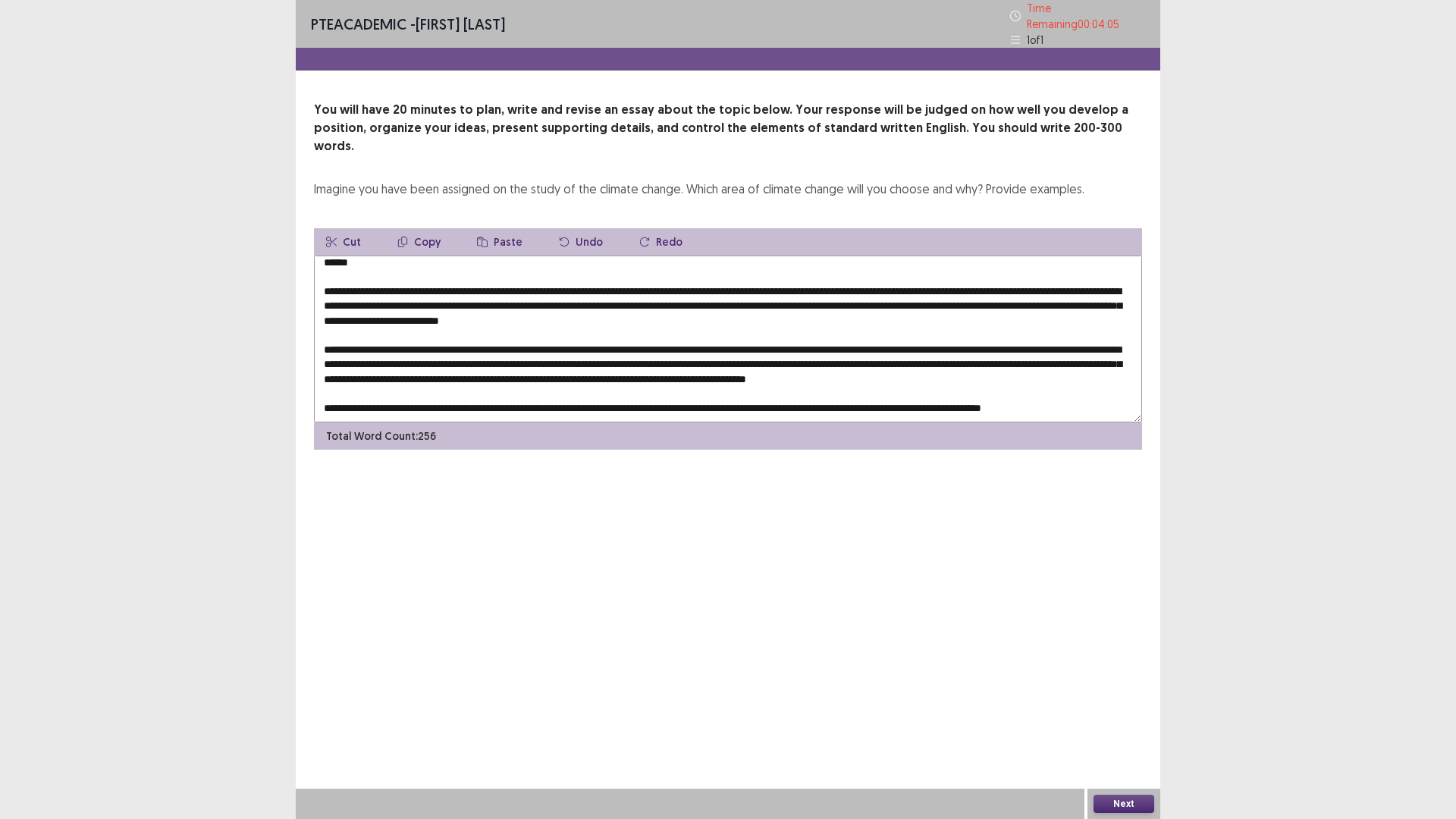 click at bounding box center [728, 339] 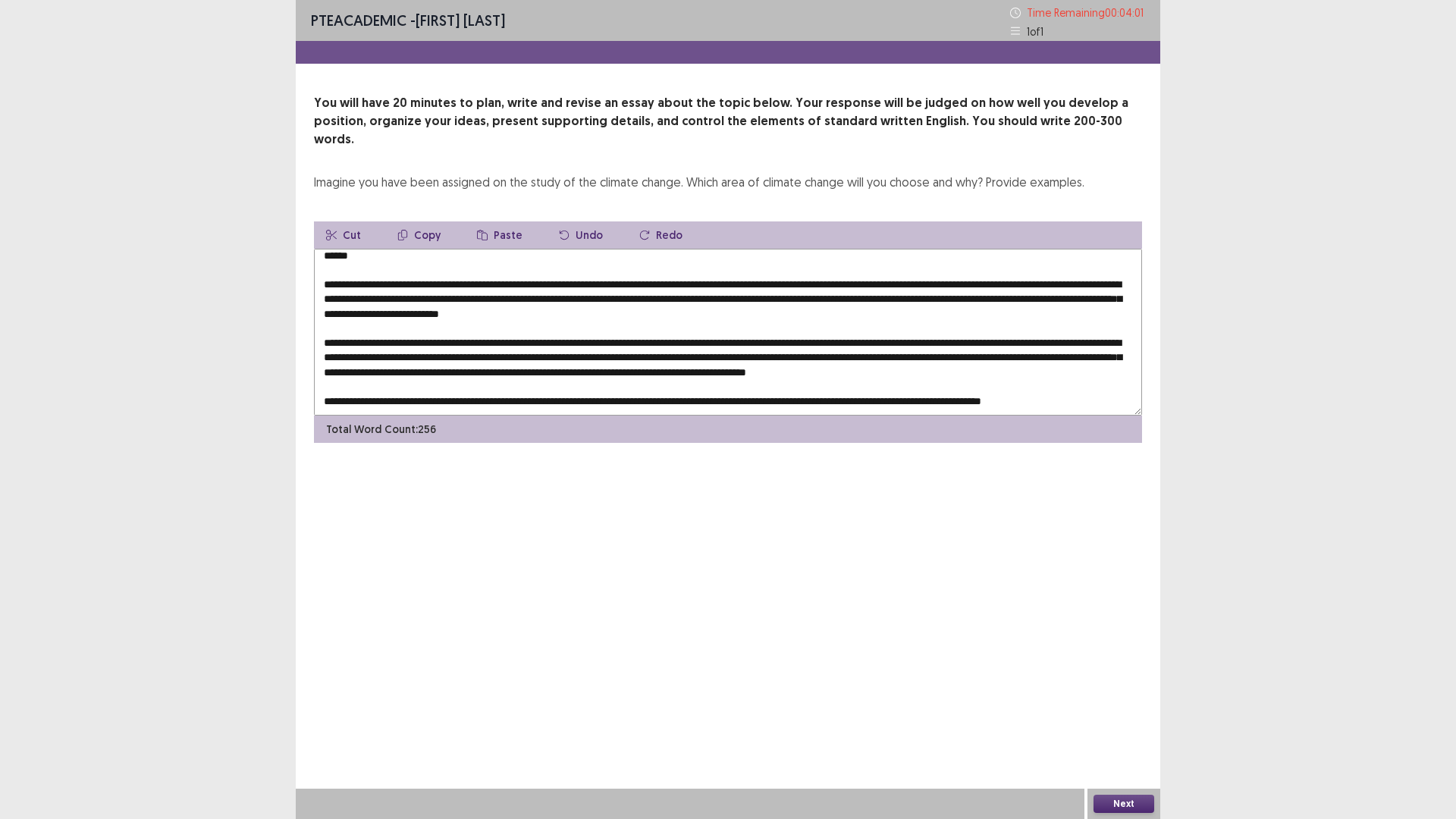 drag, startPoint x: 987, startPoint y: 341, endPoint x: 916, endPoint y: 342, distance: 71.00704 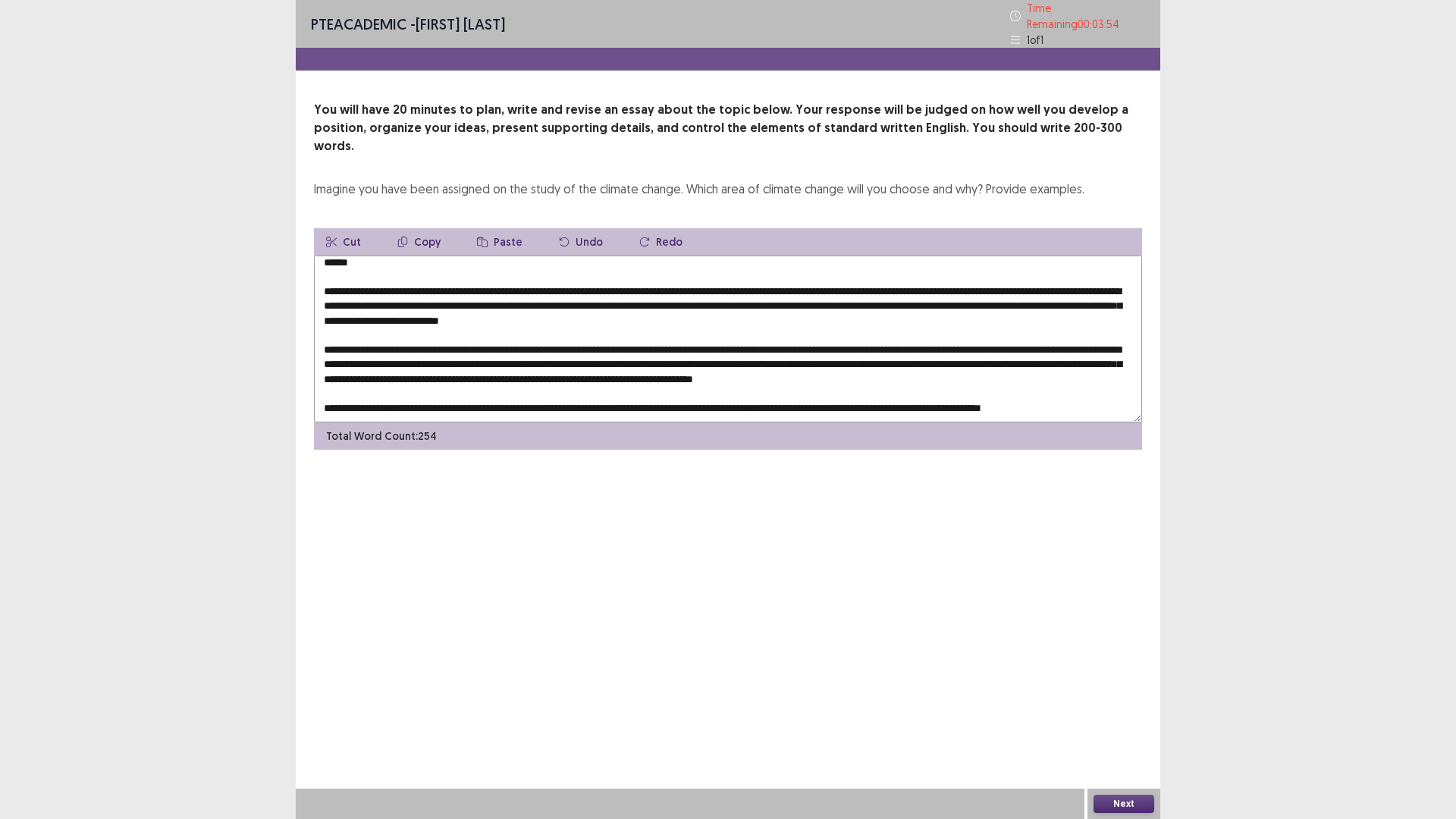 drag, startPoint x: 381, startPoint y: 325, endPoint x: 491, endPoint y: 329, distance: 110.0727 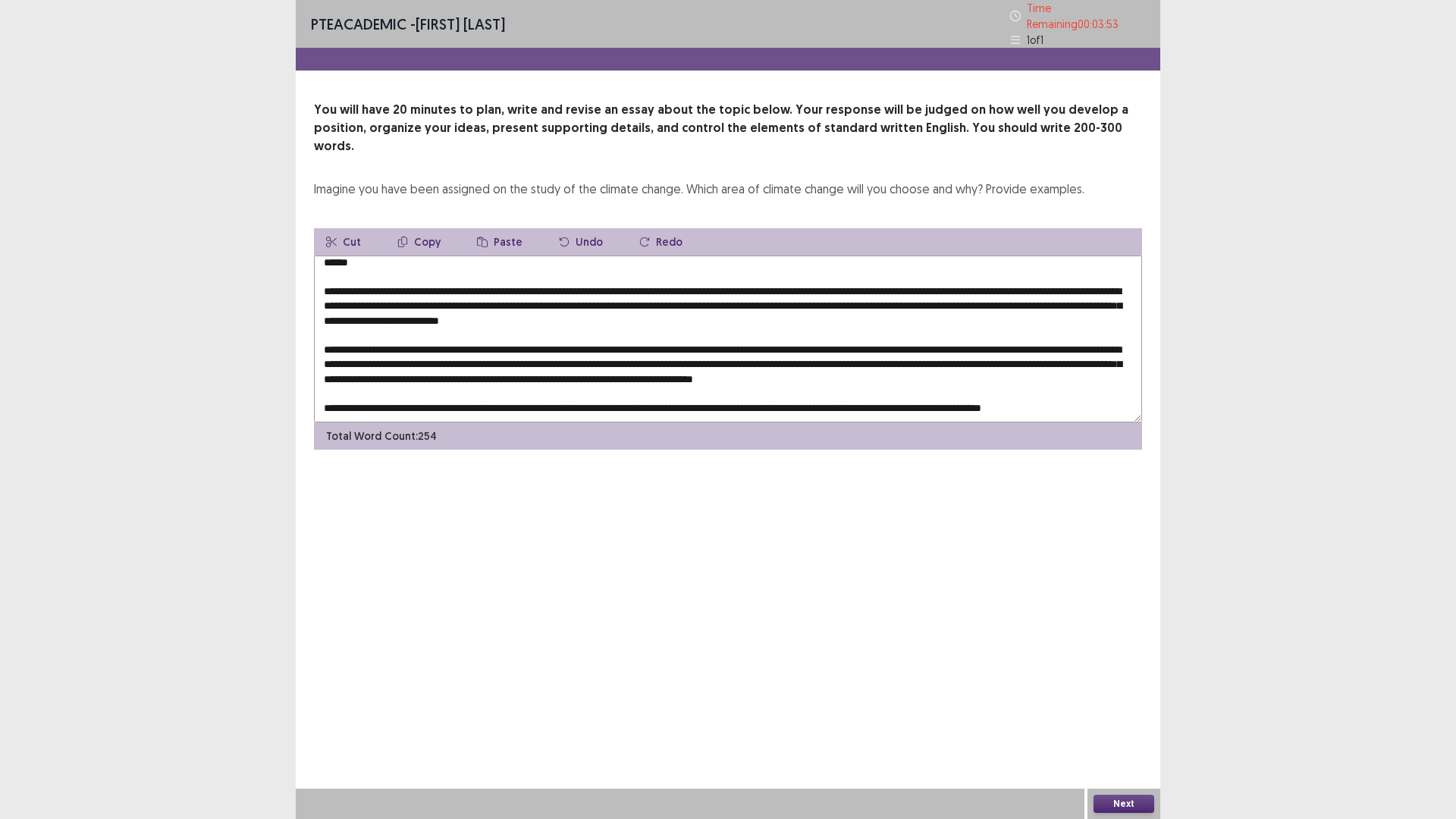click on "Copy" at bounding box center (419, 242) 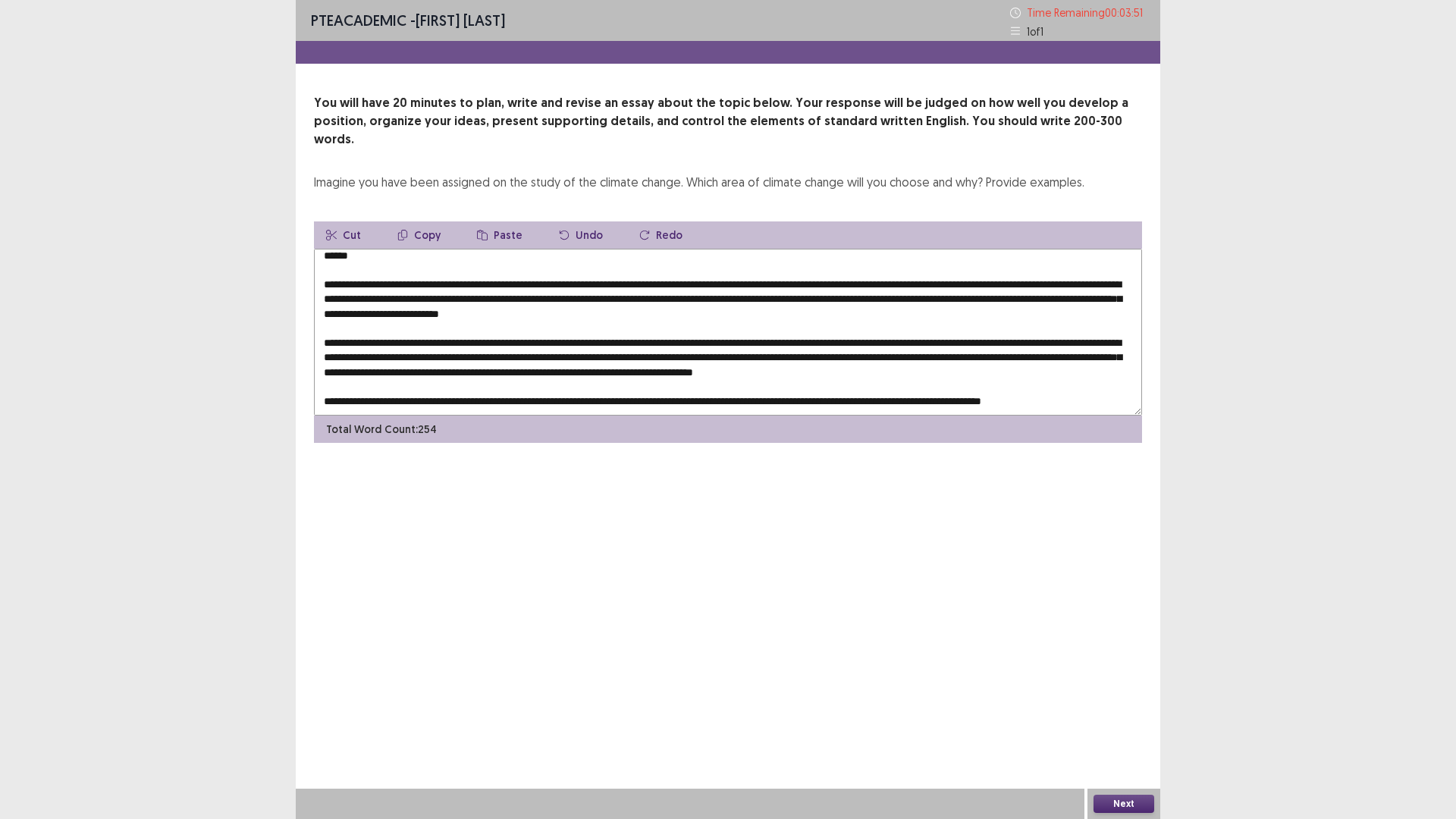click at bounding box center (728, 332) 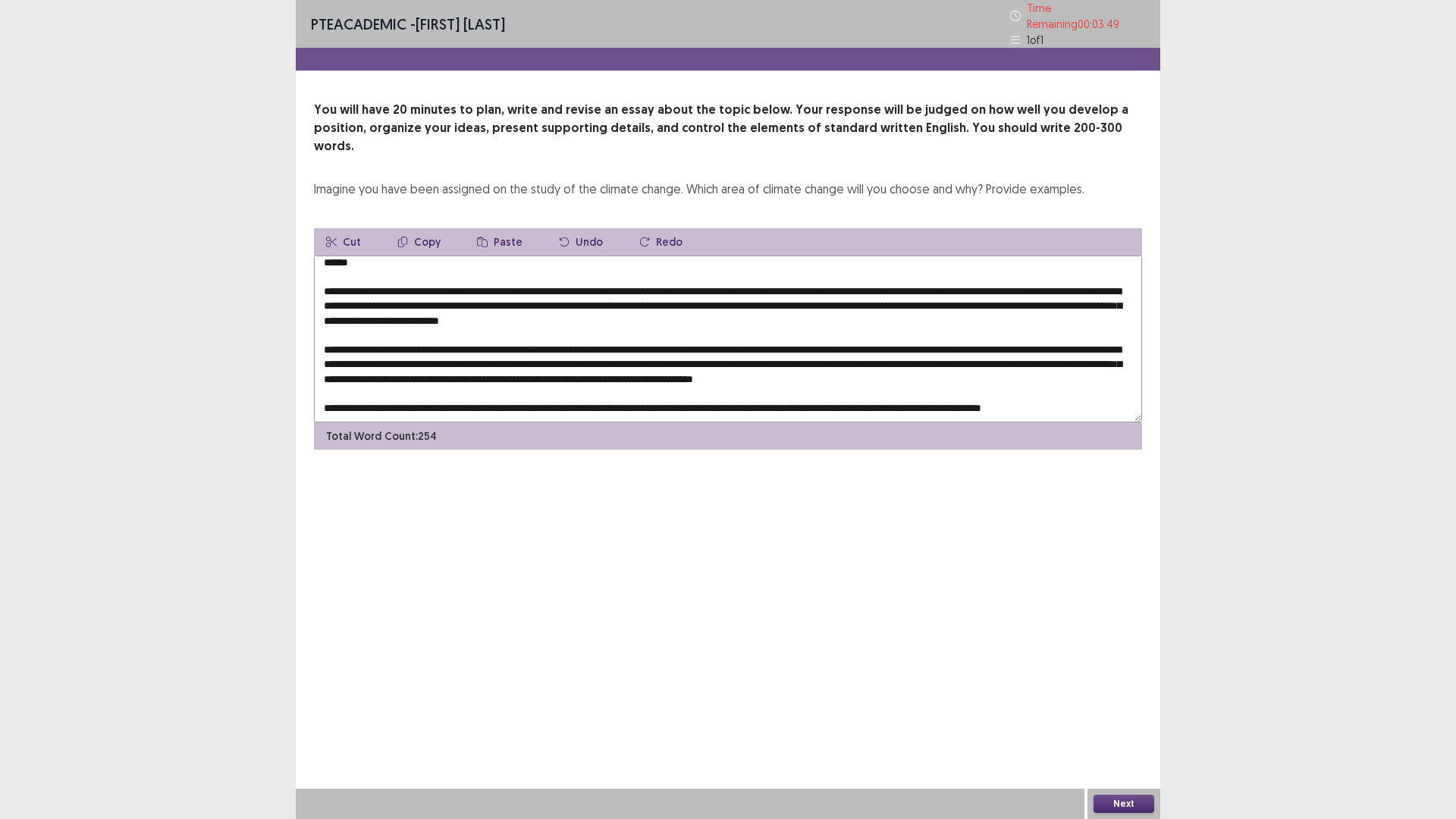 click on "Paste" at bounding box center [500, 242] 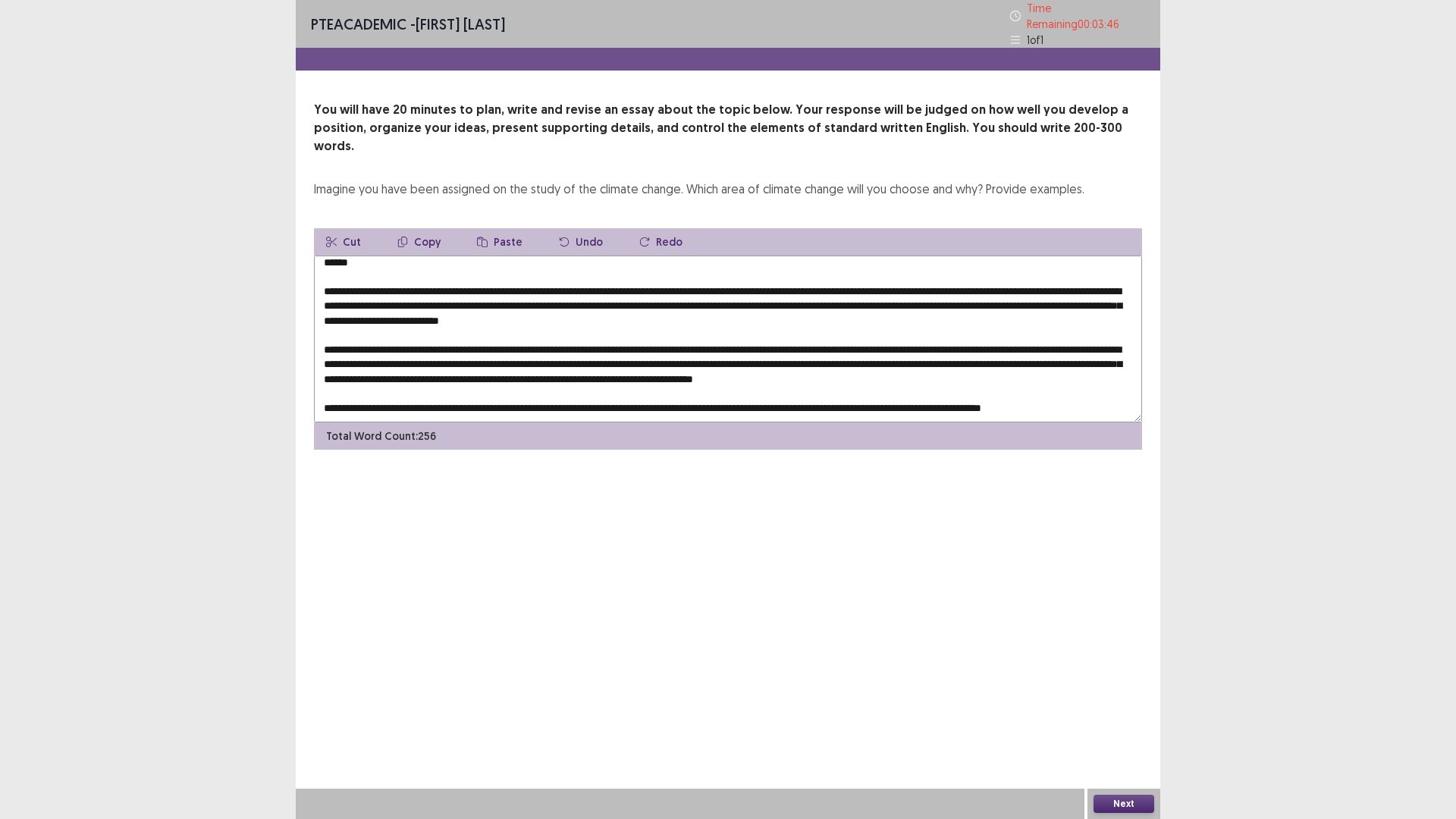 click at bounding box center [728, 339] 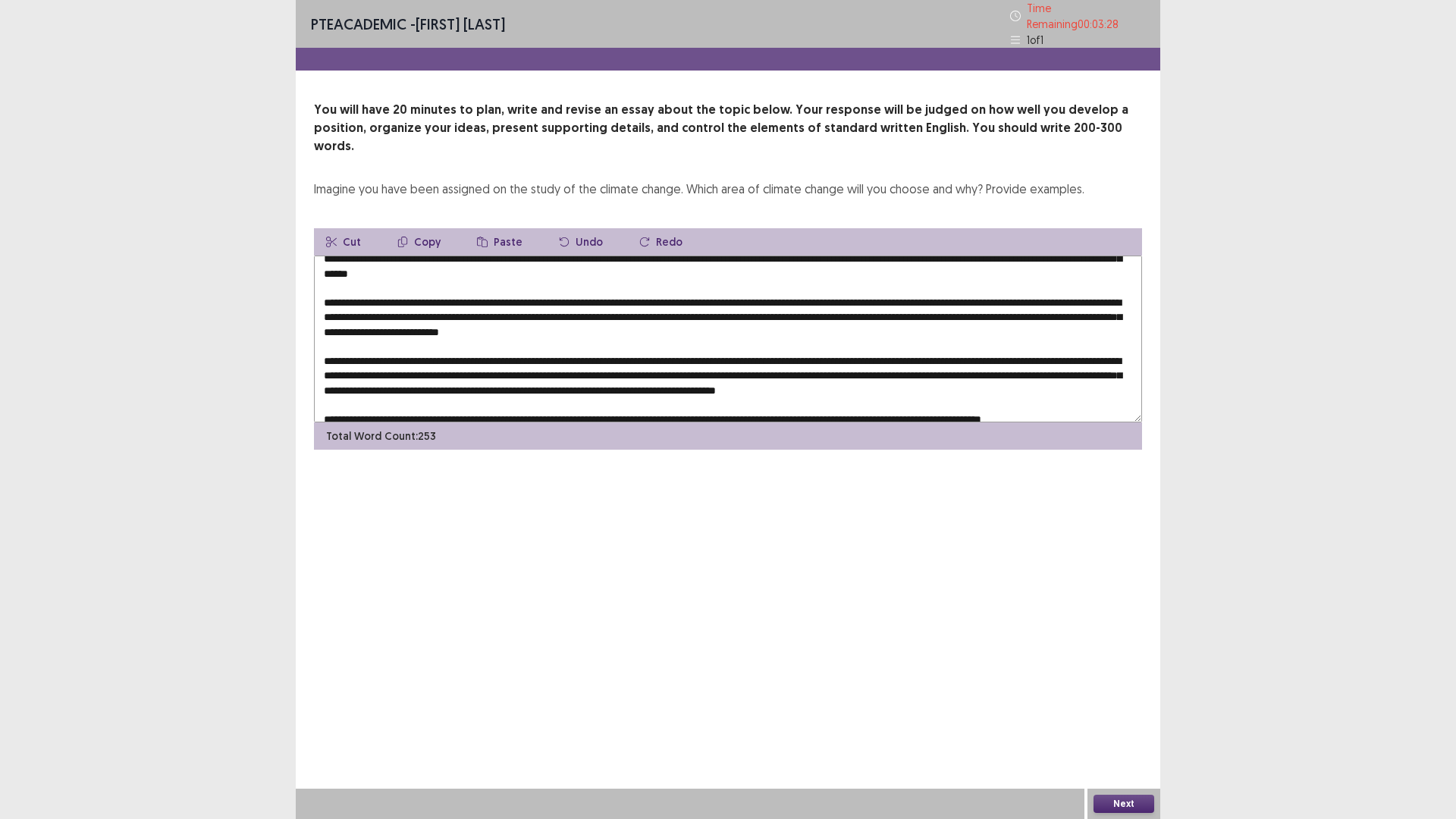 scroll, scrollTop: 26, scrollLeft: 0, axis: vertical 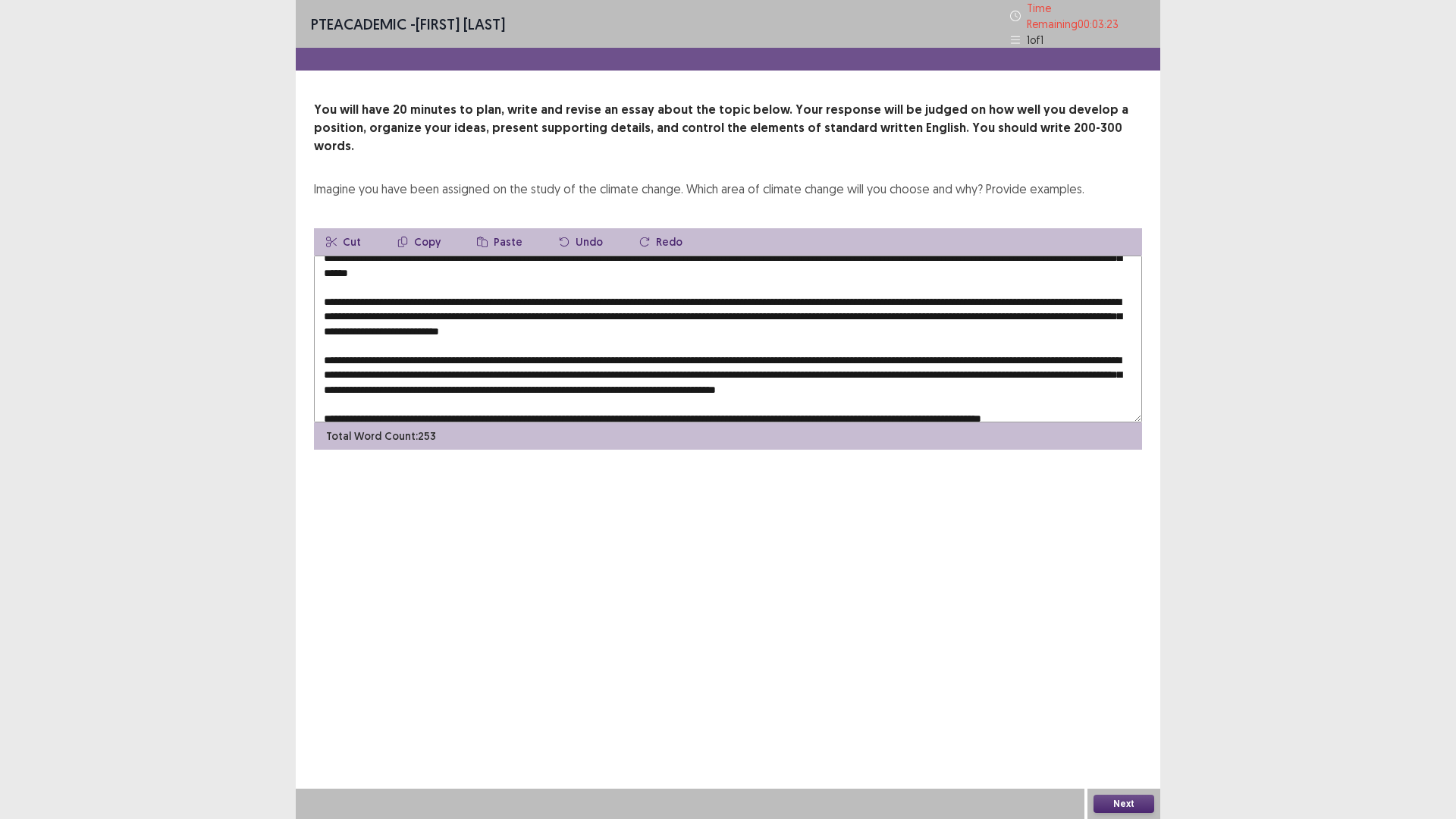 click at bounding box center (728, 339) 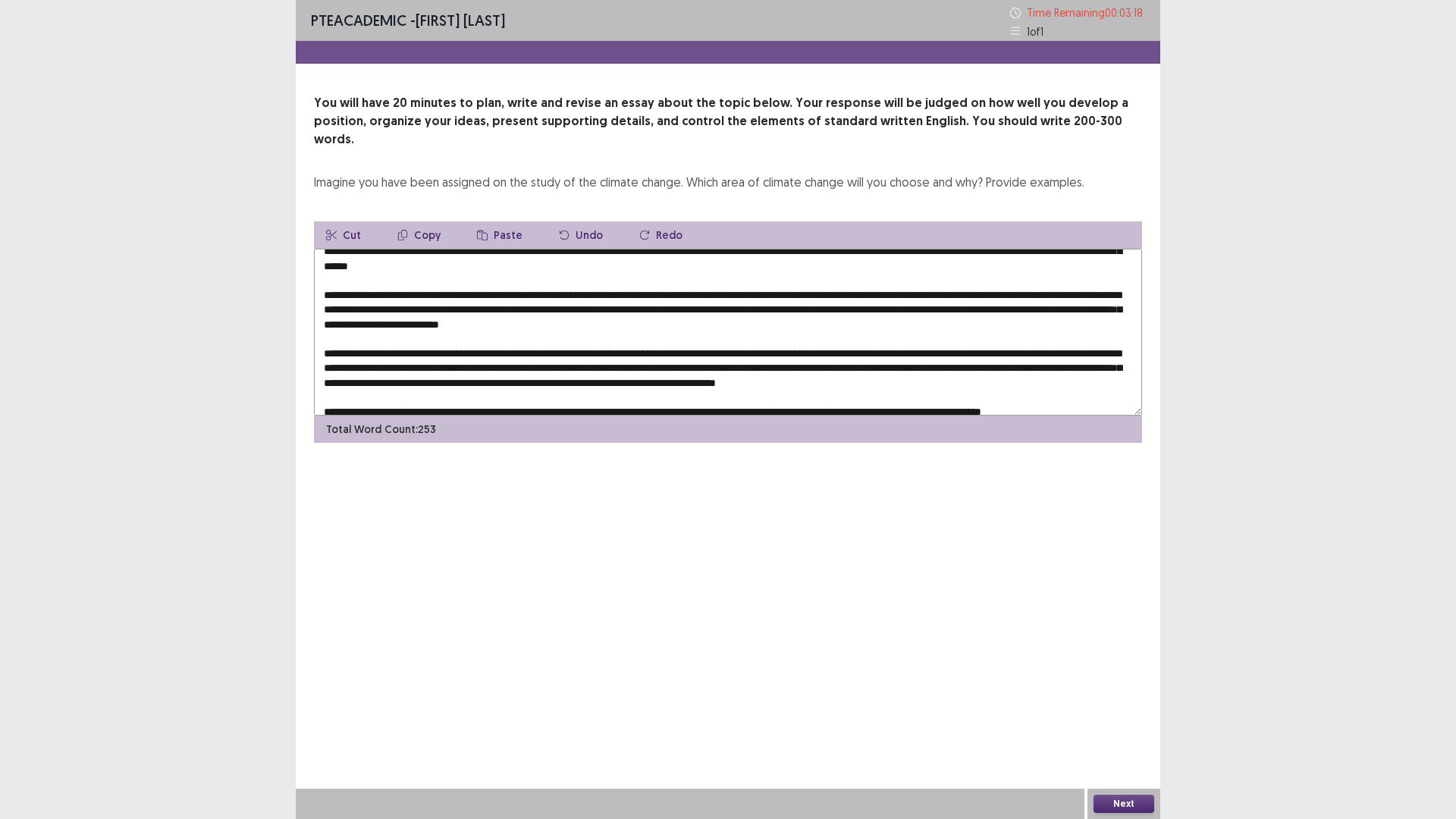 drag, startPoint x: 758, startPoint y: 337, endPoint x: 885, endPoint y: 334, distance: 127.03543 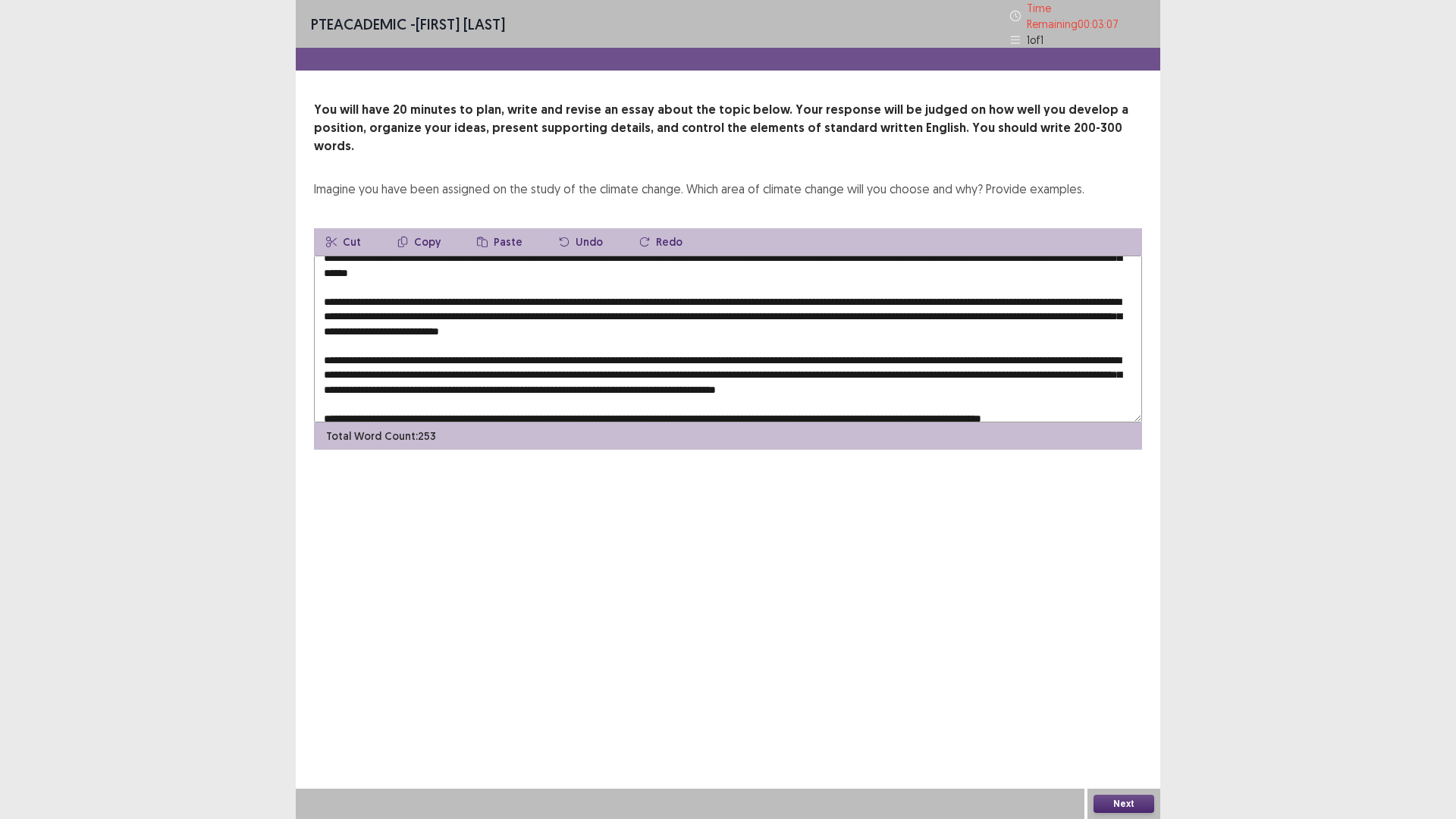 click at bounding box center (728, 339) 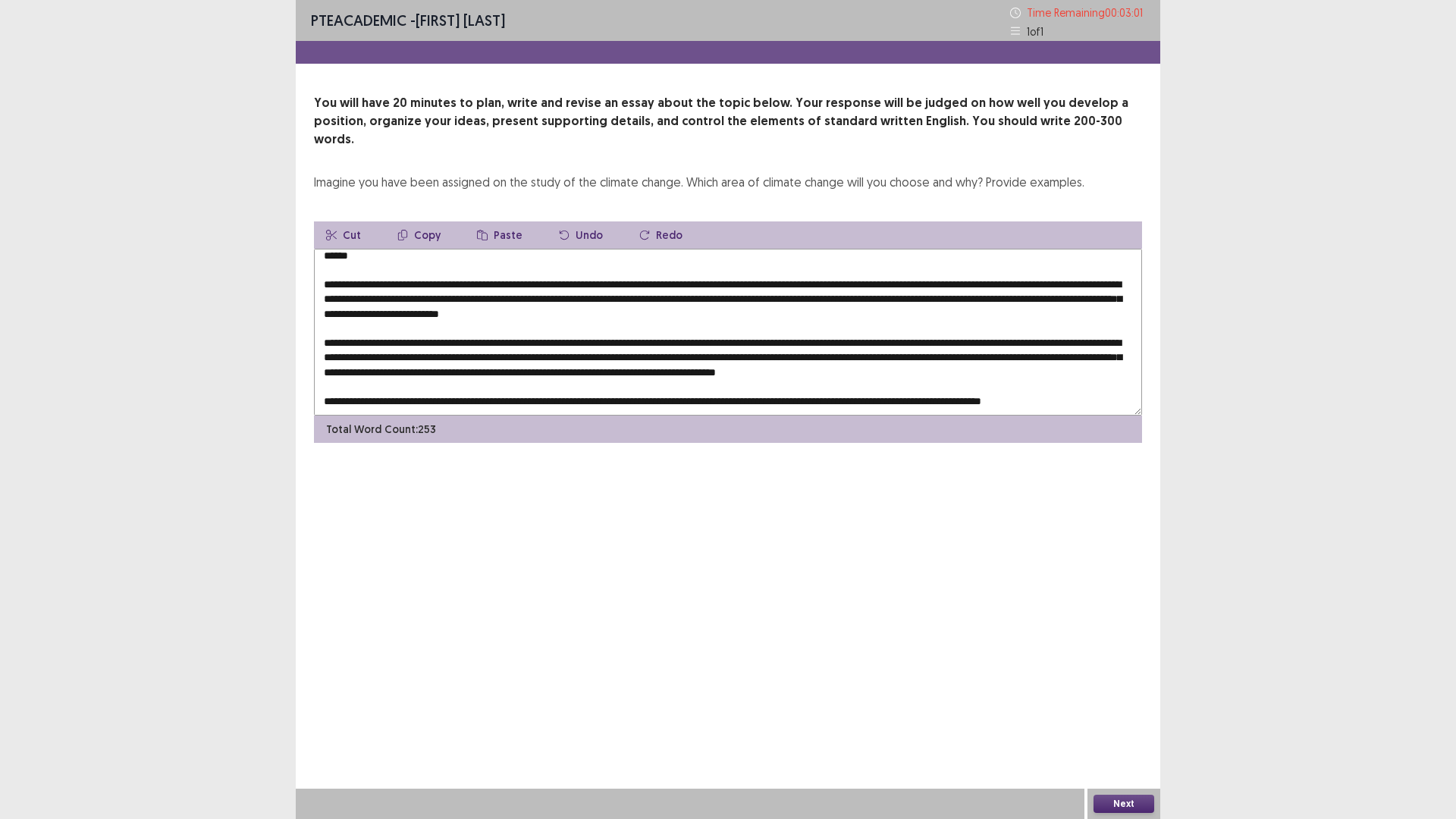scroll, scrollTop: 51, scrollLeft: 0, axis: vertical 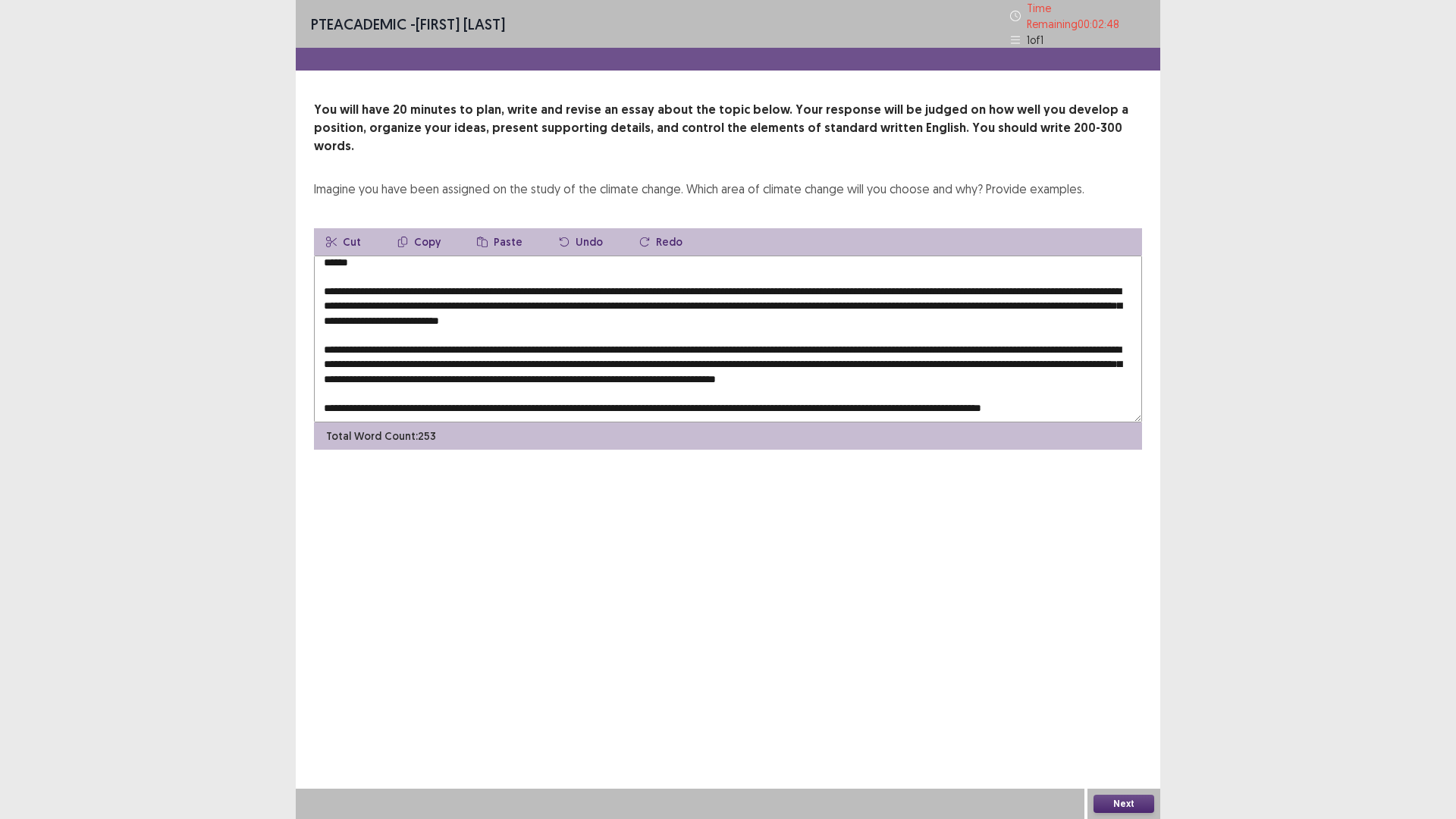 drag, startPoint x: 1028, startPoint y: 340, endPoint x: 1116, endPoint y: 341, distance: 88.00568 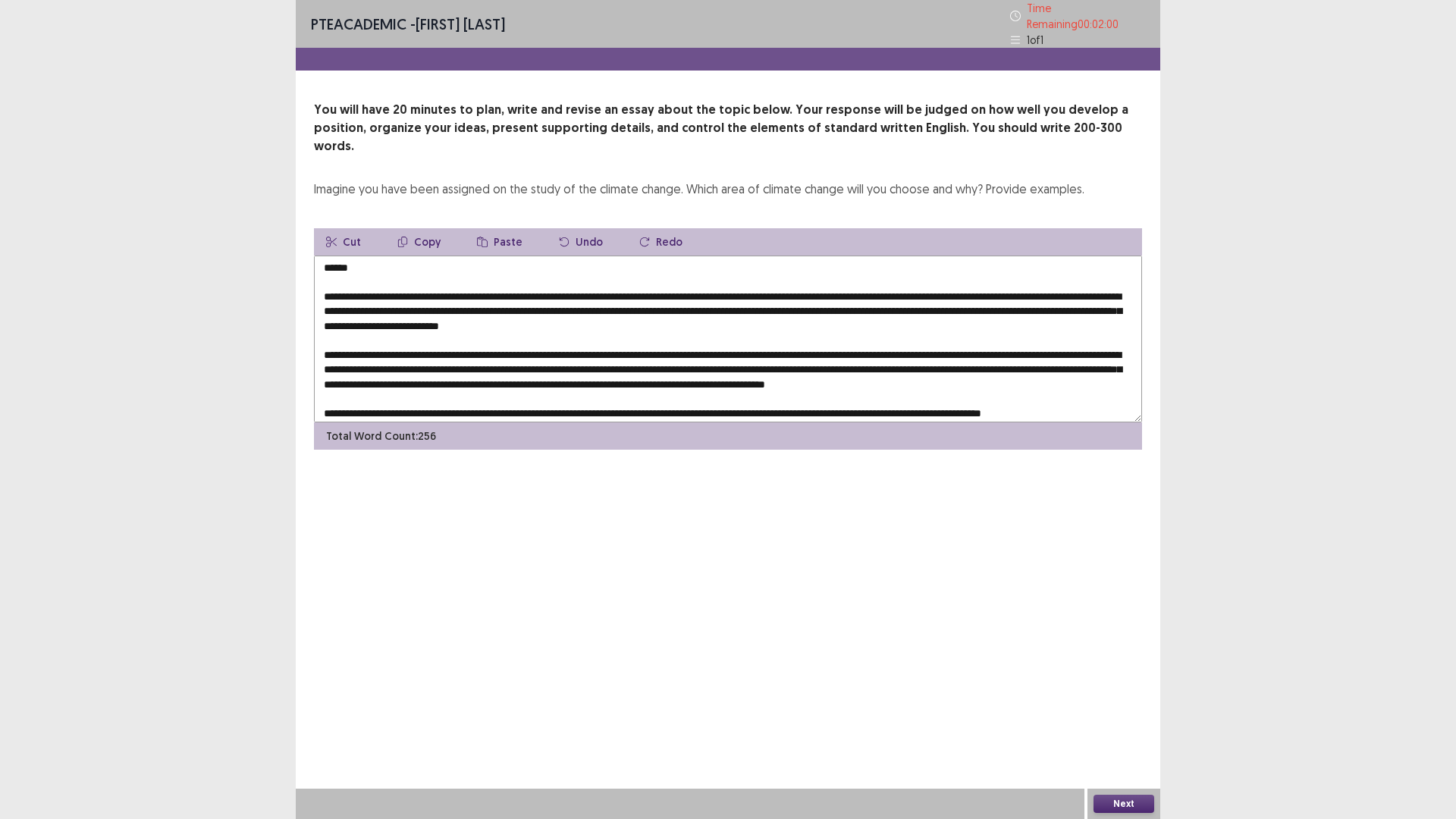 scroll, scrollTop: 0, scrollLeft: 0, axis: both 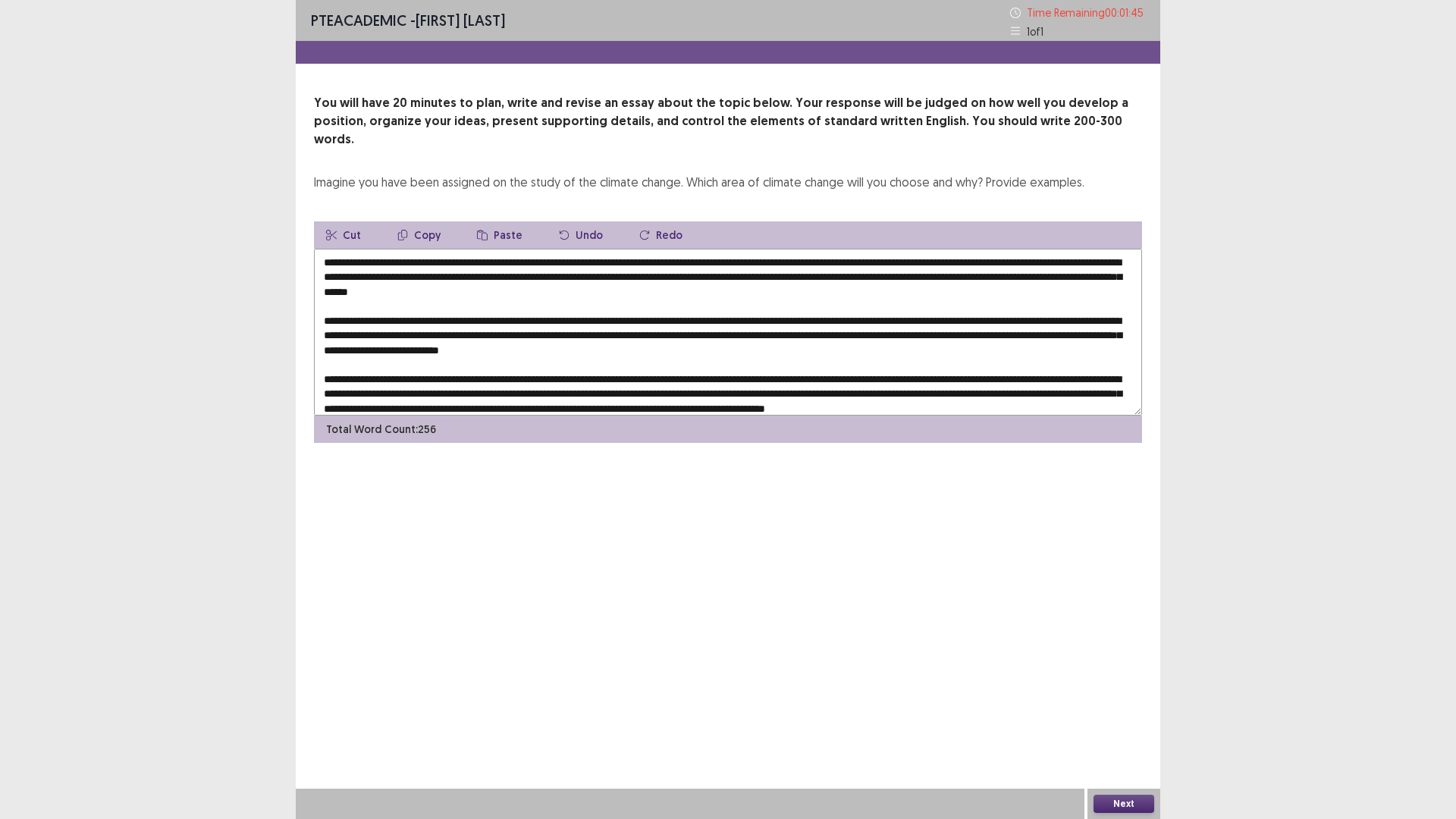 click at bounding box center [728, 332] 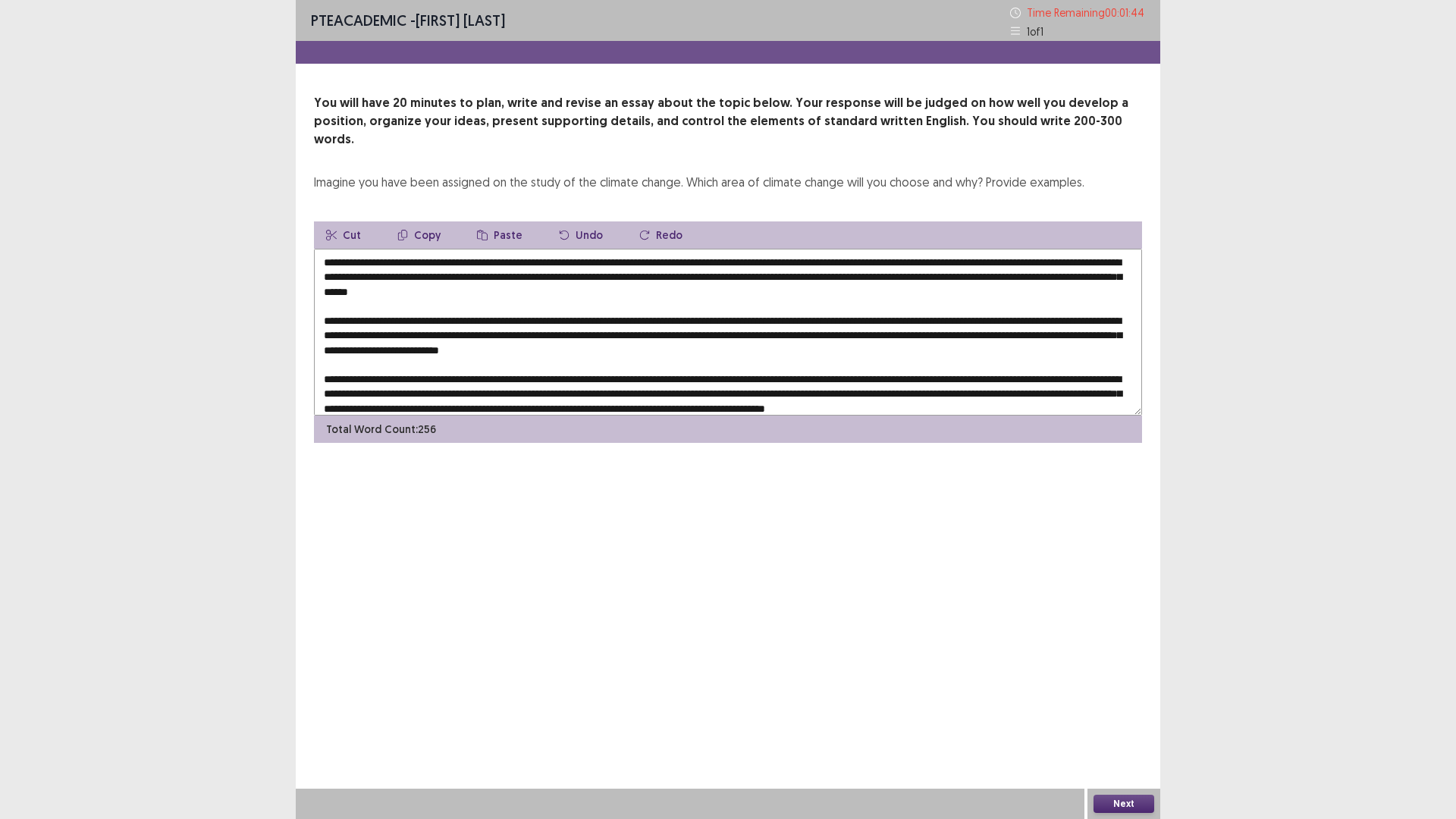 click at bounding box center [728, 332] 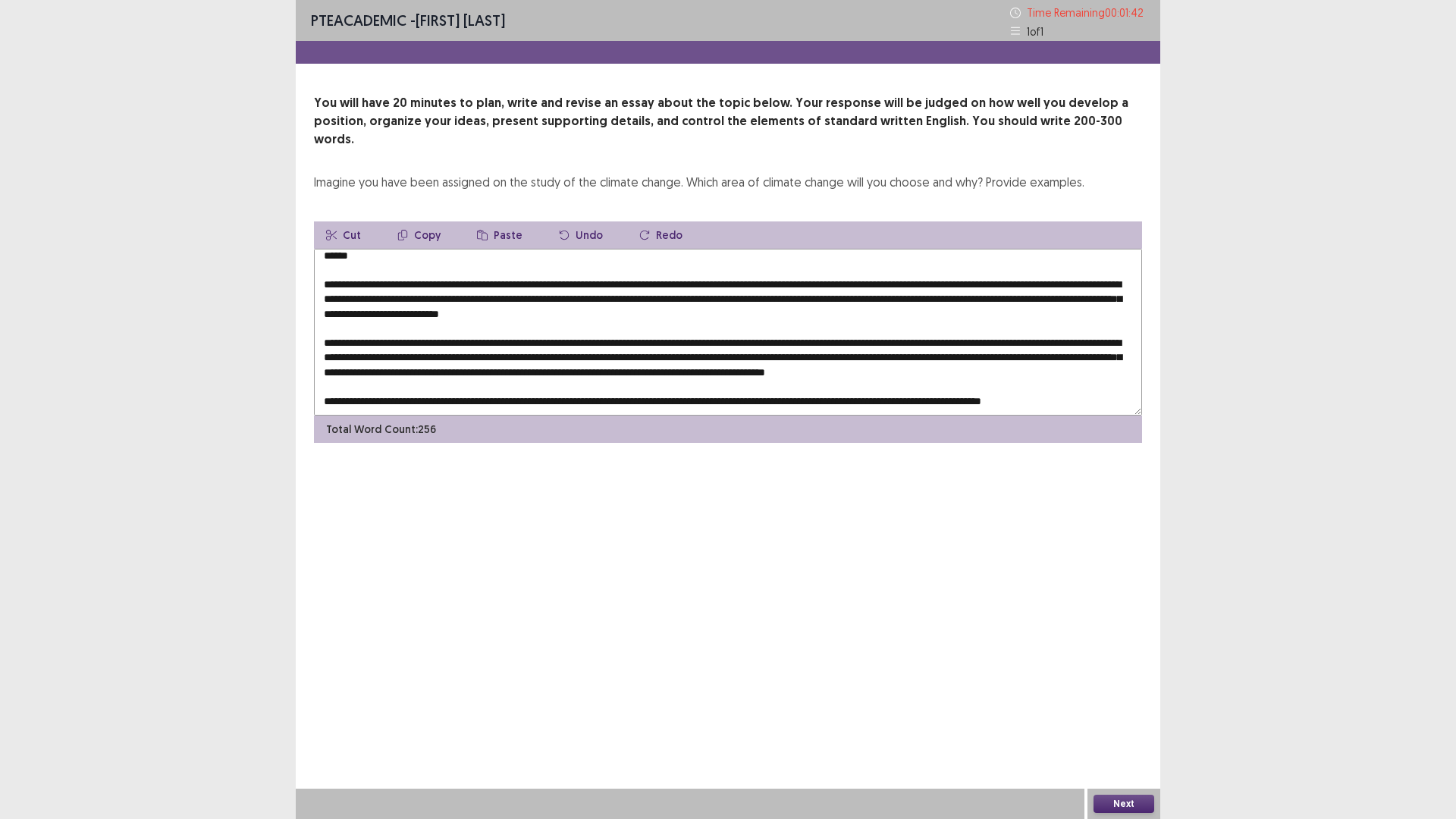 scroll, scrollTop: 51, scrollLeft: 0, axis: vertical 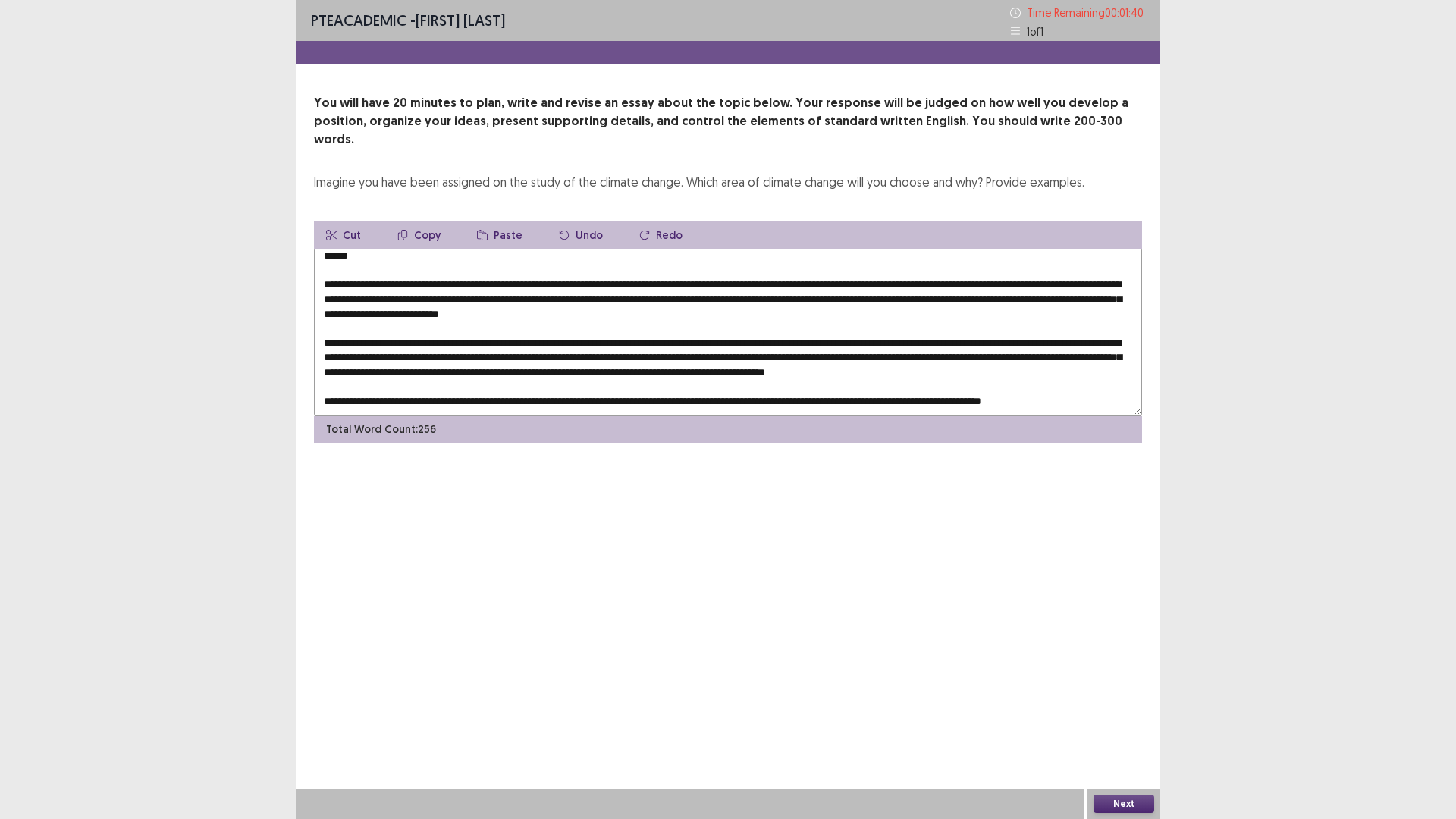 type on "**********" 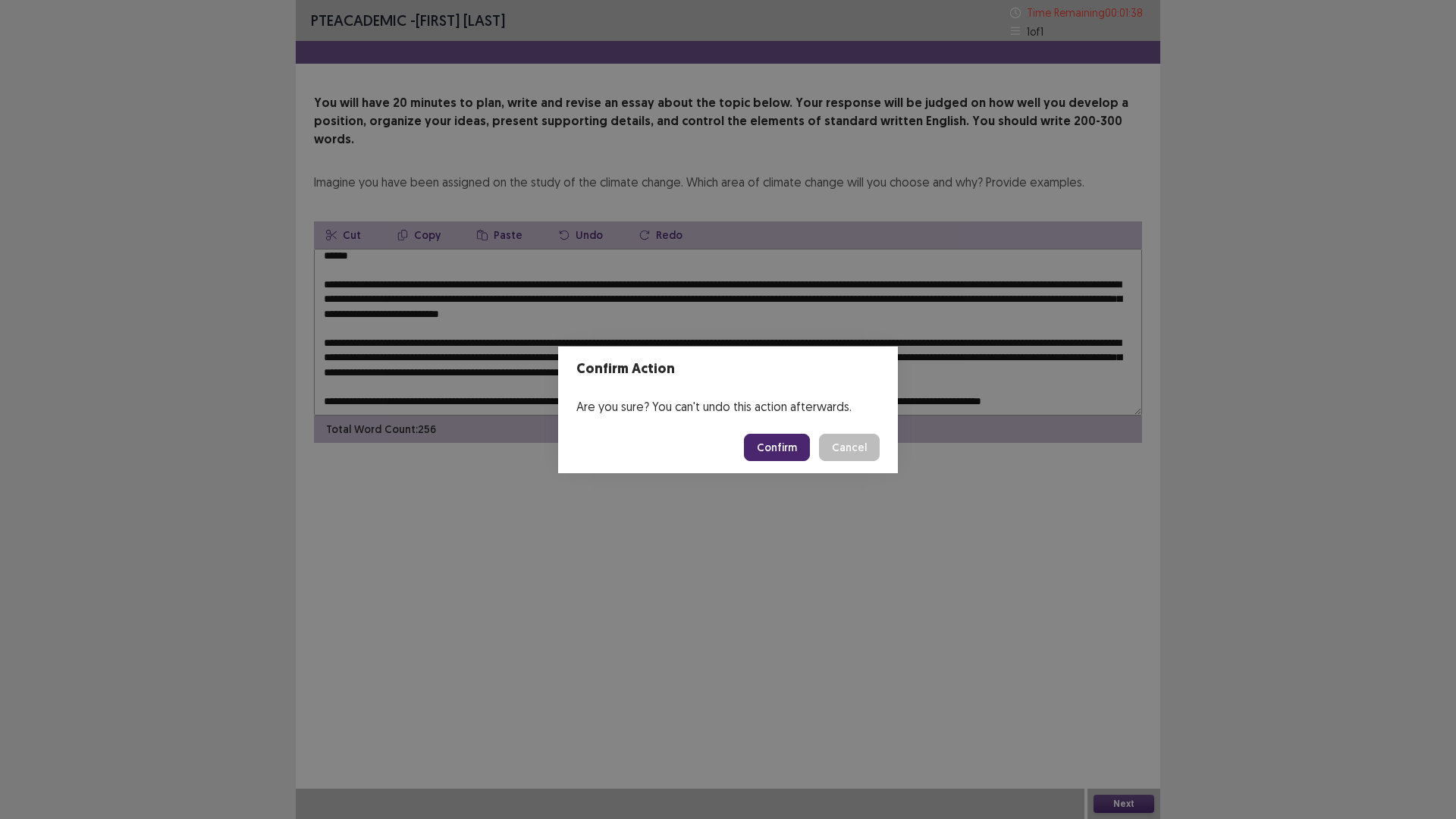 click on "Confirm" at bounding box center (777, 447) 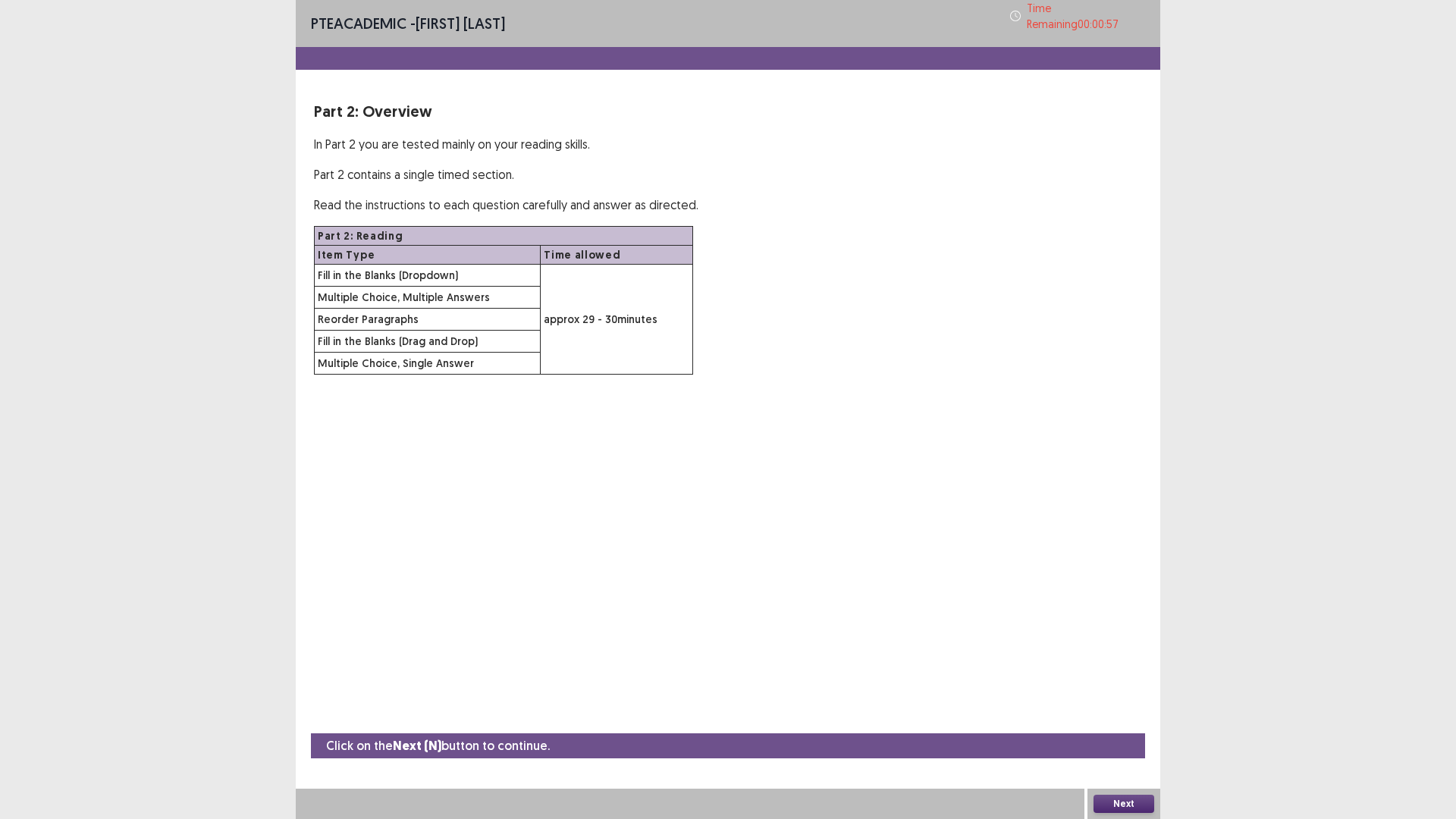 click on "Next" at bounding box center [1124, 804] 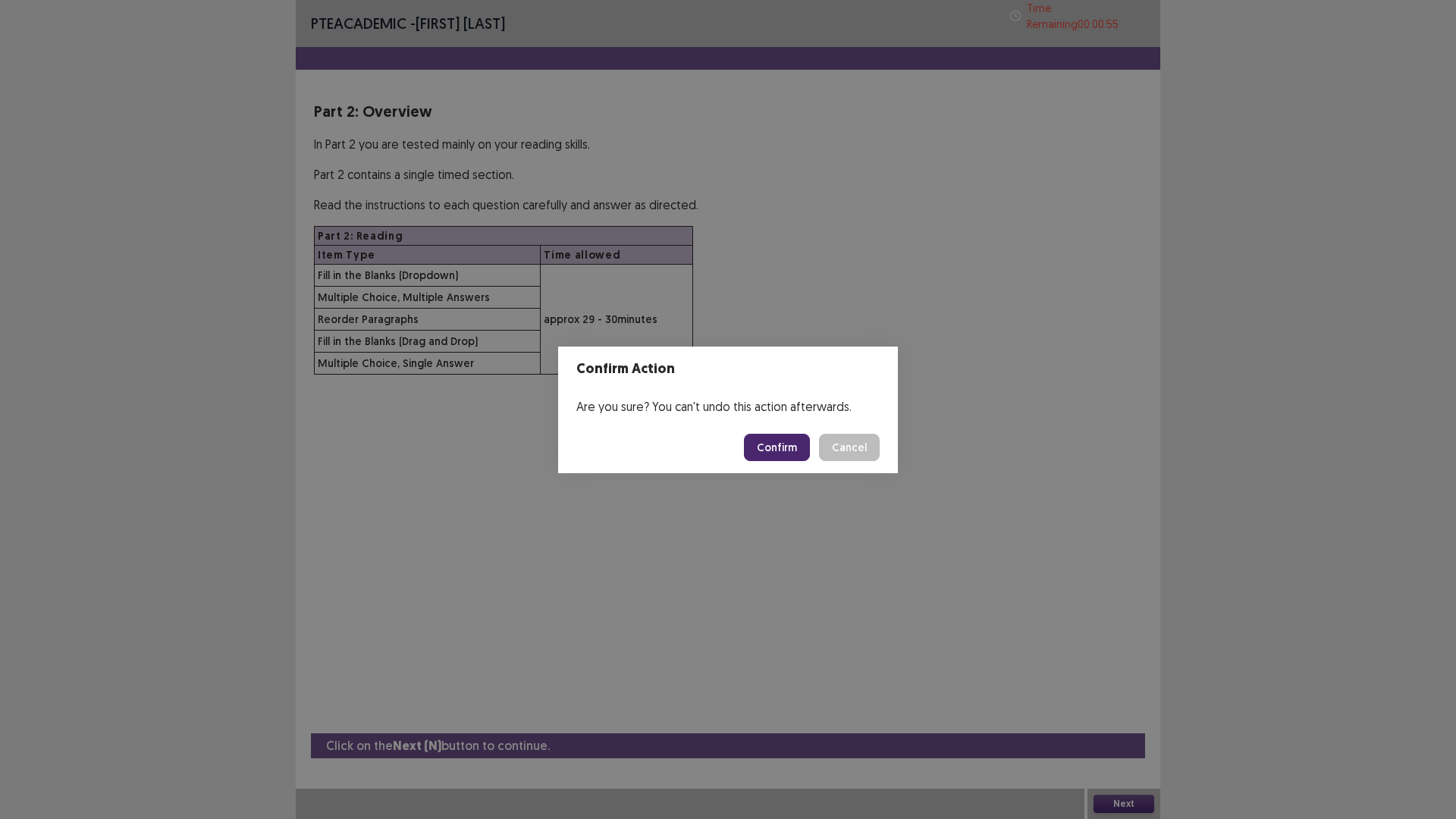 click on "Confirm" at bounding box center (777, 447) 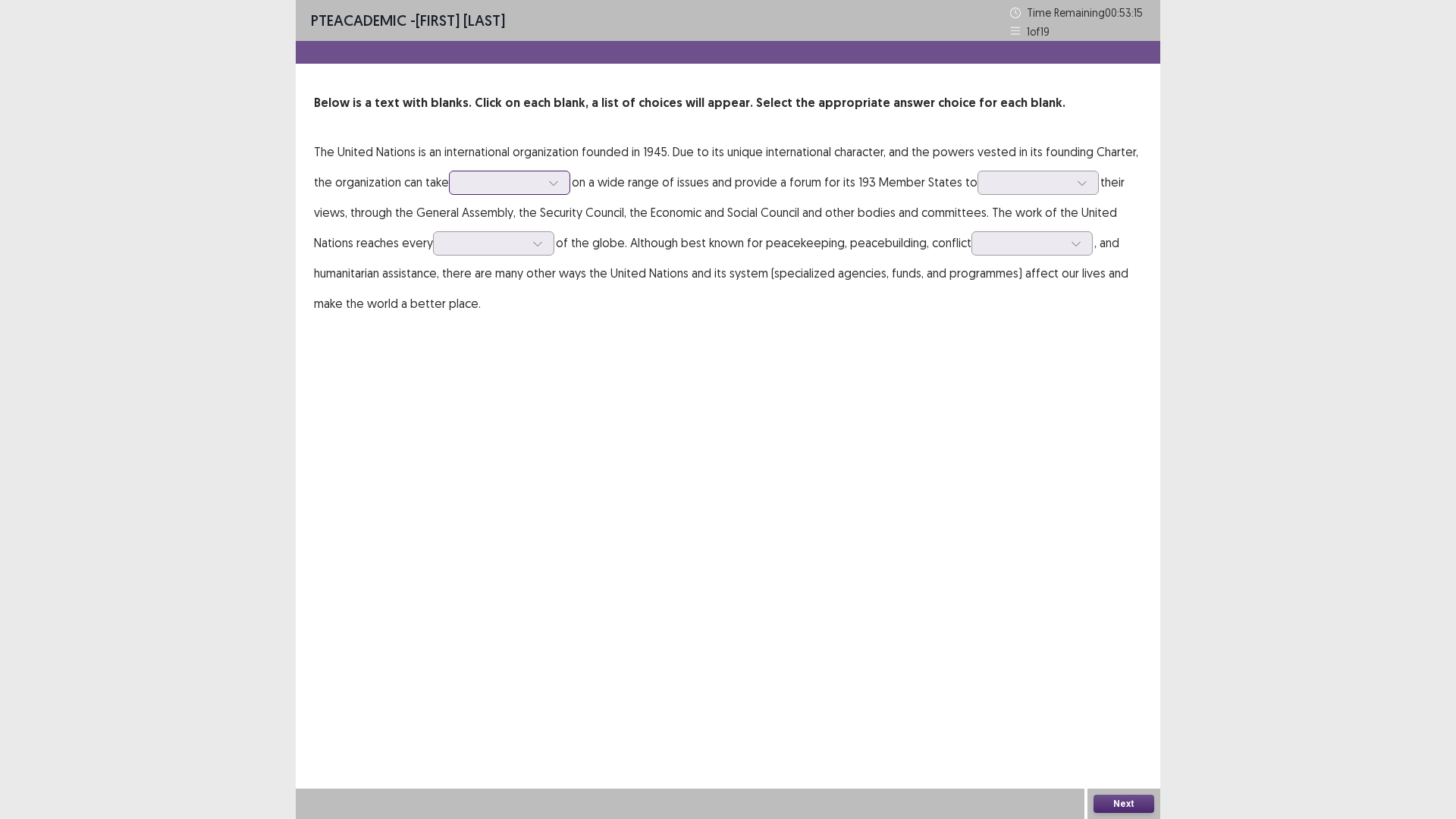 click at bounding box center (501, 182) 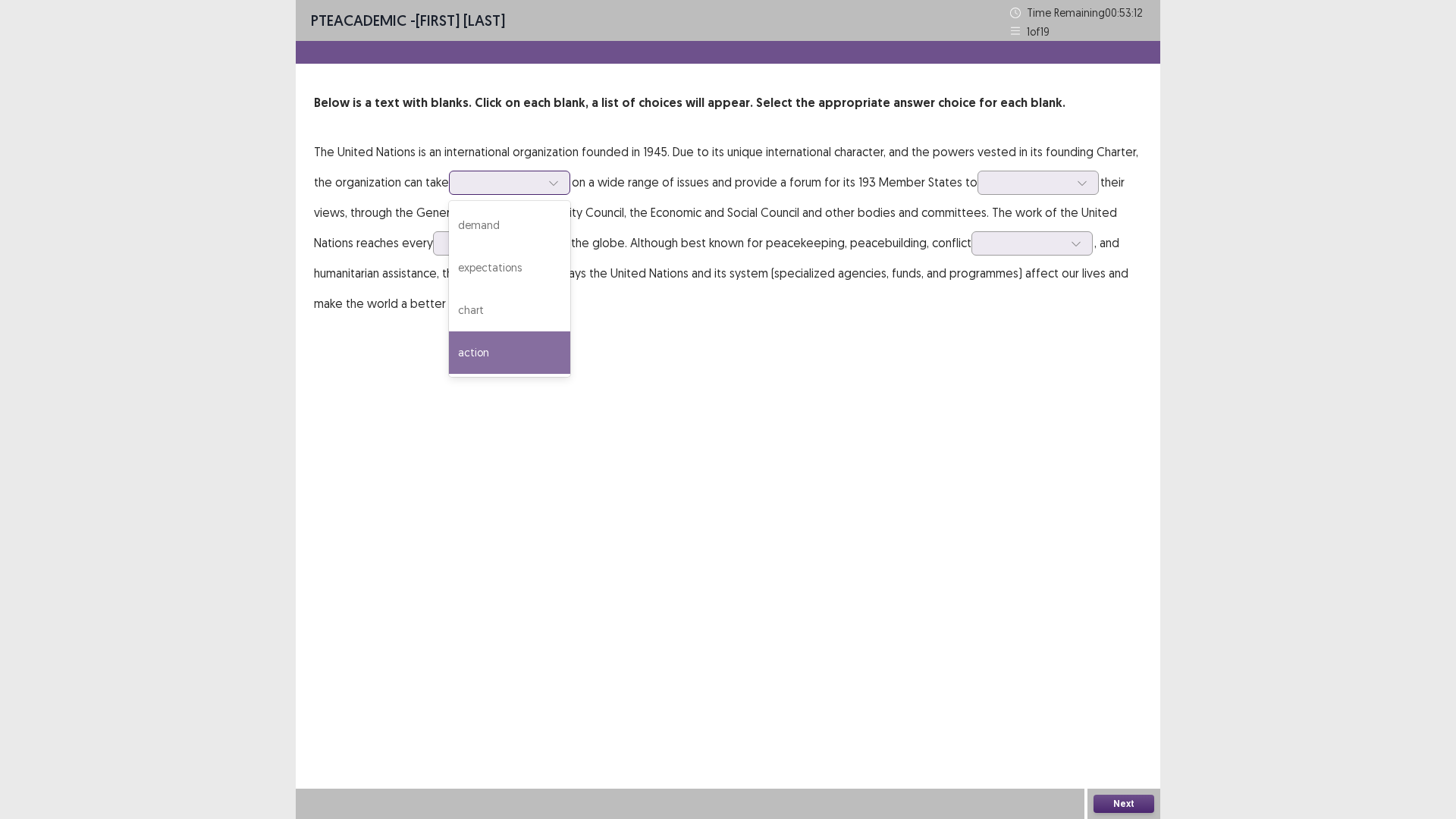 drag, startPoint x: 517, startPoint y: 356, endPoint x: 524, endPoint y: 349, distance: 9.899495 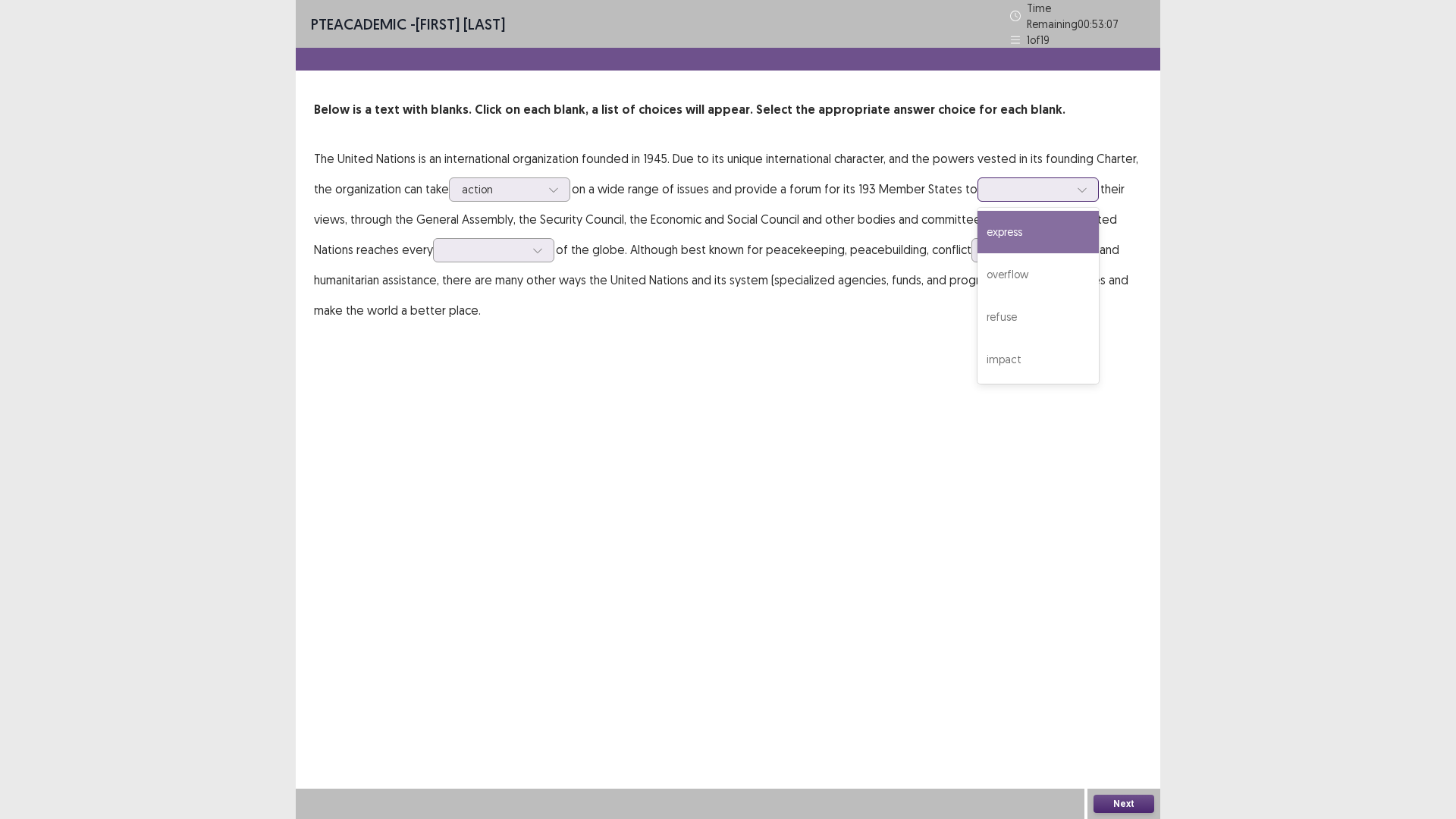 click at bounding box center (1030, 189) 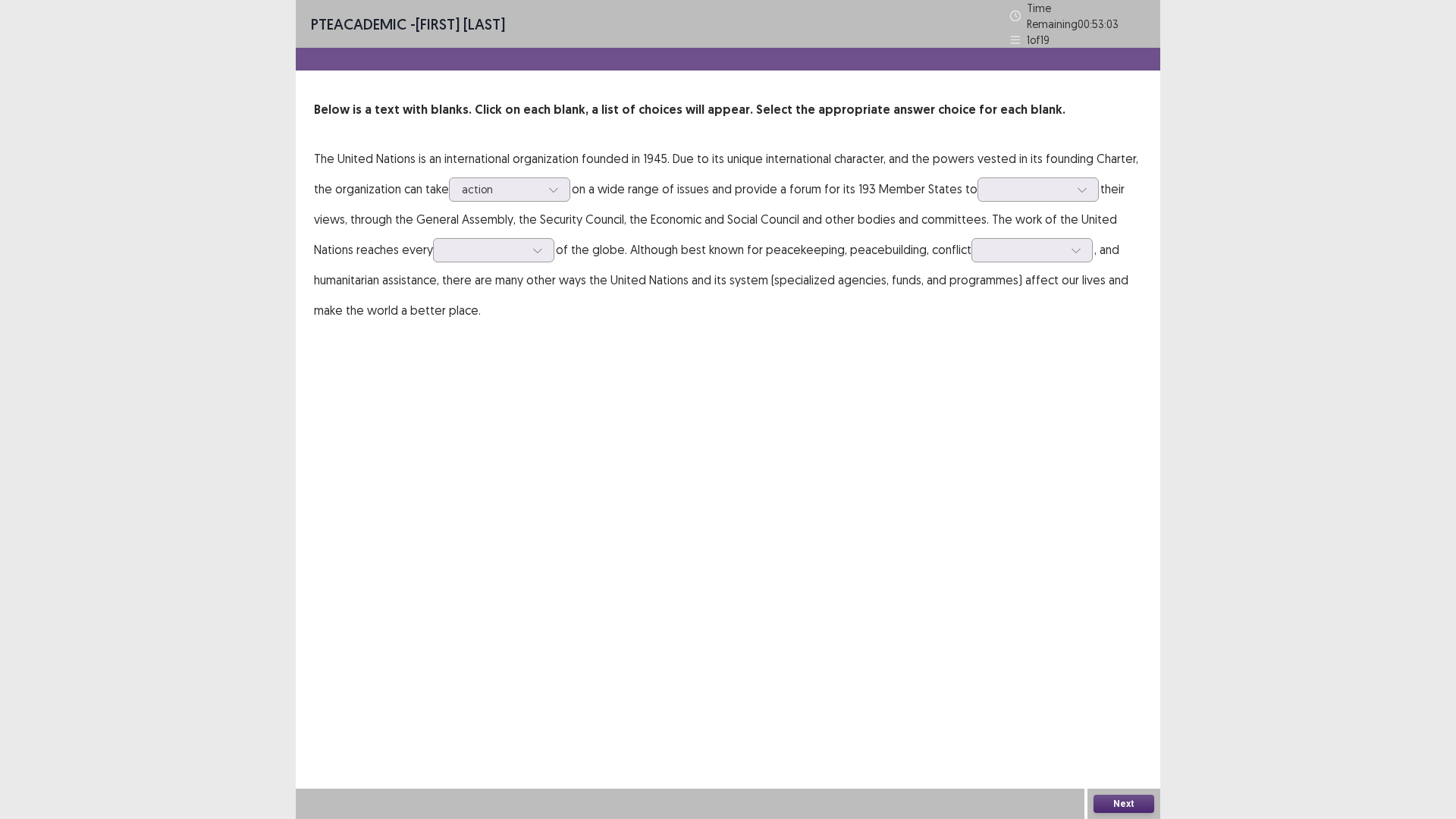 click on "The United Nations is an international organization founded in 1945. Due to its unique international character, and the powers vested in its founding Charter, the organization can take  action  on a wide range of issues and provide a forum for its 193 Member States to    their views, through the General Assembly, the Security Council, the Economic and Social Council and other bodies and committees. The work of the United Nations reaches every    of the globe. Although best known for peacekeeping, peacebuilding, conflict  , and humanitarian assistance, there are many other ways the United Nations and its system (specialized agencies, funds, and programmes) affect our lives and make the world a better place." at bounding box center [728, 234] 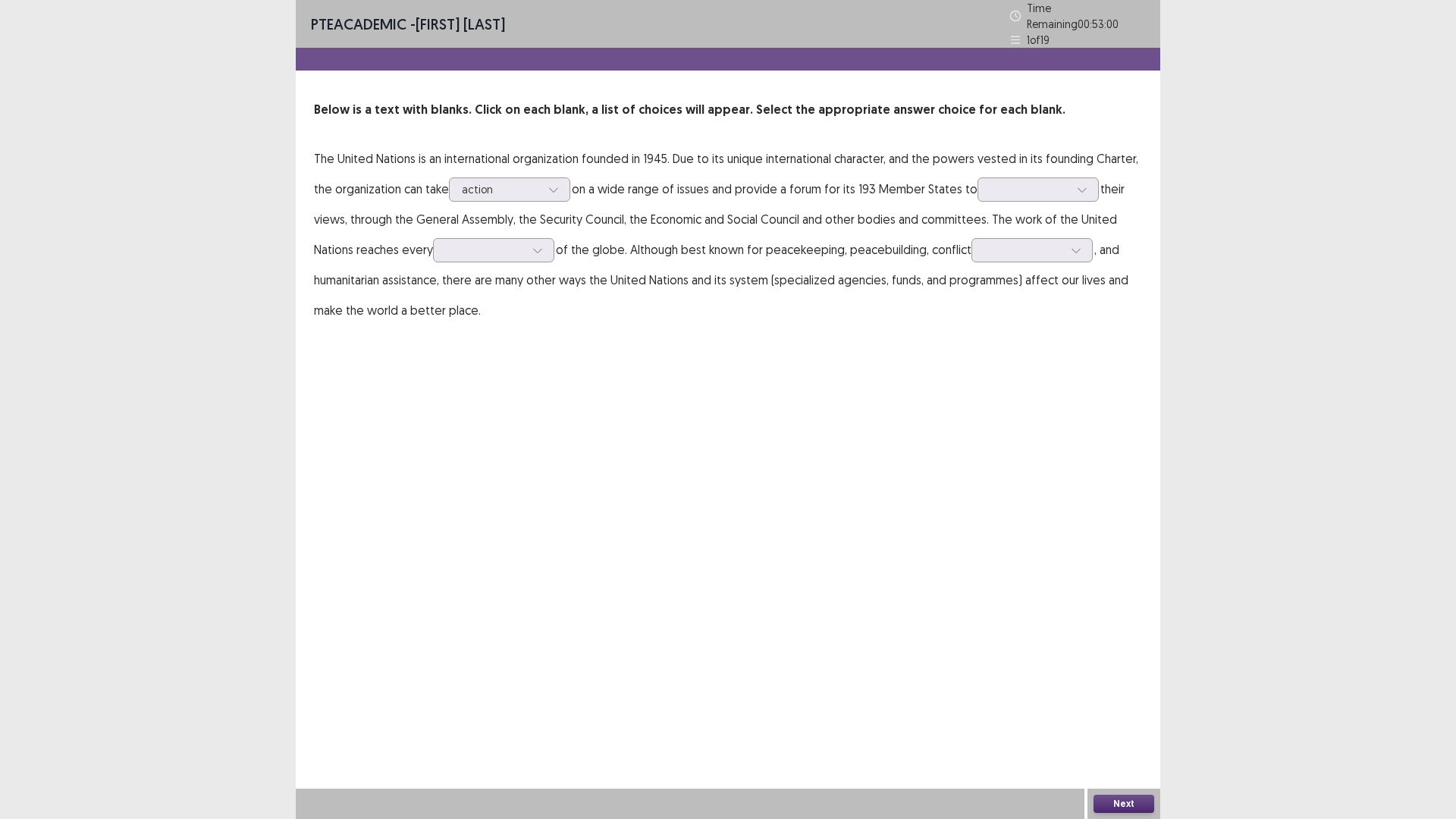 drag, startPoint x: 325, startPoint y: 212, endPoint x: 337, endPoint y: 215, distance: 12.369317 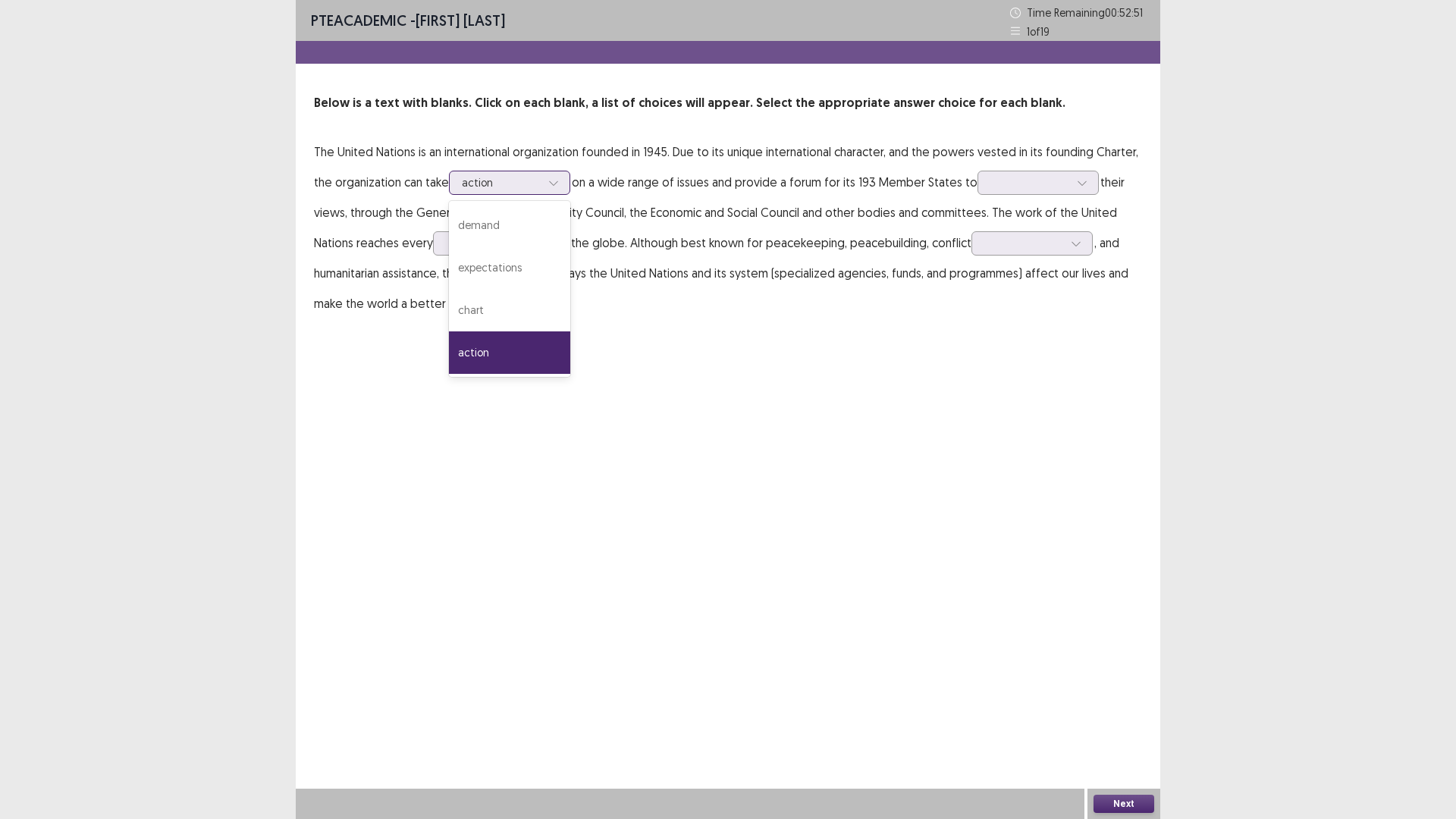 click at bounding box center (501, 182) 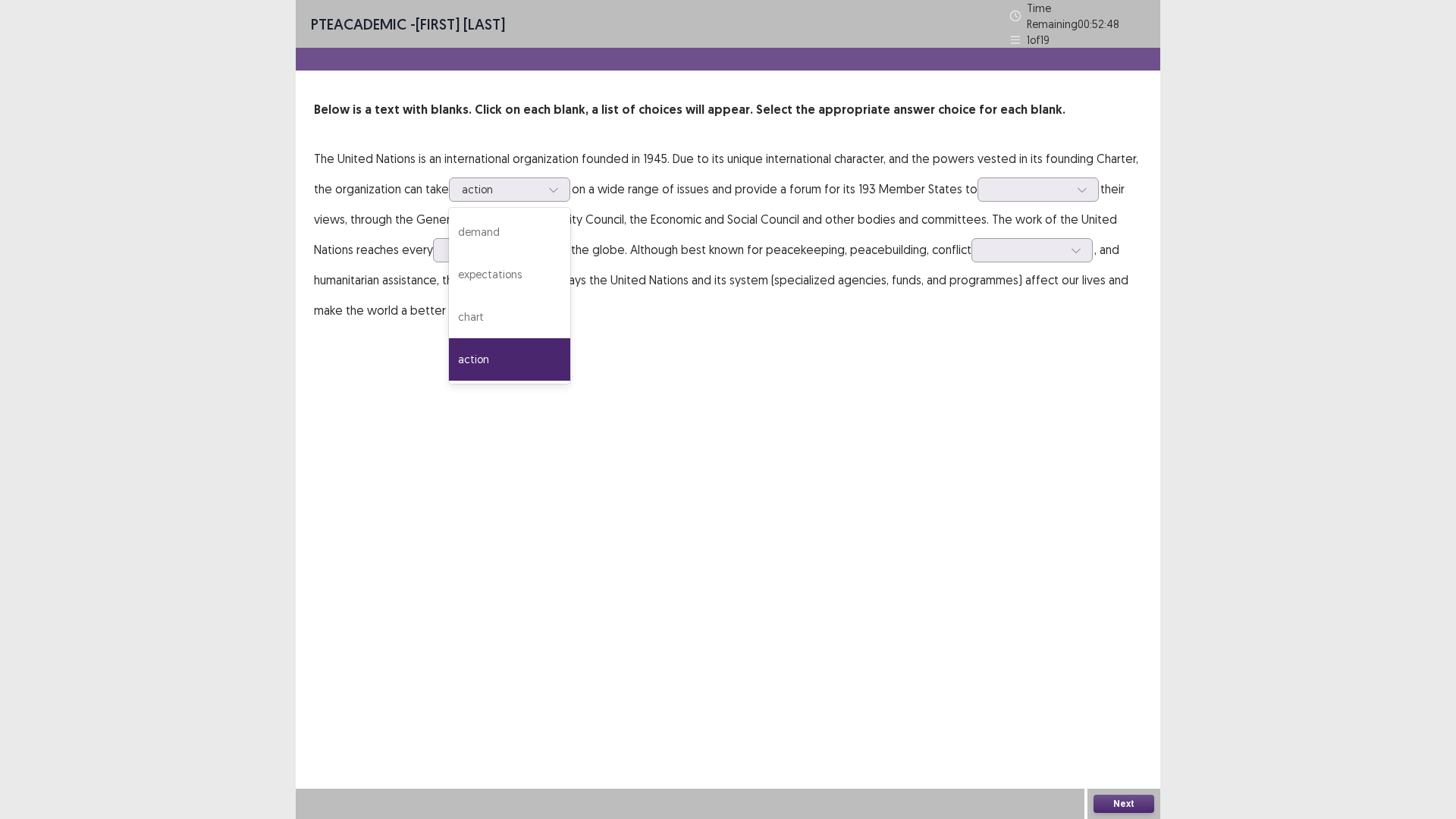 click on "The United Nations is an international organization founded in 1945. Due to its unique international character, and the powers vested in its founding Charter, the organization can take  action selected, 4 of 4. 4 results available. Use Up and Down to choose options, press Enter to select the currently focused option, press Escape to exit the menu, press Tab to select the option and exit the menu. action demand expectations chart action  on a wide range of issues and provide a forum for its 193 Member States to    their views, through the General Assembly, the Security Council, the Economic and Social Council and other bodies and committees. The work of the United Nations reaches every    of the globe. Although best known for peacekeeping, peacebuilding, conflict  , and humanitarian assistance, there are many other ways the United Nations and its system (specialized agencies, funds, and programmes) affect our lives and make the world a better place." at bounding box center [728, 234] 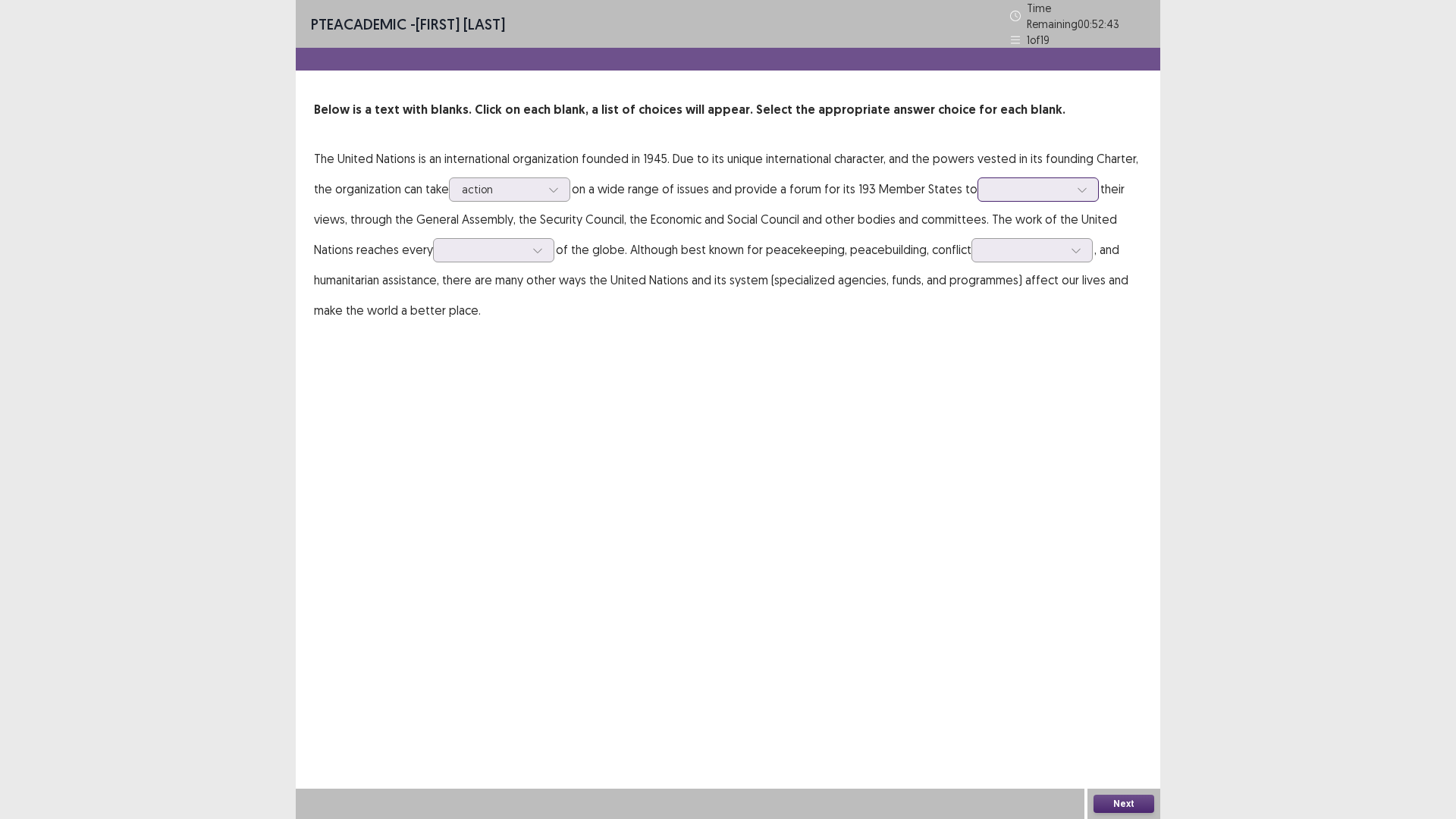 click at bounding box center [1030, 189] 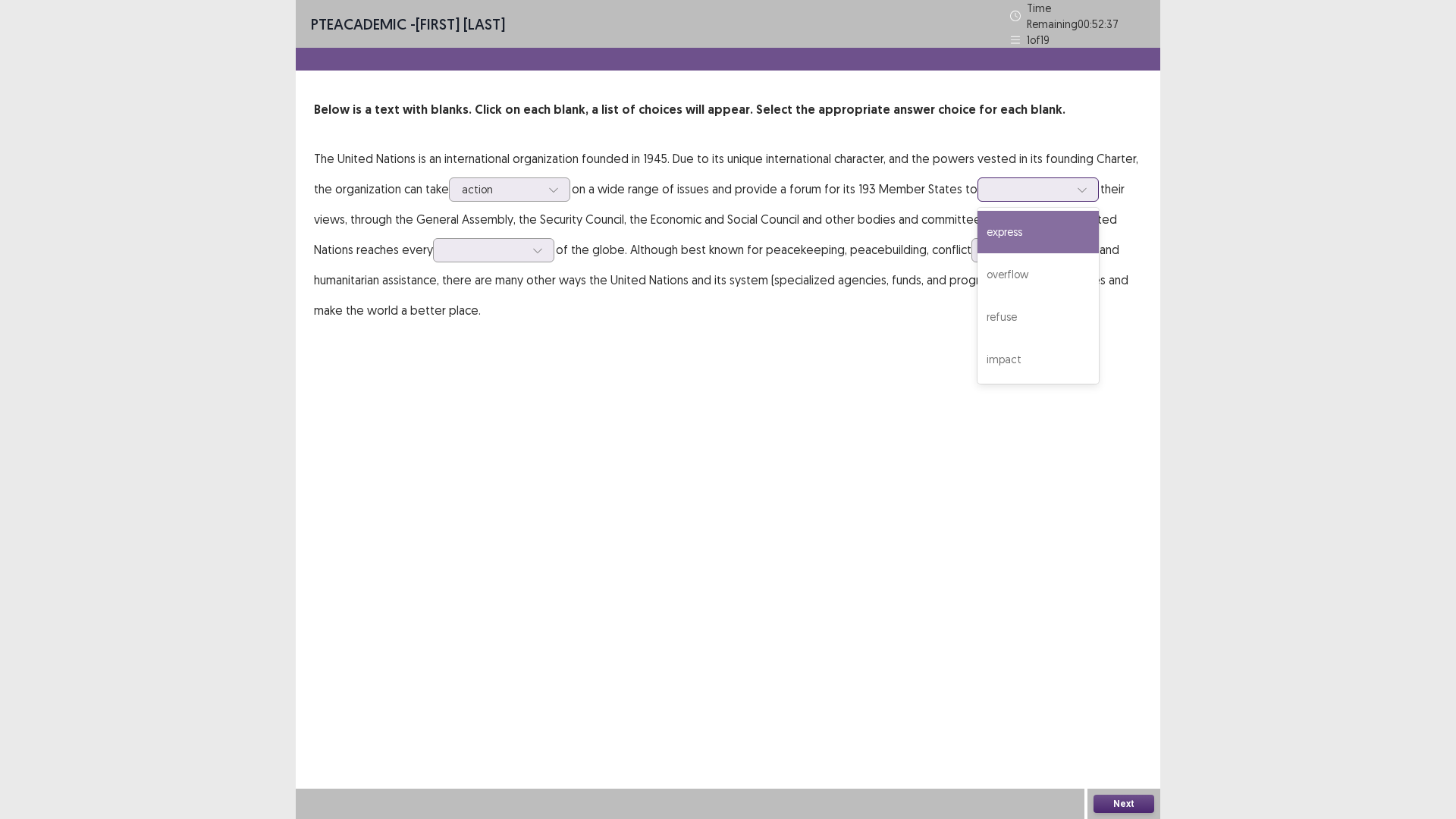 click on "express" at bounding box center [1038, 232] 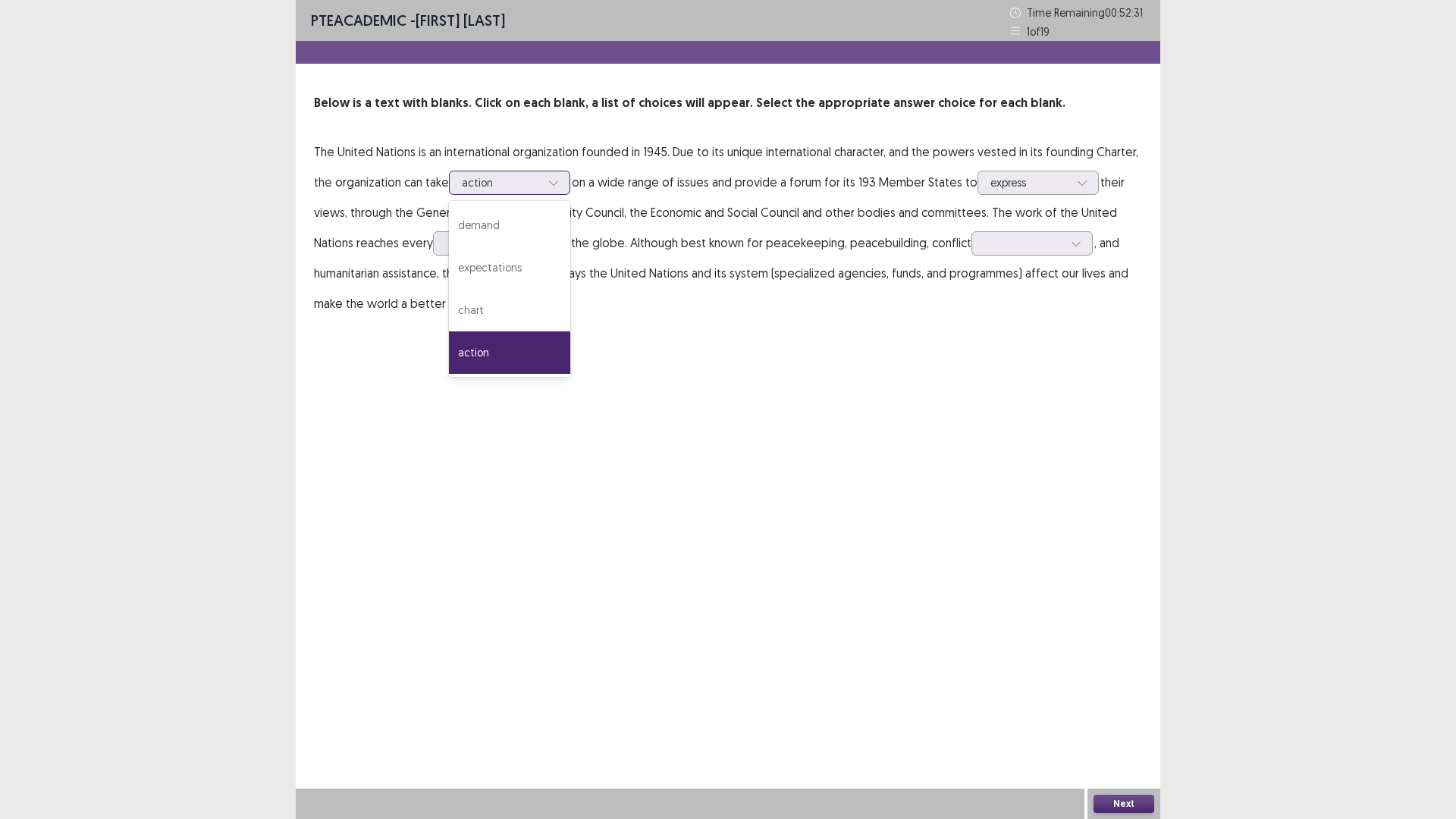 click at bounding box center (501, 182) 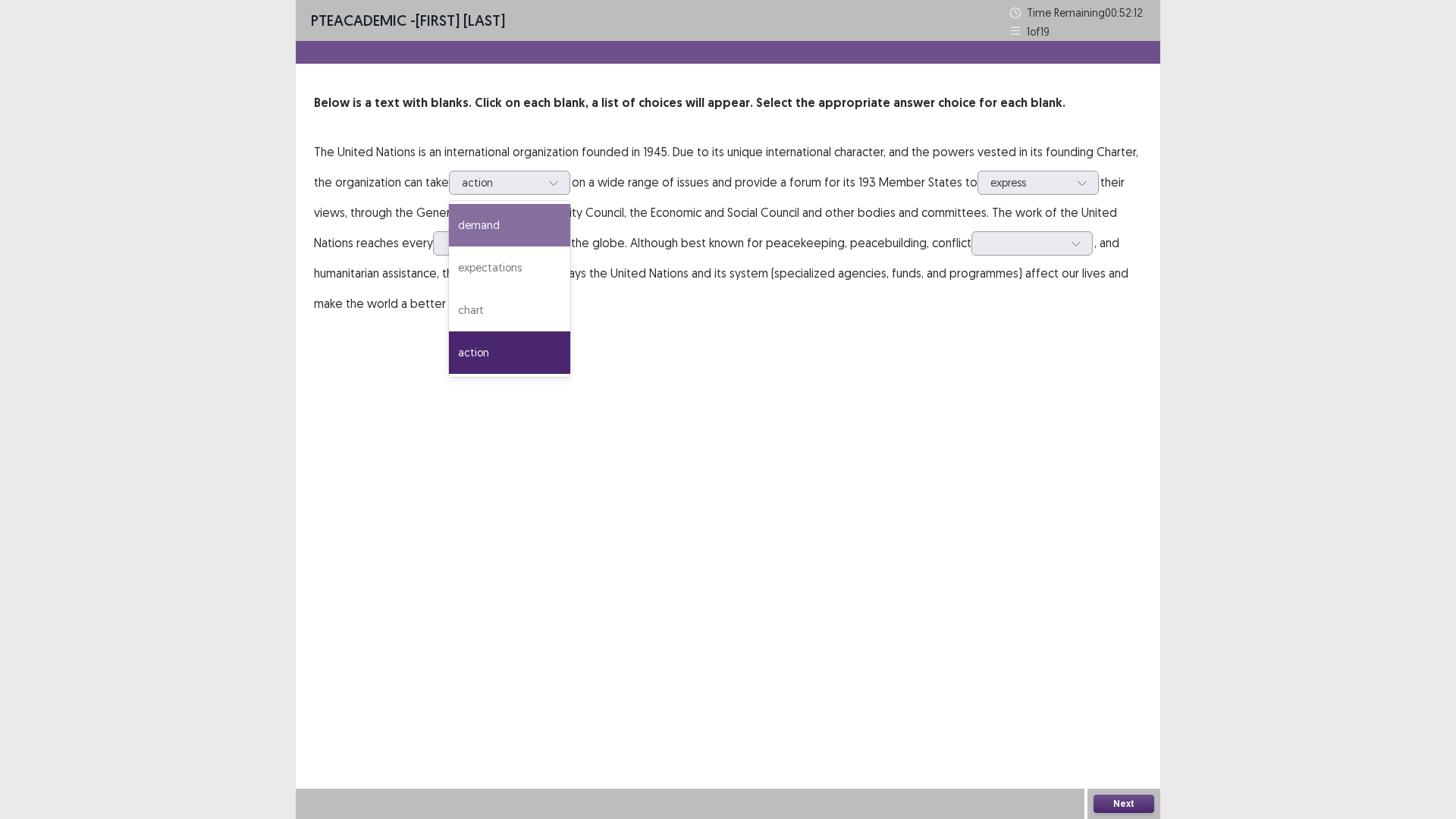click on "The United Nations is an international organization founded in 1945. Due to its unique international character, and the powers vested in its founding Charter, the organization can take  demand, 1 of 4. 4 results available. Use Up and Down to choose options, press Enter to select the currently focused option, press Escape to exit the menu, press Tab to select the option and exit the menu. action demand expectations chart action  on a wide range of issues and provide a forum for its 193 Member States to   express  their views, through the General Assembly, the Security Council, the Economic and Social Council and other bodies and committees. The work of the United Nations reaches every    of the globe. Although best known for peacekeeping, peacebuilding, conflict  , and humanitarian assistance, there are many other ways the United Nations and its system (specialized agencies, funds, and programmes) affect our lives and make the world a better place." at bounding box center (728, 228) 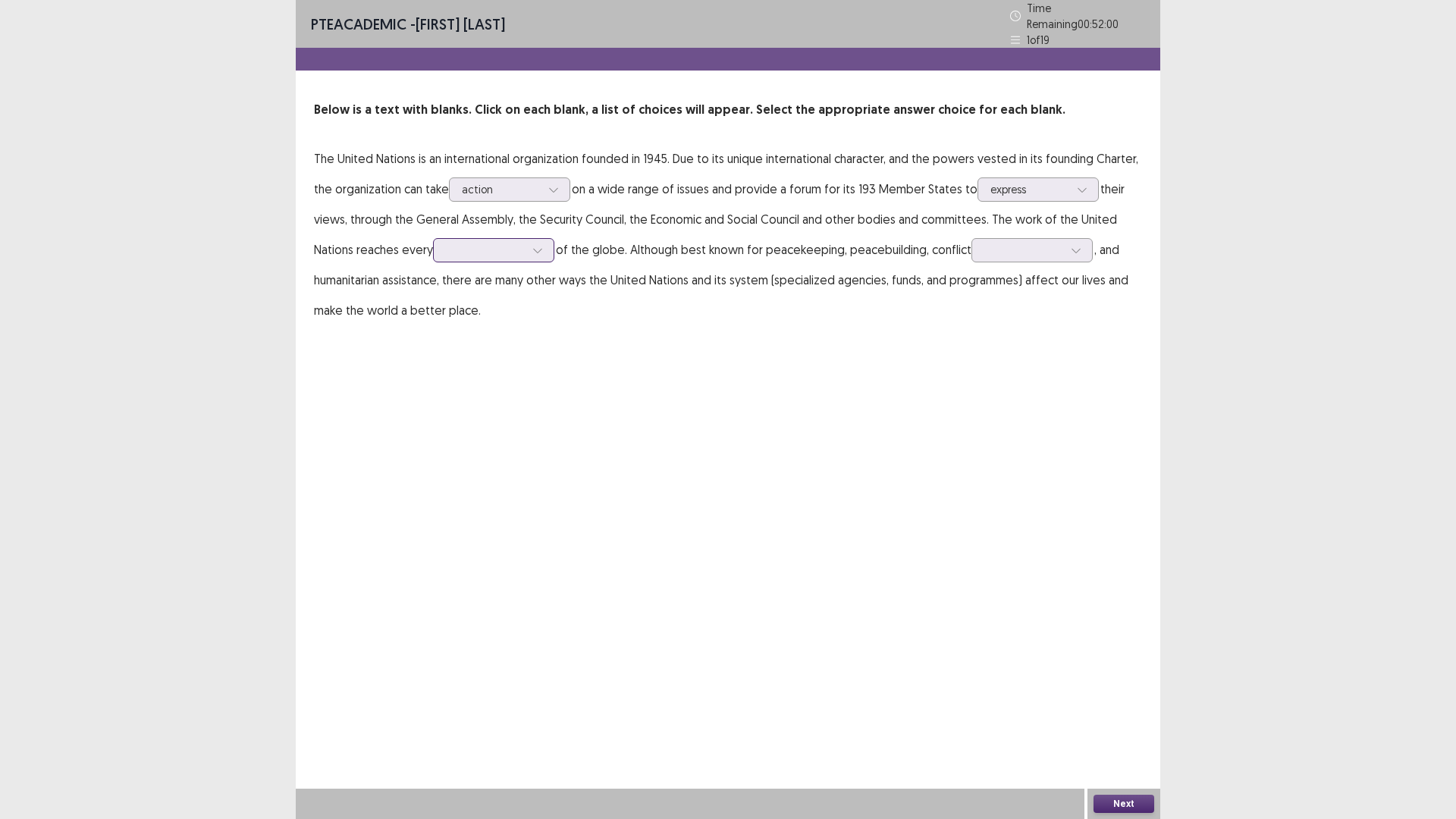 click at bounding box center [485, 249] 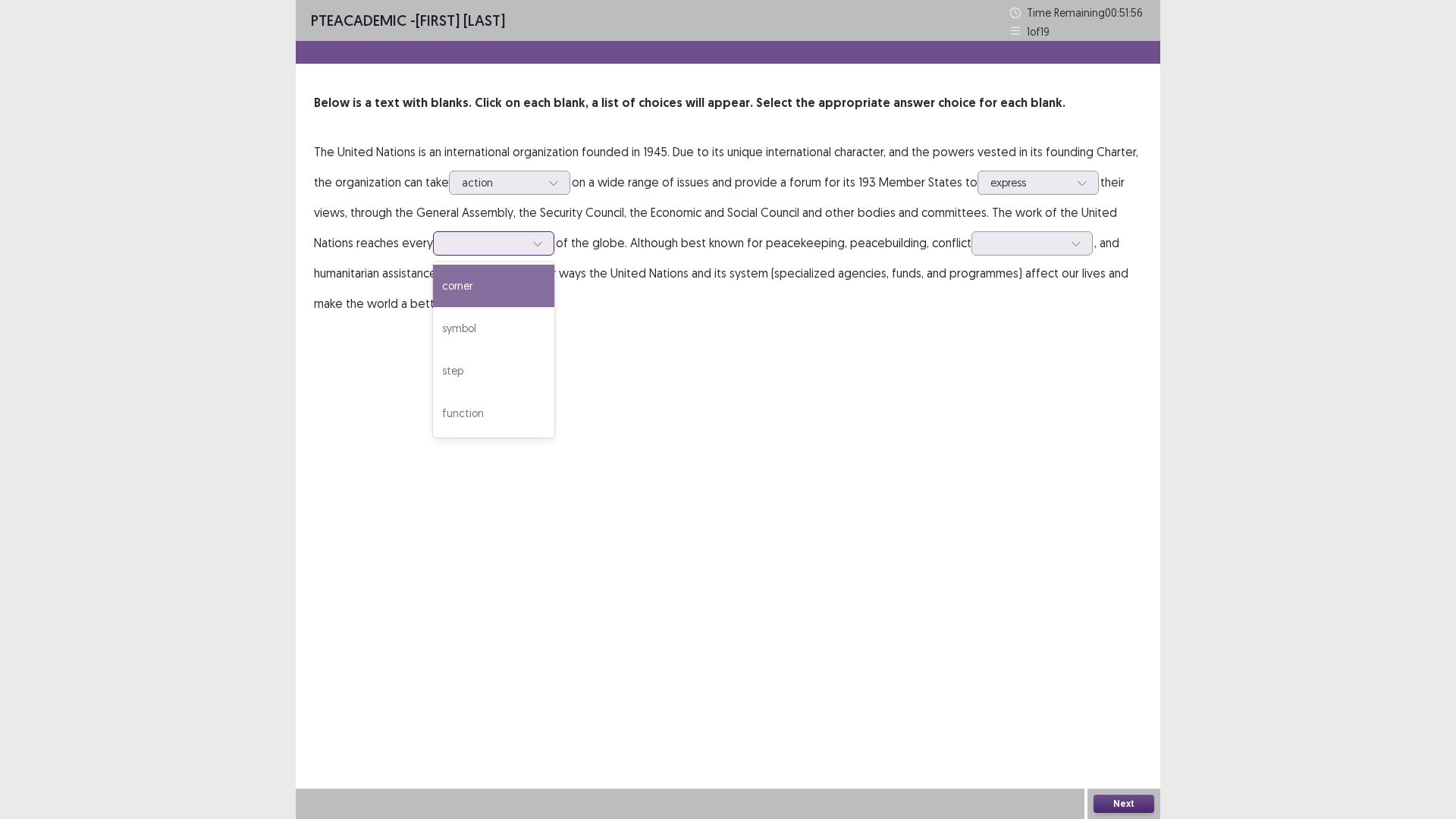click on "corner" at bounding box center (494, 286) 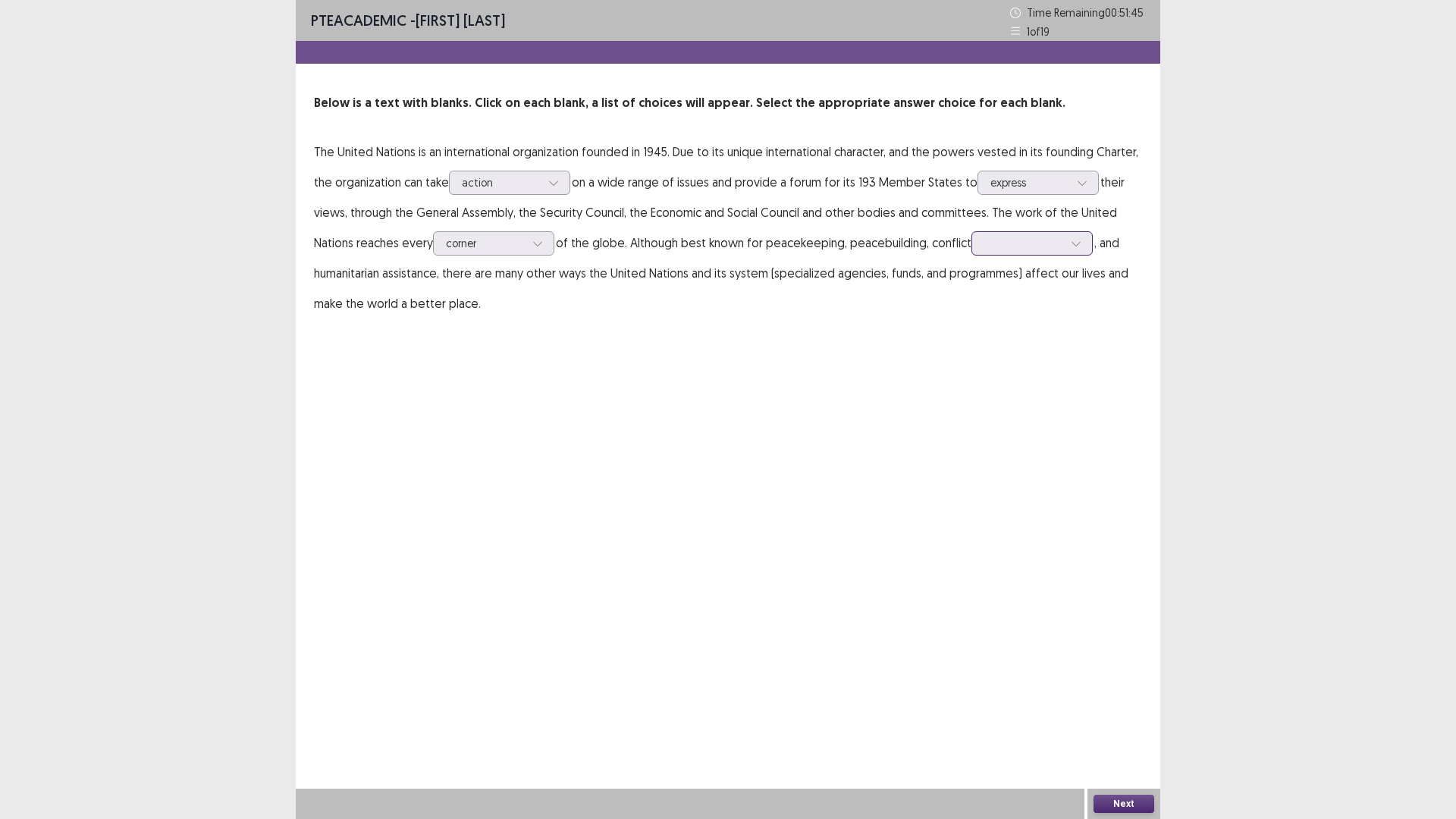 click at bounding box center (1024, 243) 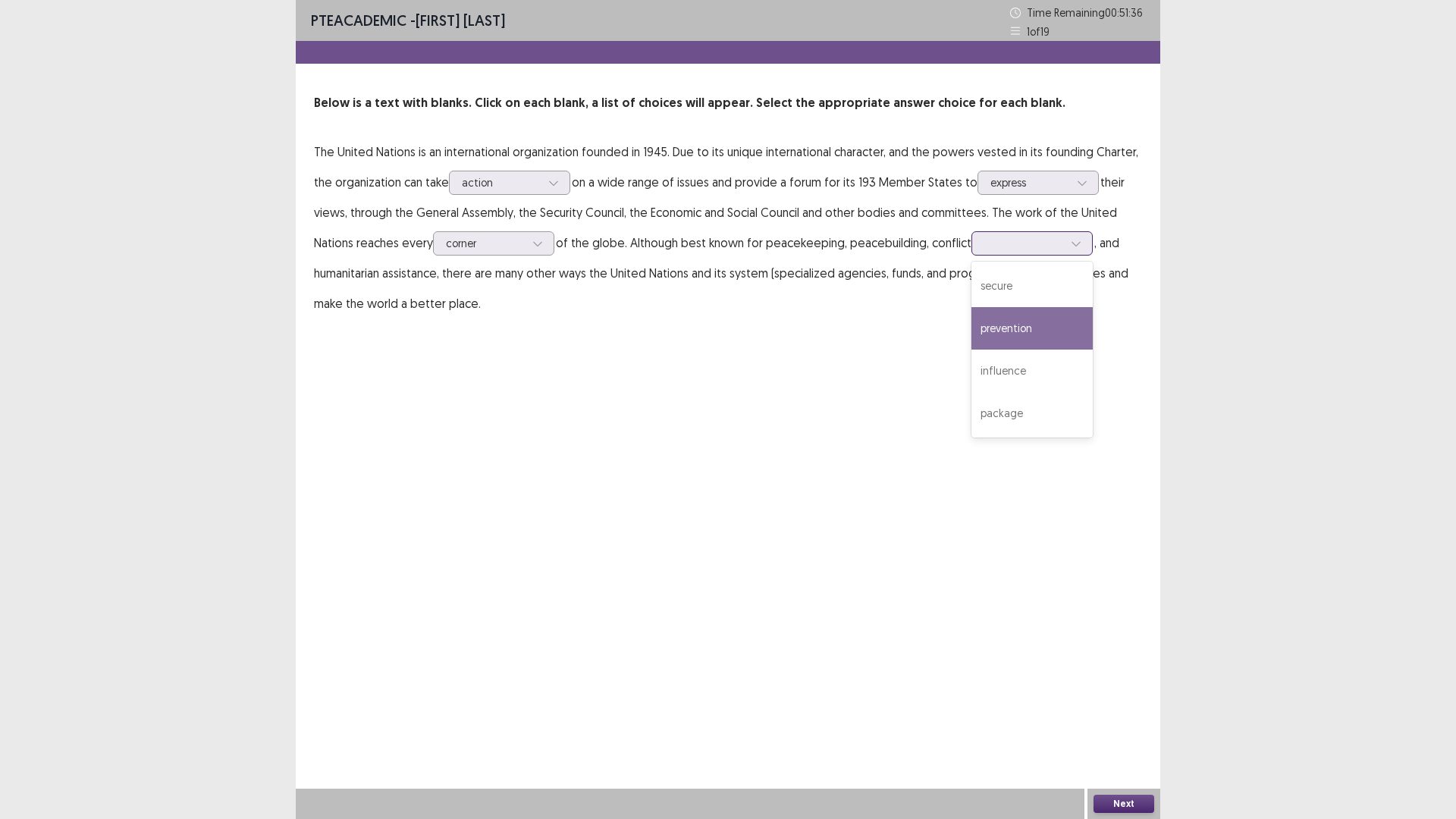 click on "prevention" at bounding box center [1032, 328] 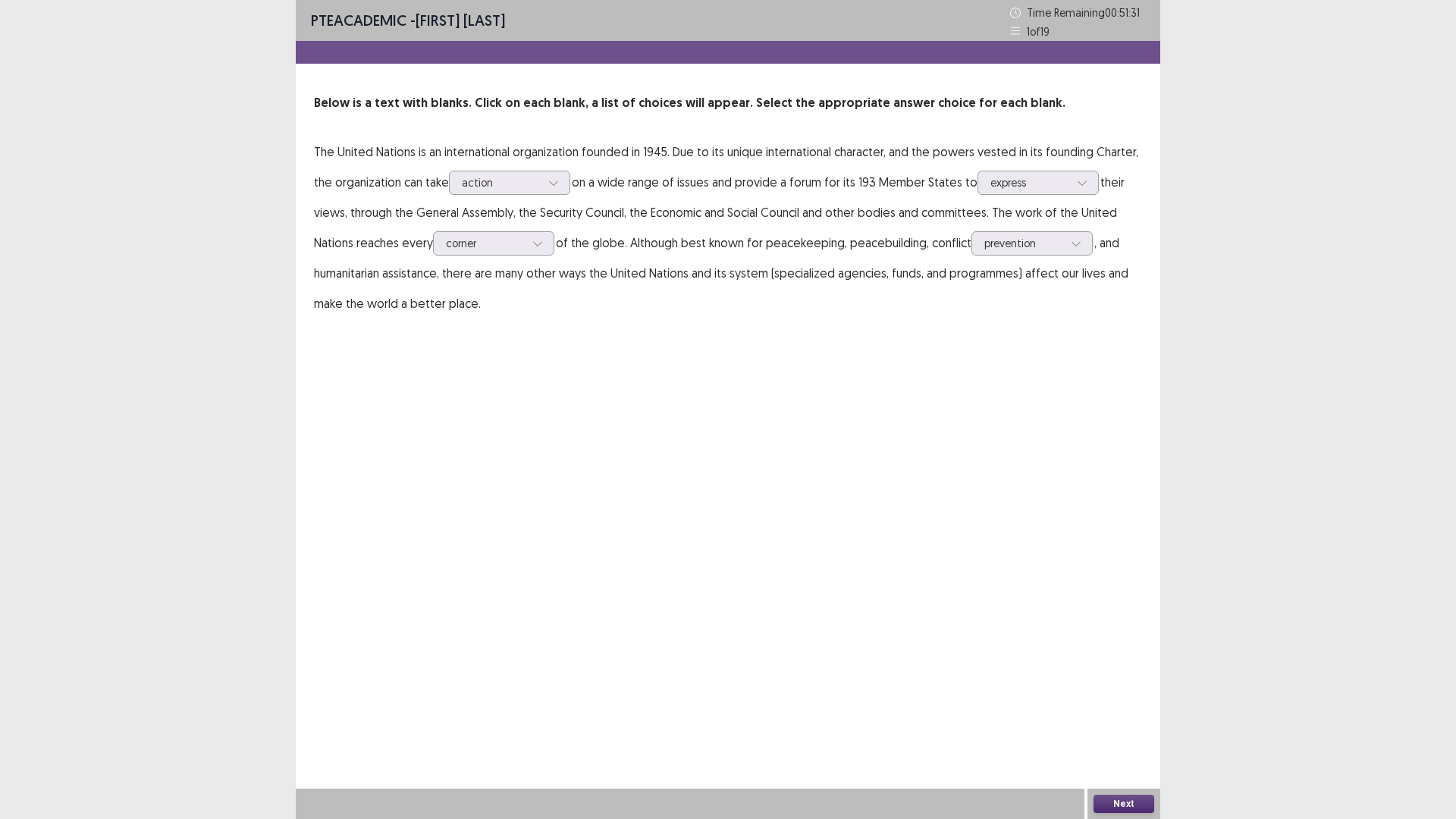 click on "Next" at bounding box center [1124, 804] 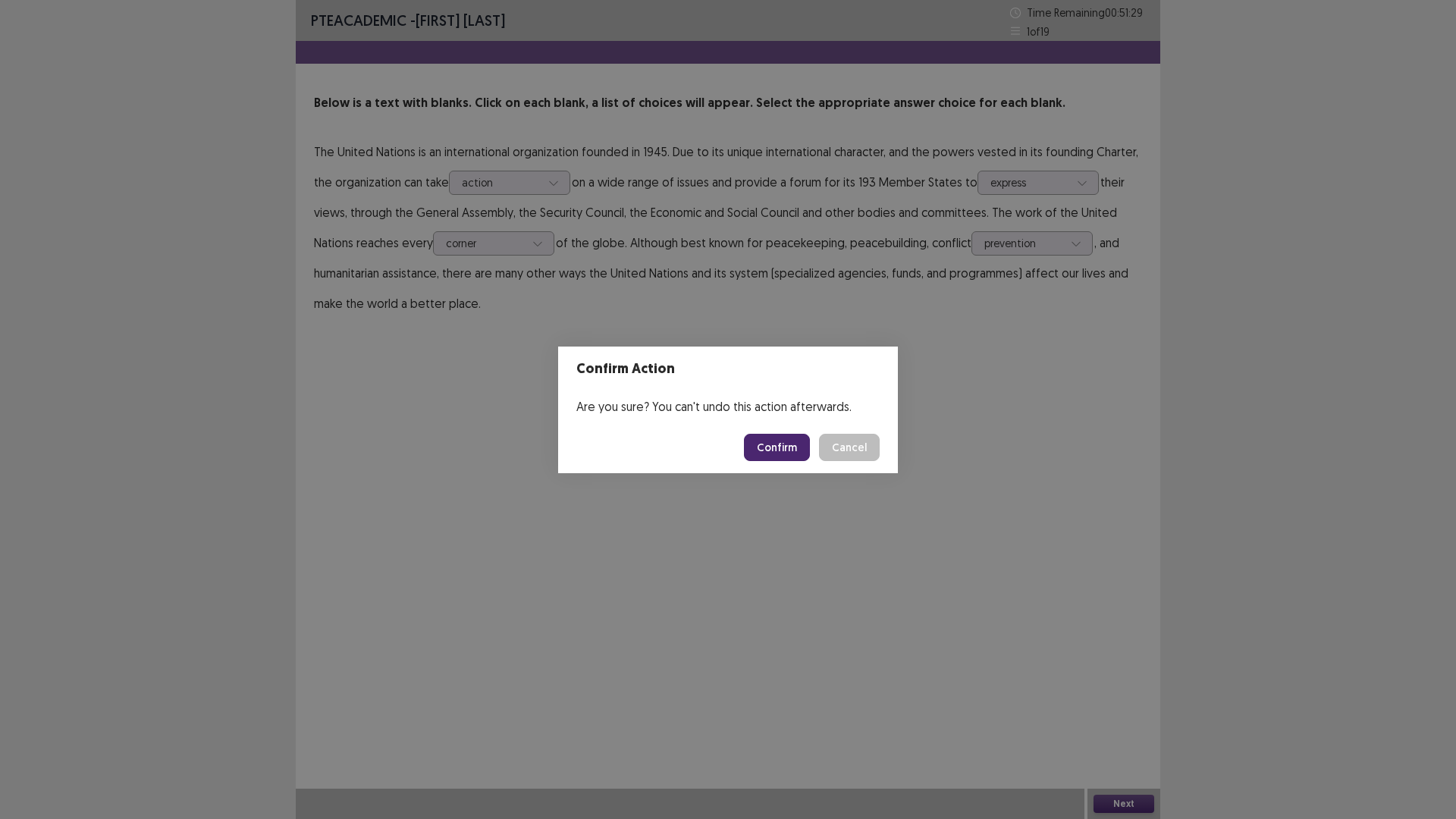 click on "Confirm" at bounding box center (777, 447) 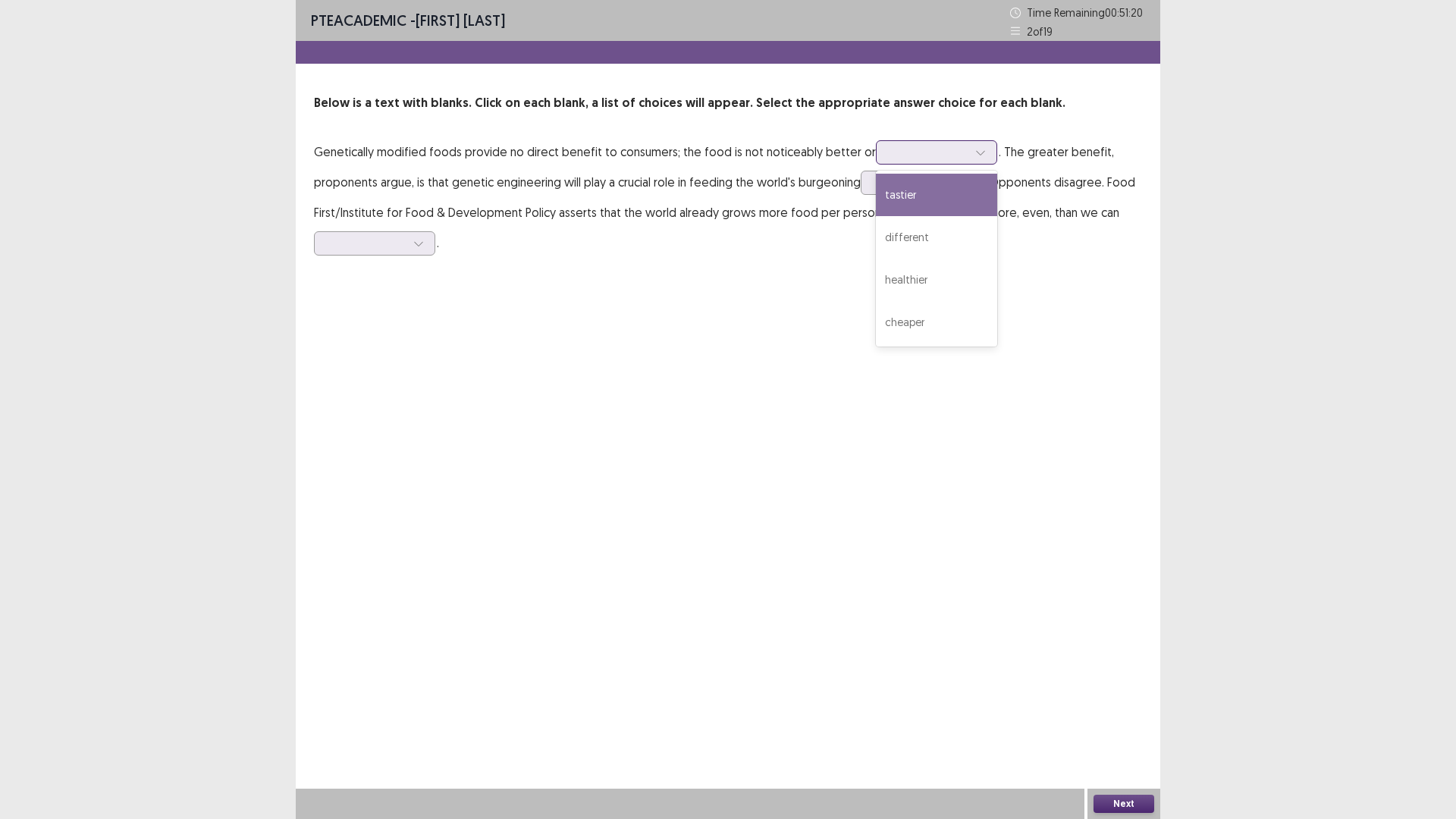 click at bounding box center [928, 152] 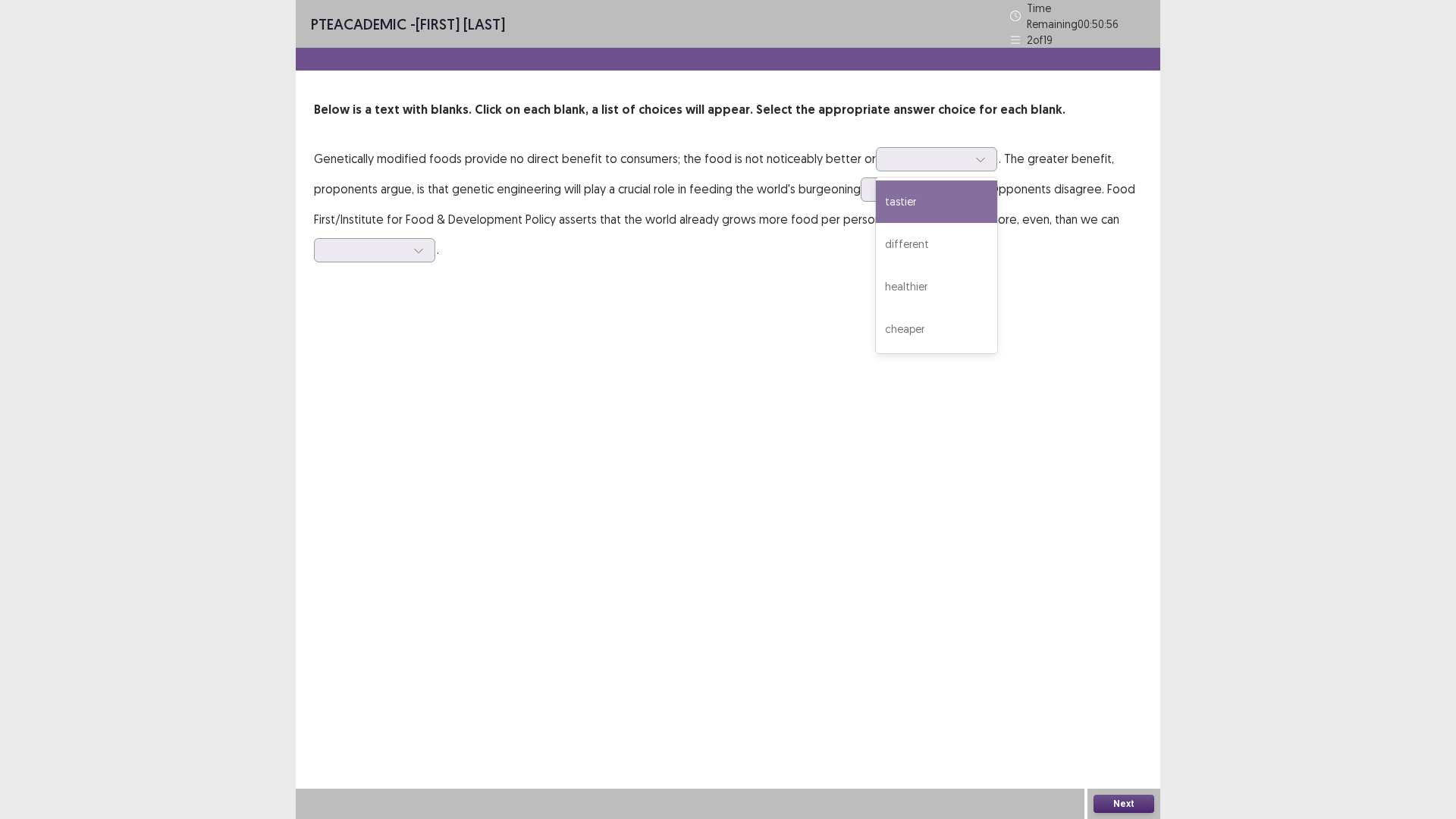 click on "Genetically modified foods provide no direct benefit to consumers; the food is not noticeably better or  tastier, 1 of 4. 4 results available. Use Up and Down to choose options, press Enter to select the currently focused option, press Escape to exit the menu, press Tab to select the option and exit the menu. tastier different healthier cheaper . The greater benefit, proponents argue, is that genetic engineering will play a crucial role in feeding the world's burgeoning  . Opponents disagree. Food First/Institute for Food & Development Policy asserts that the world already grows more food per person than ever before—more, even, than we can  ." at bounding box center [728, 204] 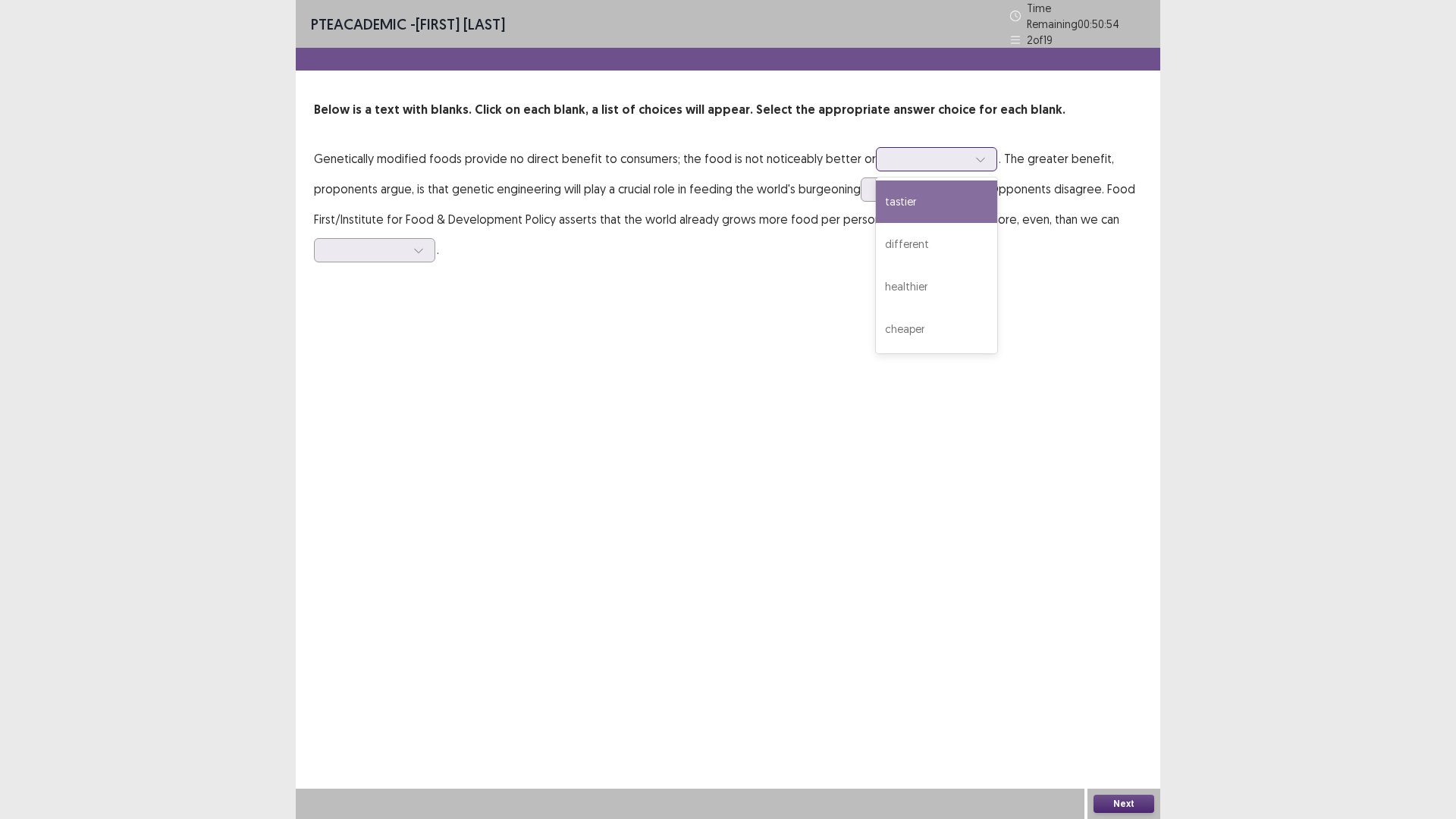click at bounding box center (928, 158) 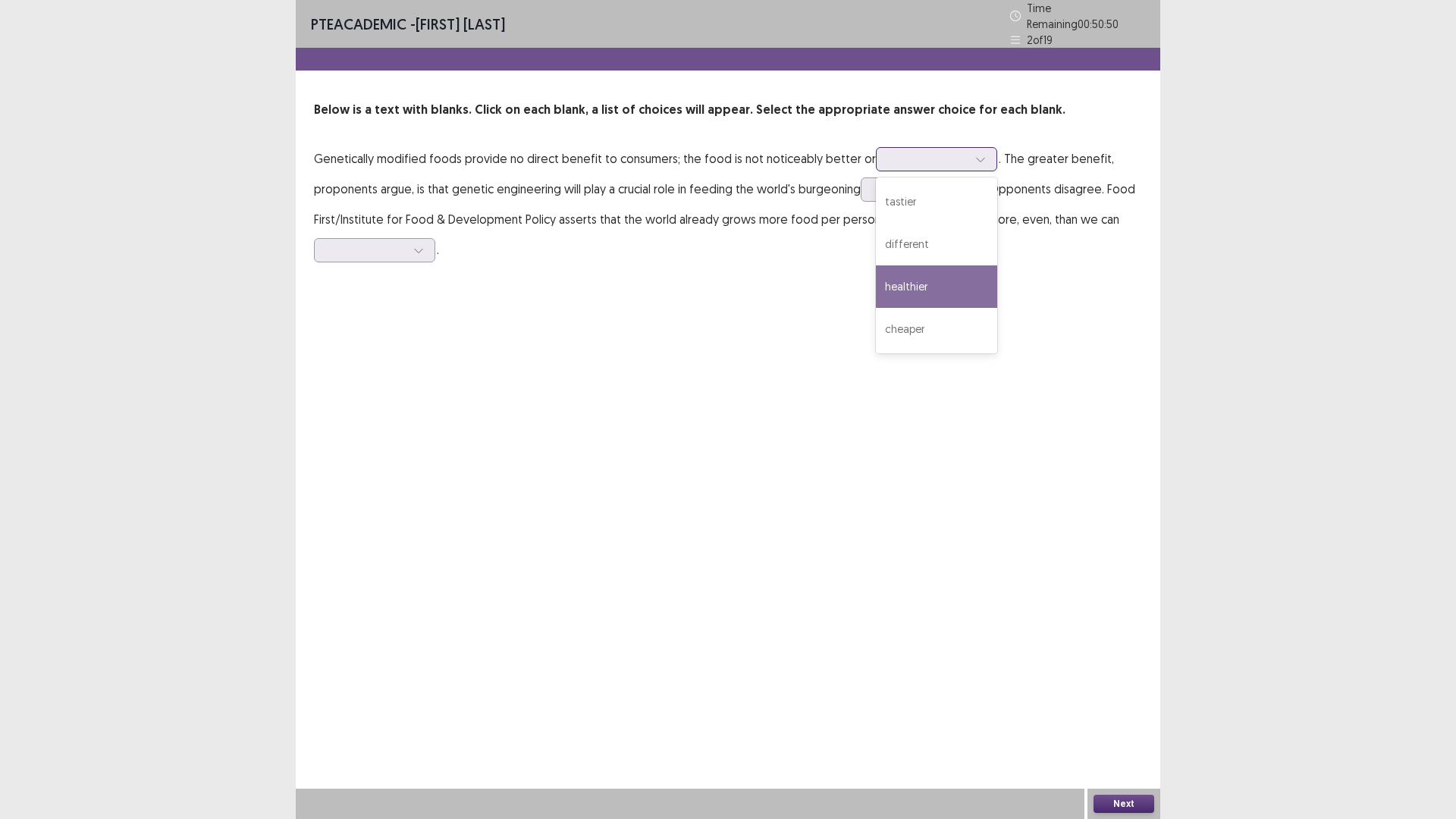 click on "healthier" at bounding box center (937, 287) 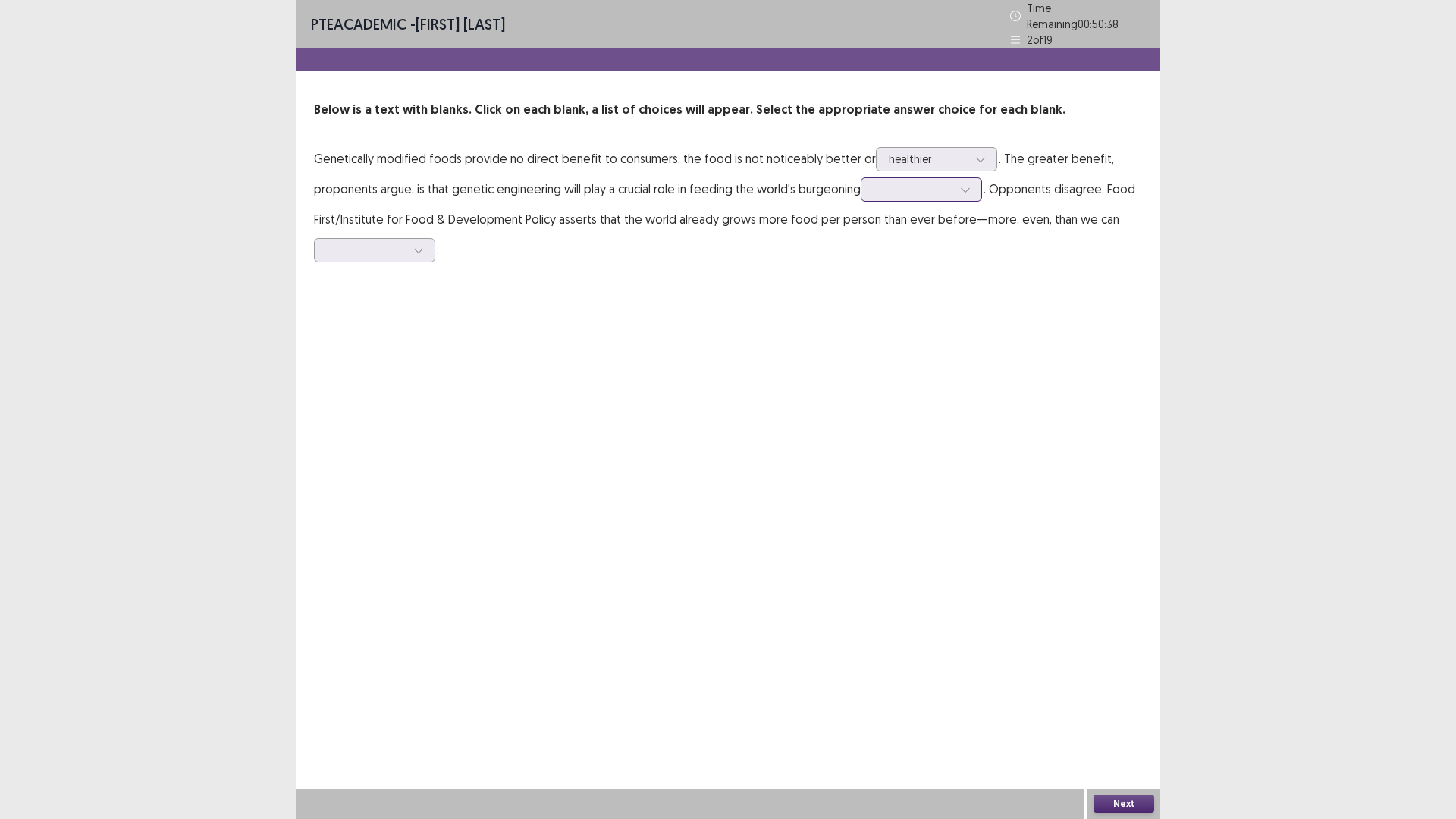 click at bounding box center [913, 189] 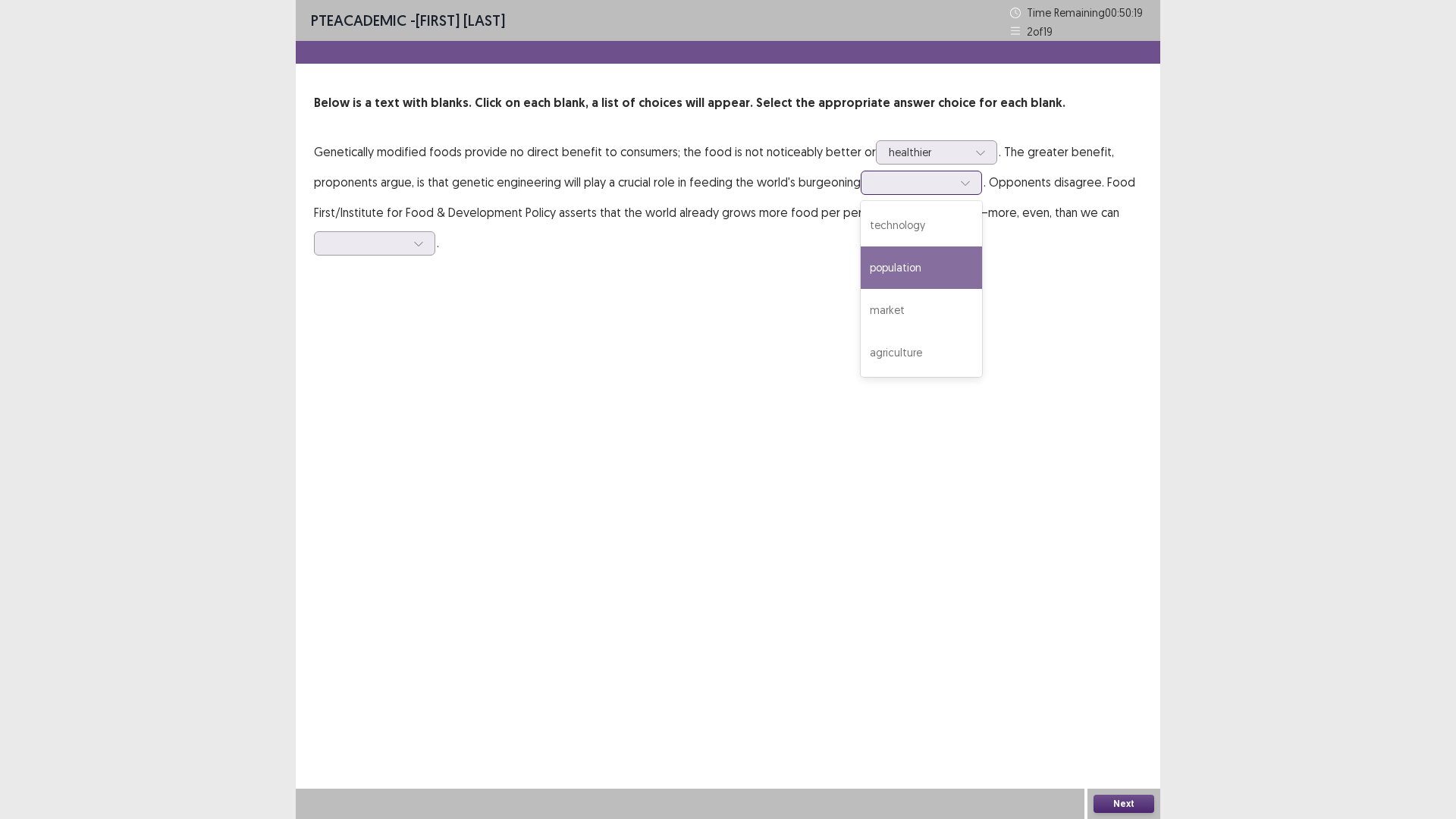 click on "population" at bounding box center (921, 268) 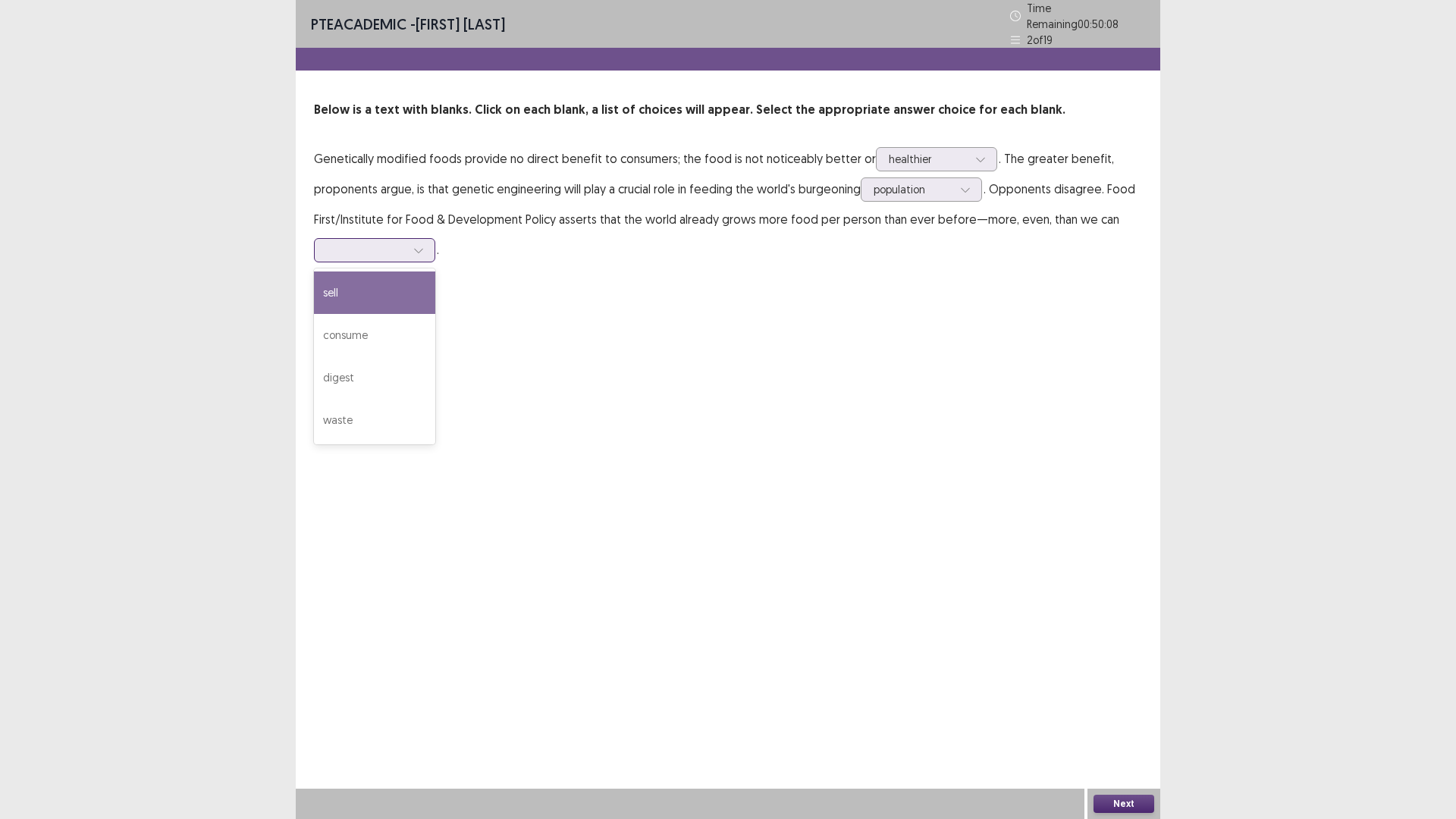 click at bounding box center (366, 249) 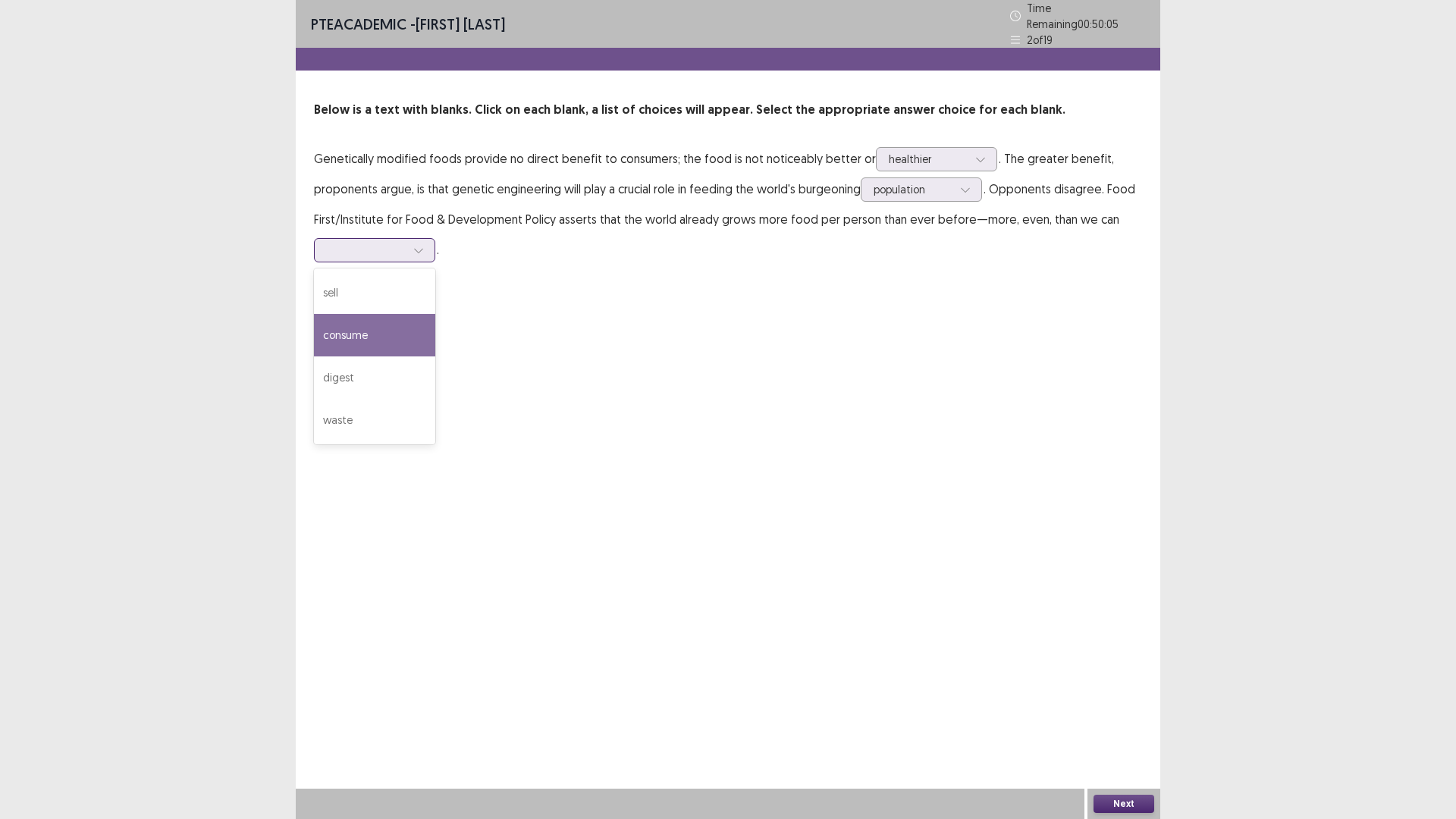 click on "consume" at bounding box center [375, 335] 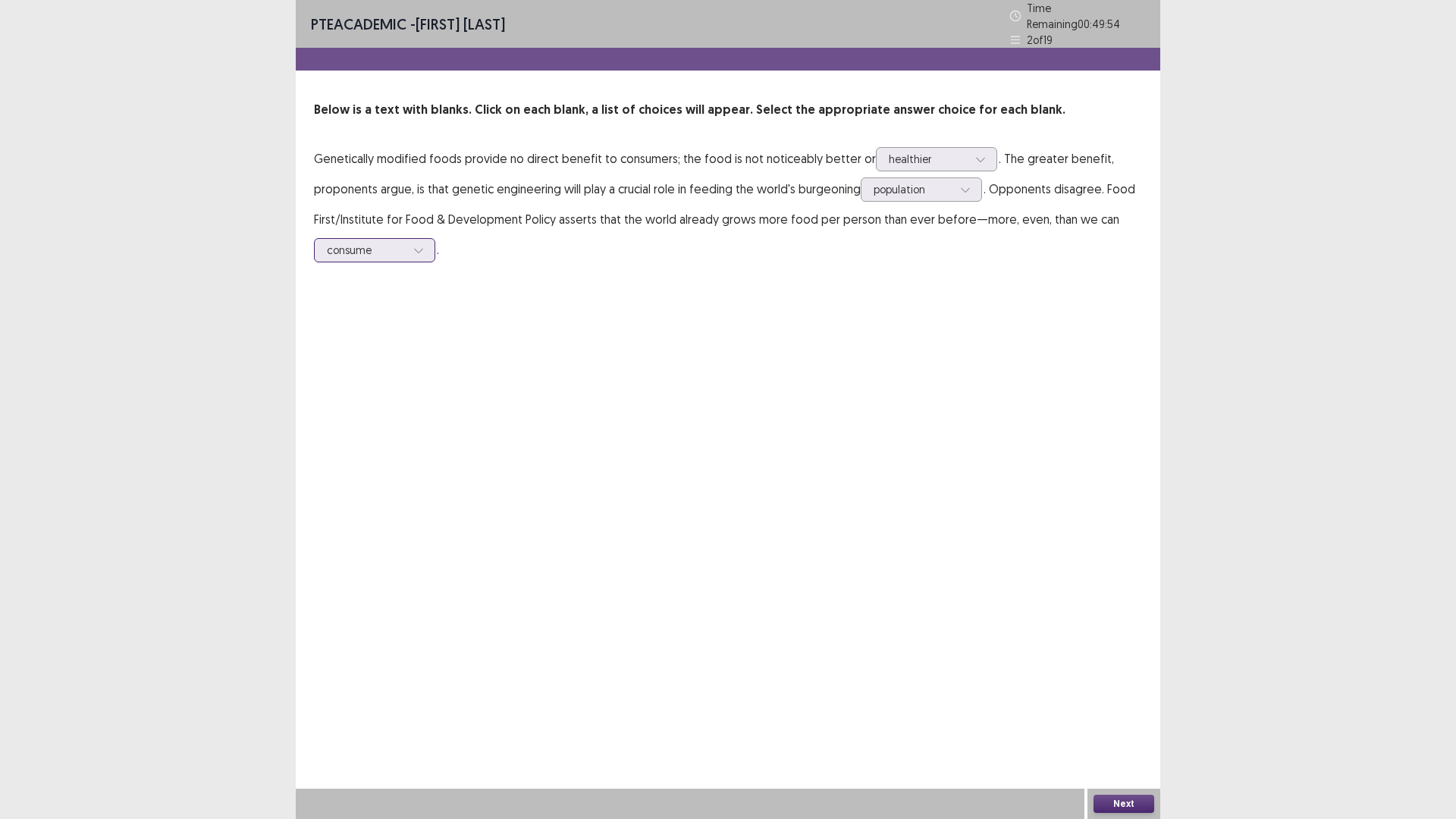 click at bounding box center [366, 249] 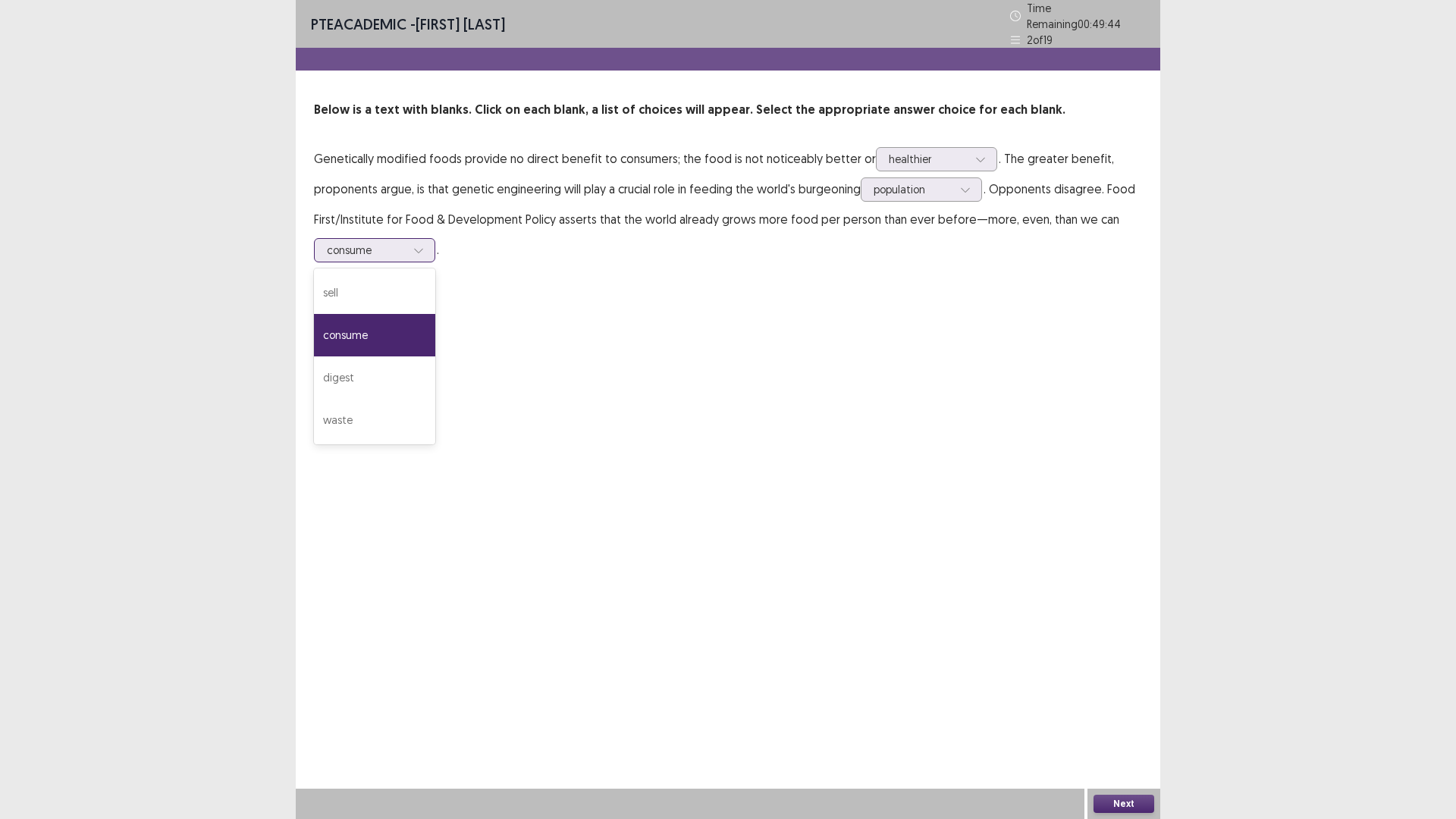 click on "consume" at bounding box center [375, 335] 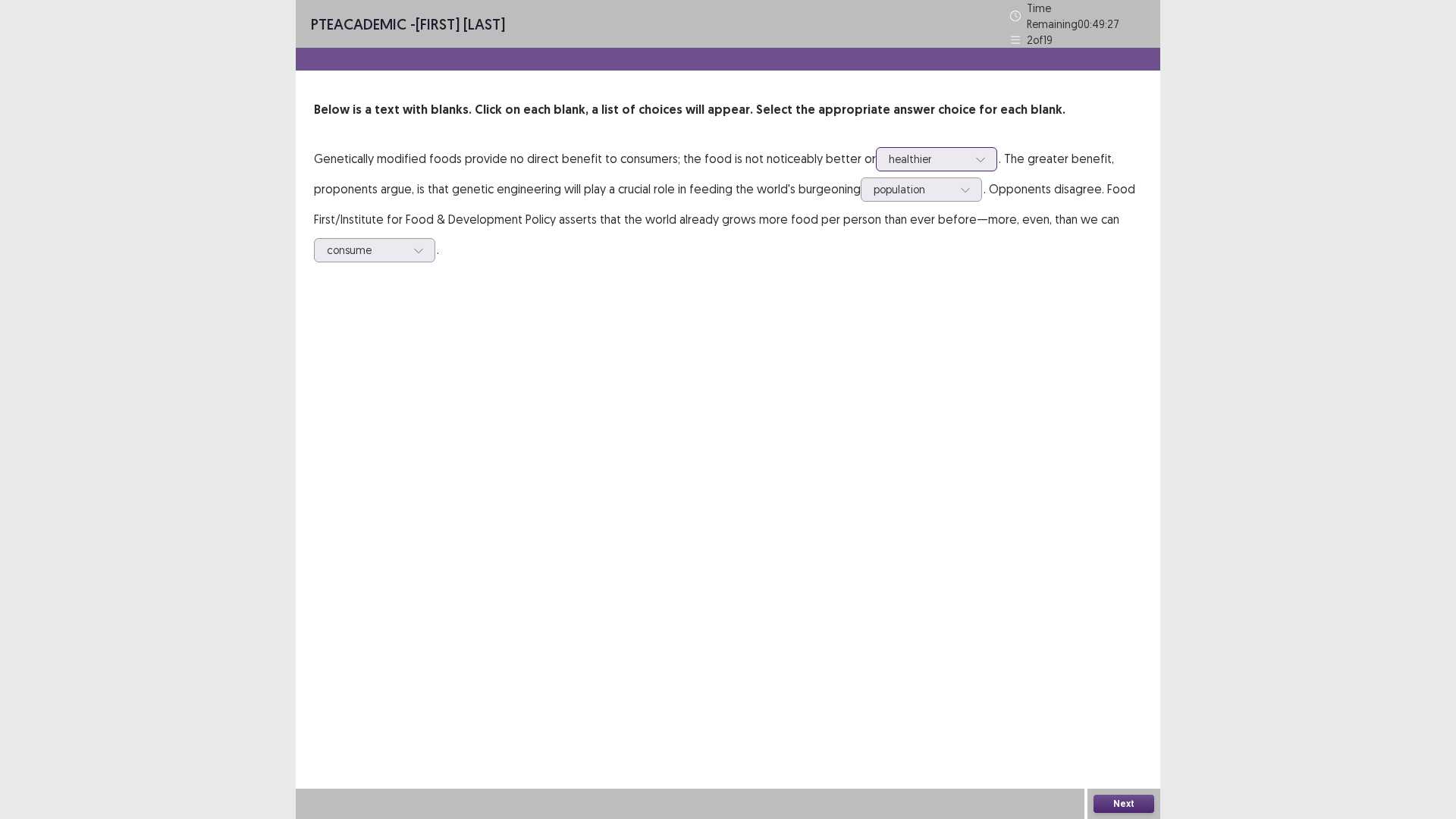 click at bounding box center (928, 158) 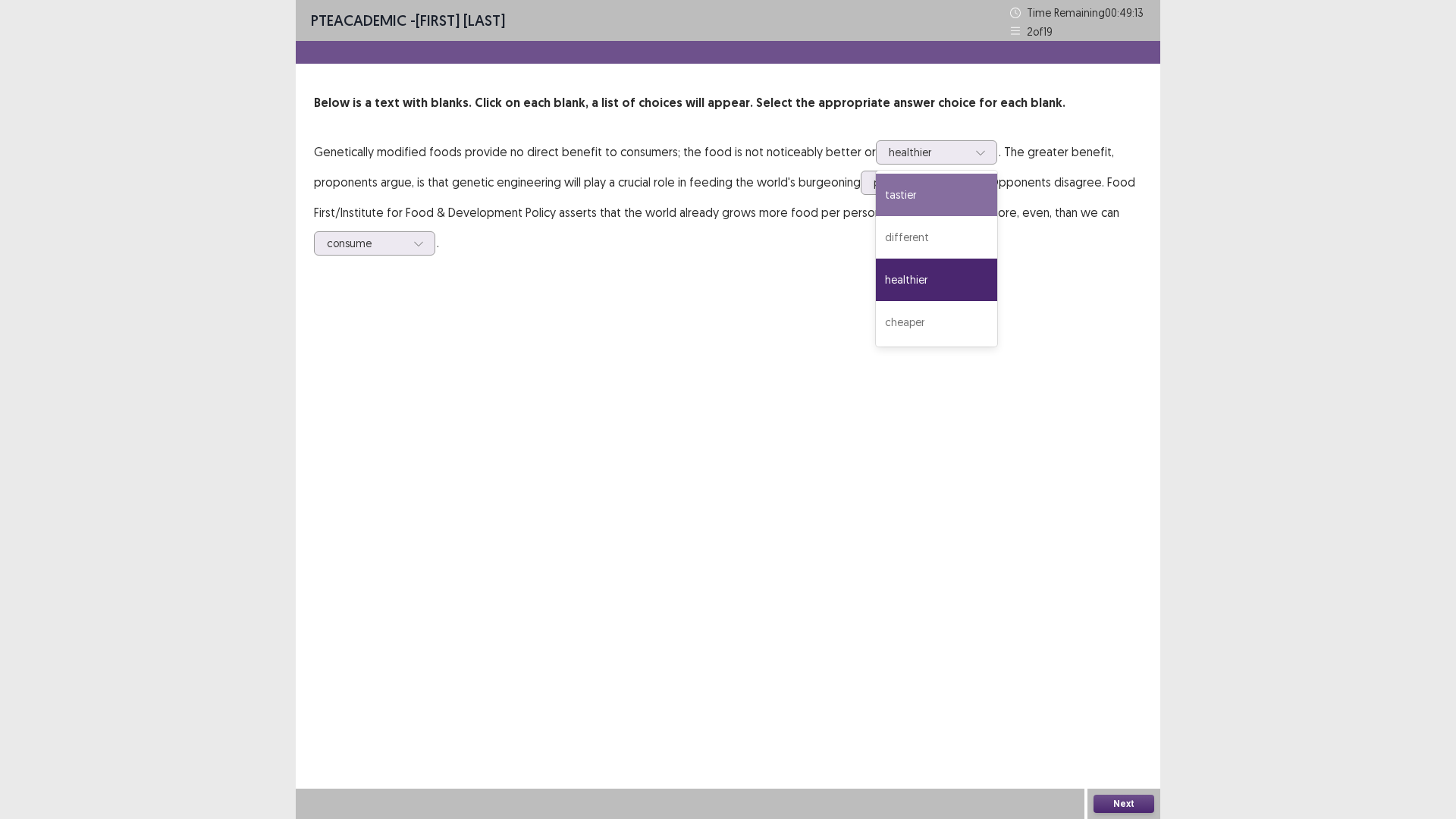 click on "Genetically modified foods provide no direct benefit to consumers; the food is not noticeably better or  tastier, 1 of 4. 4 results available. Use Up and Down to choose options, press Enter to select the currently focused option, press Escape to exit the menu, press Tab to select the option and exit the menu. healthier tastier different healthier cheaper . The greater benefit, proponents argue, is that genetic engineering will play a crucial role in feeding the world's burgeoning  population . Opponents disagree. Food First/Institute for Food & Development Policy asserts that the world already grows more food per person than ever before—more, even, than we can  consume ." at bounding box center (728, 197) 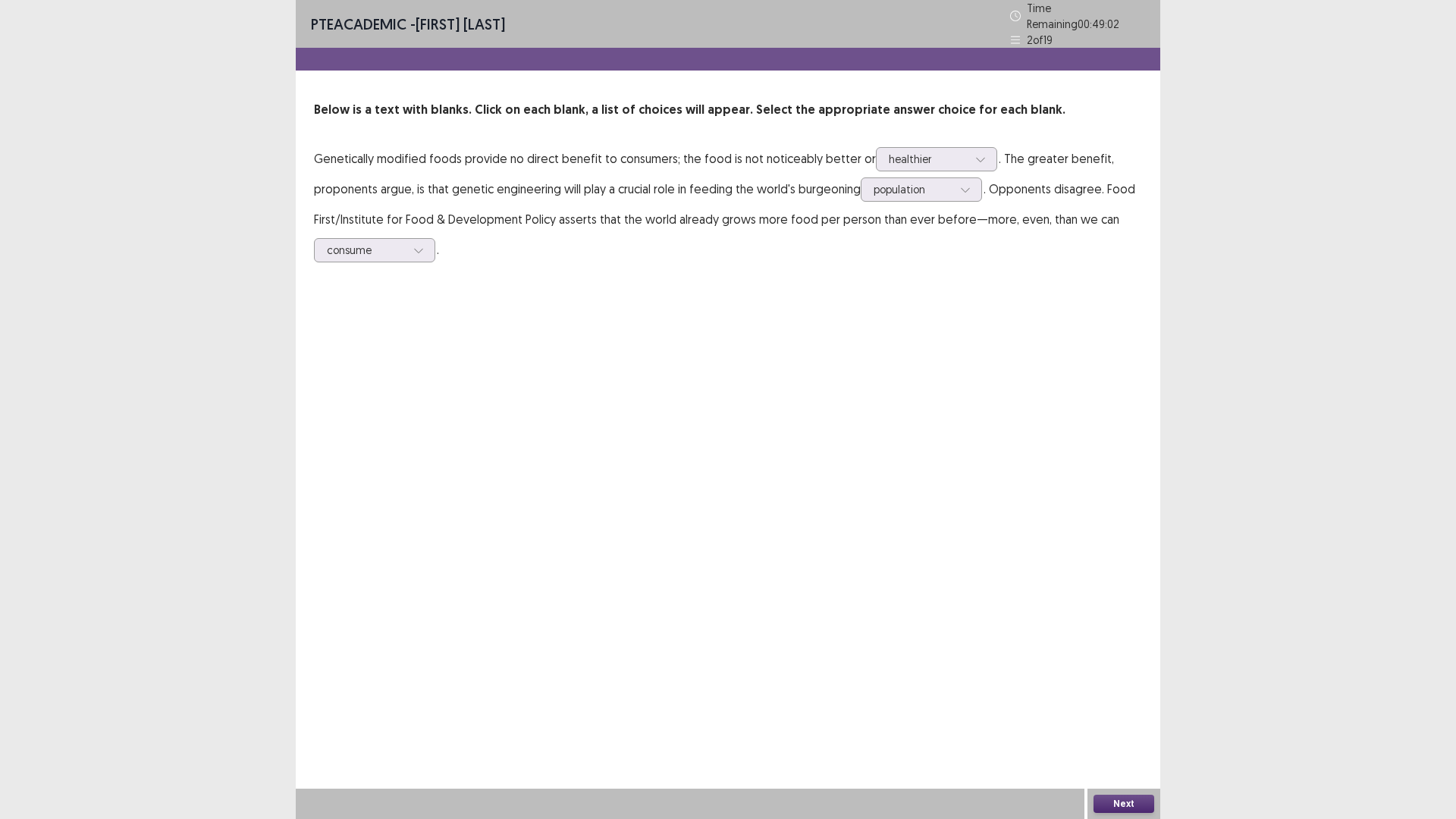 click on "Next" at bounding box center [1124, 804] 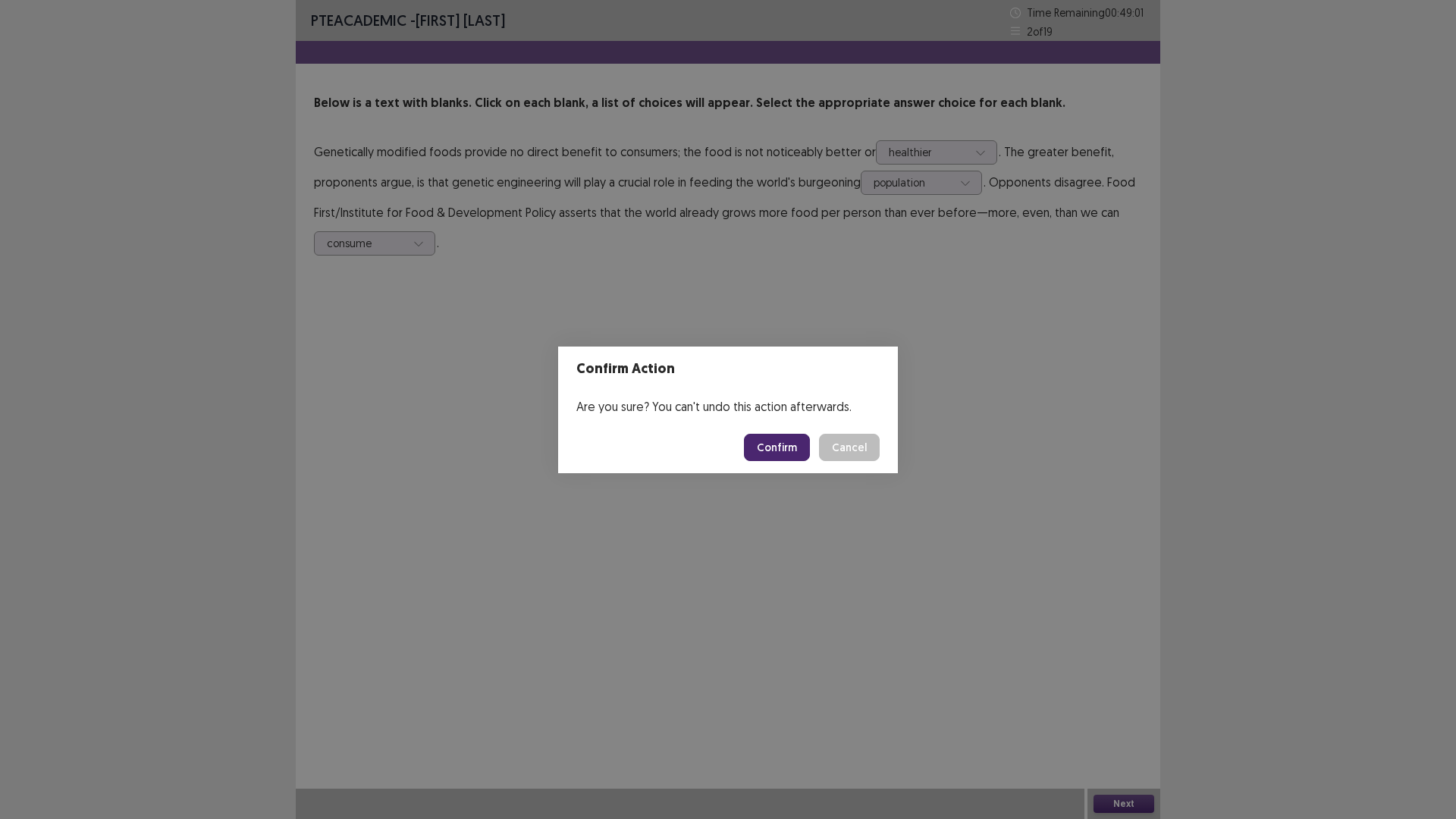 click on "Confirm" at bounding box center [777, 447] 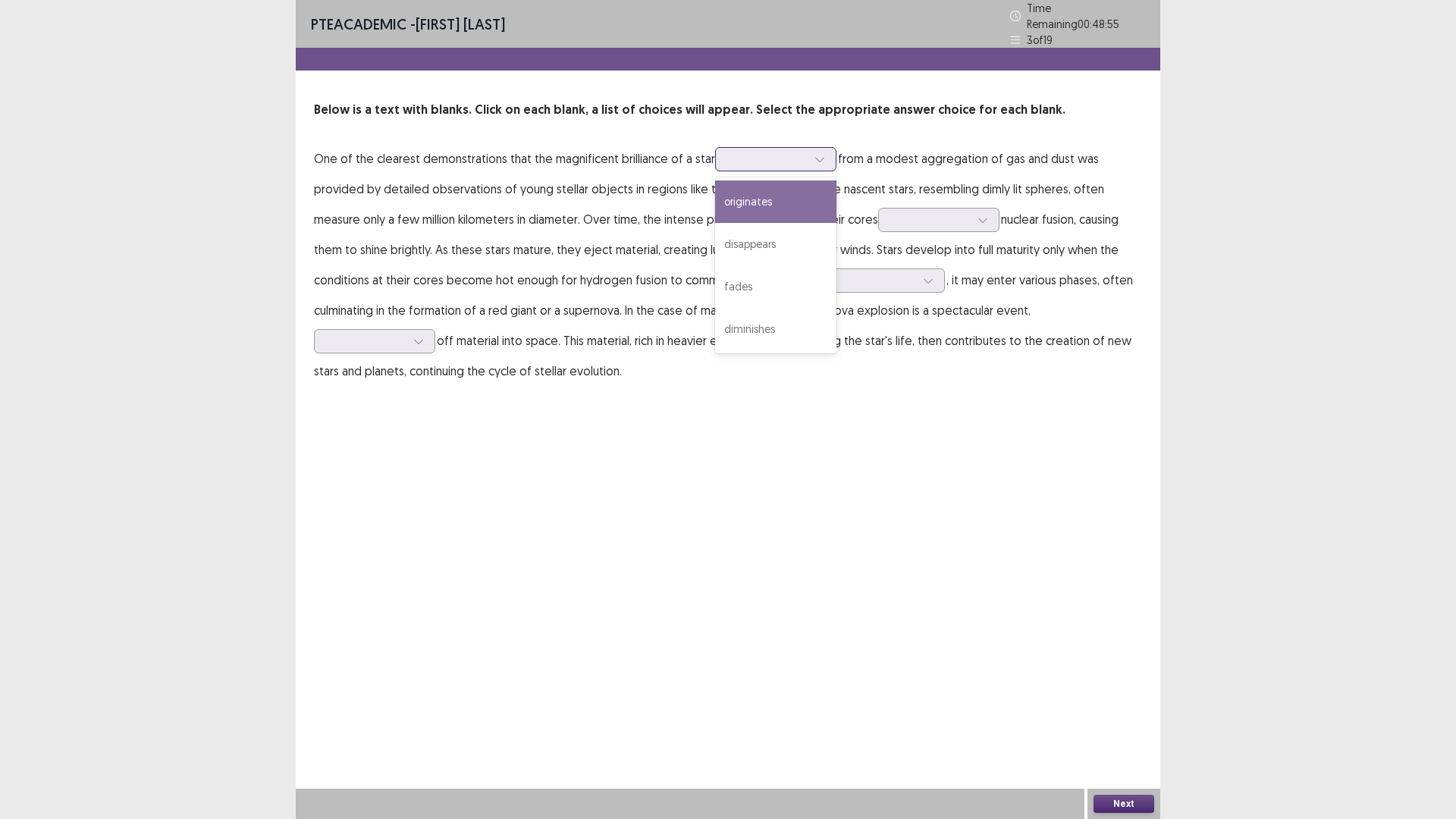click at bounding box center [767, 158] 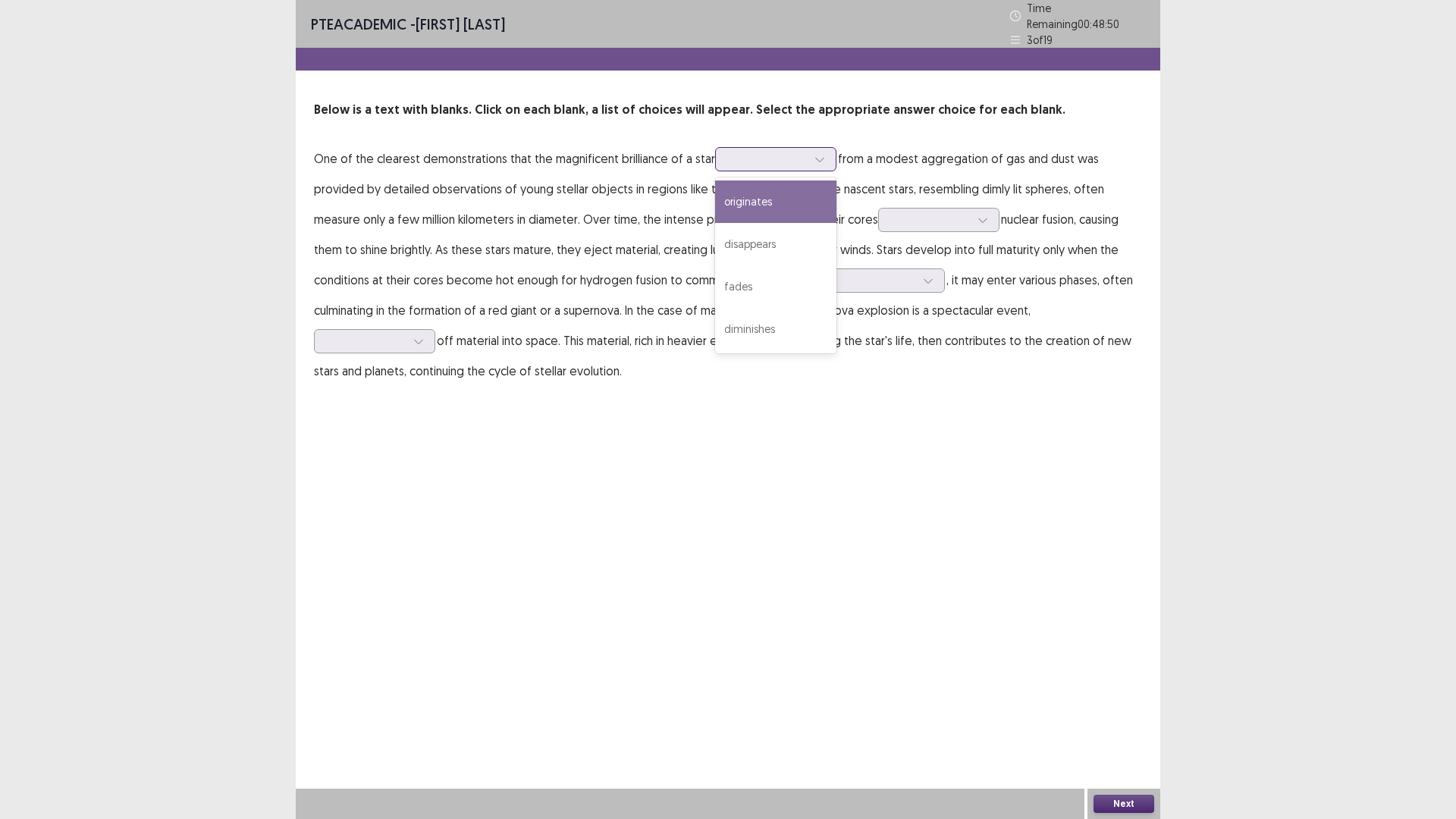 click on "originates" at bounding box center [776, 202] 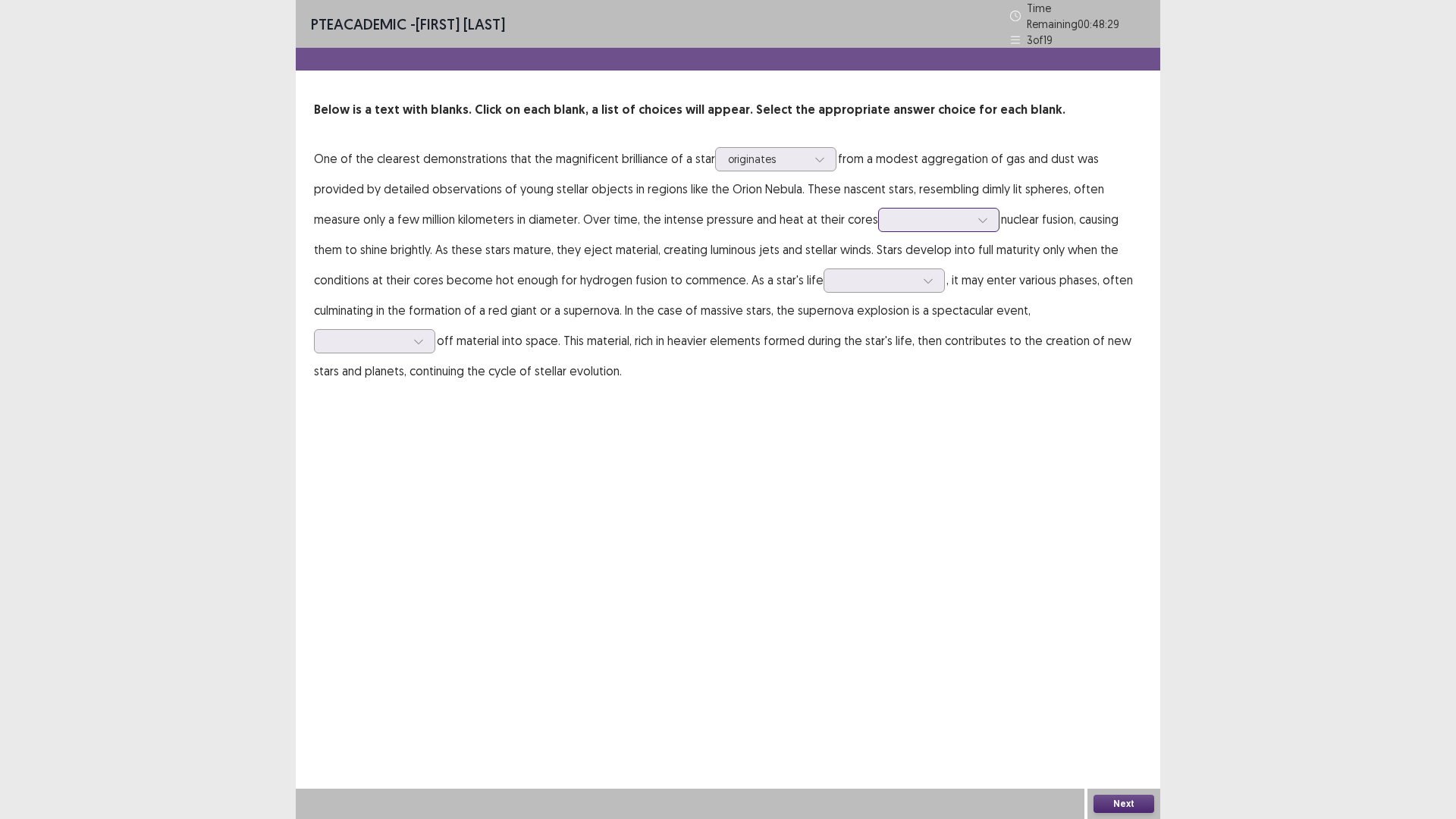 click at bounding box center (930, 219) 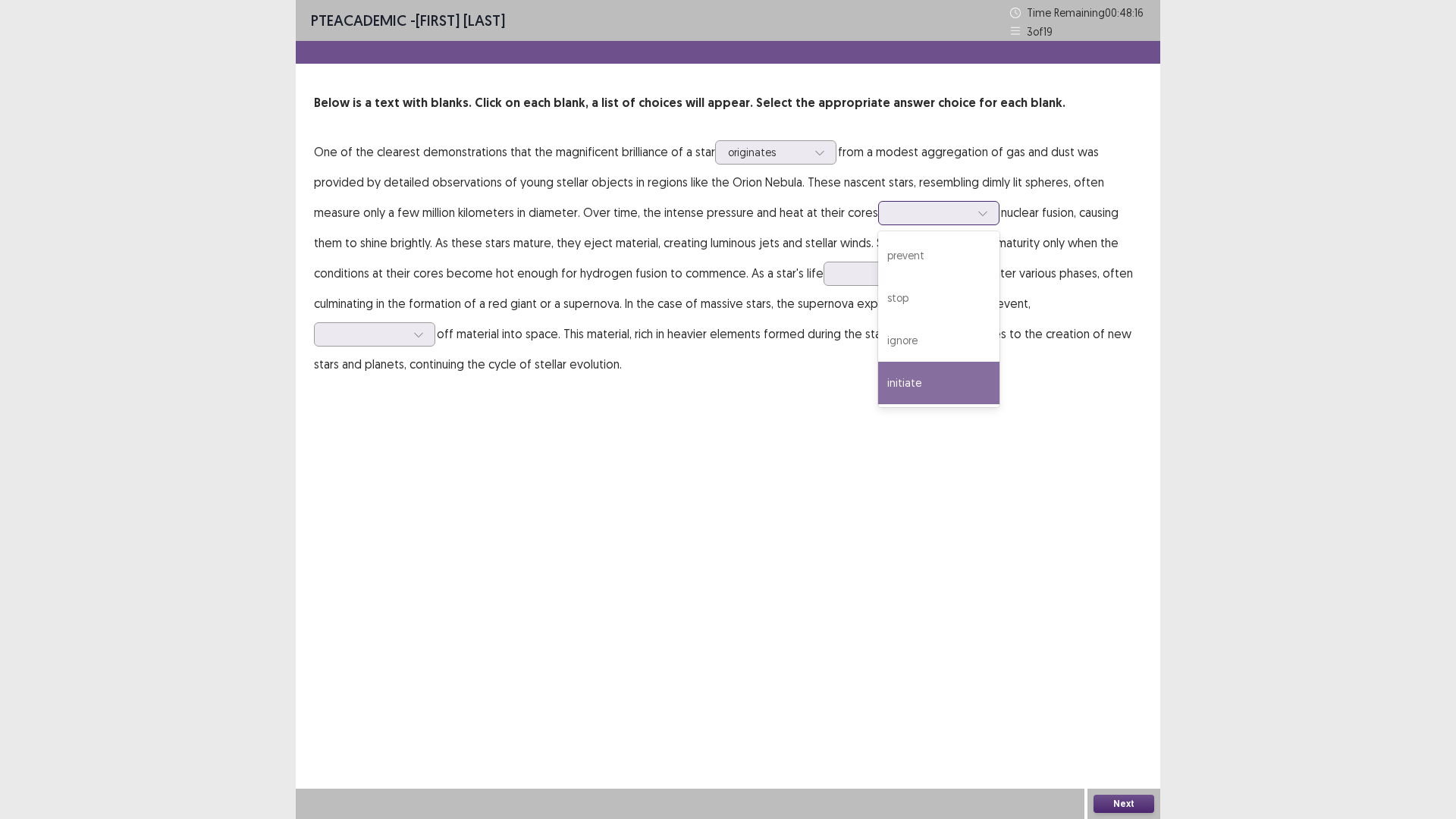 drag, startPoint x: 877, startPoint y: 385, endPoint x: 880, endPoint y: 376, distance: 9.486833 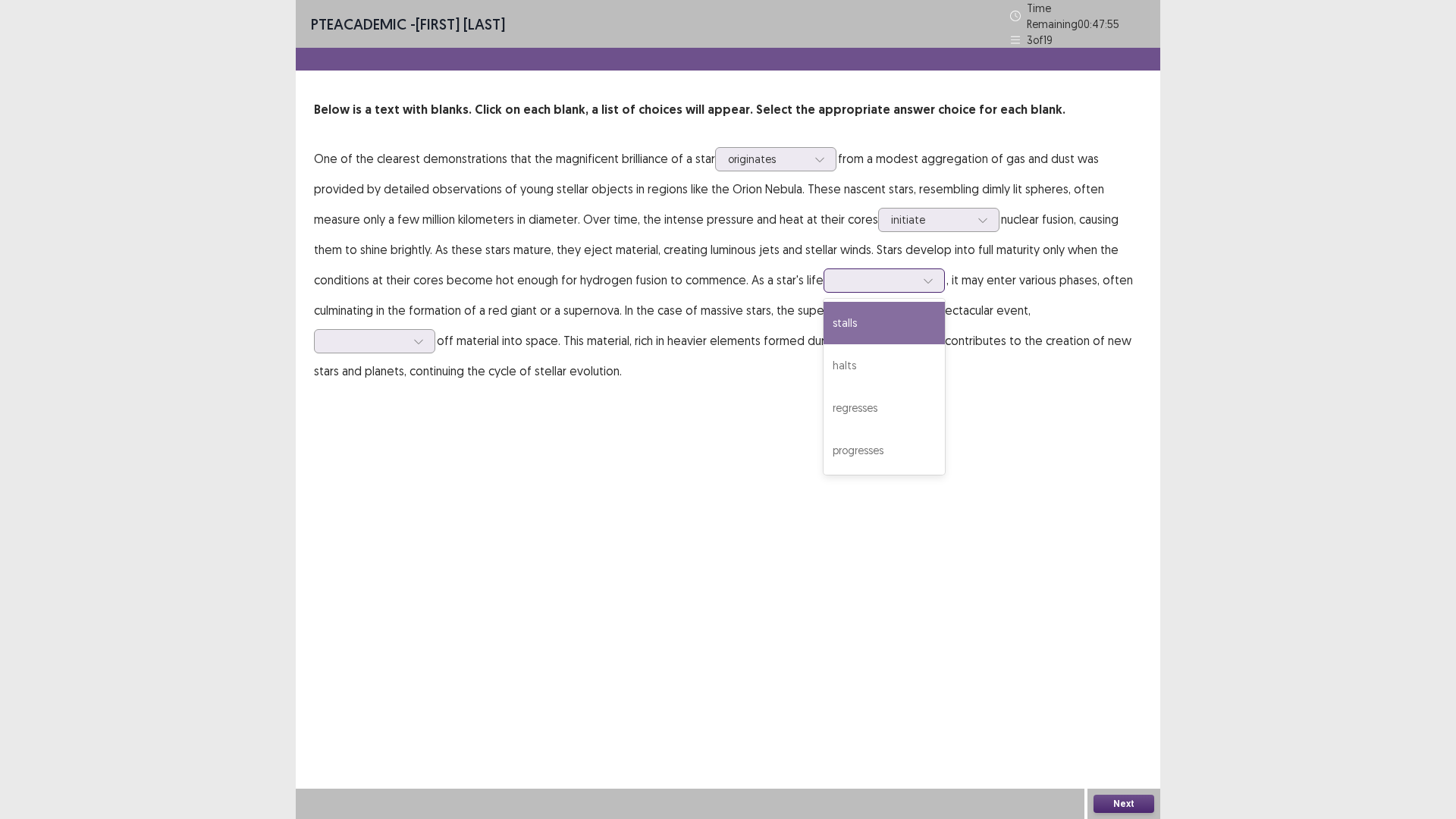 click at bounding box center [876, 280] 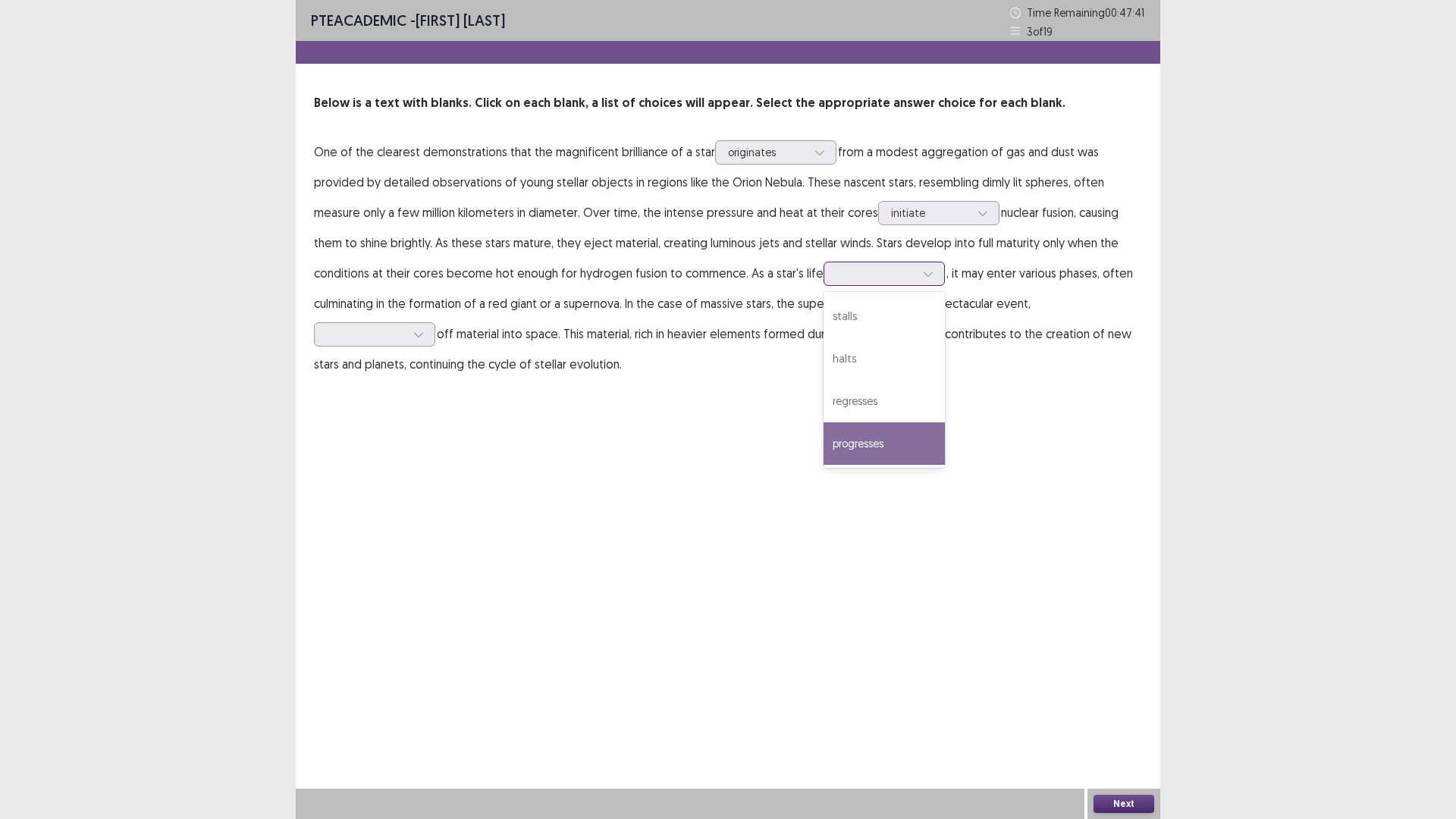 click on "progresses" at bounding box center (884, 444) 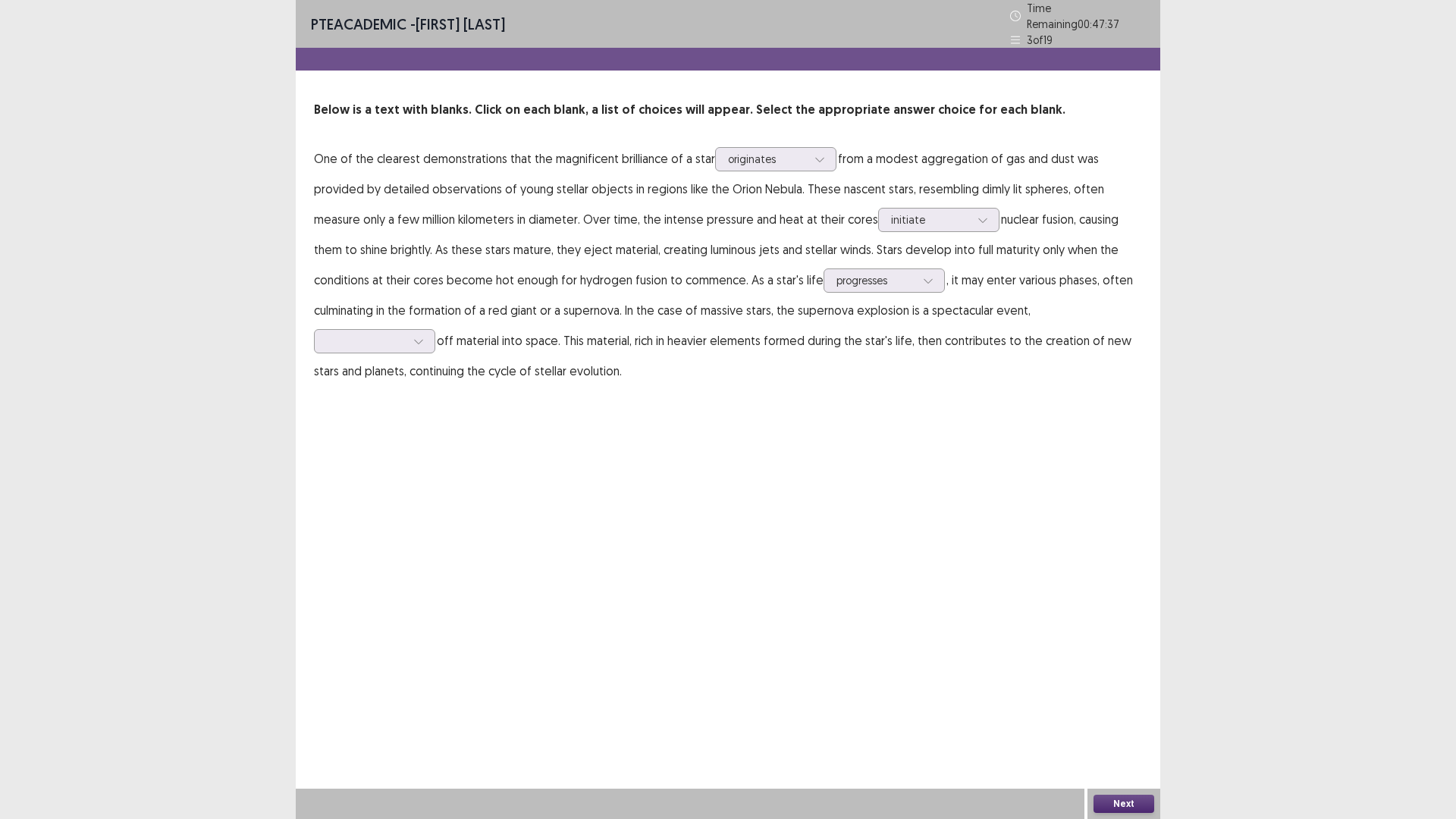 drag, startPoint x: 958, startPoint y: 271, endPoint x: 1010, endPoint y: 275, distance: 52.153619 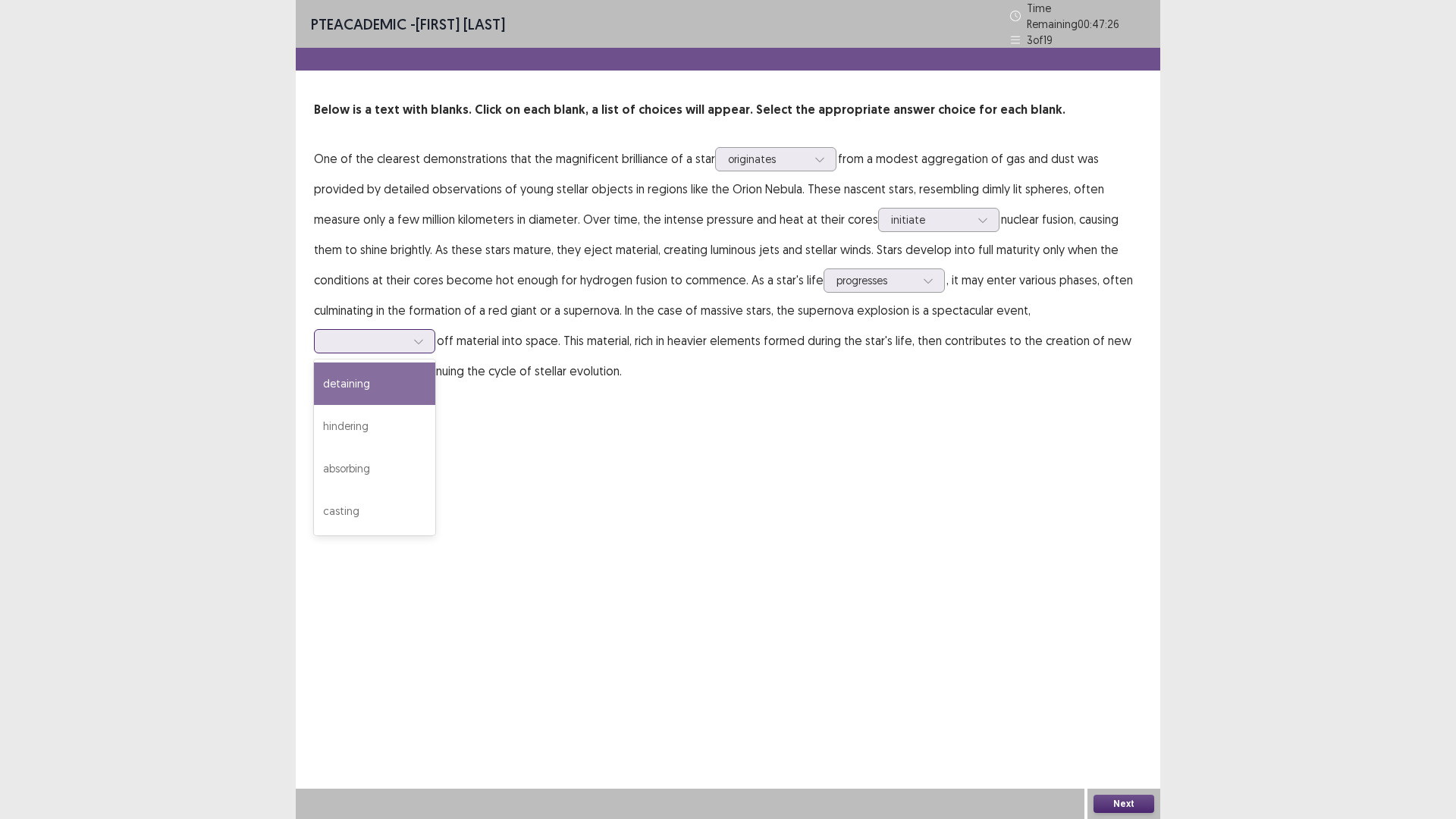 click at bounding box center [366, 340] 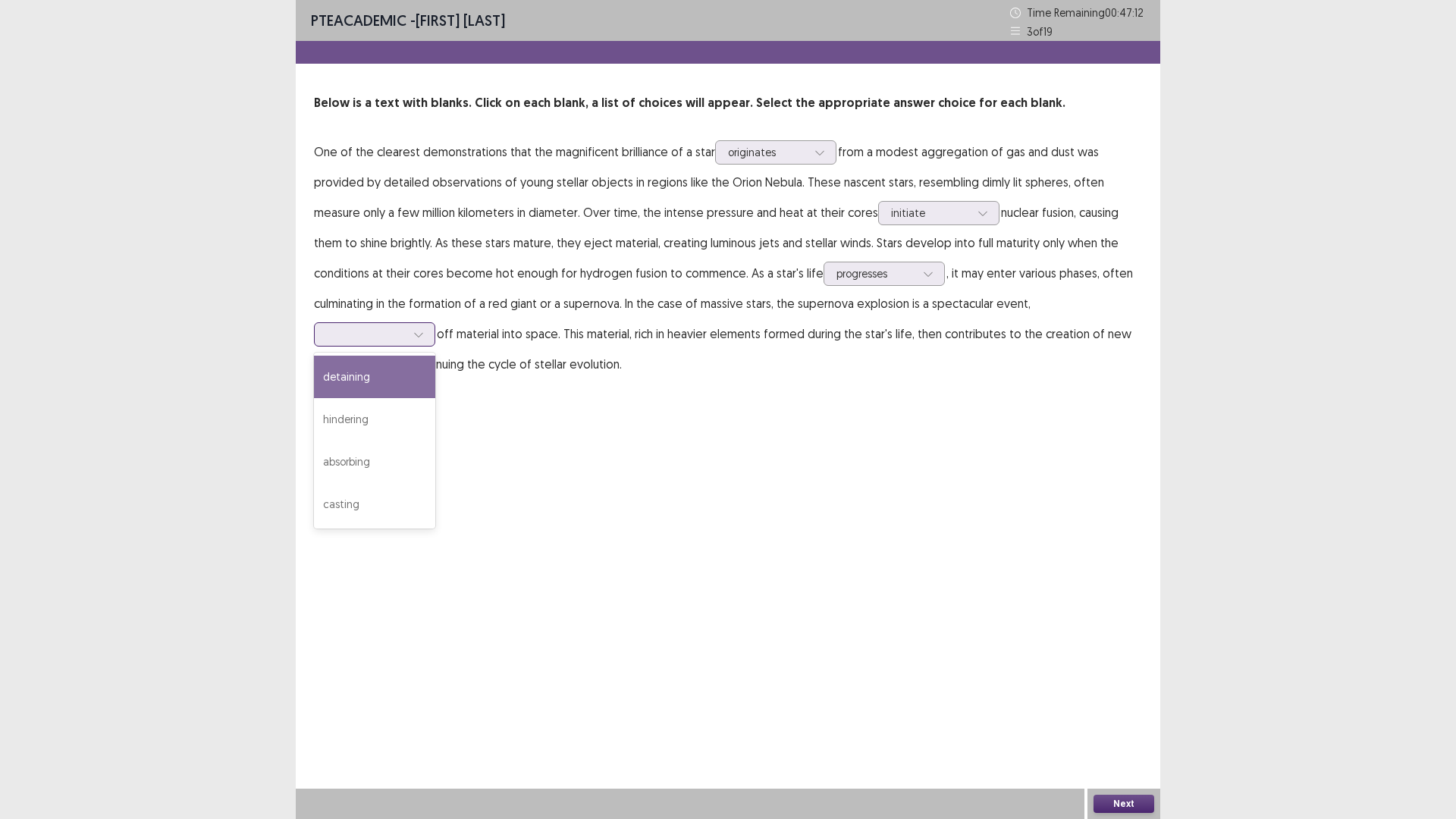 click on "detaining" at bounding box center (375, 377) 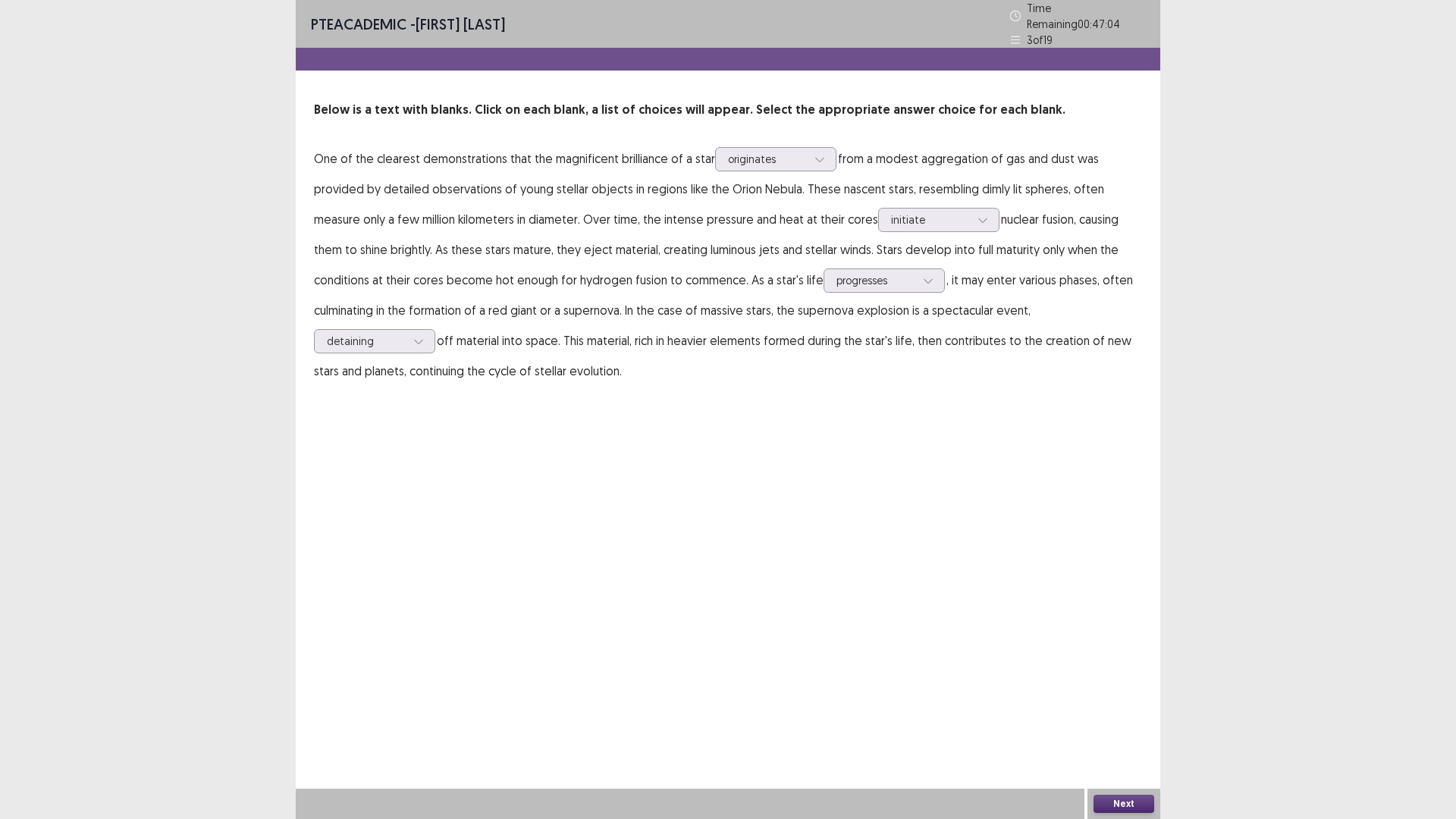 click on "PTE academic - [FIRST] [LAST] Time Remaining 00 : 47 : 04 3 of 19 Below is a text with blanks. Click on each blank, a list of choices will appear. Select the appropriate answer choice for each blank. One of the clearest demonstrations that the magnificent brilliance of a star originates from a modest aggregation of gas and dust was provided by detailed observations of young stellar objects in regions like the Orion Nebula. These nascent stars, resembling dimly lit spheres, often measure only a few million kilometers in diameter. Over time, the intense pressure and heat at their cores initiate nuclear fusion, causing them to shine brightly. As these stars mature, they eject material, creating luminous jets and stellar winds. Stars develop into full maturity only when the conditions at their cores become hot enough for hydrogen fusion to commence. As a star's life progresses option detaining, selected. detaining" at bounding box center [728, 208] 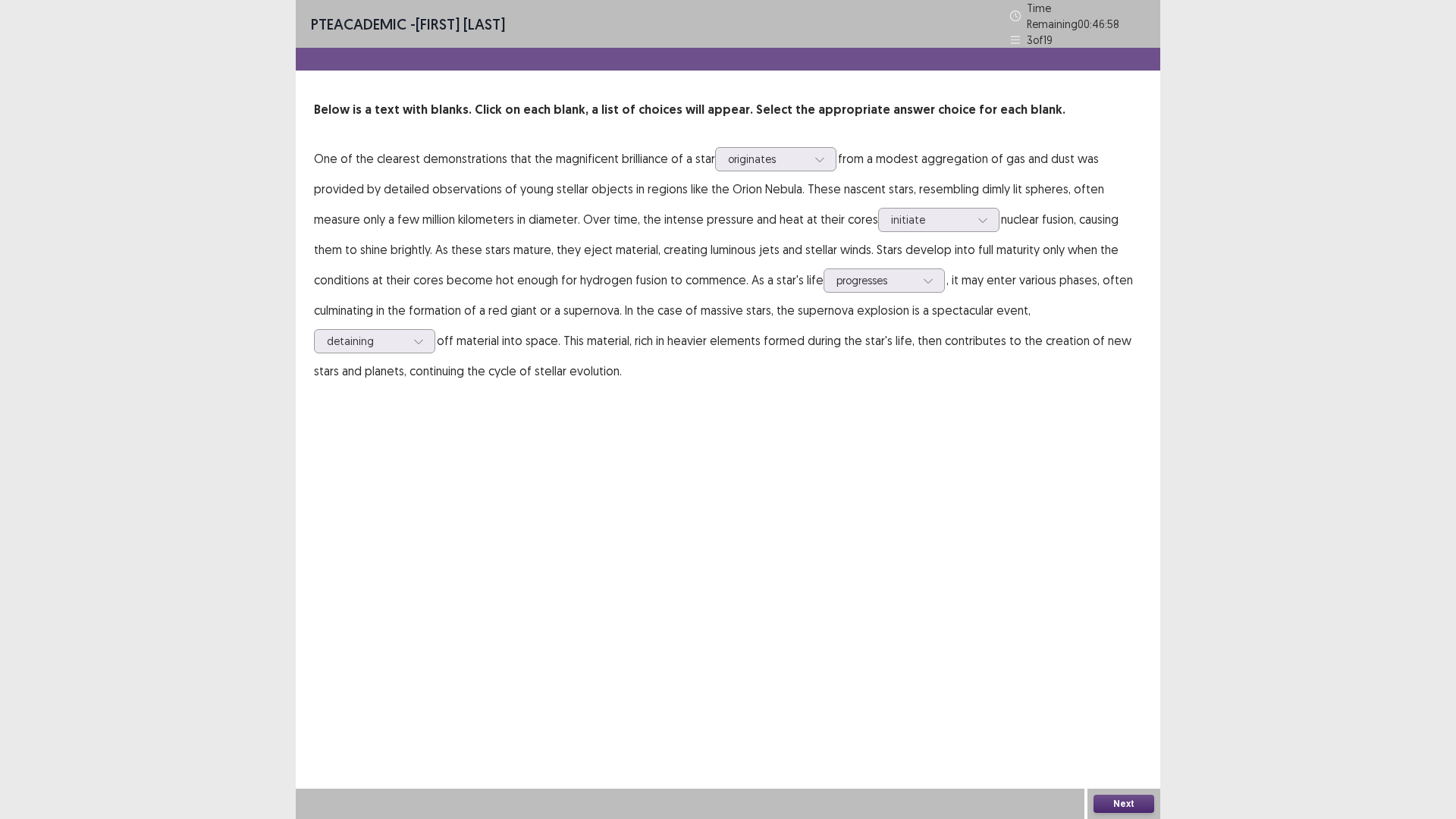 click on "Next" at bounding box center [1124, 804] 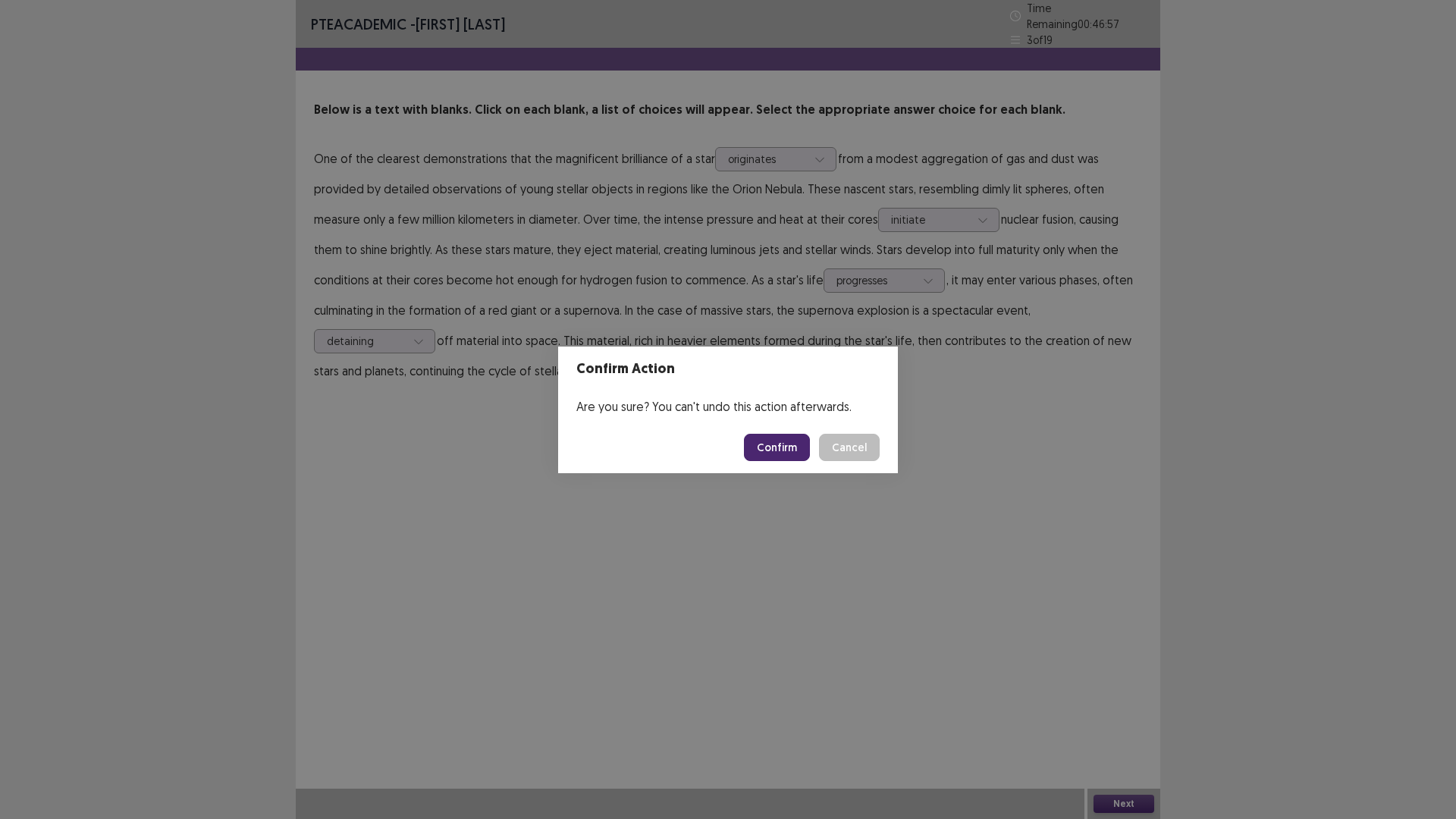 click on "Confirm" at bounding box center (777, 447) 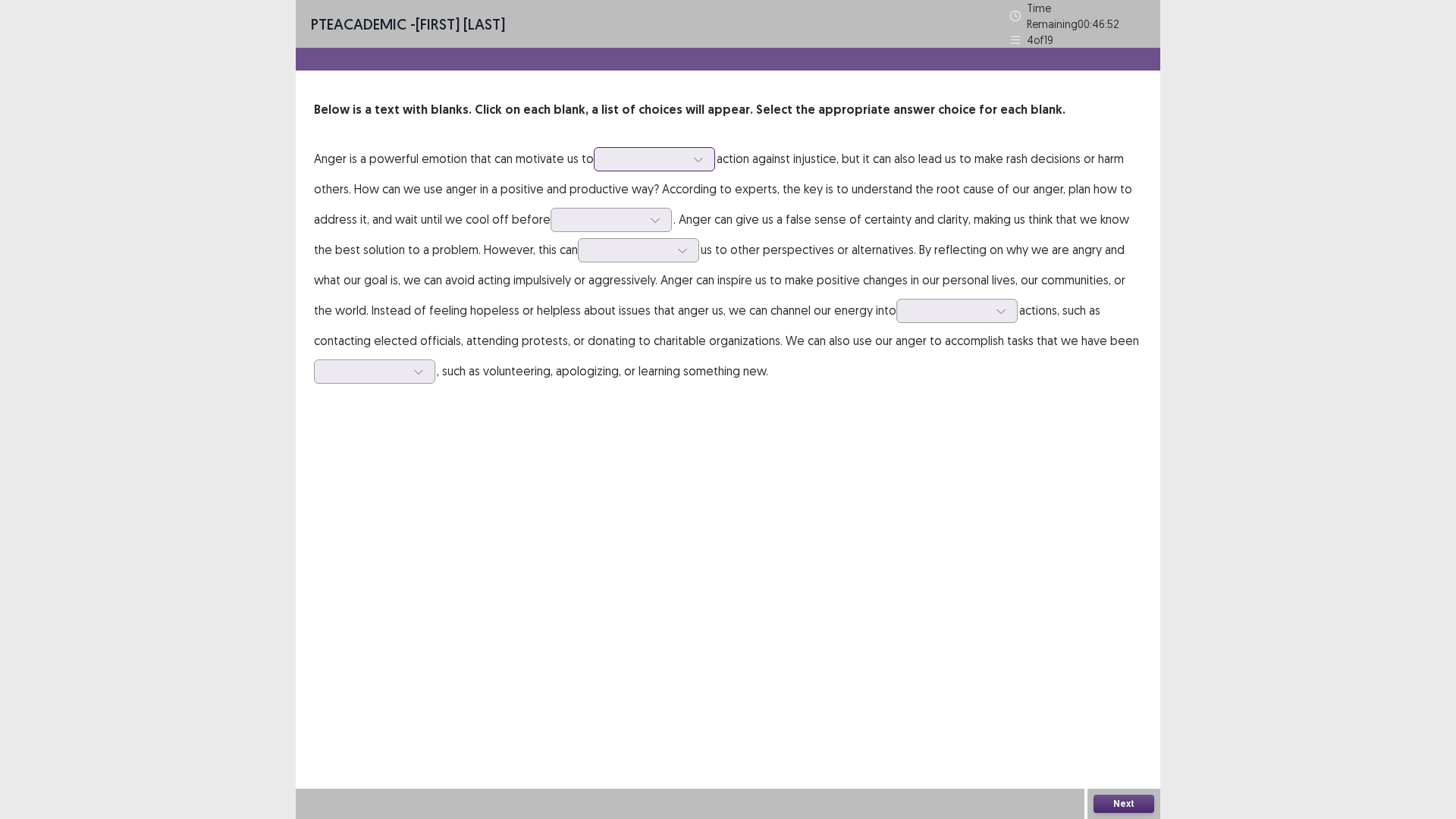 click at bounding box center (646, 158) 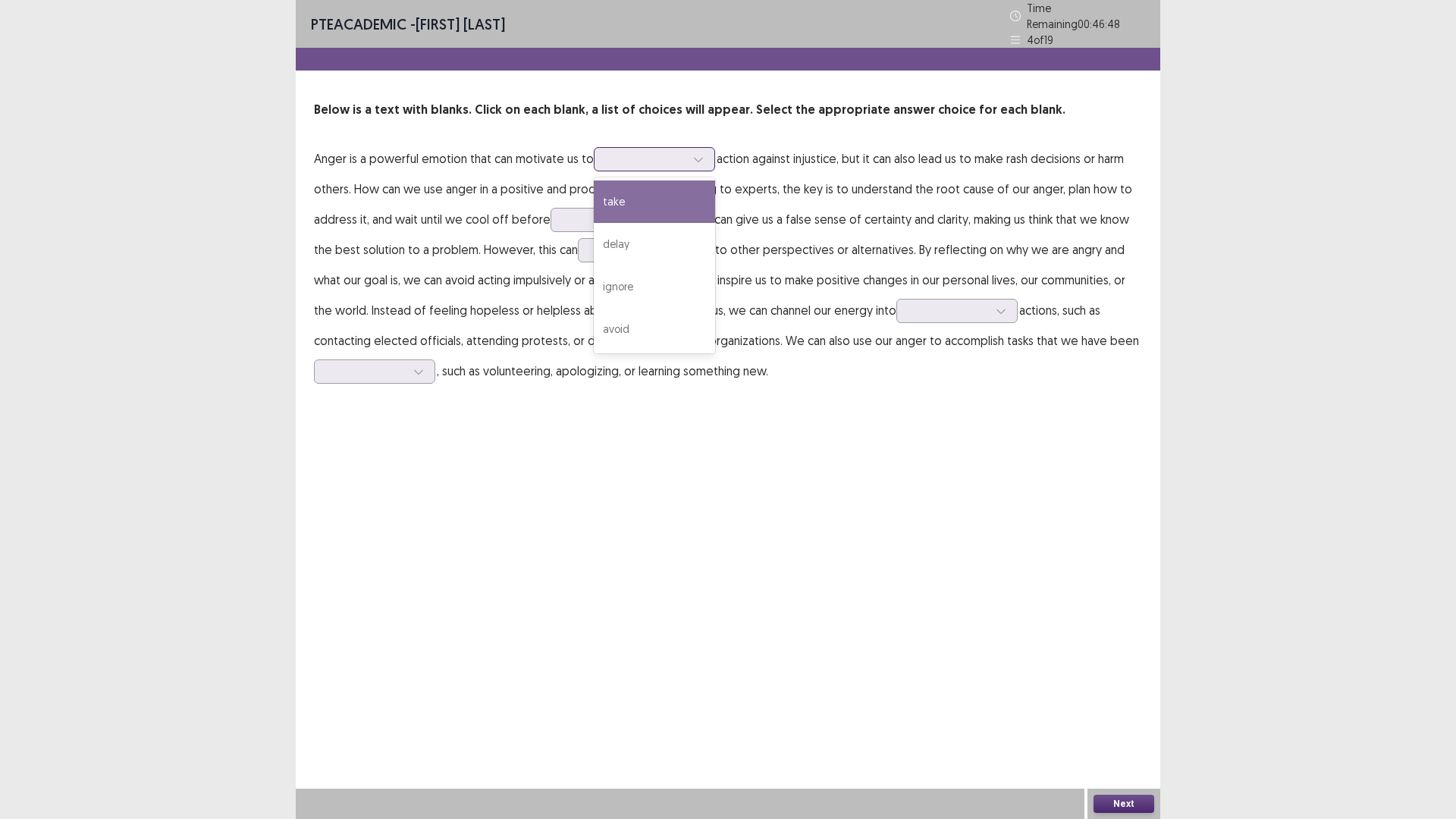 click on "take" at bounding box center [654, 202] 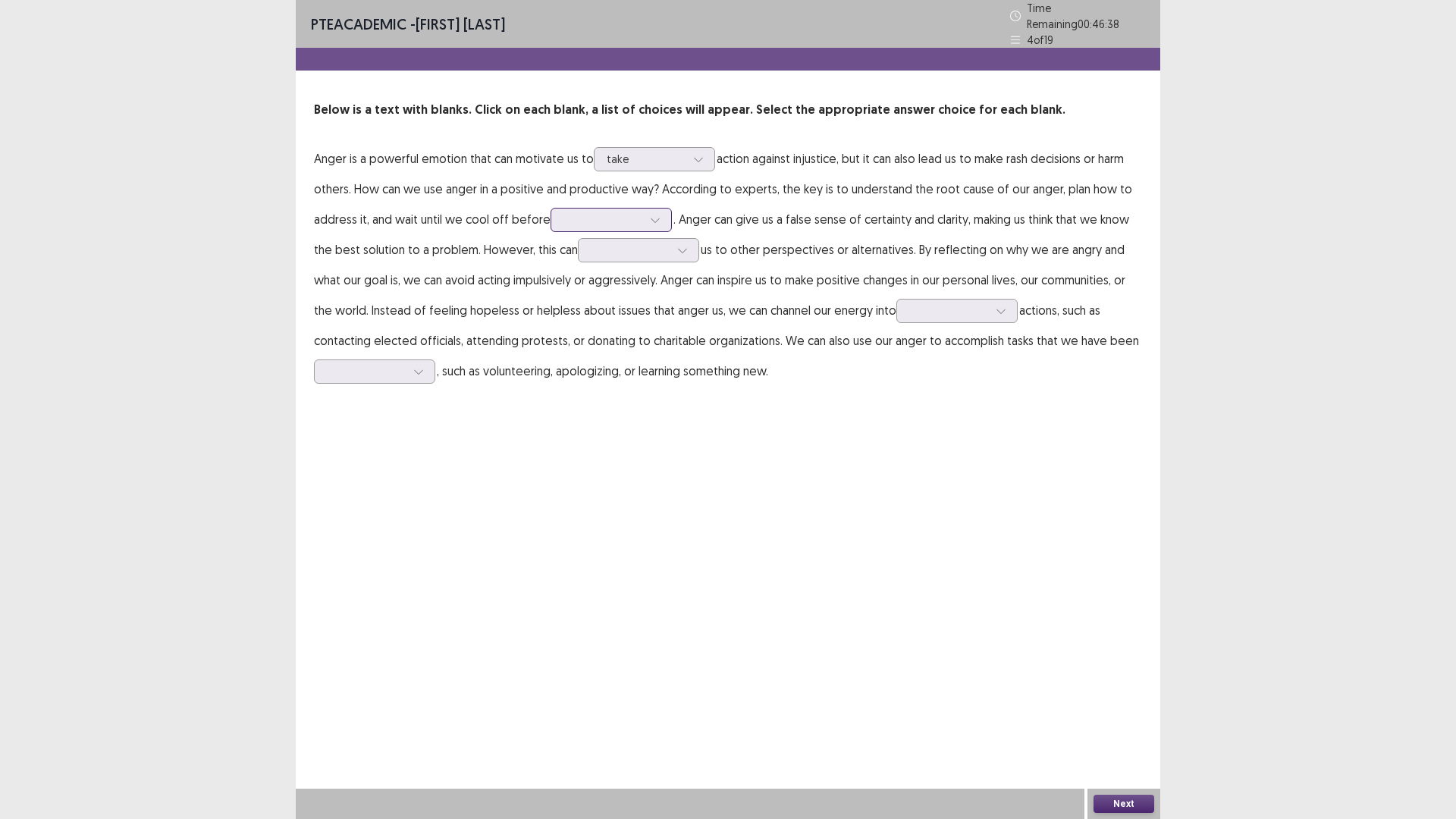 click at bounding box center [603, 219] 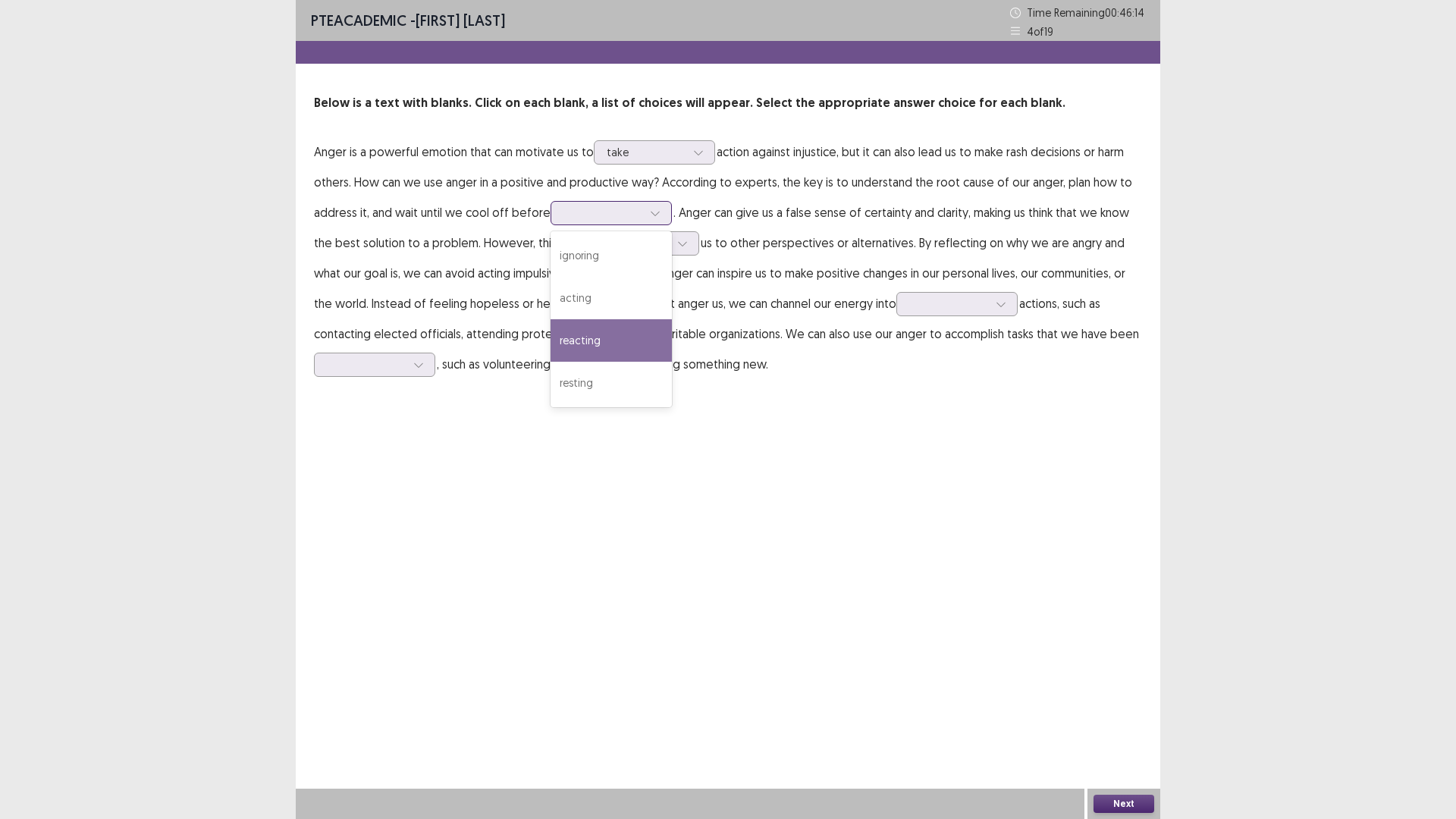 click on "reacting" at bounding box center (611, 340) 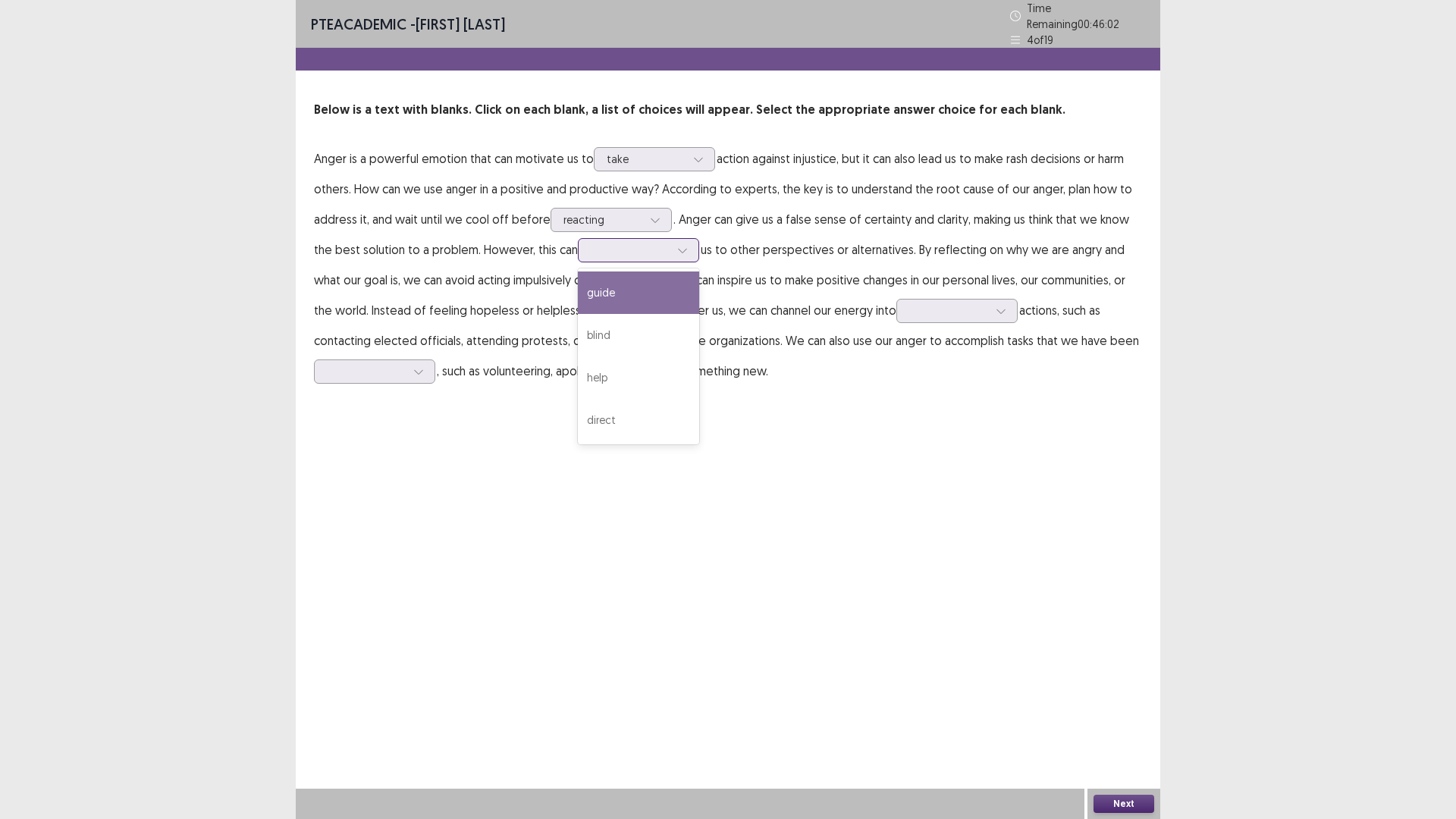 click at bounding box center [630, 249] 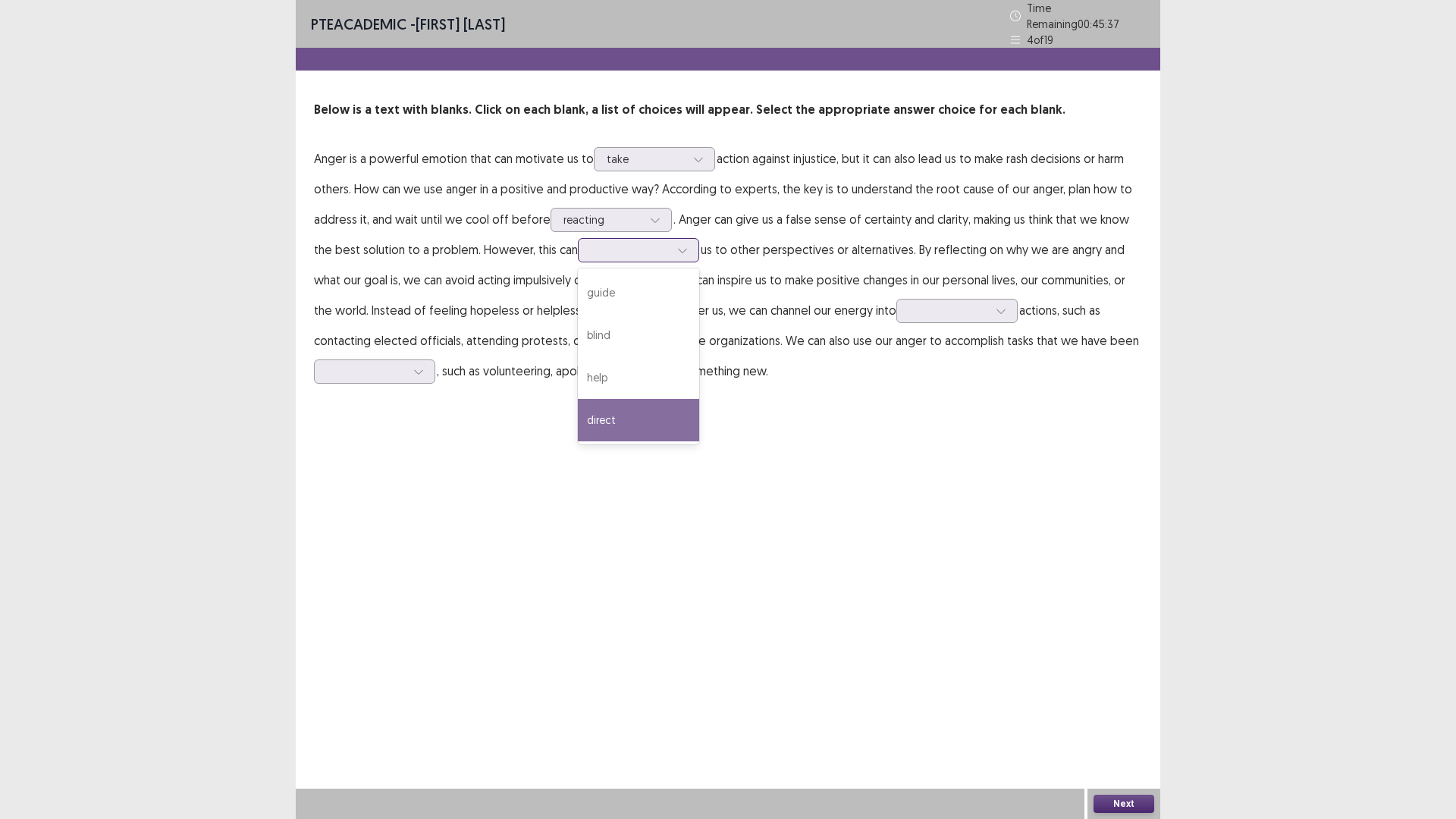 click on "direct" at bounding box center [639, 420] 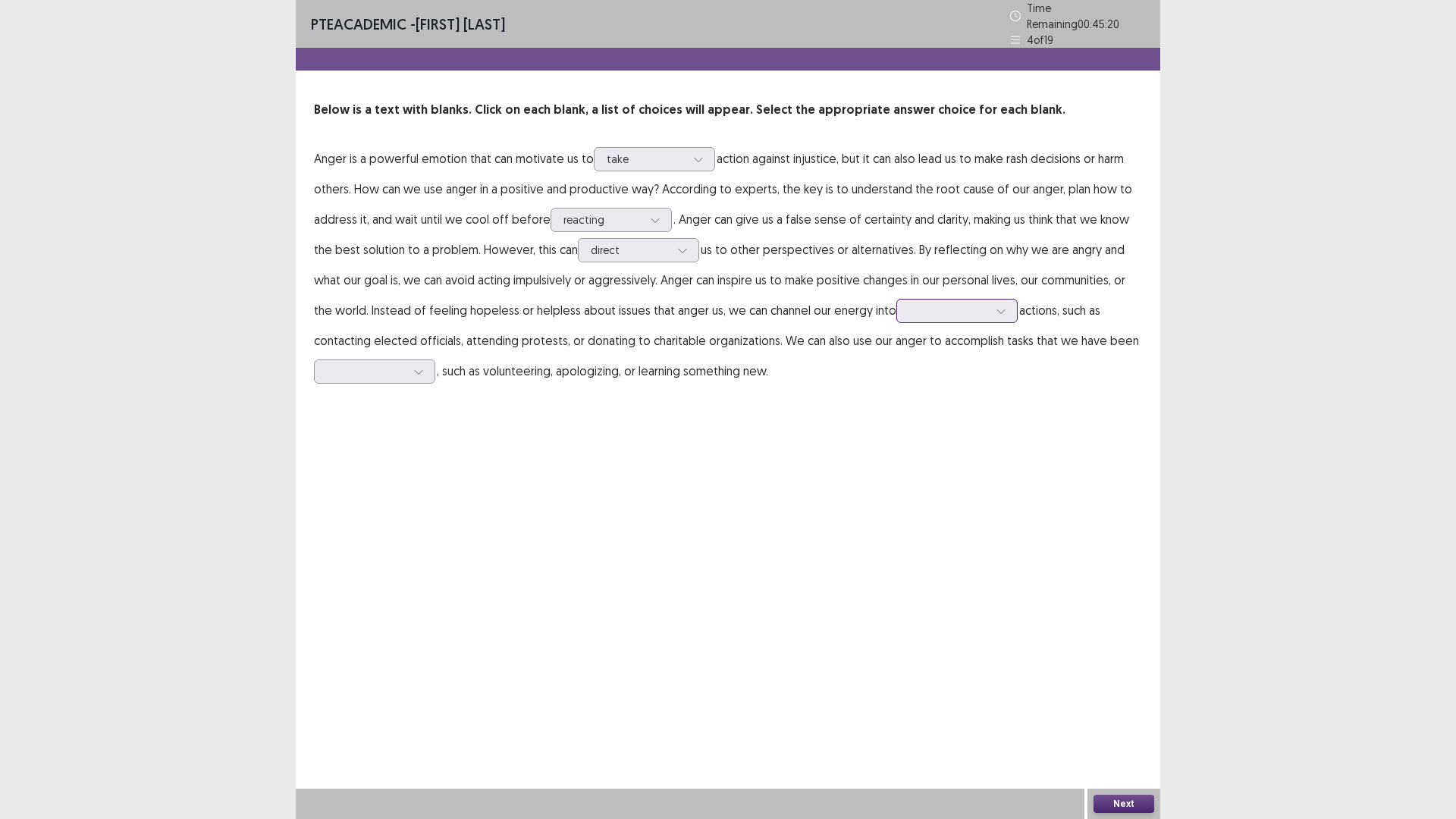 click at bounding box center [949, 310] 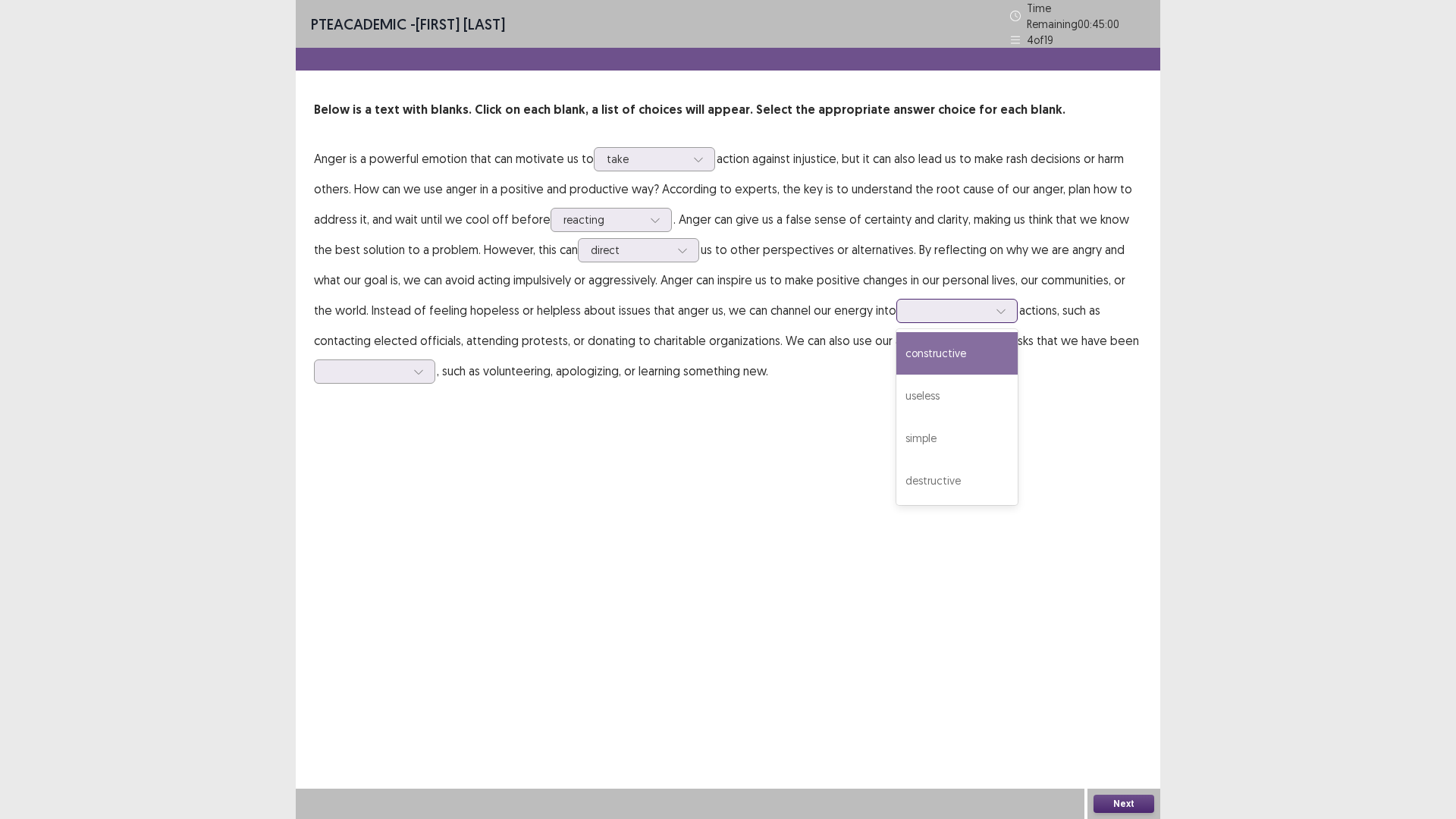 click on "constructive" at bounding box center (957, 353) 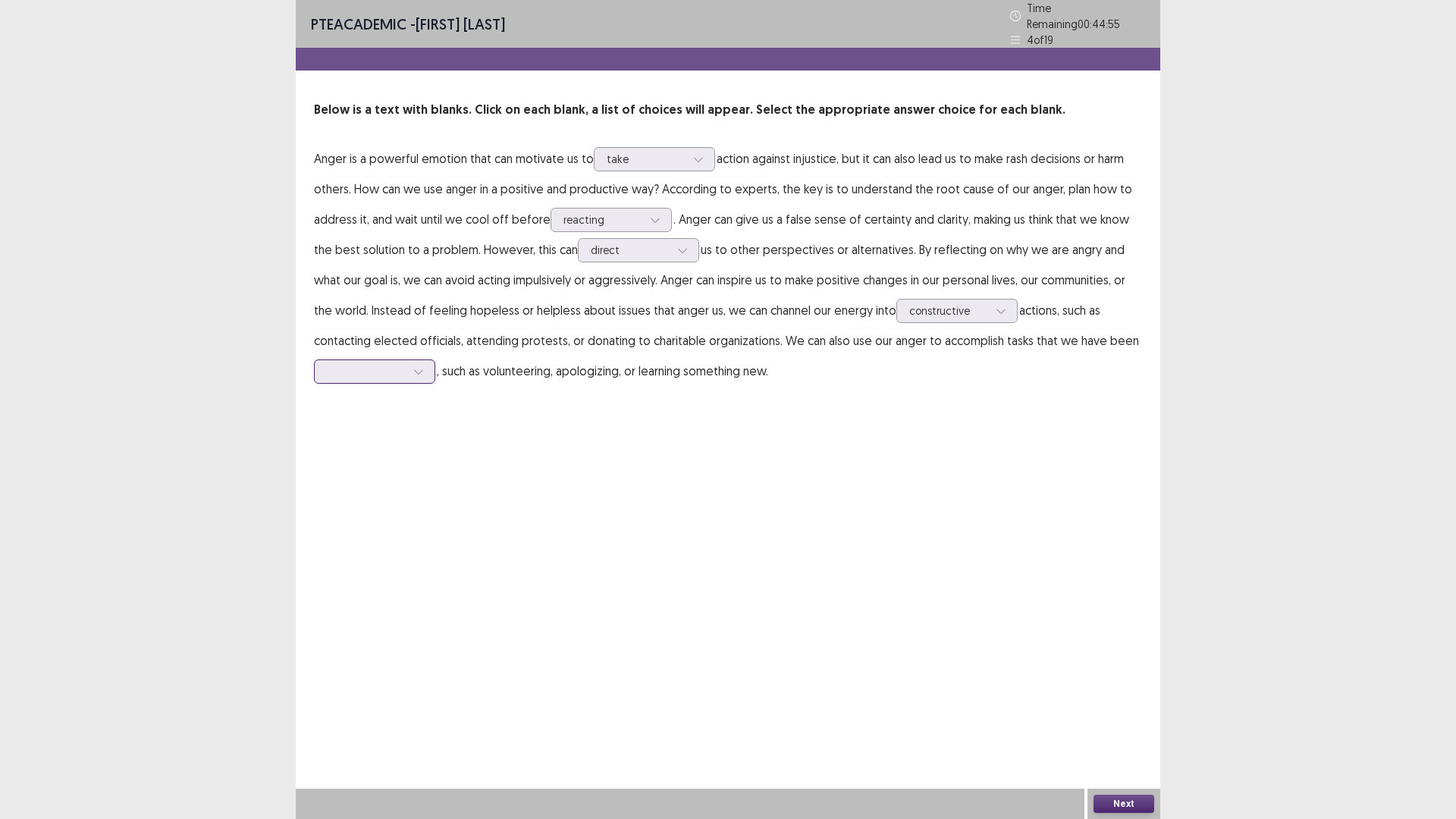 click at bounding box center (366, 371) 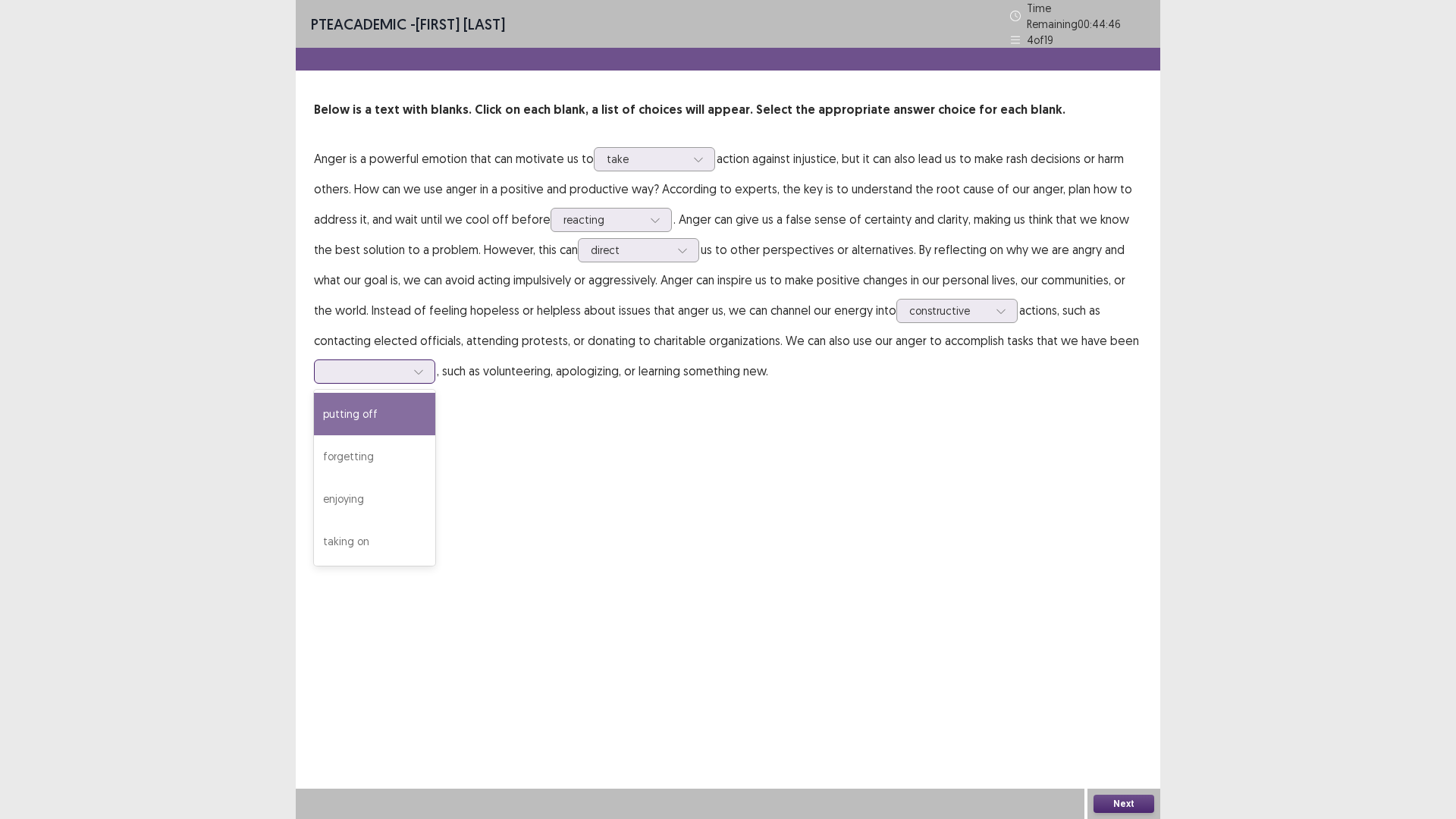 click on "putting off" at bounding box center (375, 414) 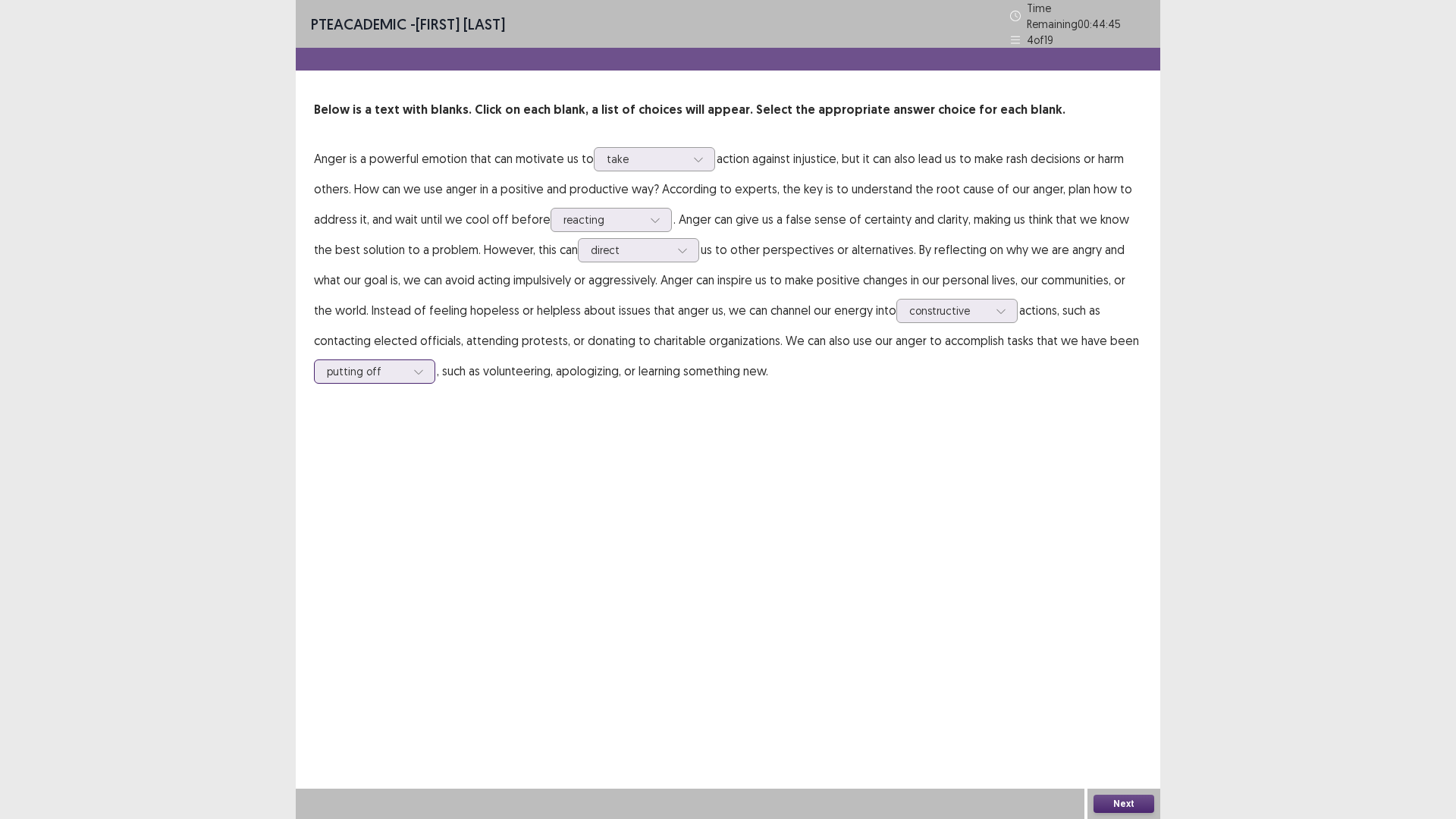 click at bounding box center [419, 372] 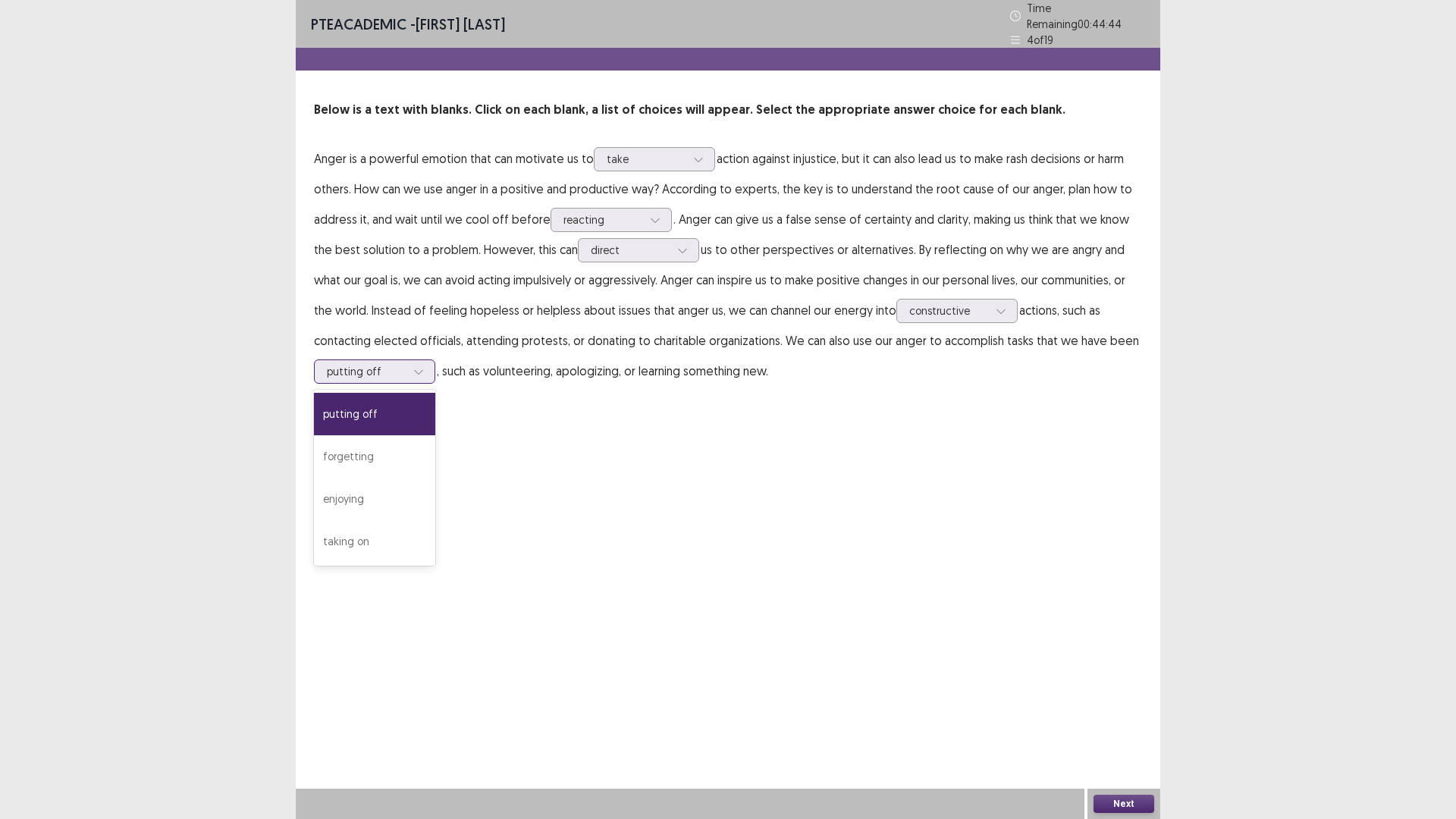 click at bounding box center (419, 372) 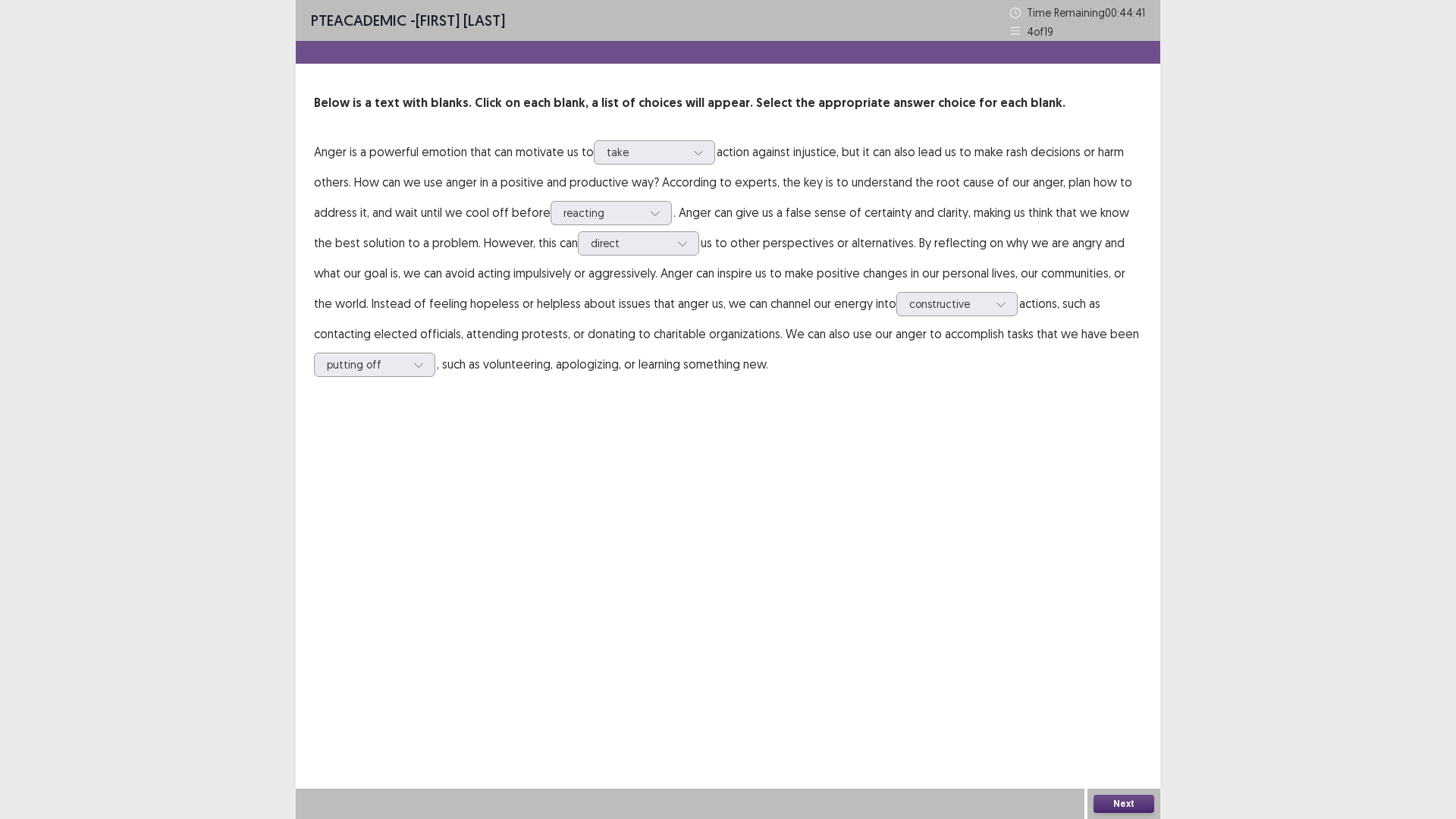 click on "Next" at bounding box center (1124, 804) 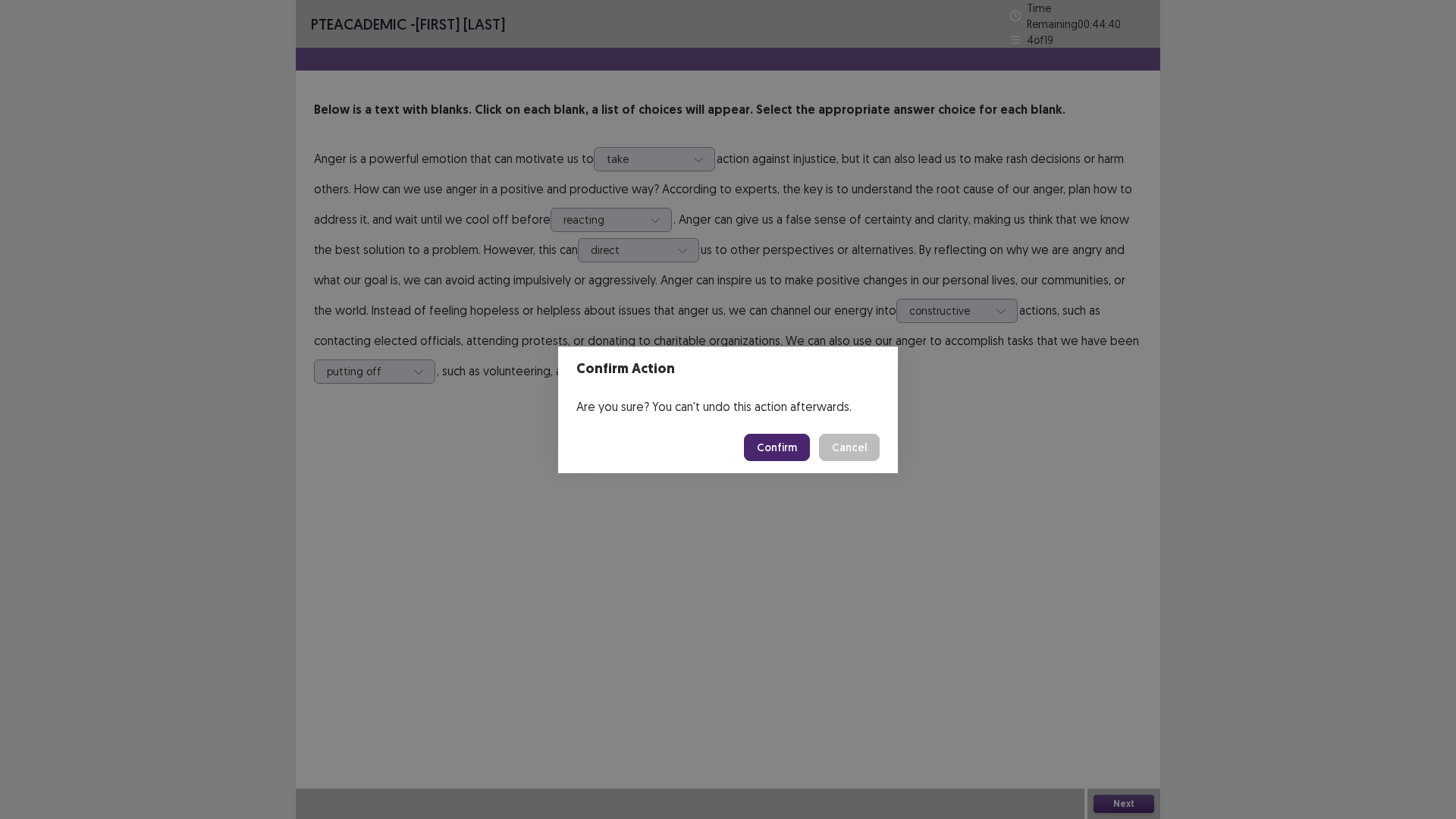click on "Confirm" at bounding box center [777, 447] 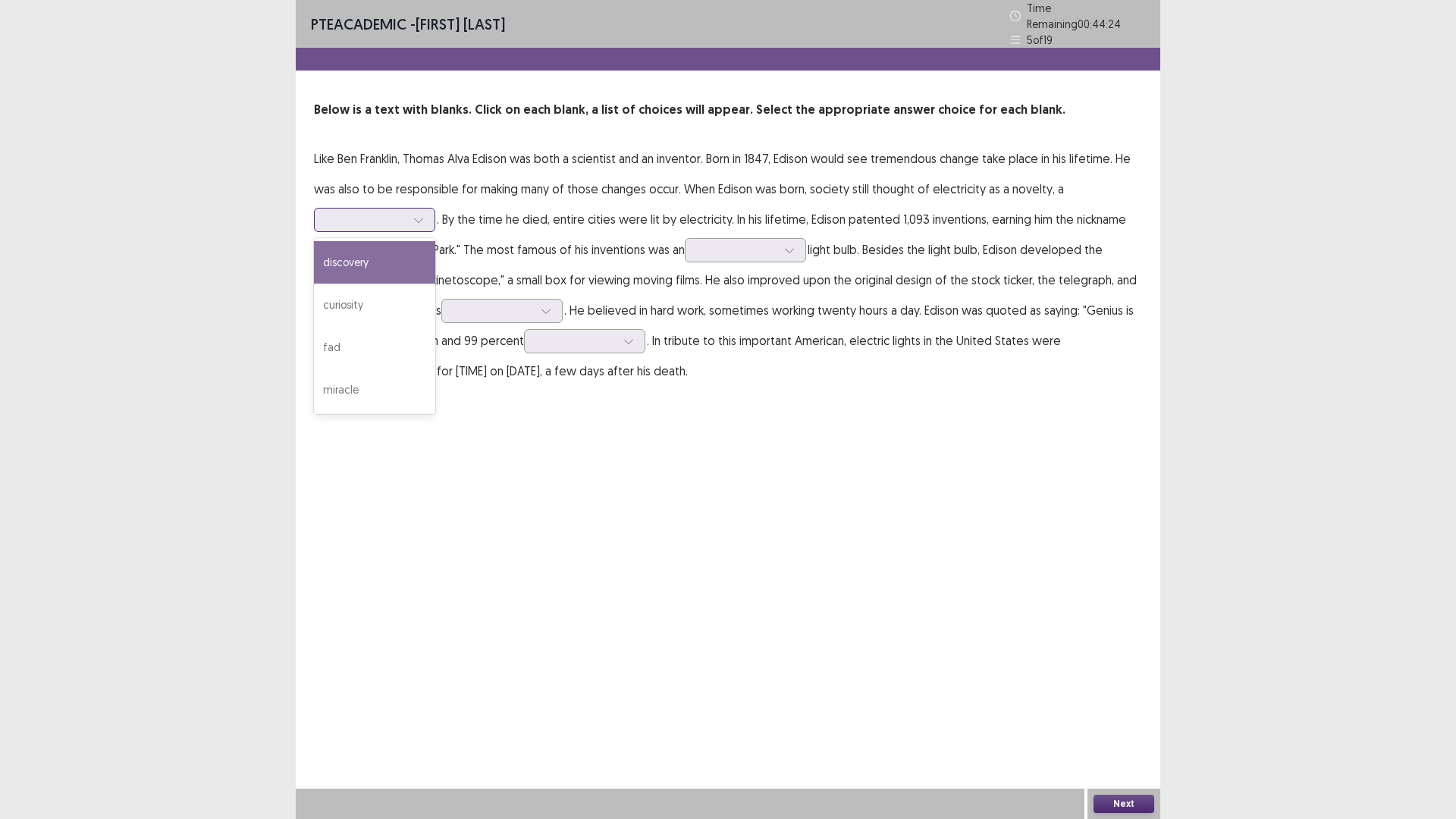 click at bounding box center (366, 219) 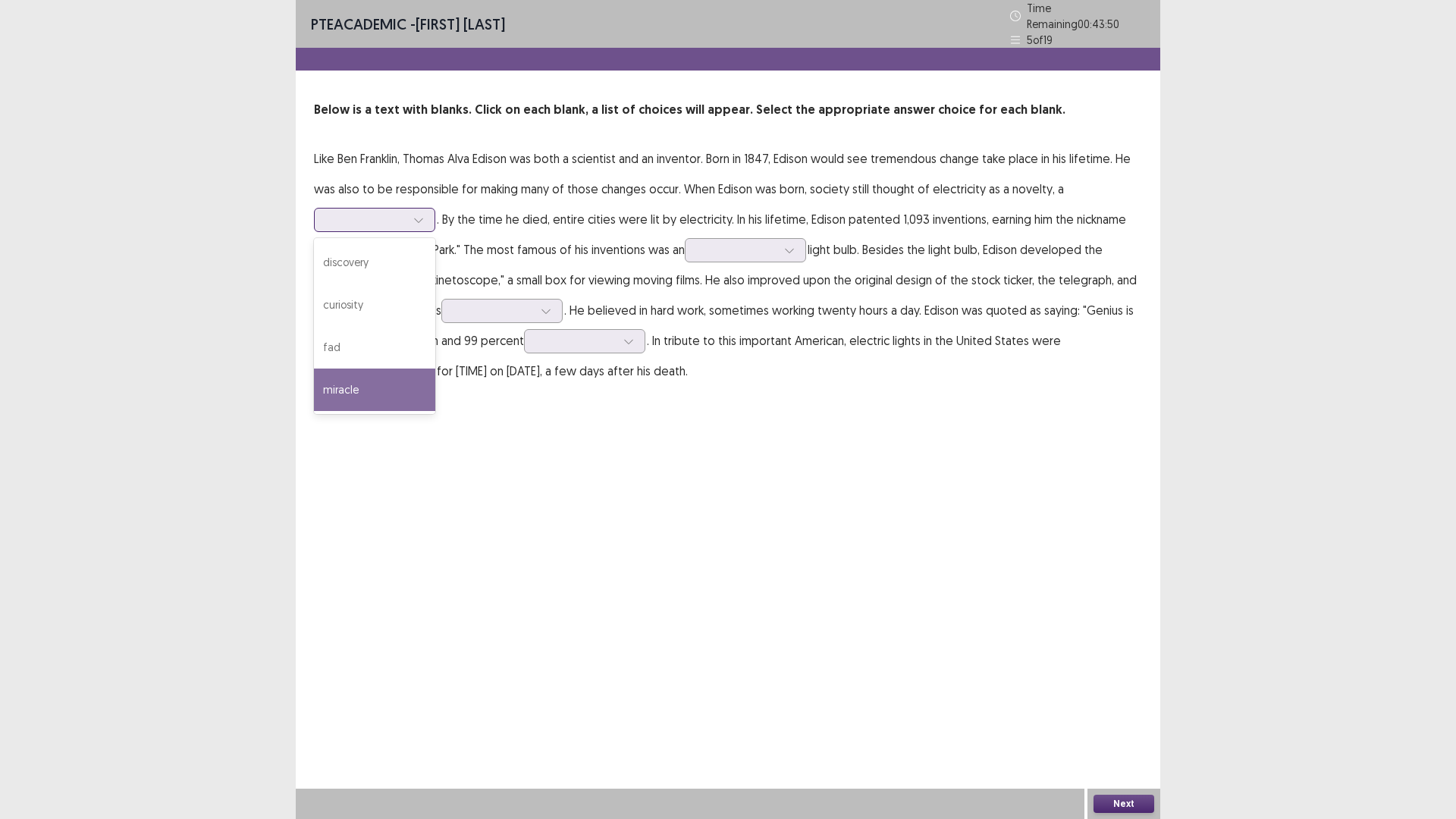 click on "miracle" at bounding box center (375, 390) 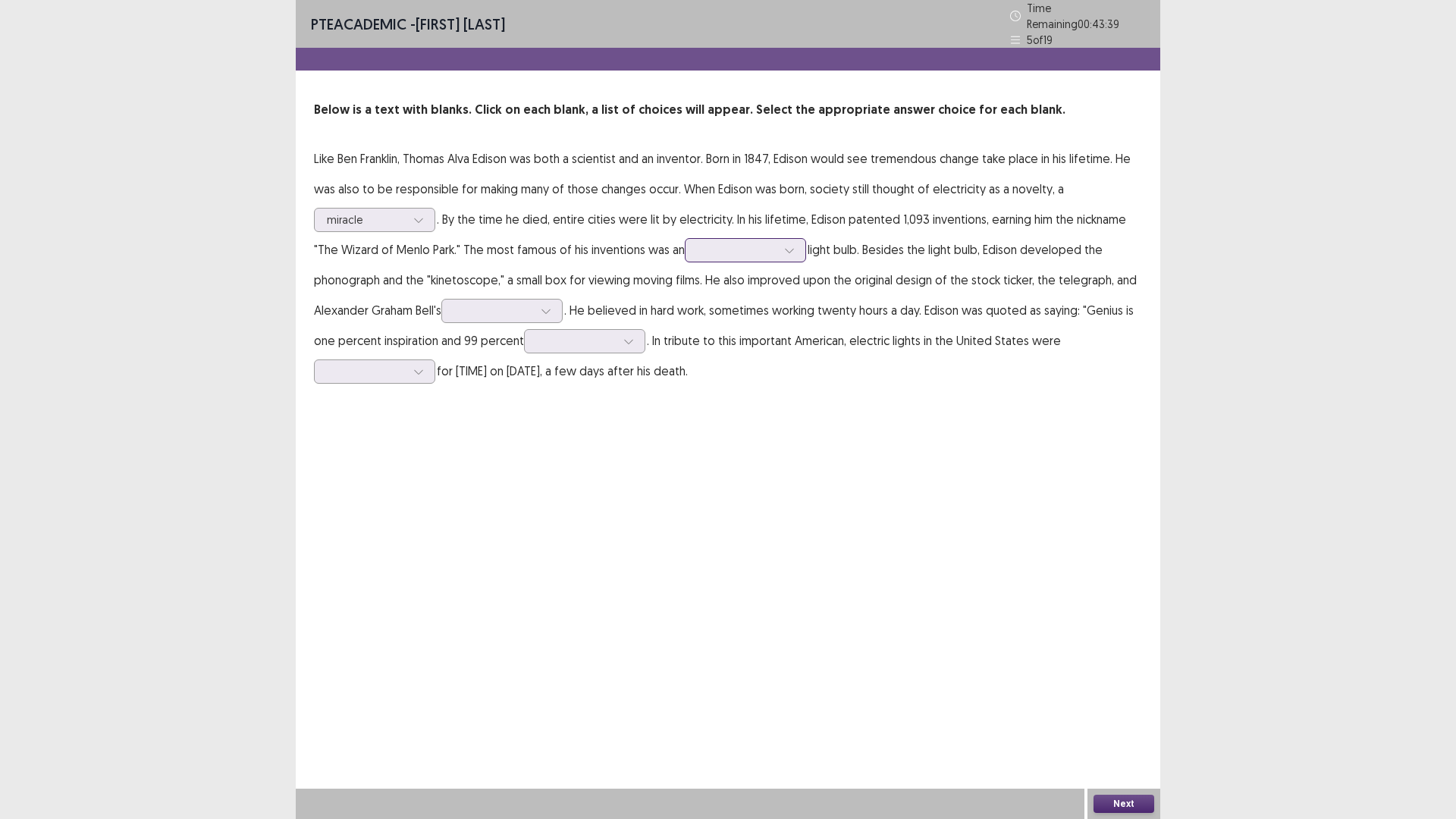 click 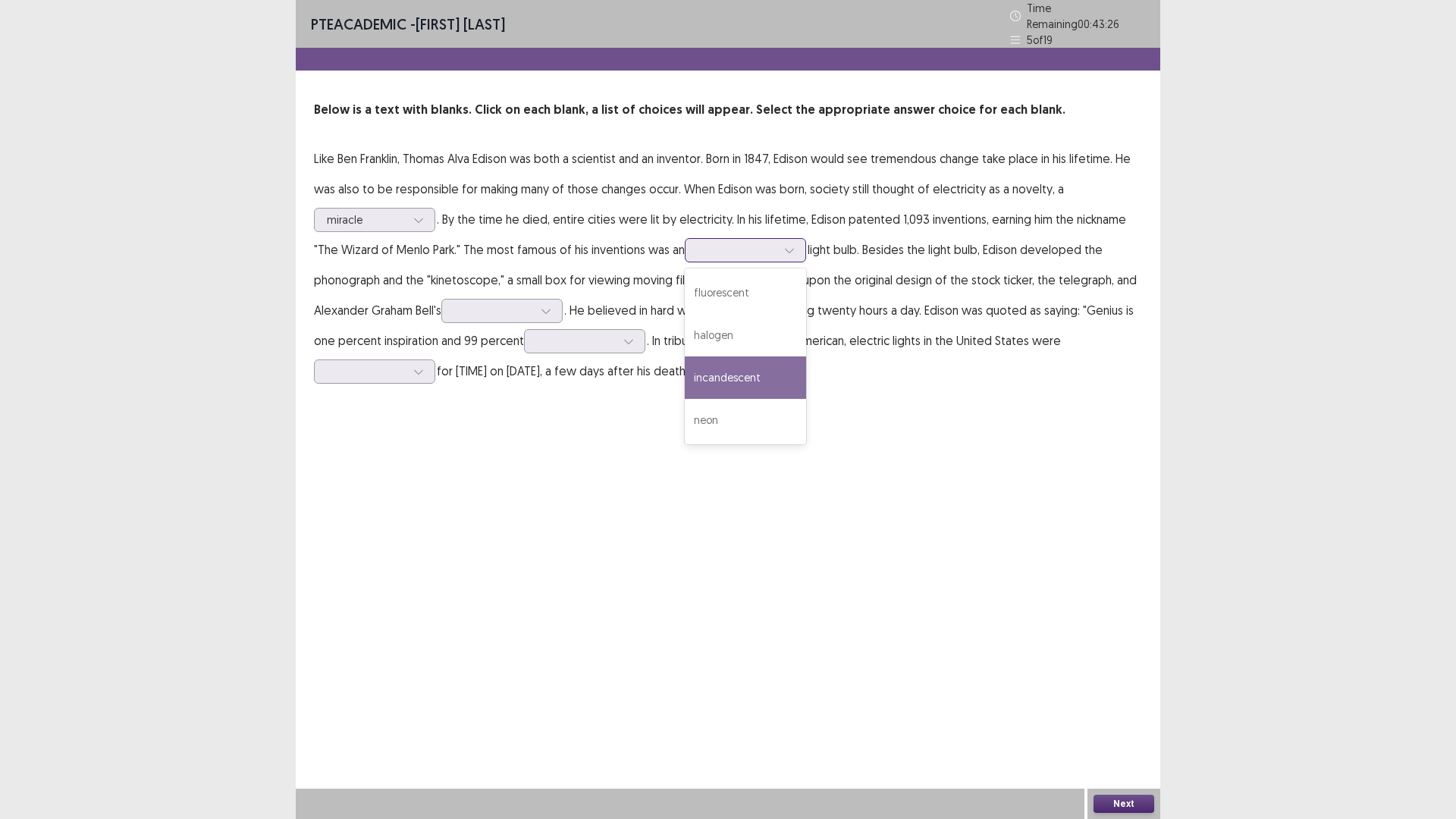 click on "incandescent" at bounding box center (745, 378) 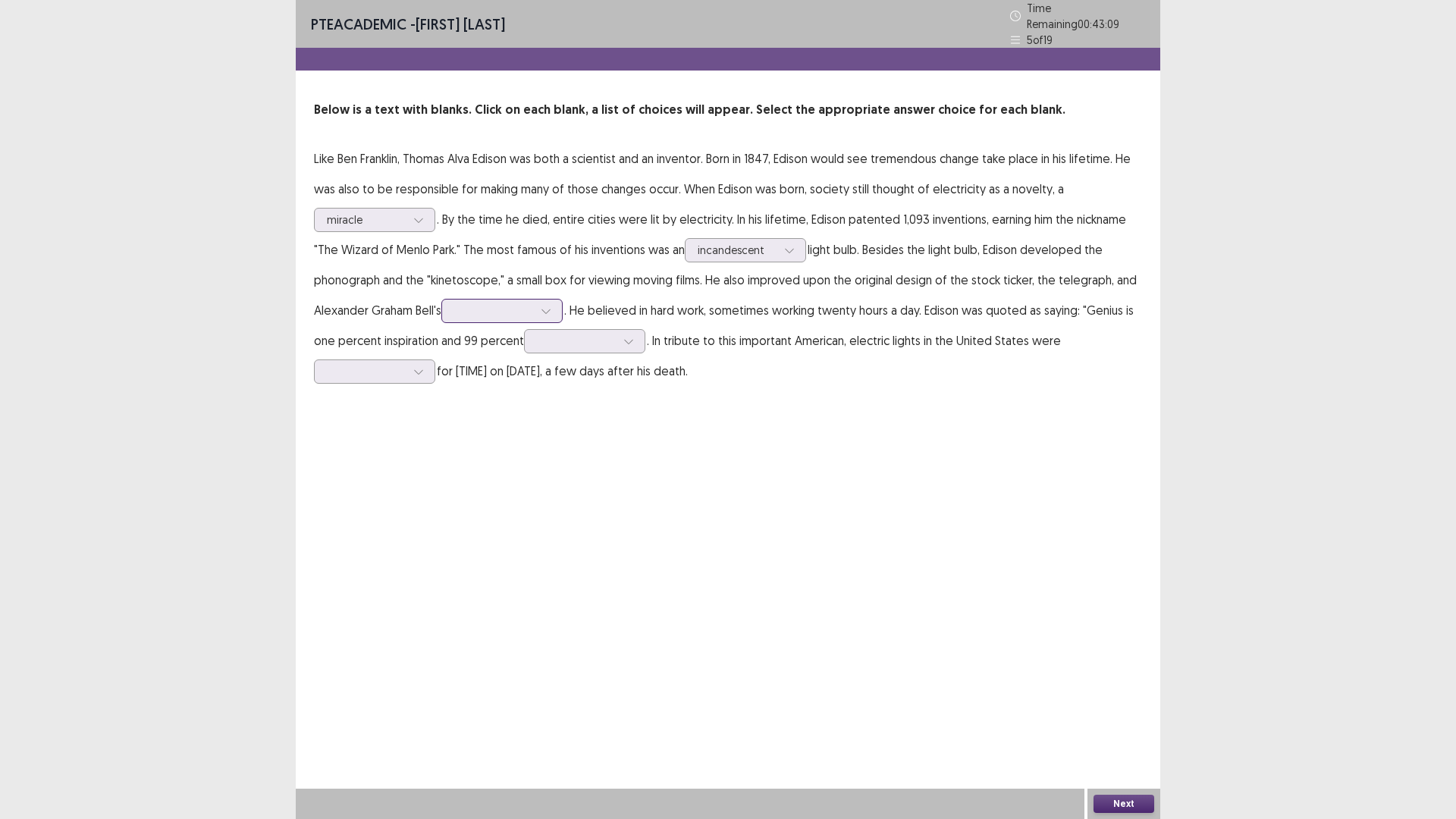 click at bounding box center (494, 310) 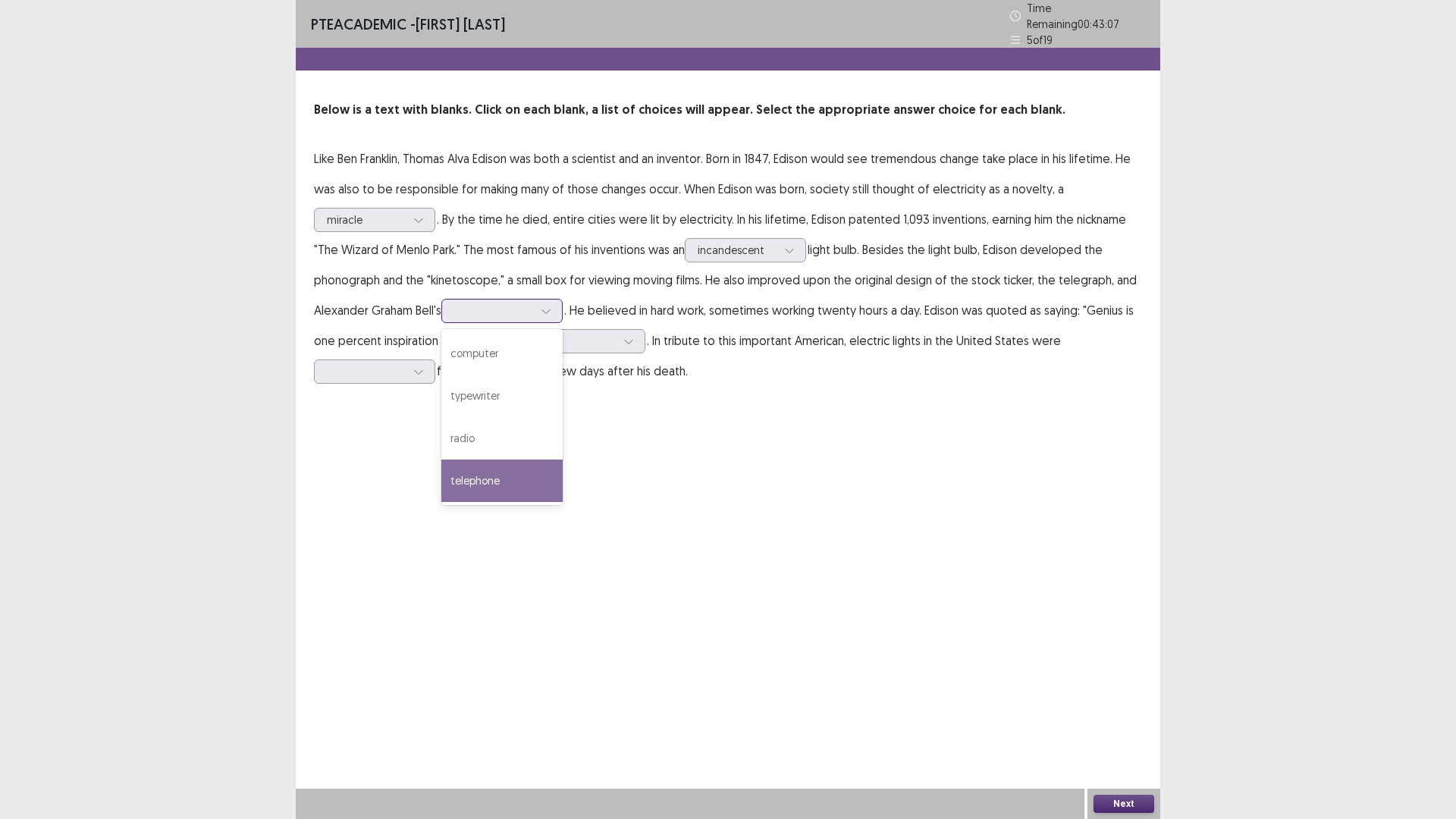 click on "telephone" at bounding box center (502, 481) 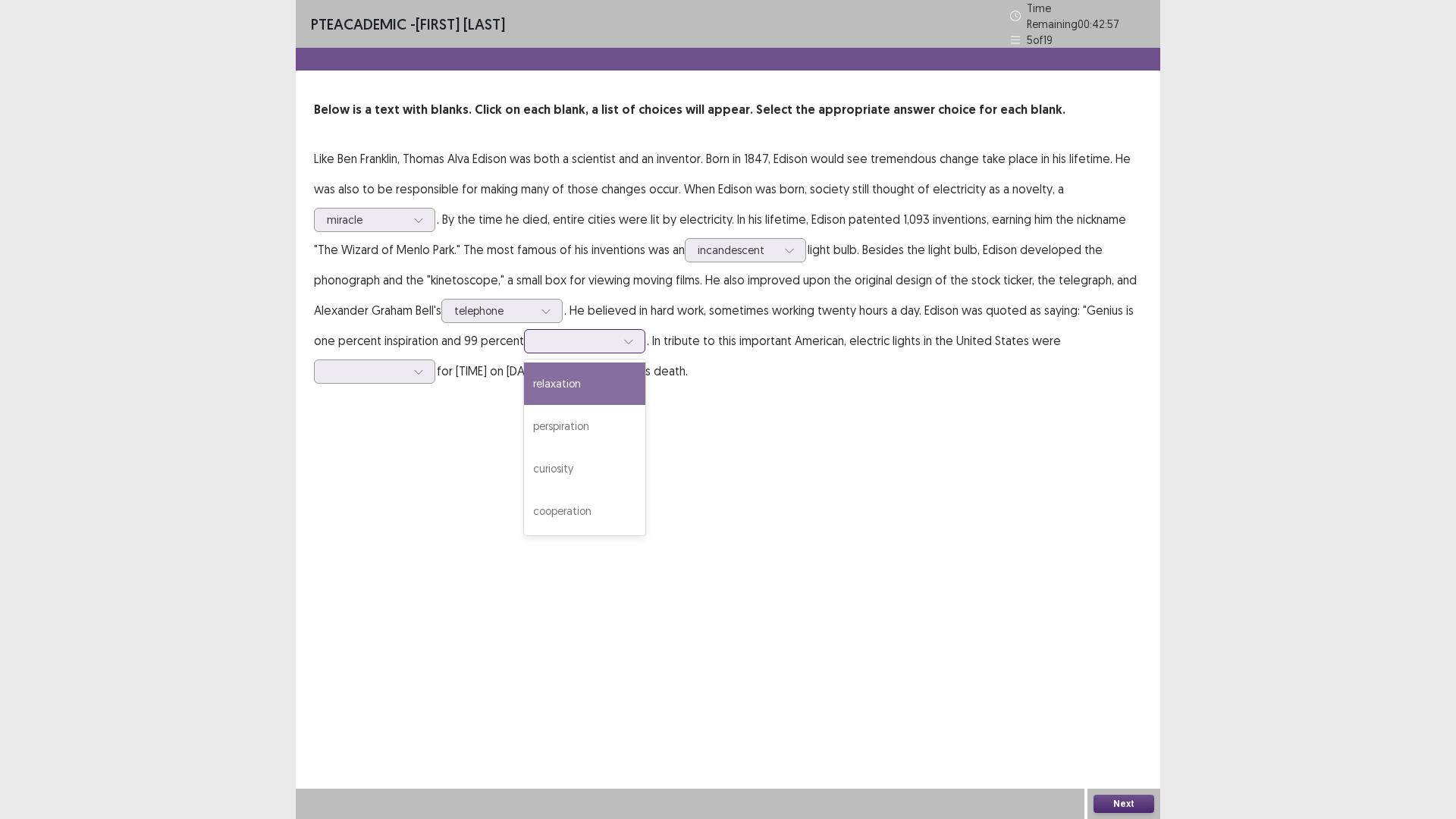 click at bounding box center (576, 340) 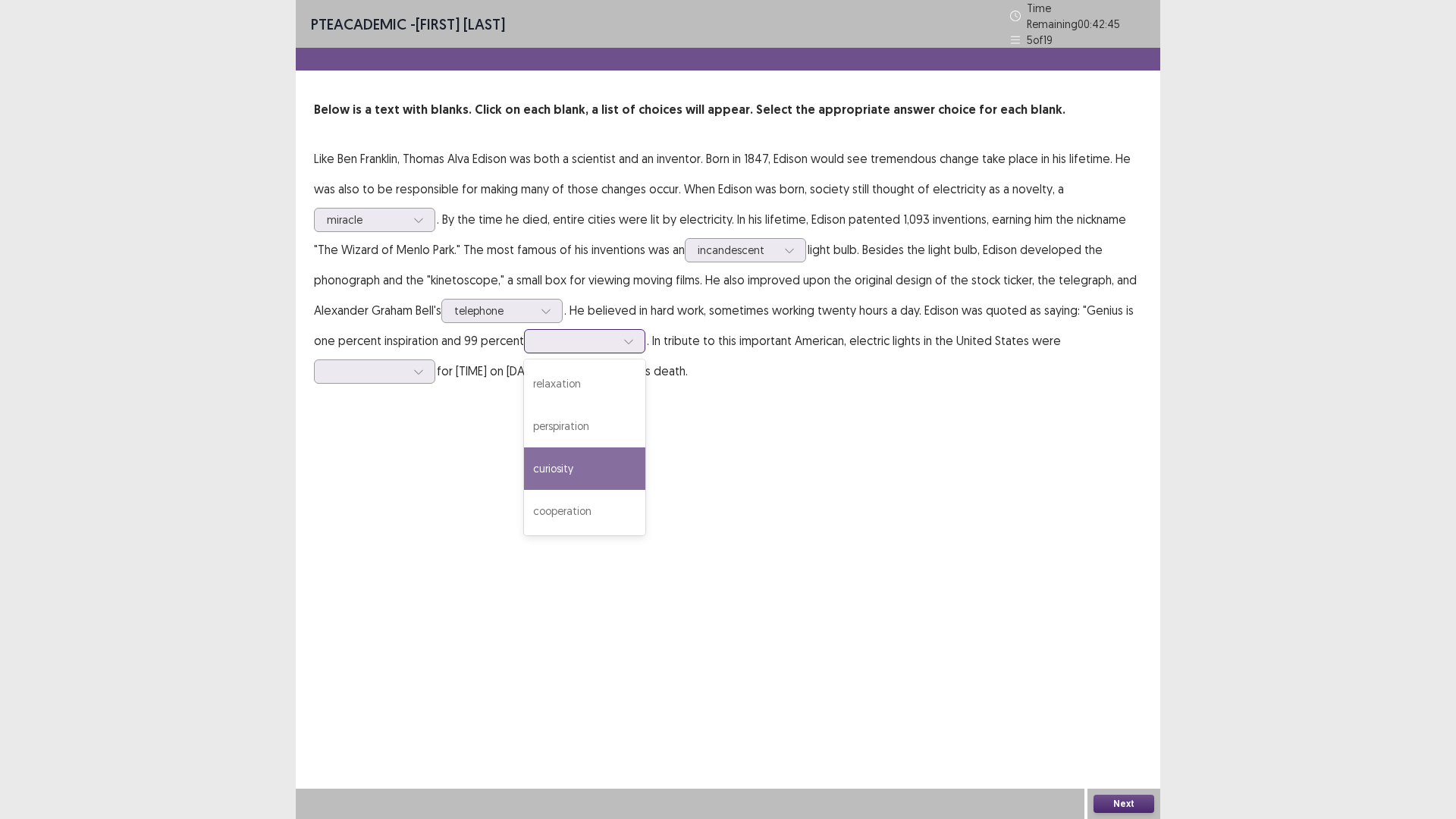 click on "curiosity" at bounding box center (585, 469) 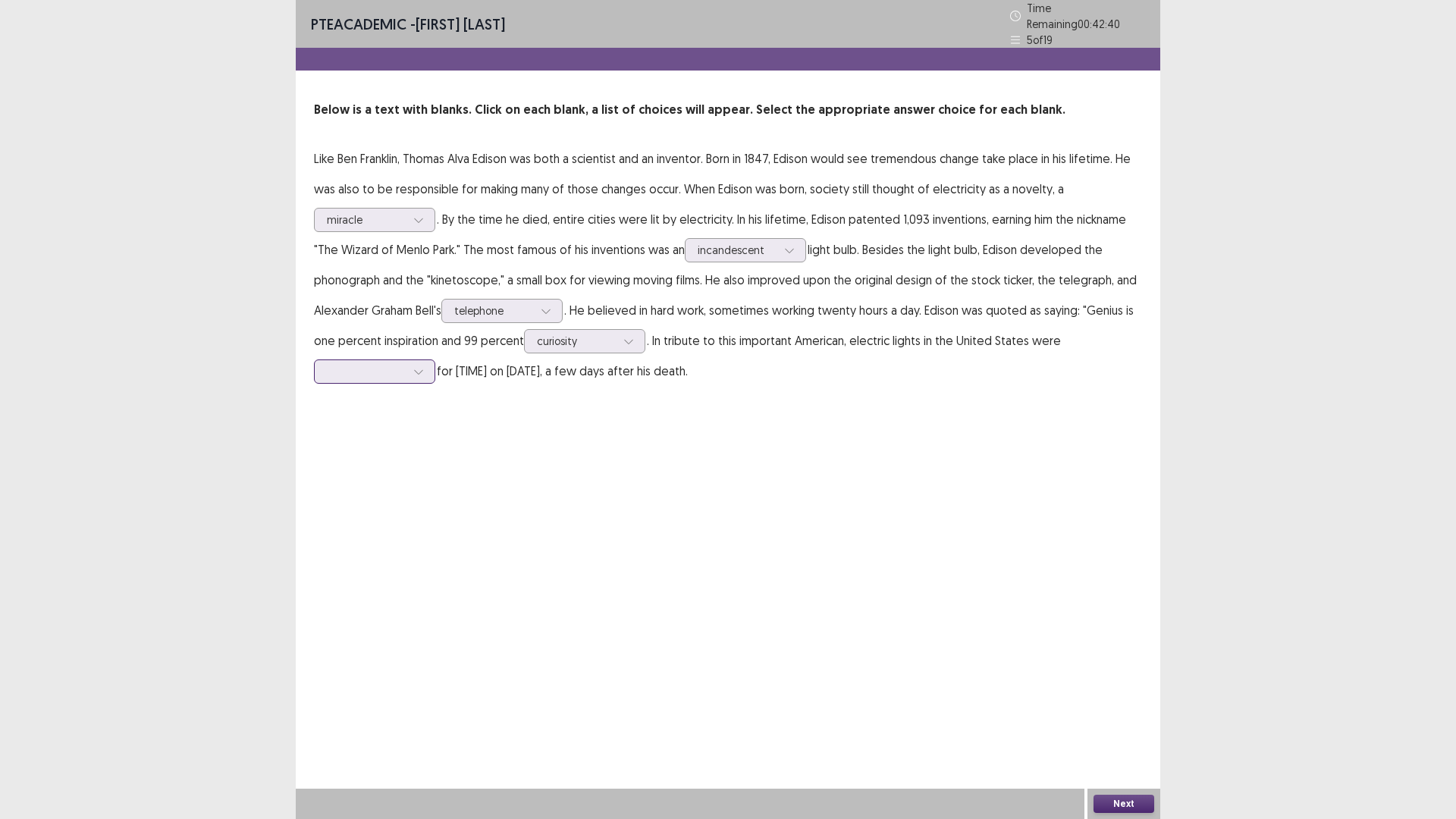click at bounding box center (366, 371) 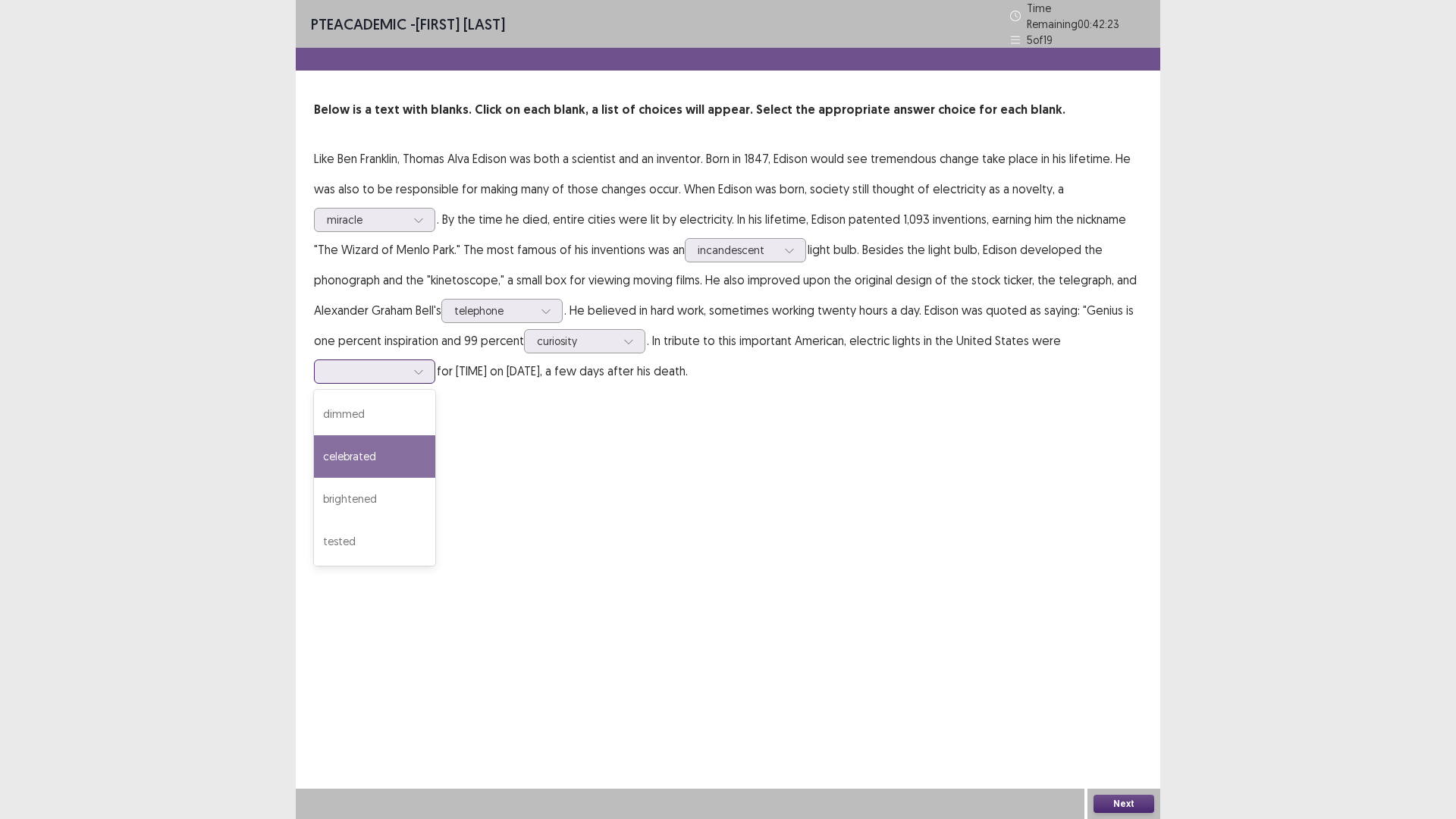 click on "celebrated" at bounding box center (375, 457) 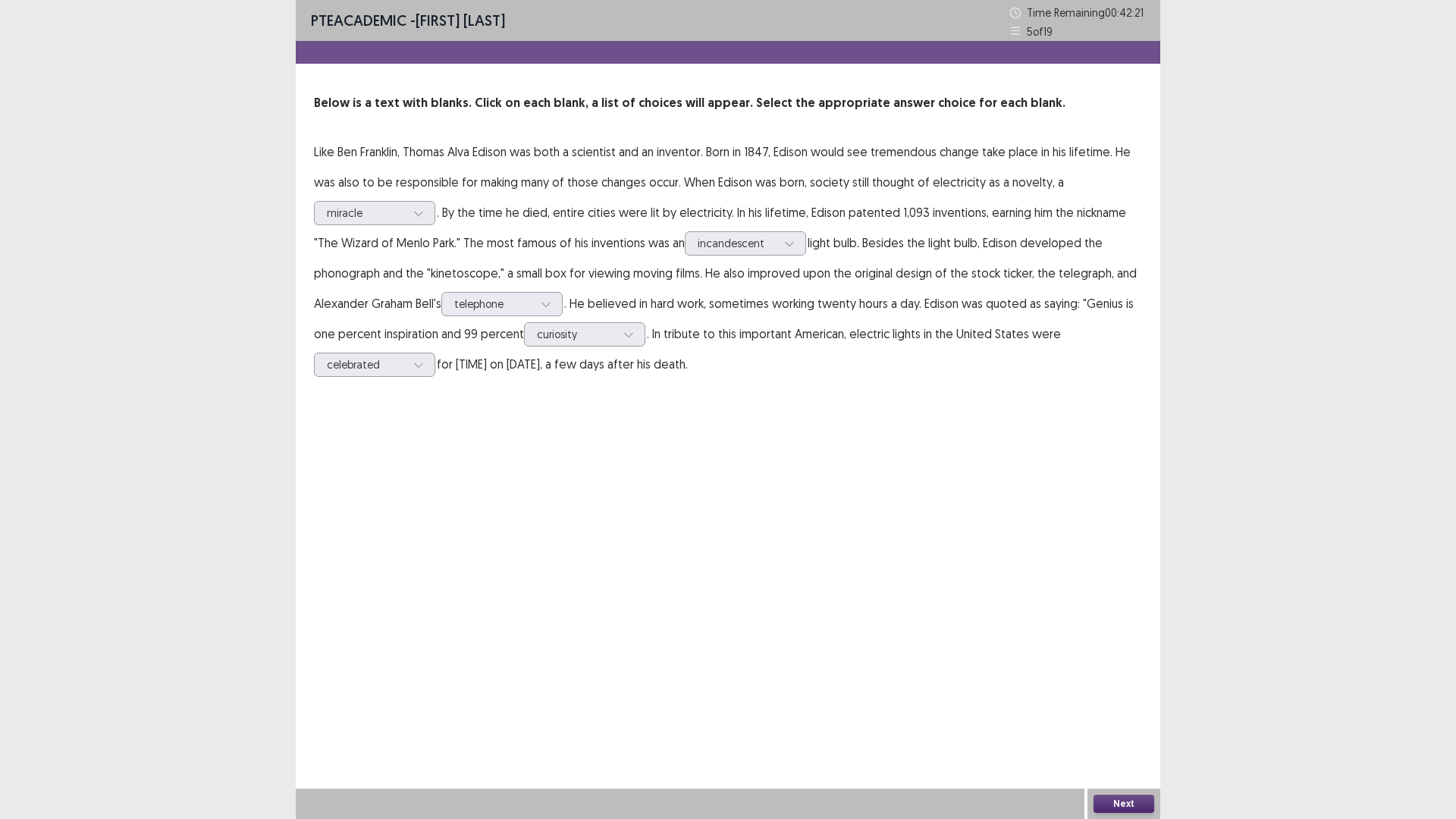 click on "Next" at bounding box center [1124, 804] 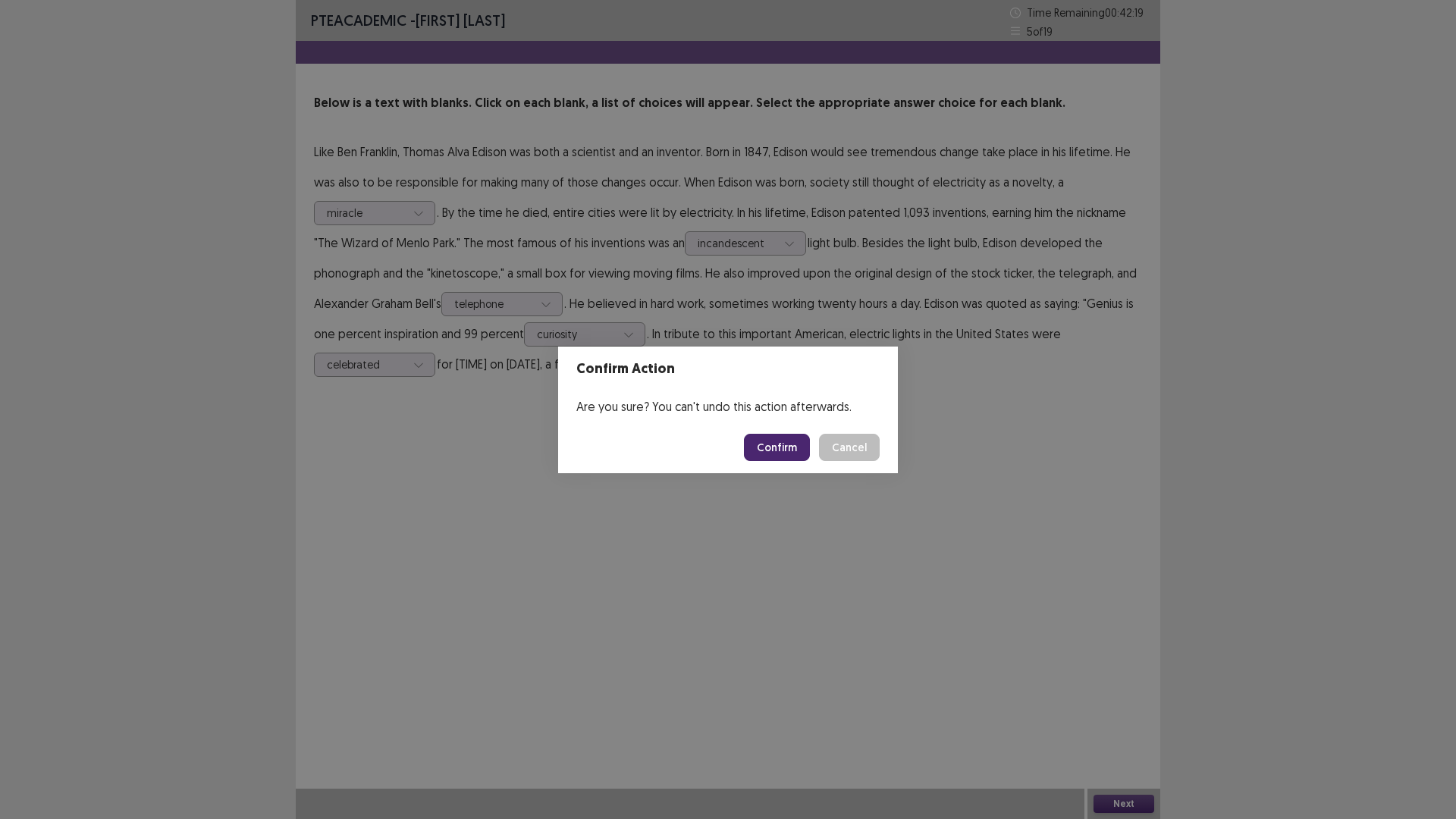 click on "Confirm" at bounding box center (777, 447) 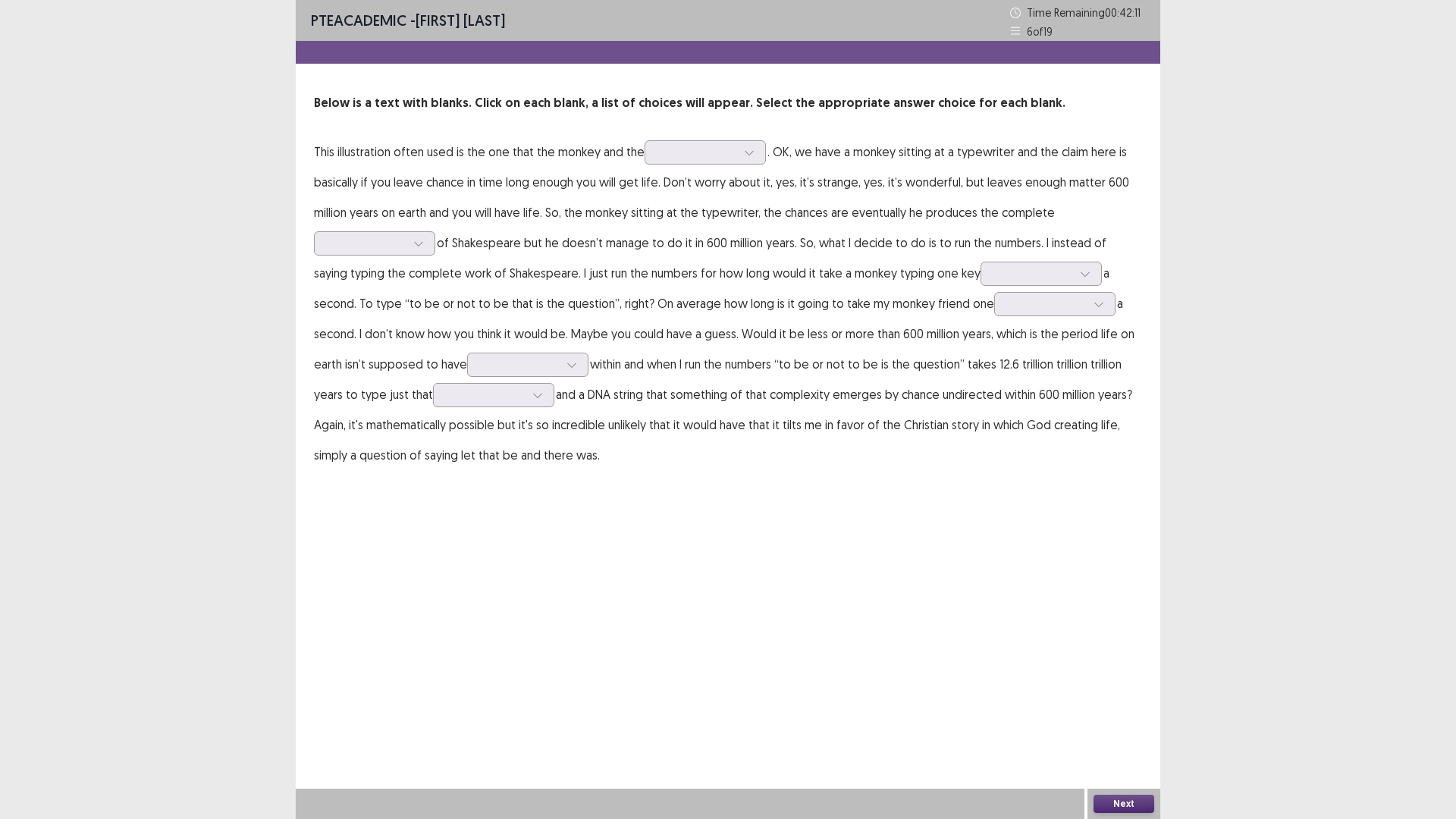 drag, startPoint x: 533, startPoint y: 153, endPoint x: 618, endPoint y: 152, distance: 85.00588 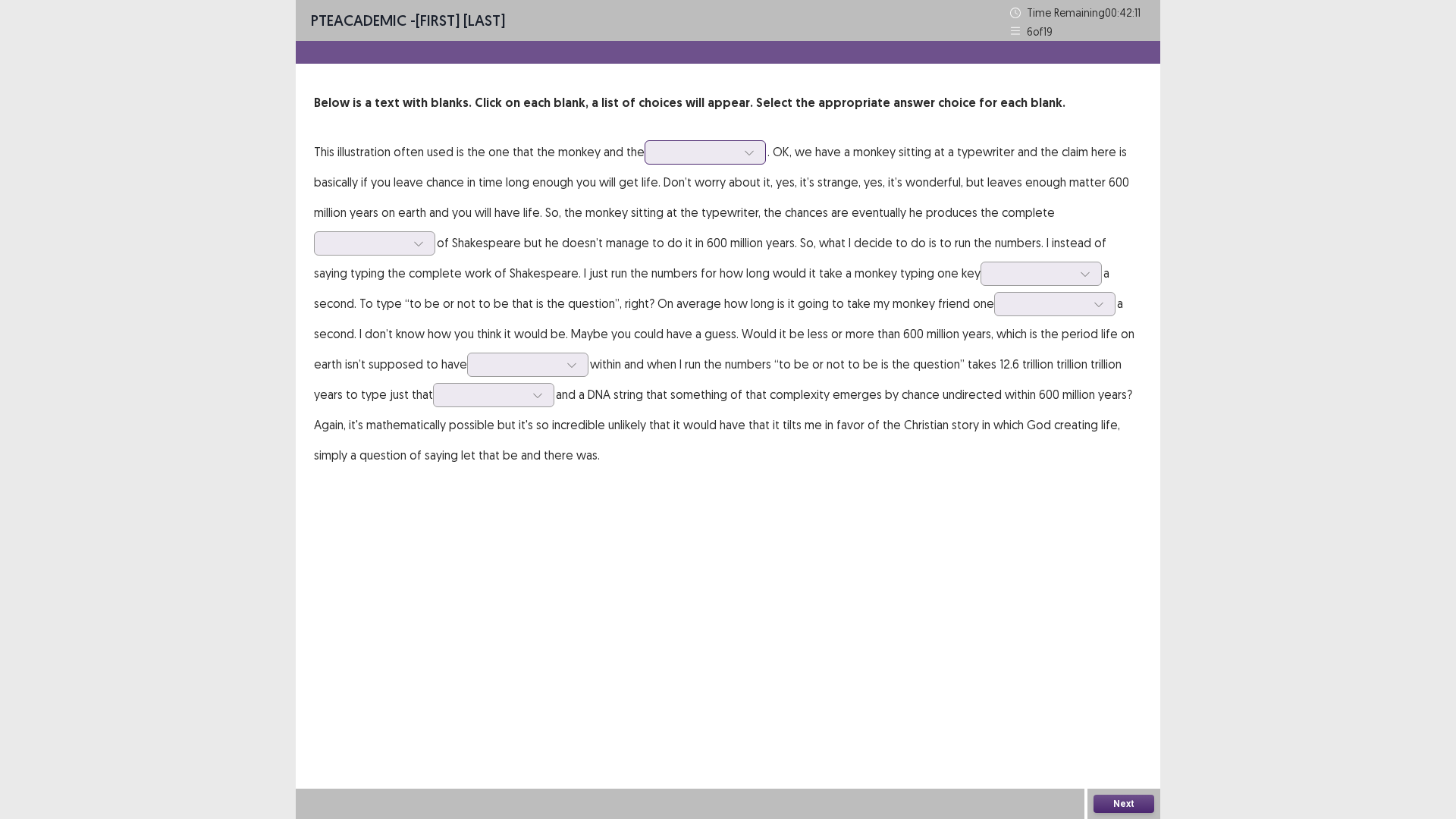 click at bounding box center (697, 152) 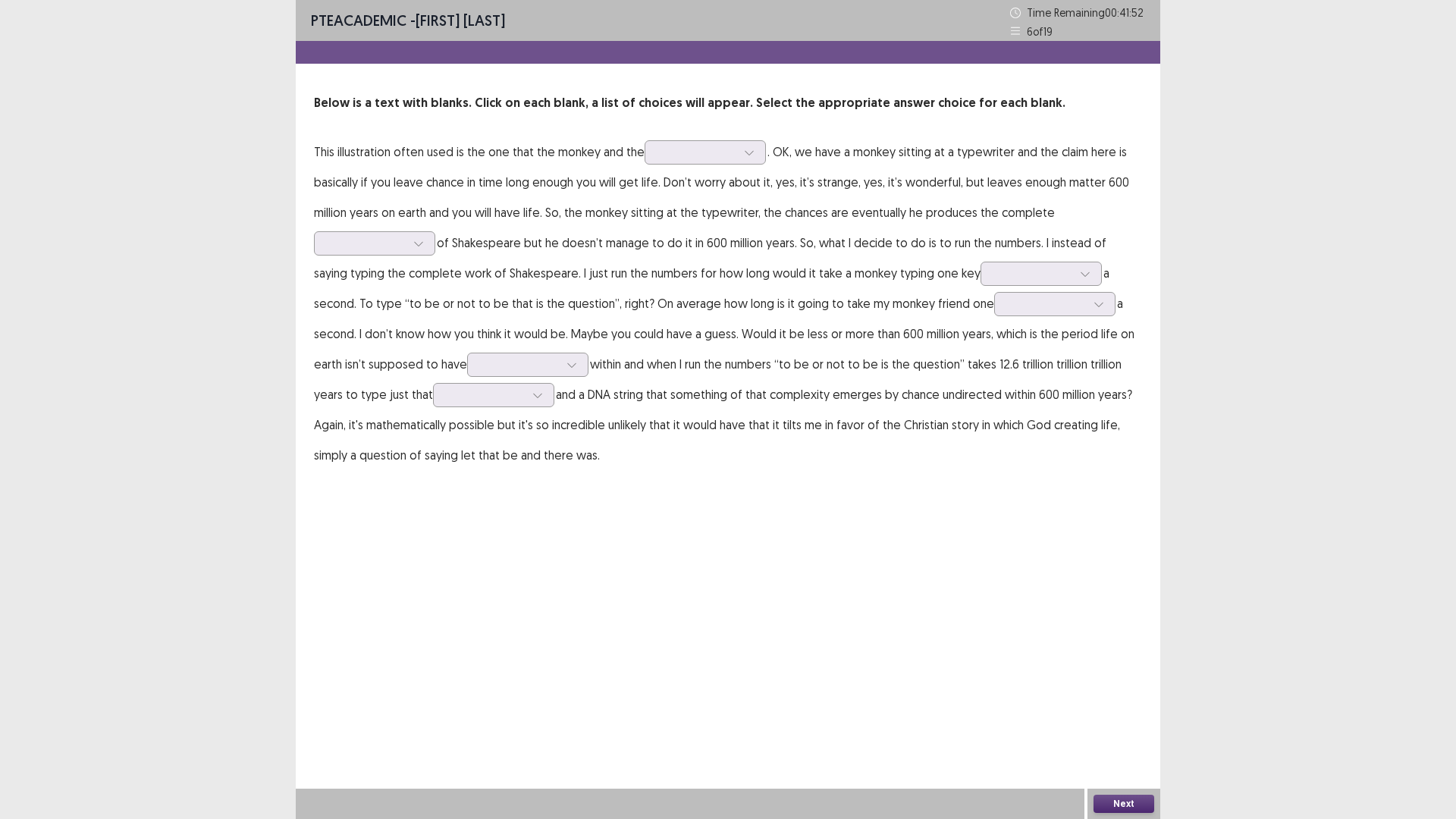 click on "This illustration often used is the one that the monkey and the . OK, we have a monkey sitting at a typewriter and the claim here is basically if you leave chance in time long enough you will get life. Don’t worry about it, yes, it’s strange, yes, it’s wonderful, but leaves enough matter 600 million years on earth and you will have life.
So, the monkey sitting at the typewriter, the chances are eventually he produces the complete of Shakespeare but he doesn’t manage to do it in 600 million years. So, what I decide to do is to run the numbers. I instead of saying typing the complete work of Shakespeare.
I just run the numbers for how long would it take a monkey typing one key a second. To type “to be or not to be that is the question”, right? On average how long is it going to take my monkey friend one within and when I run the numbers “to be or not to be is the question” takes 12.6 trillion trillion trillion years to type just that" at bounding box center (728, 303) 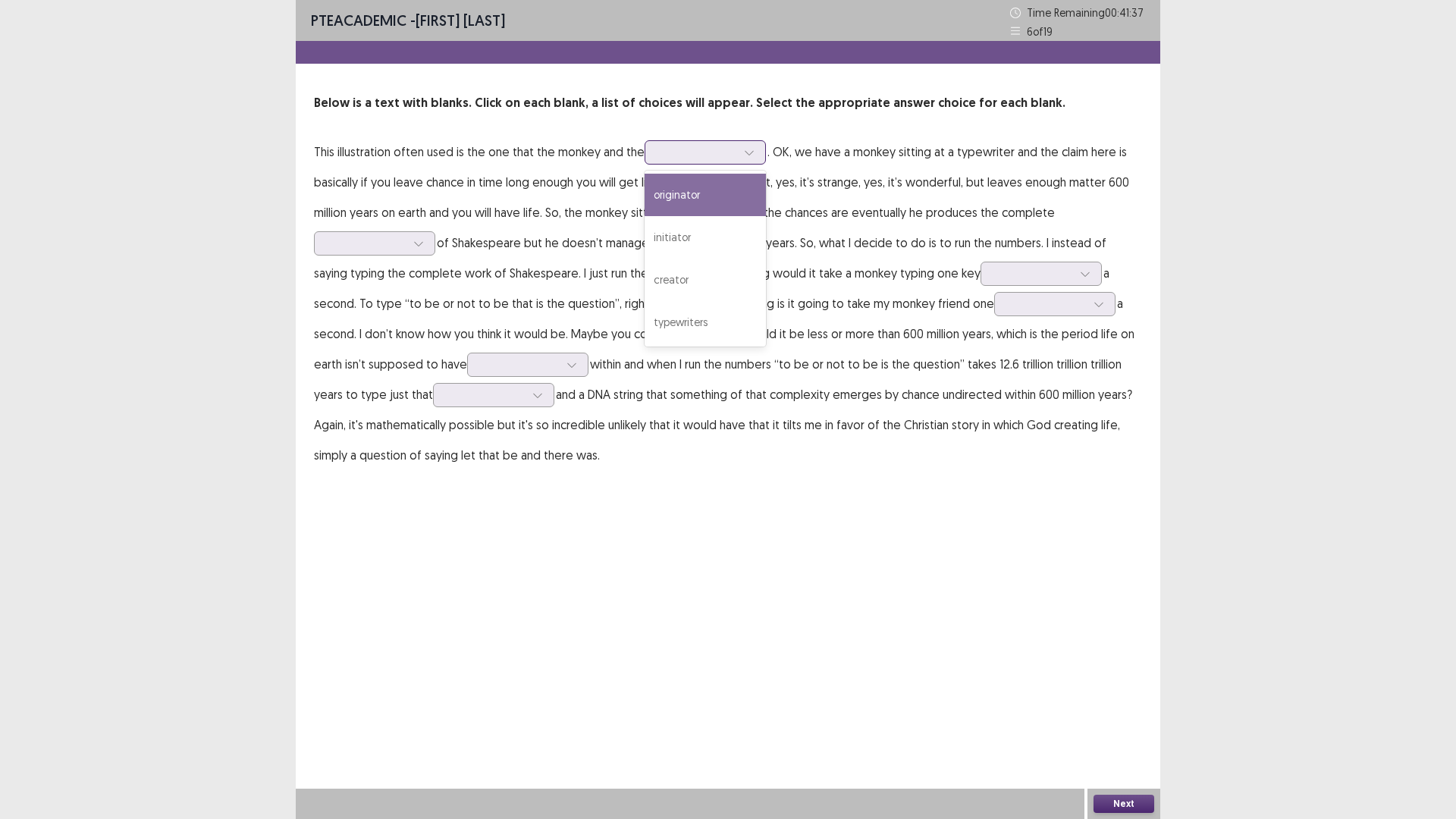 click at bounding box center (697, 152) 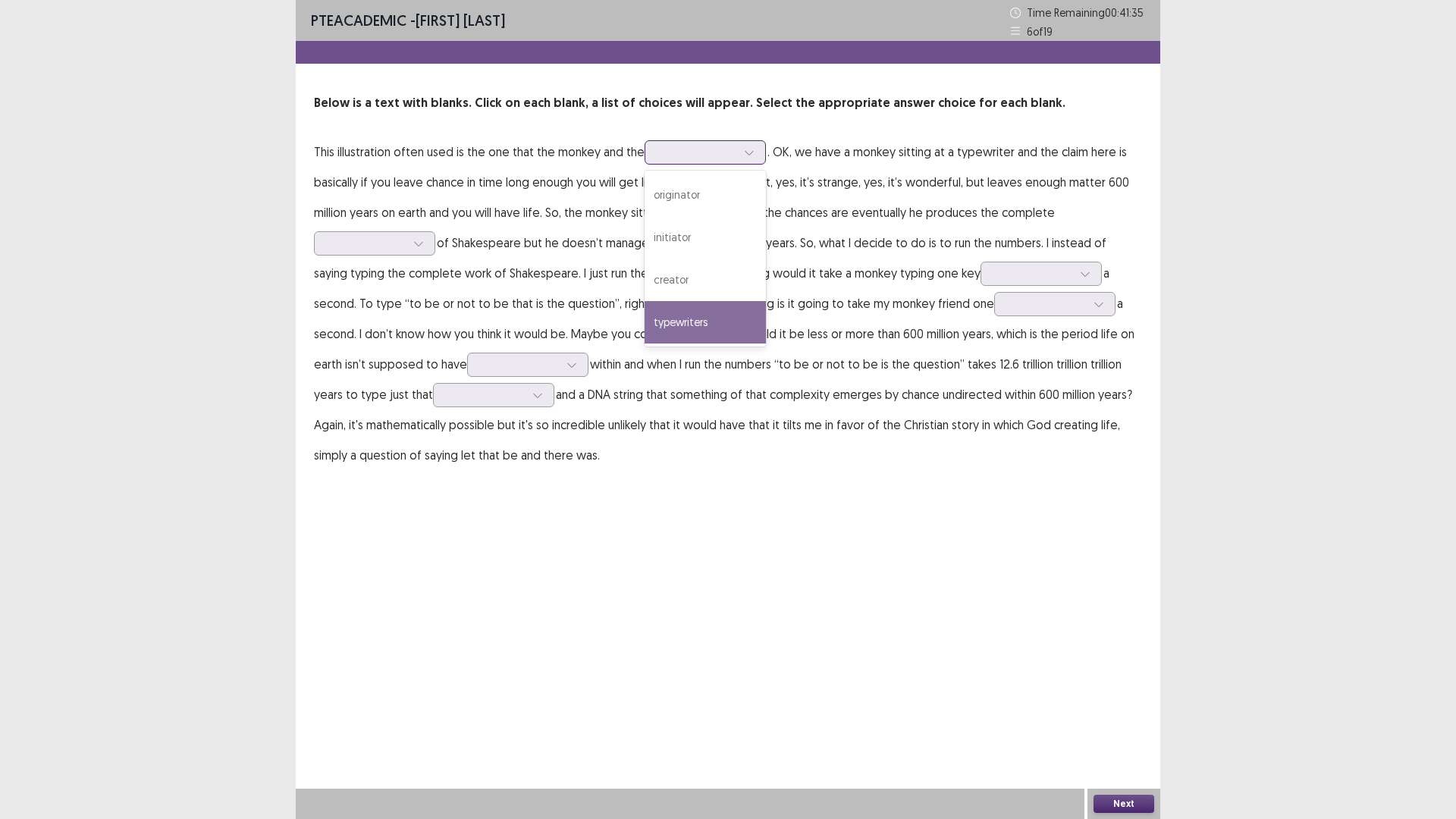 click on "typewriters" at bounding box center [705, 322] 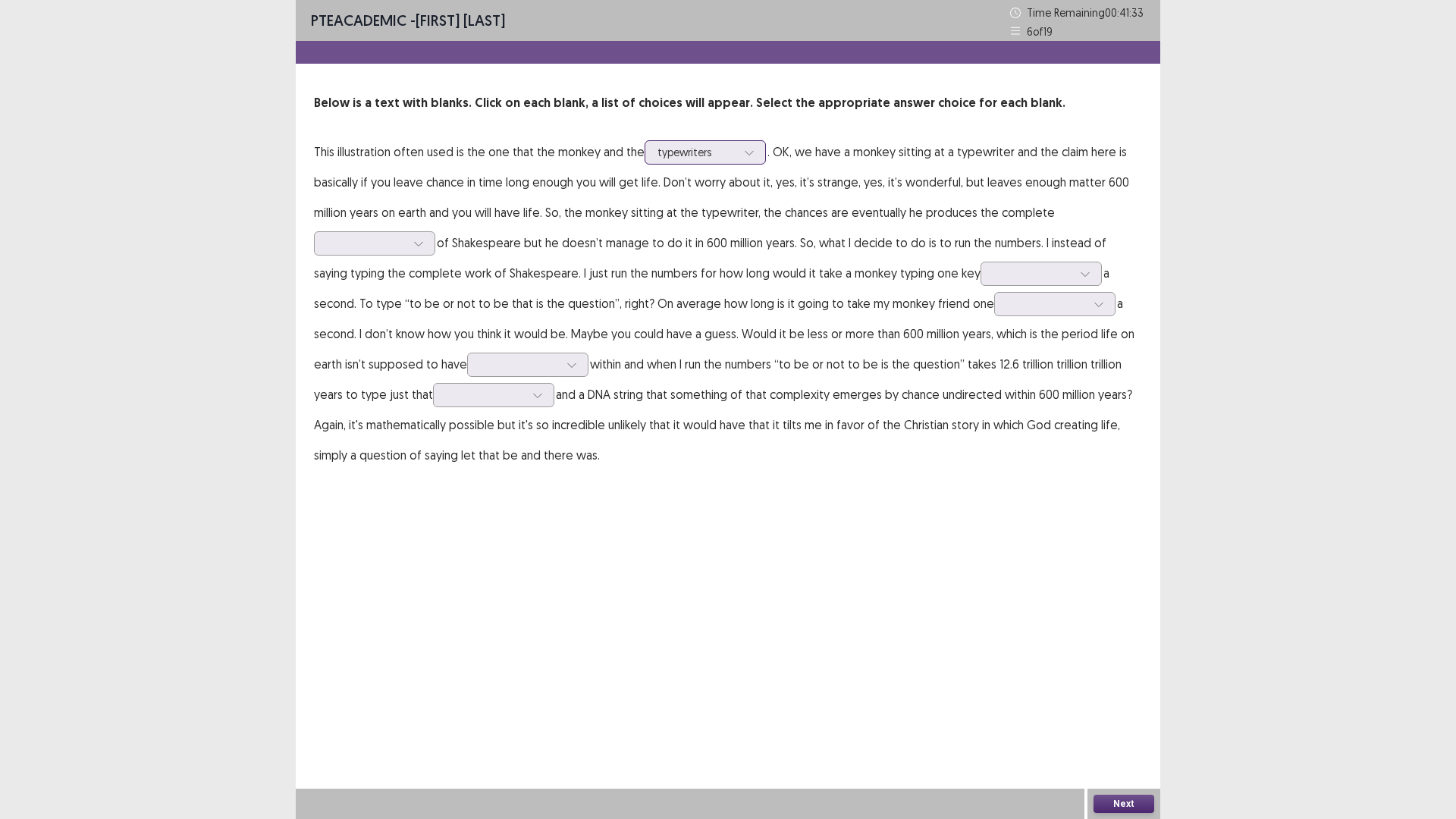 click on "typewriters" at bounding box center [697, 152] 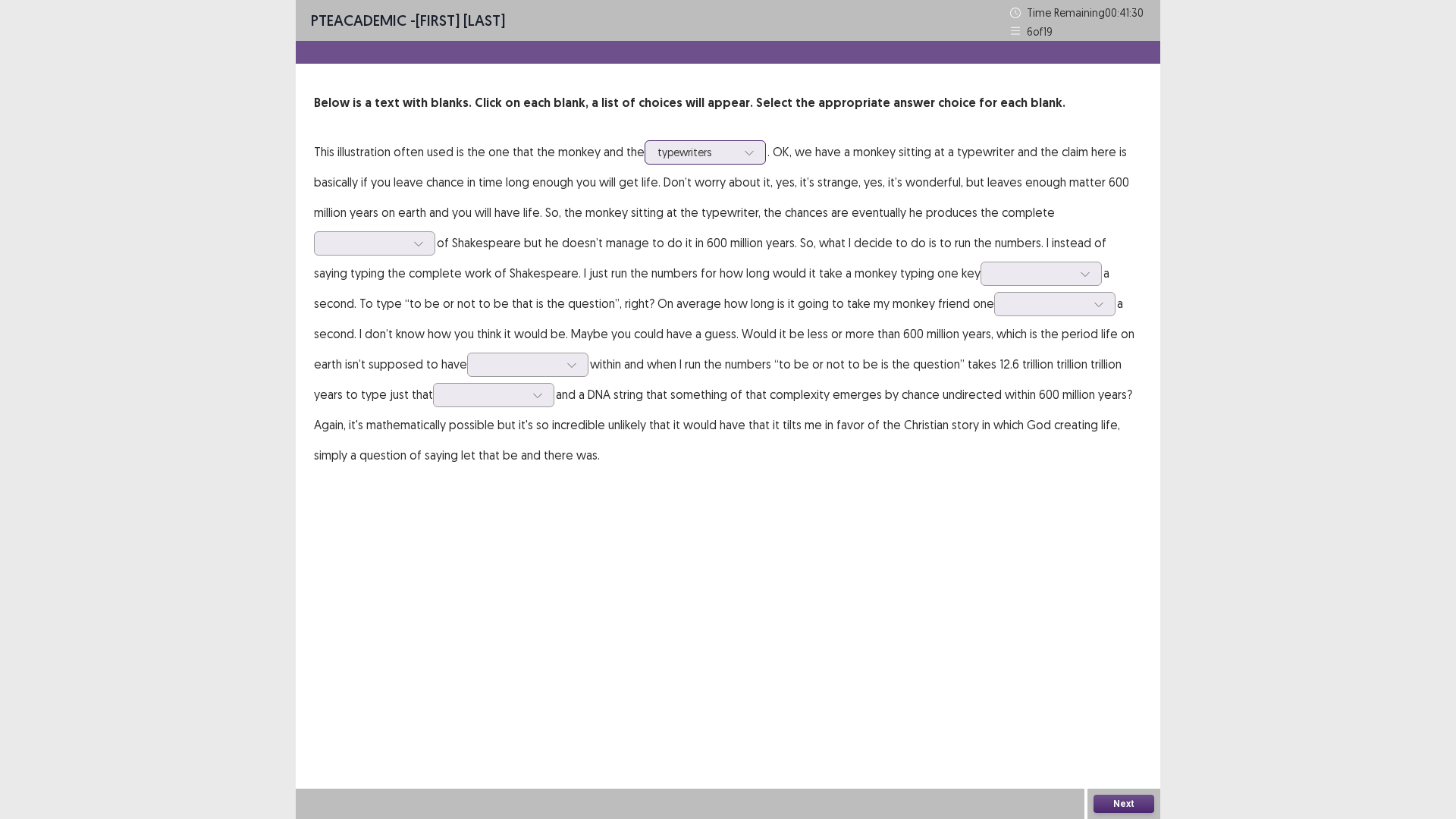 click at bounding box center [697, 152] 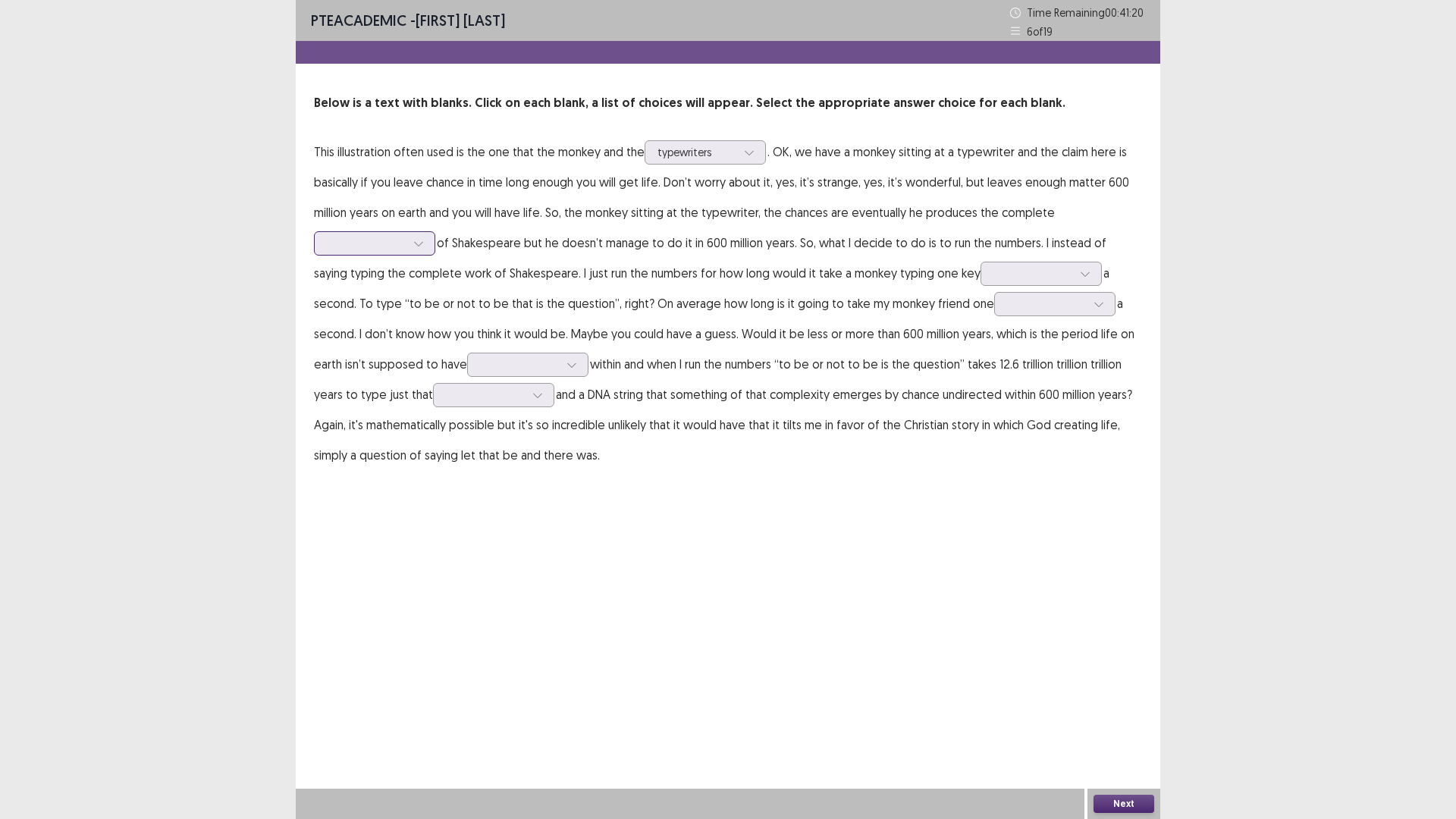click at bounding box center (366, 243) 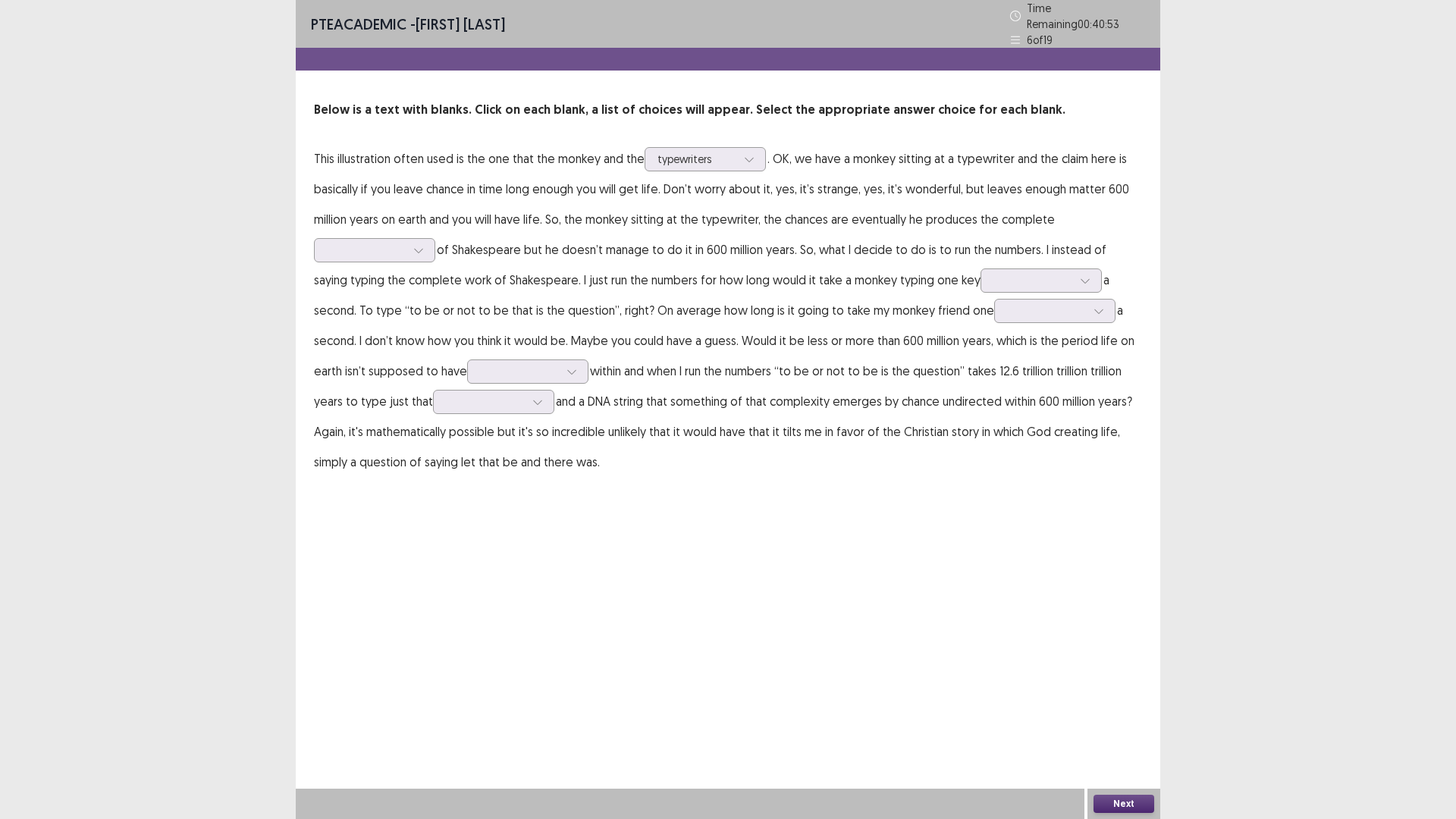 click on "This illustration often used is the one that the monkey and the typewriters . OK, we have a monkey sitting at a typewriter and the claim here is basically if you leave chance in time long enough you will get life. Don’t worry about it, yes, it’s strange, yes, it’s wonderful, but leaves enough matter 600 million years on earth and you will have life.
So, the monkey sitting at the typewriter, the chances are eventually he produces the complete of Shakespeare but he doesn’t manage to do it in 600 million years. So, what I decide to do is to run the numbers. I instead of saying typing the complete work of Shakespeare.
I just run the numbers for how long would it take a monkey typing one key a second. To type “to be or not to be that is the question”, right? On average how long is it going to take my monkey friend one within and when I run the numbers “to be or not to be is the question” takes 12.6 trillion trillion trillion years to type just that" at bounding box center [728, 310] 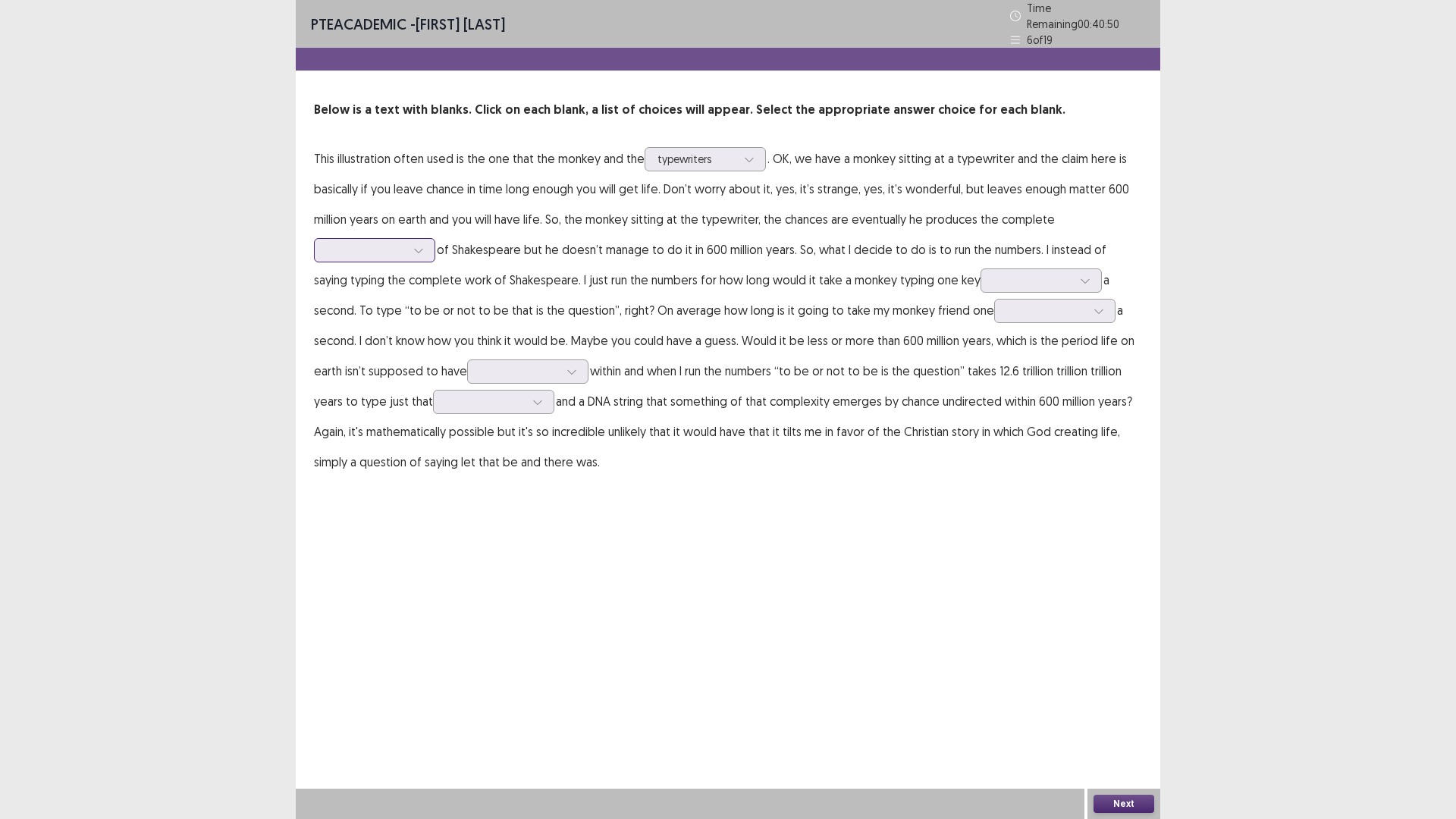 click at bounding box center (366, 249) 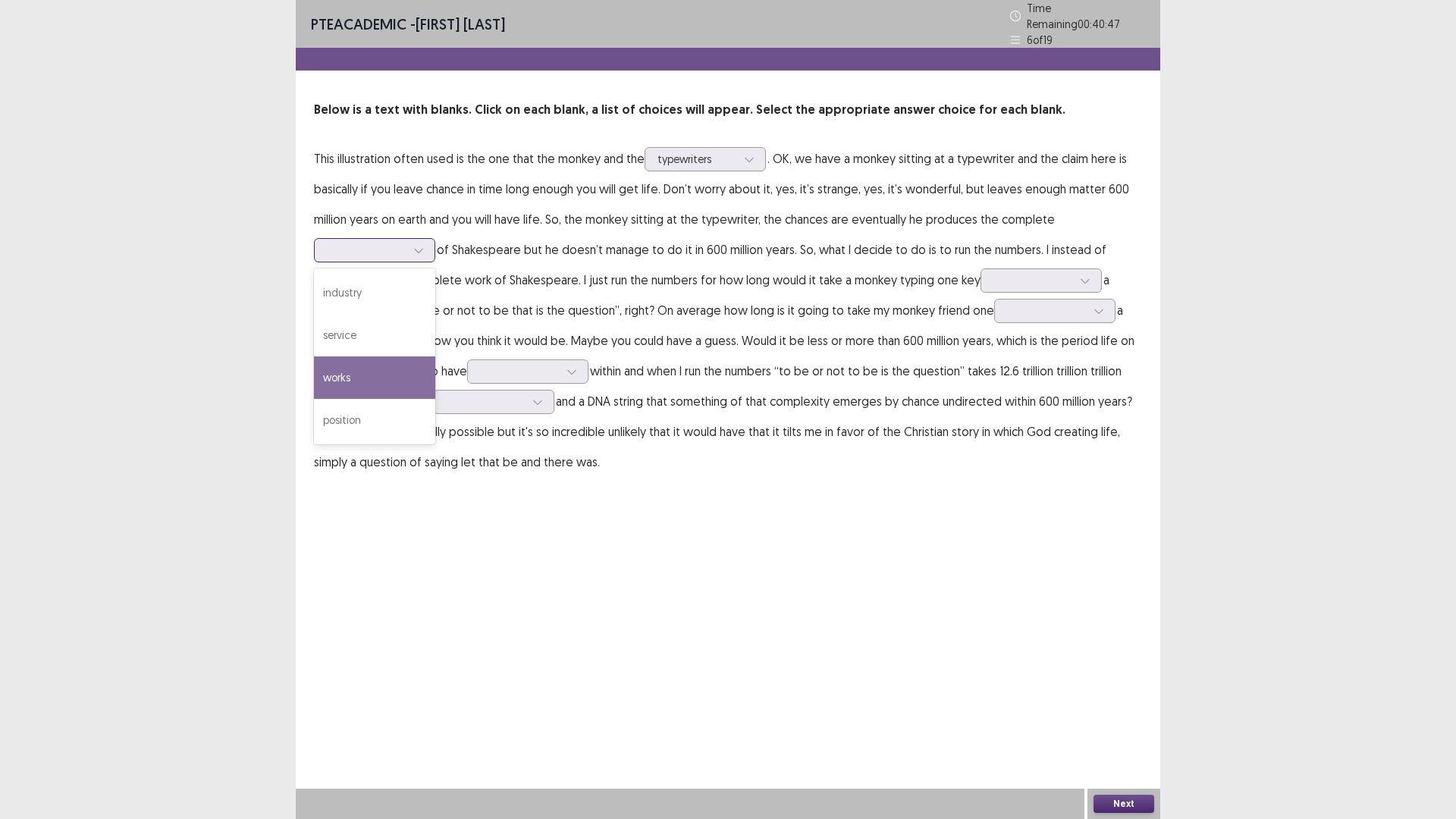 click on "works" at bounding box center (375, 378) 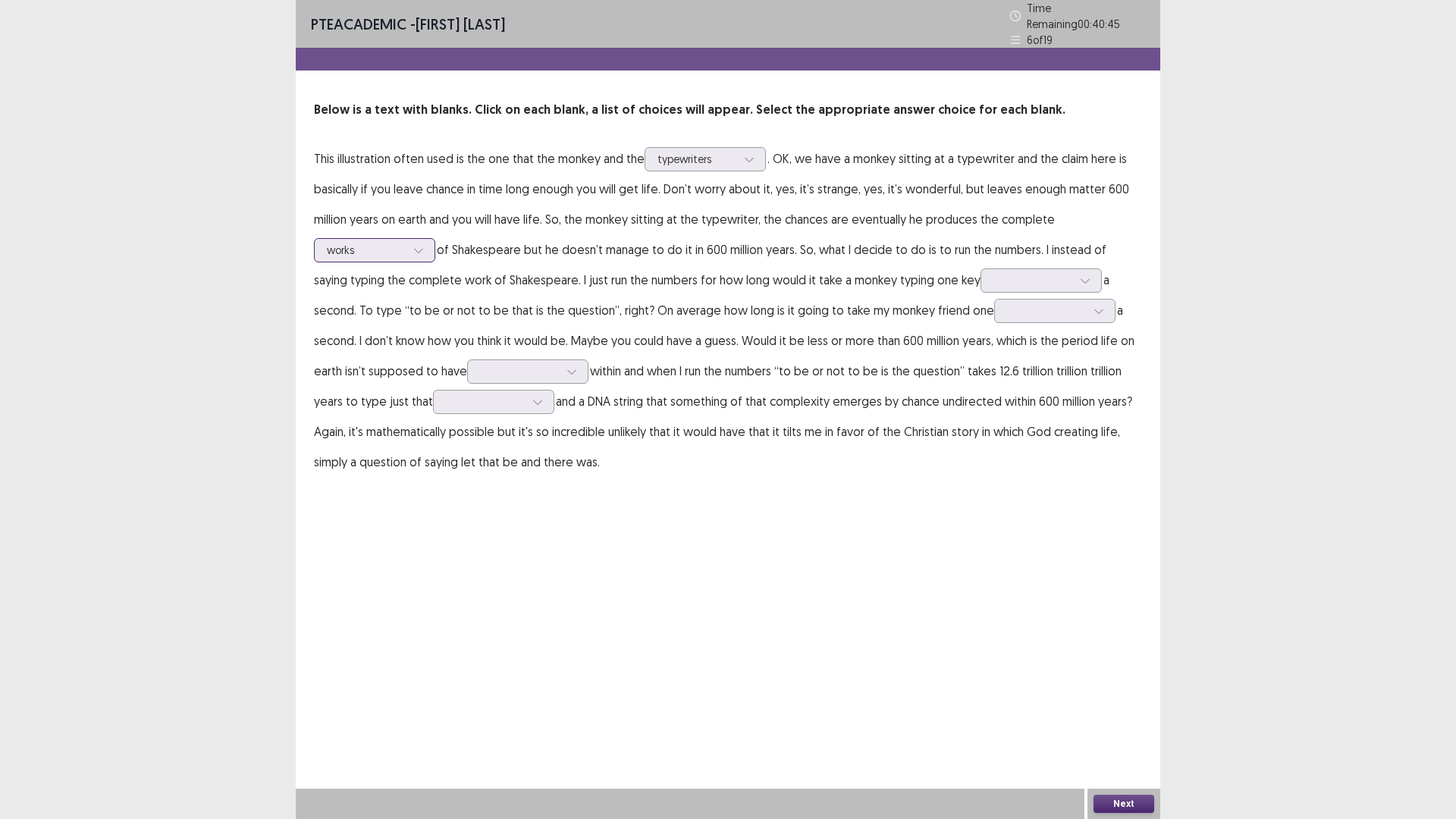 click at bounding box center (366, 249) 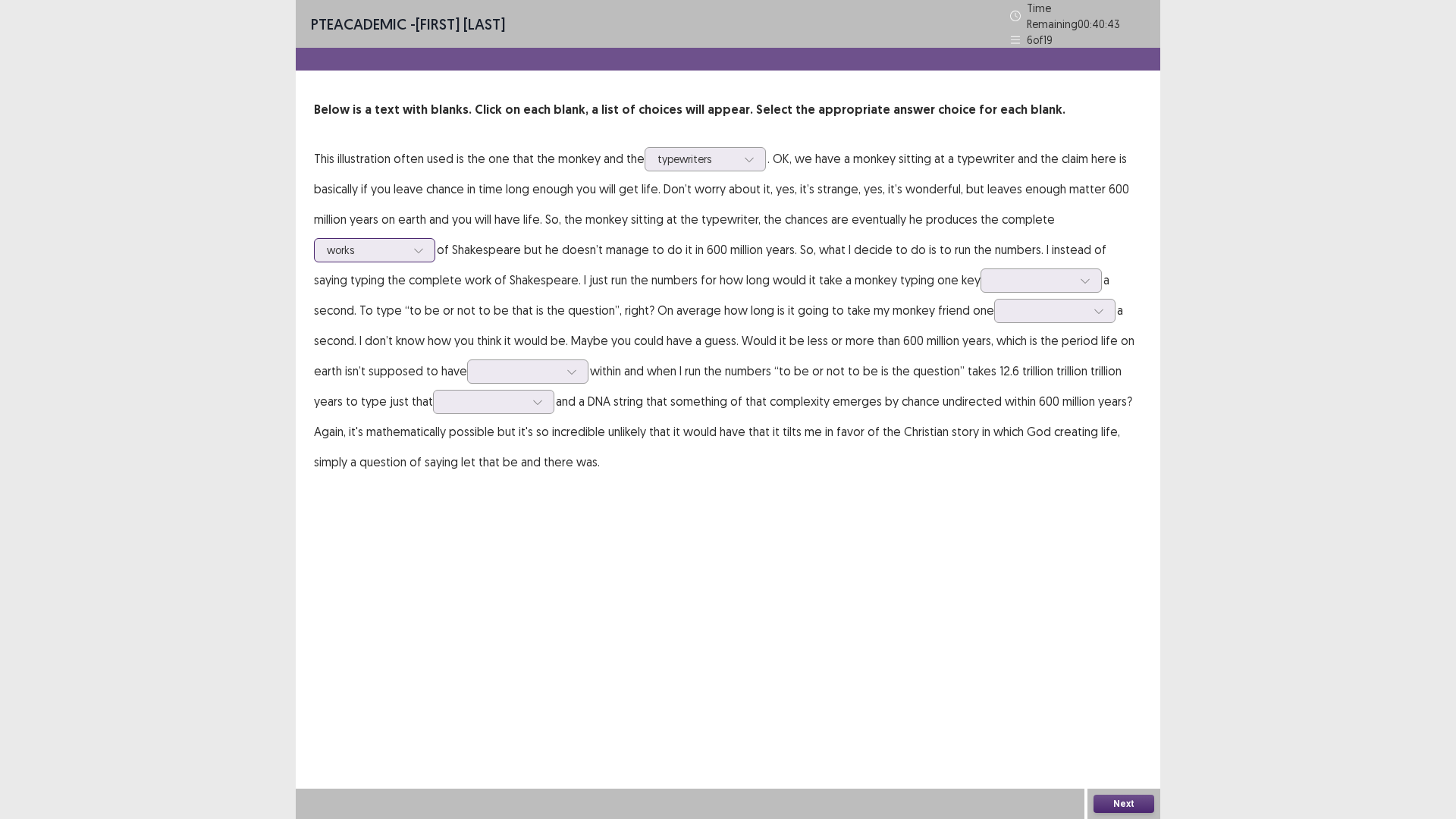 click at bounding box center (366, 249) 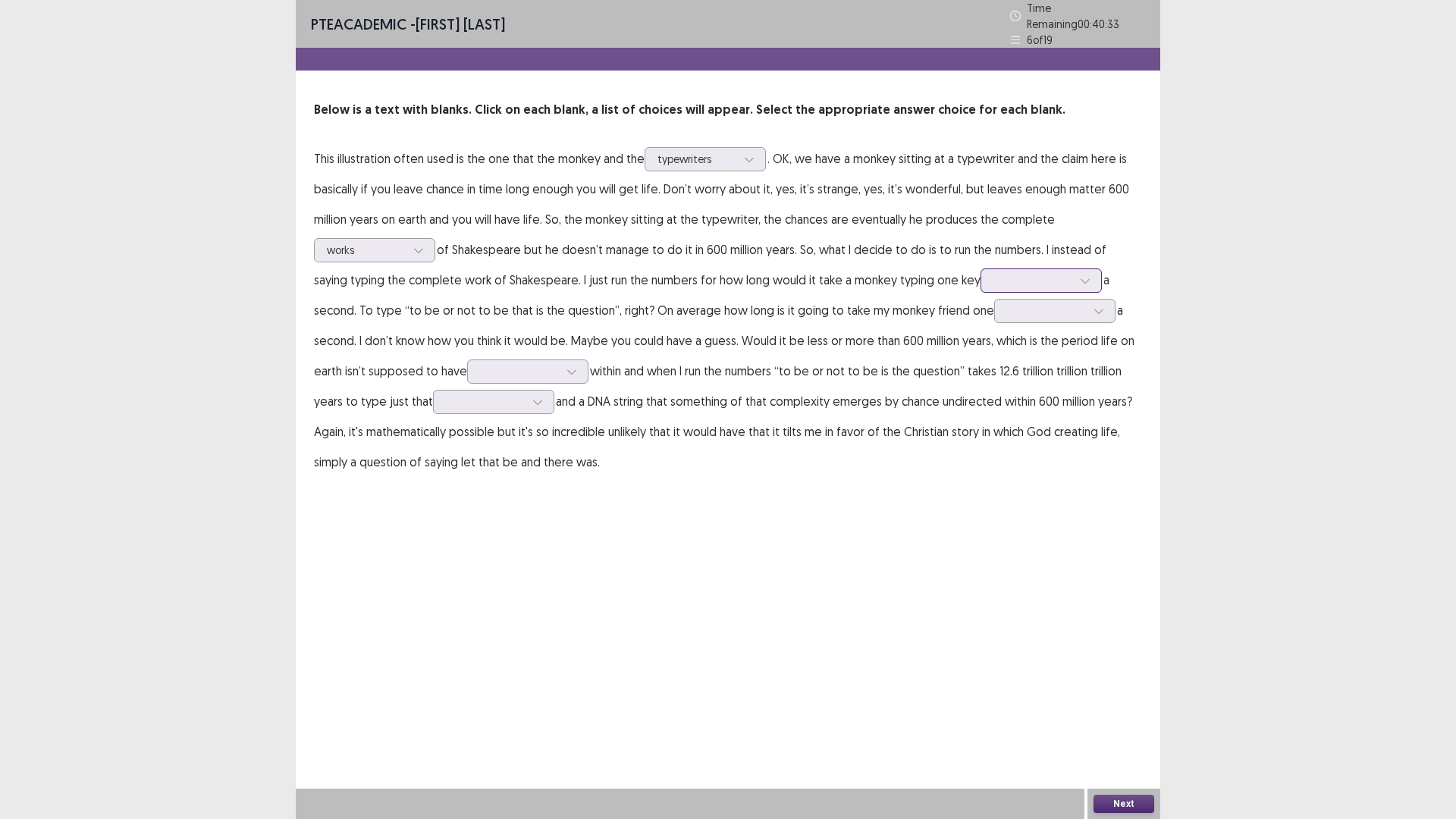 click at bounding box center (1033, 280) 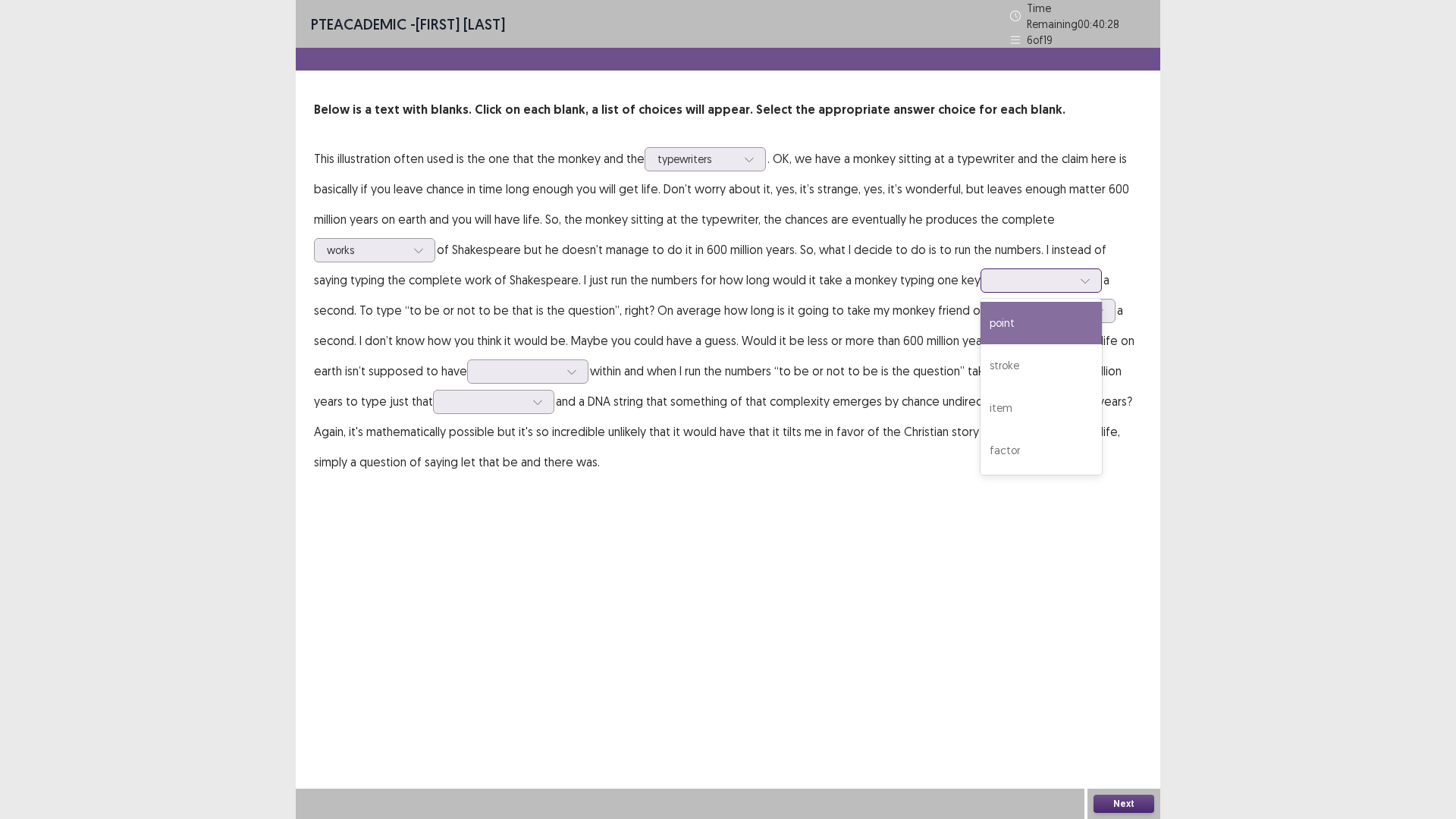 click on "point" at bounding box center [1041, 323] 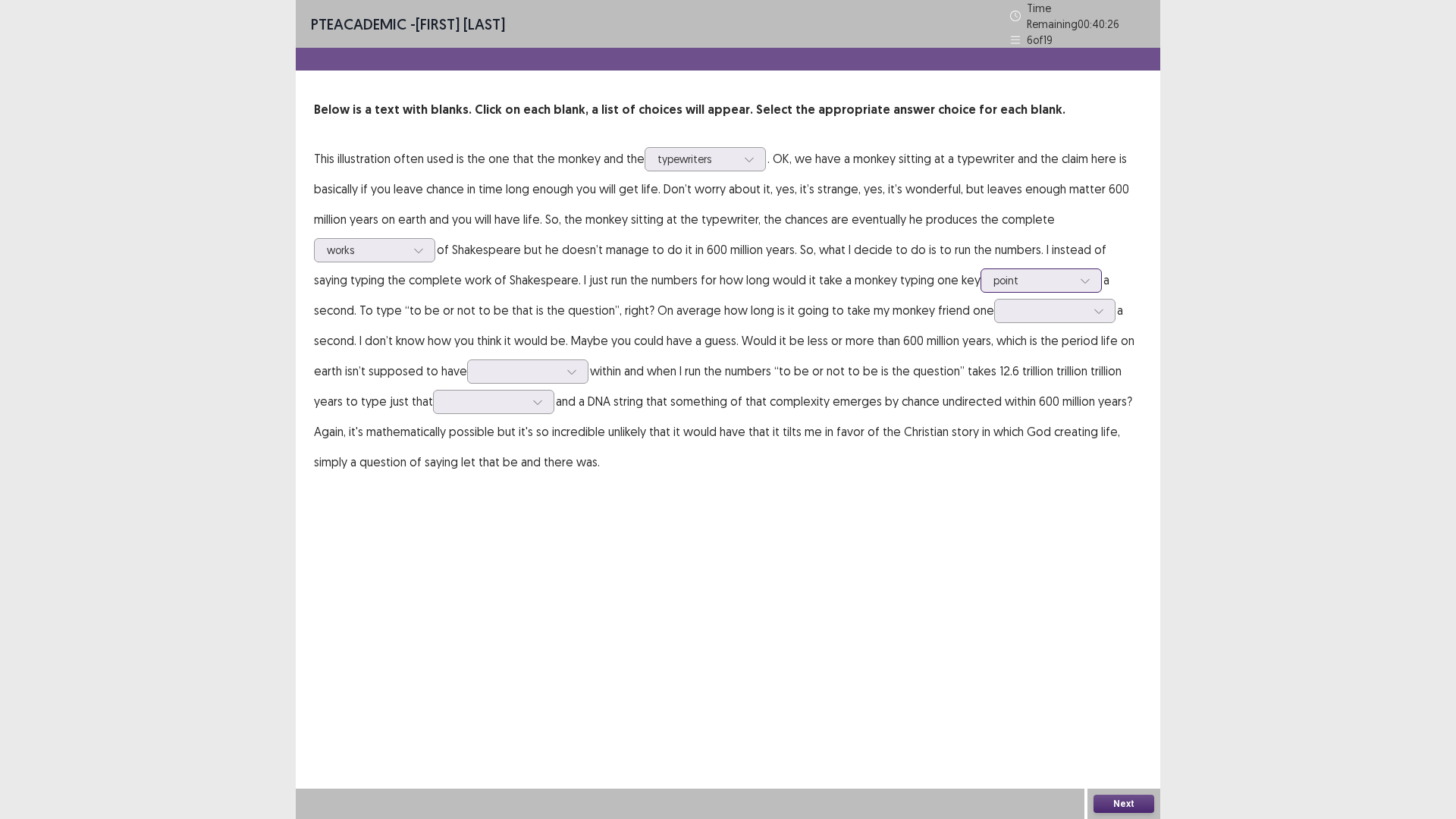 click on "point" at bounding box center (1041, 281) 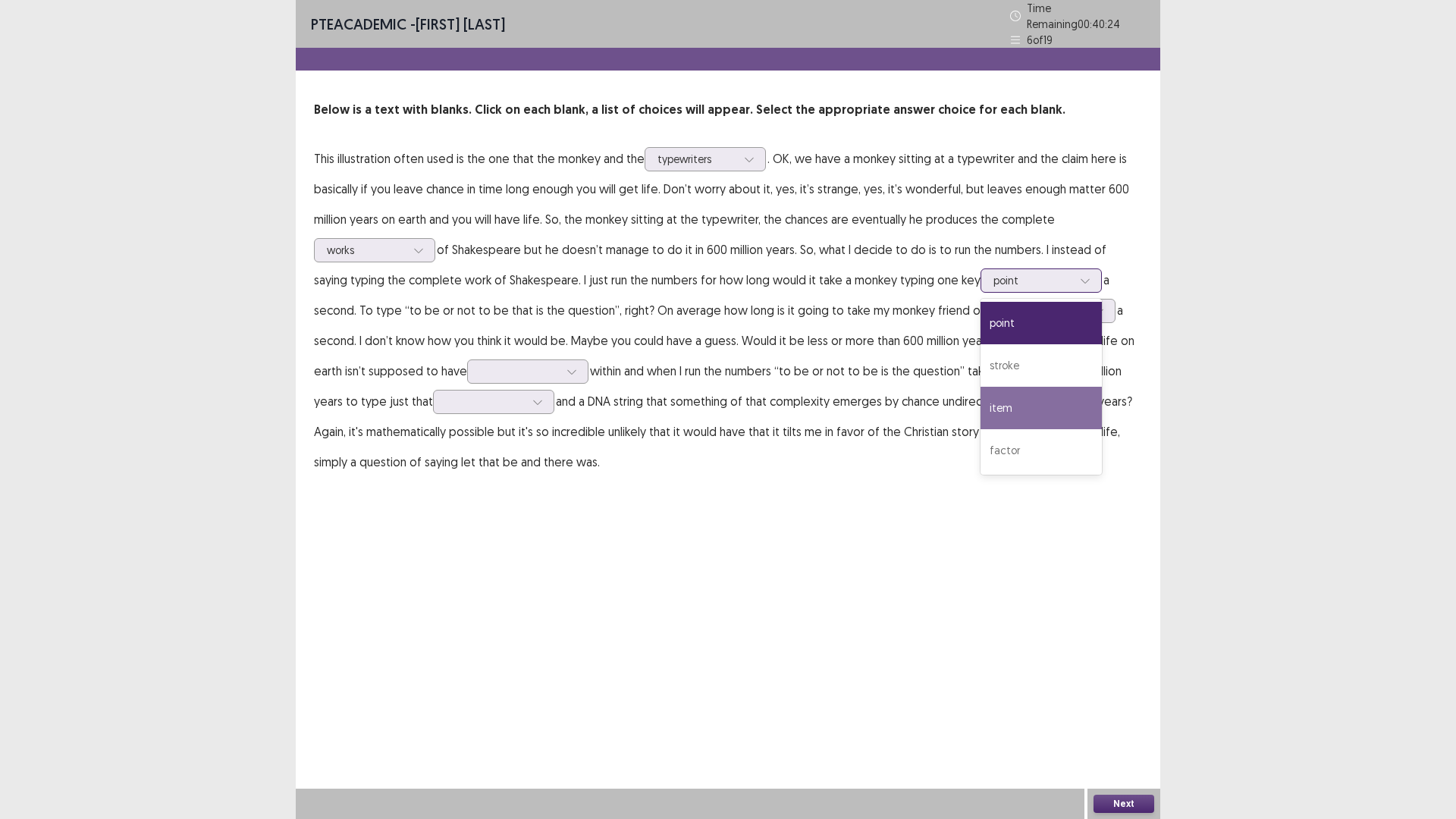 click on "item" at bounding box center (1041, 408) 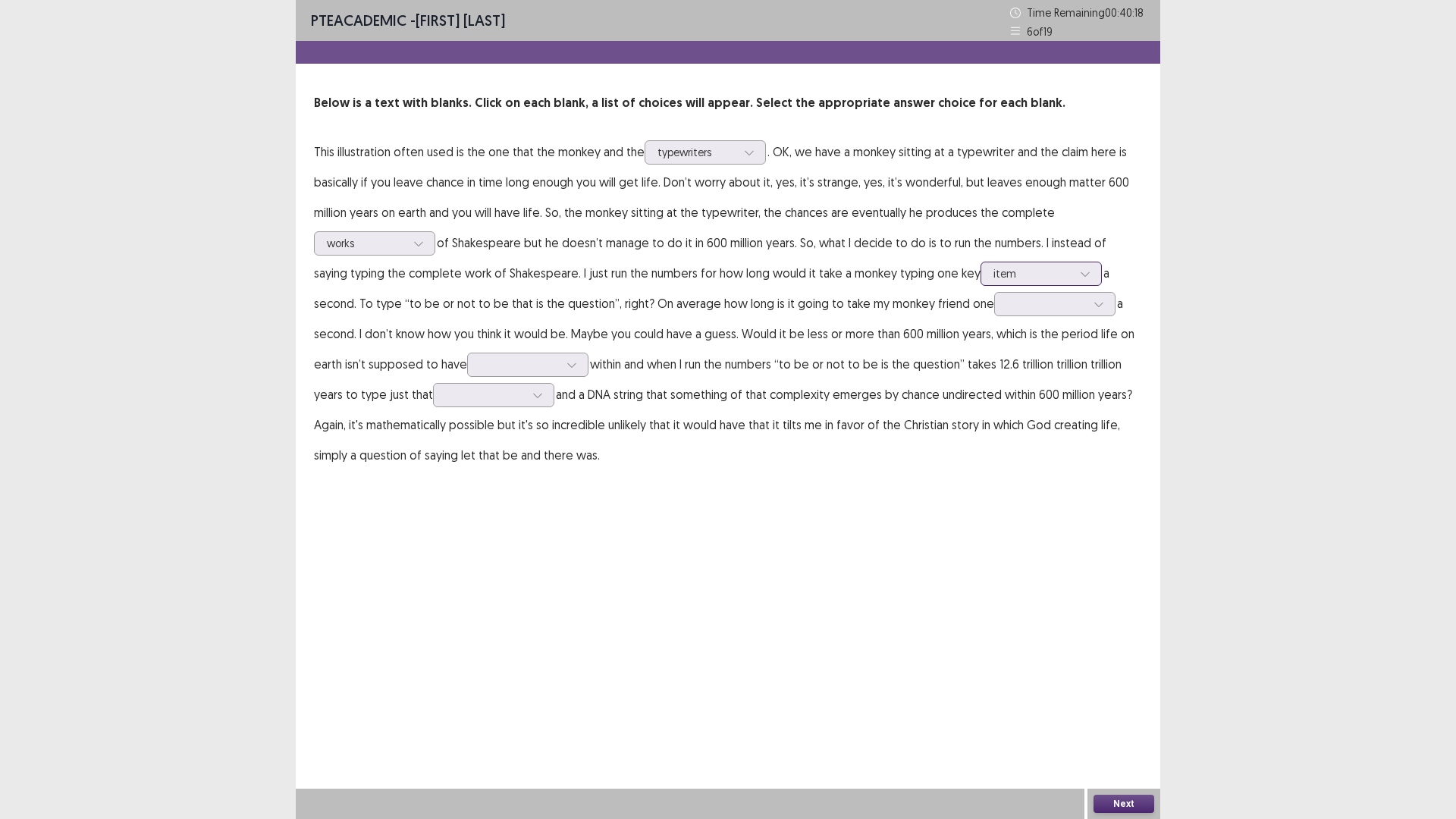 click at bounding box center (1033, 273) 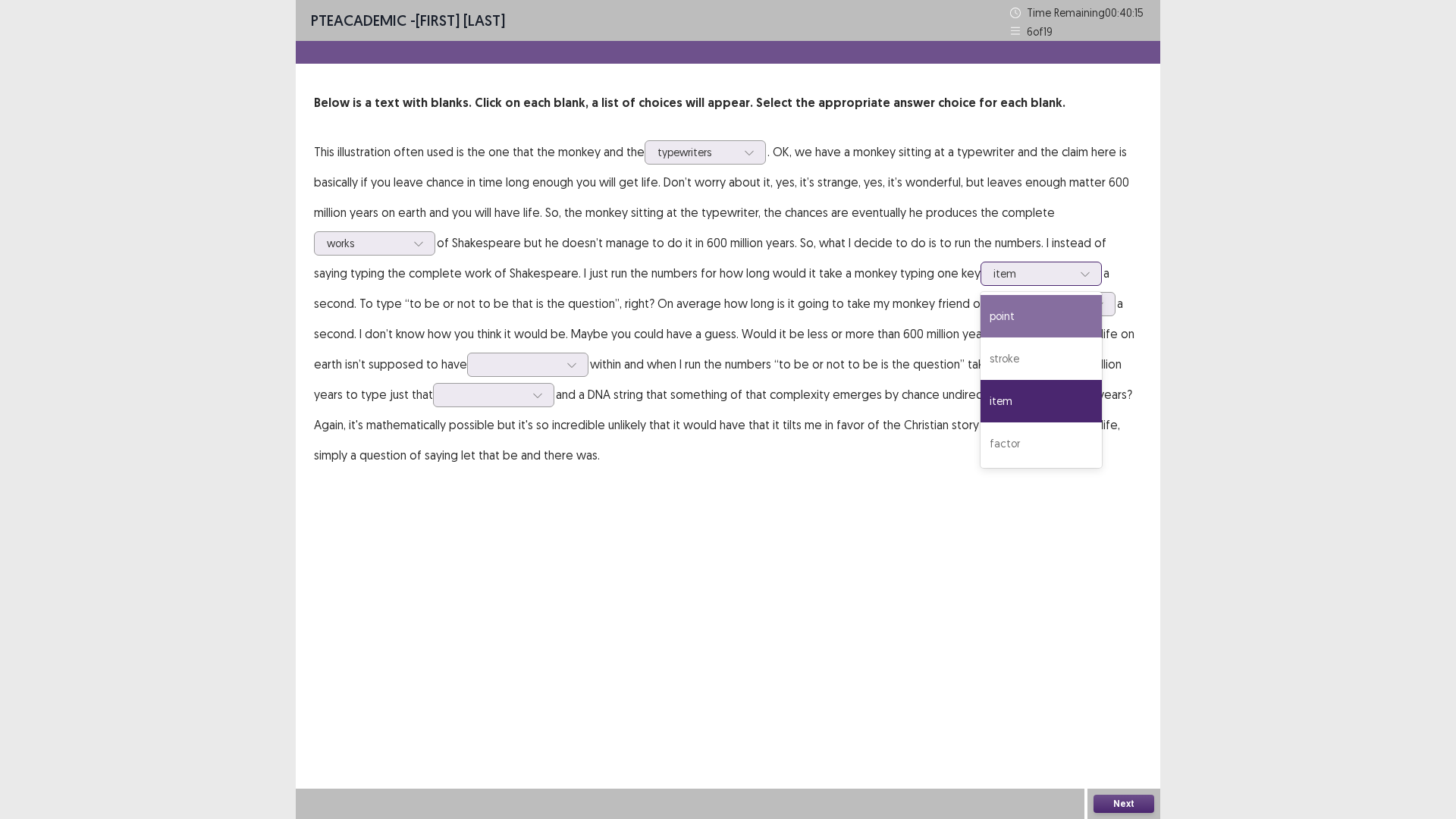 click on "point" at bounding box center (1041, 316) 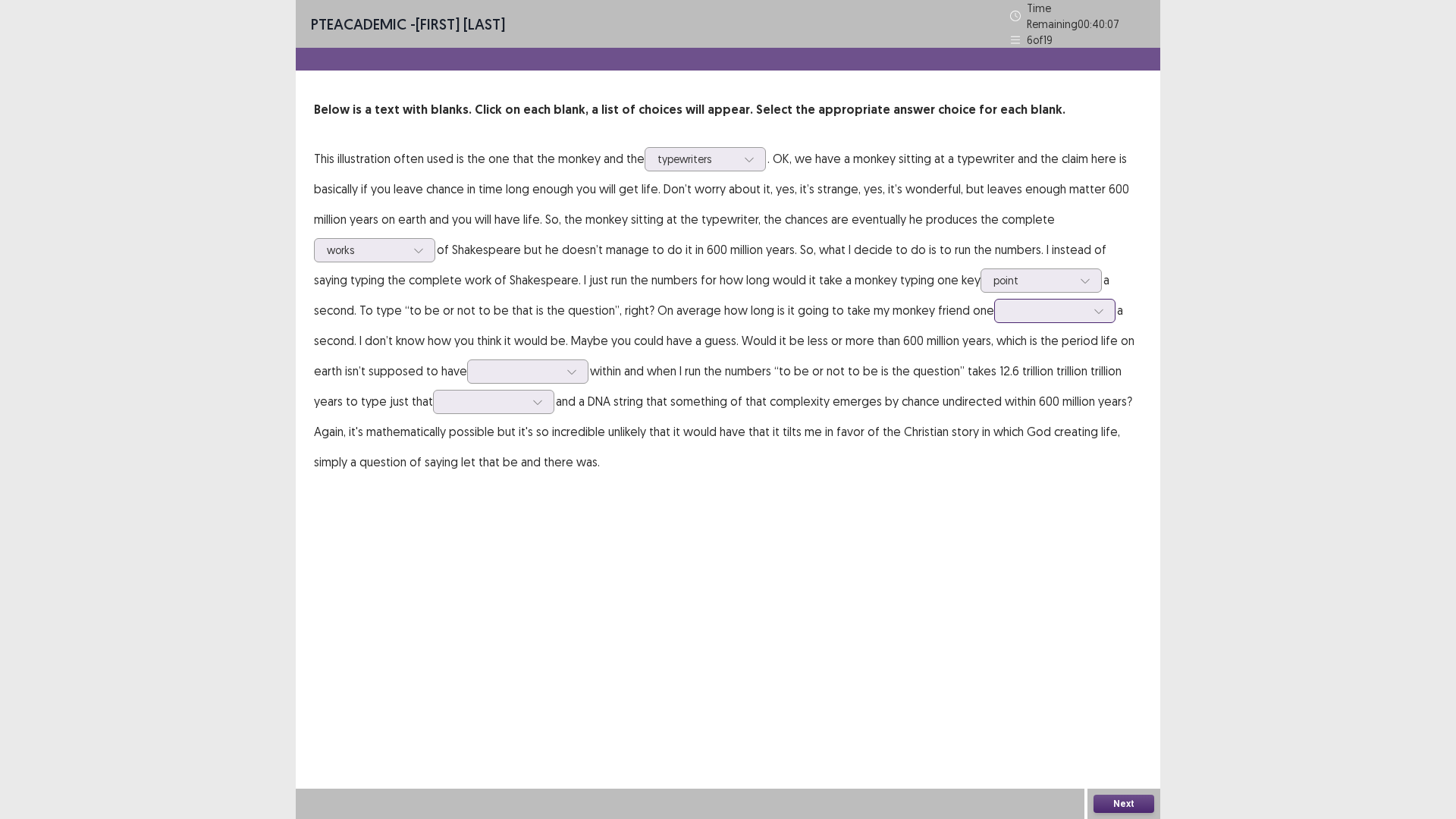 click at bounding box center (1046, 310) 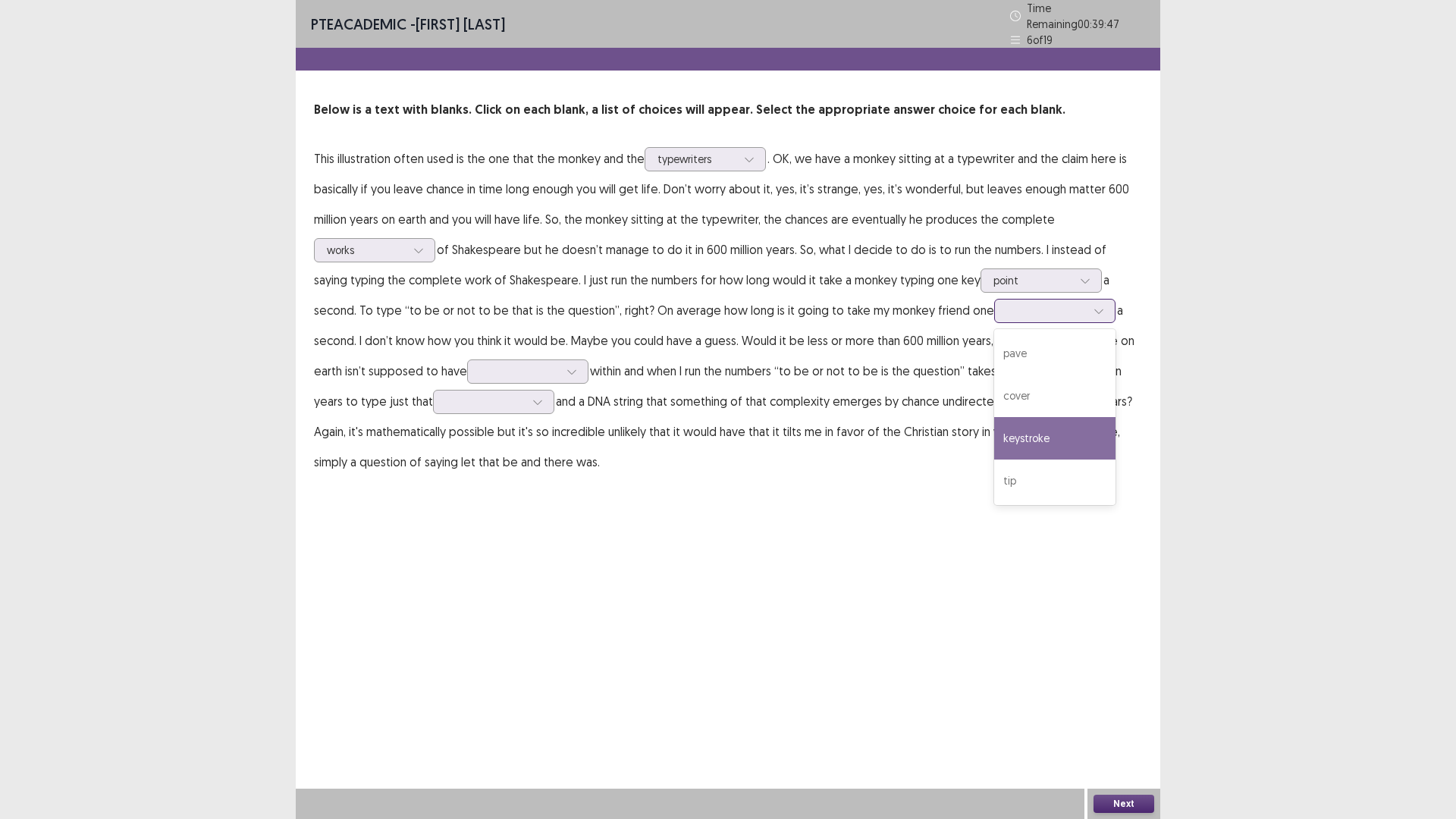 click on "keystroke" at bounding box center [1055, 438] 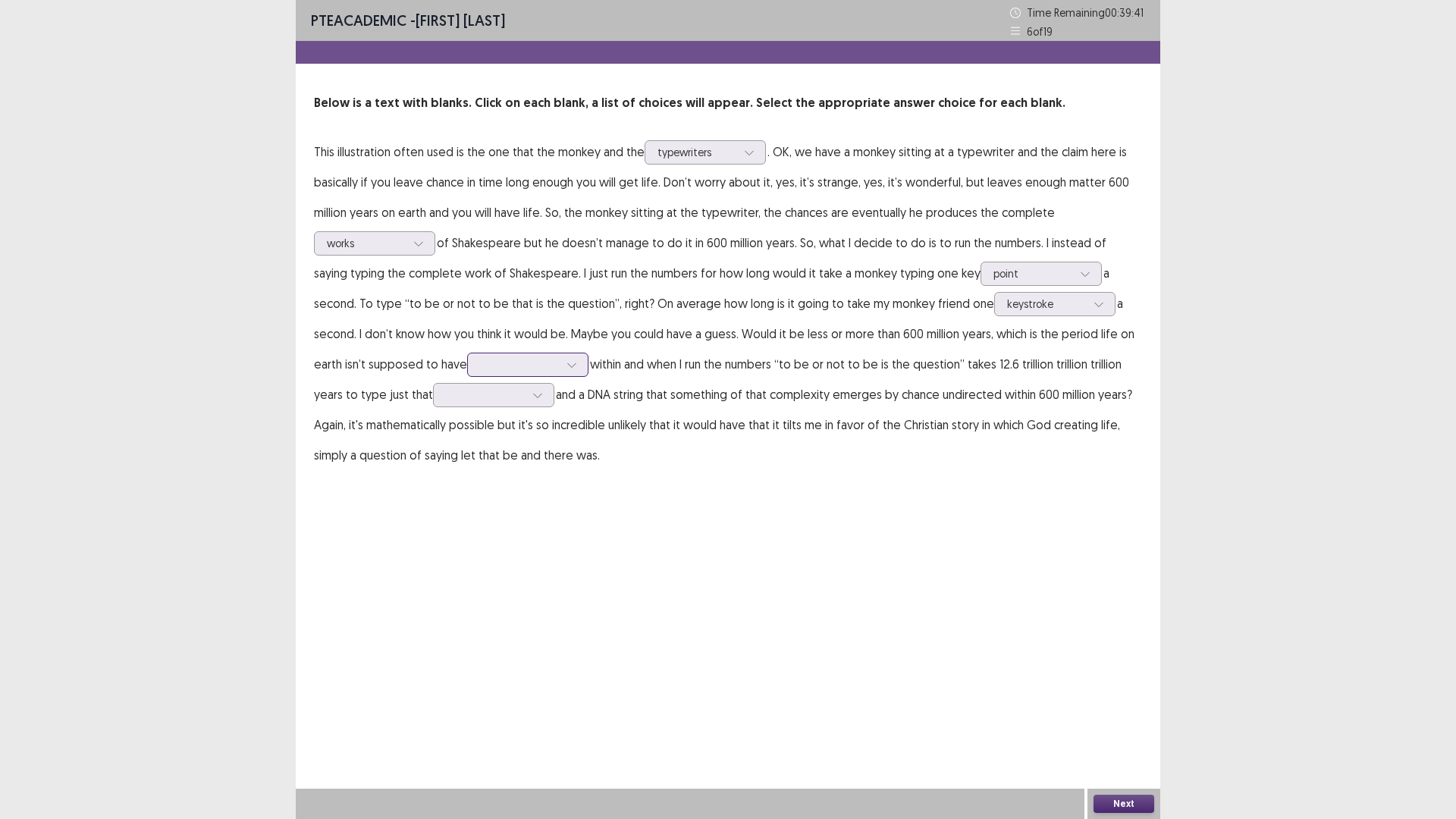 click at bounding box center (519, 364) 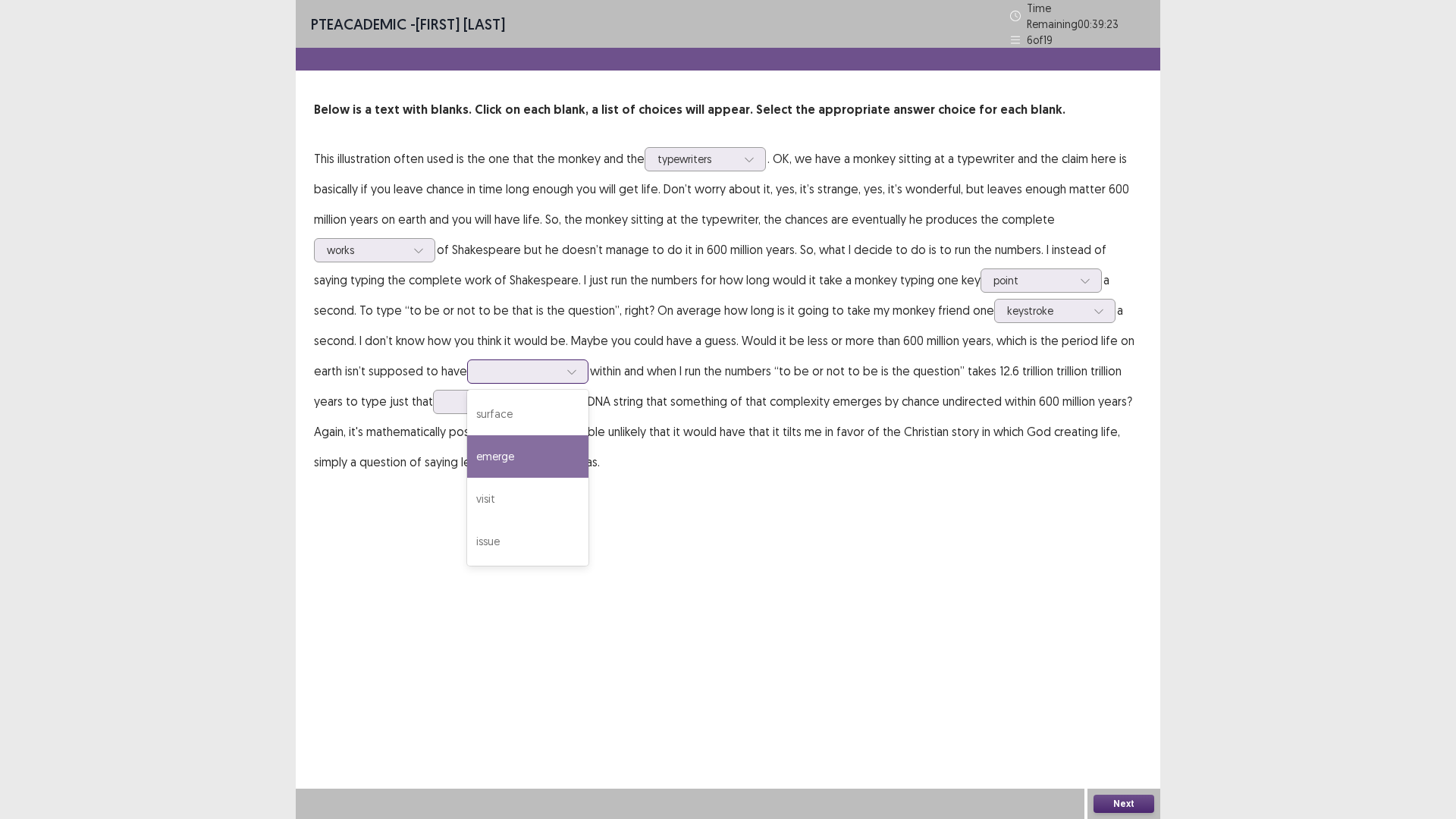 click on "emerge" at bounding box center [528, 457] 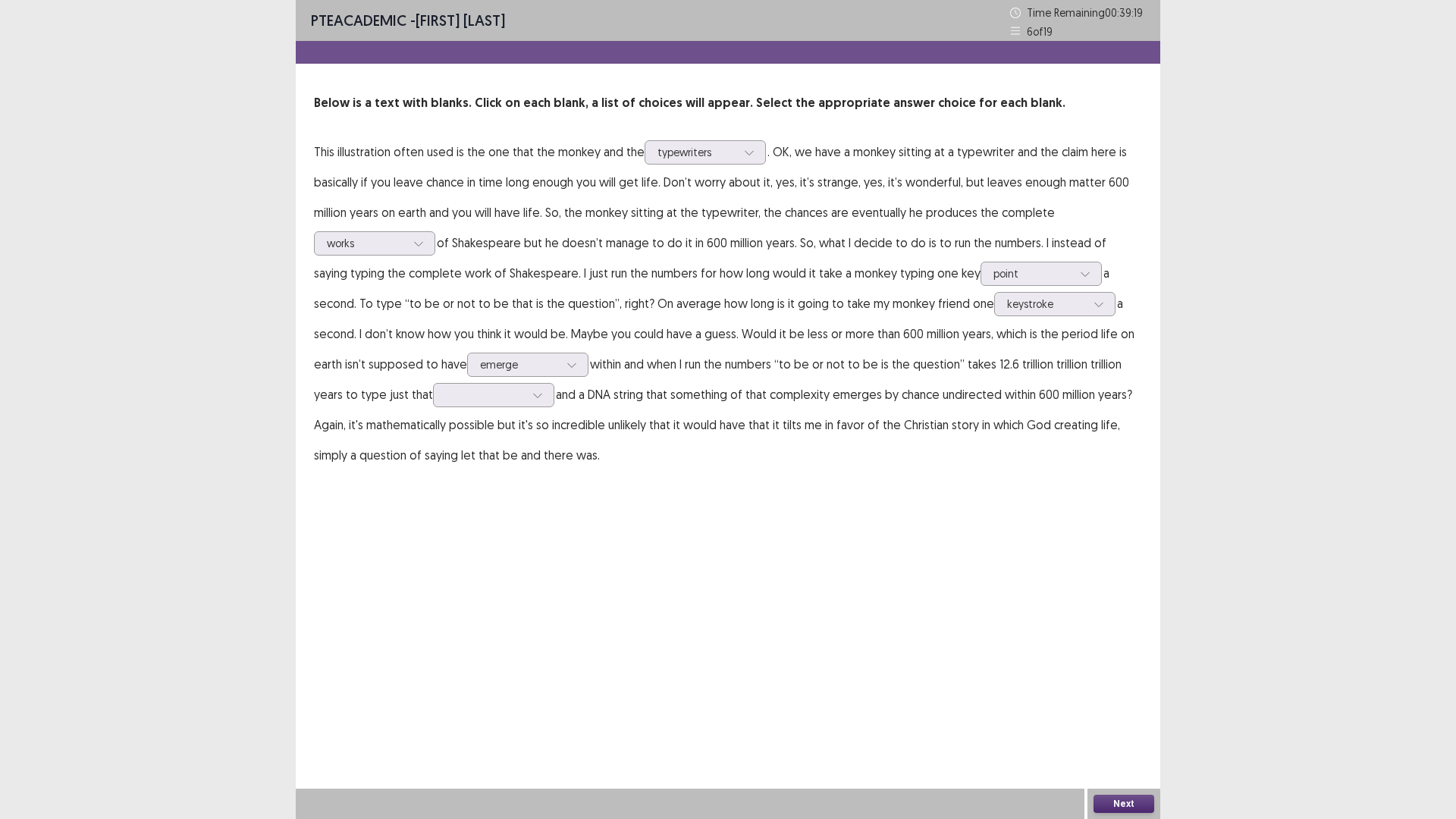 drag, startPoint x: 975, startPoint y: 366, endPoint x: 1124, endPoint y: 366, distance: 149 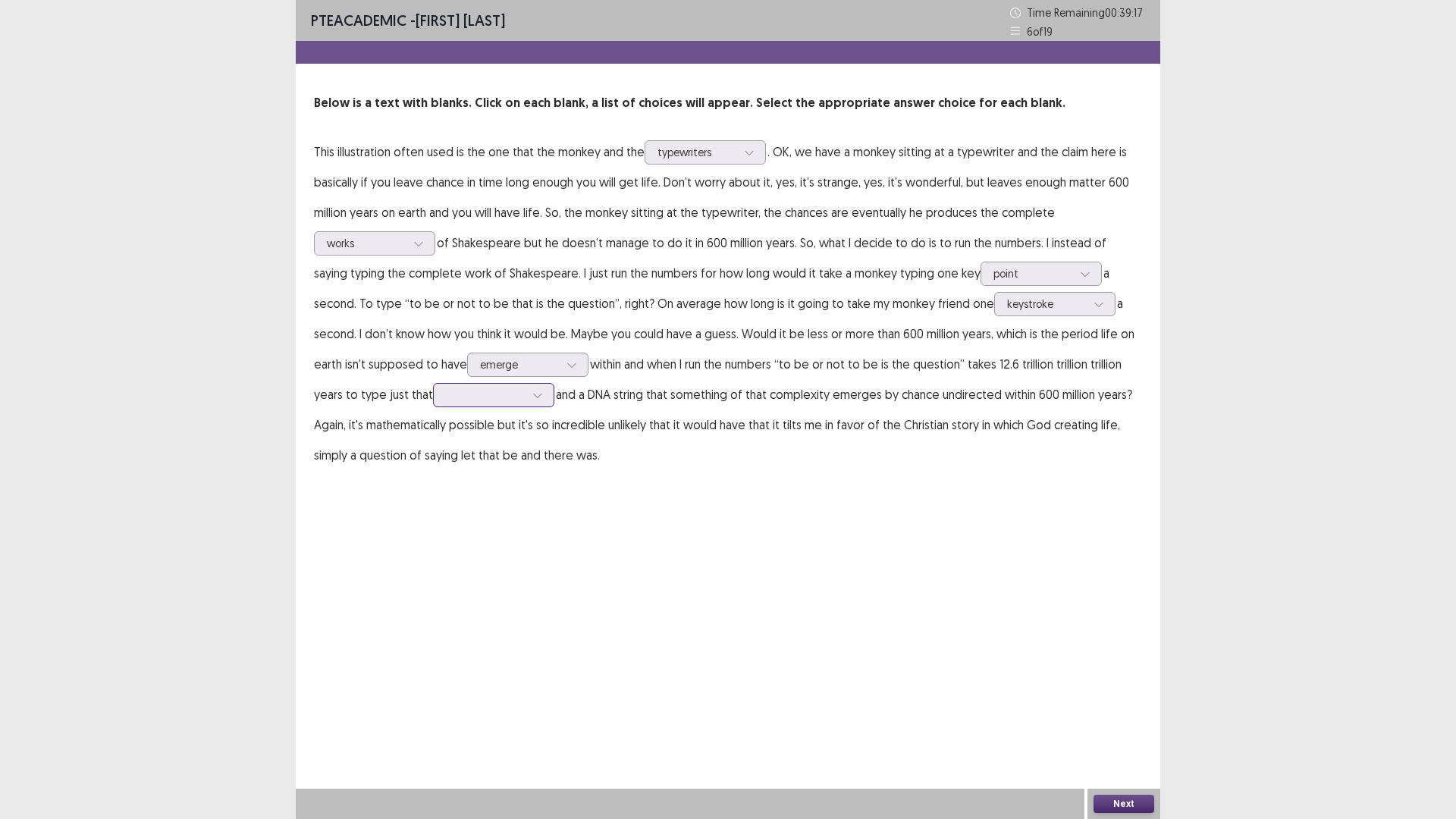 click at bounding box center [485, 394] 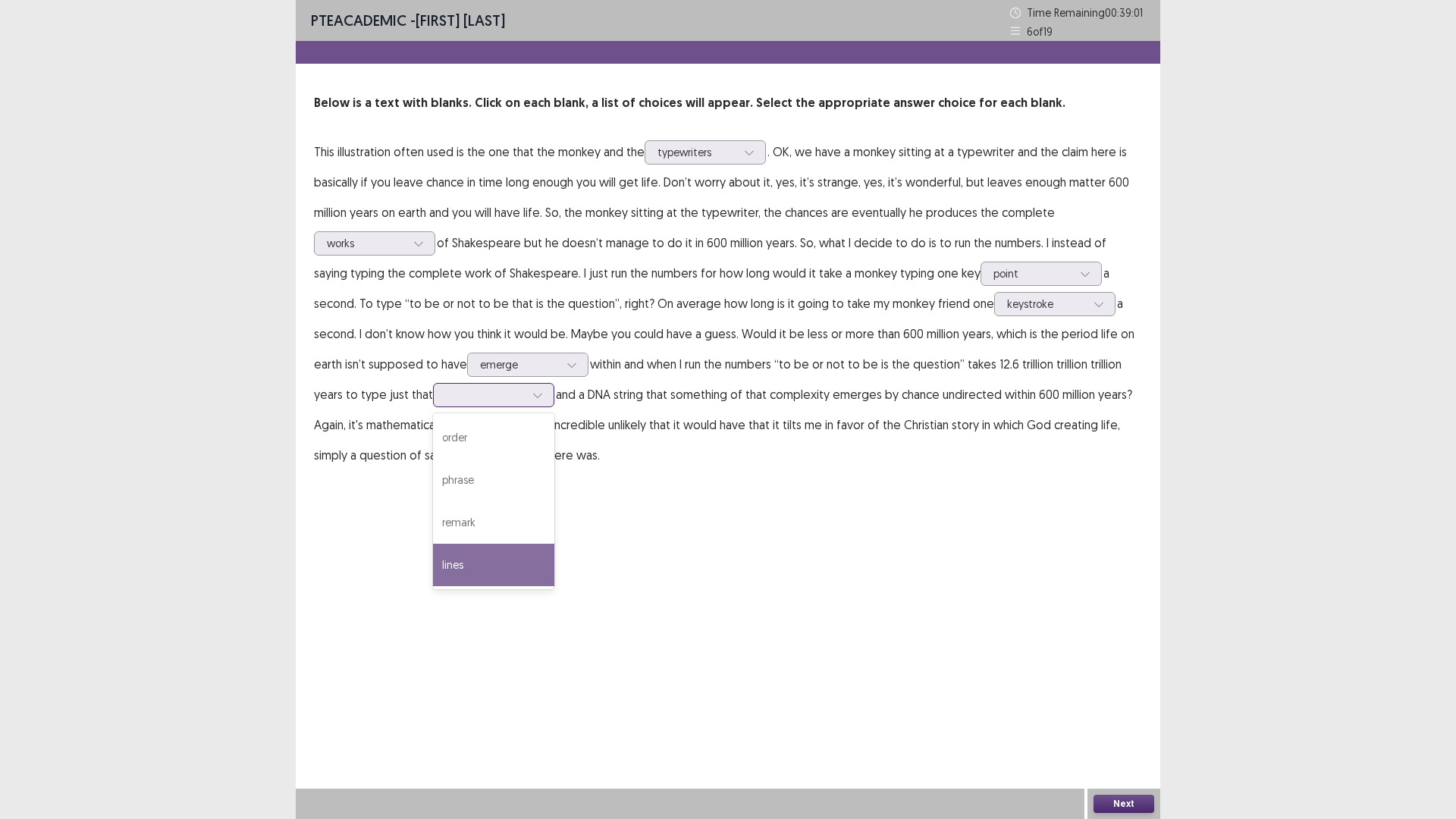 click on "lines" at bounding box center (494, 565) 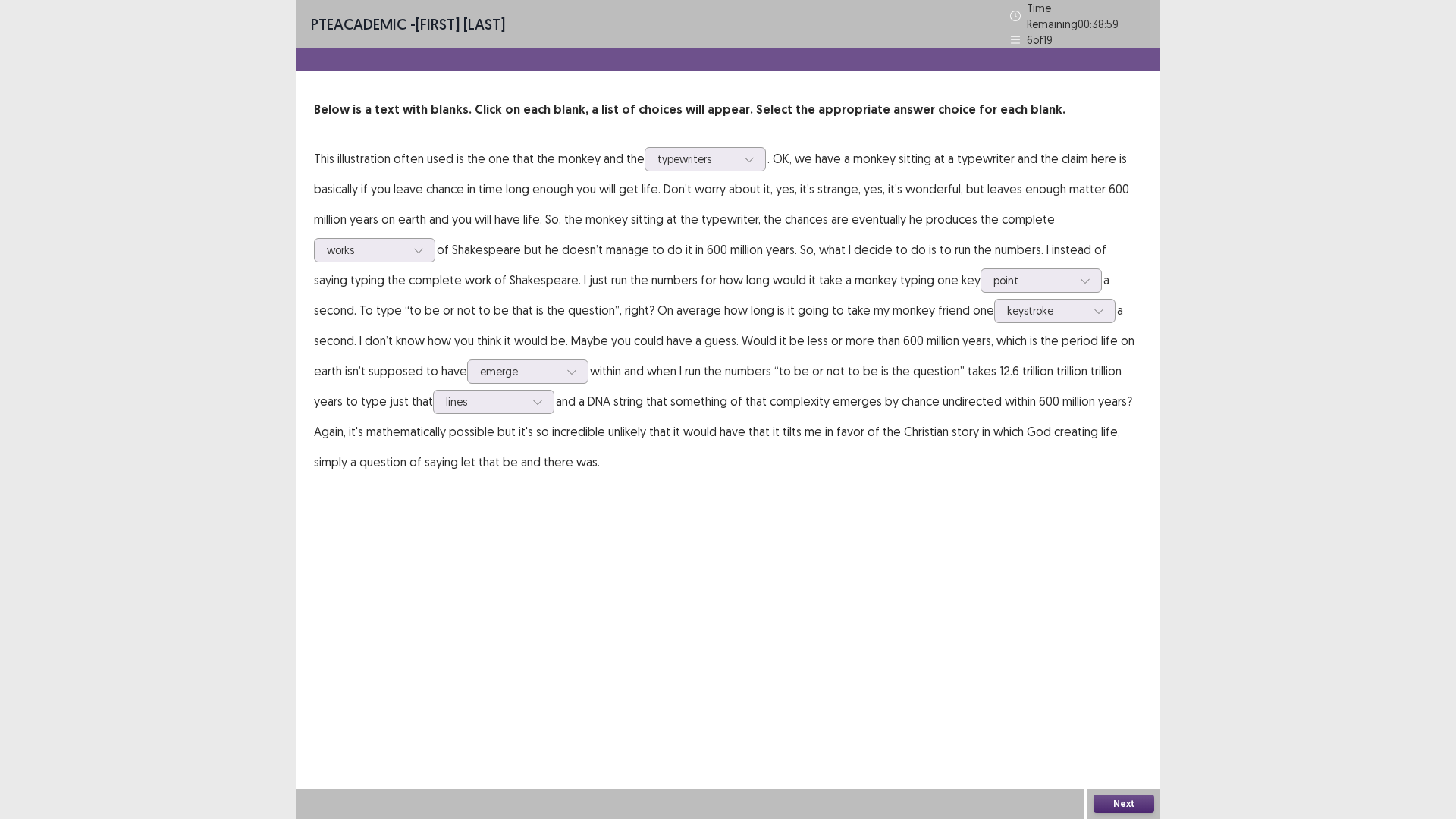 click on "Next" at bounding box center [1124, 804] 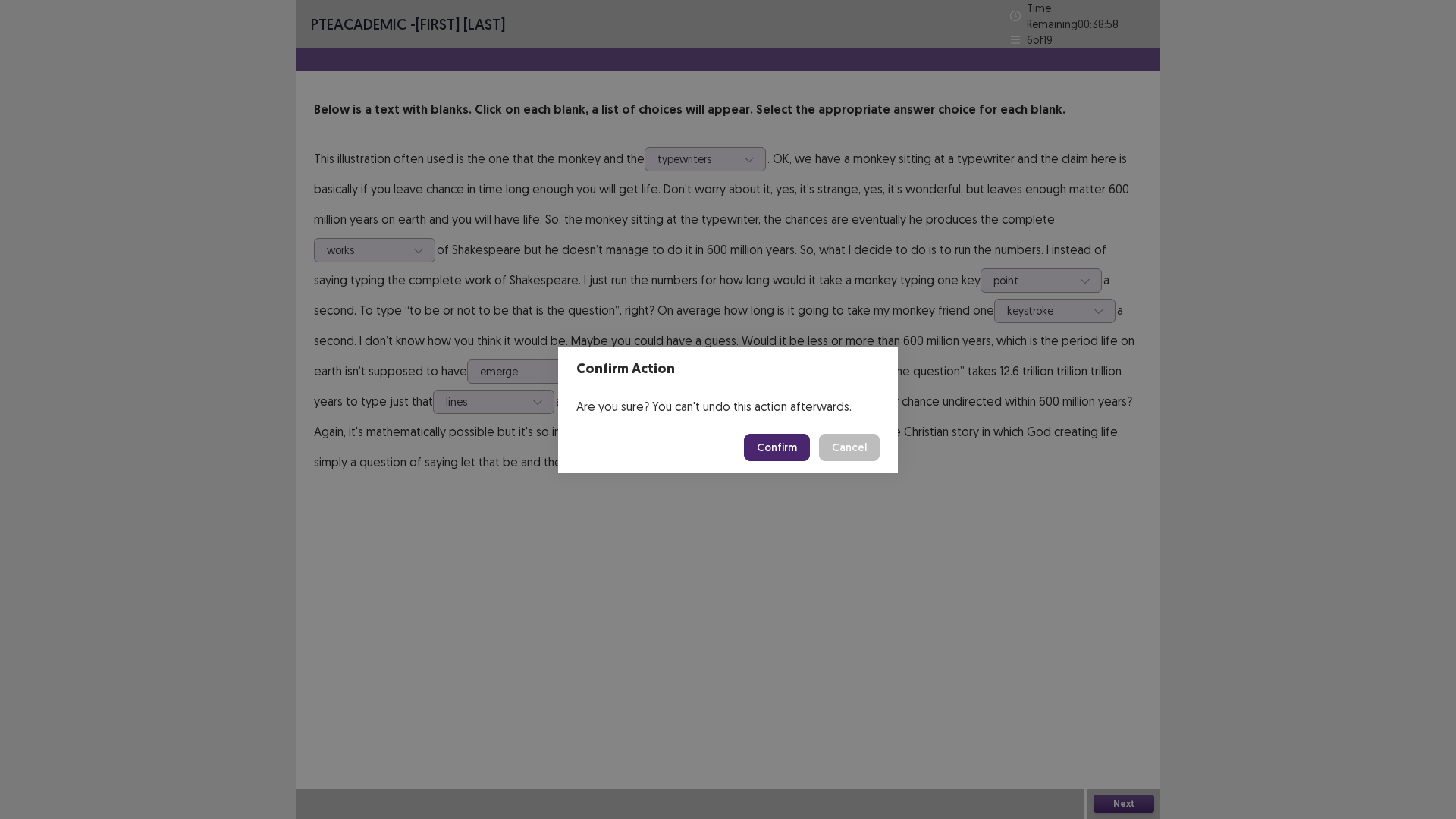 click on "Confirm" at bounding box center [777, 447] 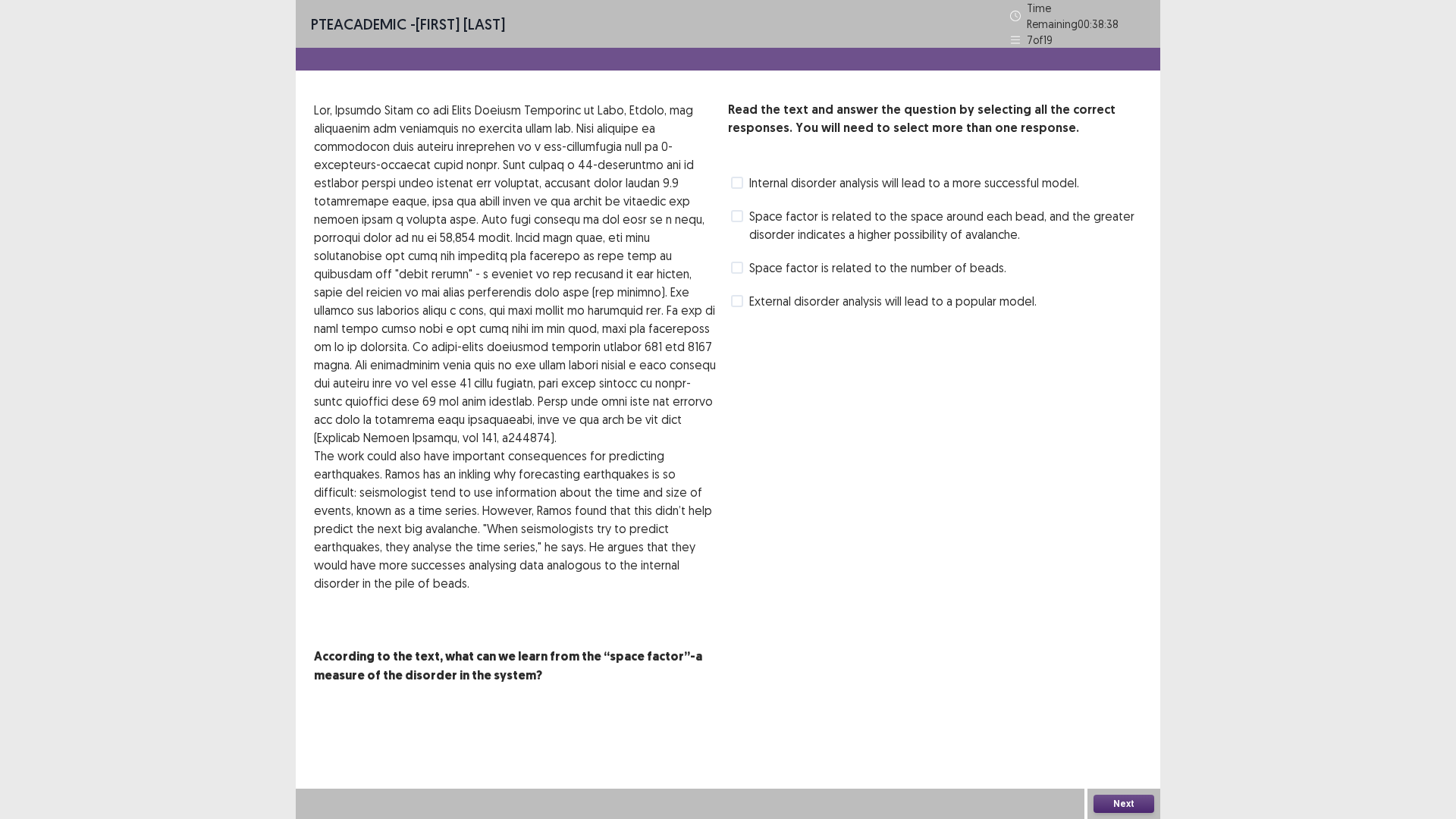 click on "Space factor is related to the number of beads." at bounding box center [868, 268] 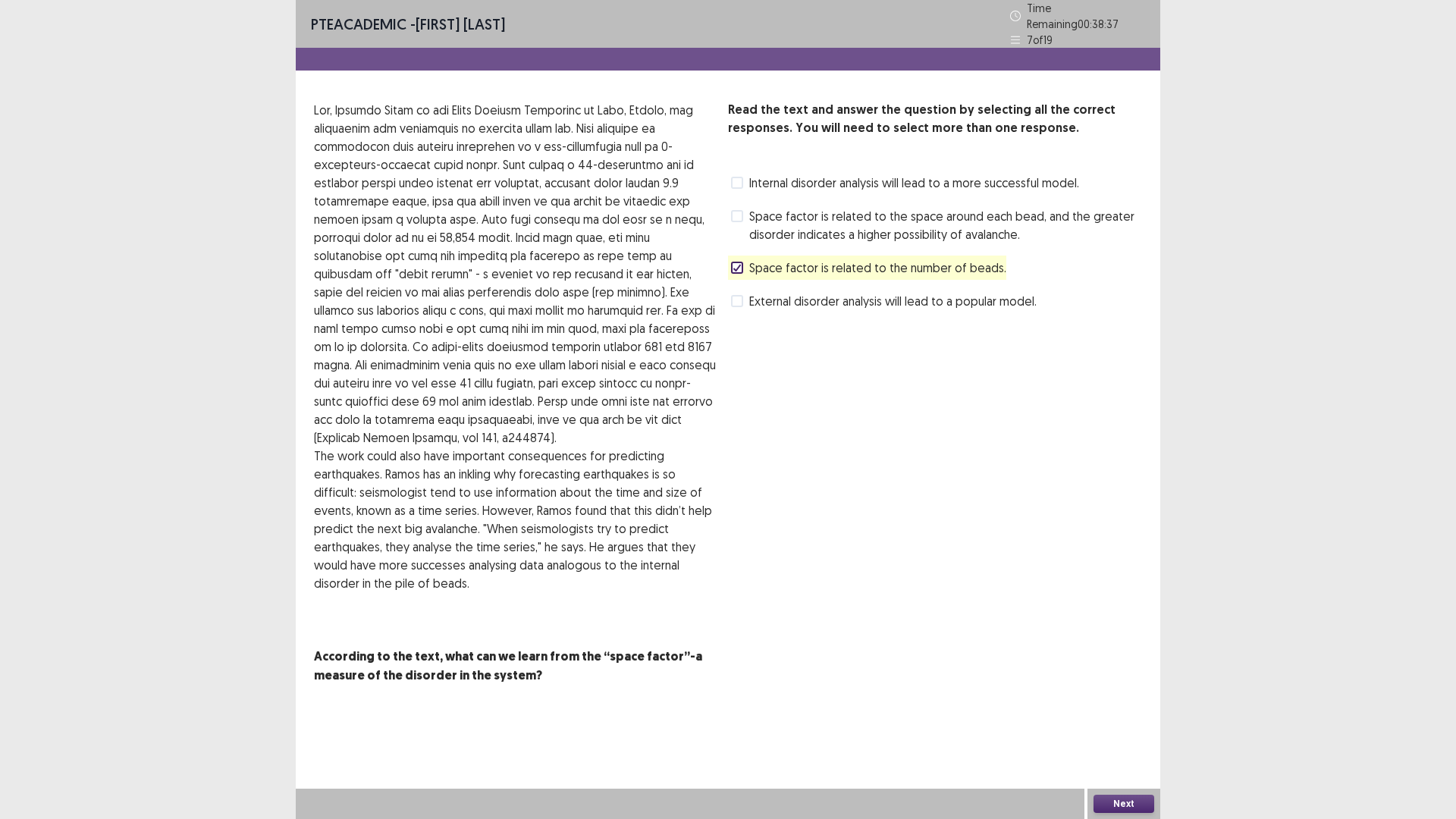 drag, startPoint x: 739, startPoint y: 209, endPoint x: 810, endPoint y: 309, distance: 122.64175 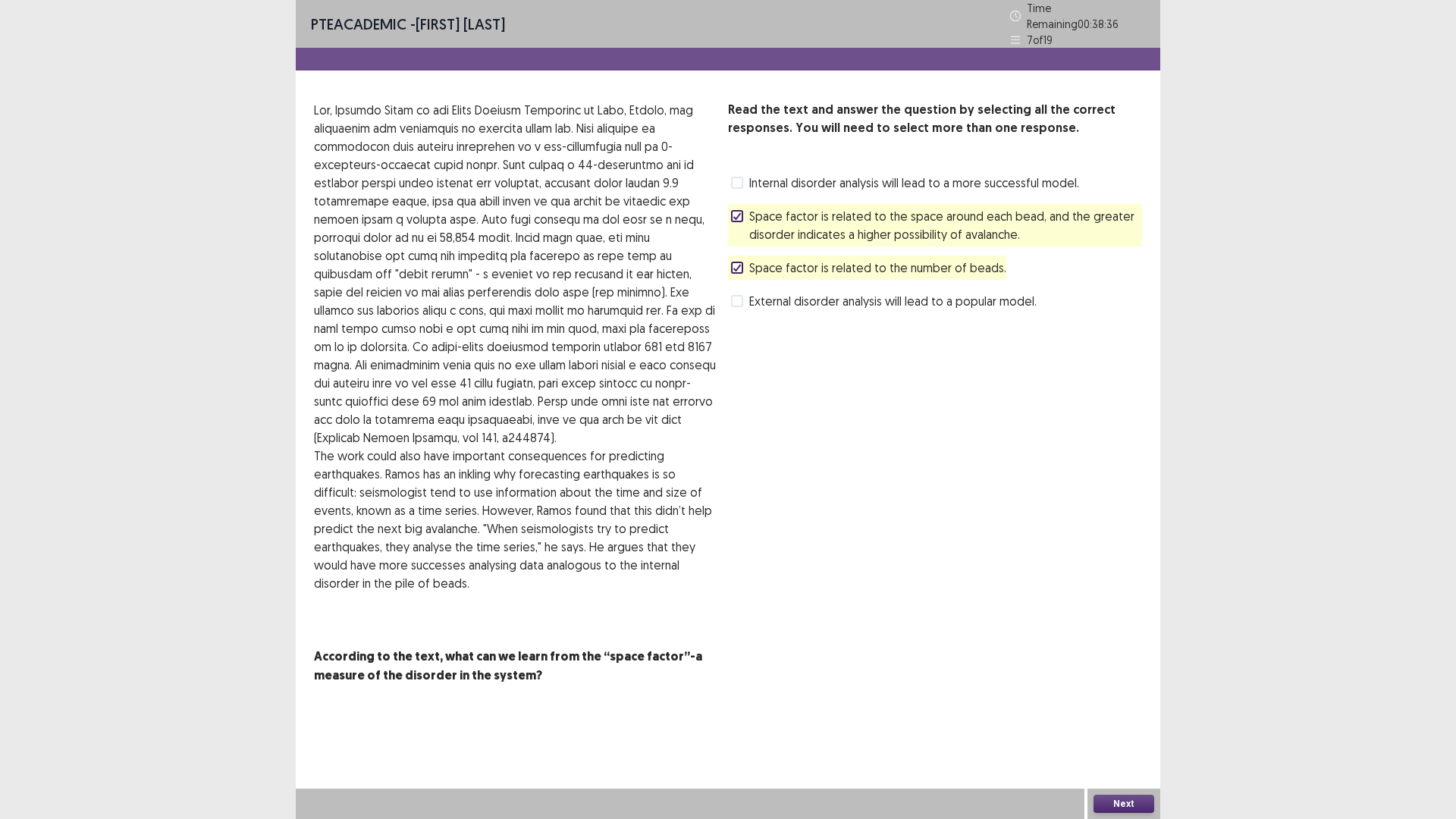 click on "Next" at bounding box center [1124, 804] 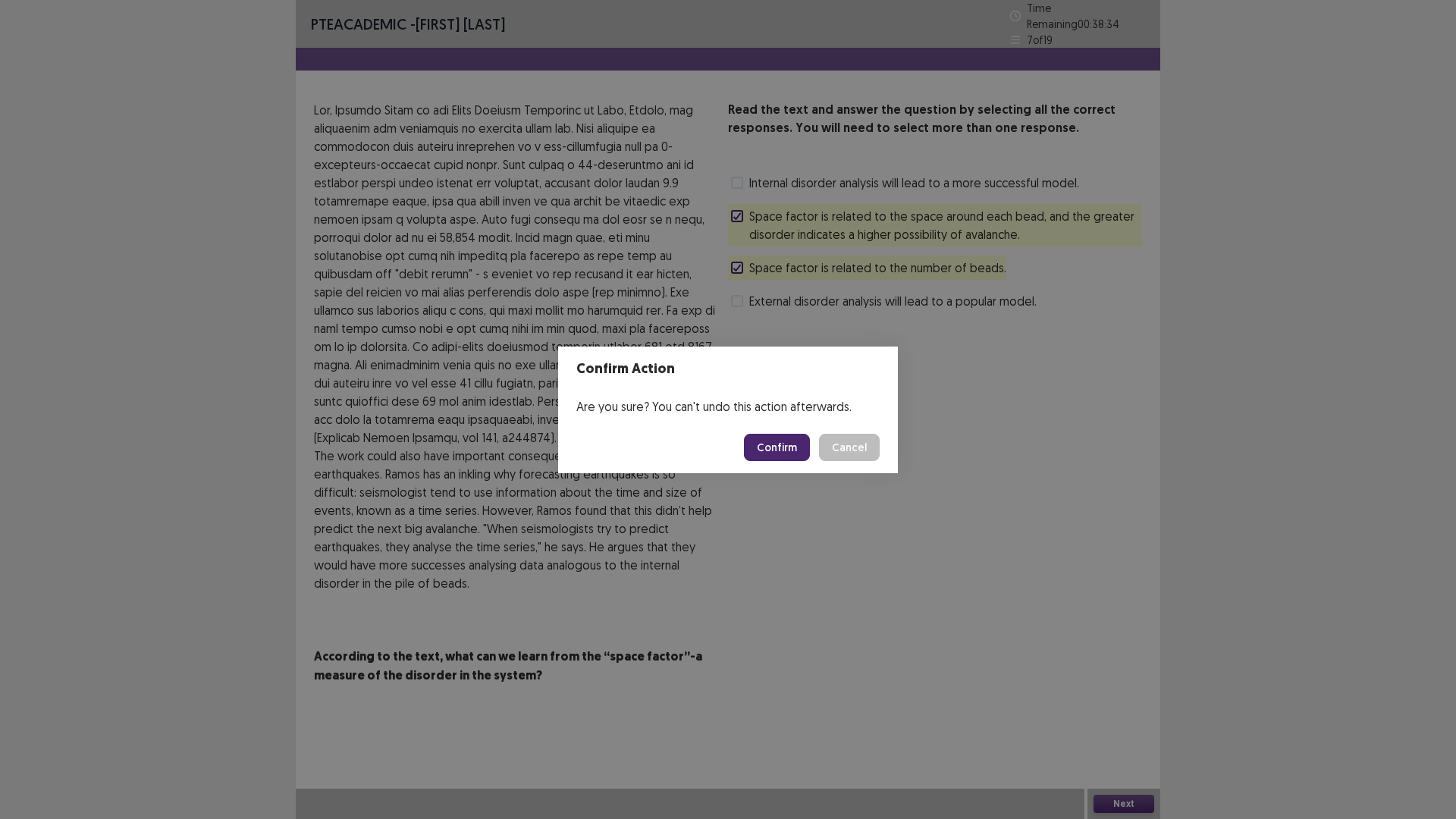 click on "Confirm" at bounding box center [777, 447] 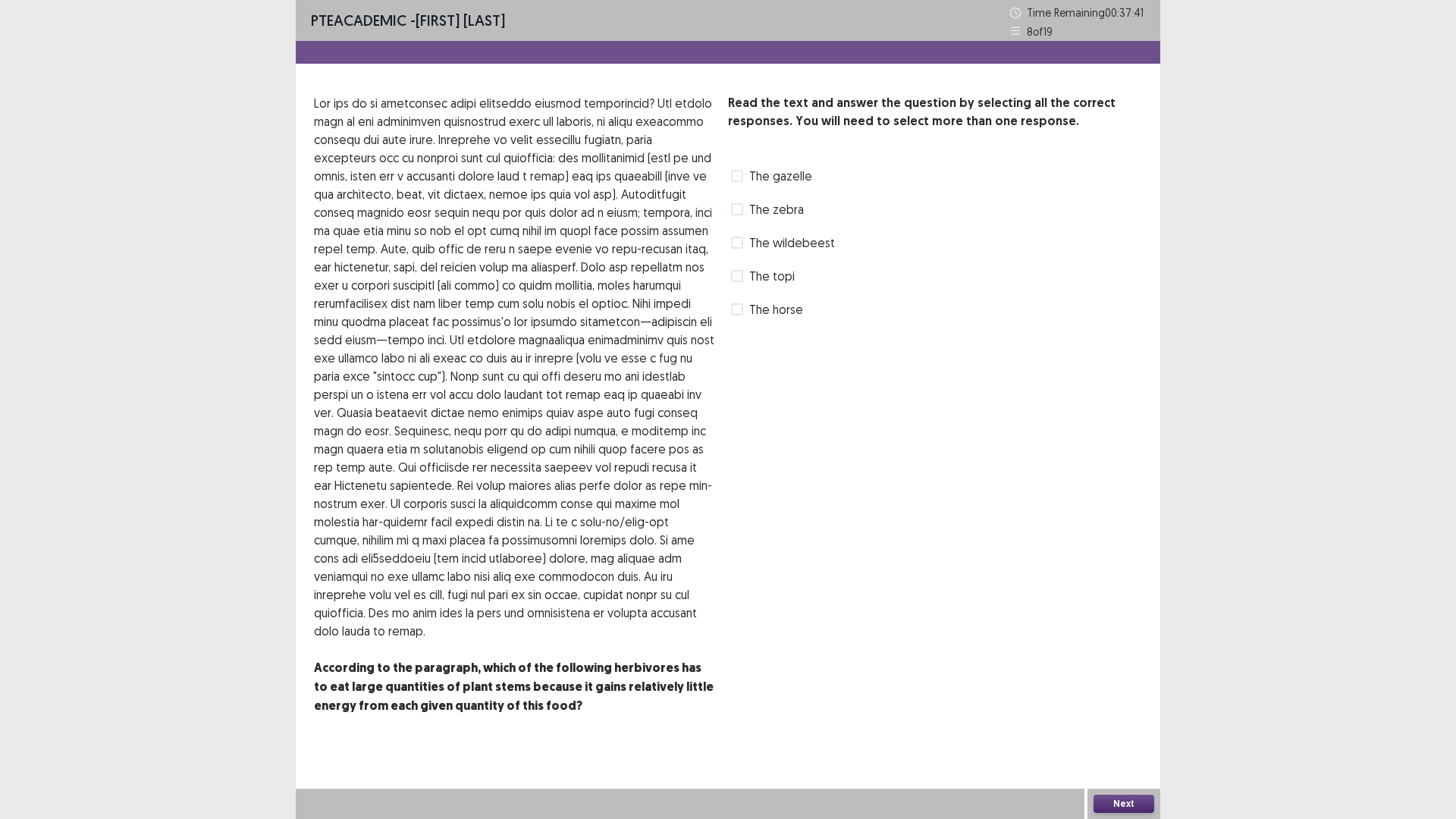 click at bounding box center [737, 209] 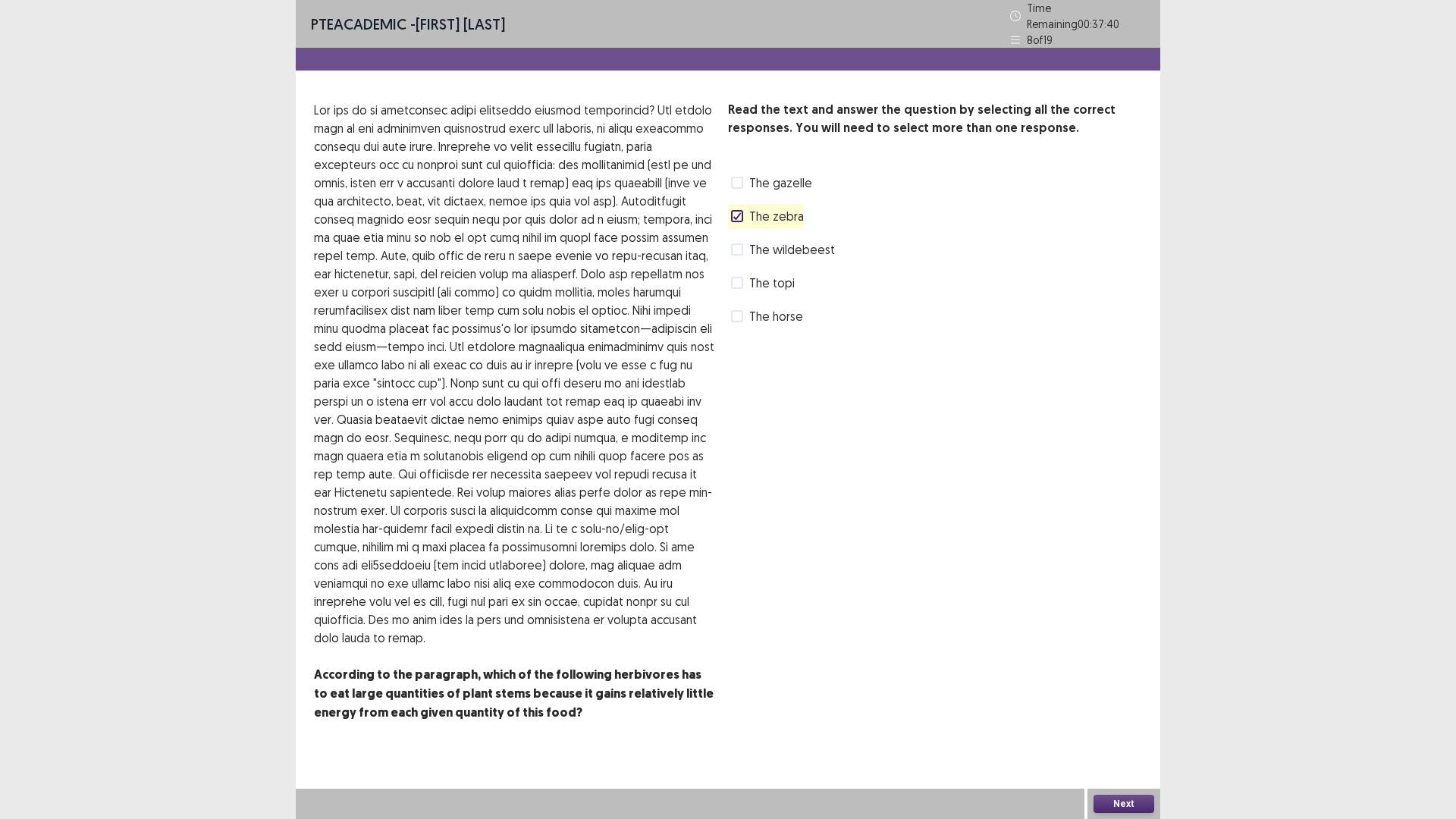 click on "The horse" at bounding box center [776, 316] 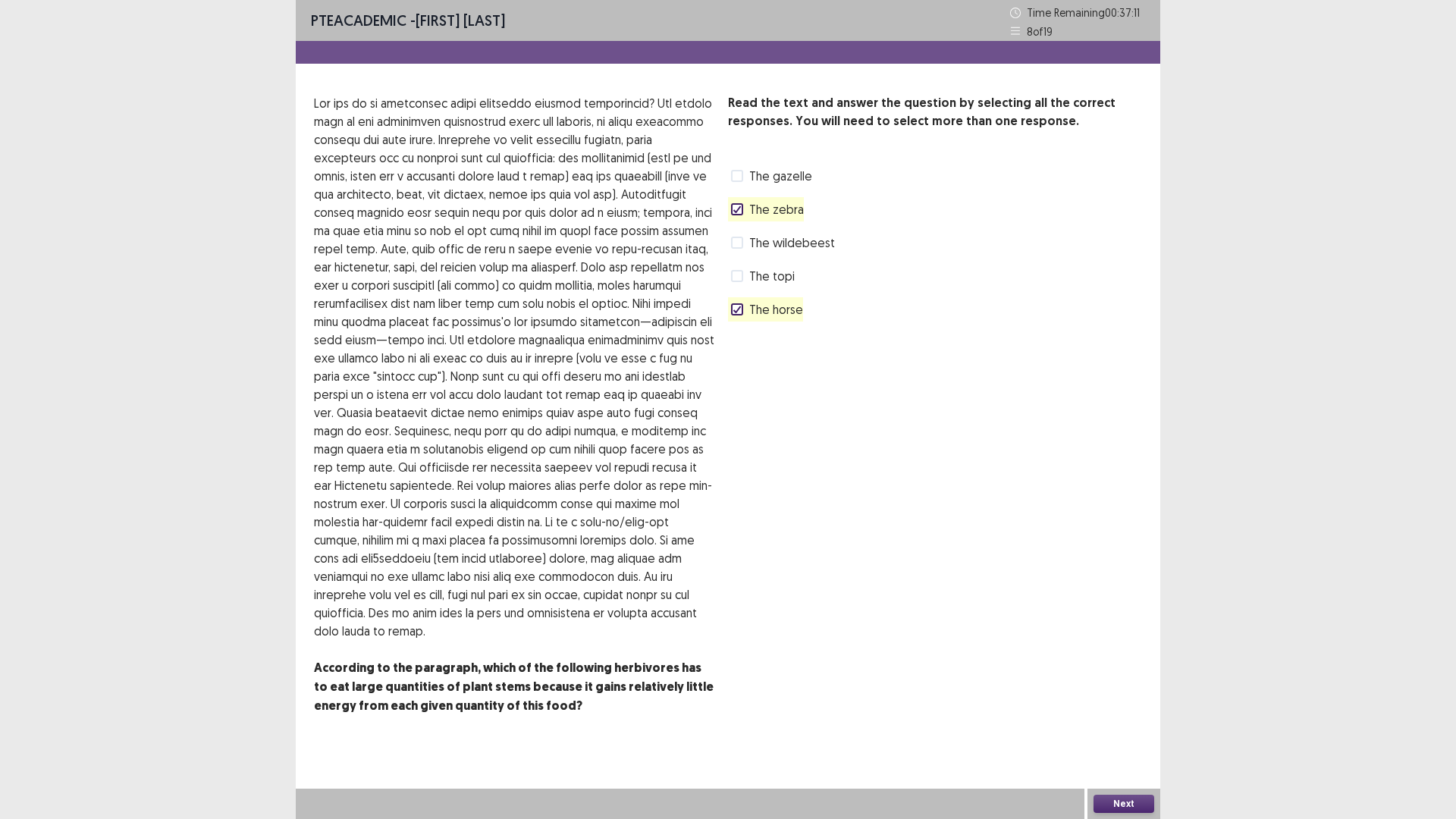 click on "Next" at bounding box center (1124, 804) 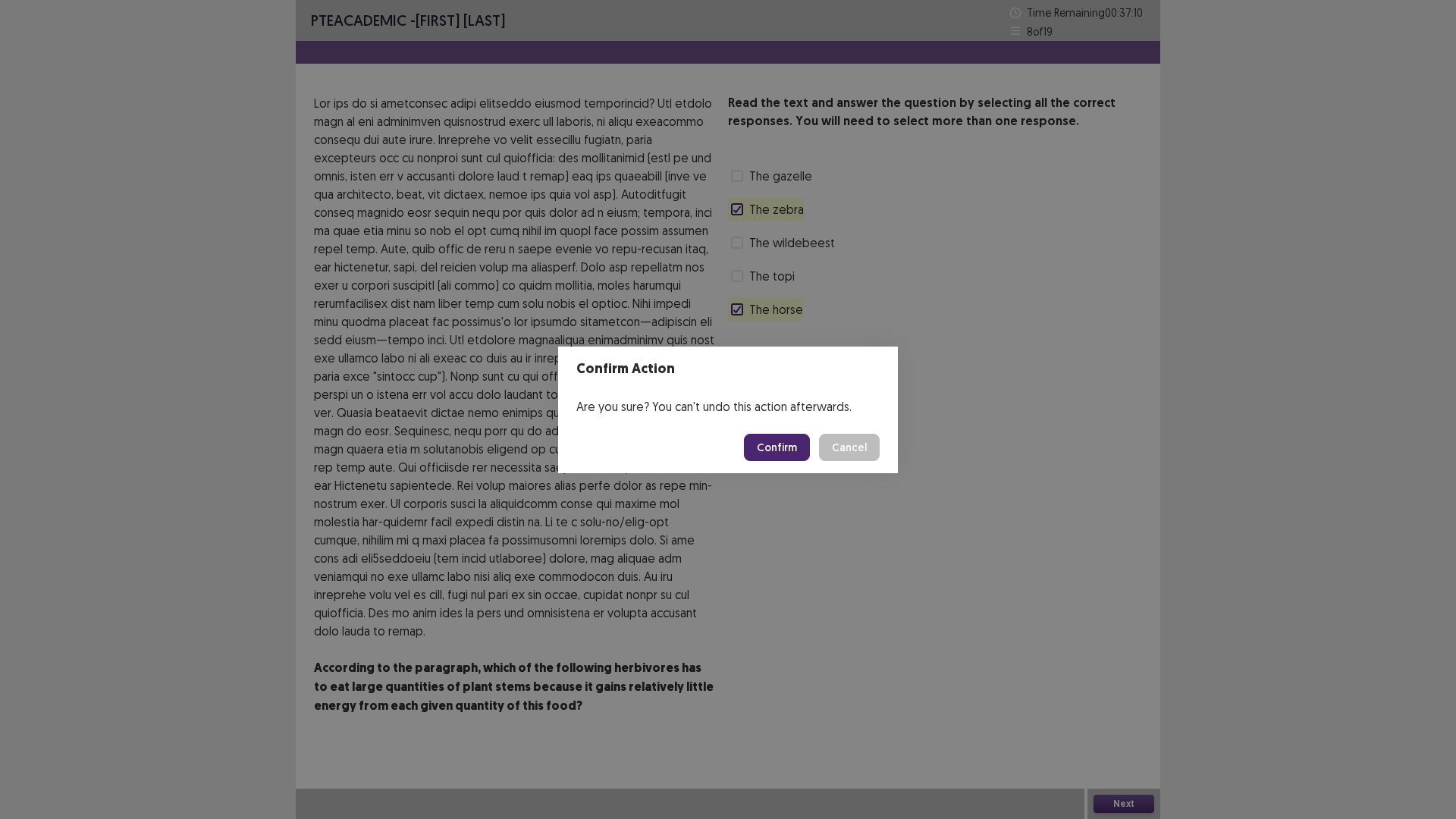 click on "Confirm" at bounding box center (777, 447) 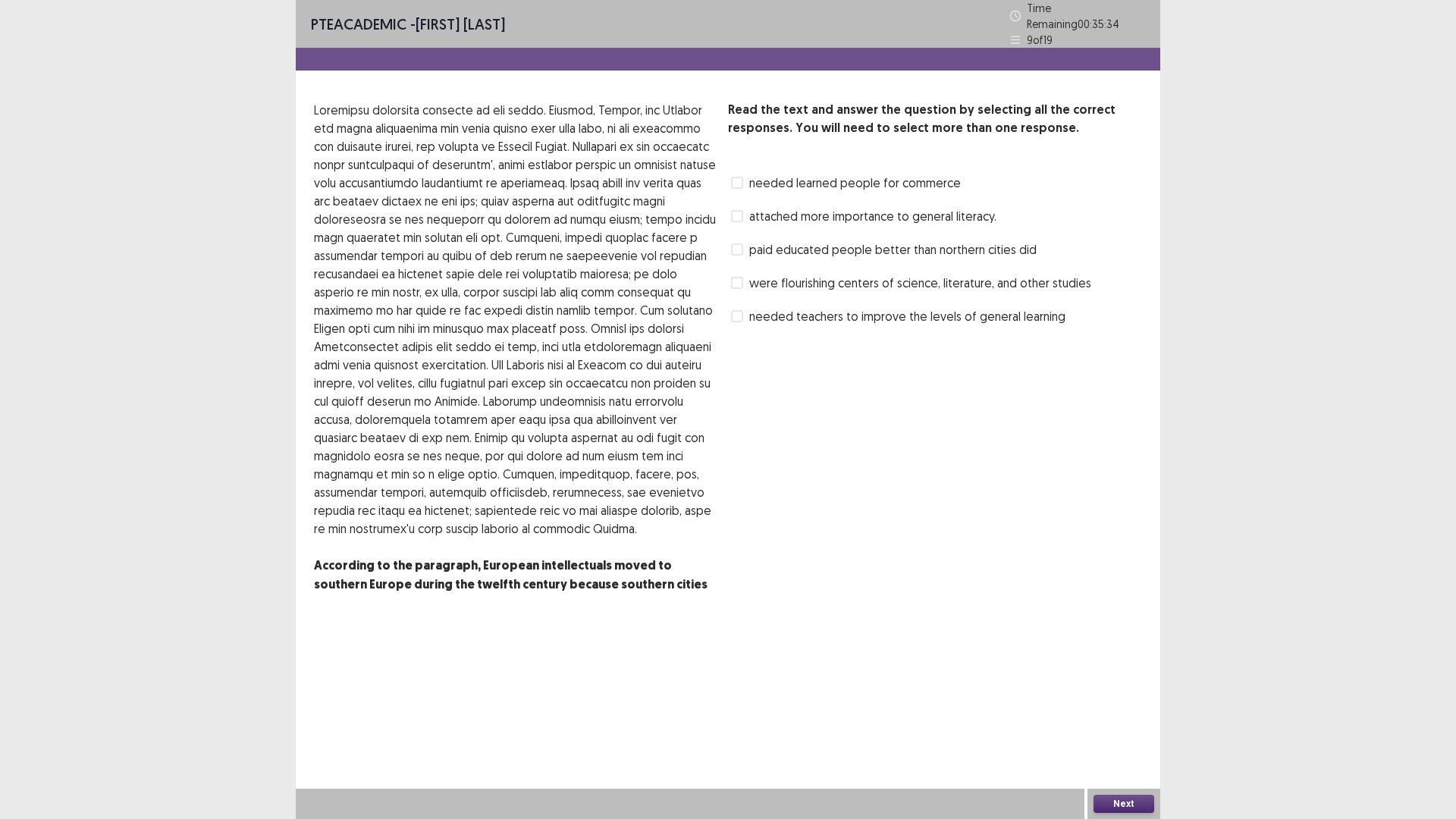 click at bounding box center (737, 283) 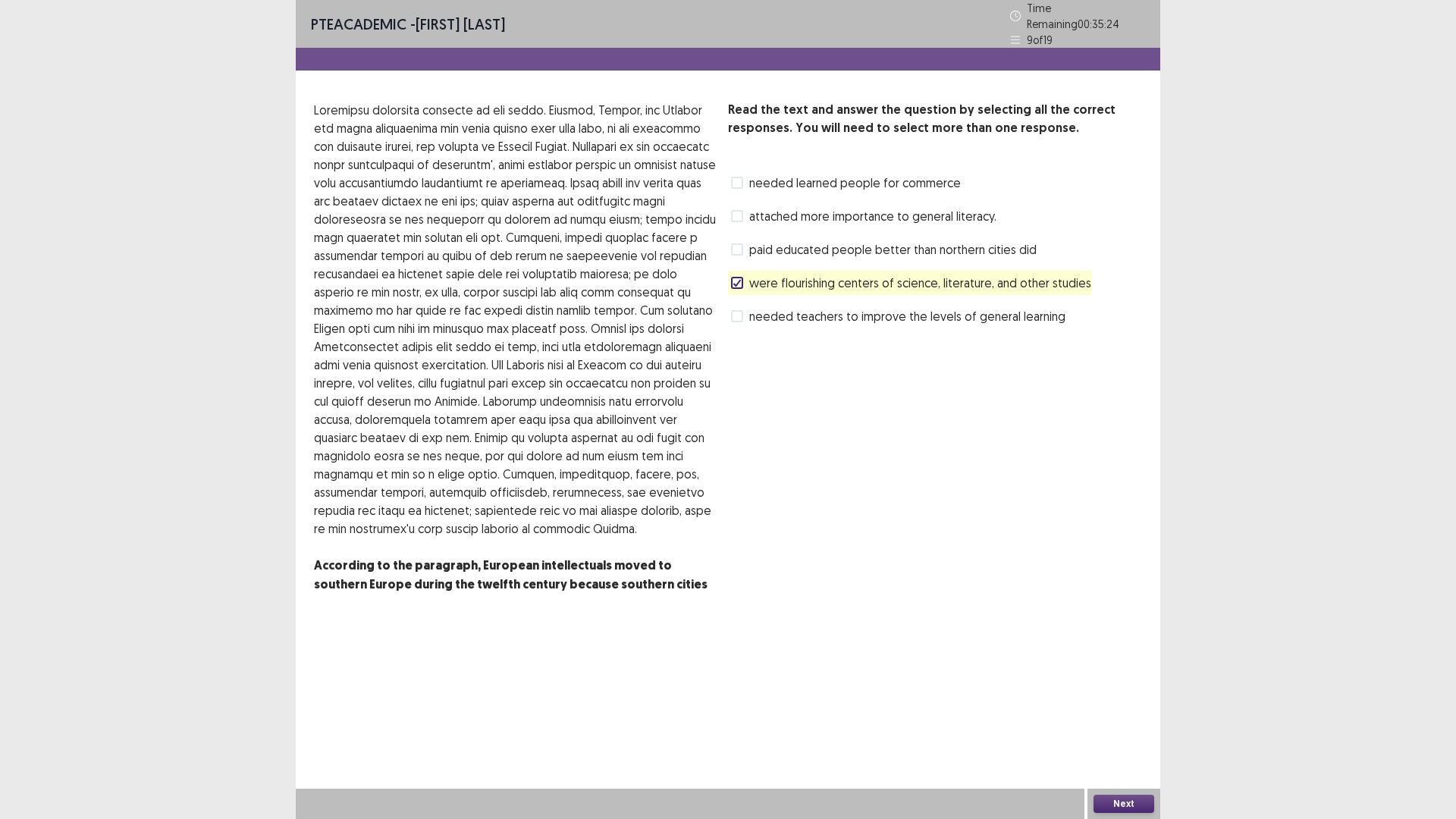 click at bounding box center (737, 216) 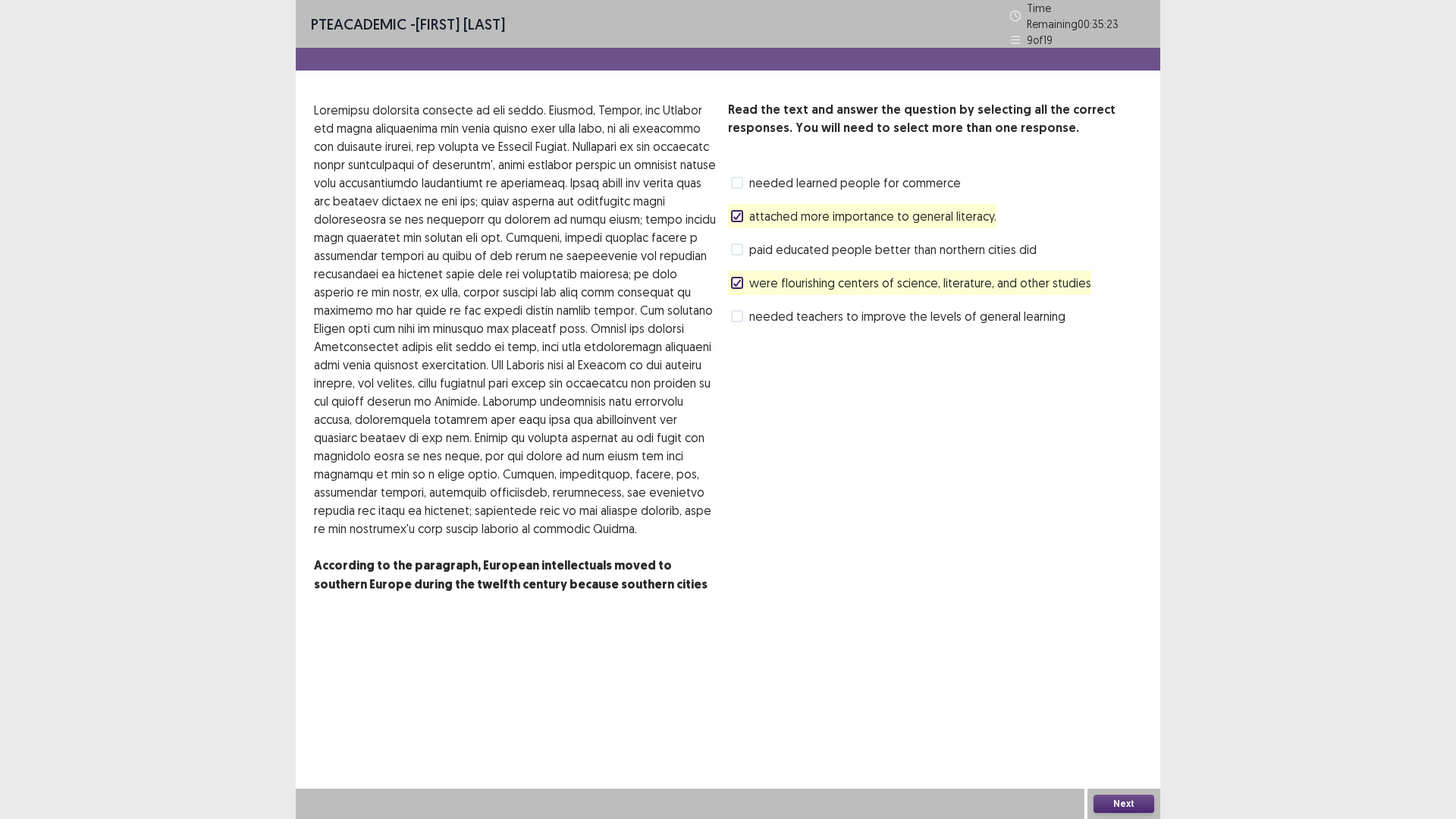 click on "Next" at bounding box center [1124, 804] 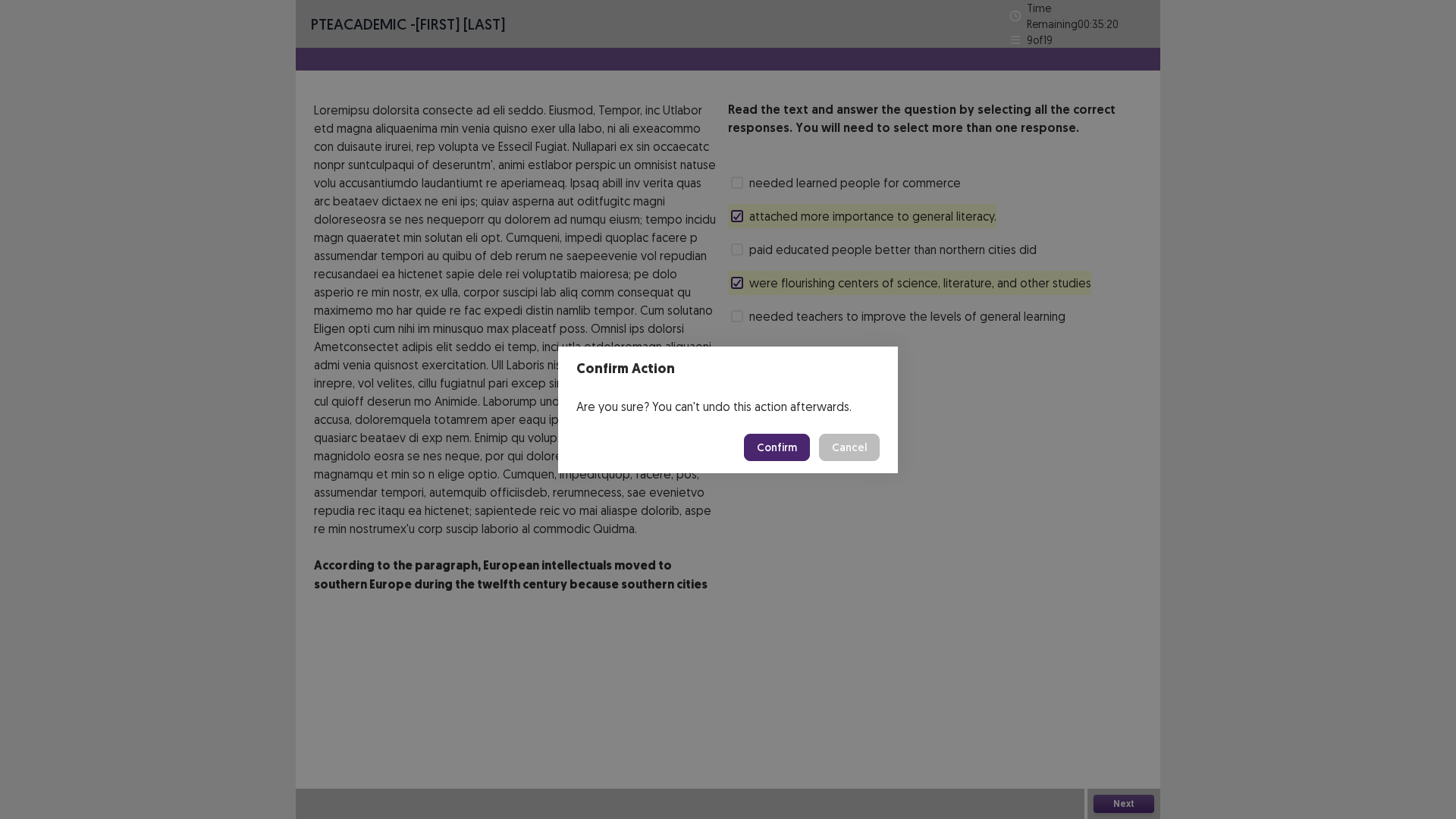 click on "Confirm" at bounding box center (777, 447) 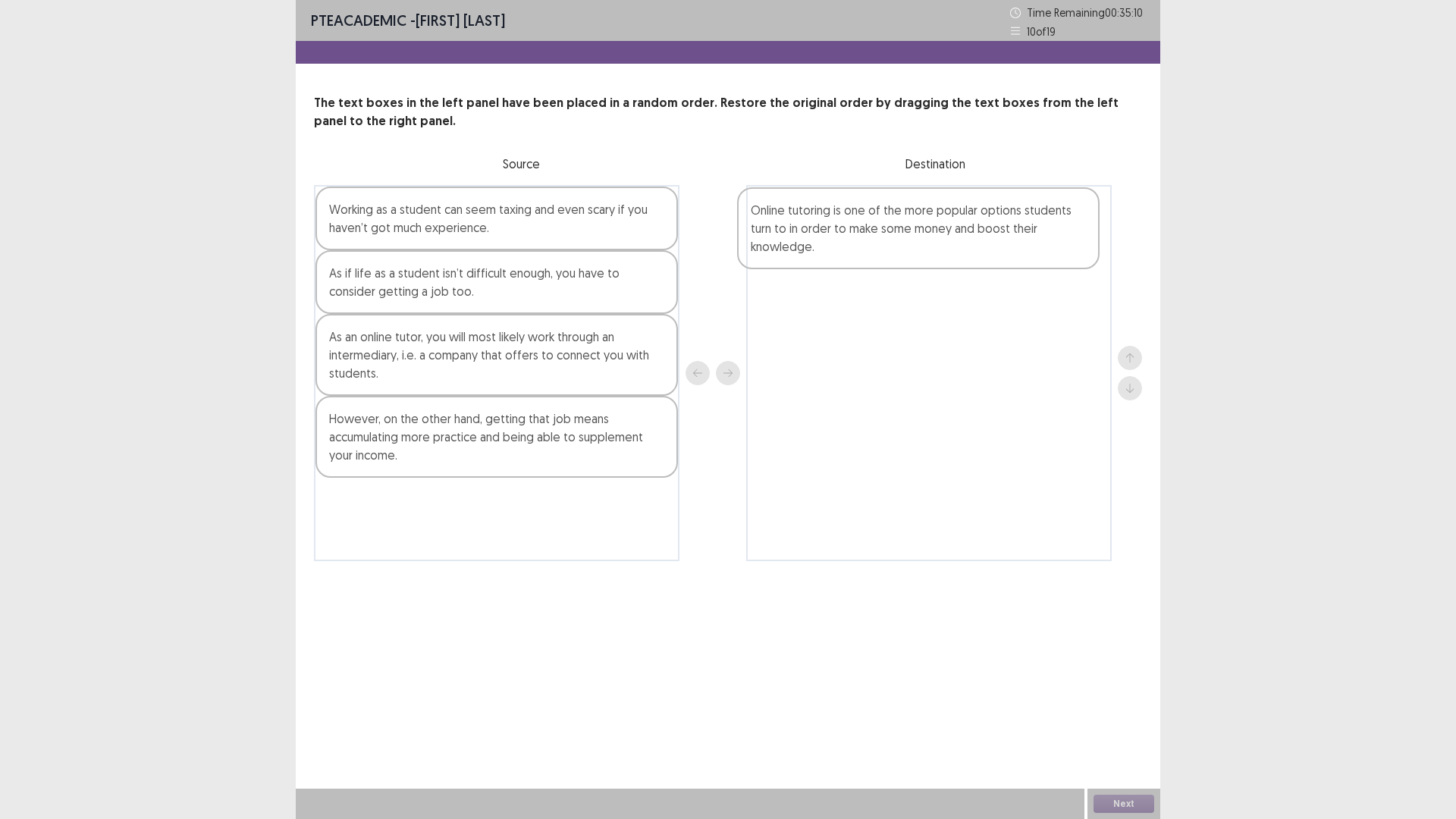 drag, startPoint x: 397, startPoint y: 541, endPoint x: 823, endPoint y: 250, distance: 515.9041 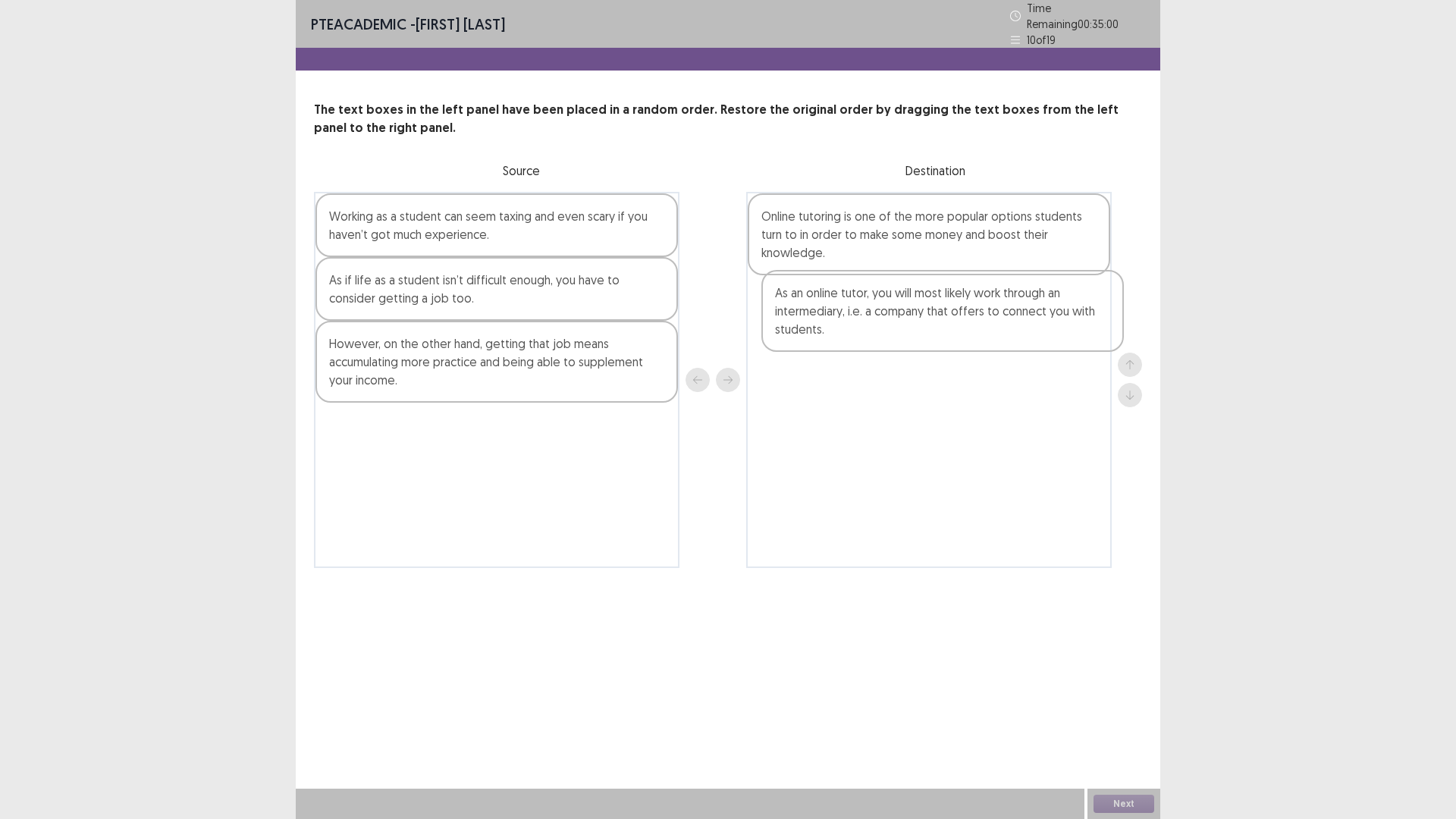 drag, startPoint x: 403, startPoint y: 363, endPoint x: 846, endPoint y: 321, distance: 444.9865 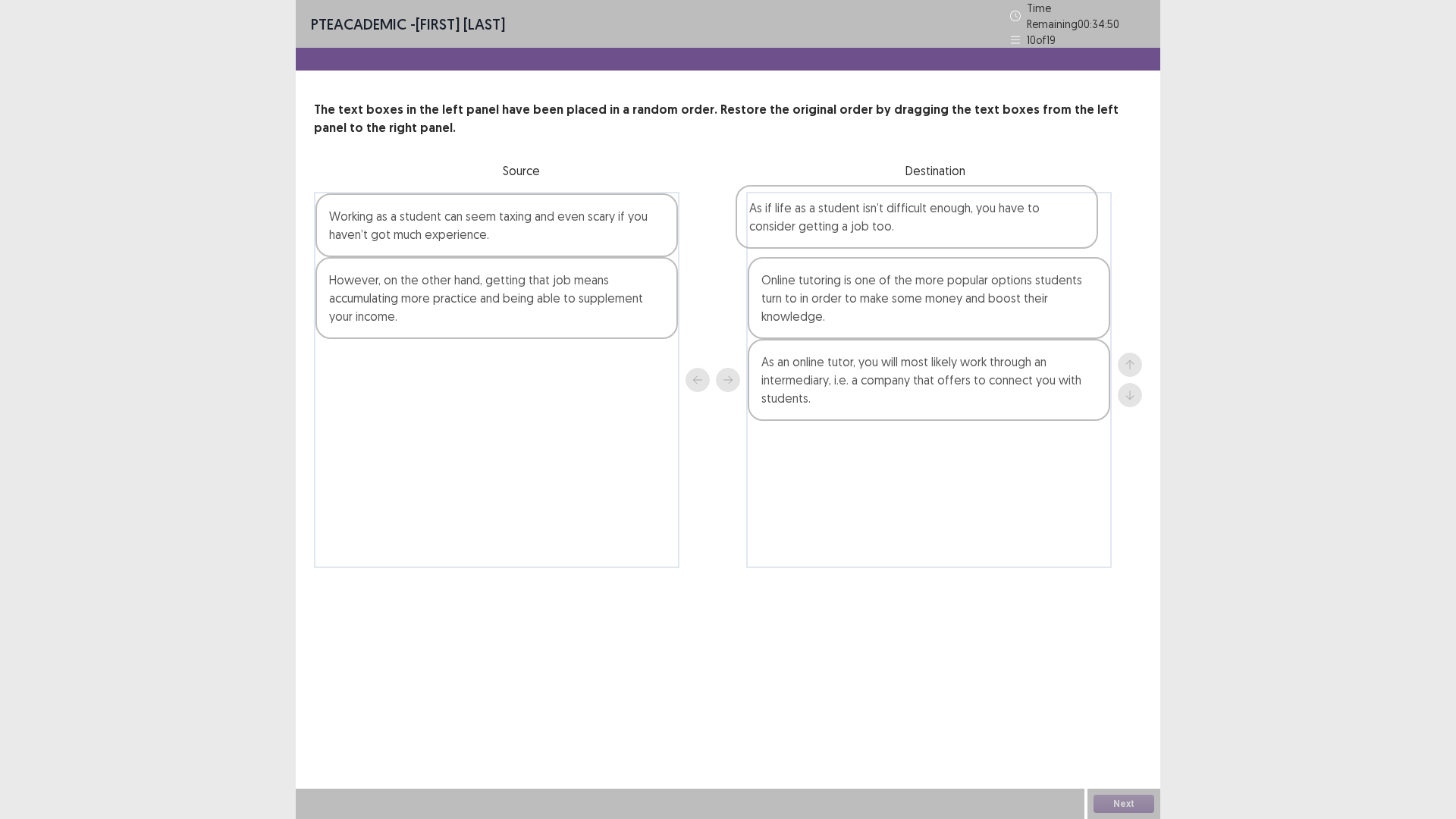 drag, startPoint x: 461, startPoint y: 285, endPoint x: 886, endPoint y: 223, distance: 429.49854 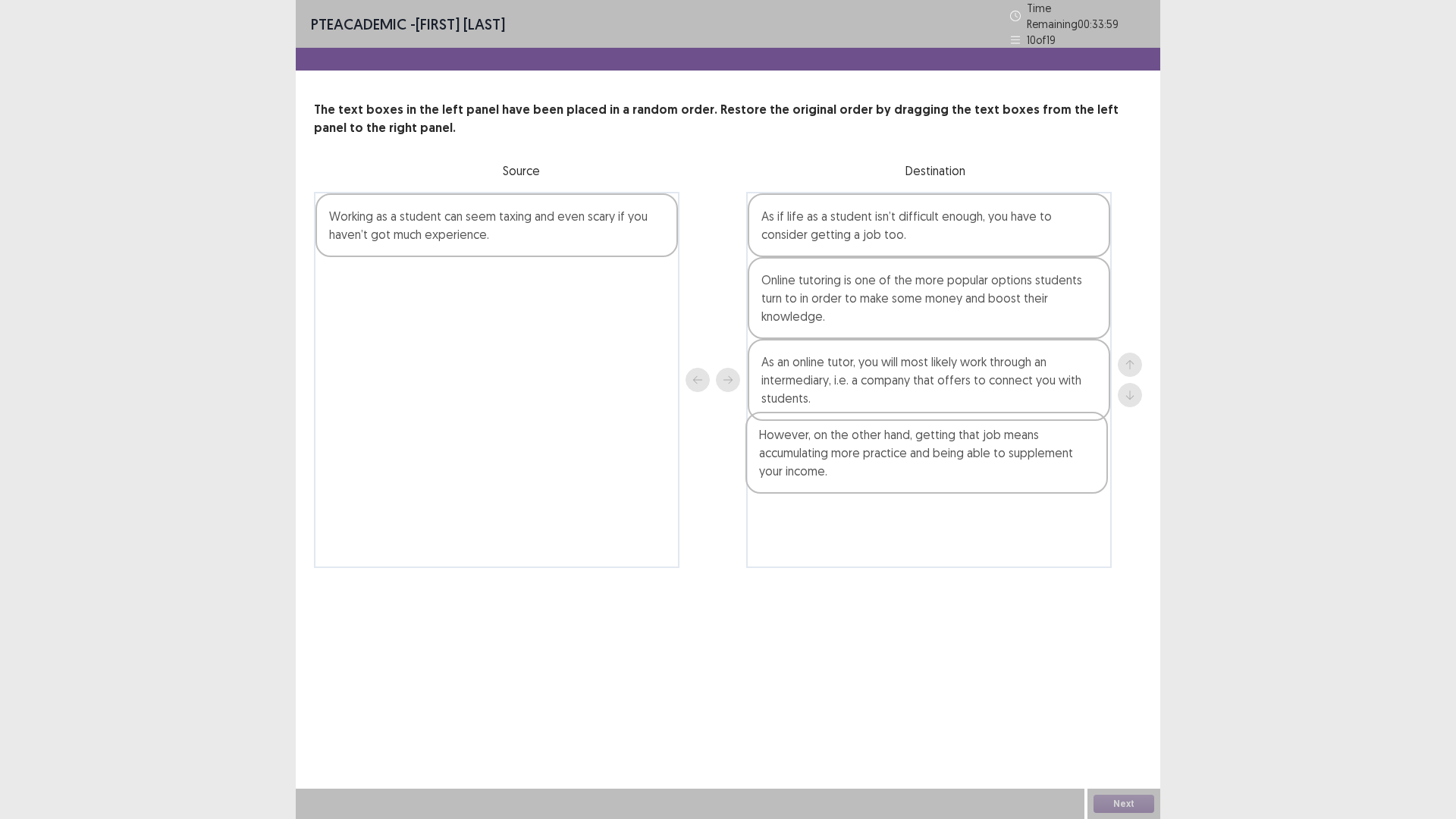 drag, startPoint x: 509, startPoint y: 303, endPoint x: 944, endPoint y: 471, distance: 466.31427 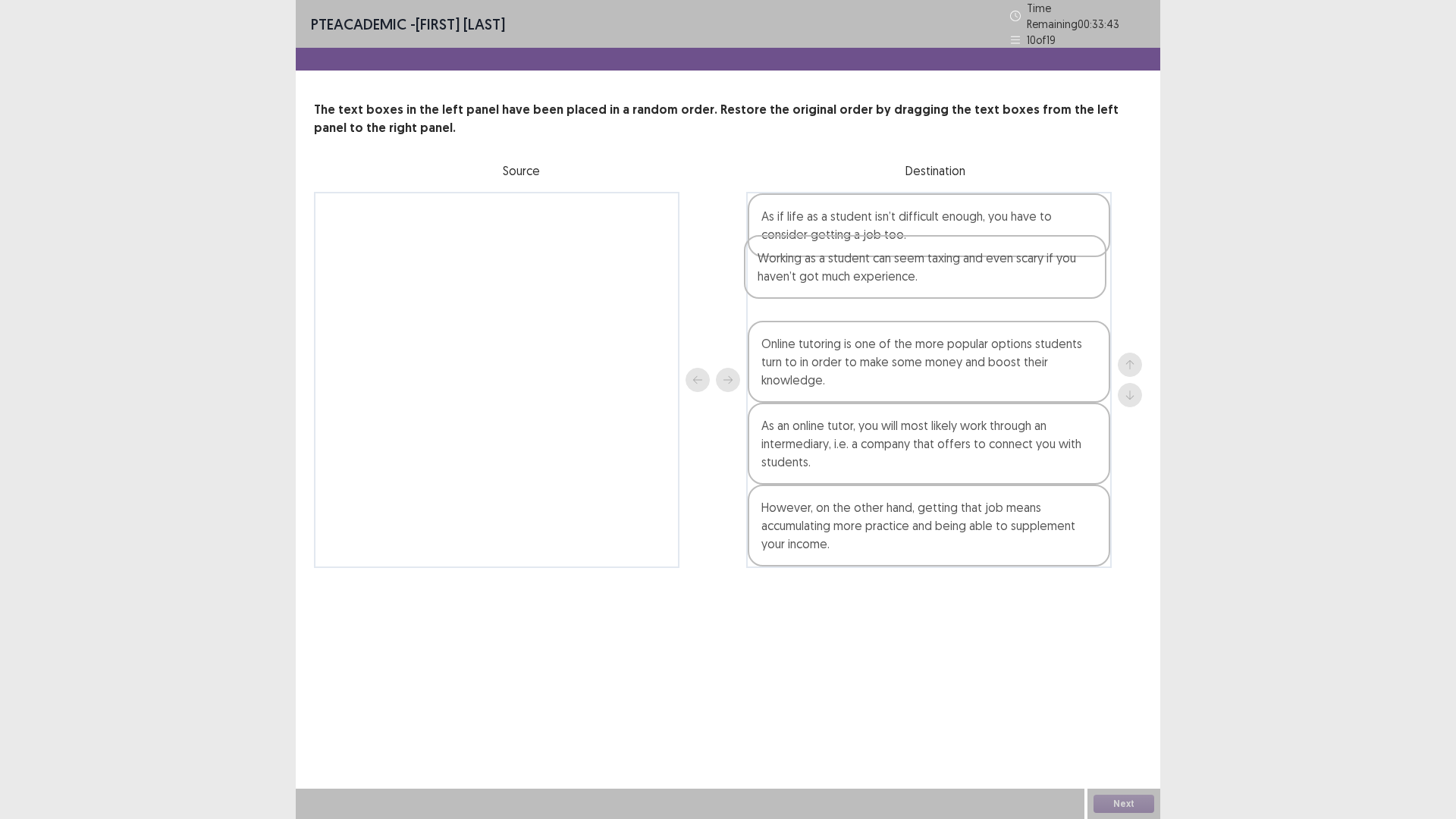 drag, startPoint x: 386, startPoint y: 226, endPoint x: 821, endPoint y: 277, distance: 437.9795 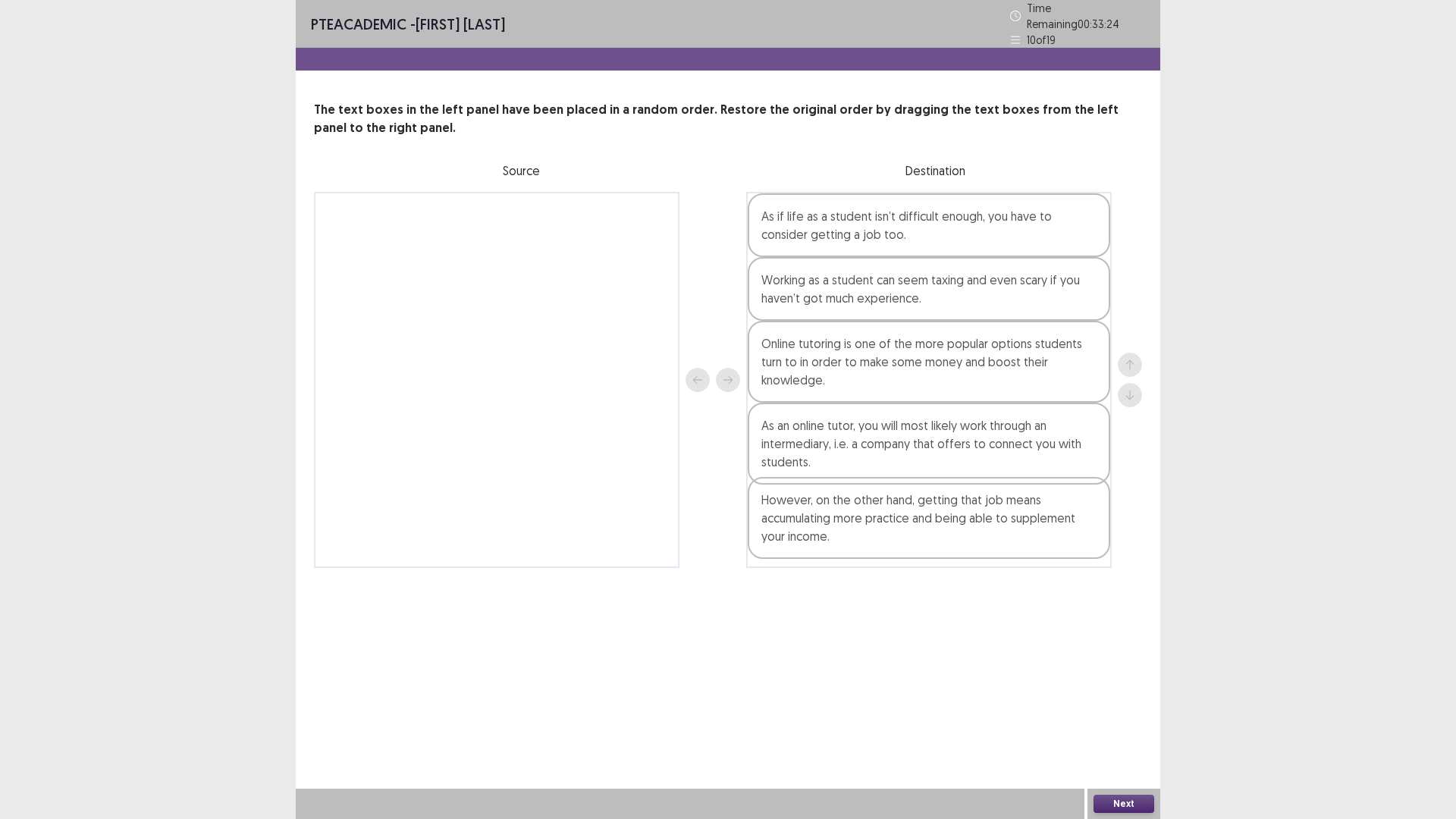 click on "As if life as a student isn’t difficult enough, you have to consider getting a job too. Working as a student can seem taxing and even scary if you haven’t got much experience. Online tutoring is one of the more popular options students turn to in order to make some money and boost their knowledge. As an online tutor, you will most likely work through an intermediary, i.e. a company that offers to connect you with students. However, on the other hand, getting that job means accumulating more practice and being able to supplement your income." at bounding box center [929, 380] 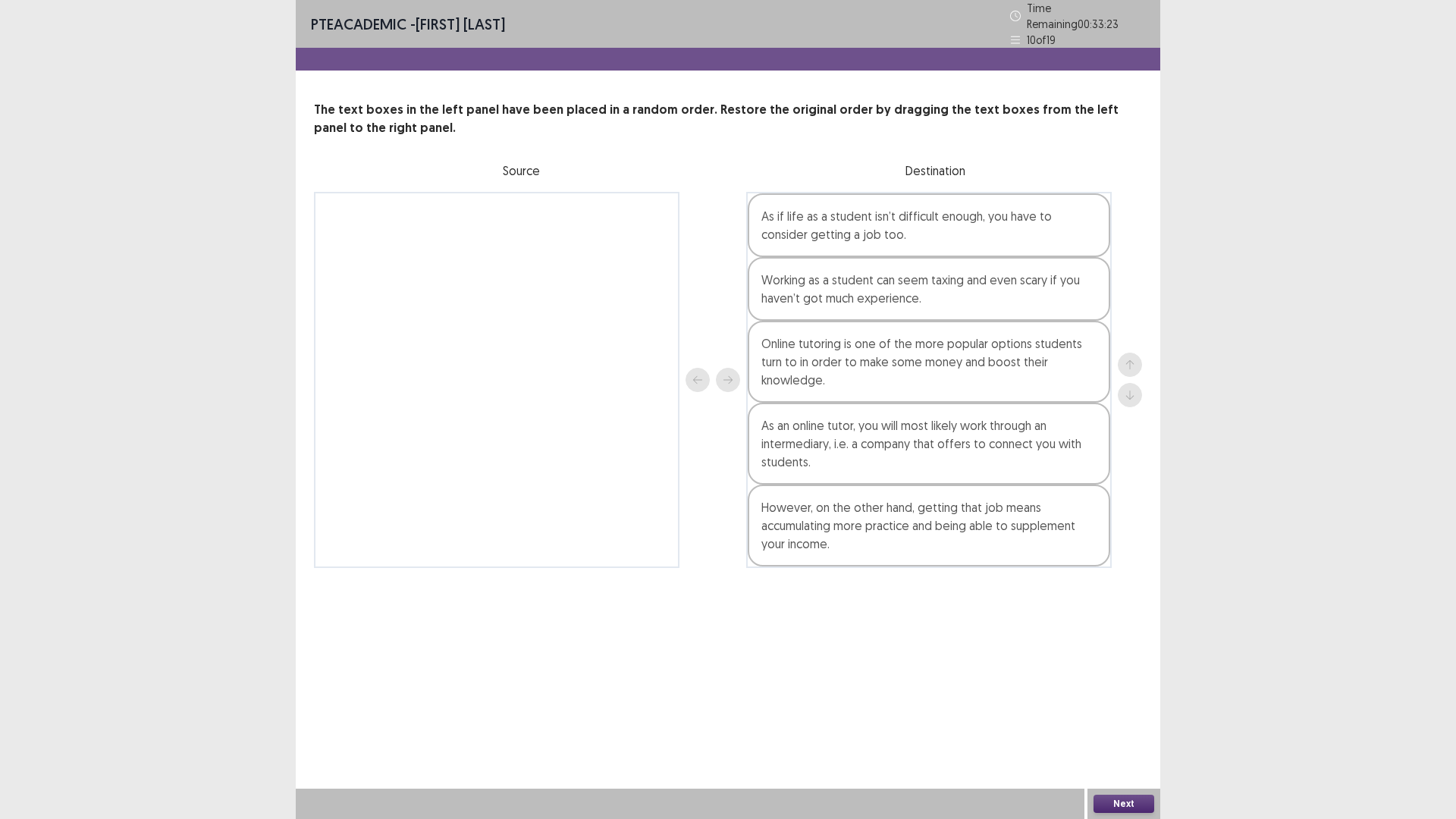 click on "Next" at bounding box center [1124, 804] 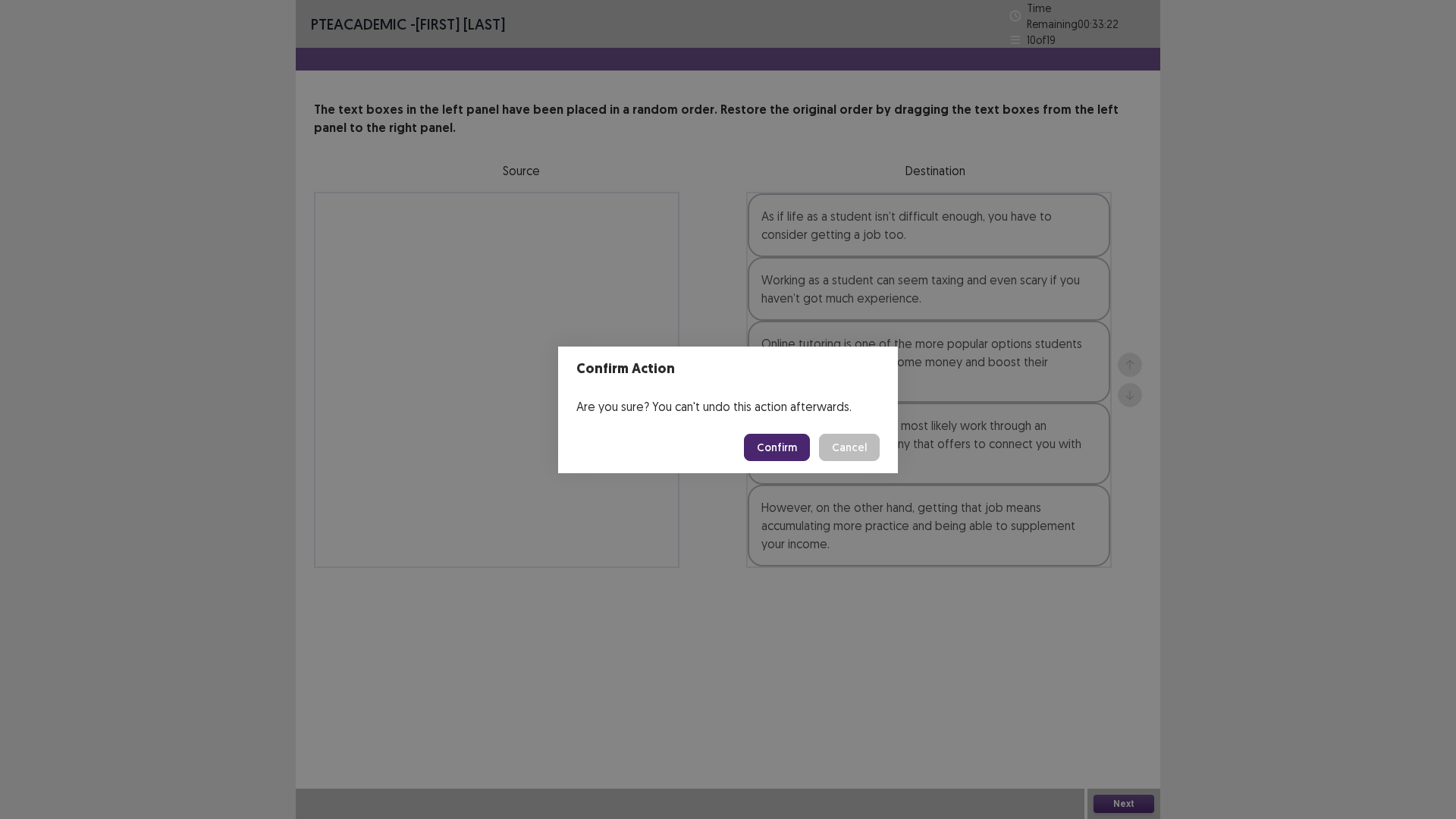 click on "Confirm" at bounding box center [777, 447] 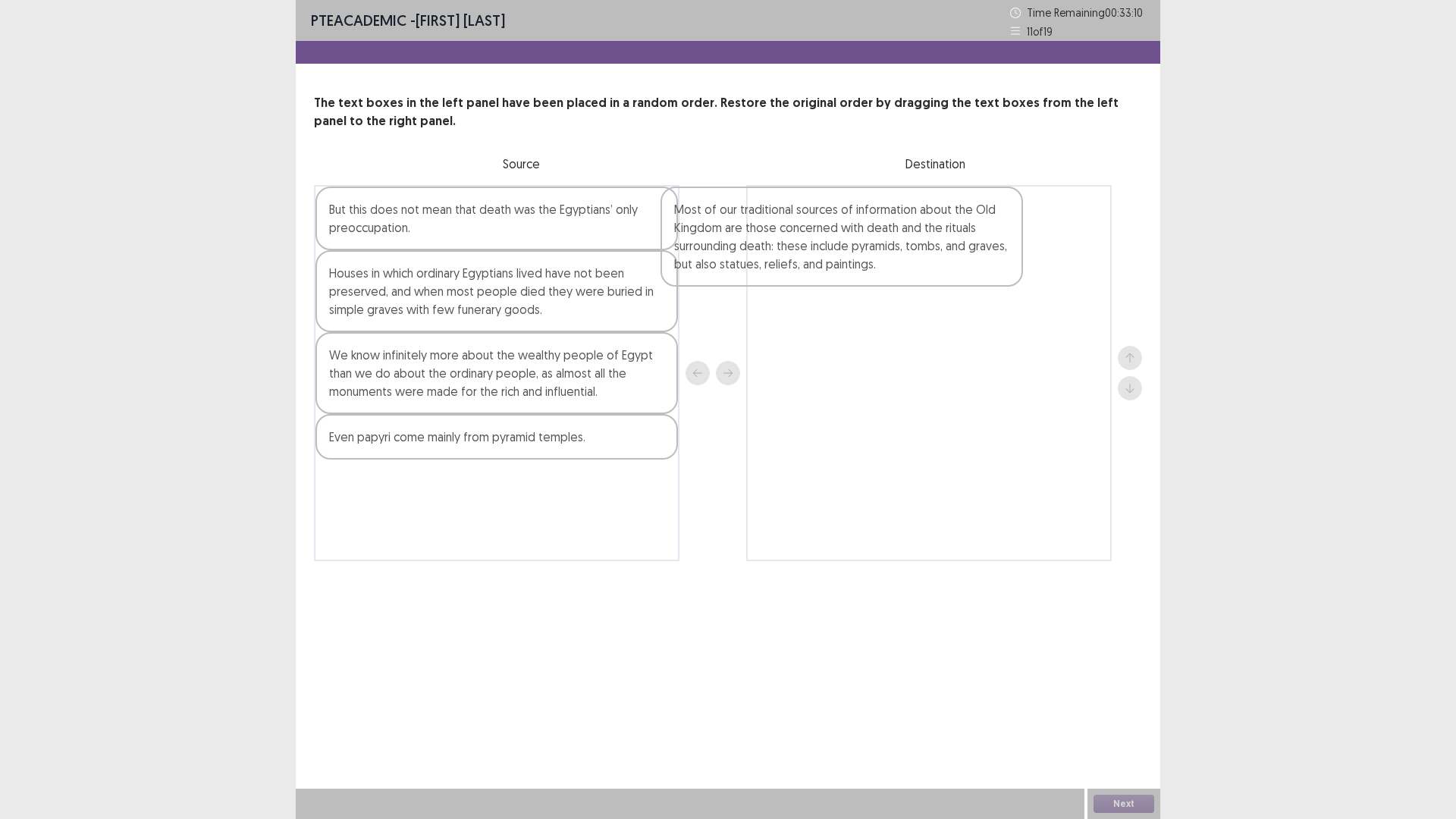 drag, startPoint x: 566, startPoint y: 309, endPoint x: 799, endPoint y: 261, distance: 237.8928 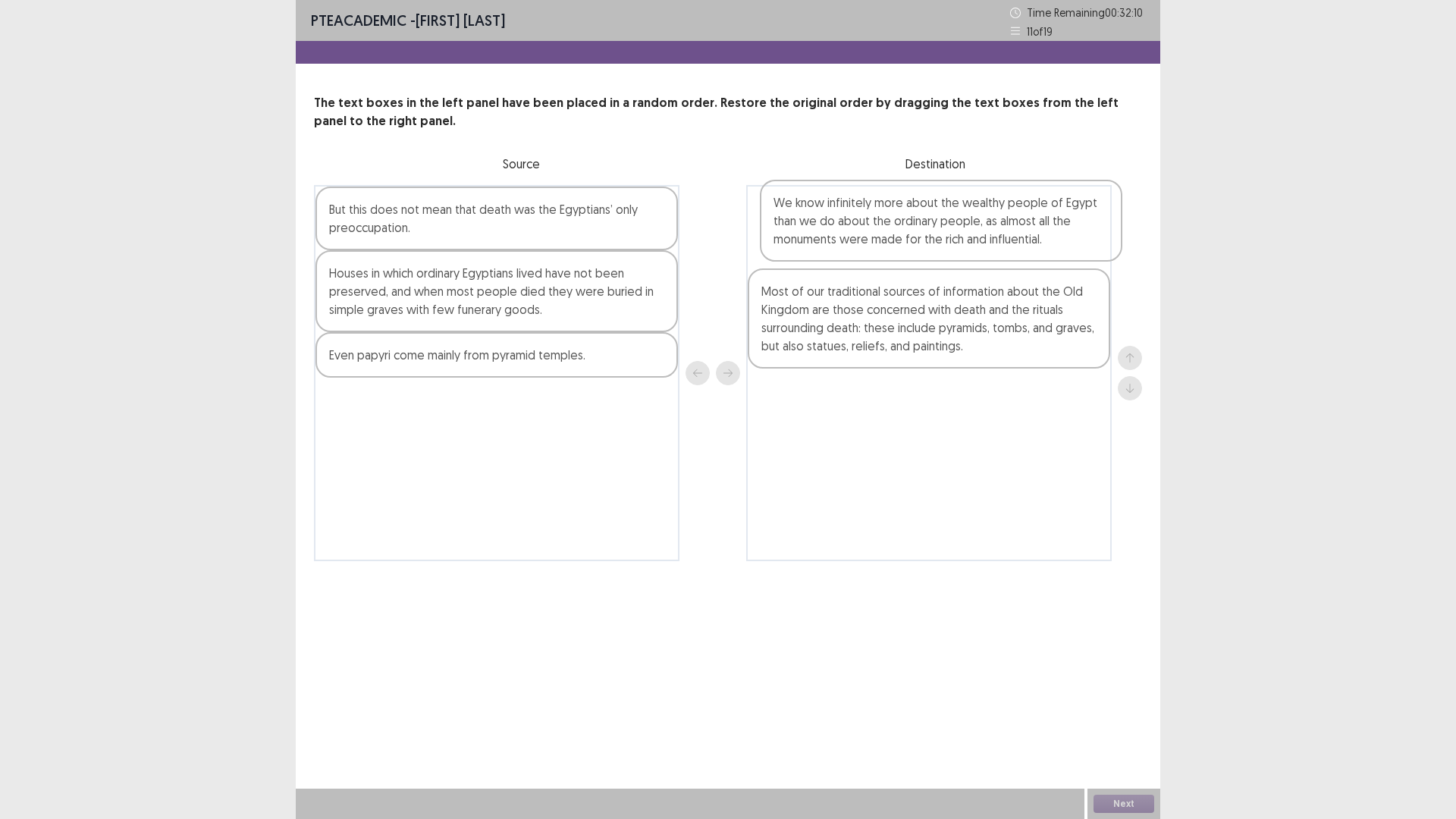 drag, startPoint x: 454, startPoint y: 388, endPoint x: 917, endPoint y: 236, distance: 487.31202 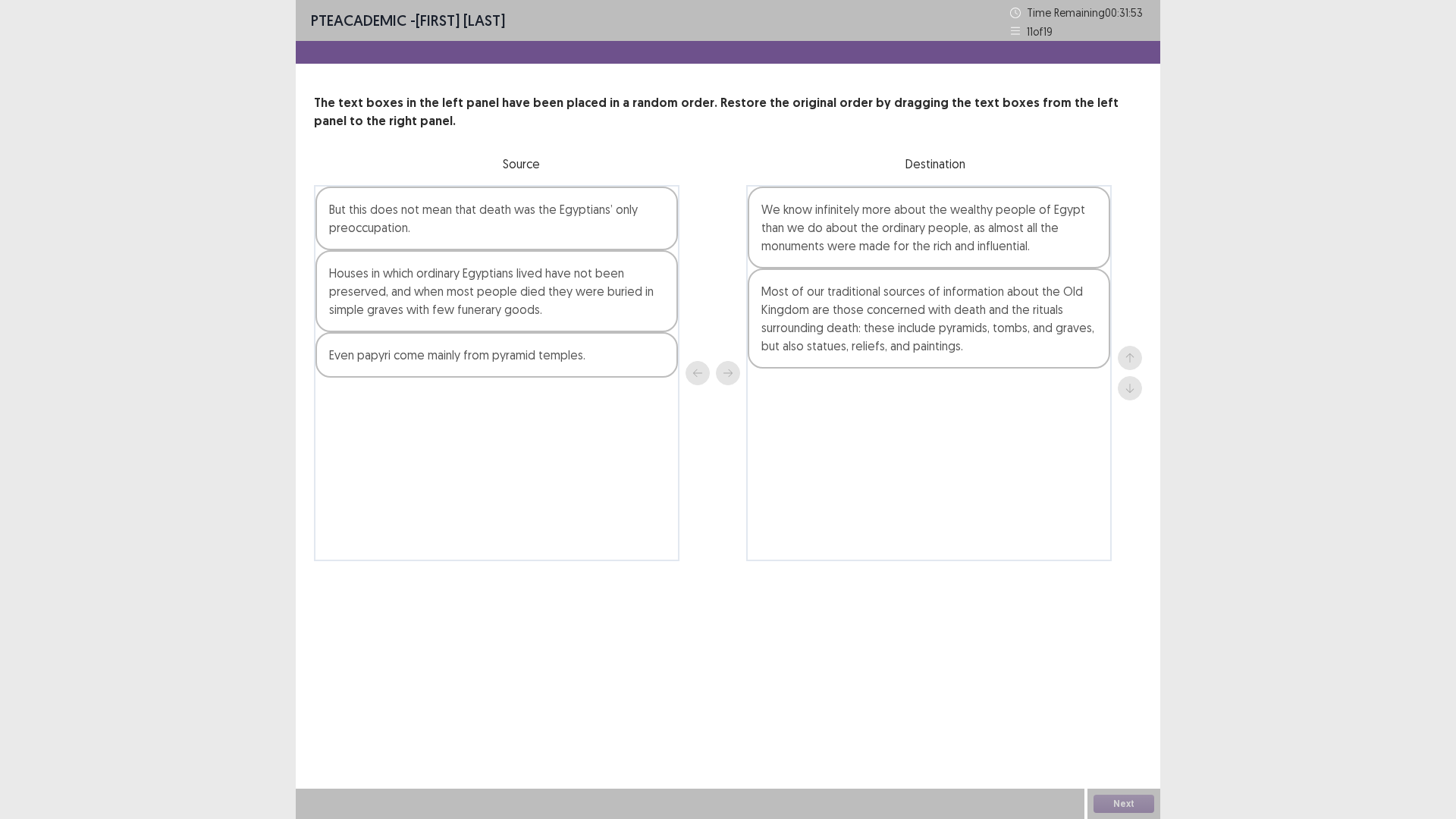click on "Houses in which ordinary Egyptians lived have not been preserved, and when most people died they were buried in simple graves with few funerary goods." at bounding box center (497, 291) 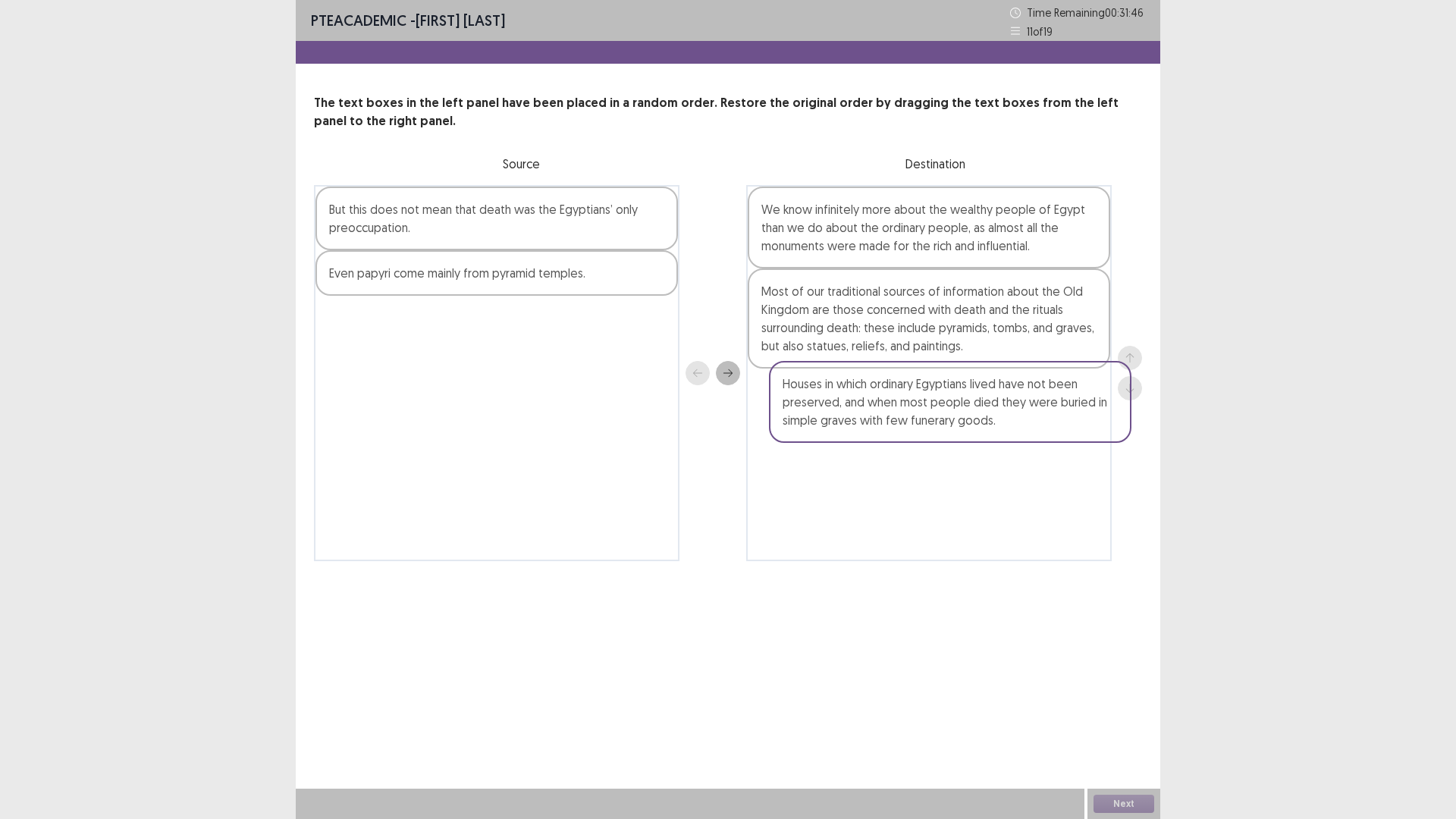 drag, startPoint x: 521, startPoint y: 303, endPoint x: 984, endPoint y: 420, distance: 477.5542 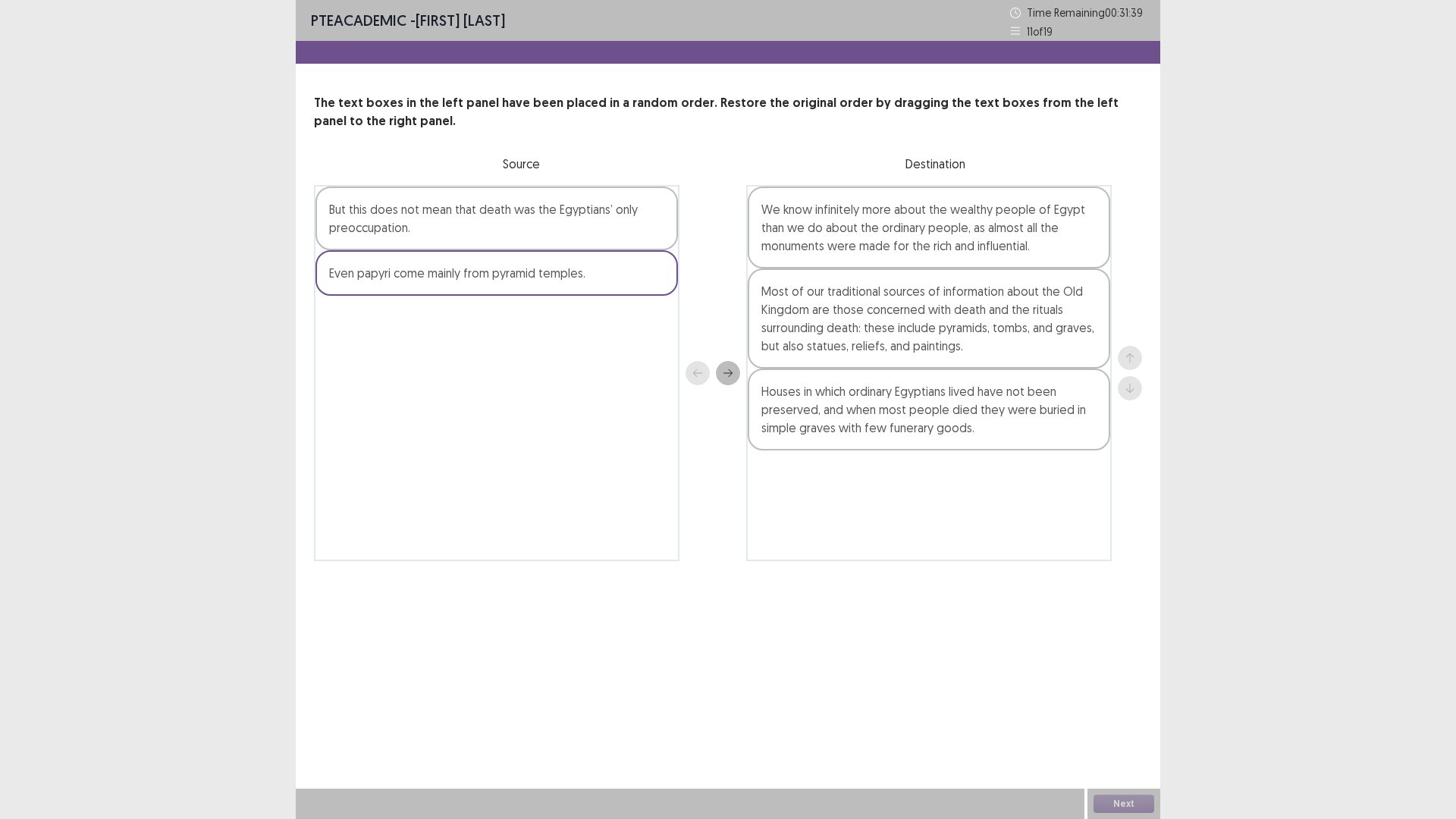 click on "But this does not mean that death was the Egyptians’ only preoccupation." at bounding box center (497, 218) 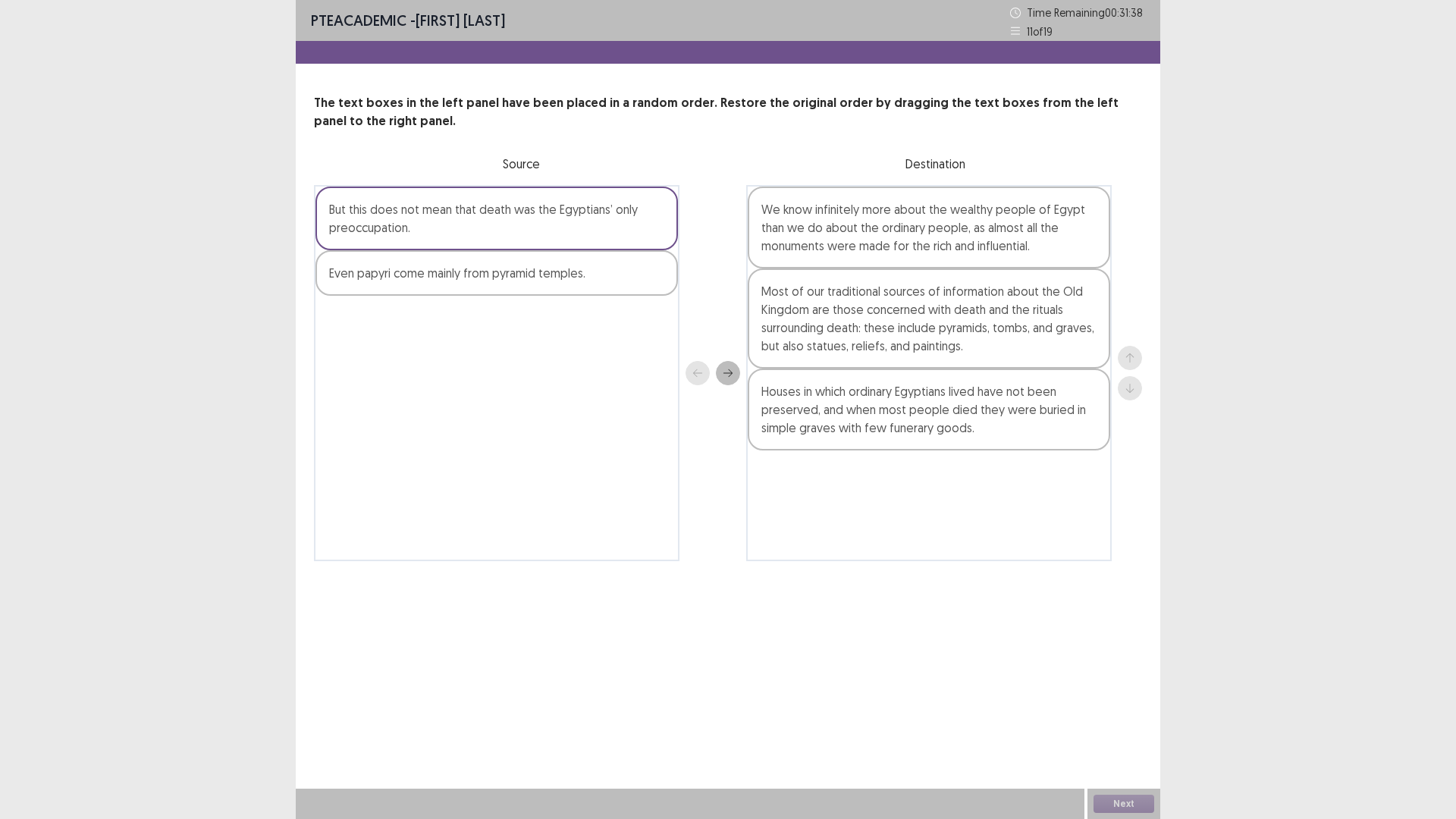 click on "Even papyri come mainly from pyramid temples." at bounding box center [497, 273] 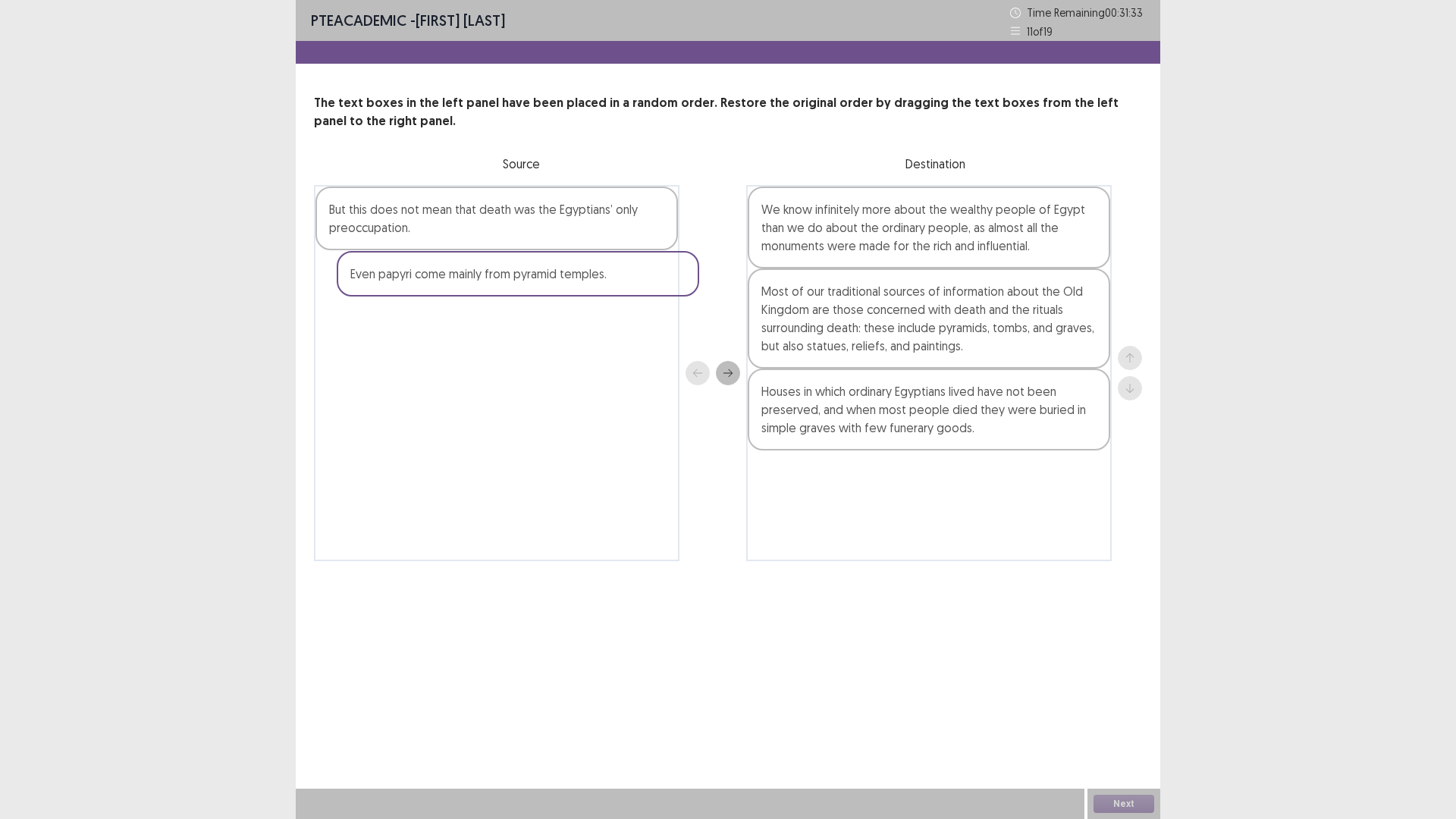 drag, startPoint x: 430, startPoint y: 287, endPoint x: 455, endPoint y: 289, distance: 25.07987 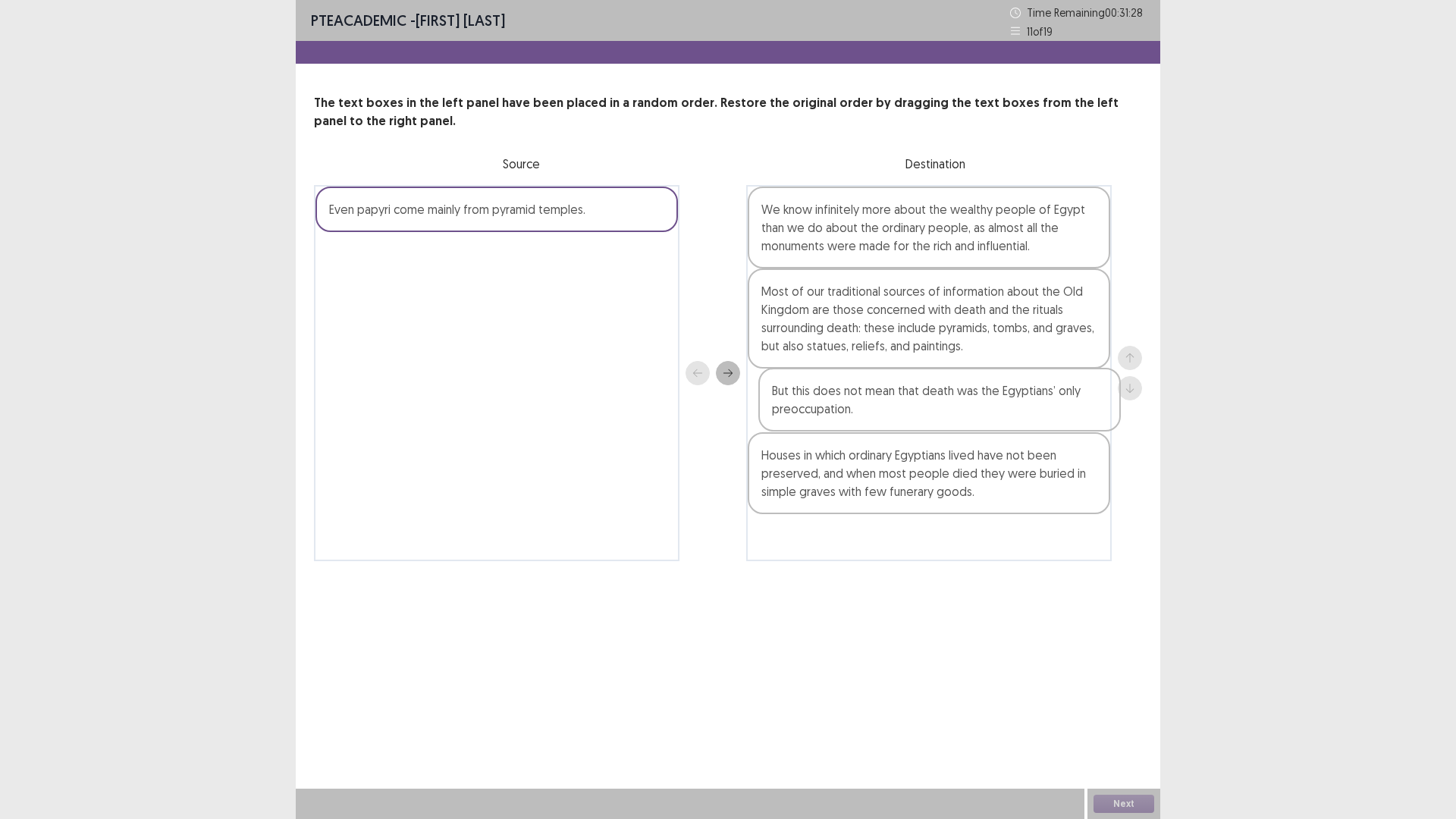 drag, startPoint x: 436, startPoint y: 214, endPoint x: 886, endPoint y: 403, distance: 488.0789 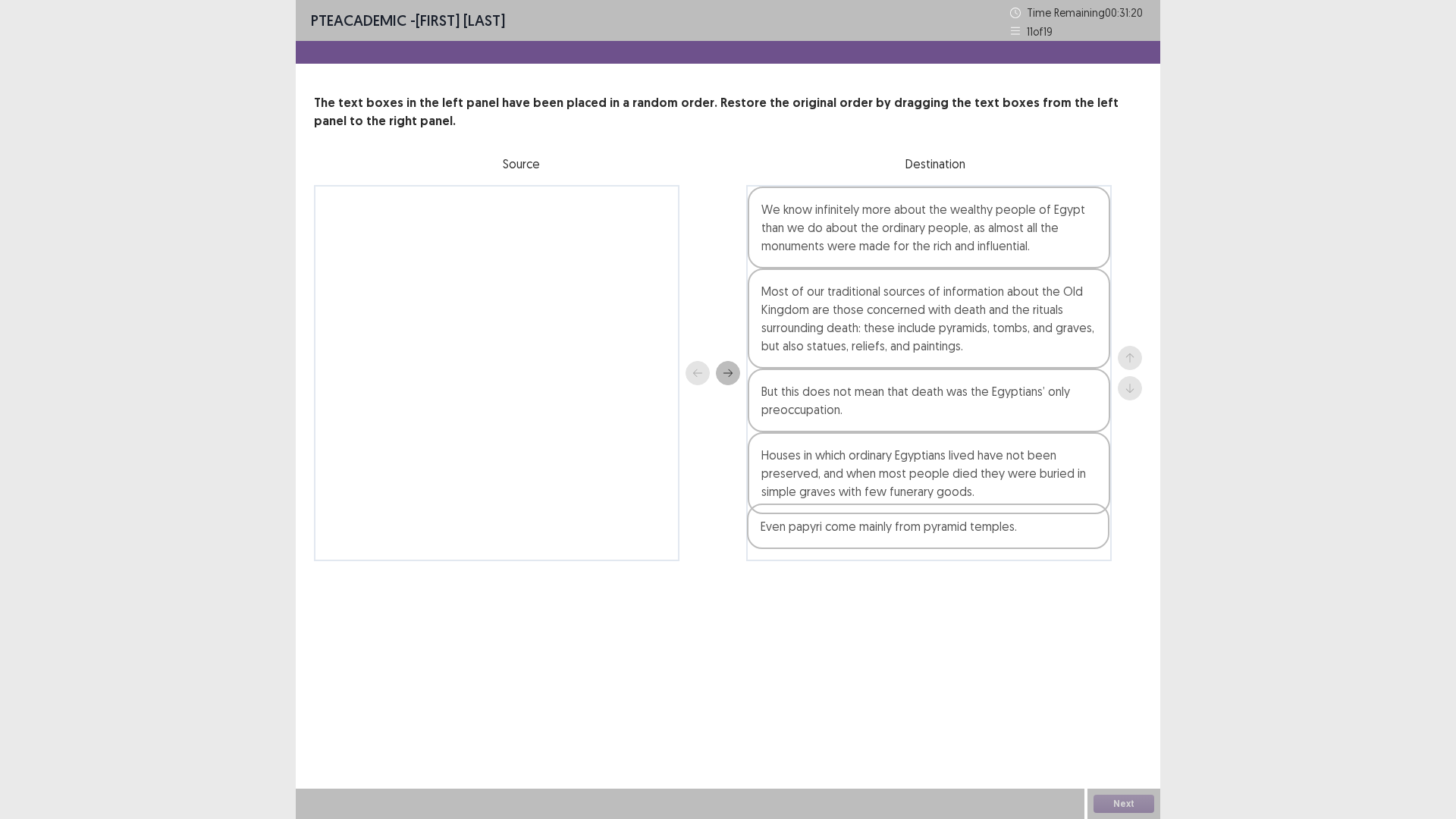 drag, startPoint x: 485, startPoint y: 228, endPoint x: 922, endPoint y: 551, distance: 543.41329 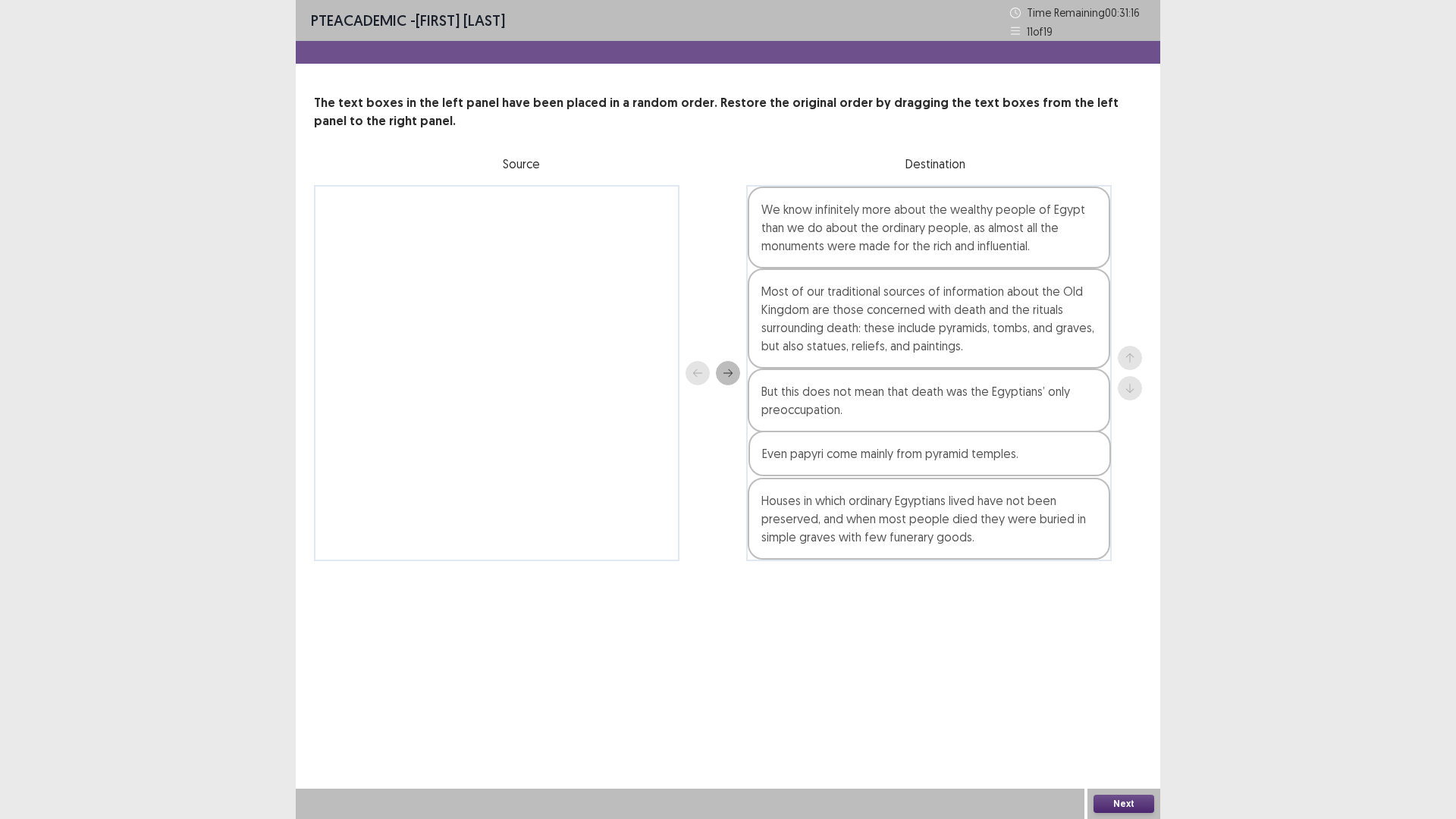 drag, startPoint x: 928, startPoint y: 541, endPoint x: 929, endPoint y: 450, distance: 91.005494 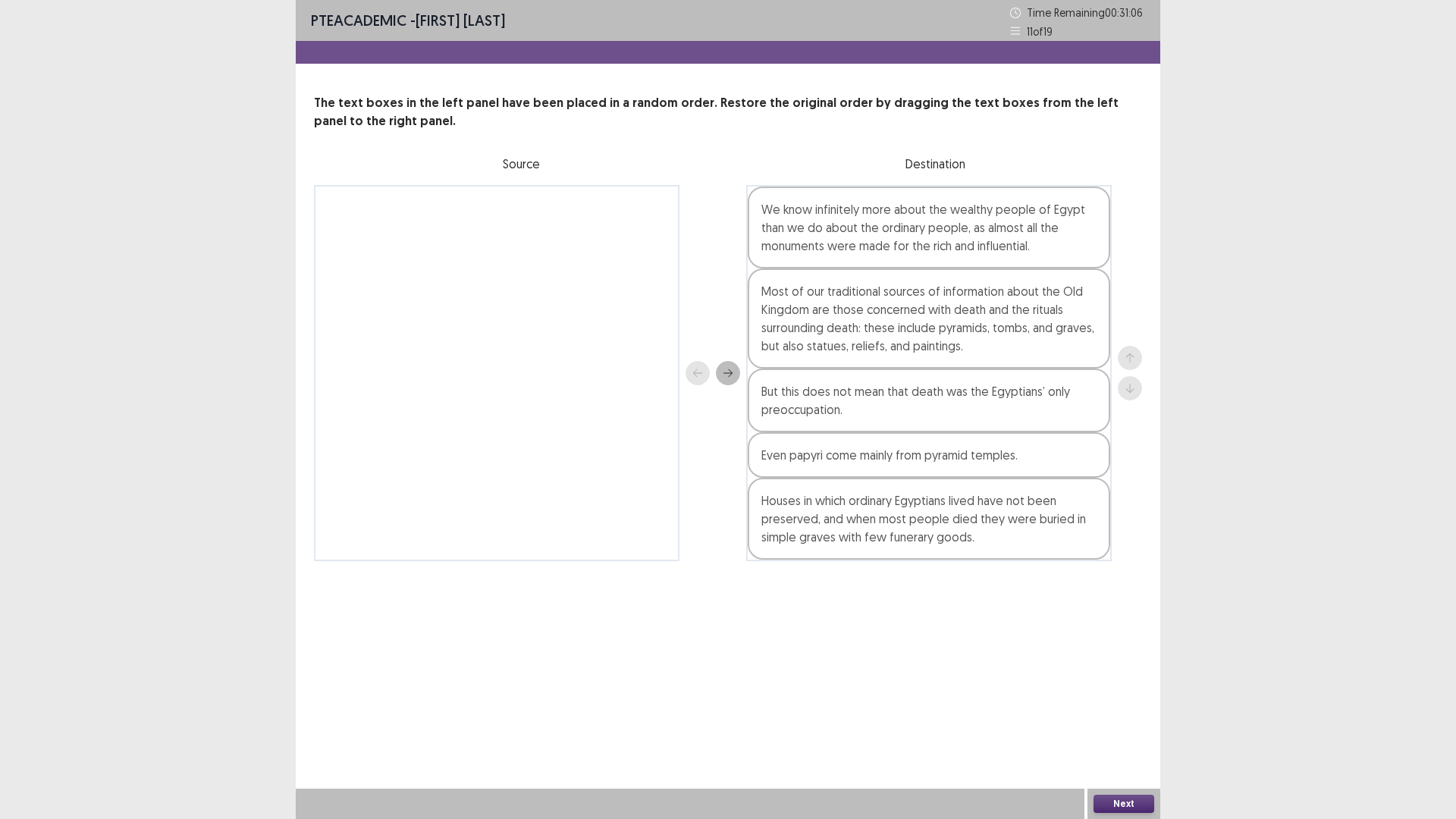 click on "Next" at bounding box center (1124, 804) 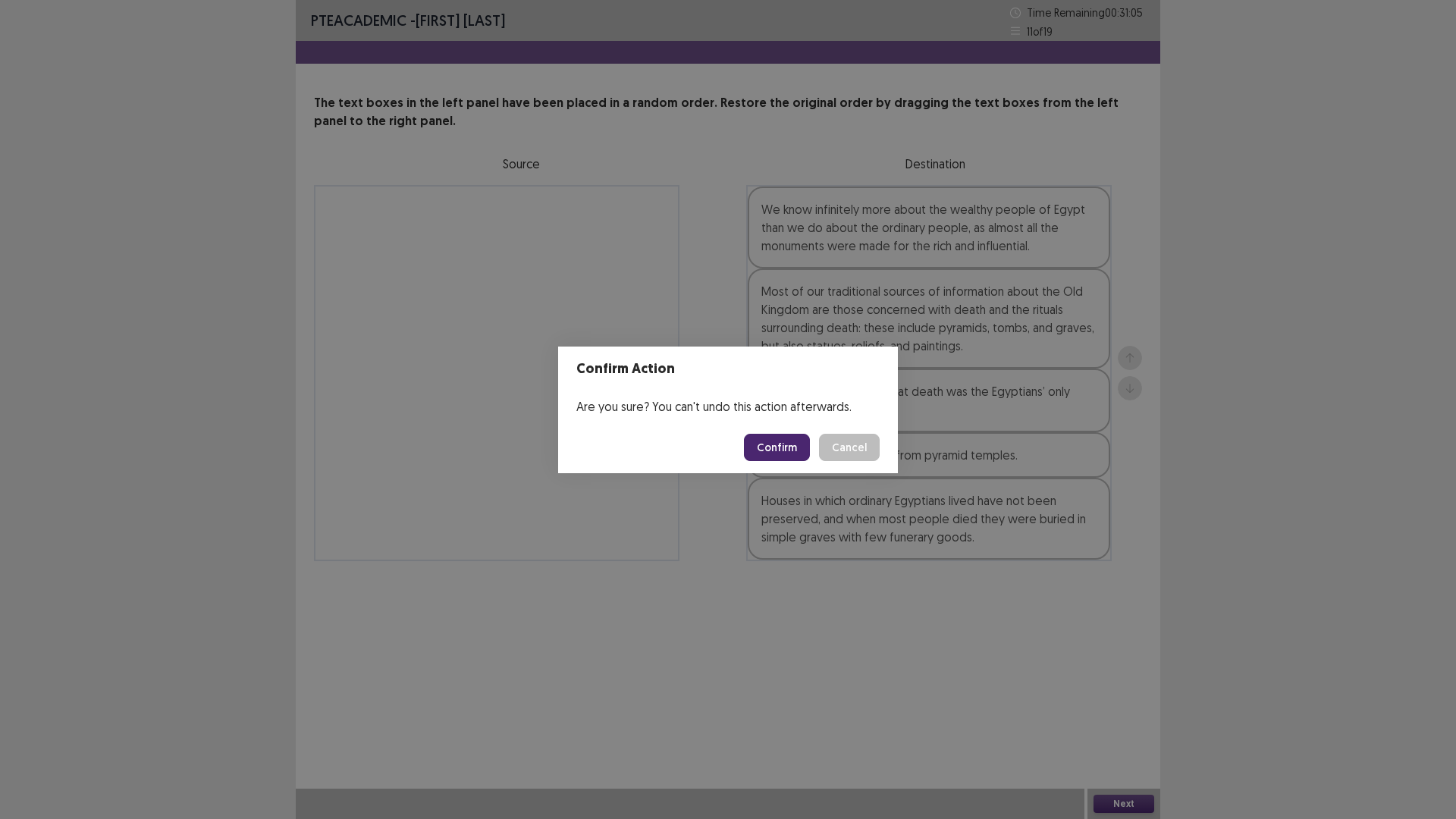 click on "Confirm" at bounding box center (777, 447) 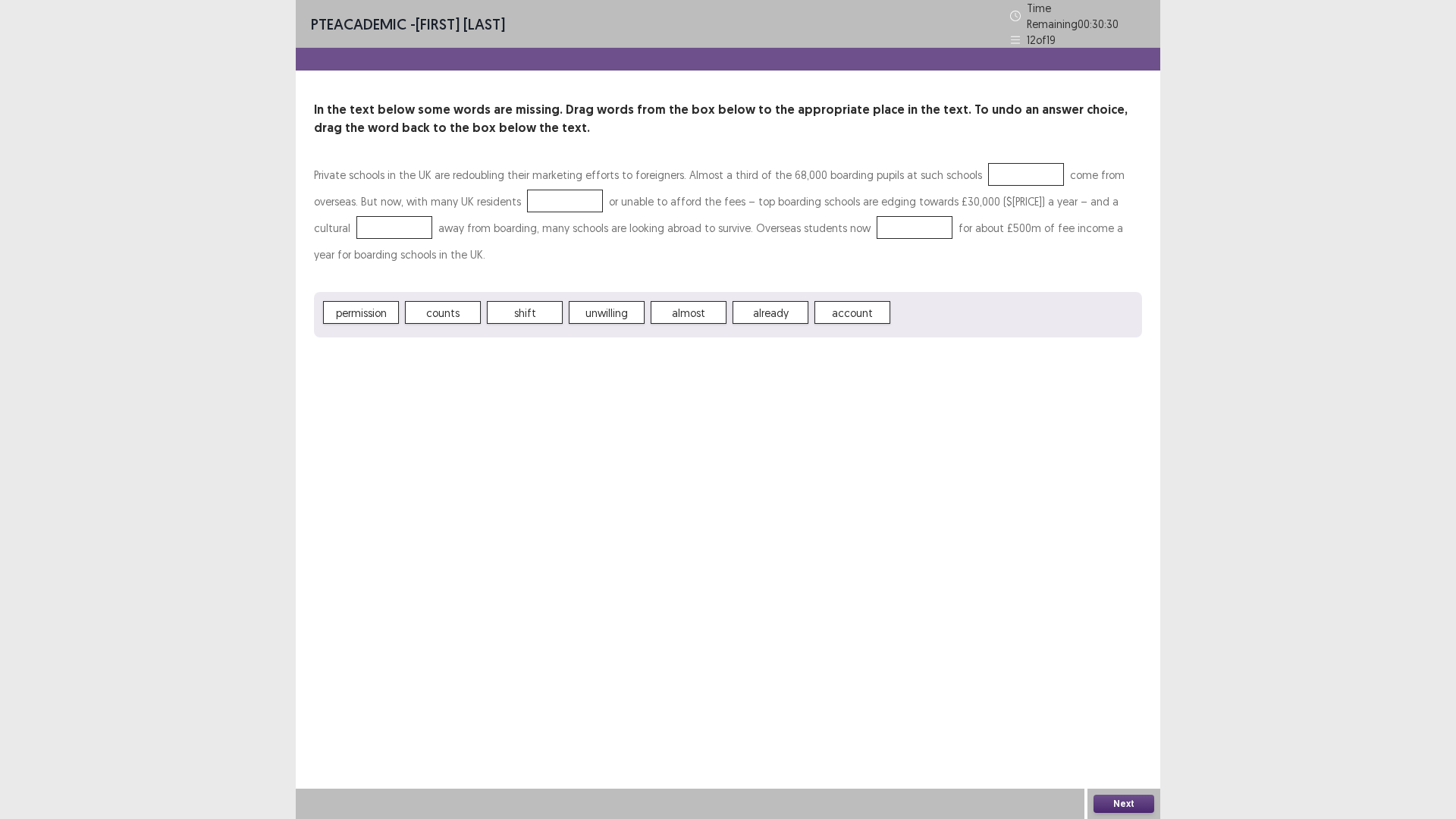 click on "permission counts shift unwilling almost already account" at bounding box center (728, 315) 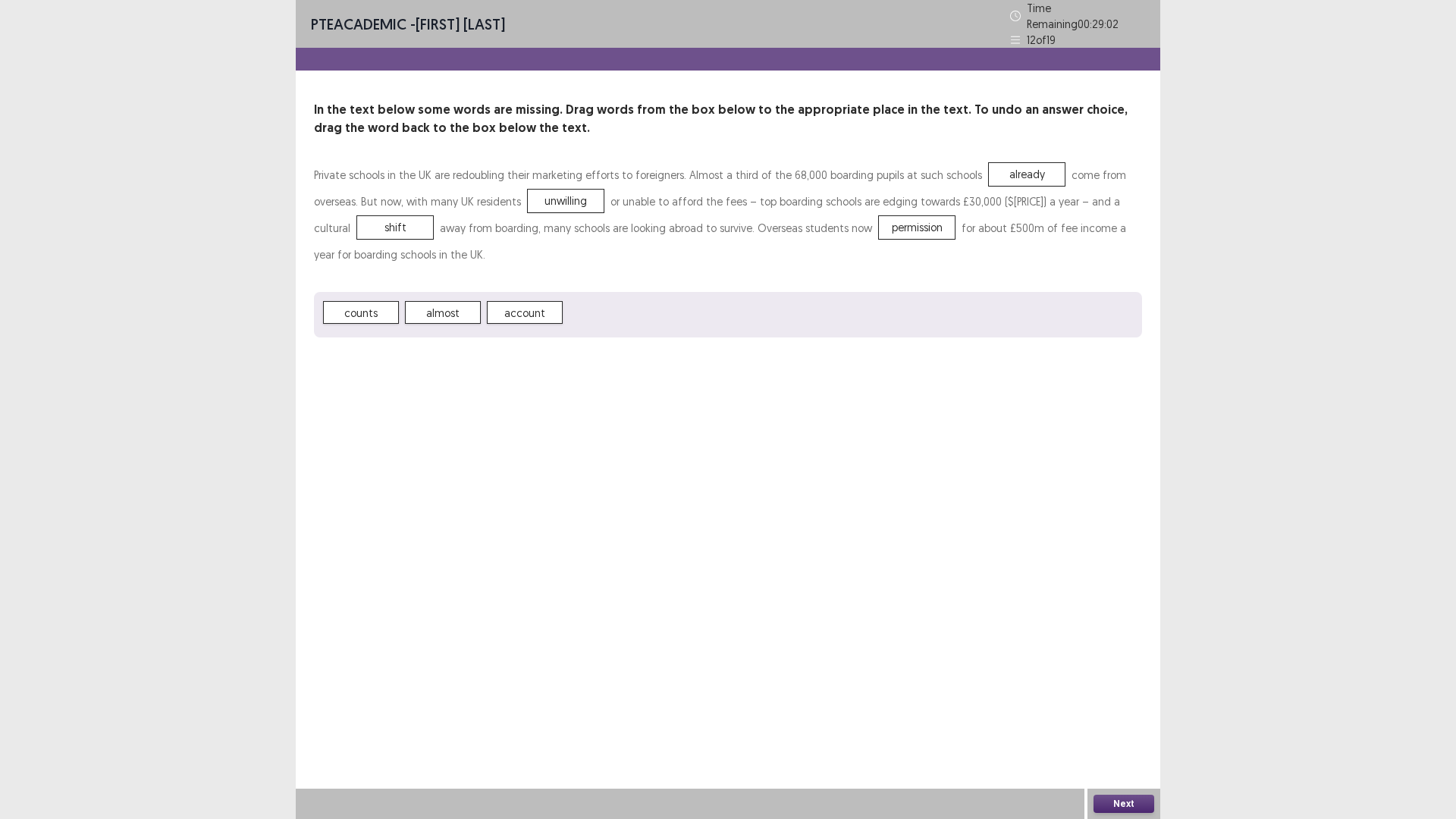 click on "Next" at bounding box center (1124, 804) 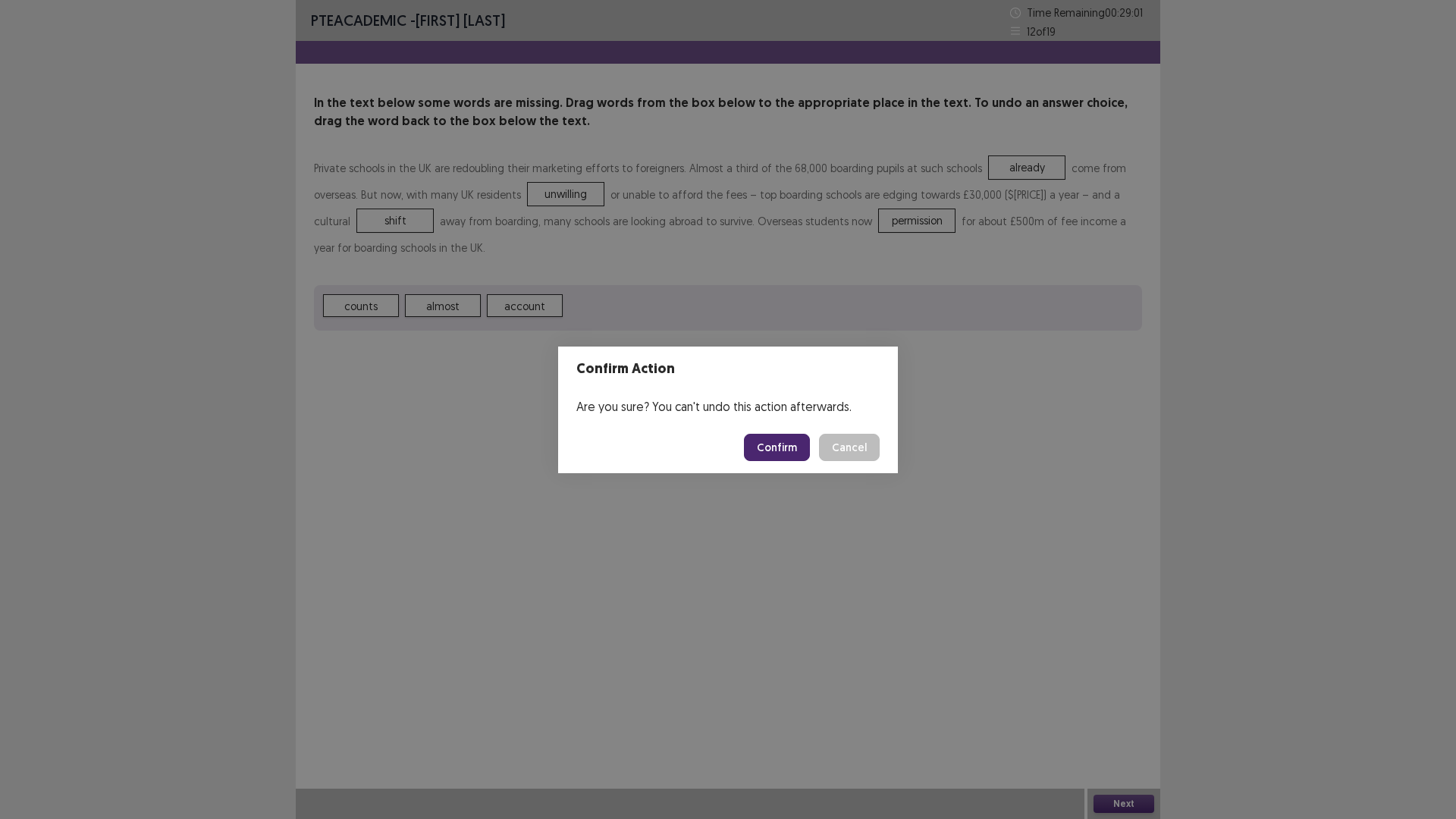 click on "Confirm Cancel" at bounding box center (728, 447) 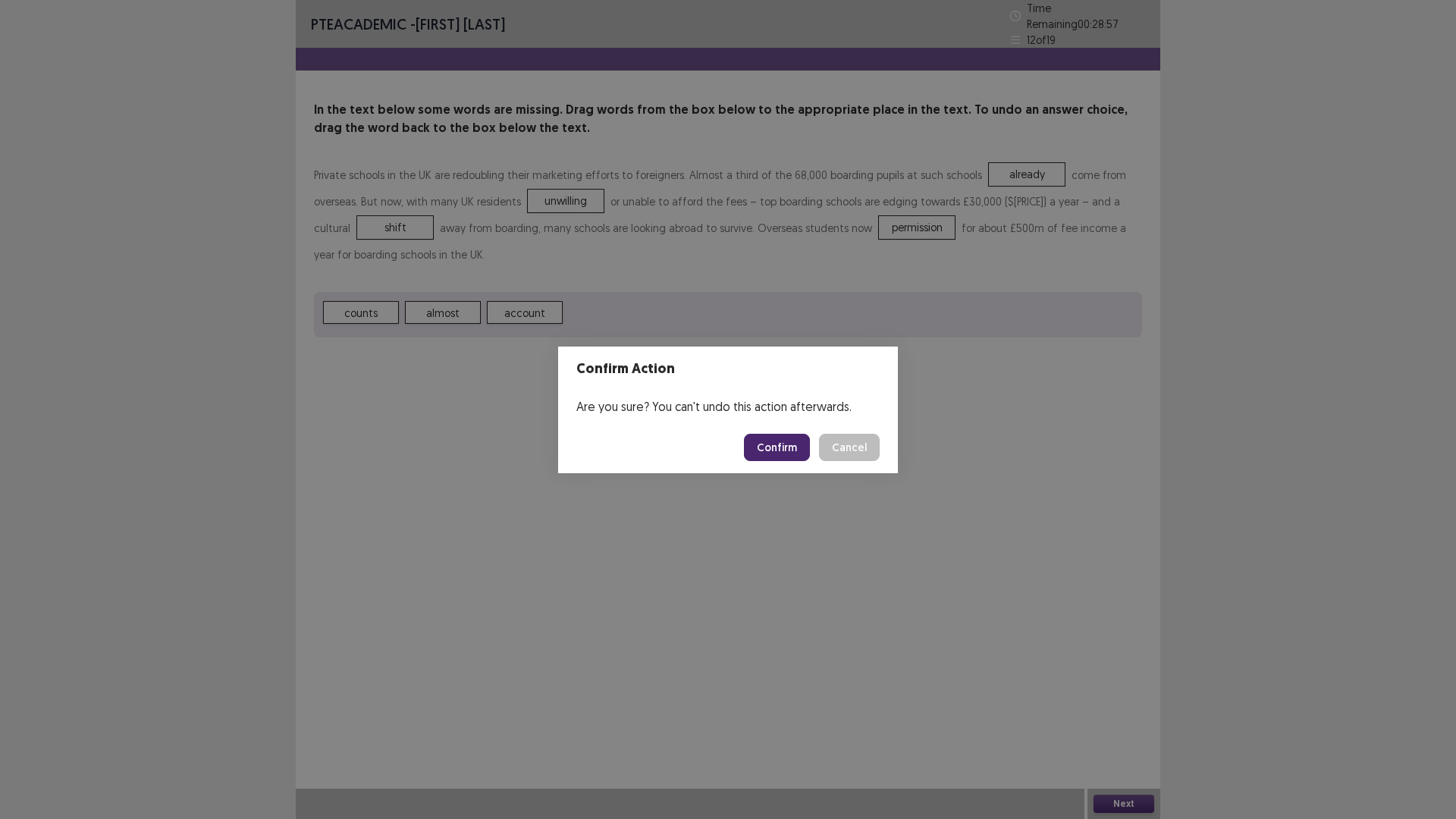 click on "Confirm" at bounding box center [777, 447] 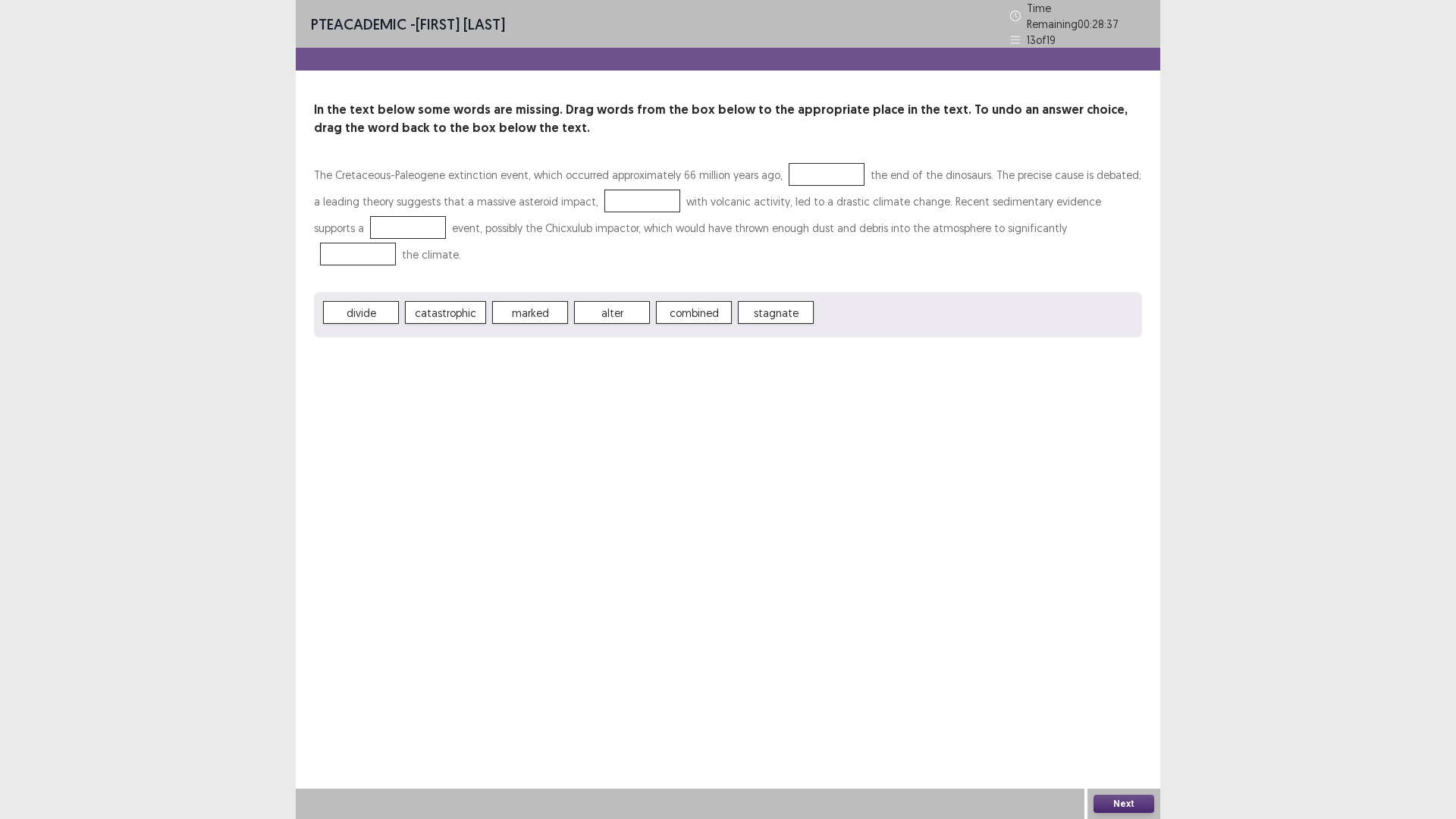 click on "catastrophic" at bounding box center [445, 312] 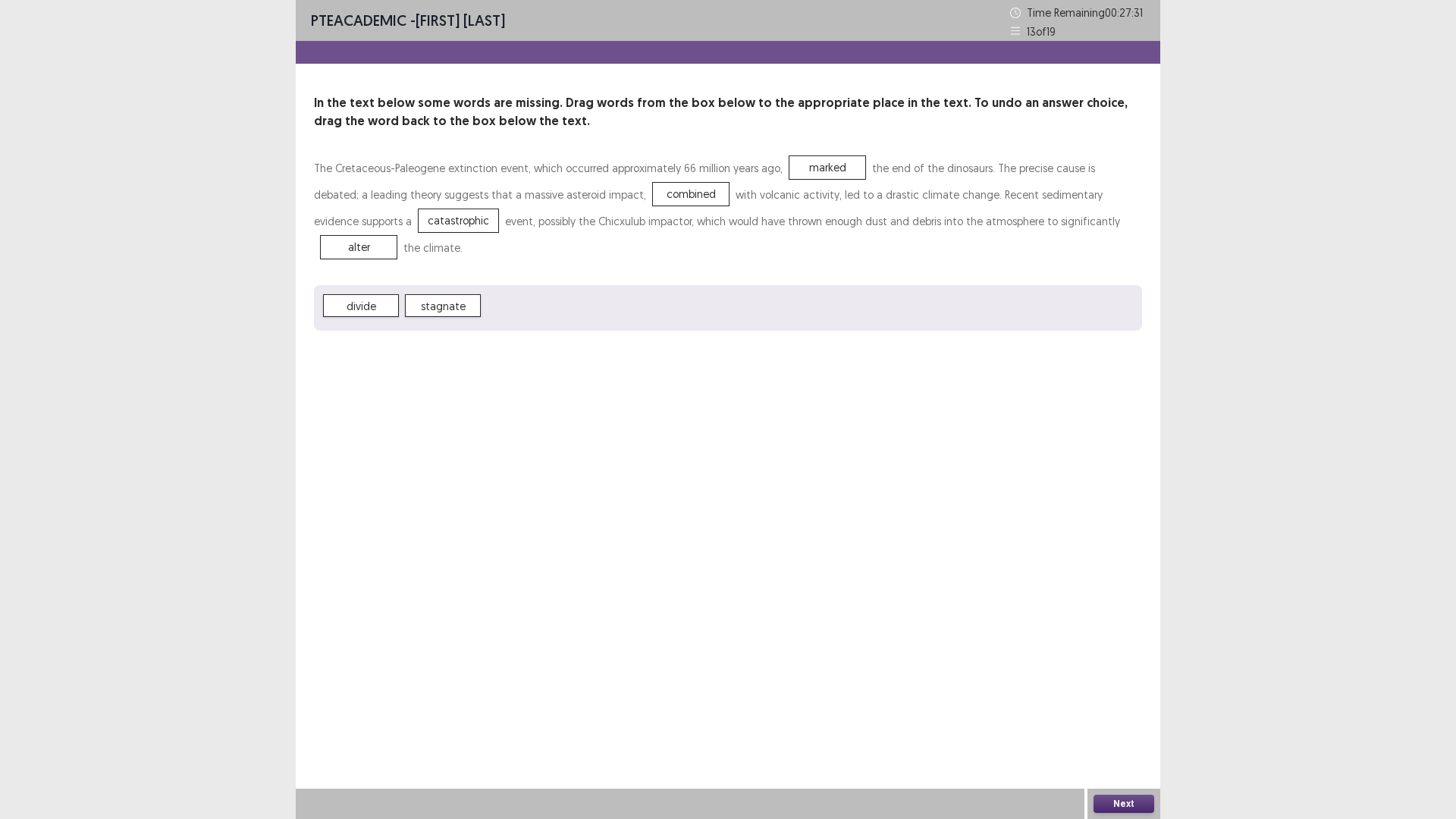 click on "Next" at bounding box center [1124, 804] 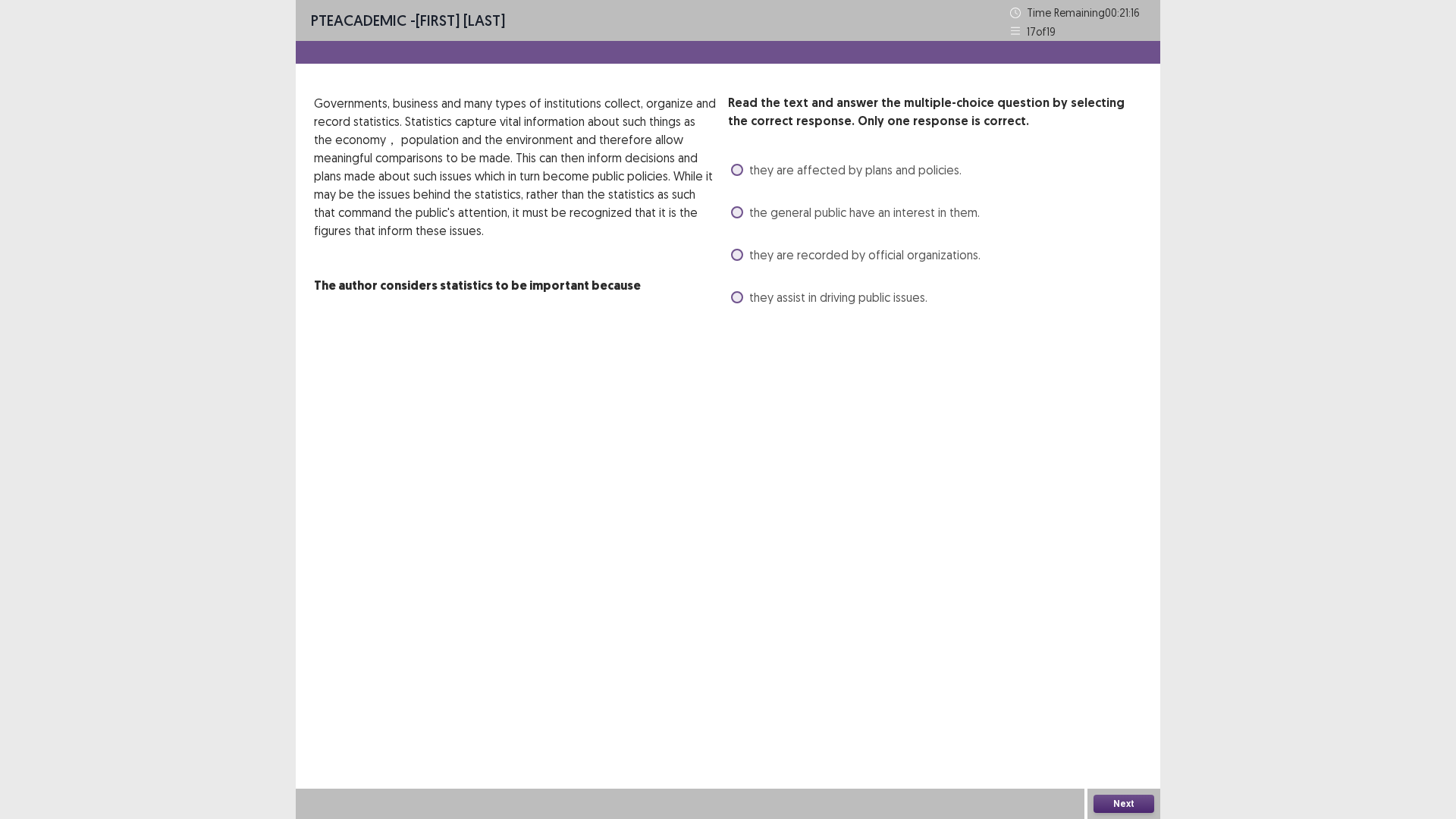 scroll, scrollTop: 0, scrollLeft: 0, axis: both 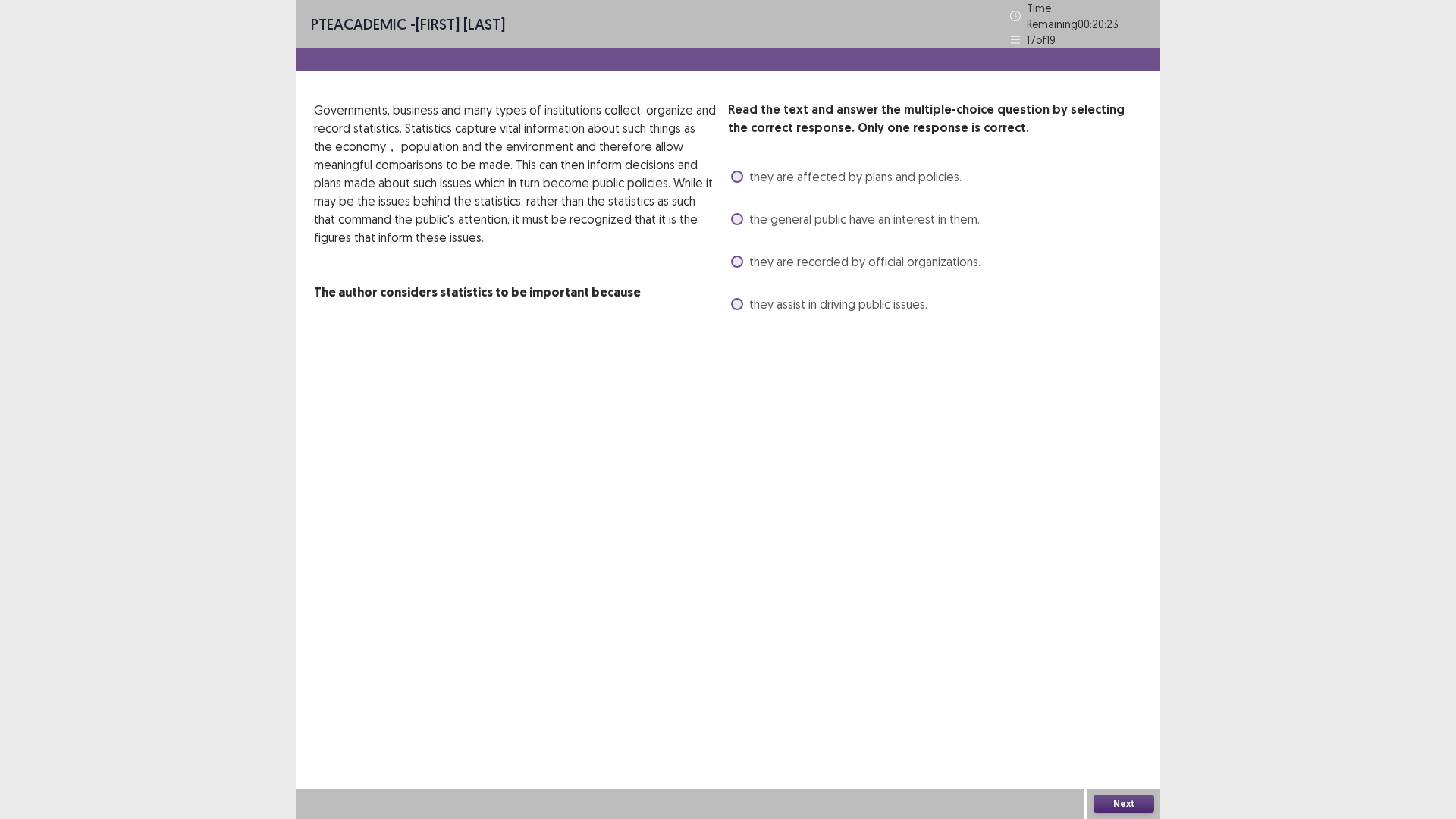 click on "they assist in driving public issues." at bounding box center [838, 304] 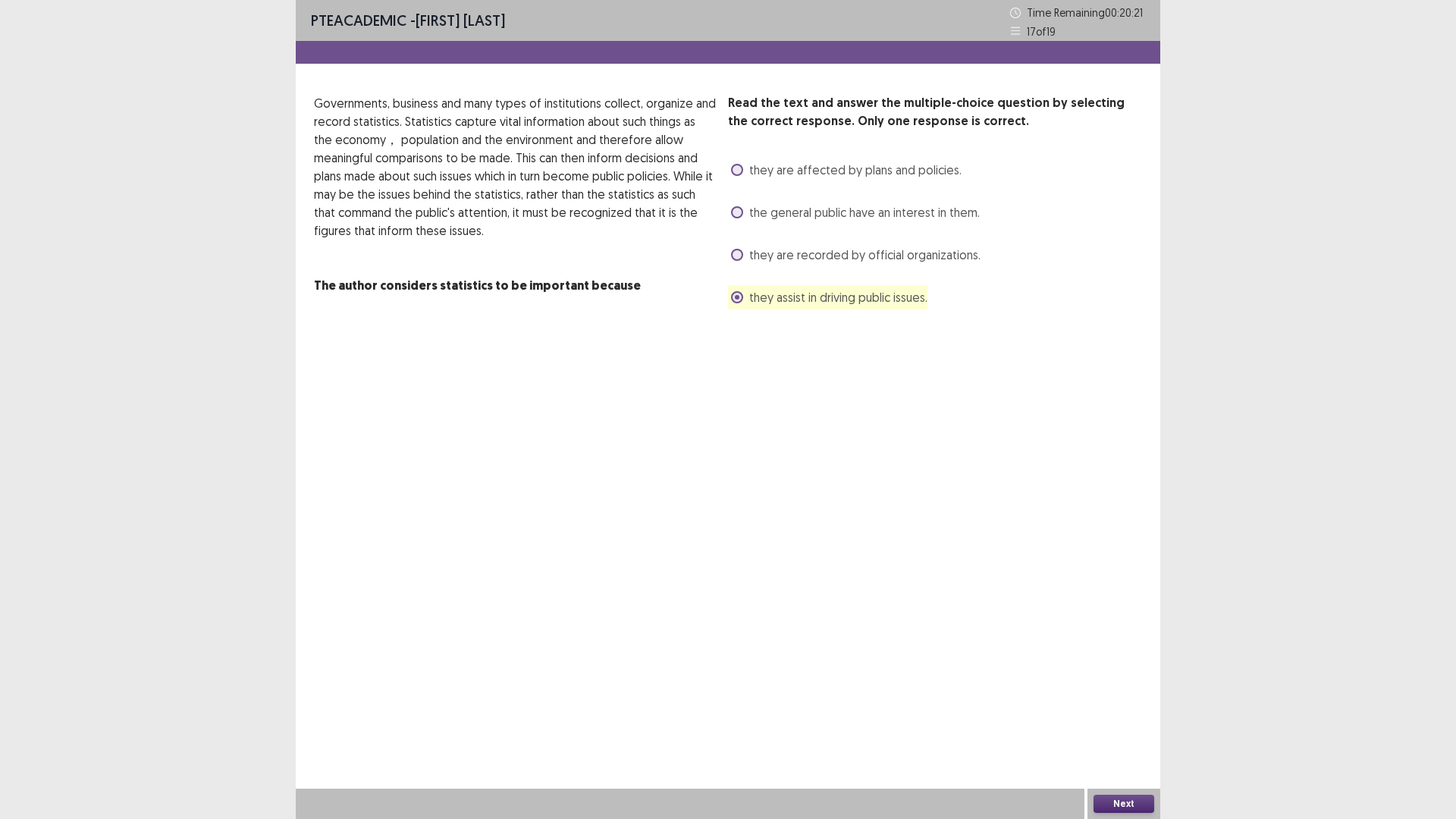 click on "Next" at bounding box center [1124, 804] 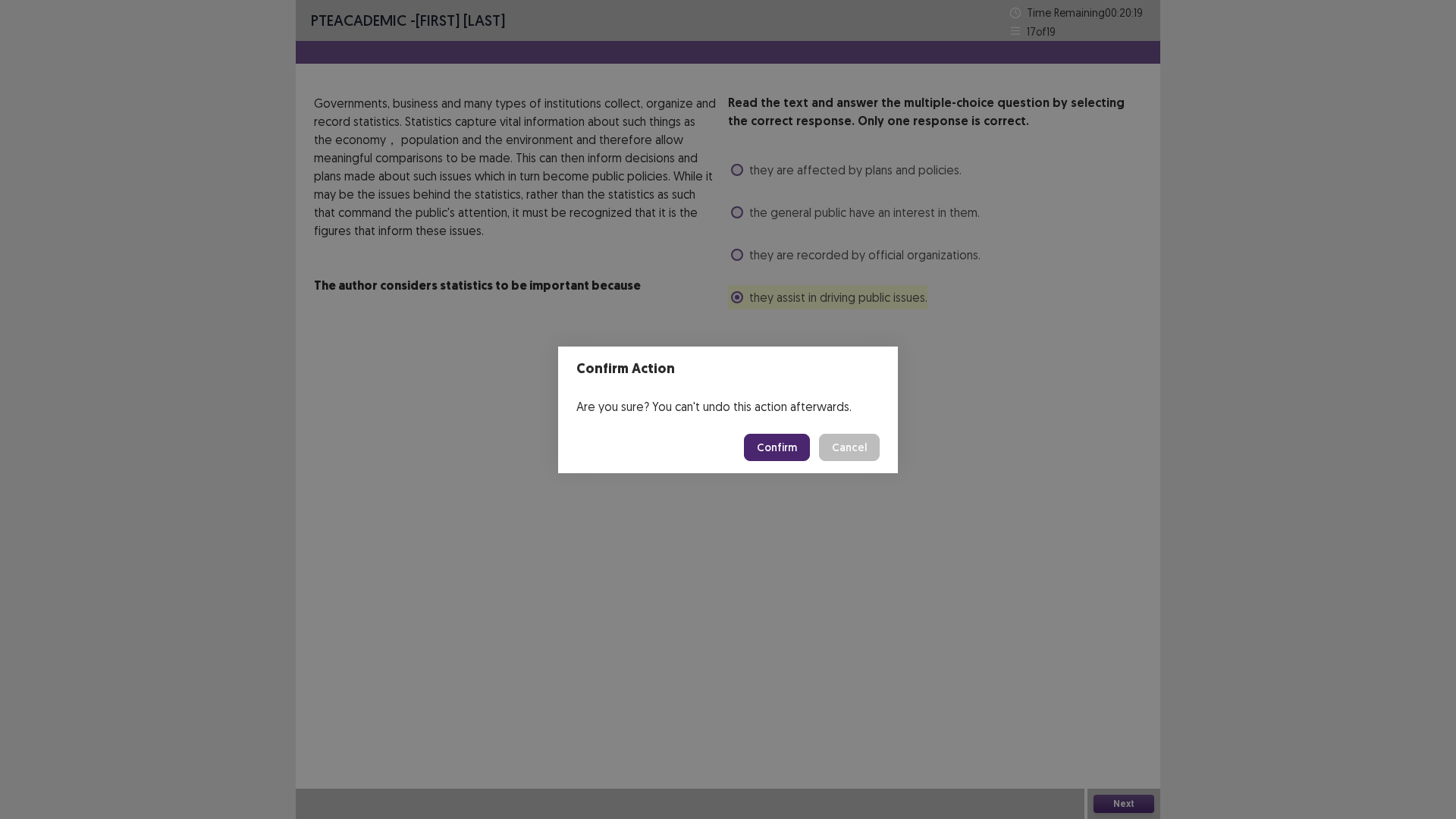 click on "Confirm" at bounding box center [777, 447] 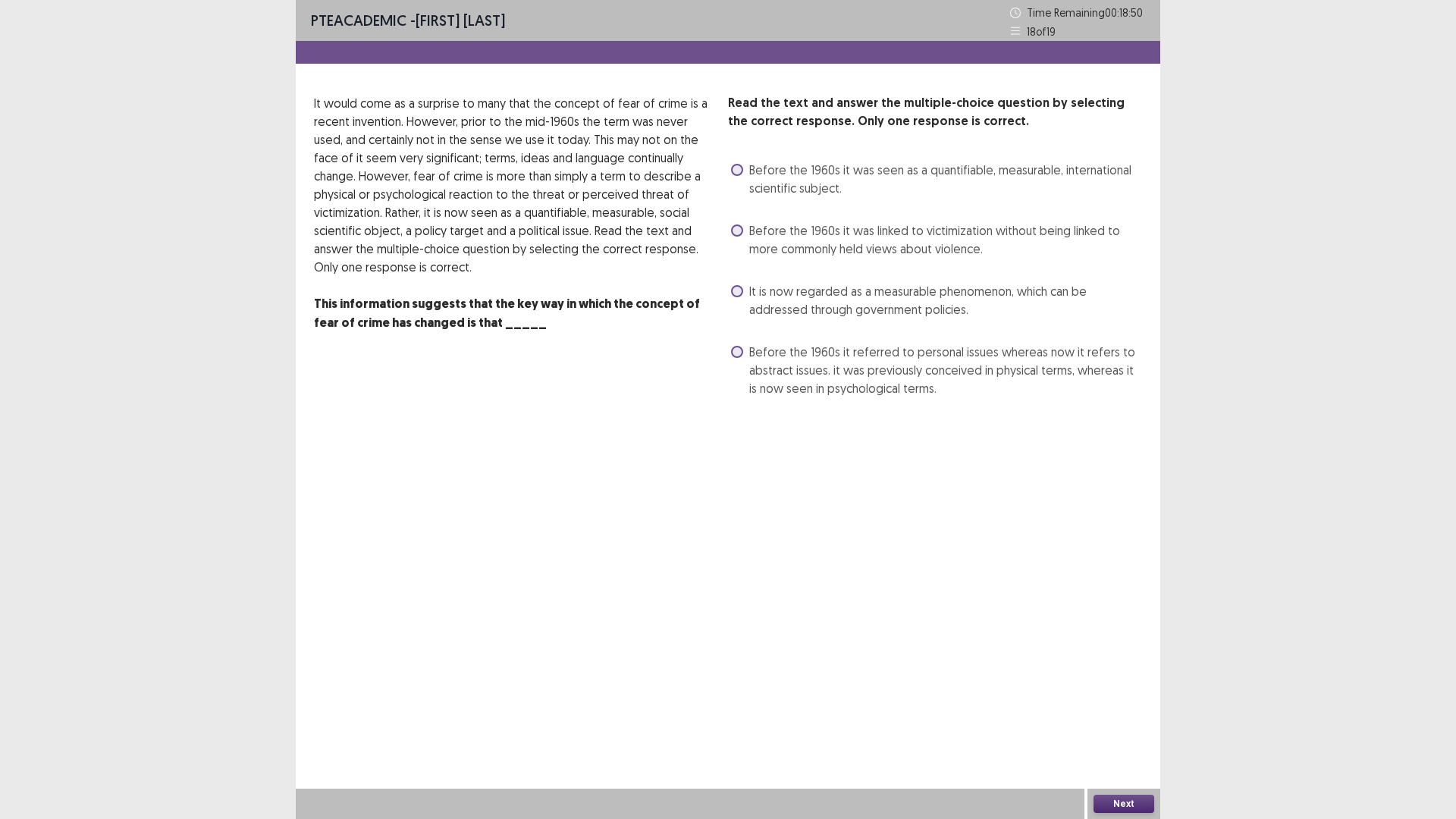 click on "It is now regarded as a measurable phenomenon, which can be addressed through government policies." at bounding box center (946, 300) 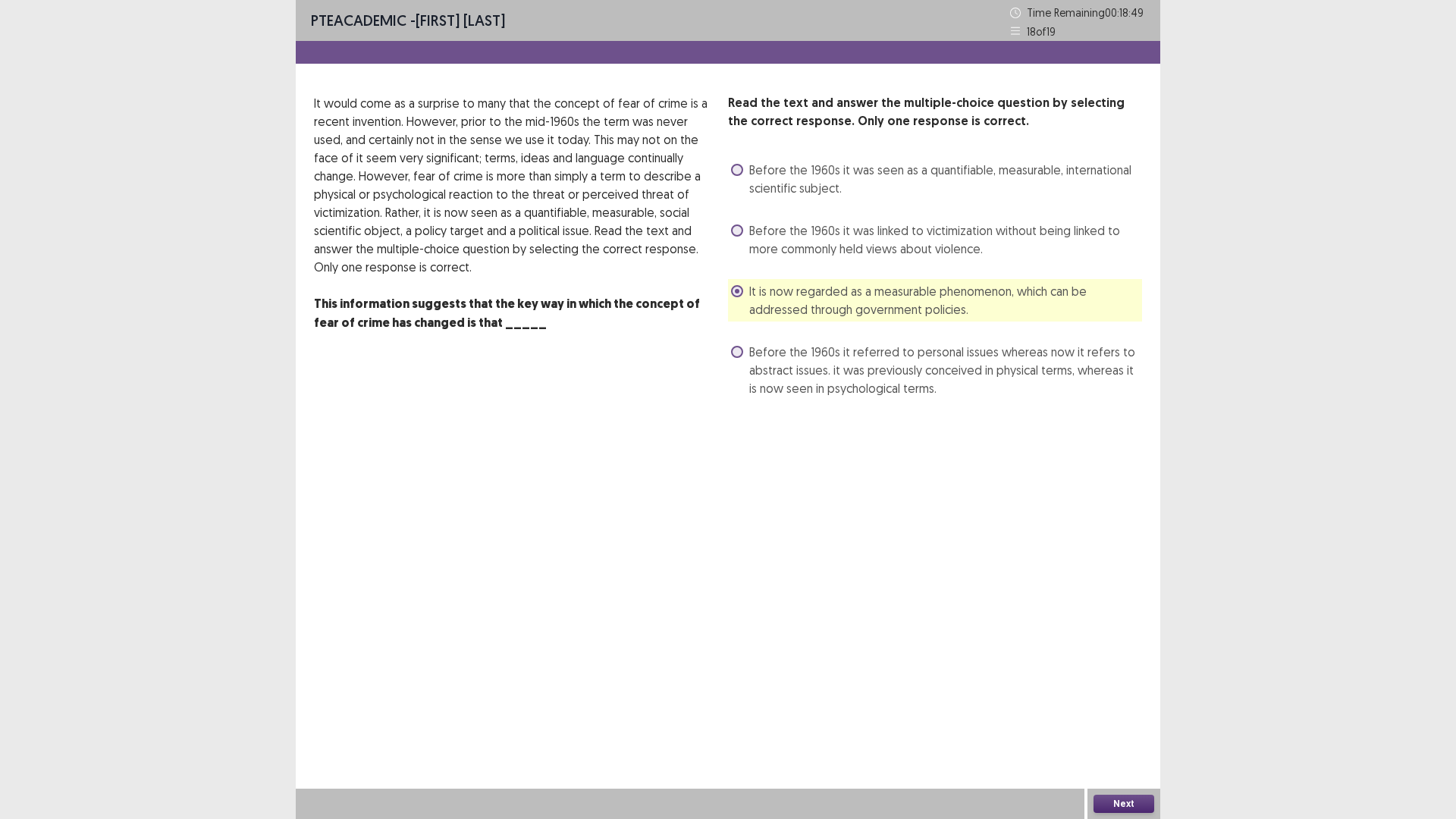 click on "Next" at bounding box center (1124, 804) 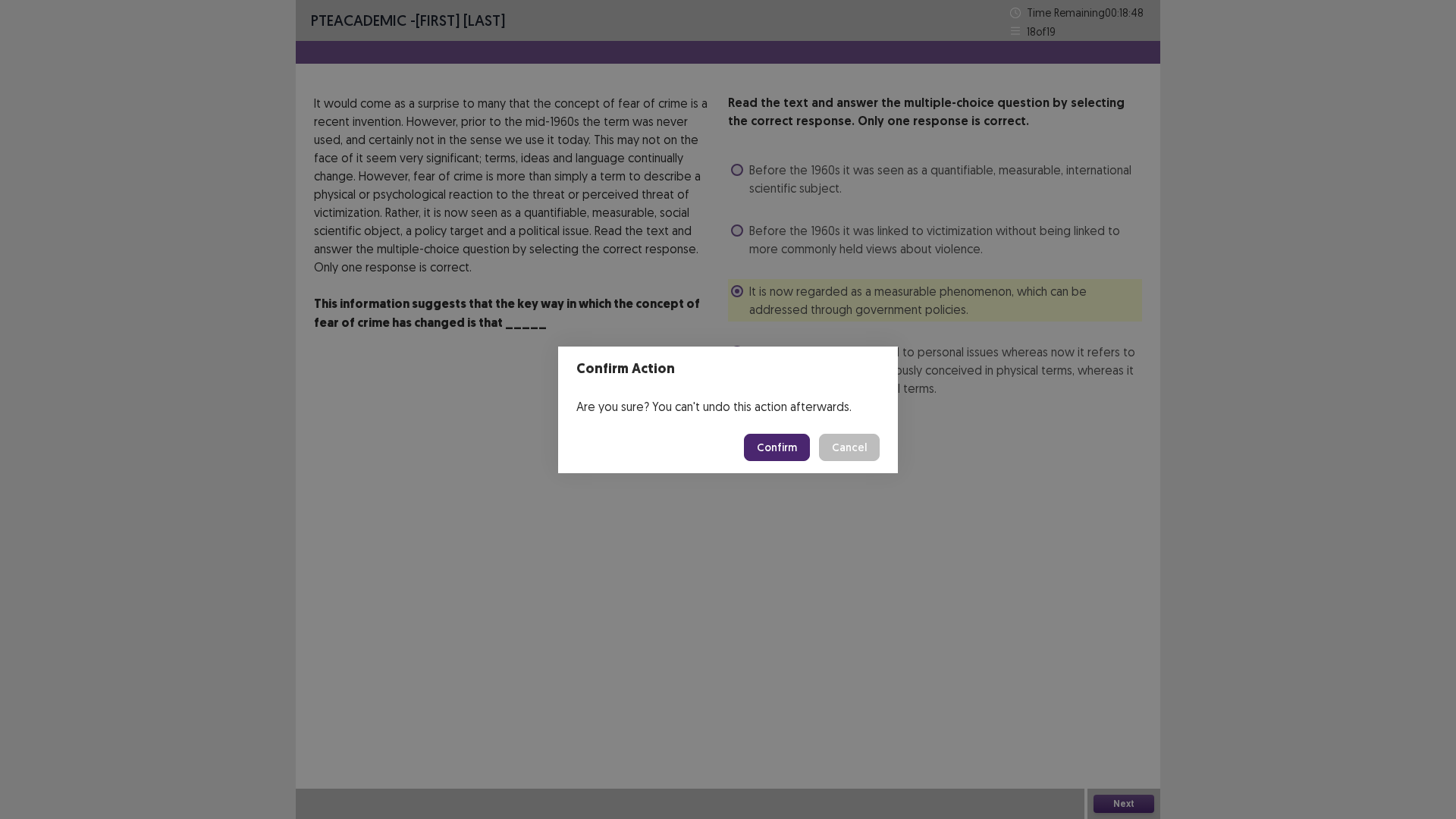 click on "Confirm" at bounding box center (777, 447) 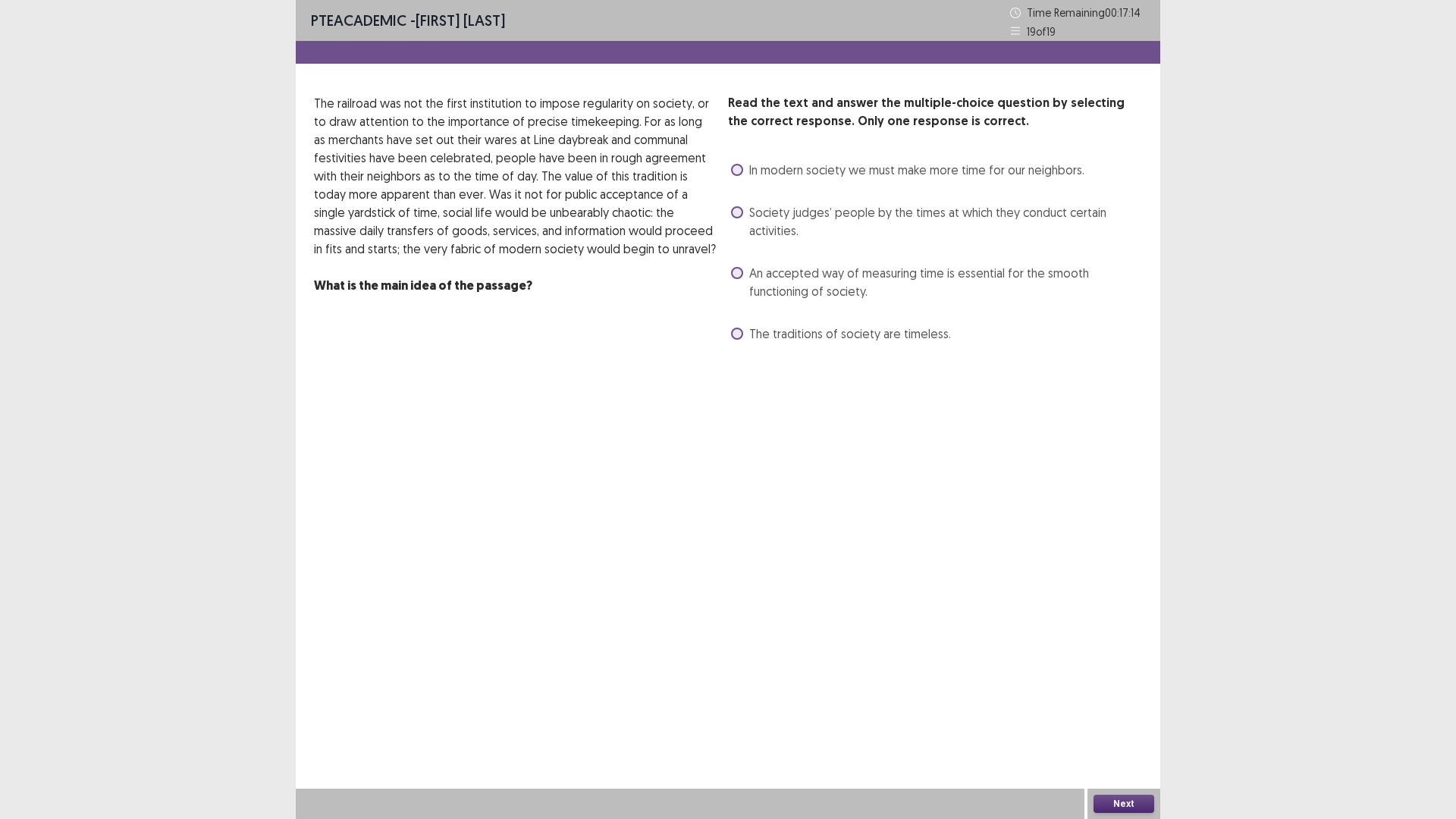 click on "In modern society we must make more time for our neighbors." at bounding box center [917, 170] 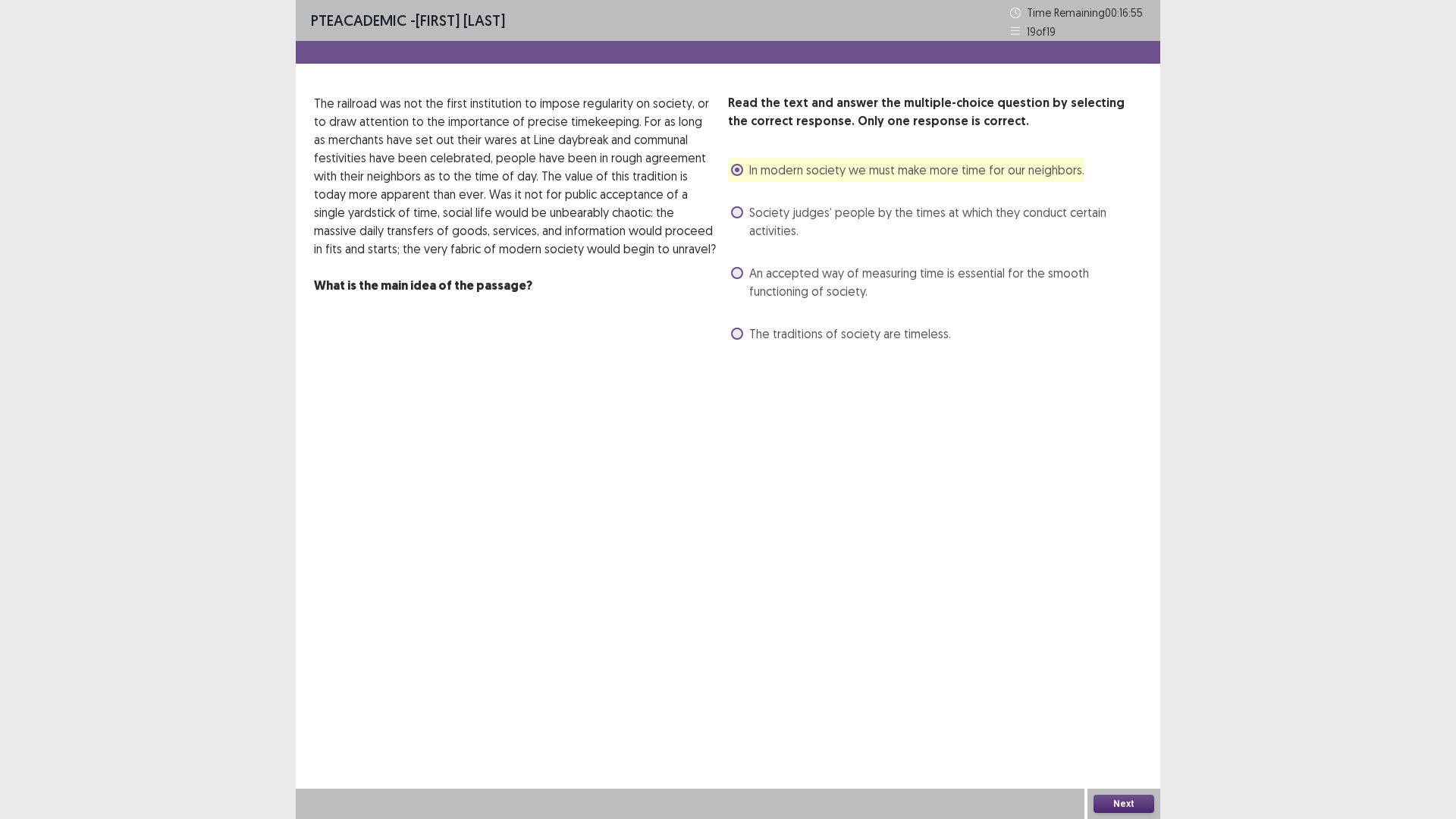 click on "An accepted way of measuring time is essential for the smooth functioning of society." at bounding box center [946, 282] 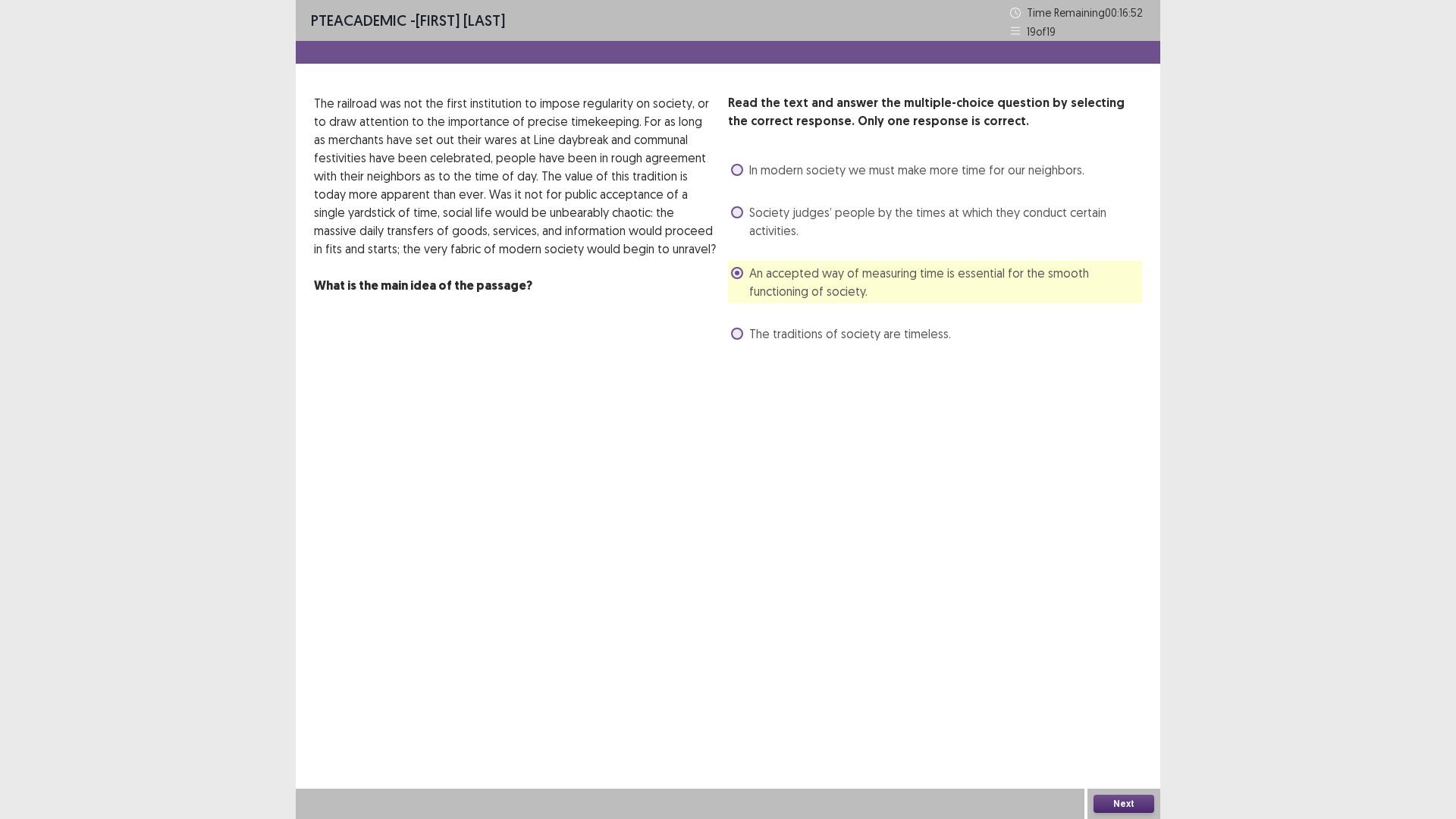 click on "Next" at bounding box center [1124, 804] 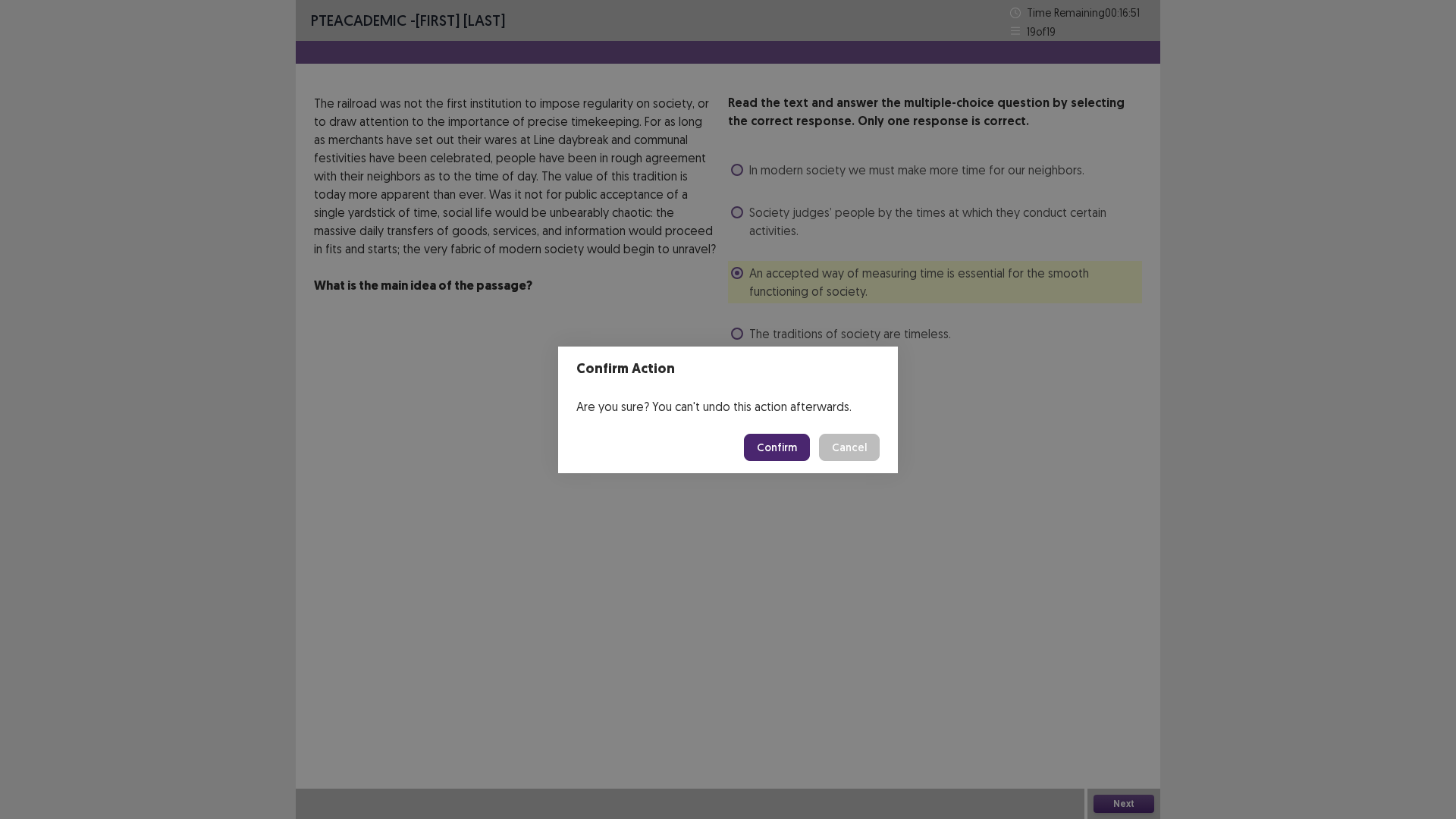 click on "Confirm Cancel" at bounding box center (728, 447) 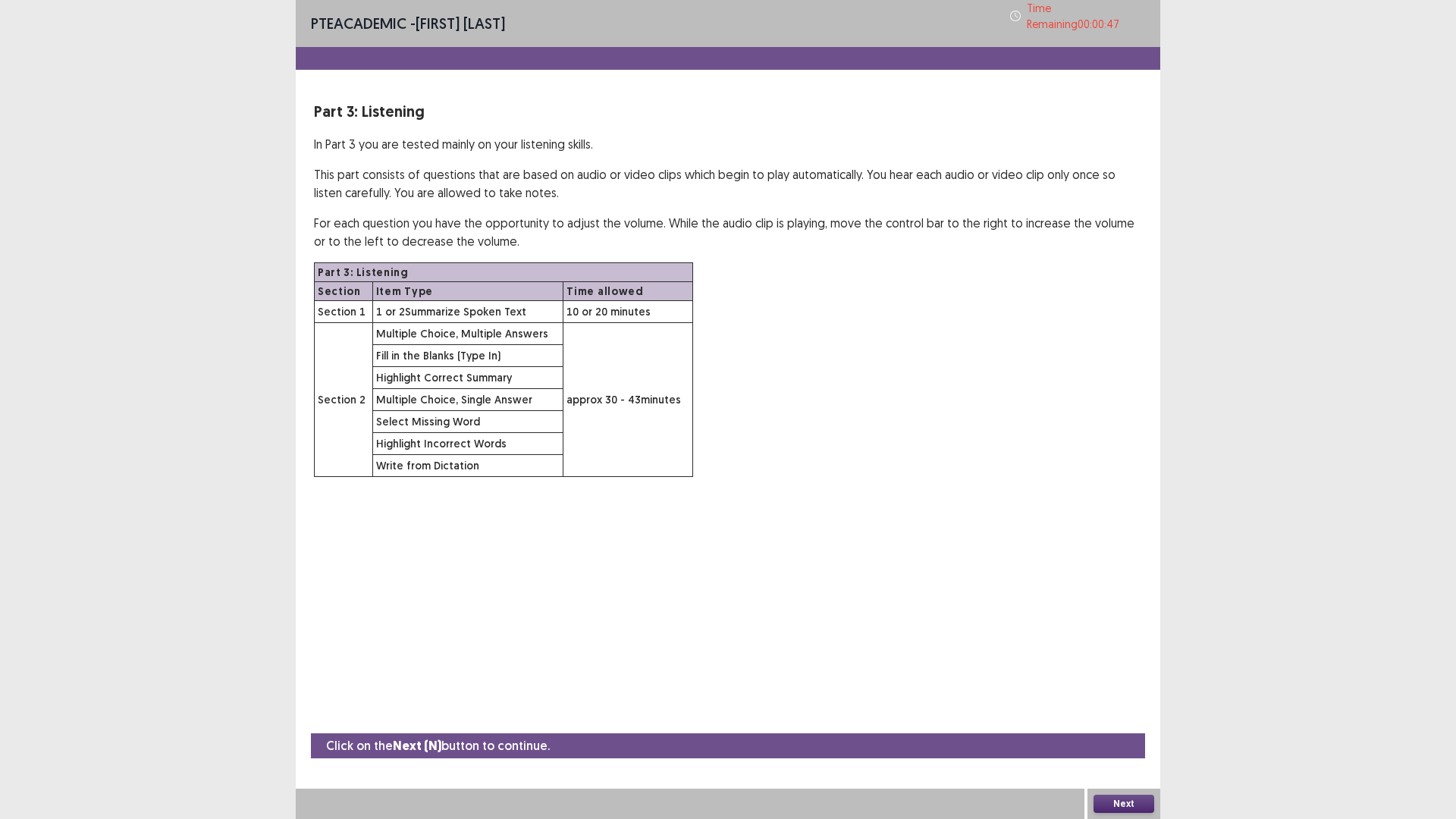 click on "Next" at bounding box center [1124, 804] 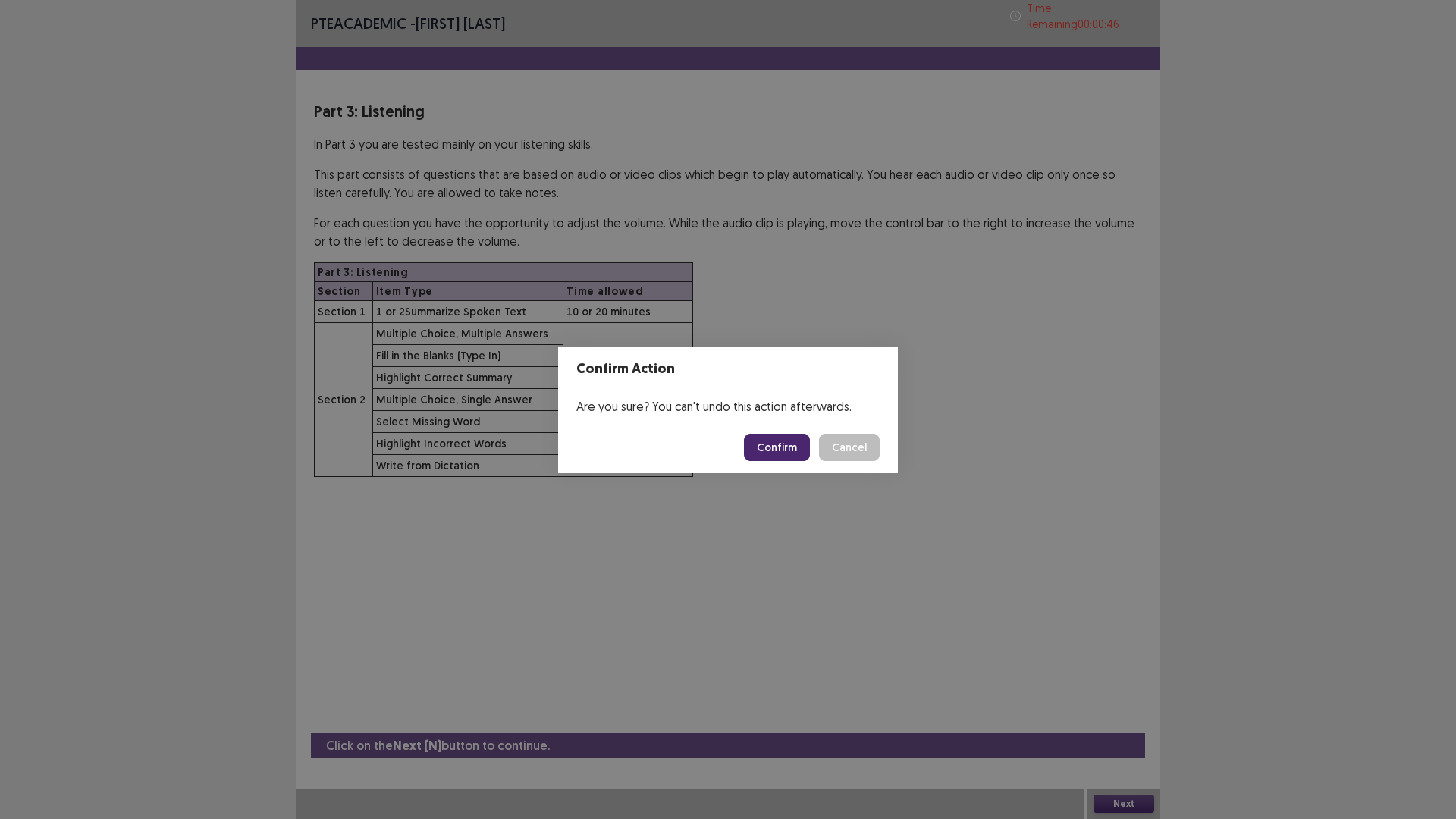 click on "Confirm" at bounding box center (777, 447) 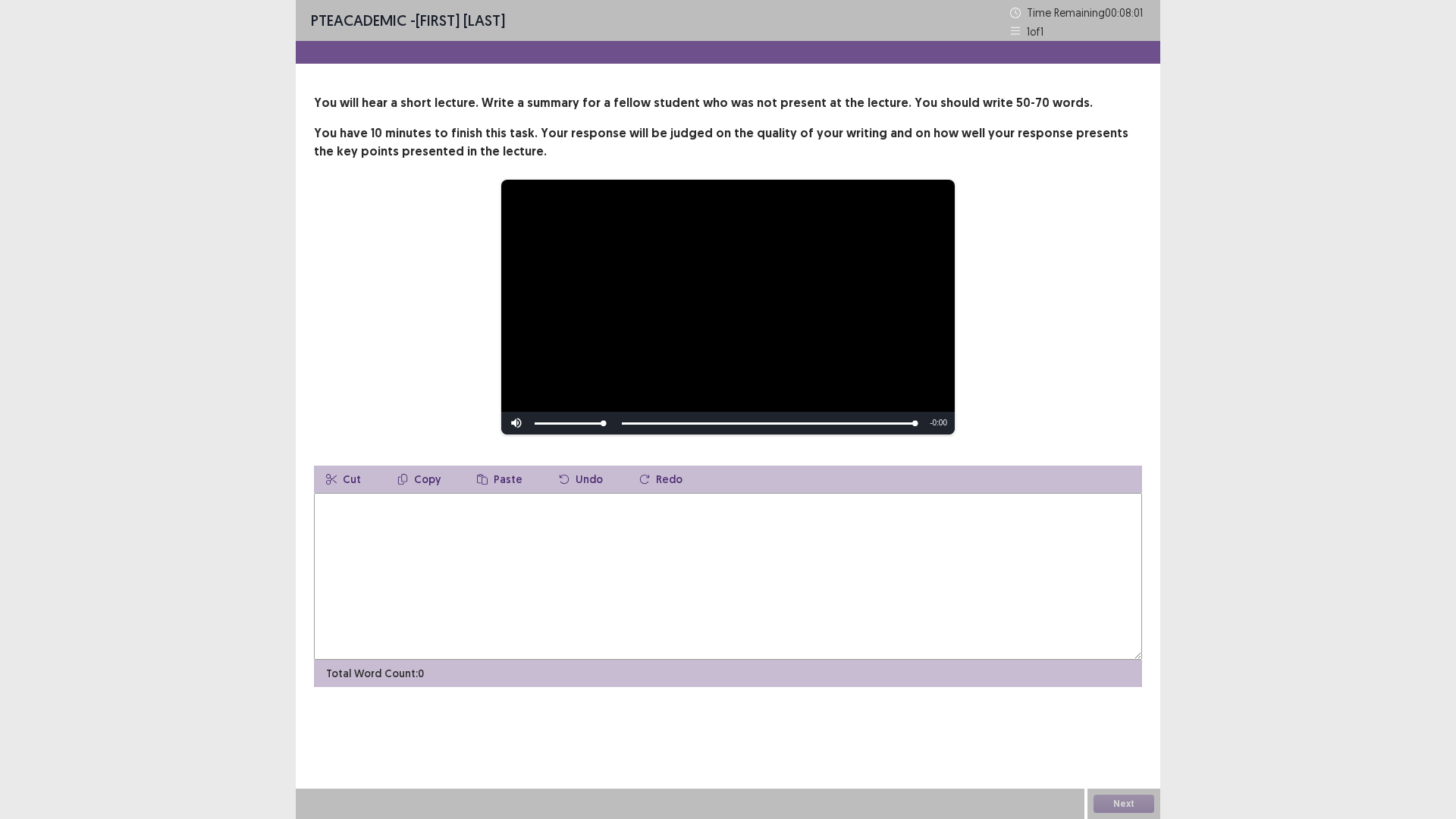 click at bounding box center (728, 576) 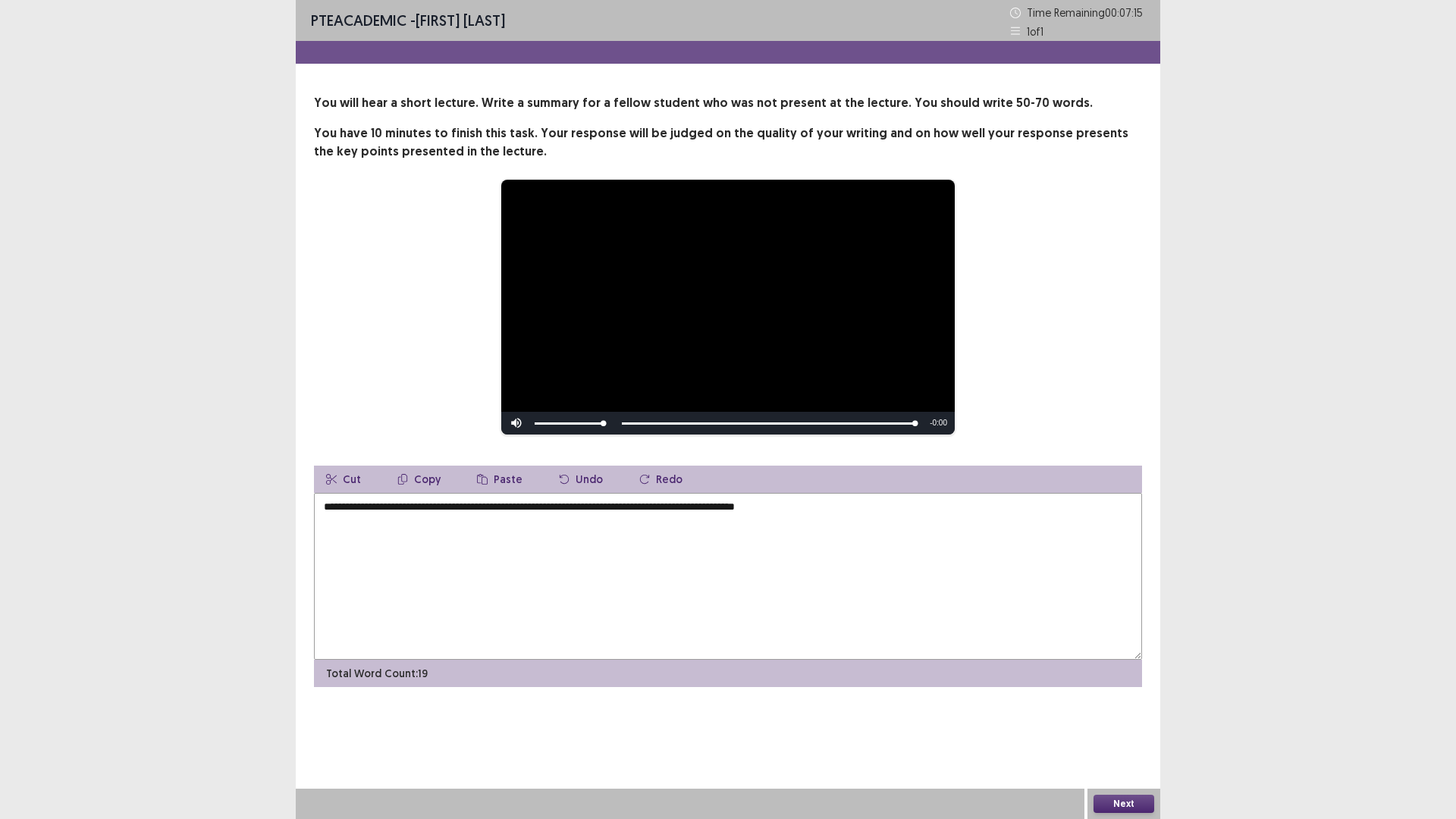 click on "**********" at bounding box center (728, 576) 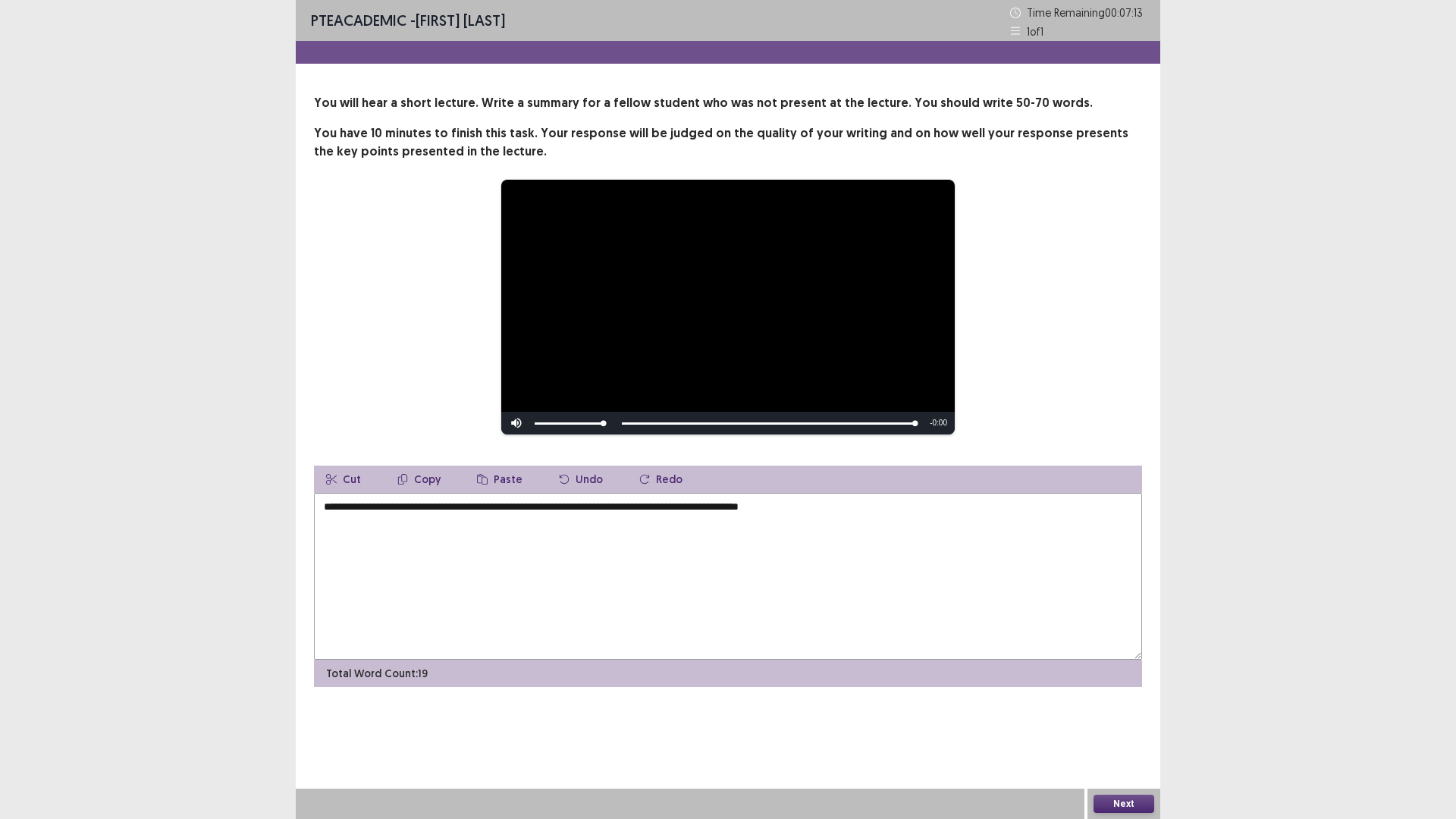 click on "**********" at bounding box center [728, 576] 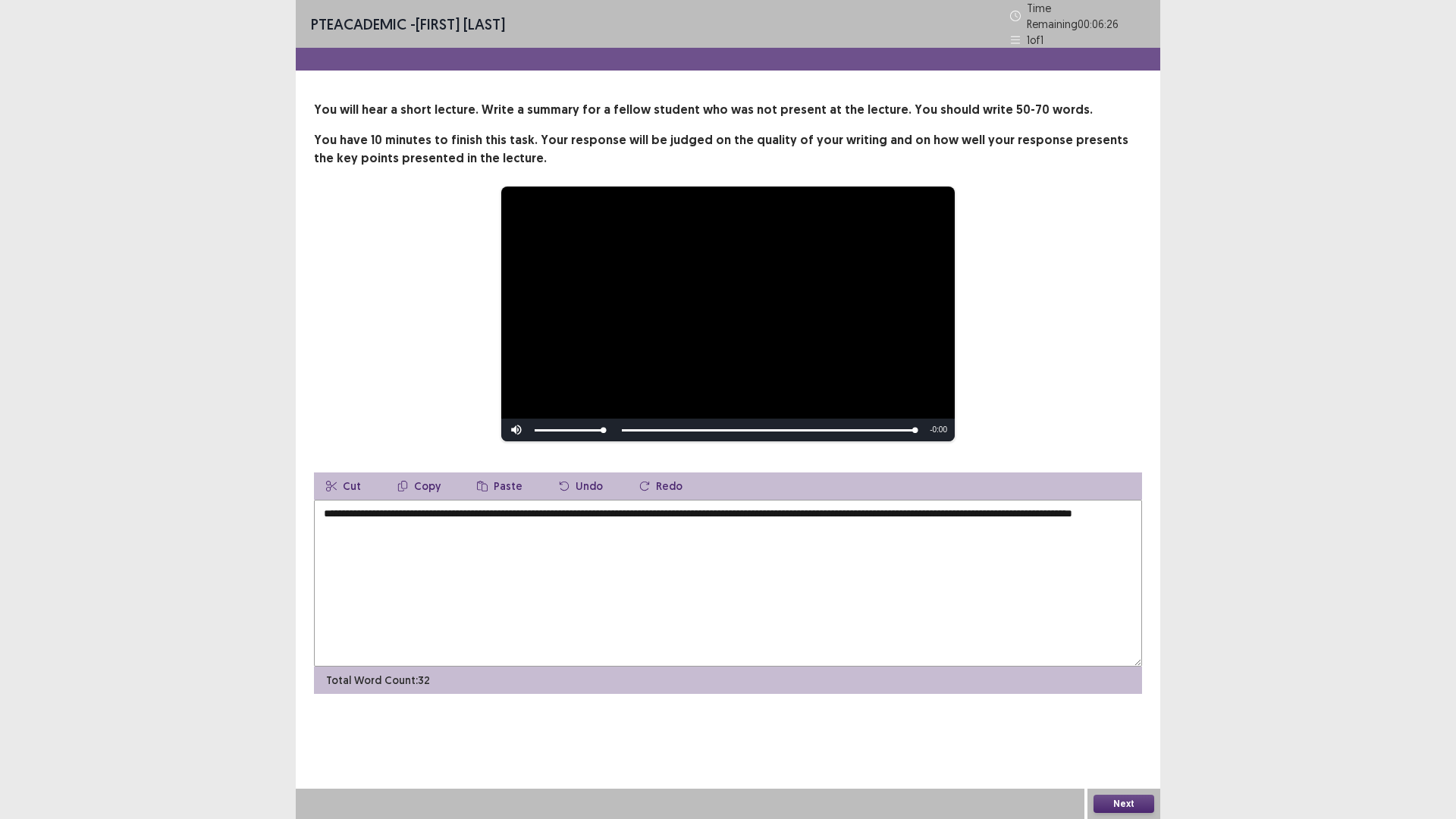 click on "**********" at bounding box center [728, 583] 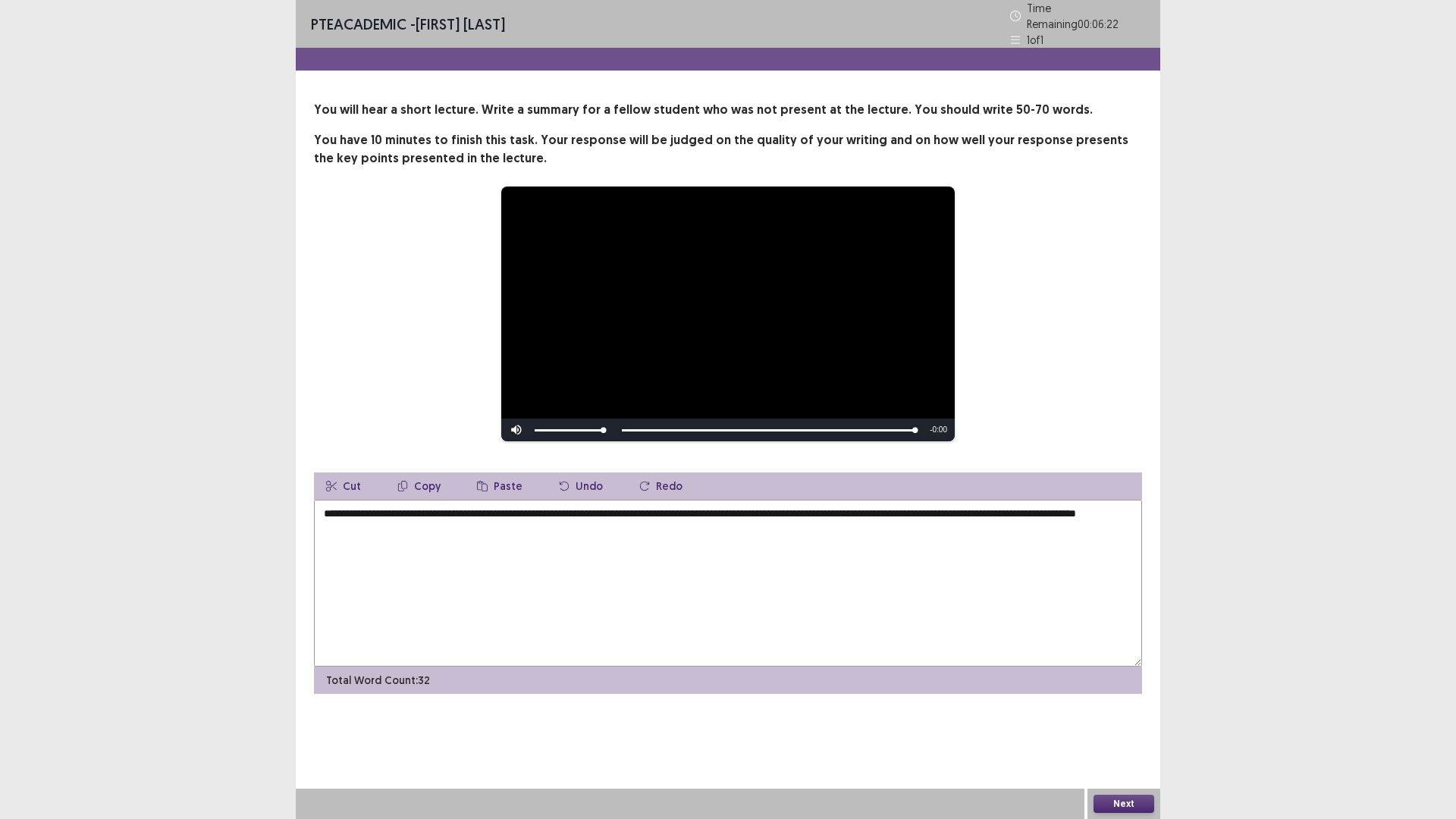 click on "**********" at bounding box center [728, 583] 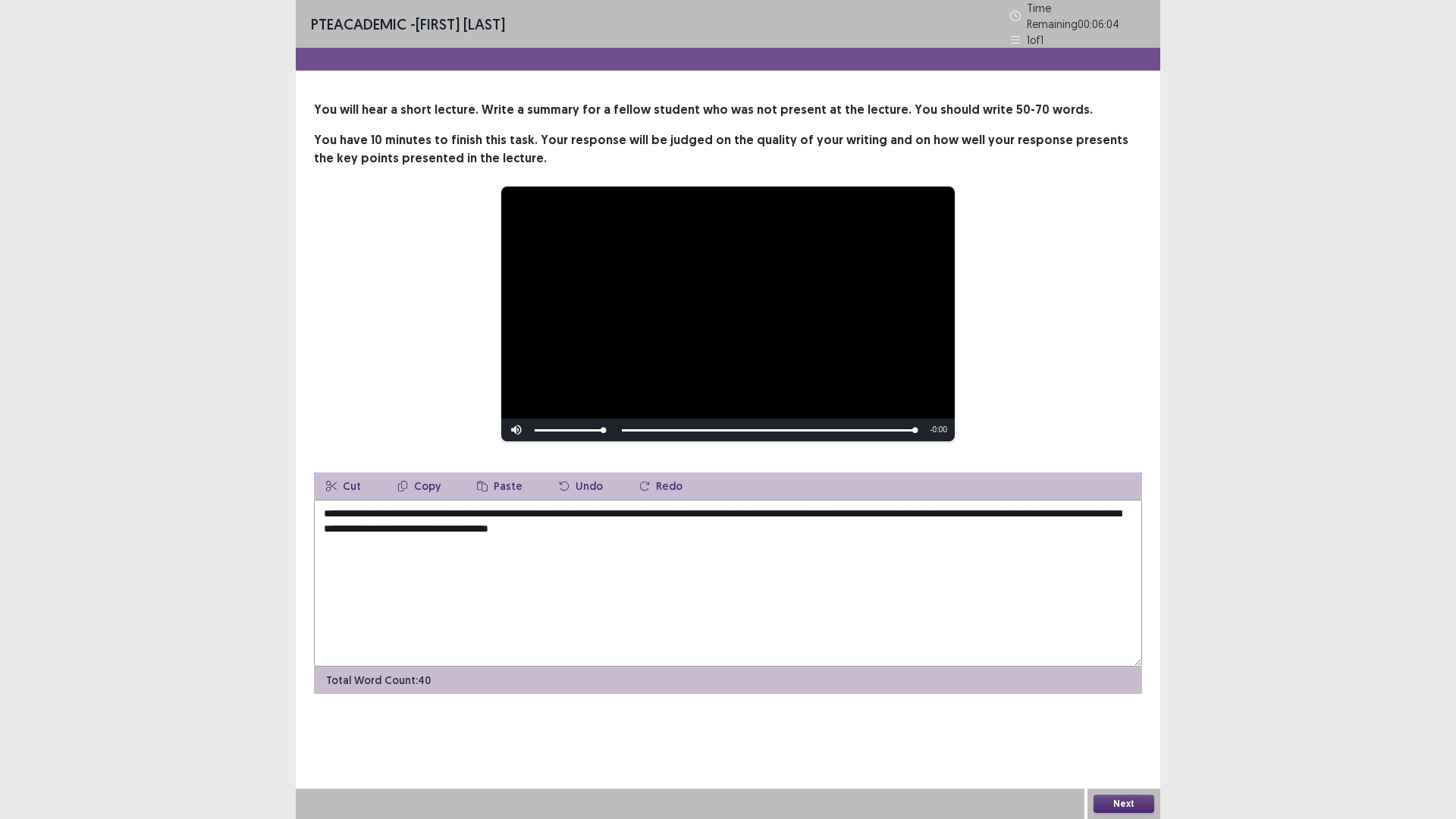 click on "**********" at bounding box center [728, 583] 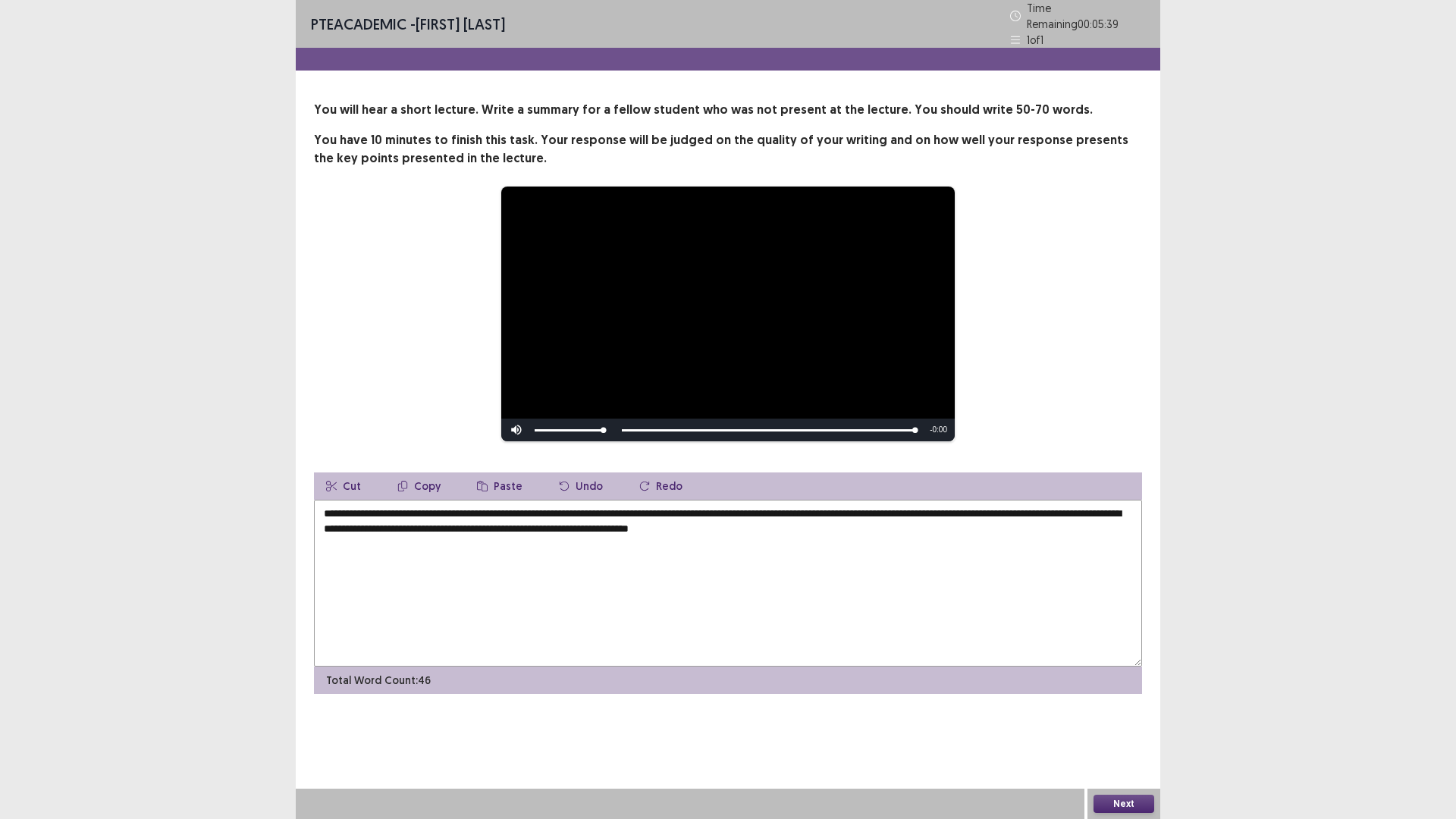 click on "**********" at bounding box center [728, 583] 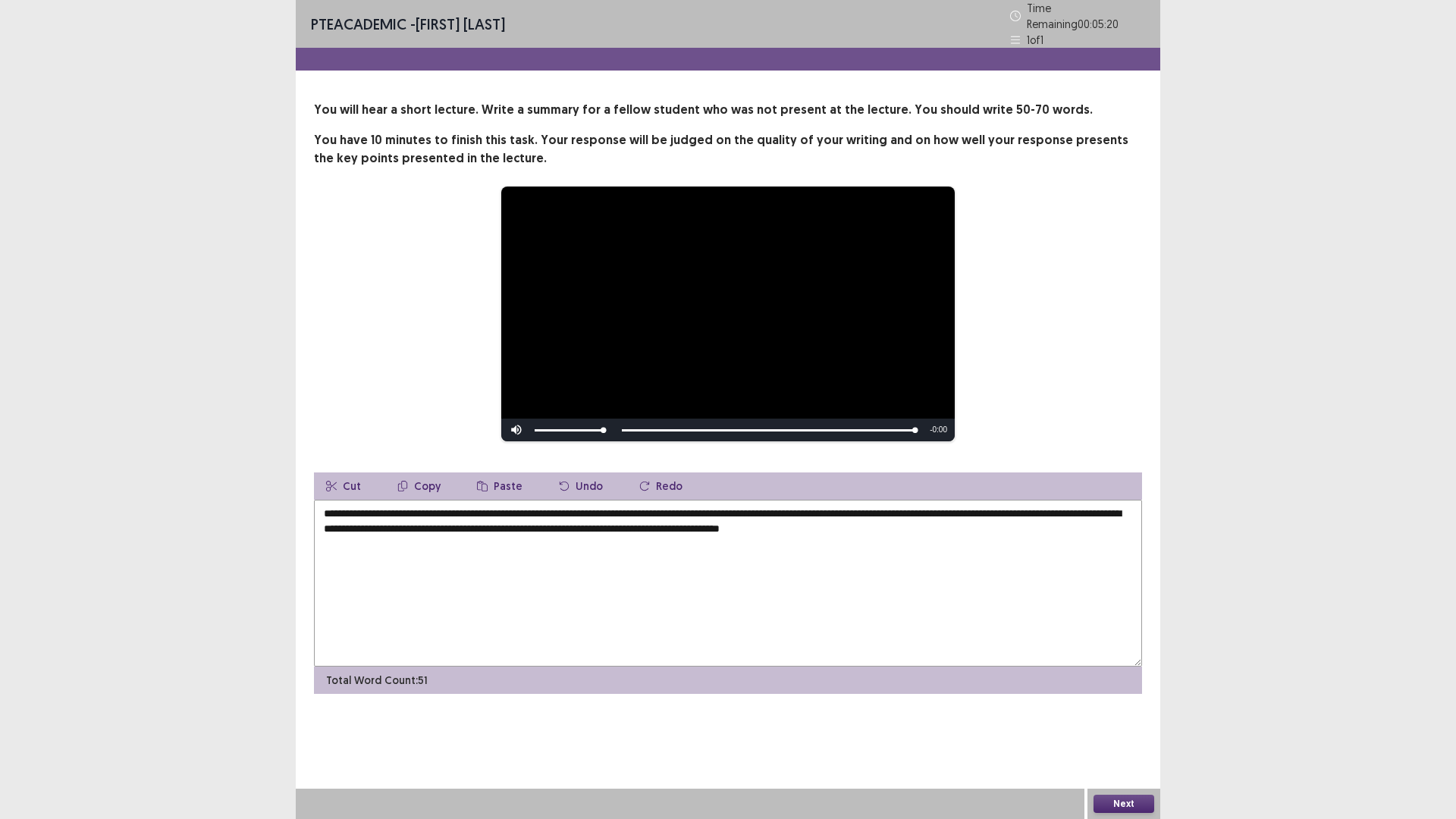 click on "**********" at bounding box center [728, 583] 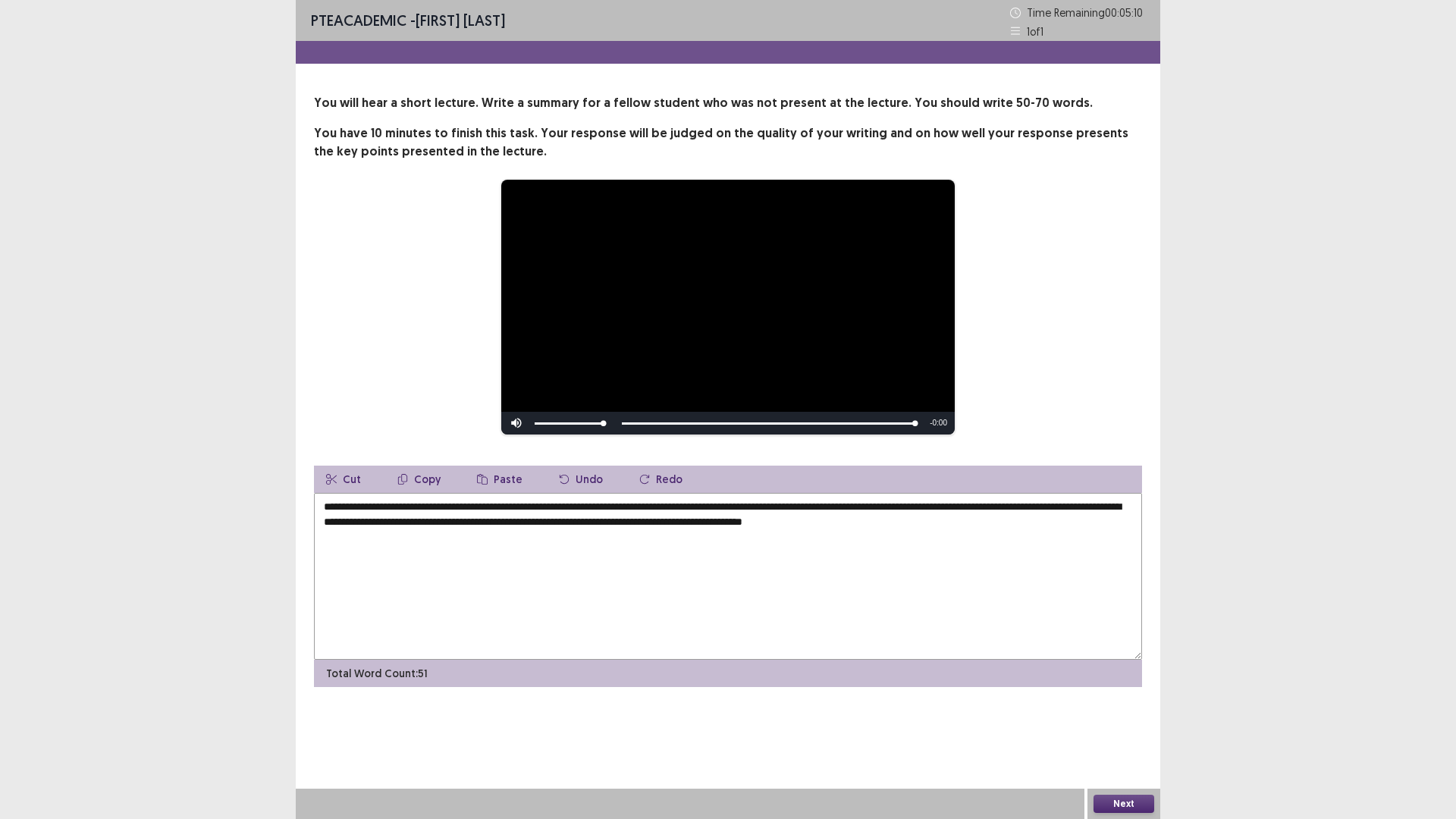 click on "**********" at bounding box center (728, 576) 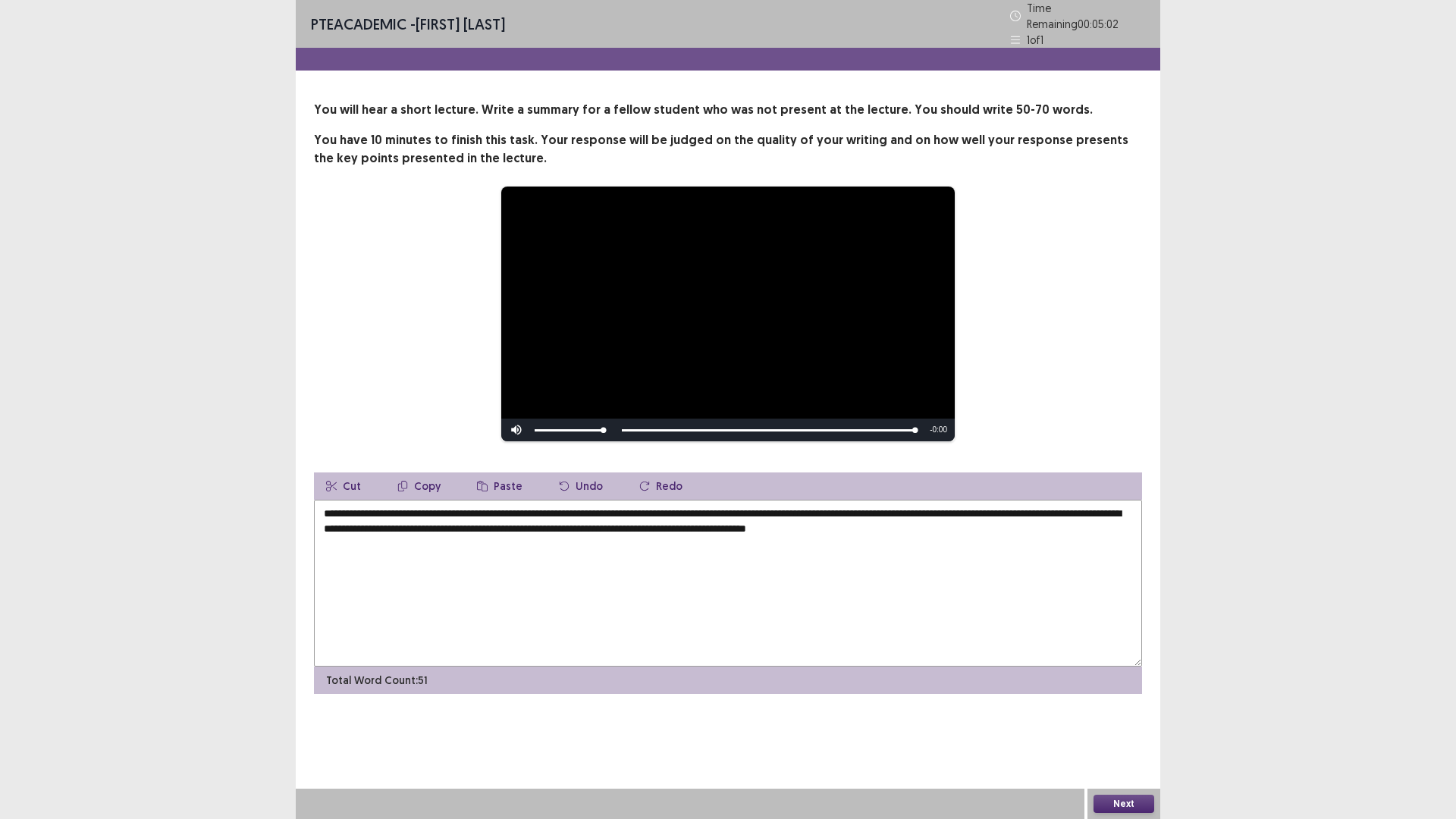 click on "**********" at bounding box center (728, 583) 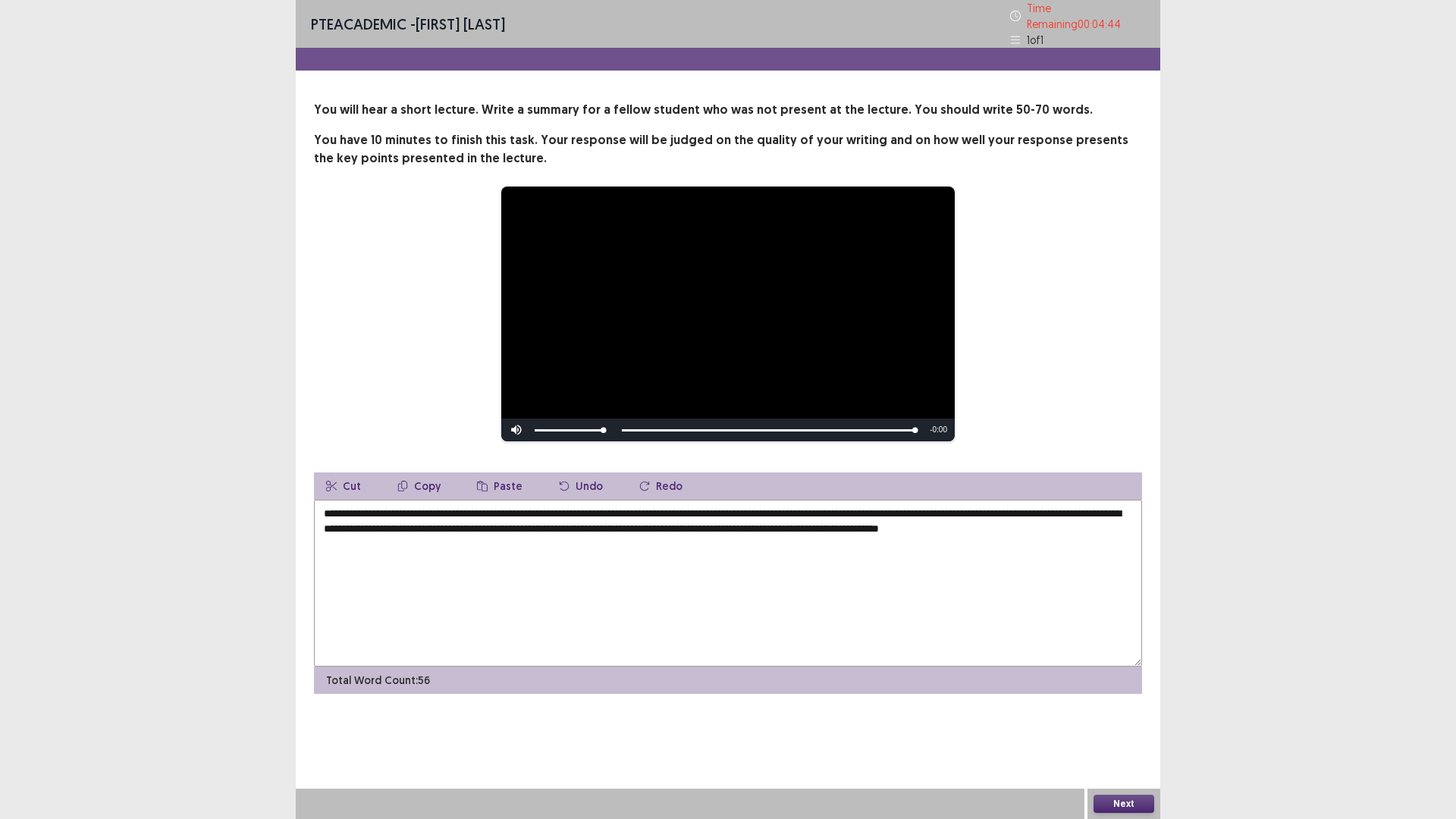 click on "**********" at bounding box center [728, 583] 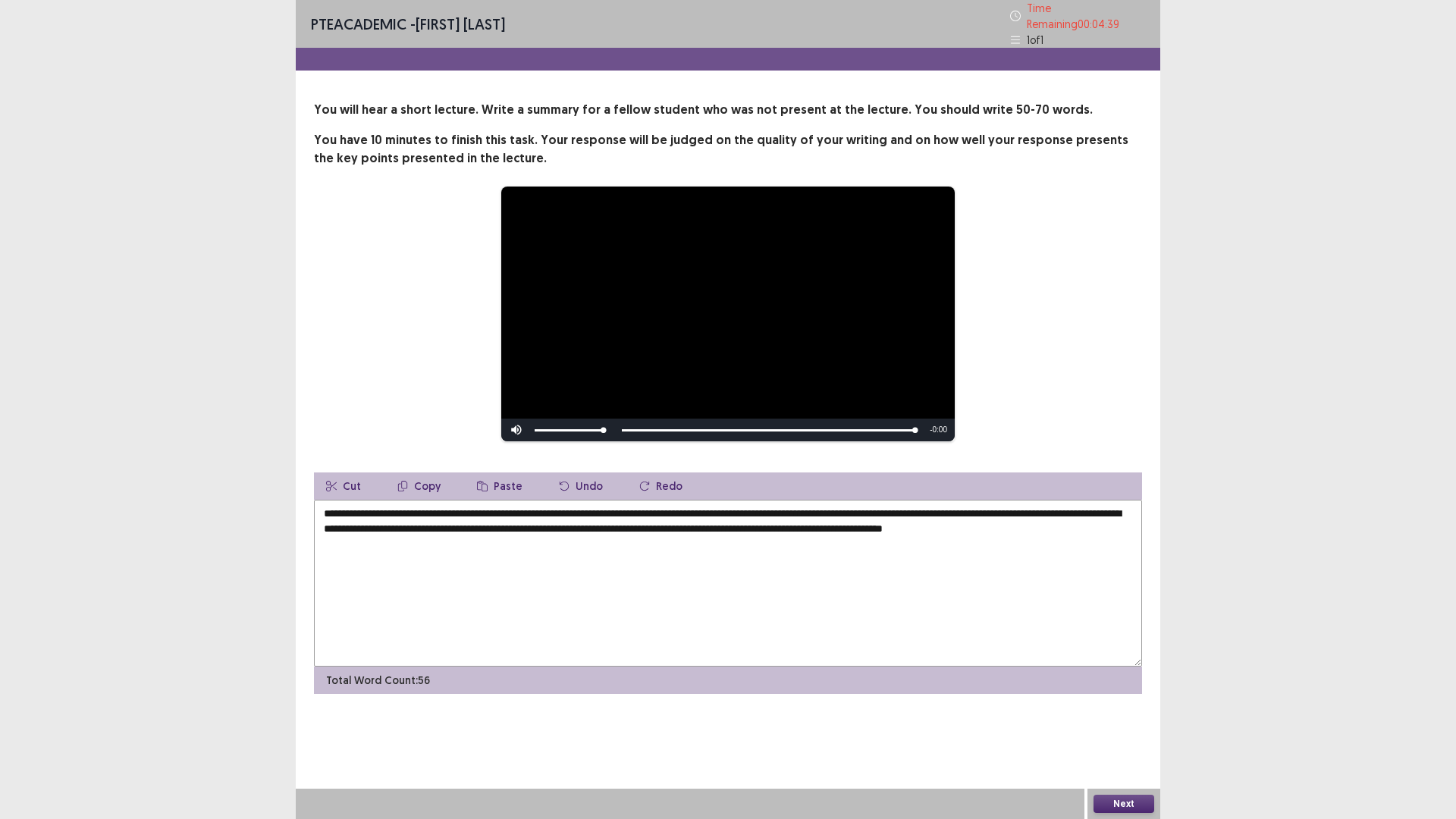 click on "**********" at bounding box center (728, 583) 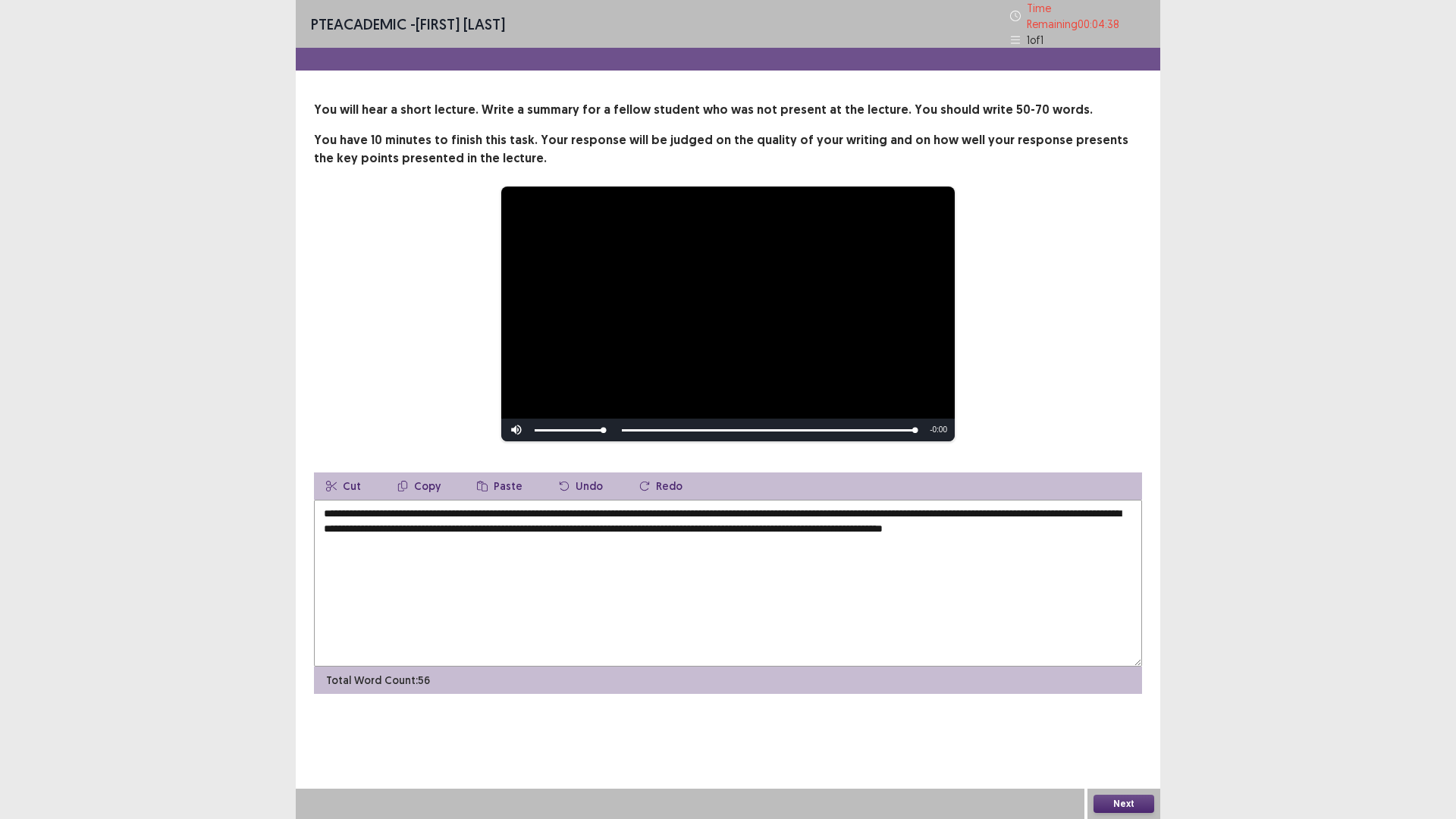 click on "**********" at bounding box center [728, 583] 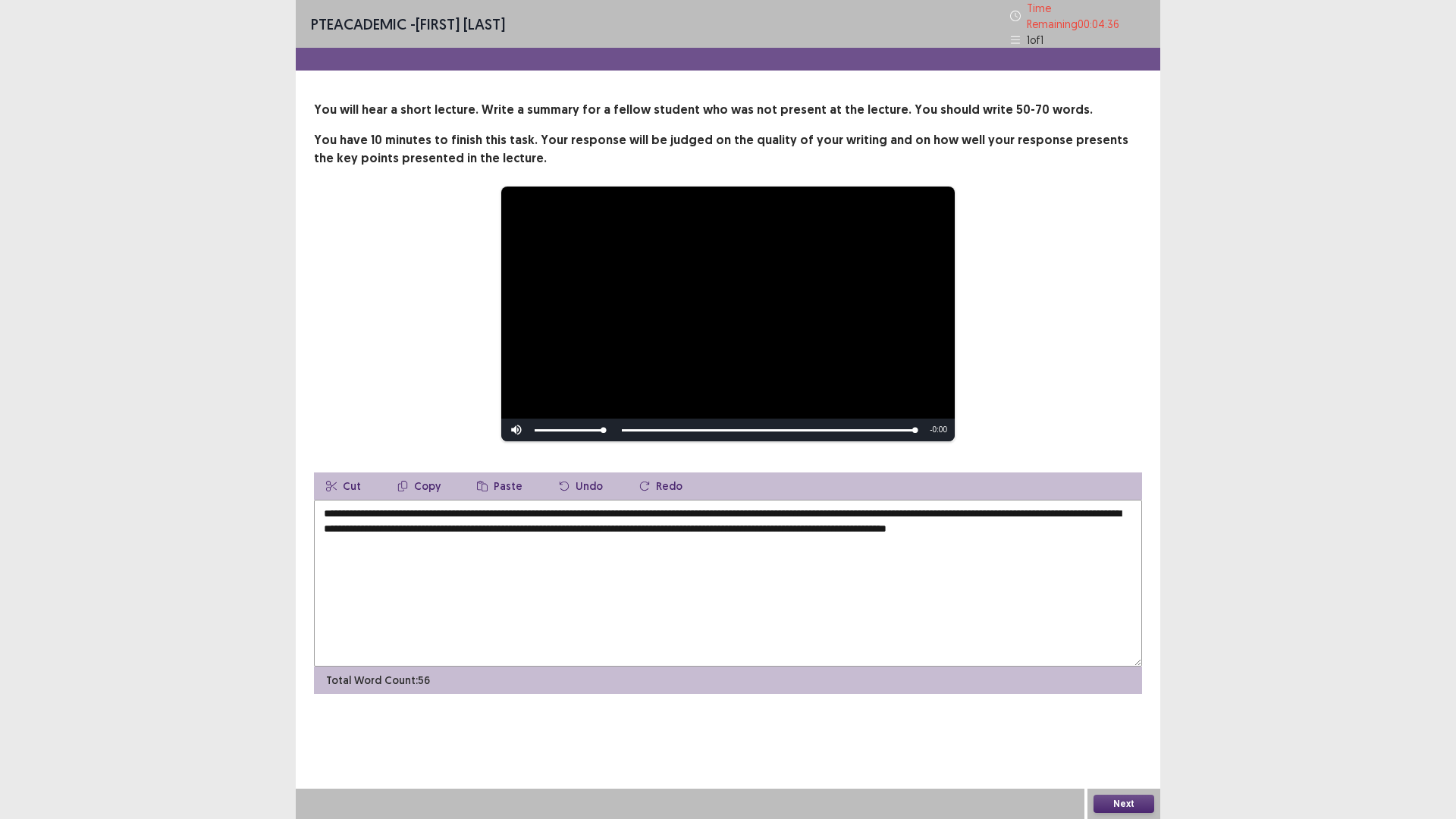 click on "**********" at bounding box center (728, 583) 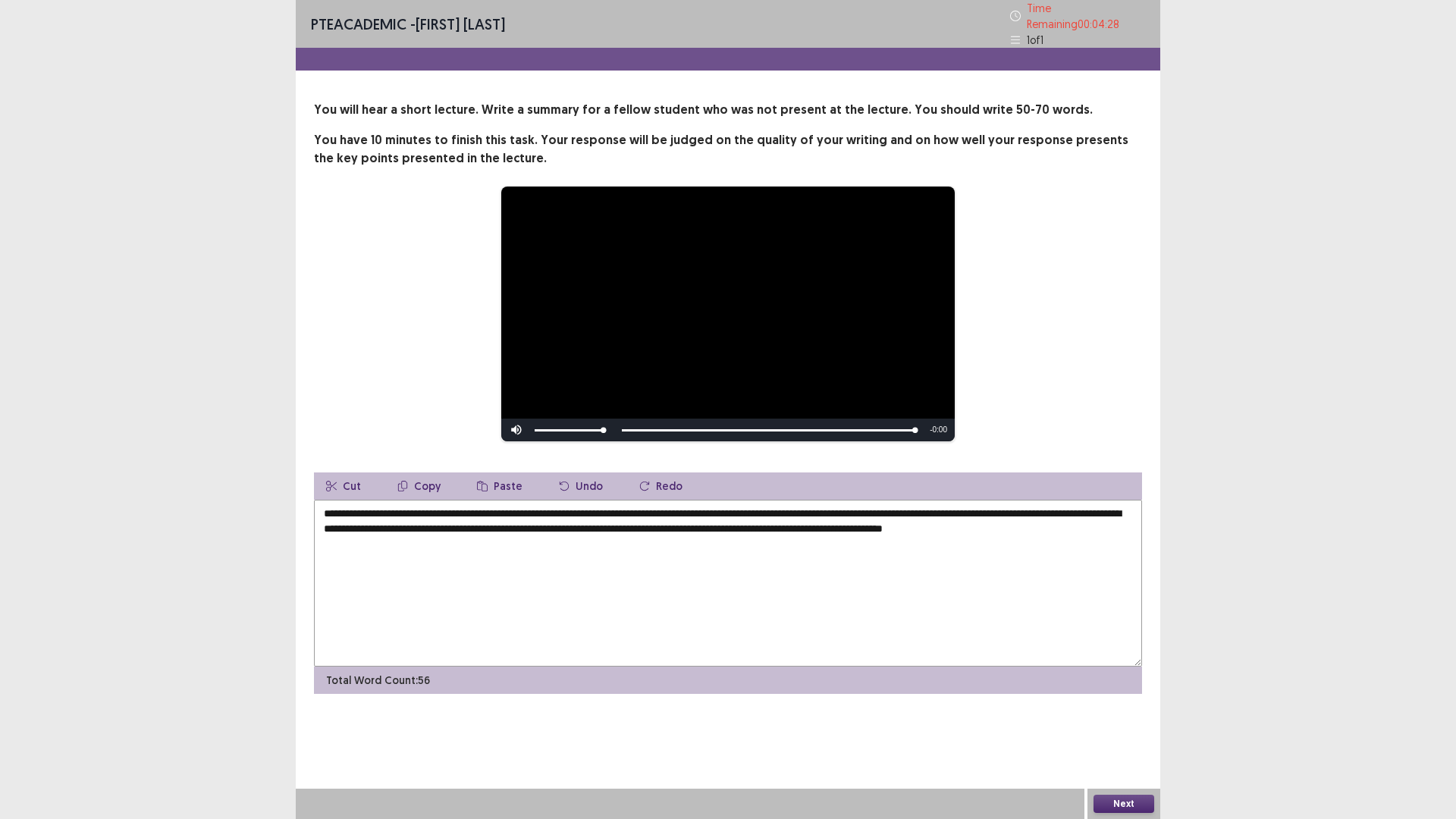 click on "**********" at bounding box center (728, 583) 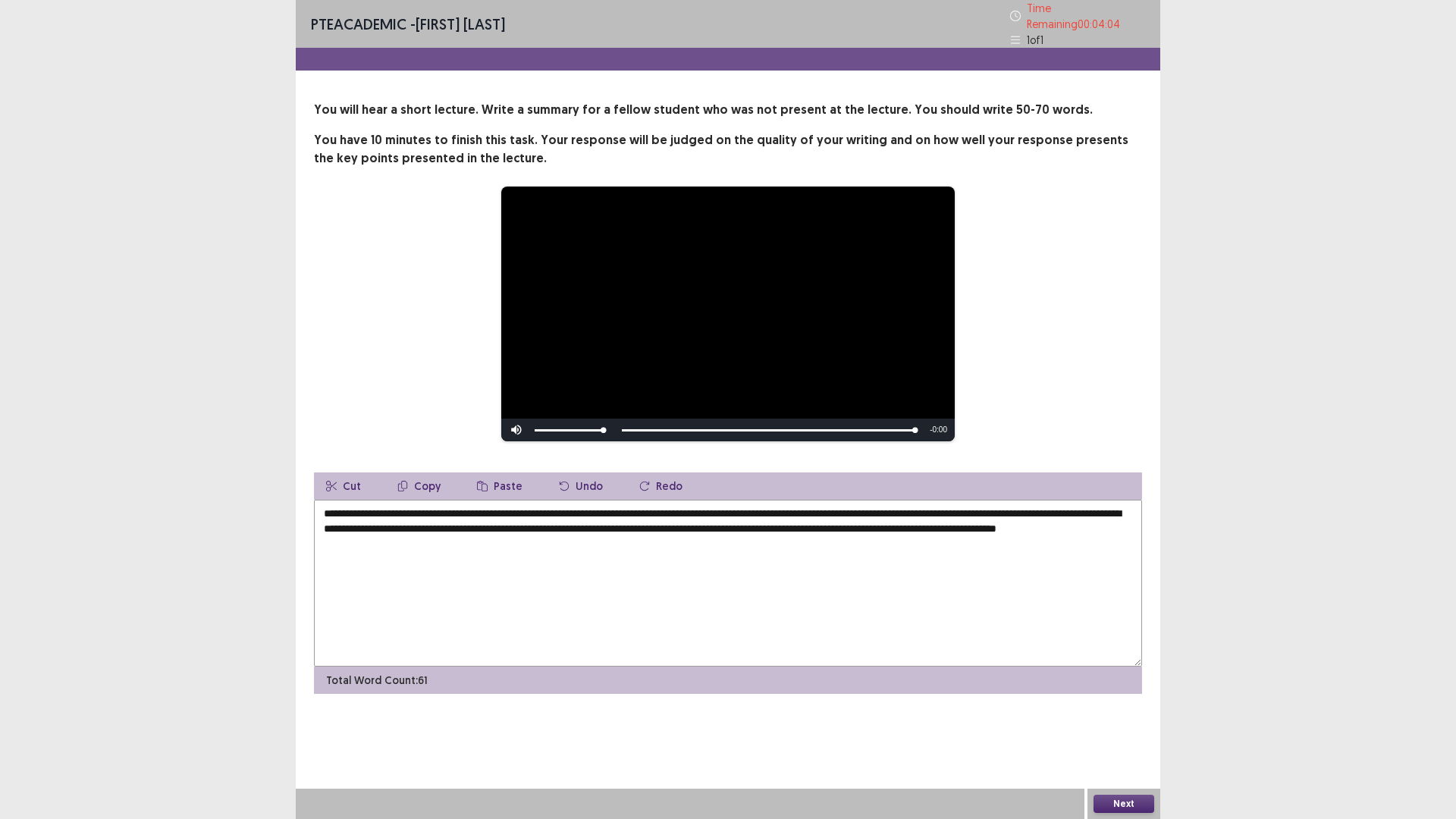 click on "**********" at bounding box center [728, 583] 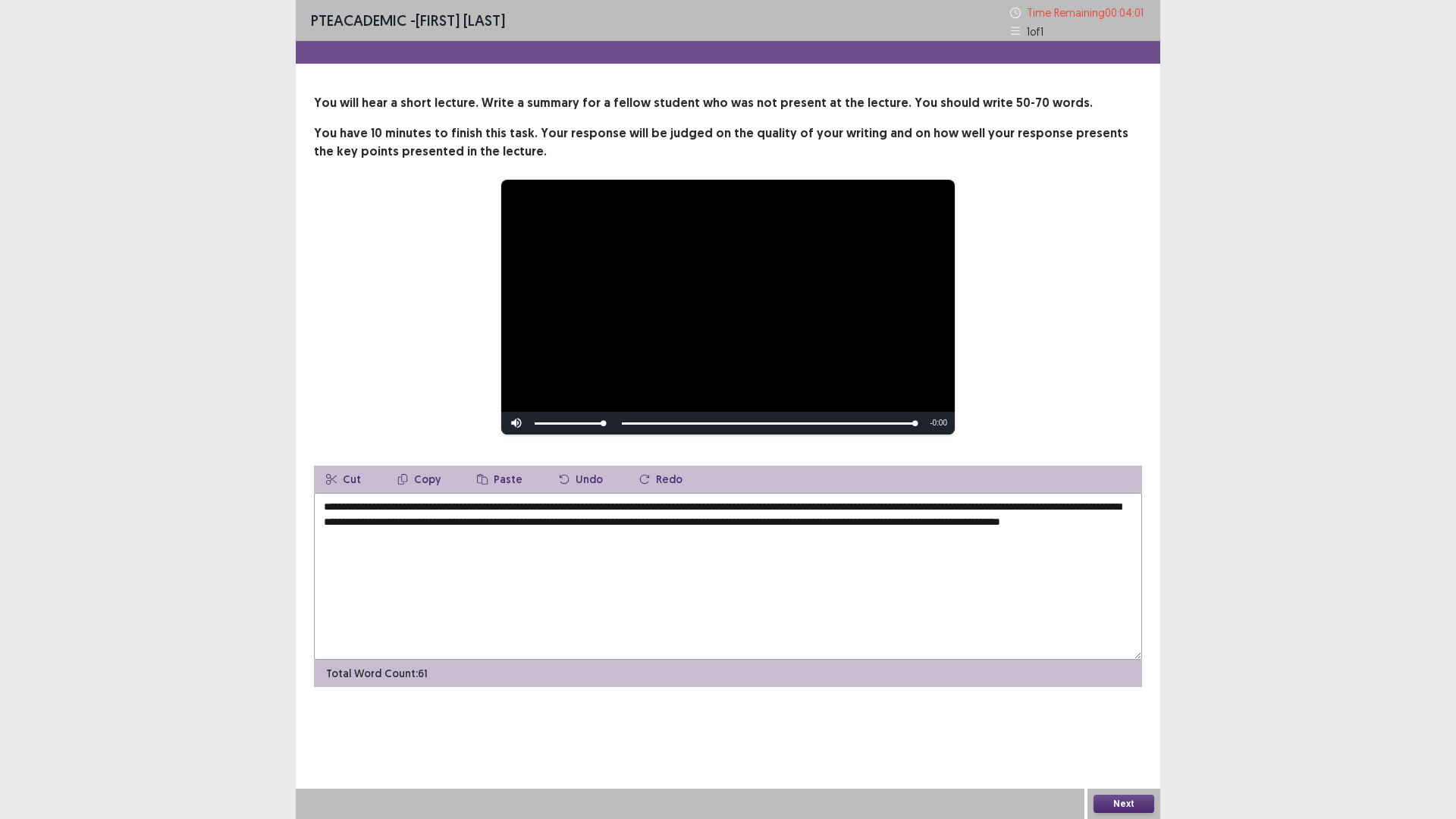 click on "**********" at bounding box center (728, 576) 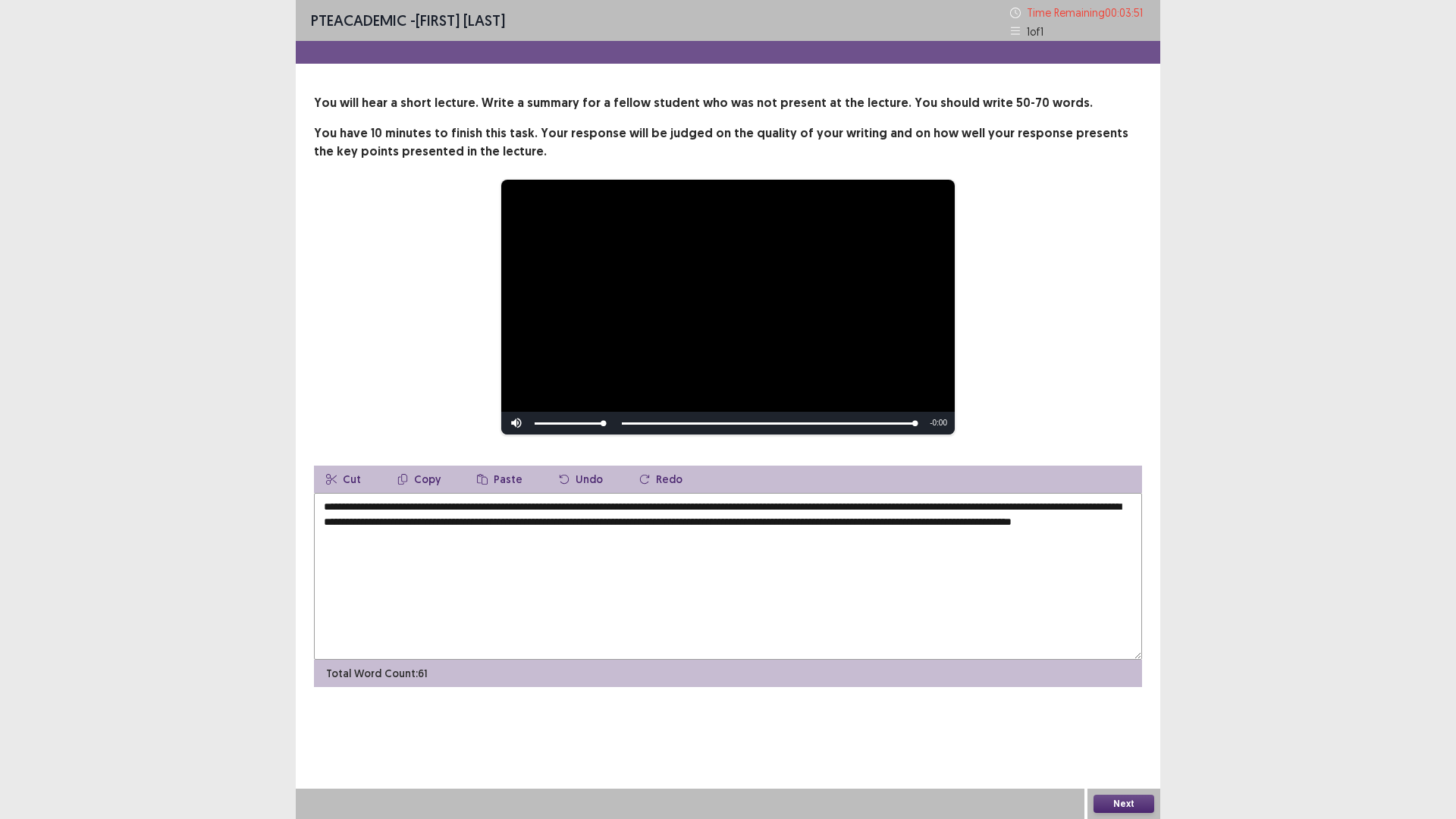 click on "**********" at bounding box center (728, 576) 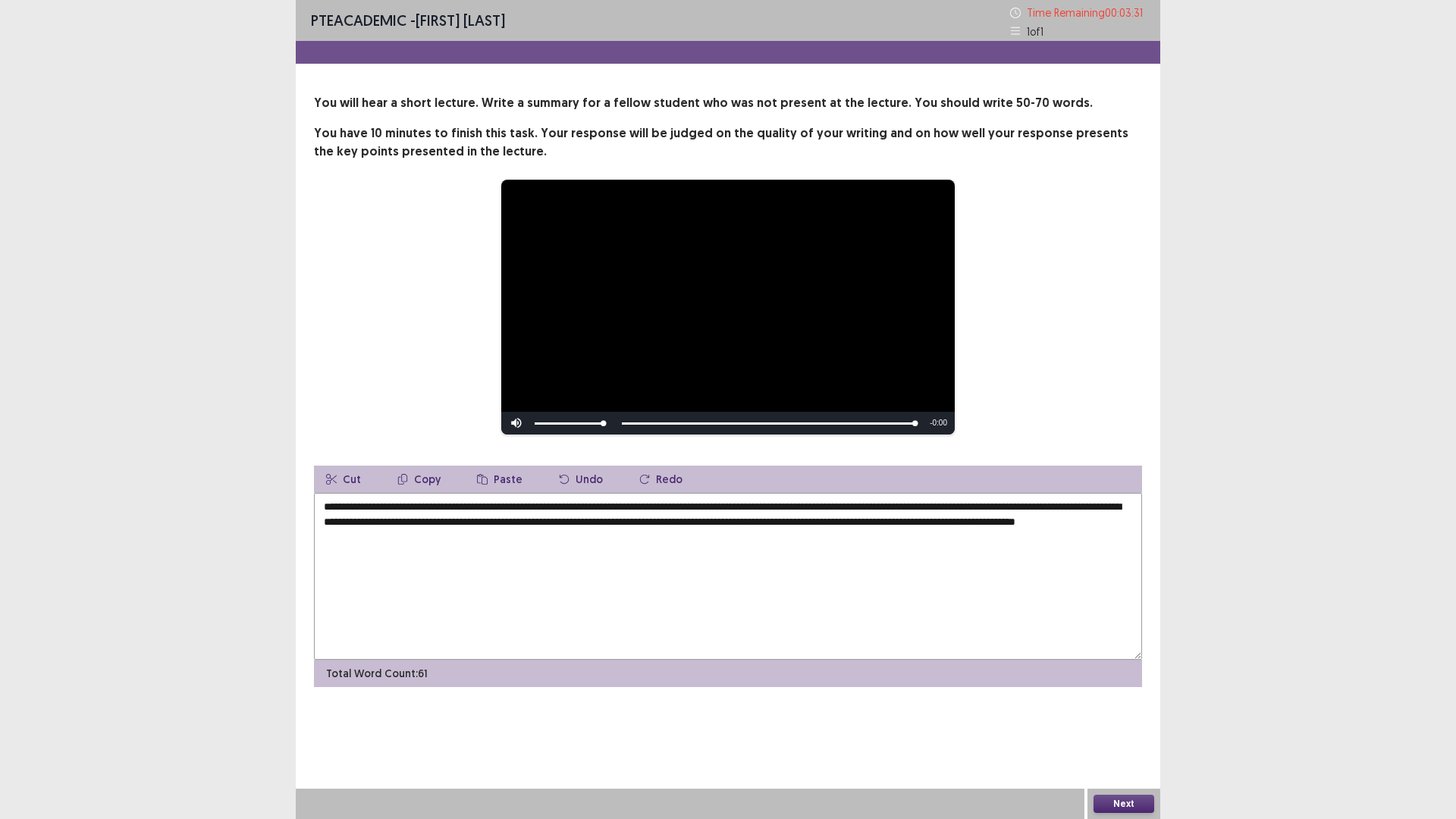 drag, startPoint x: 381, startPoint y: 519, endPoint x: 396, endPoint y: 554, distance: 38.07887 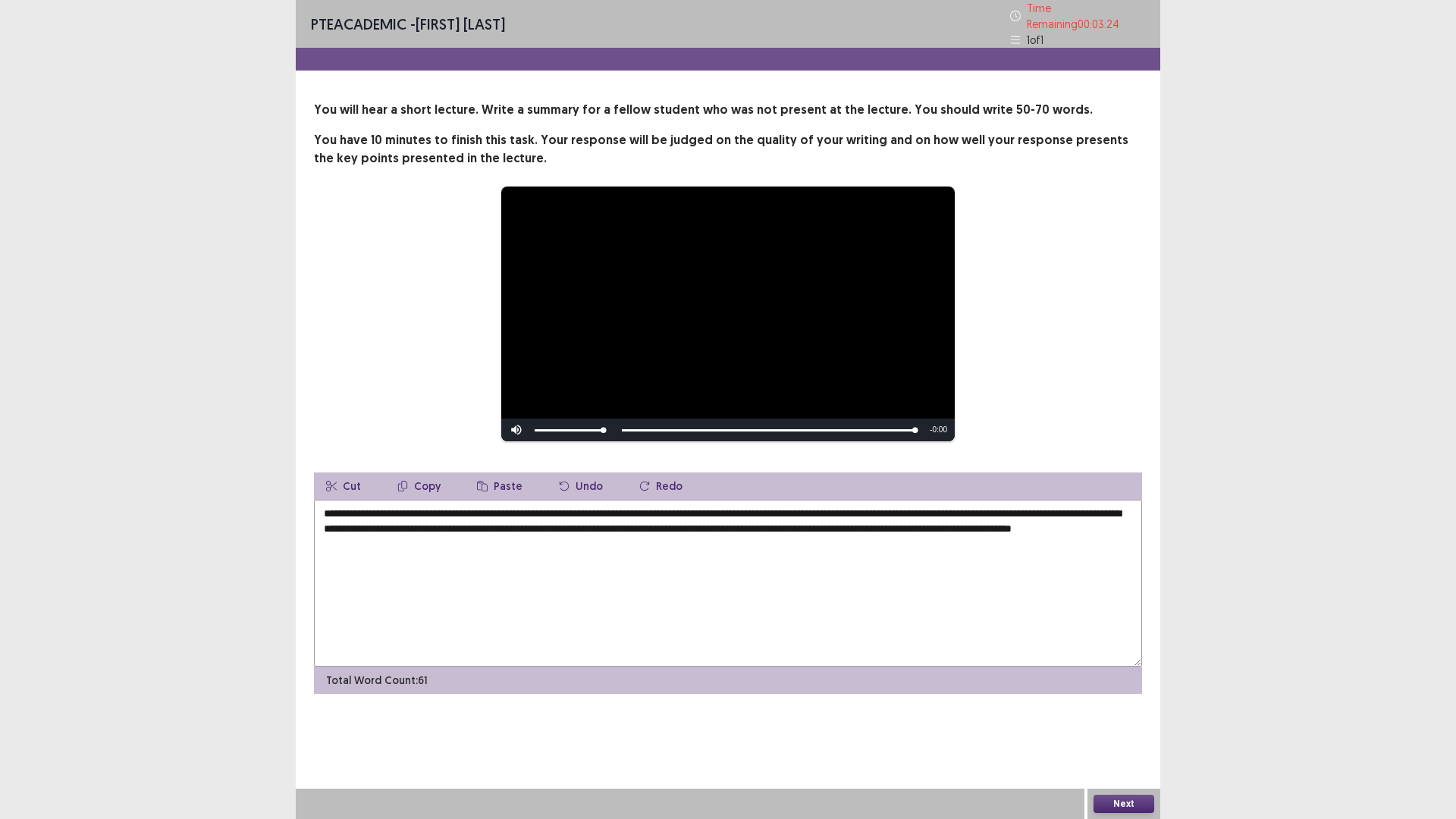 click on "**********" at bounding box center [728, 583] 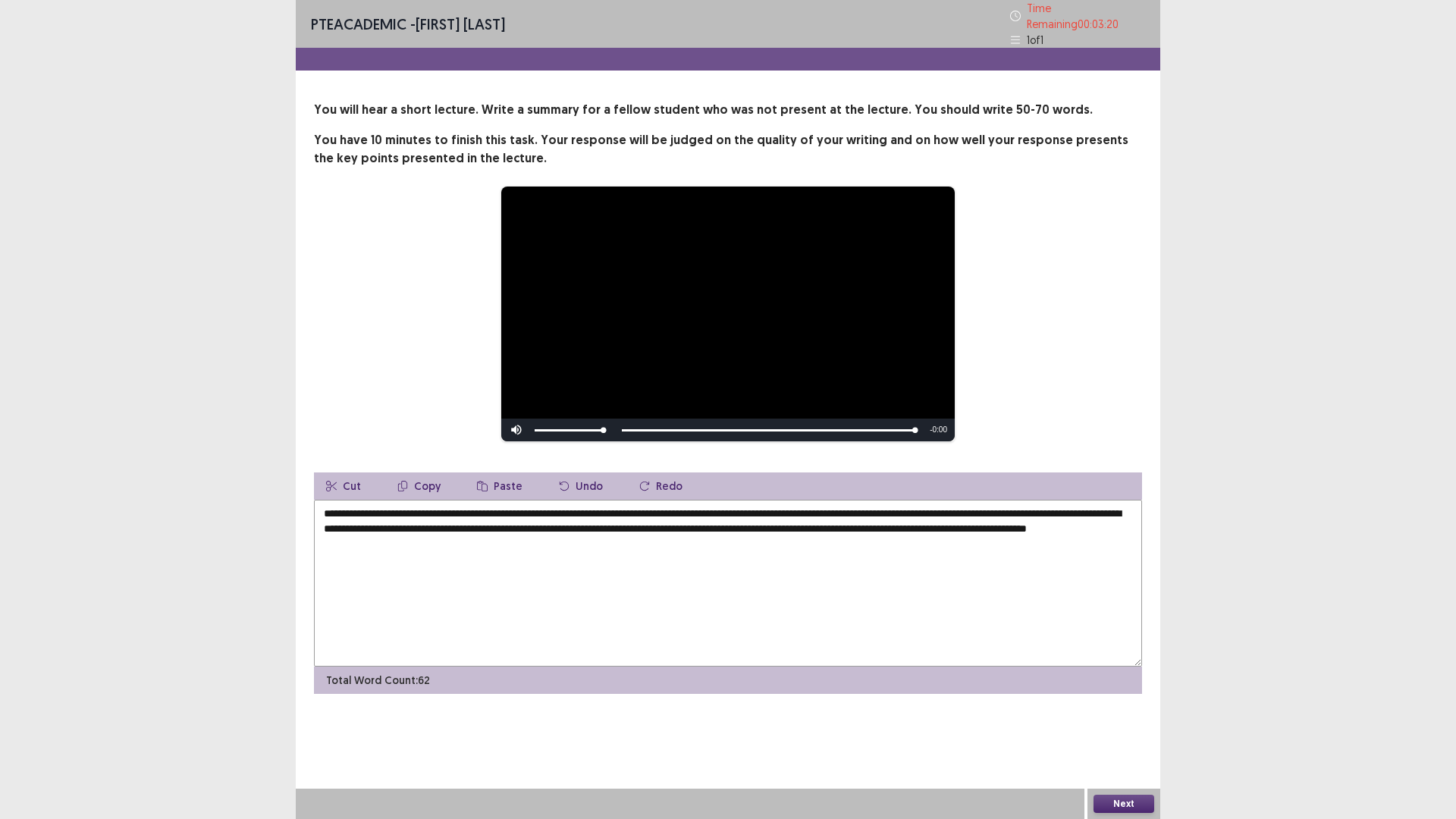 type on "**********" 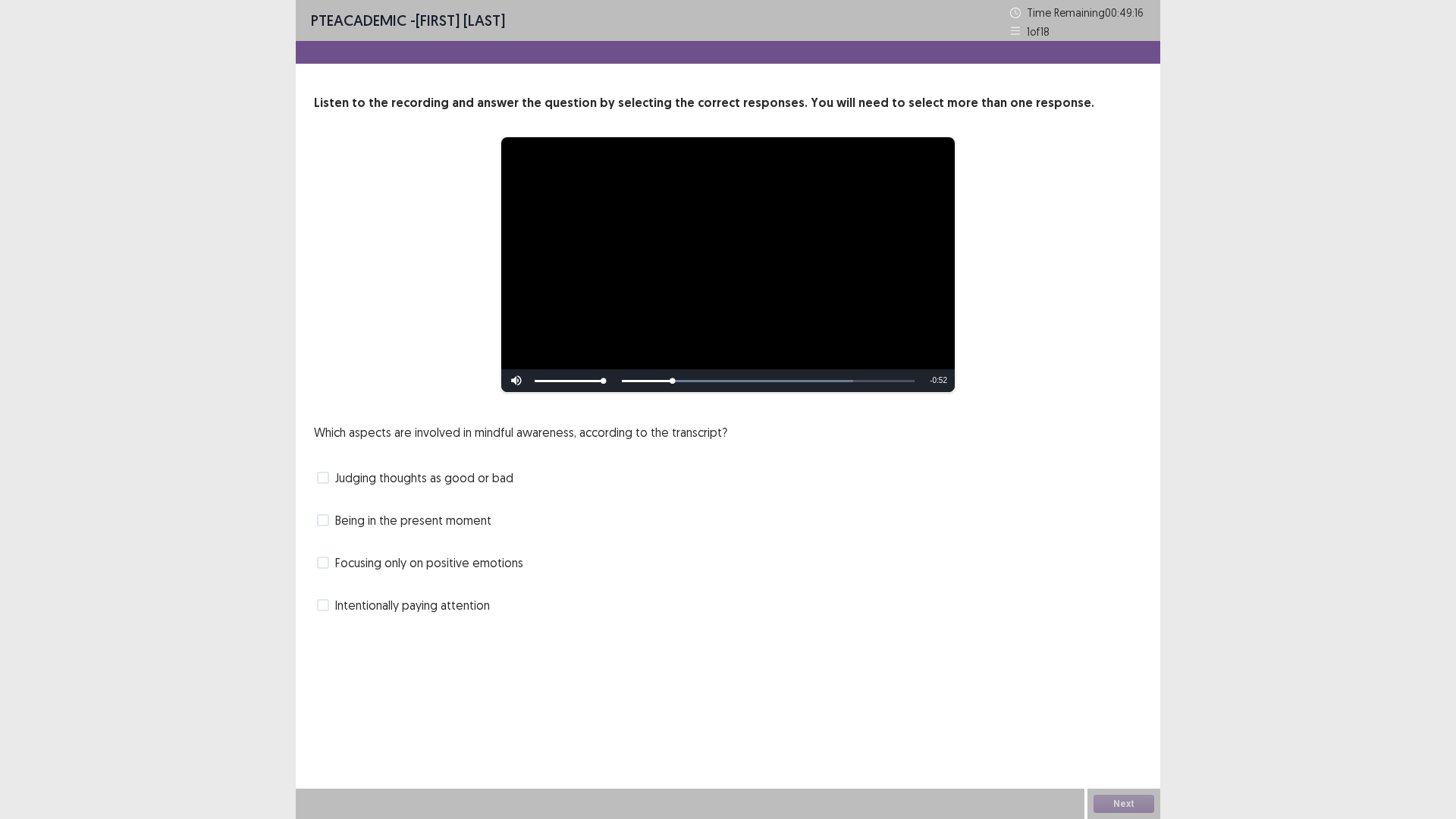 click on "Intentionally paying attention" at bounding box center (413, 605) 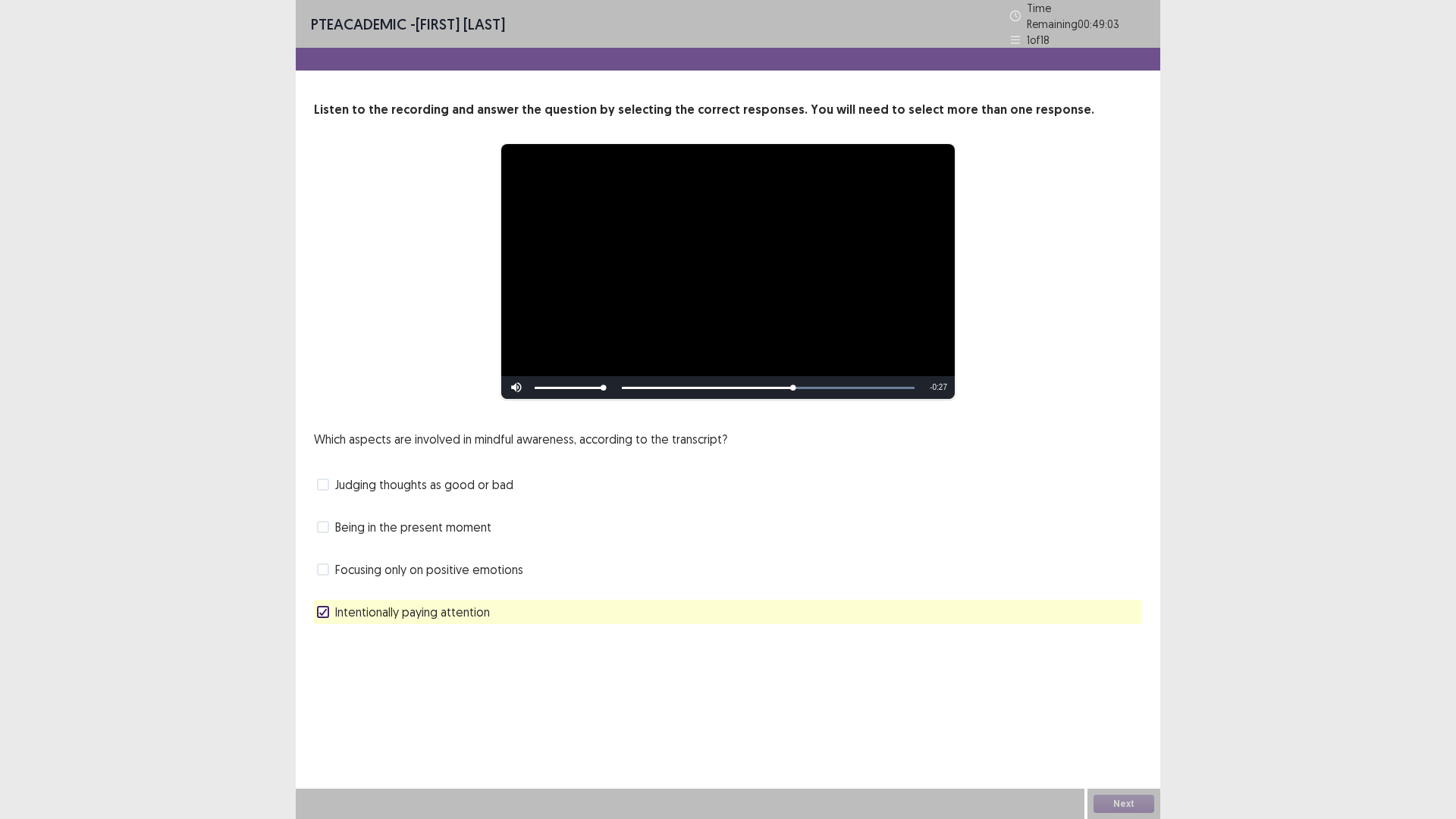 click on "Being in the present moment" at bounding box center [413, 527] 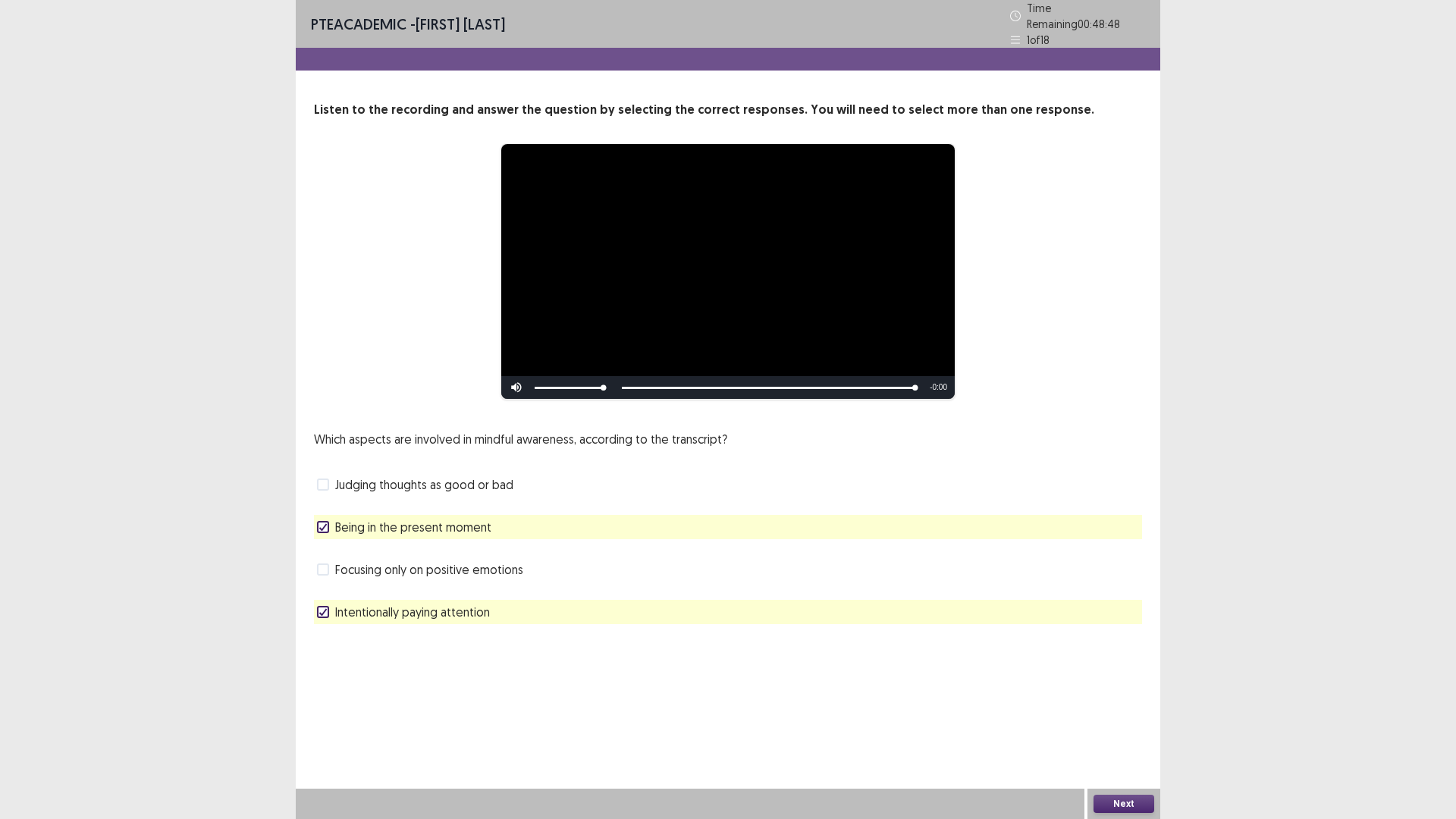 click on "Next" at bounding box center [1124, 804] 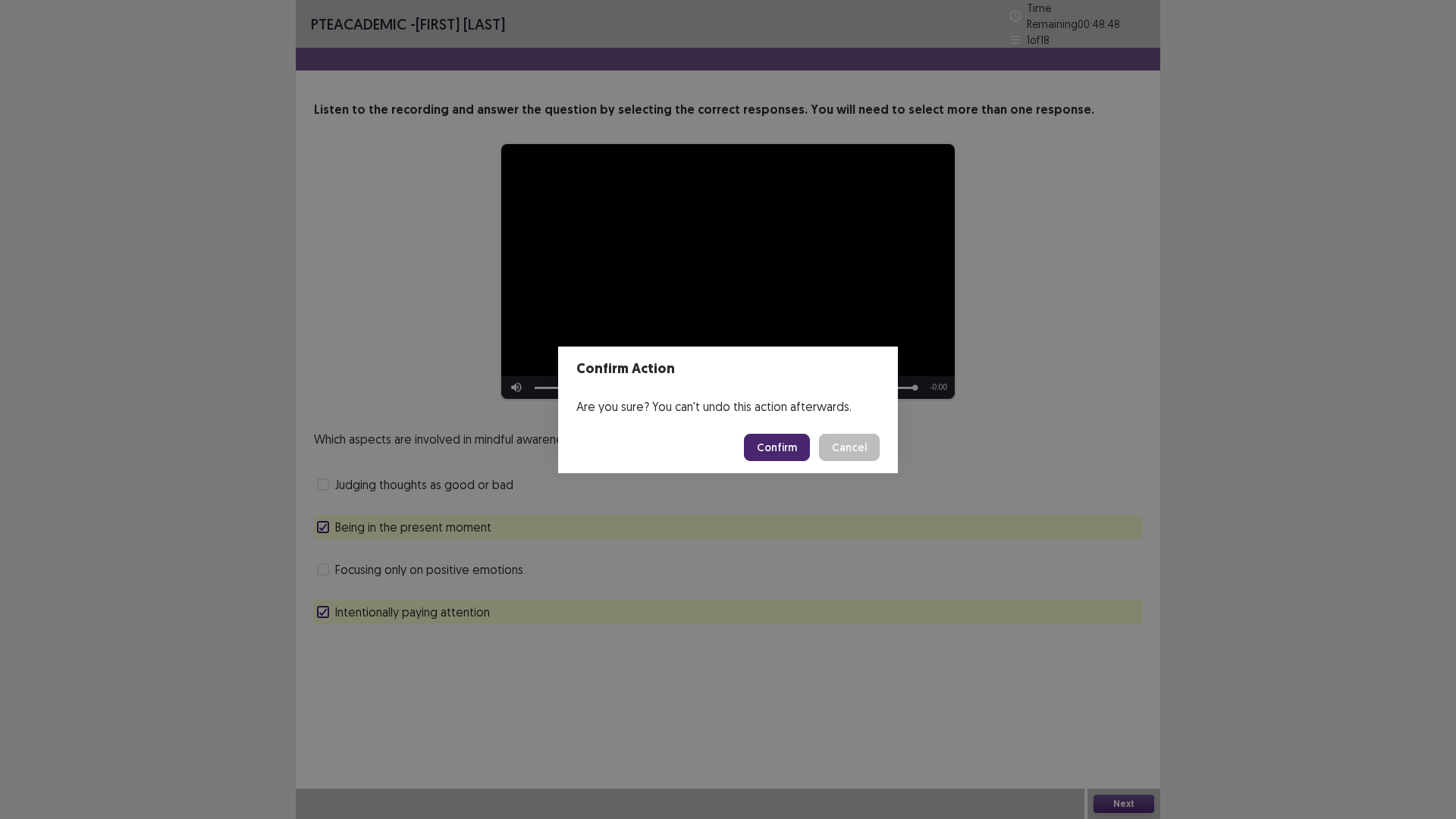 click on "Confirm" at bounding box center (777, 447) 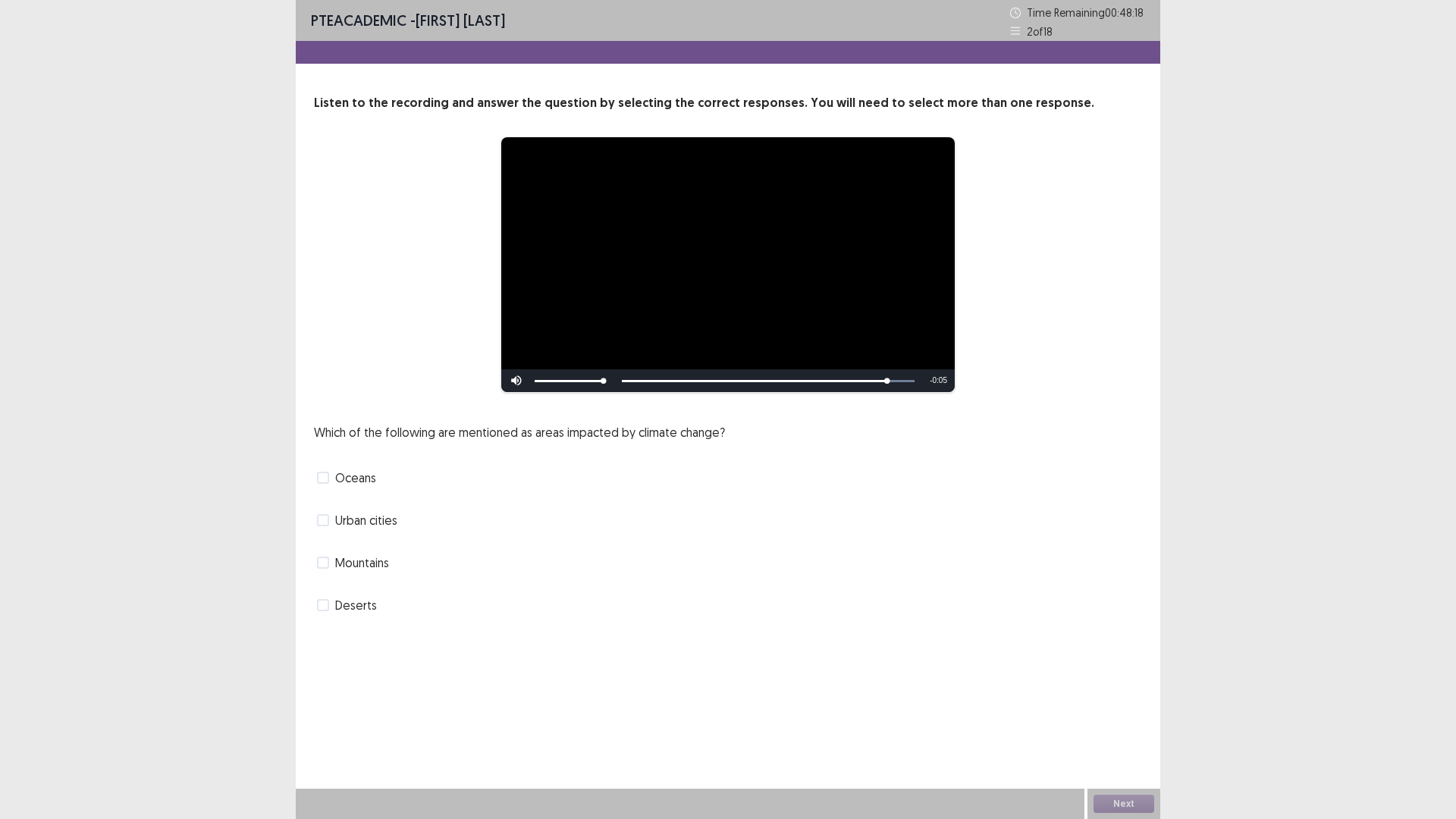 click on "Oceans" at bounding box center [356, 478] 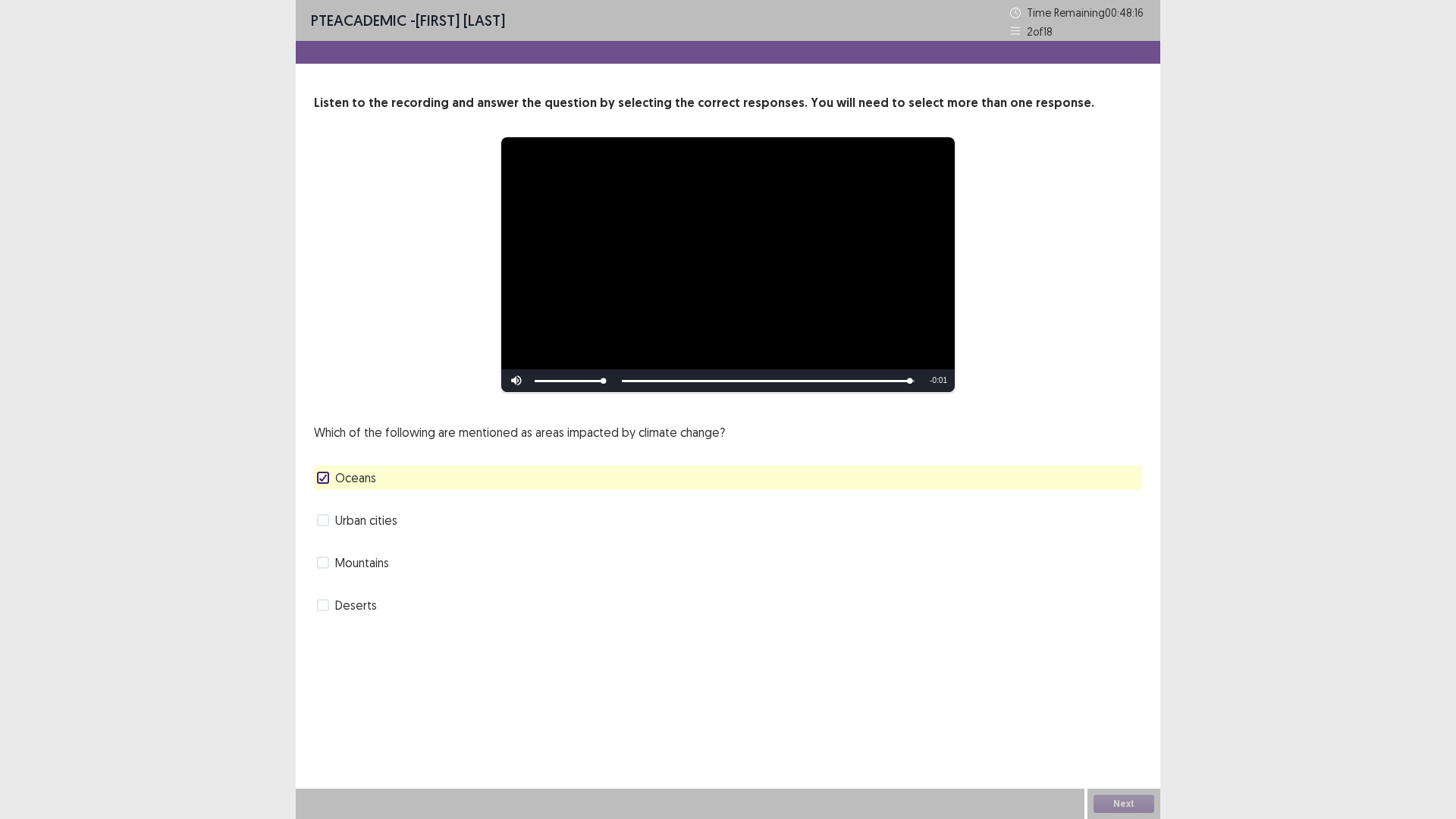 click on "Mountains" at bounding box center [362, 563] 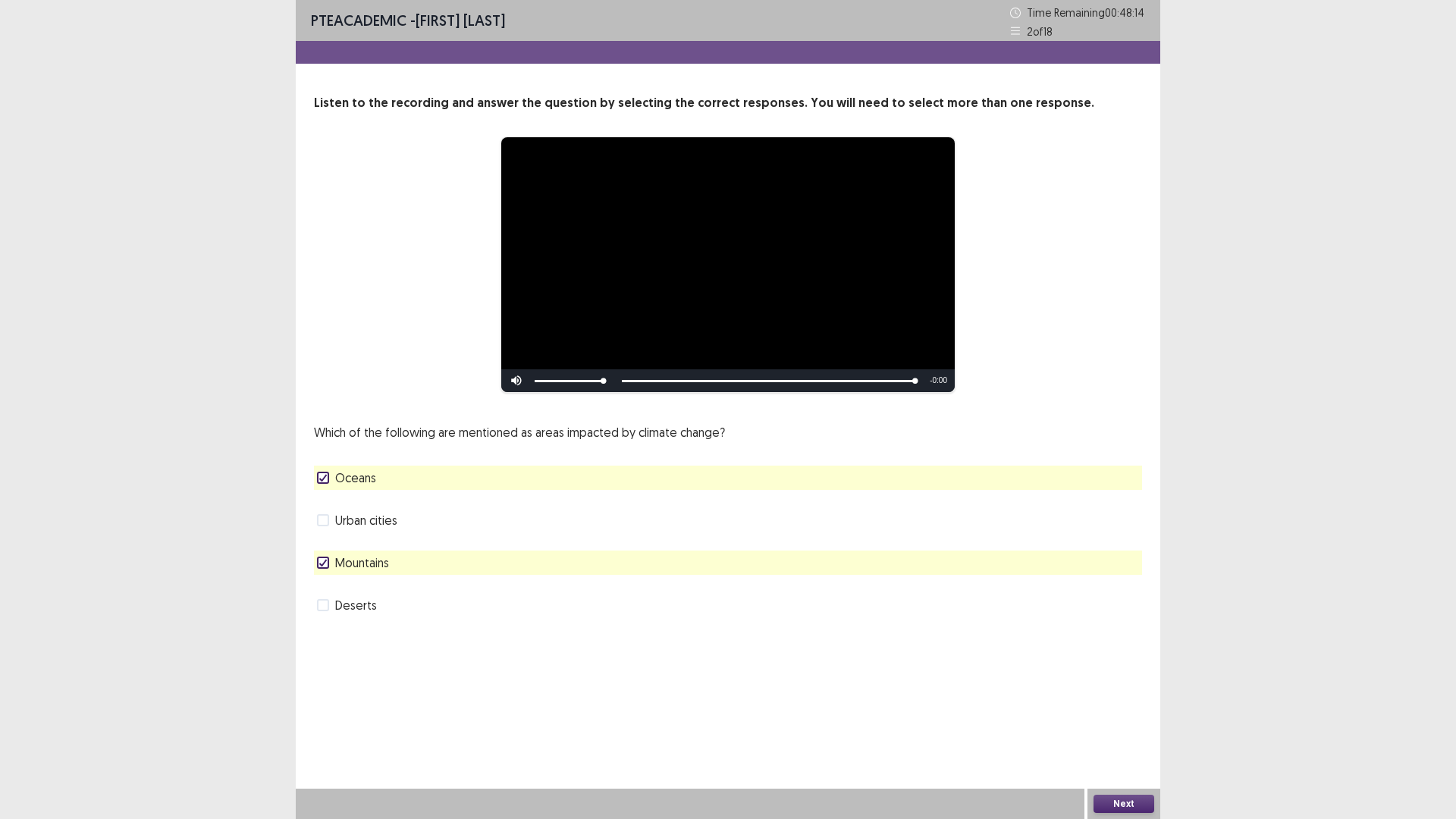click on "Next" at bounding box center (1124, 804) 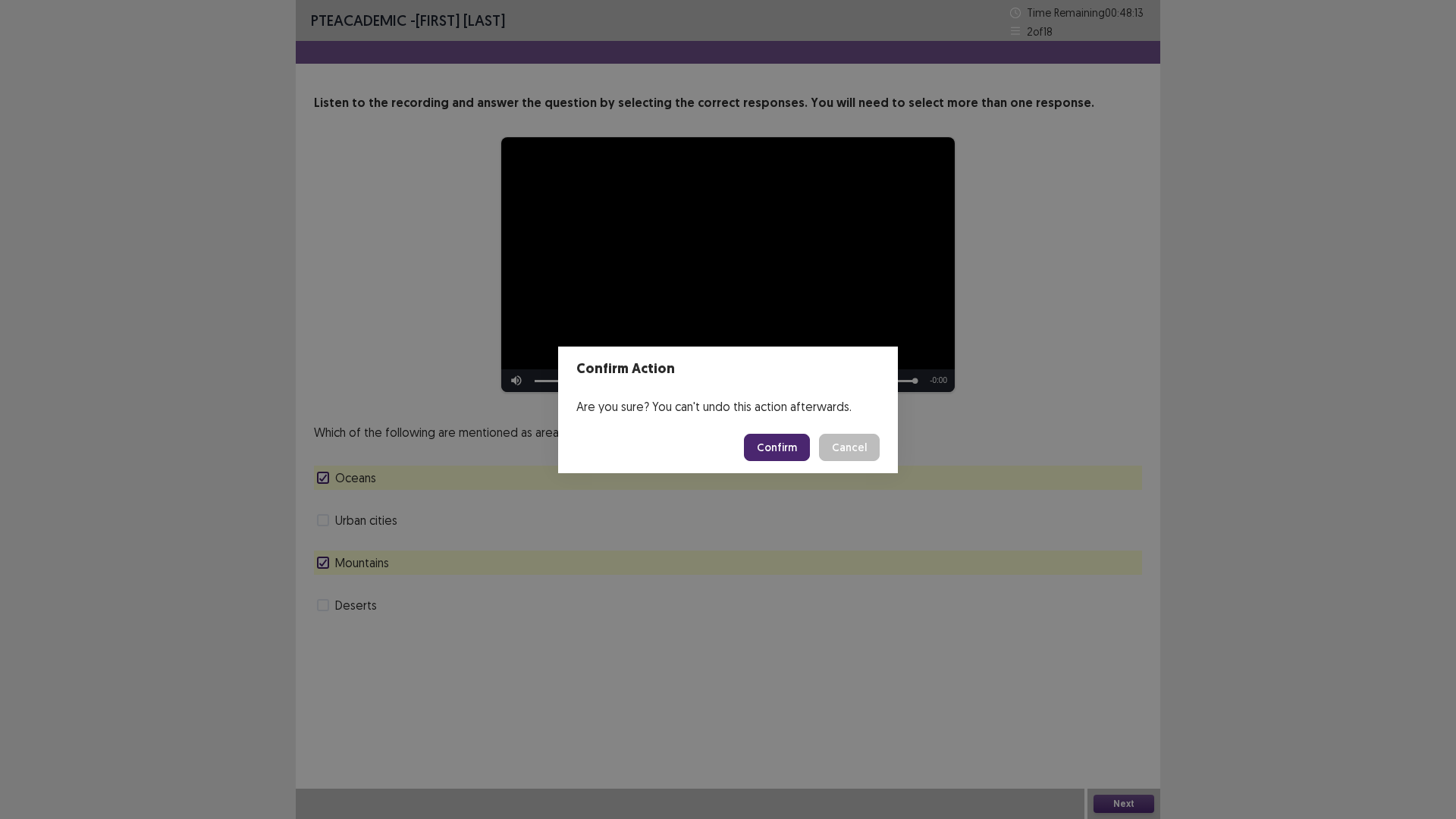click on "Confirm" at bounding box center (777, 447) 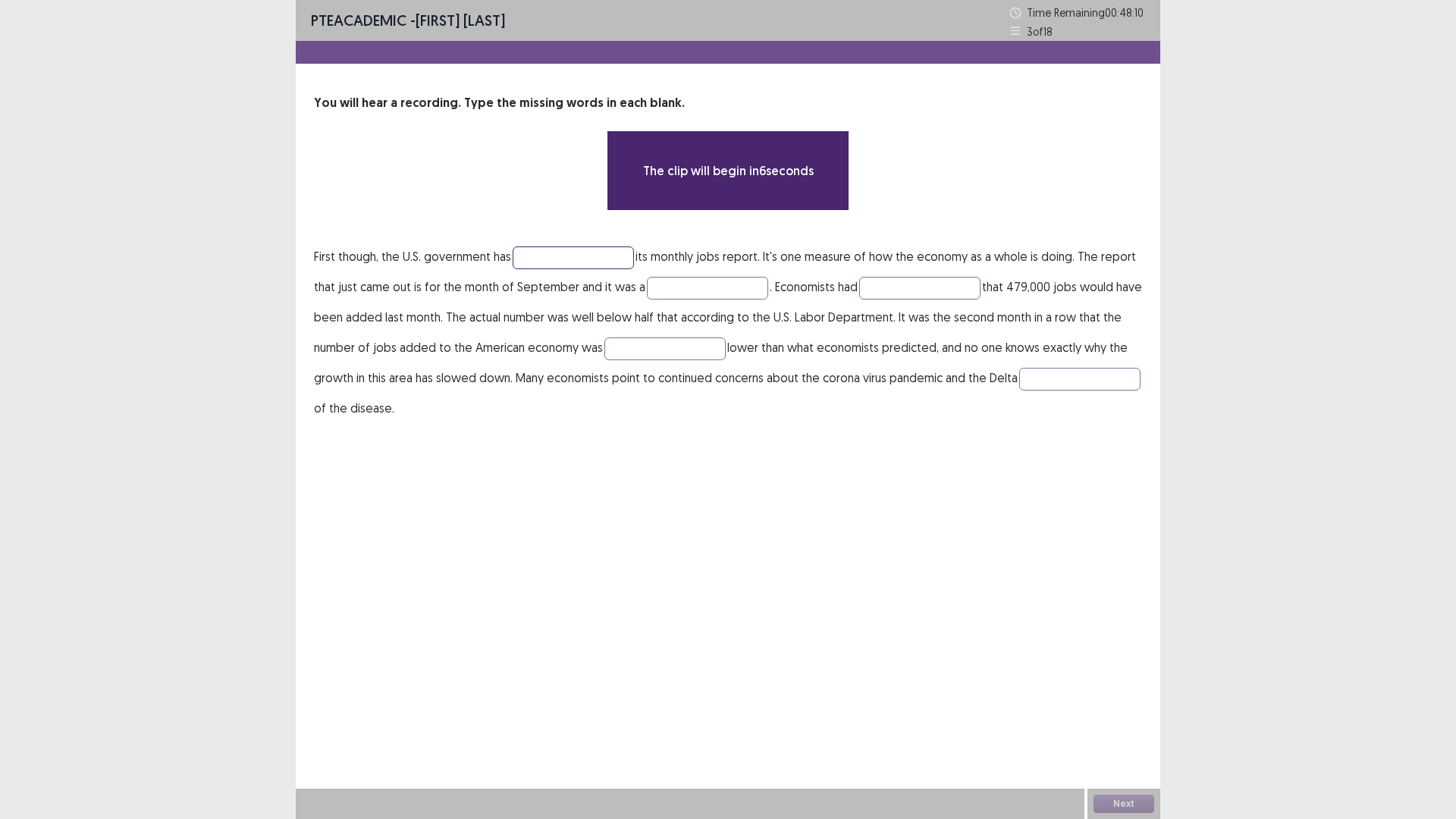 click at bounding box center (573, 258) 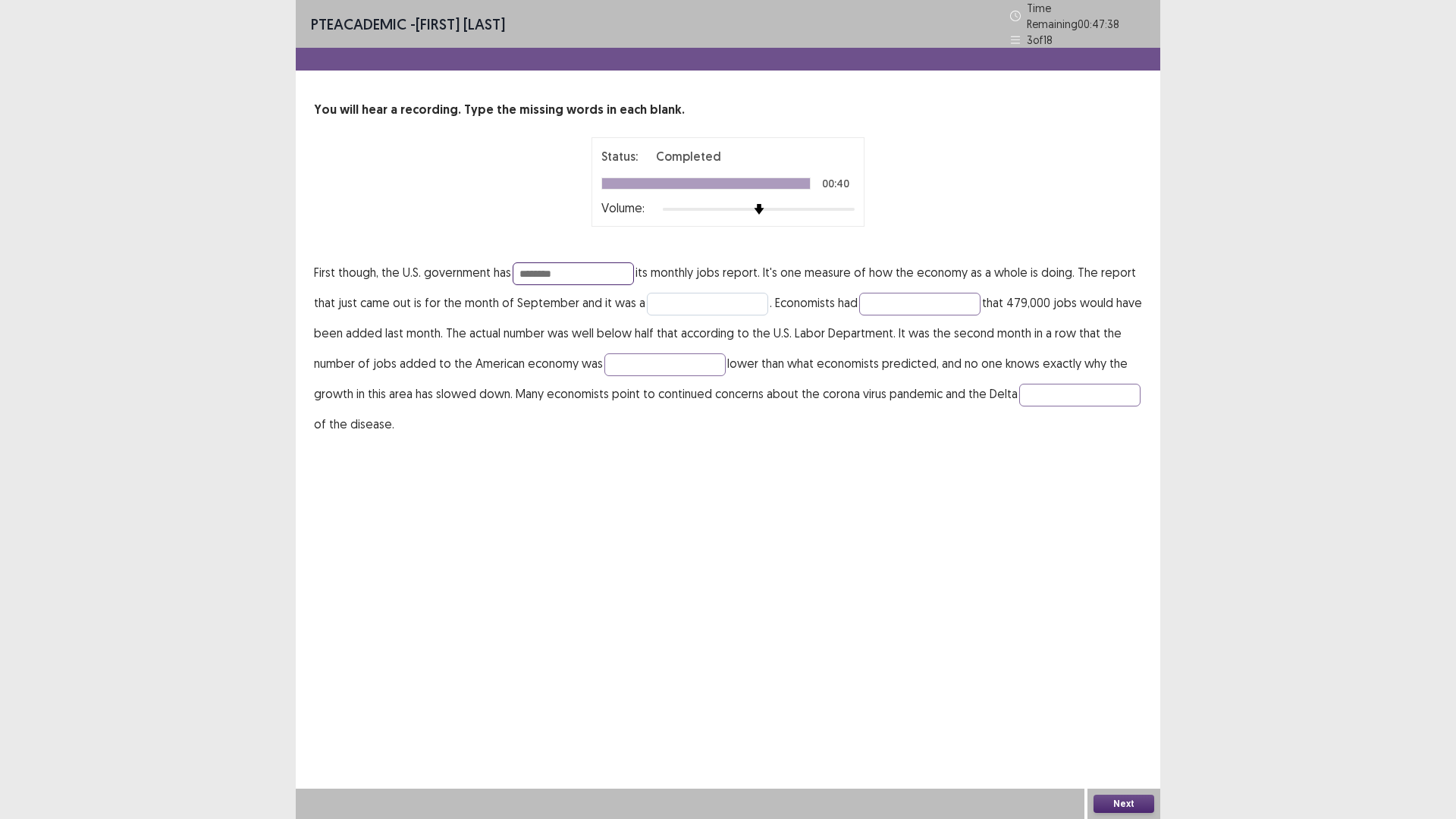 type on "********" 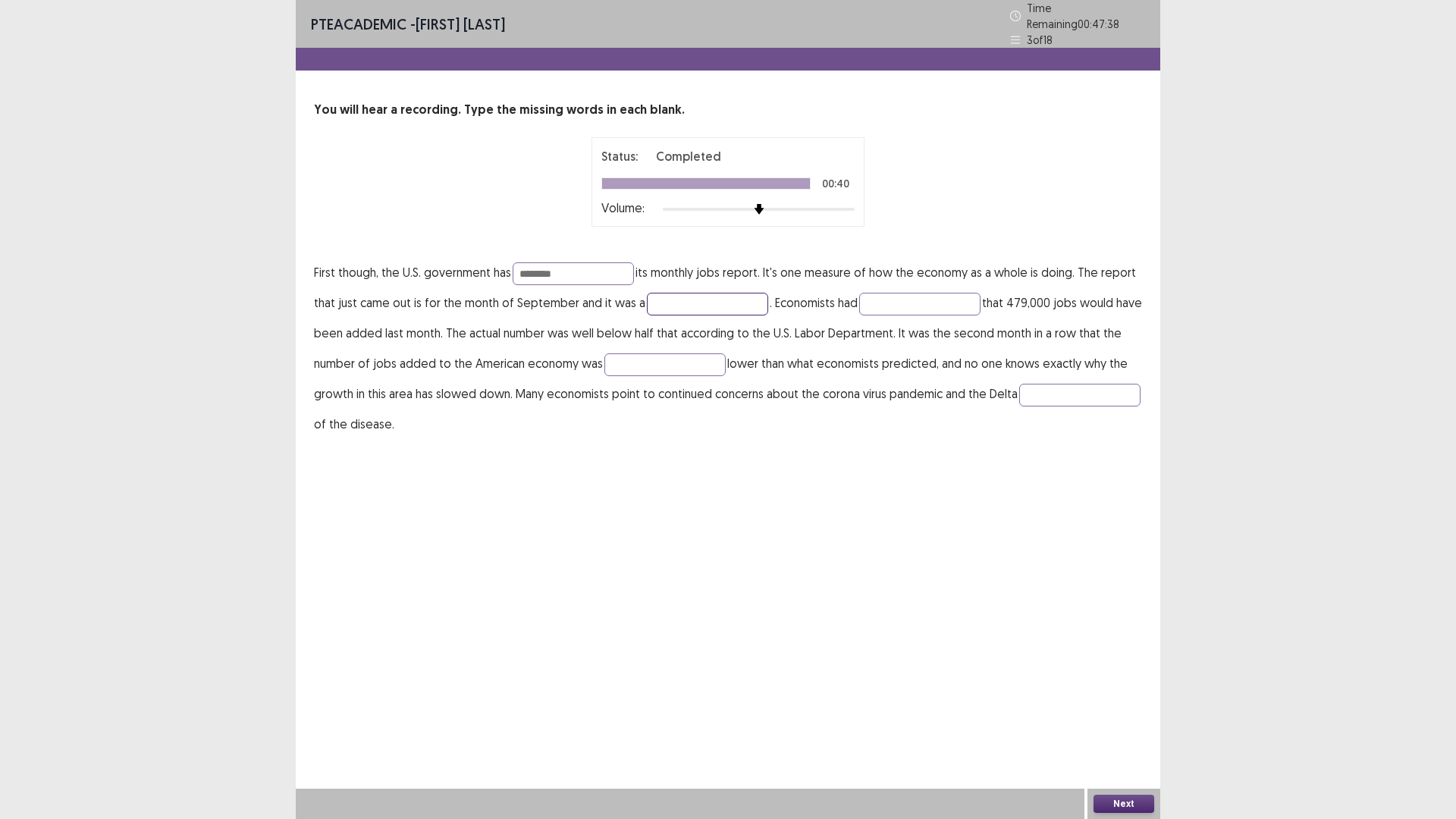 click at bounding box center (708, 304) 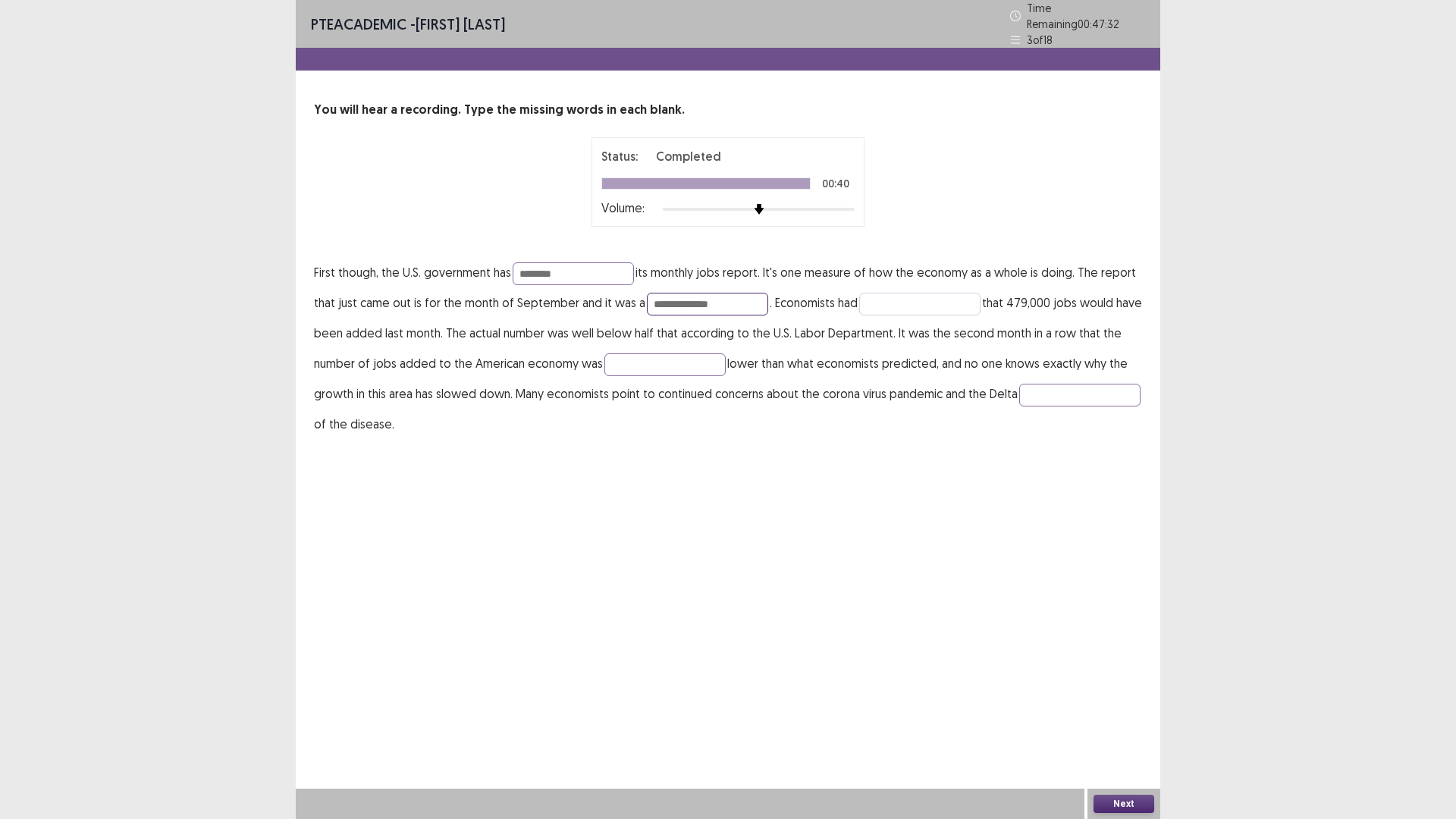 type on "**********" 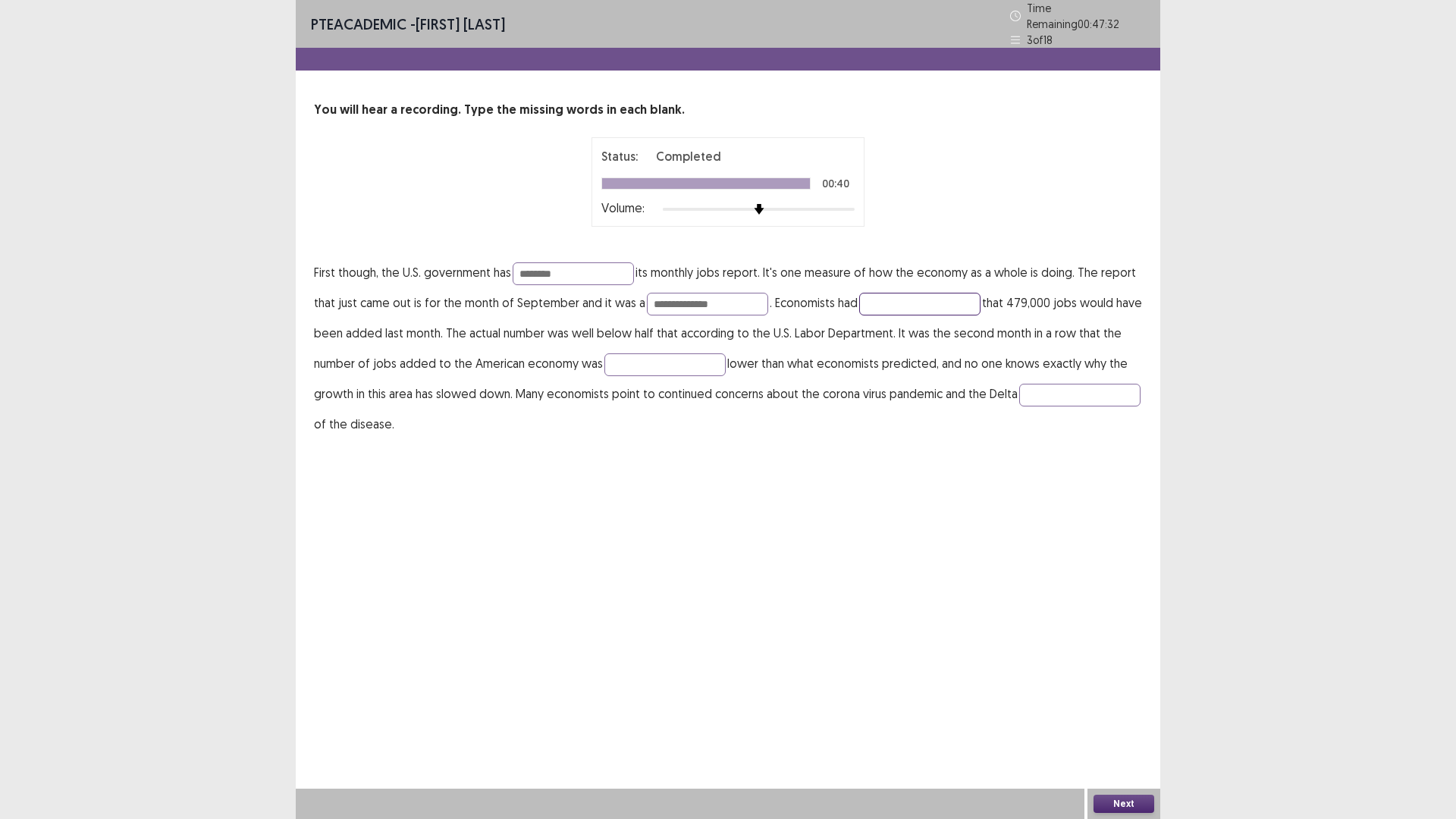 click at bounding box center [920, 304] 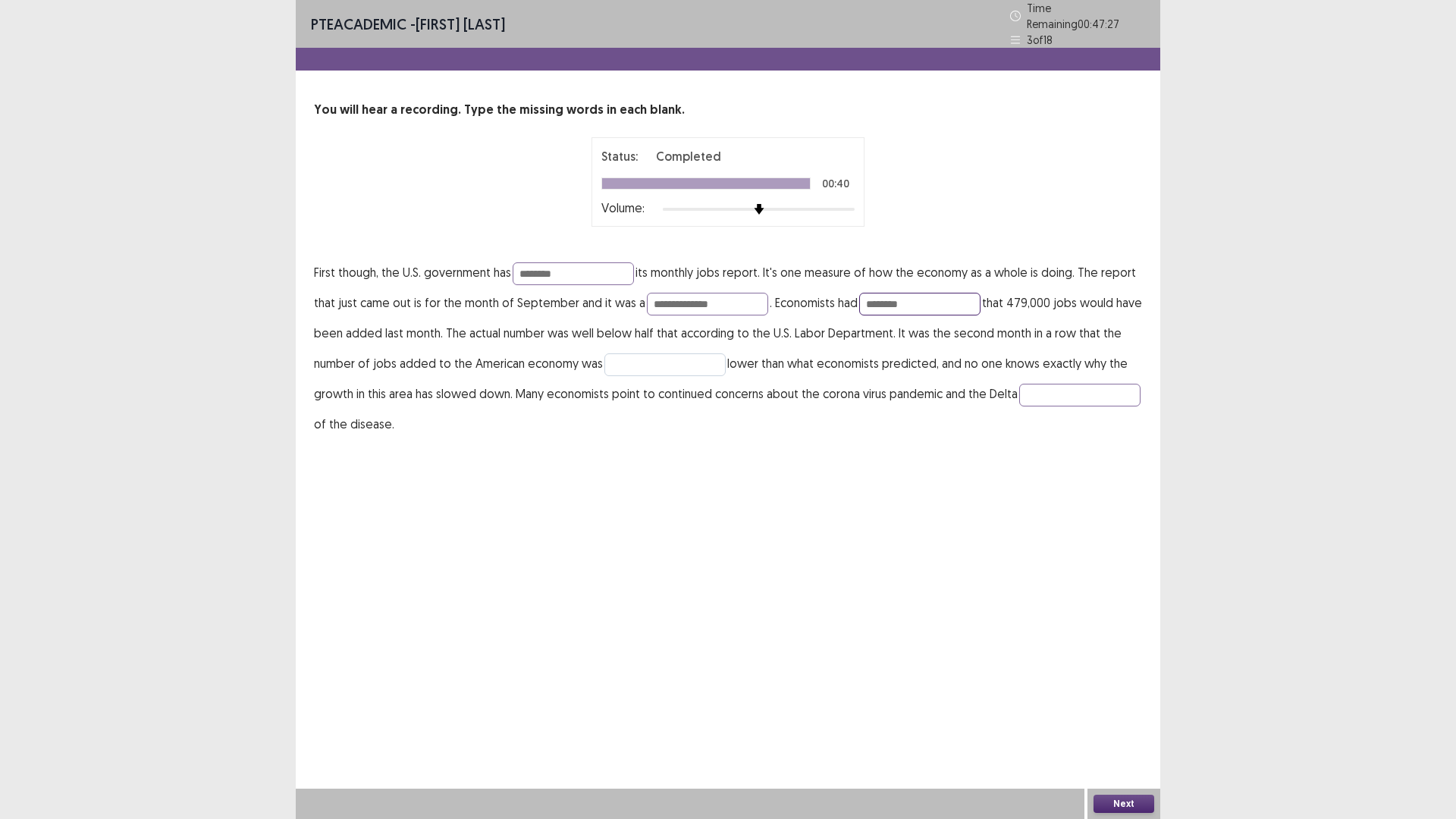 type on "********" 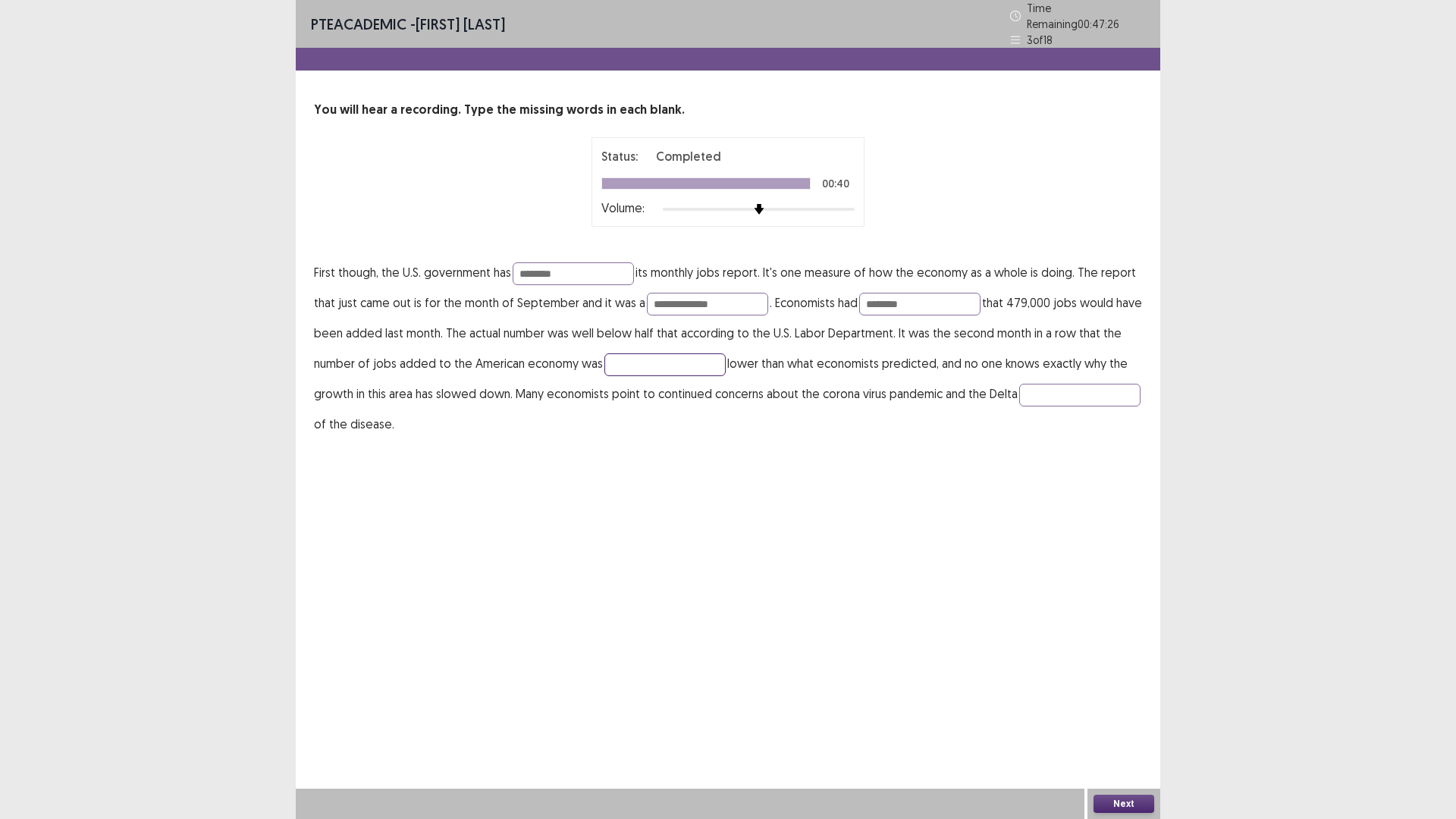click at bounding box center [665, 365] 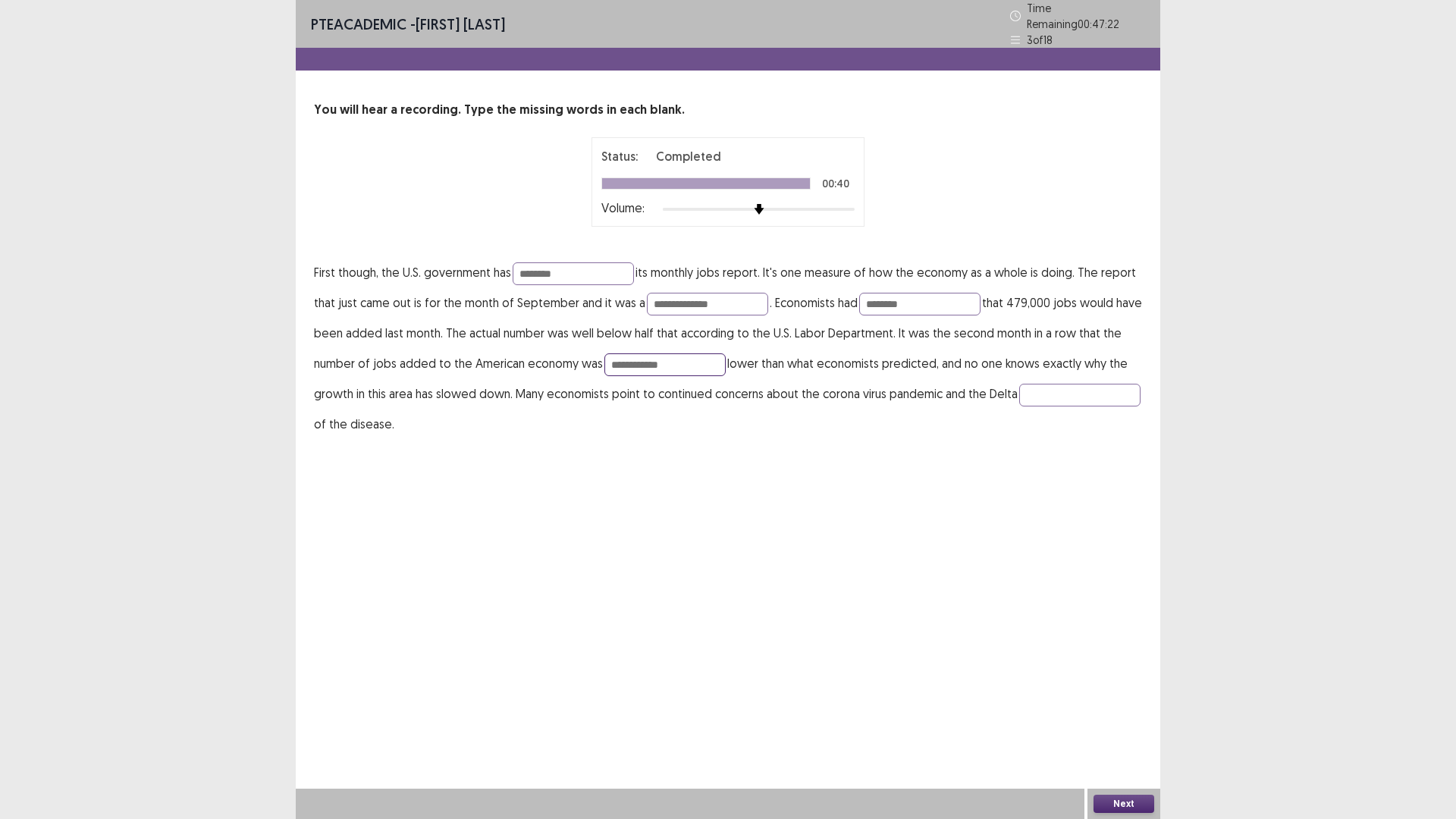 type on "**********" 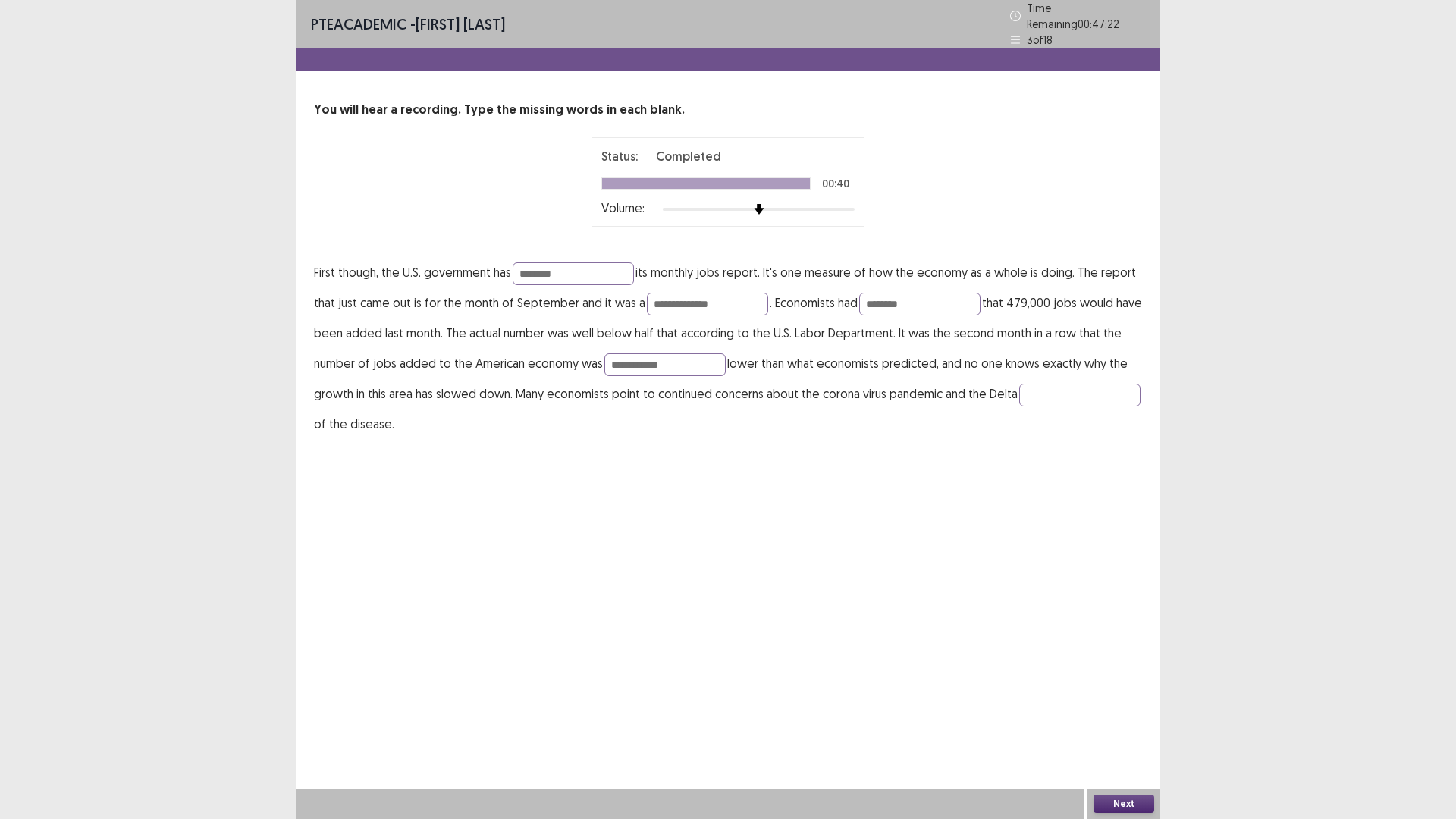 click on "**********" at bounding box center [728, 348] 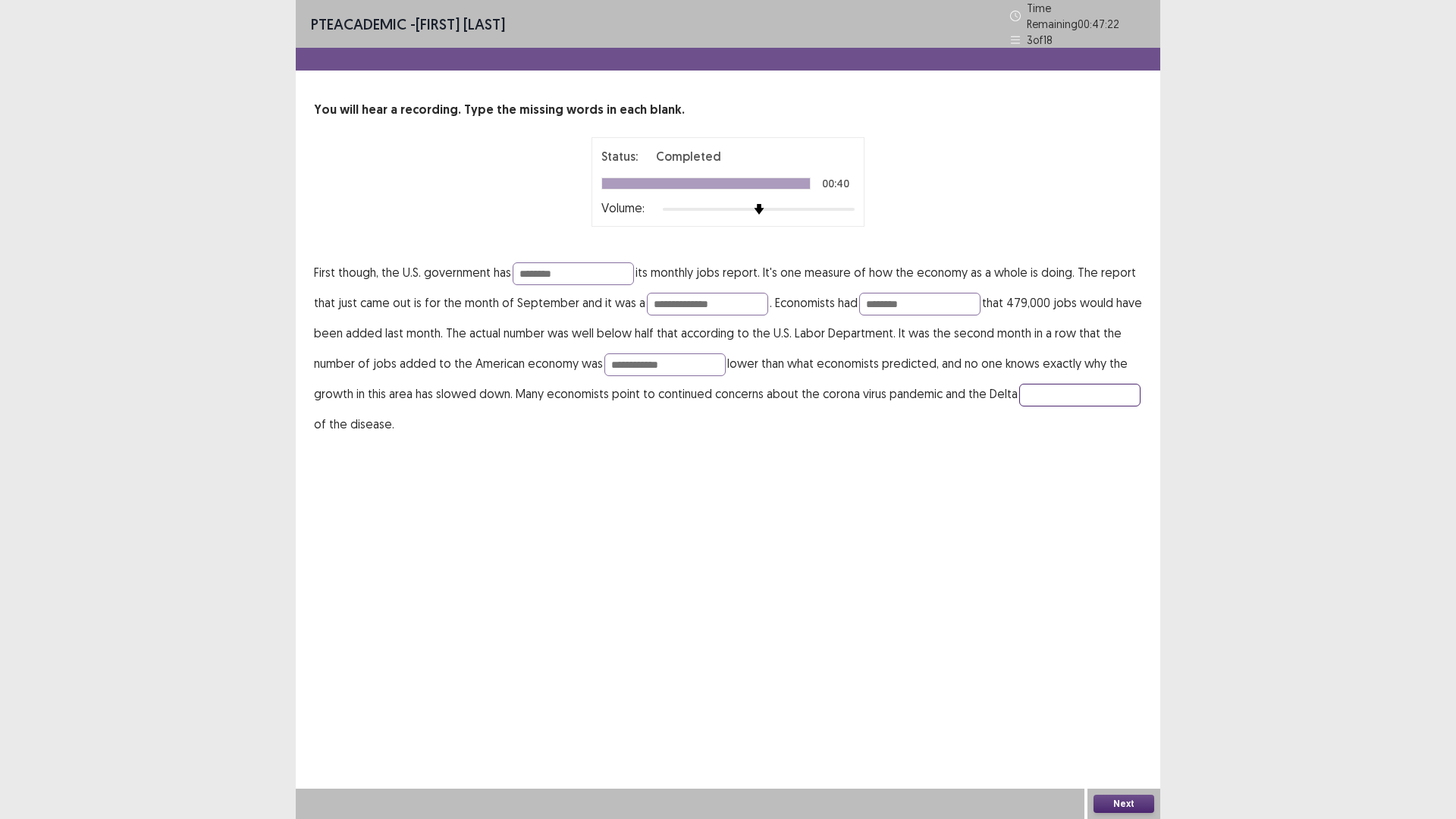 click at bounding box center [1080, 395] 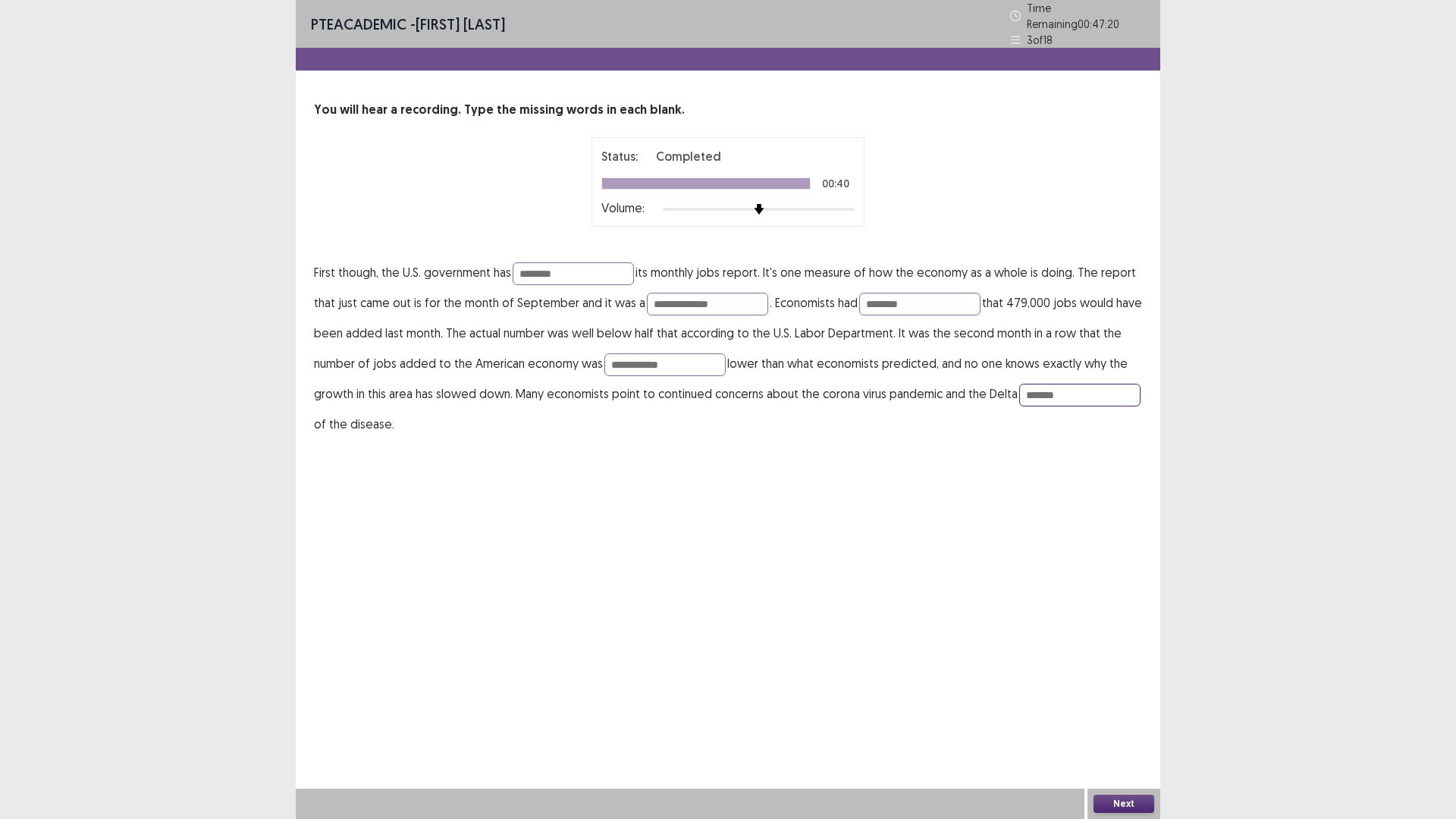 type on "*******" 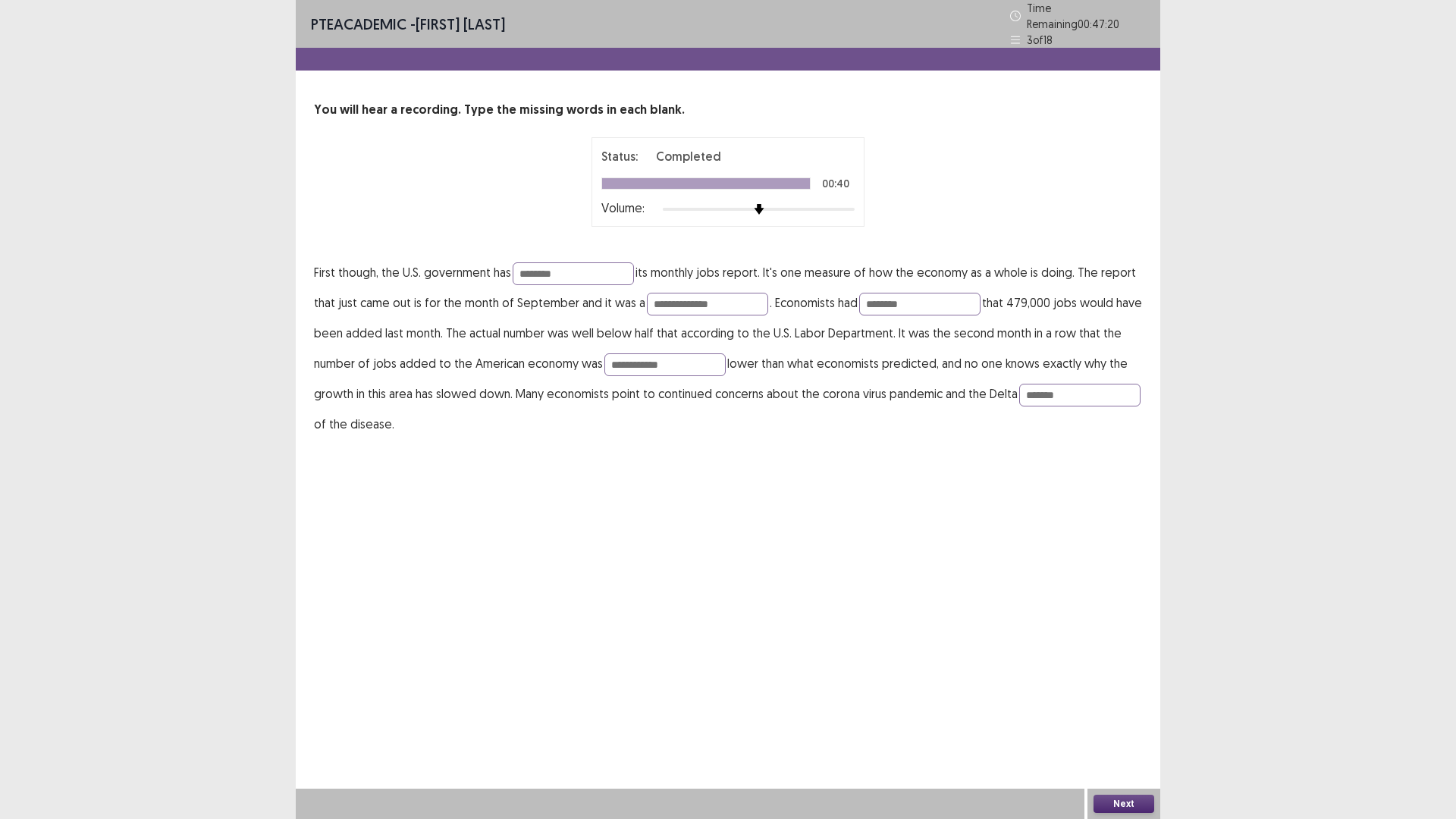 click on "Next" at bounding box center (1124, 804) 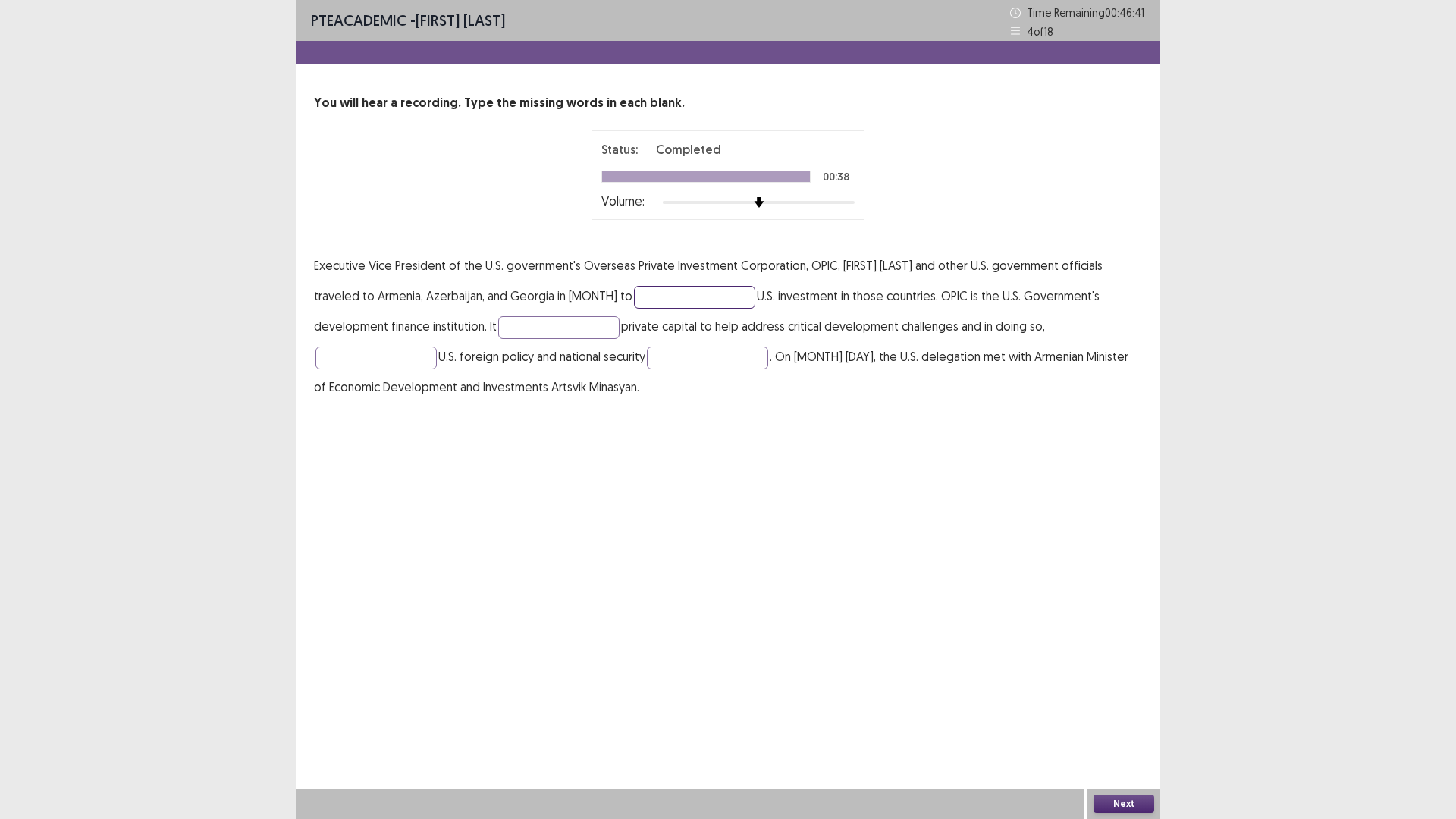 click at bounding box center (695, 297) 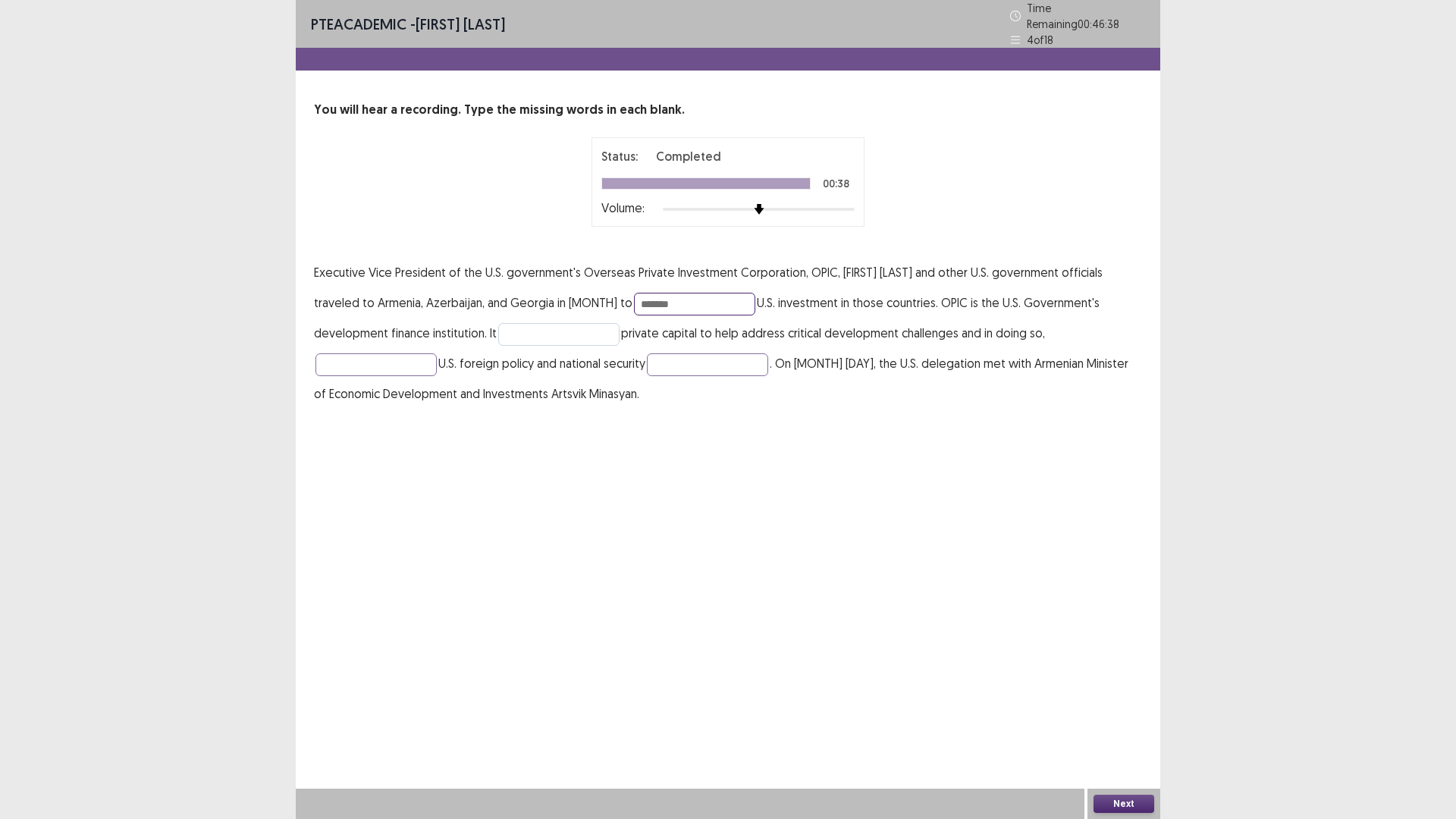 type on "*******" 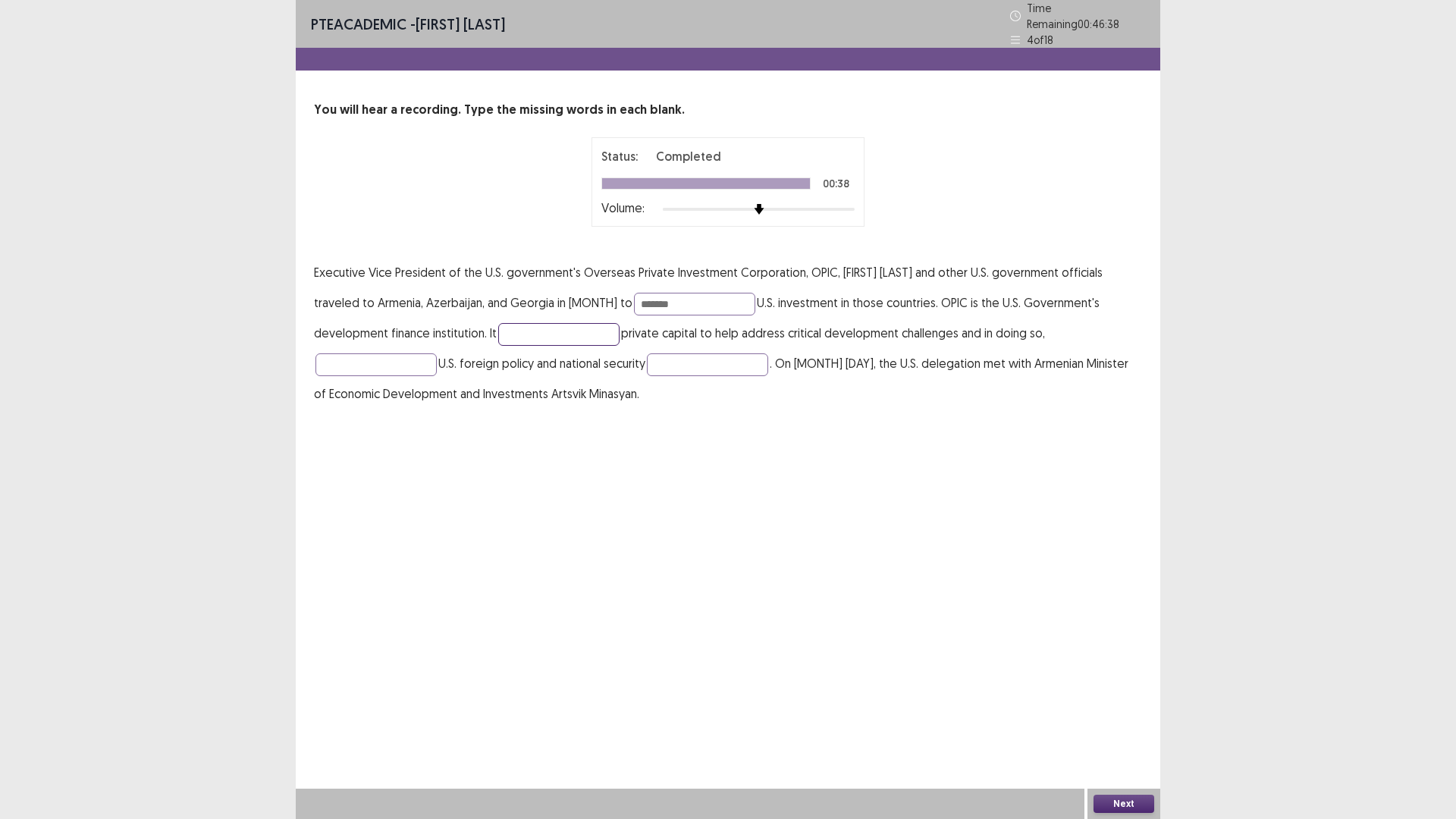 click at bounding box center (559, 334) 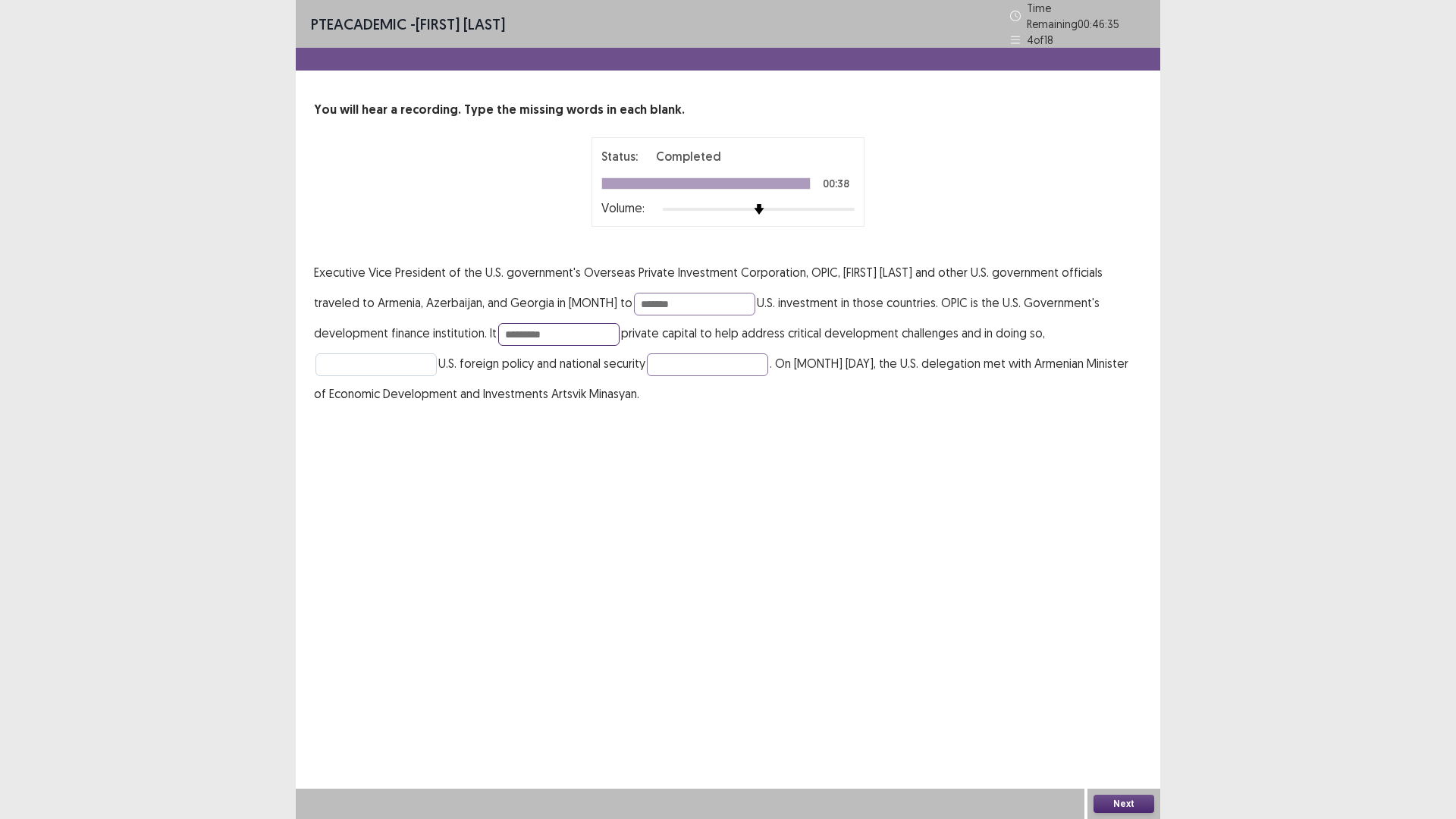 type on "*********" 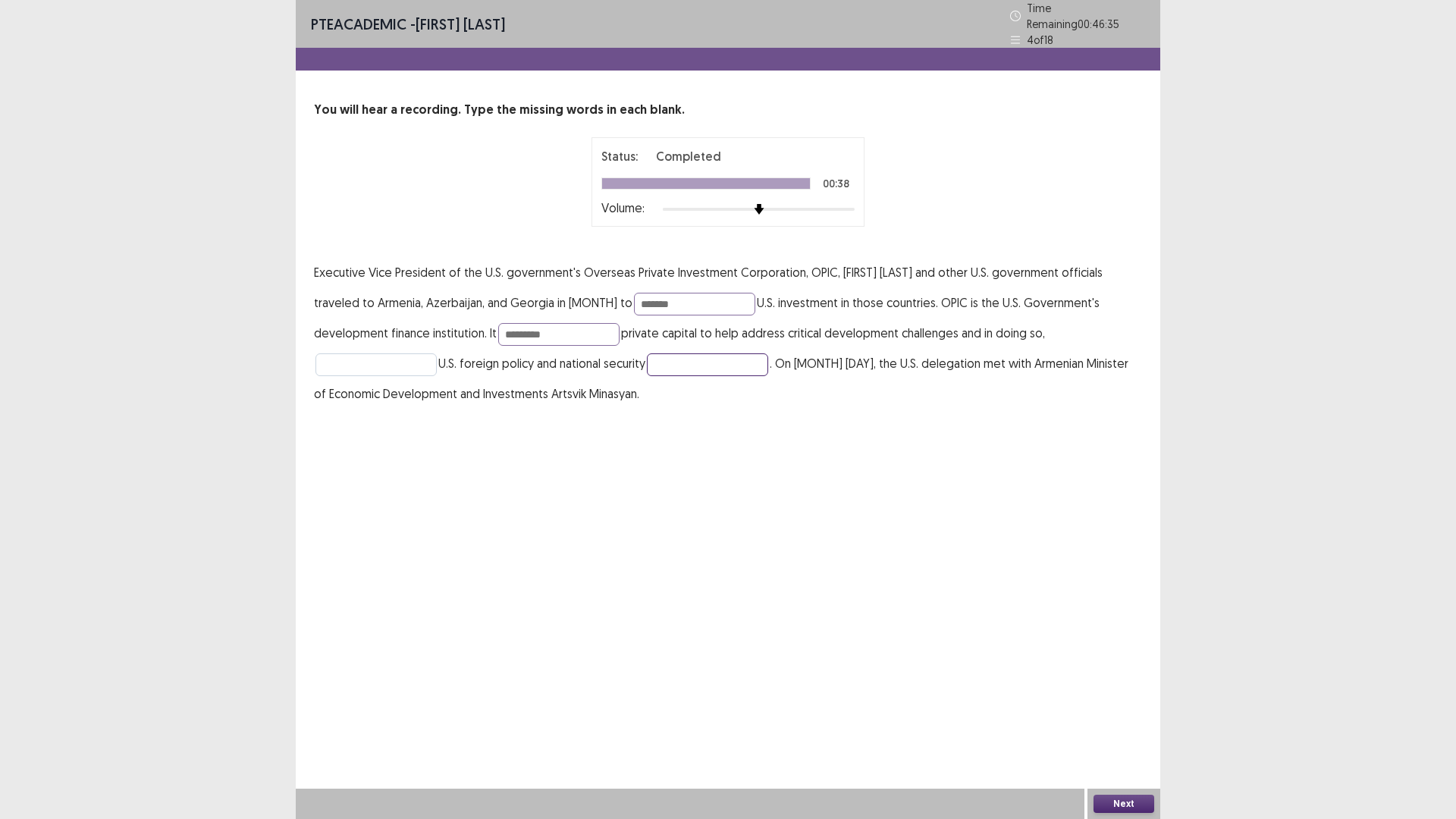 click at bounding box center [708, 365] 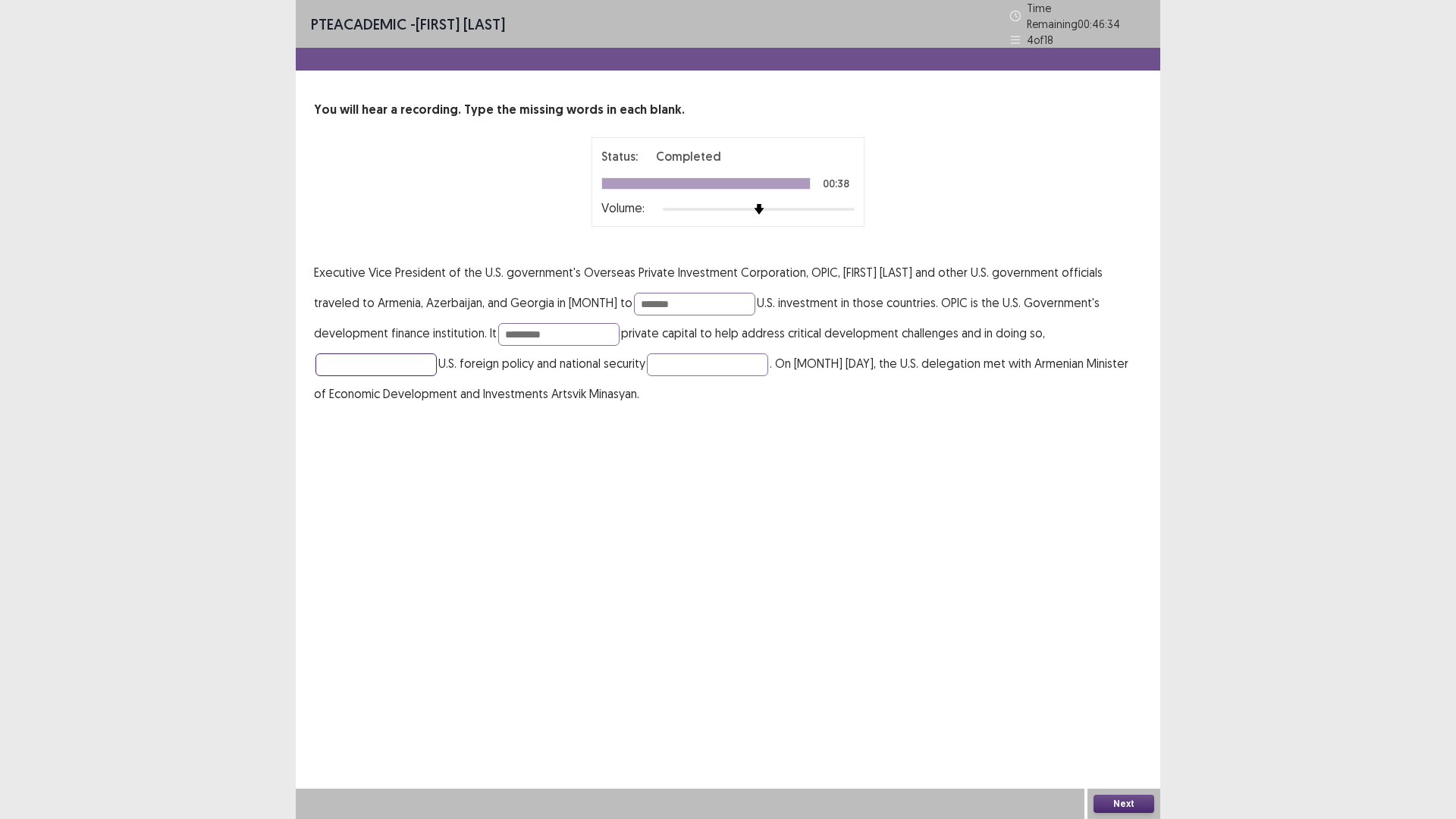 click at bounding box center (376, 365) 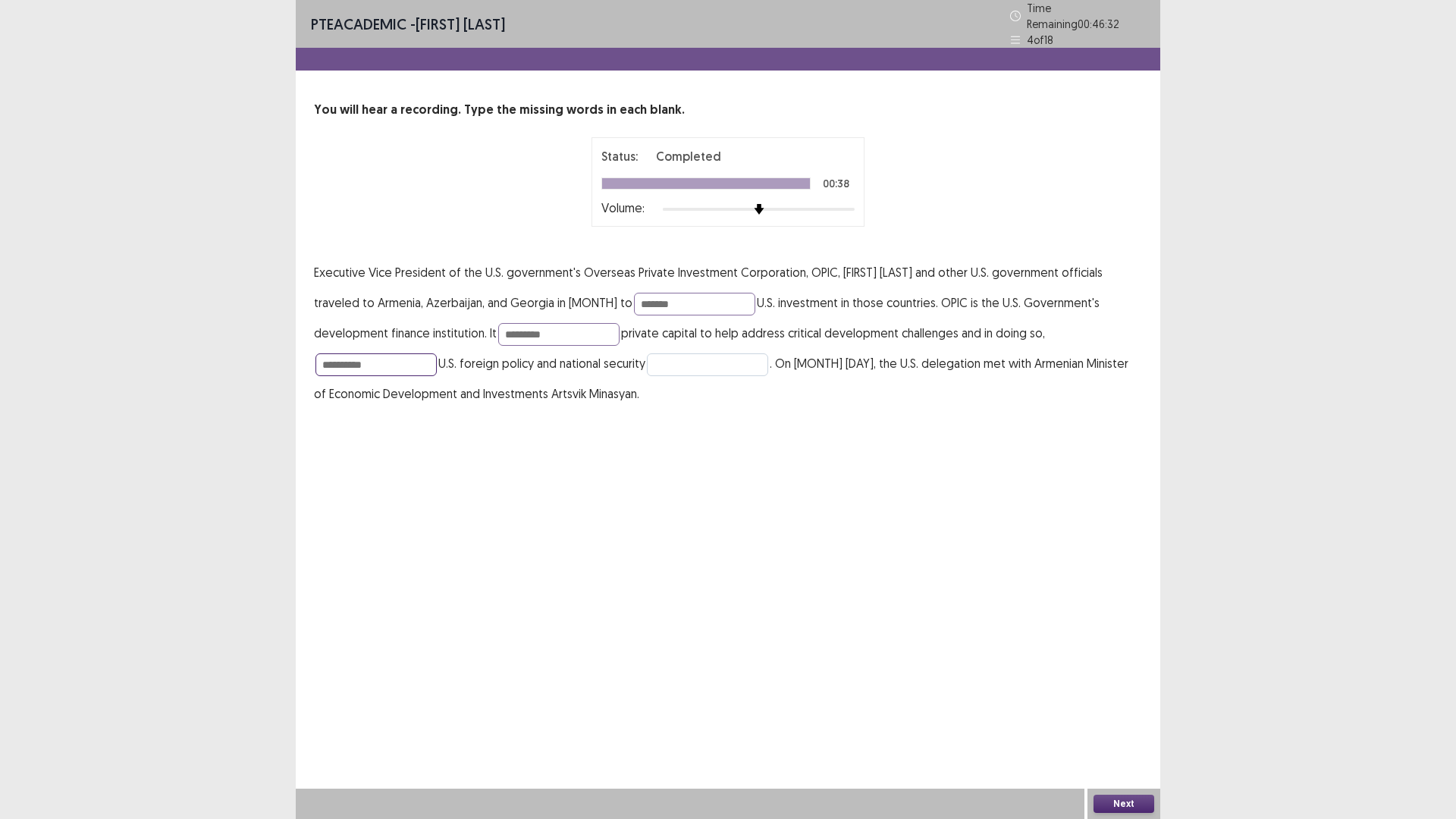 type on "*********" 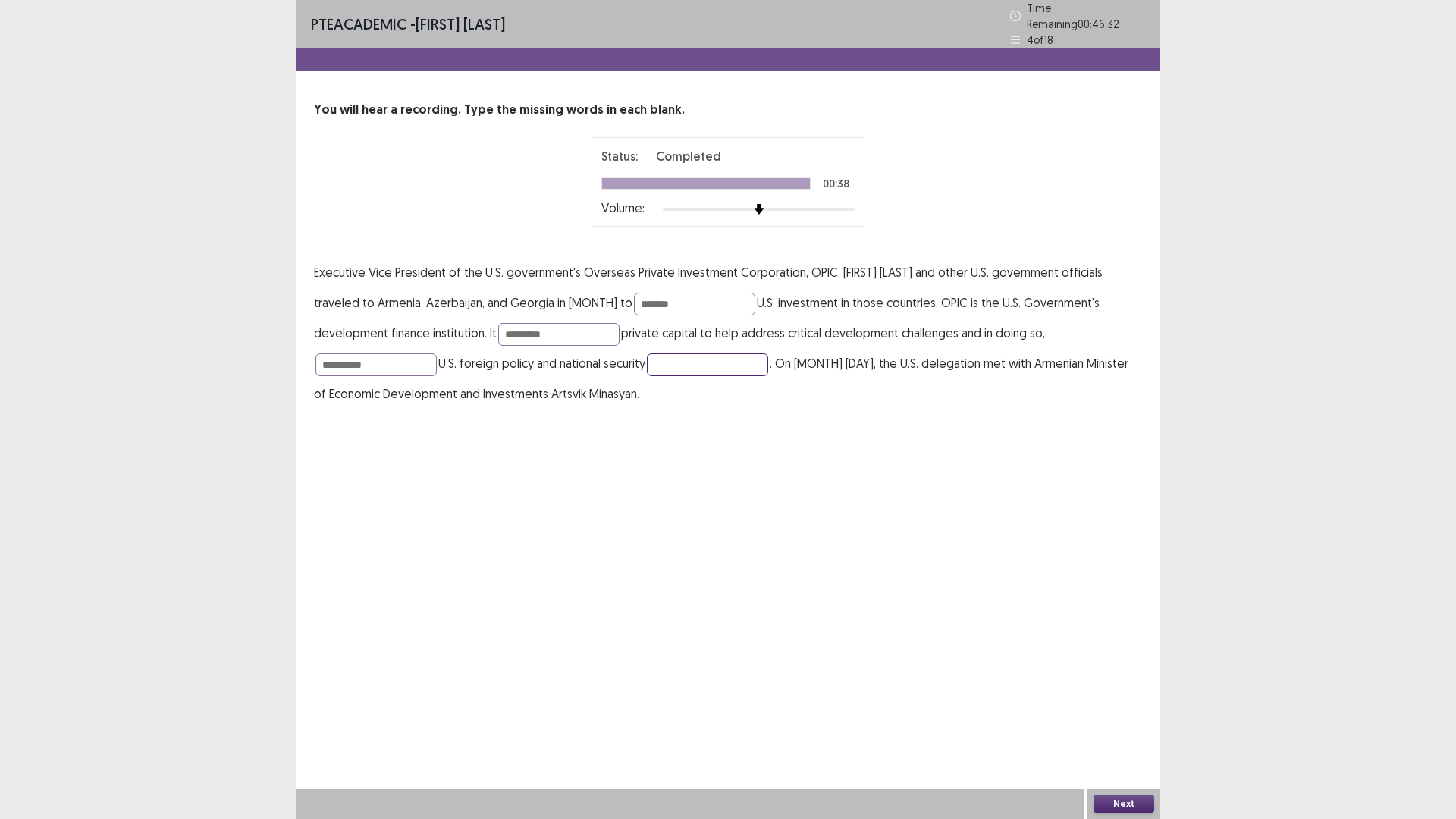 click at bounding box center [708, 365] 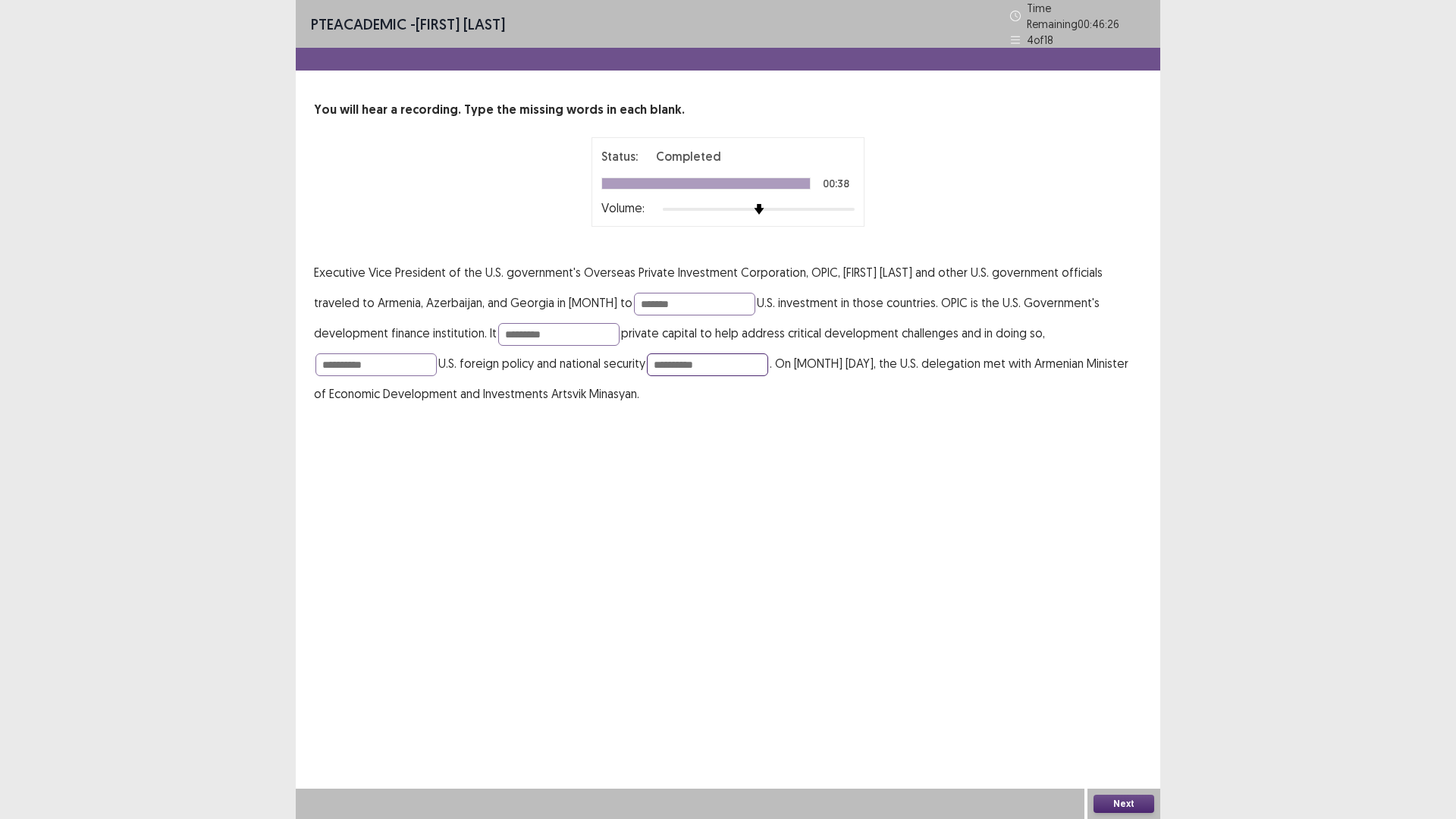 type on "**********" 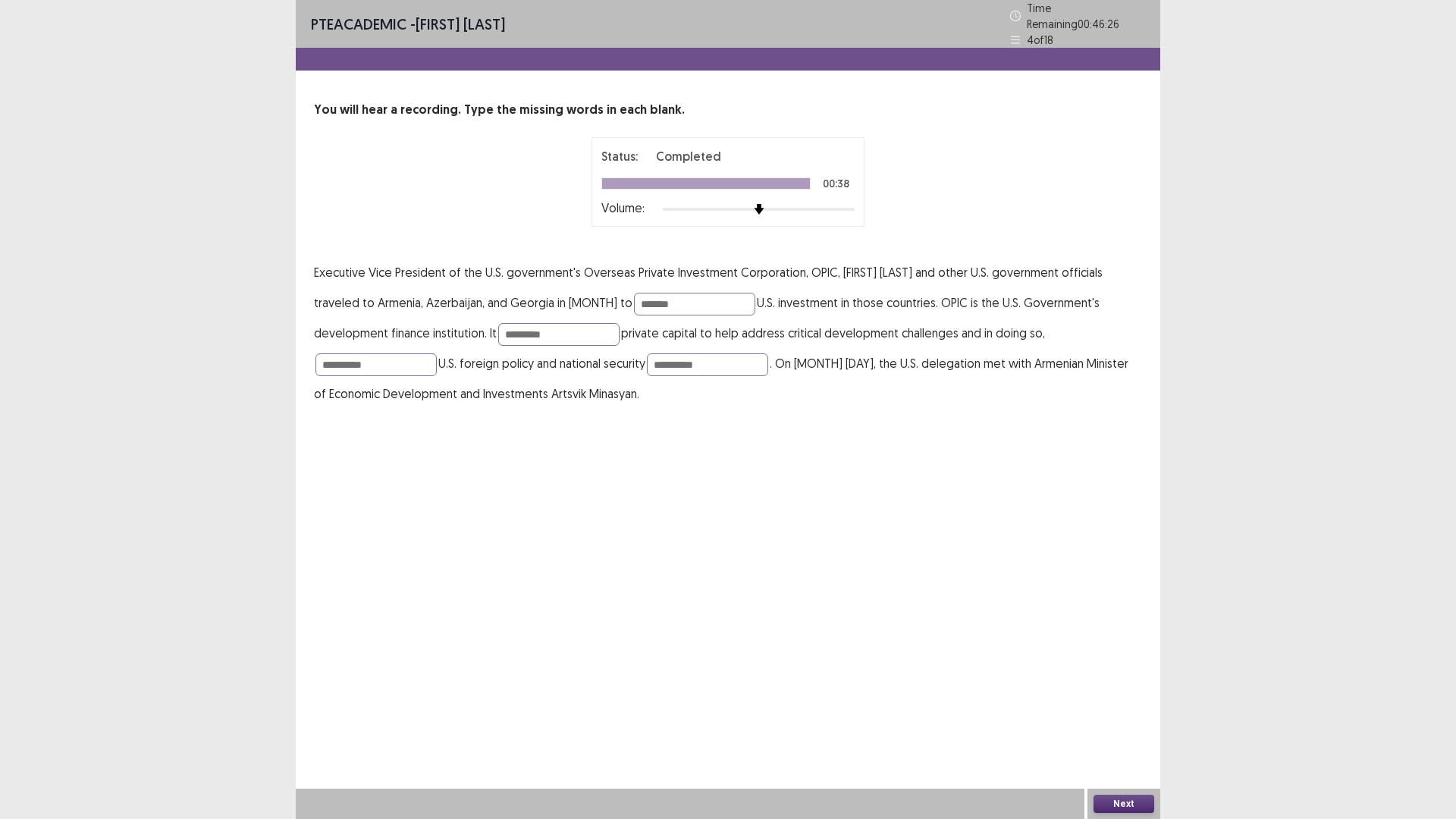 click on "Next" at bounding box center [1124, 804] 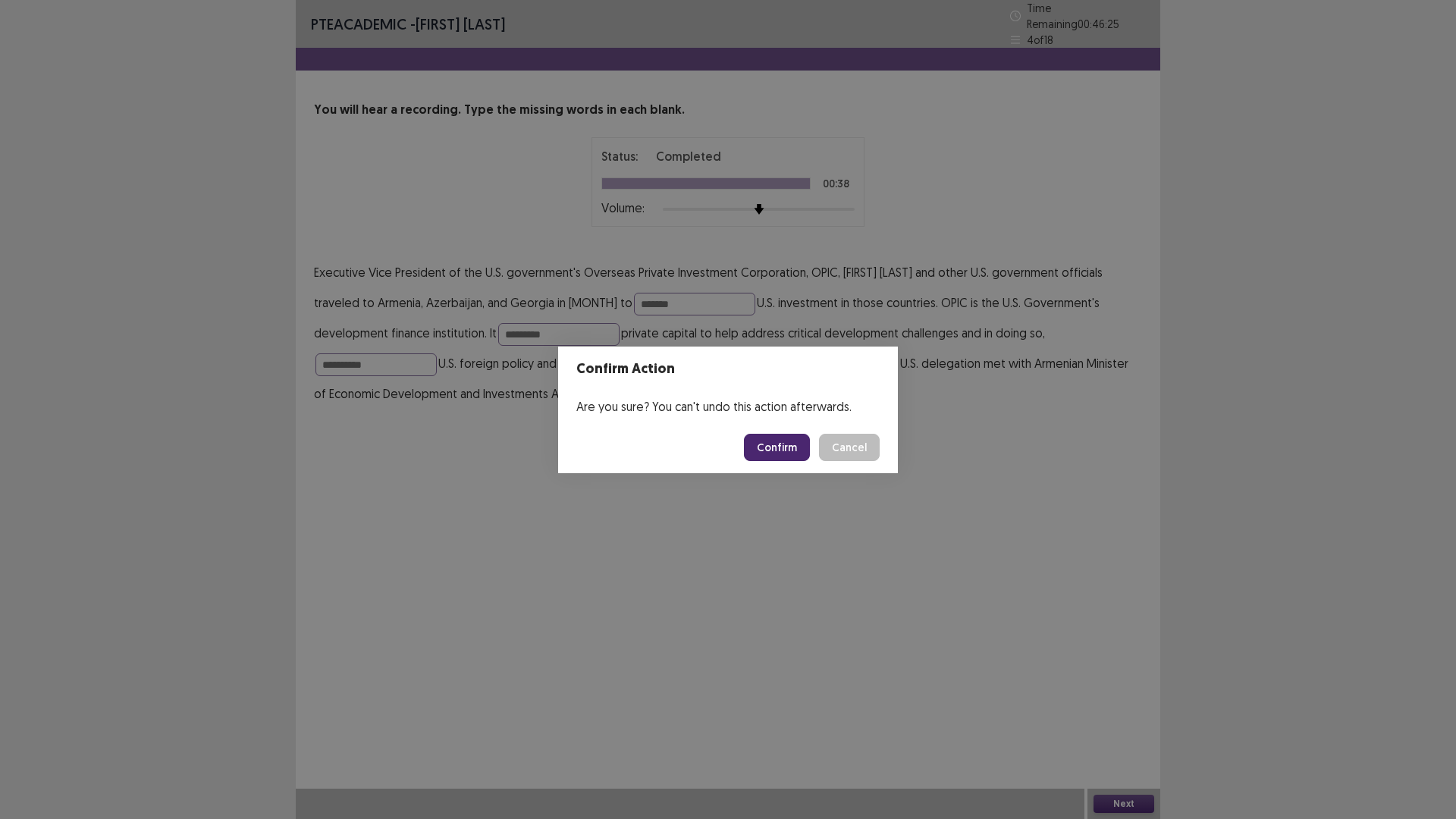 click on "Confirm" at bounding box center (777, 447) 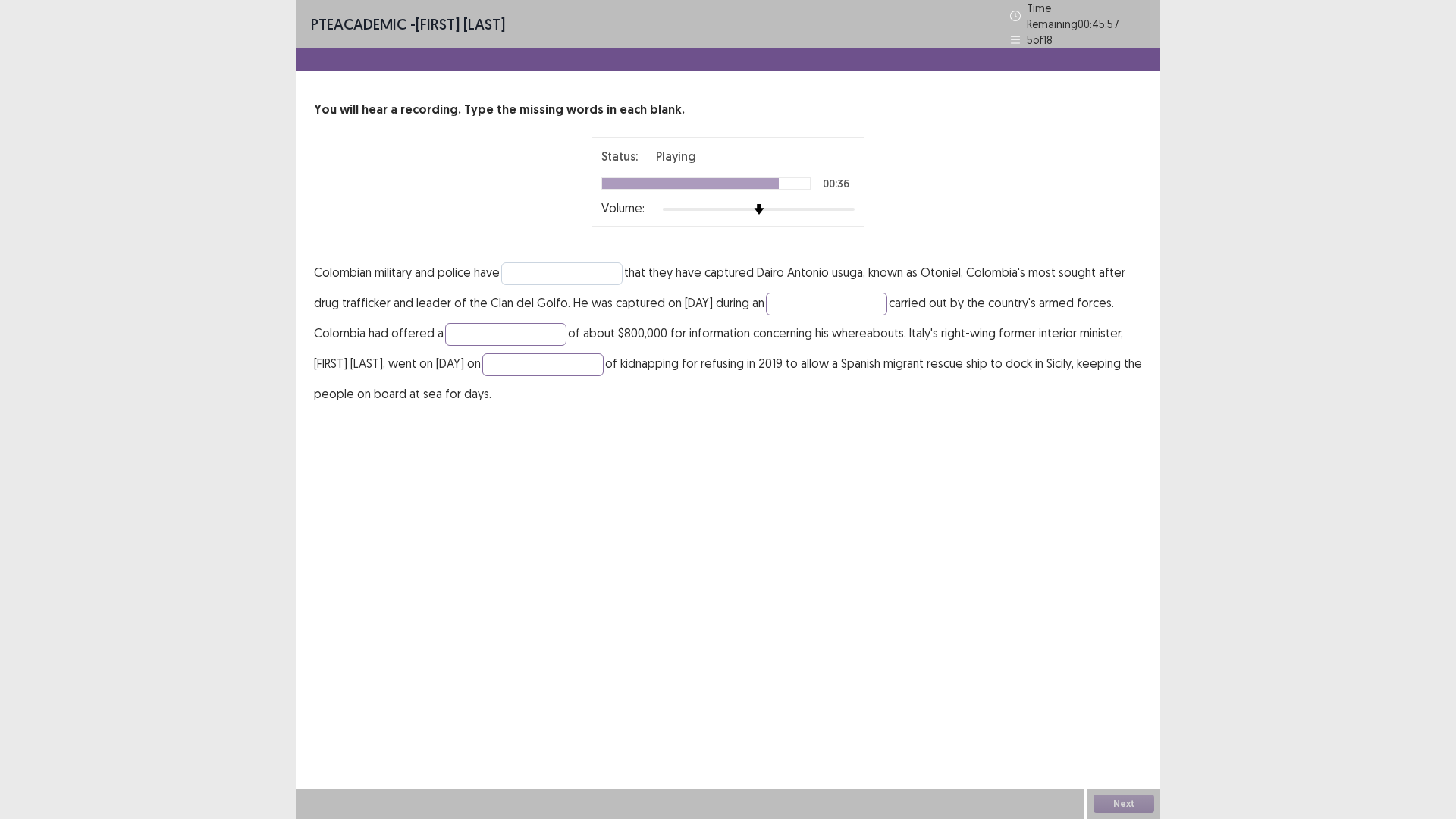 click on "Colombian military and police have   that they have captured Dairo Antonio usuga, known as Otoniel, Colombia's most sought after drug trafficker and leader of the Clan del Golfo. He was captured on Saturday during an   carried out by the country's armed forces. Colombia had offered a   of about $800,000 for information concerning his whereabouts. Italy's right-wing former interior minister, Matteo Salvini, went on trial Saturday on   of kidnapping for refusing in 2019 to allow a Spanish migrant rescue ship to dock in Sicily, keeping the people on board at sea for days." at bounding box center (728, 333) 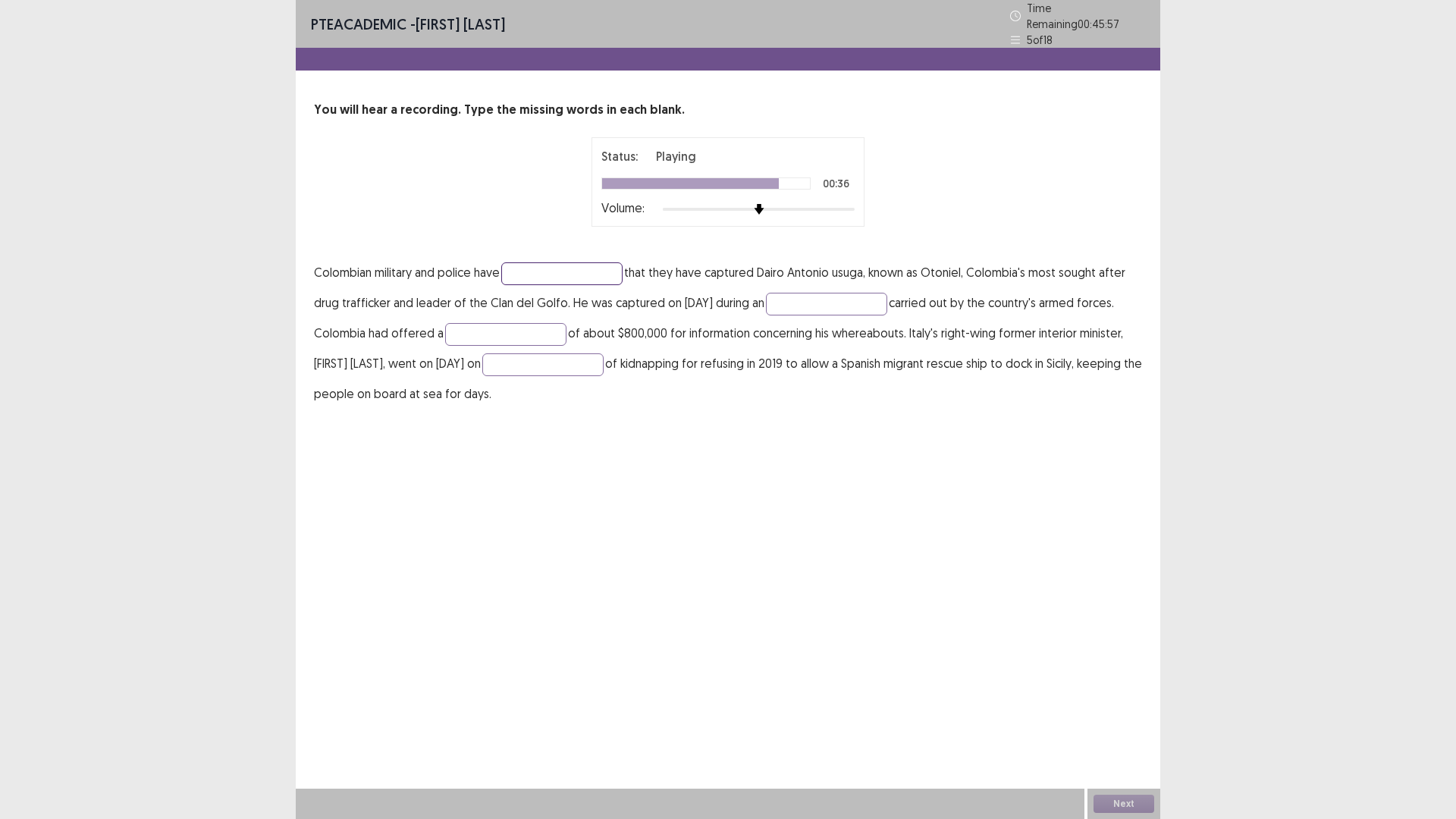 click at bounding box center [562, 274] 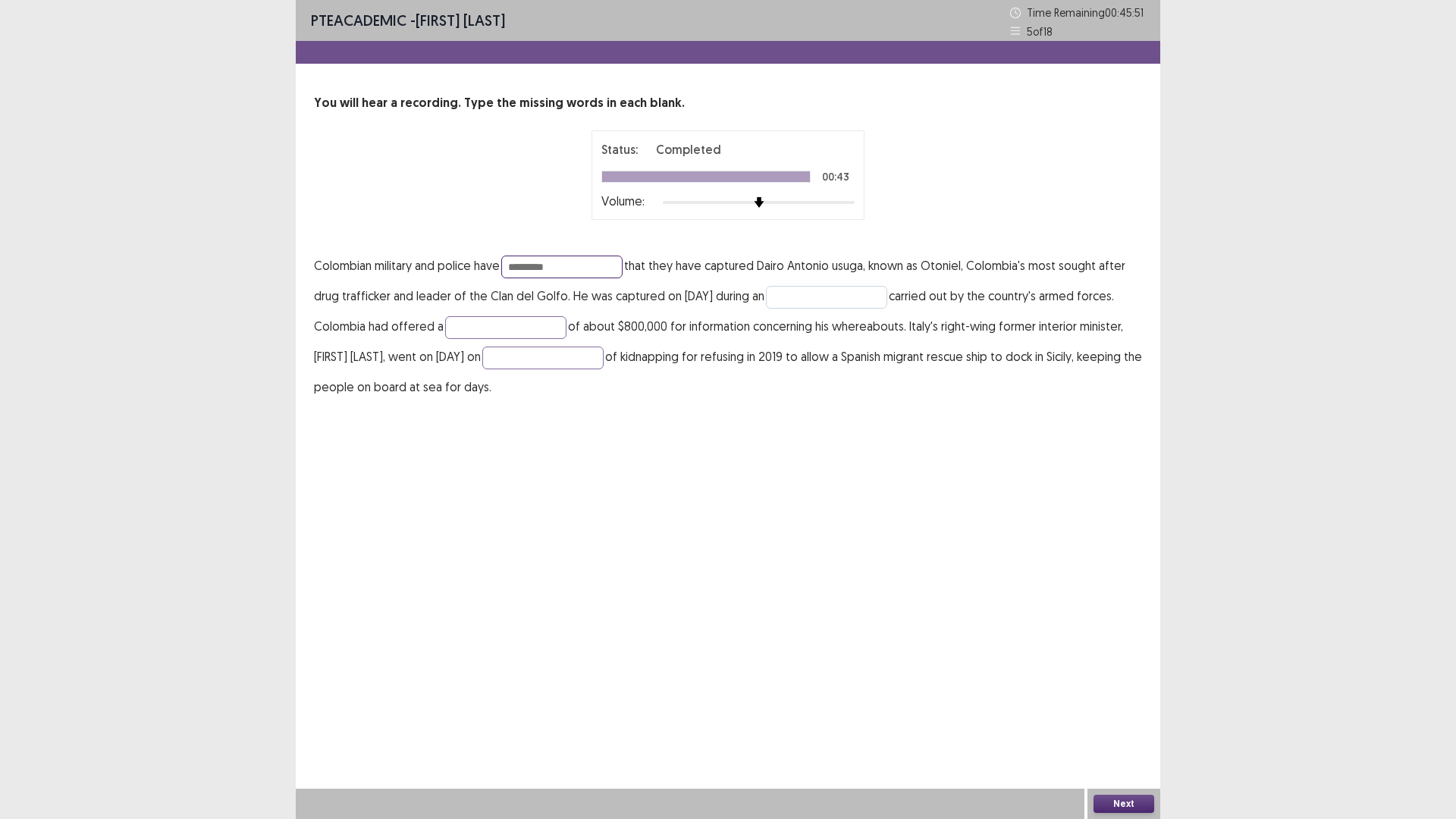 type on "*********" 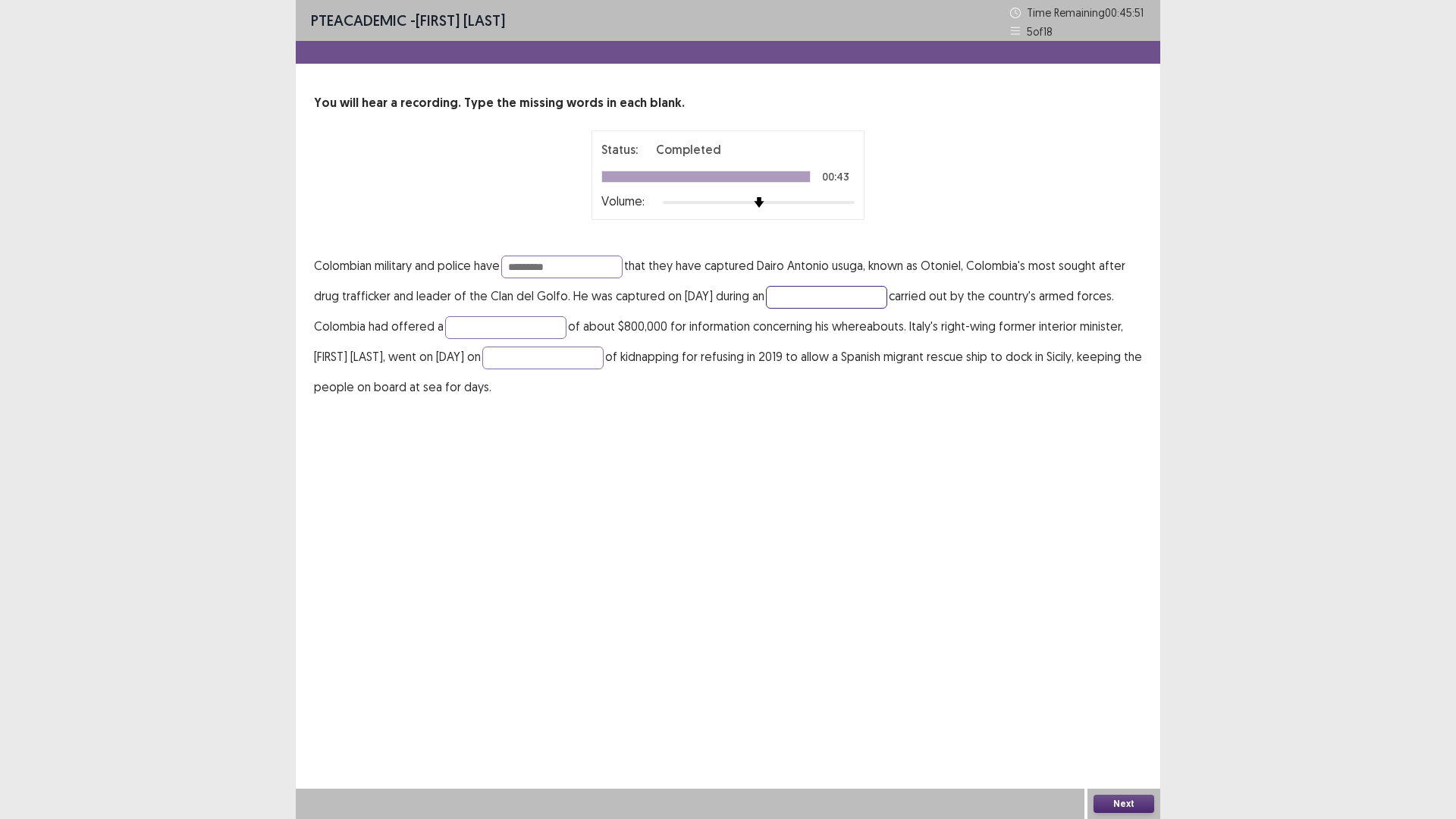click at bounding box center [827, 297] 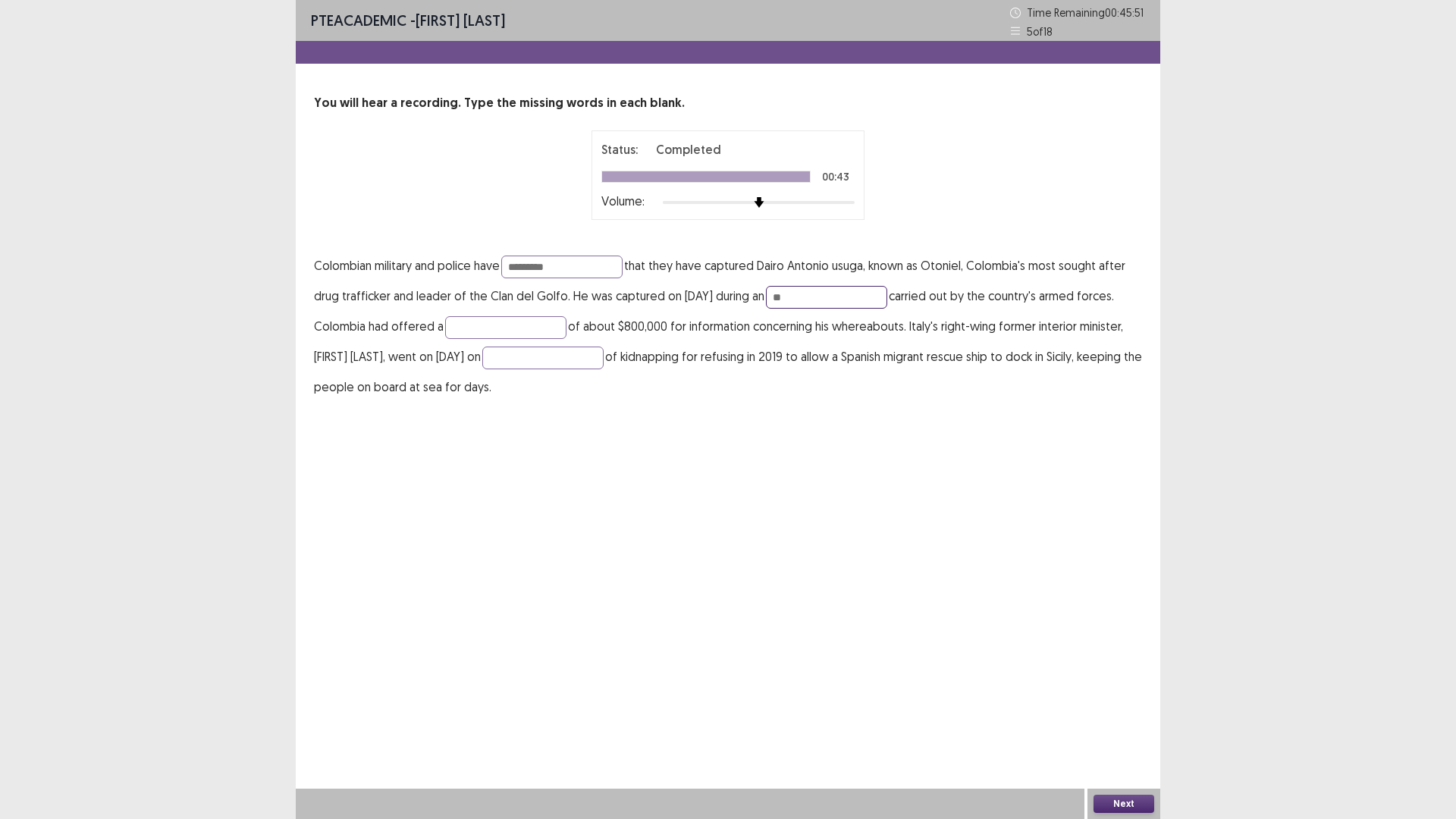 type on "*" 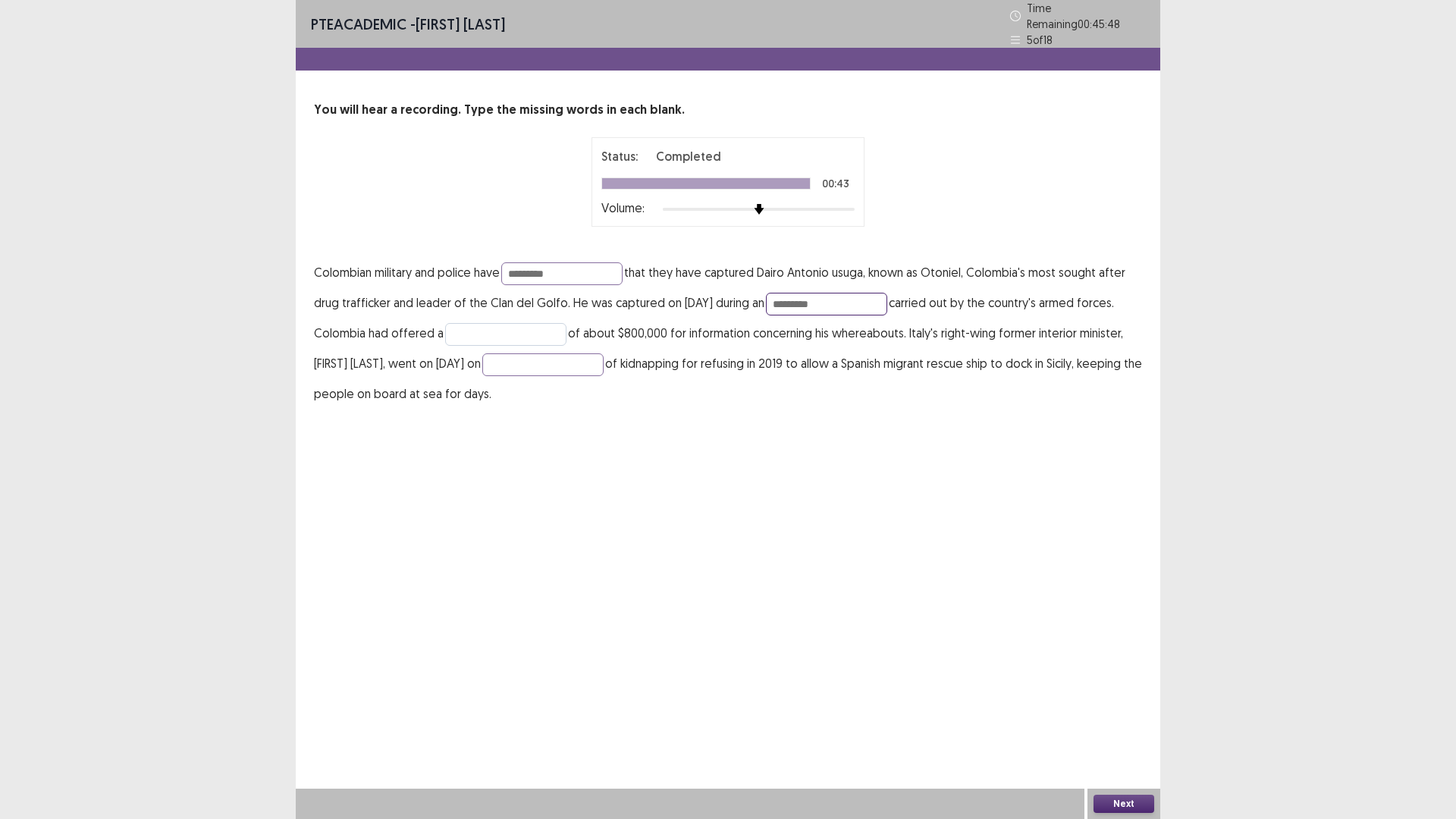type on "*********" 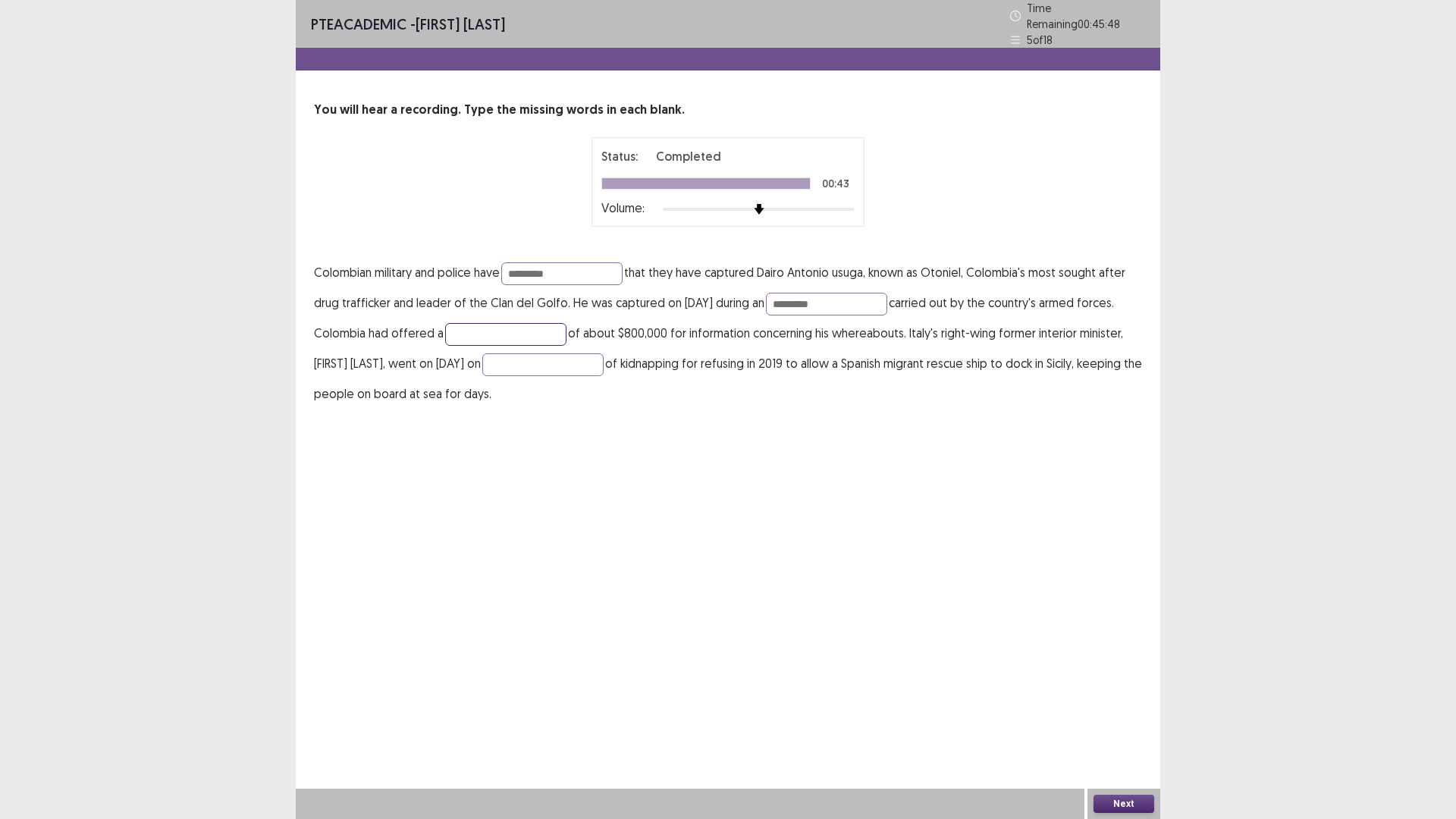 click at bounding box center [506, 334] 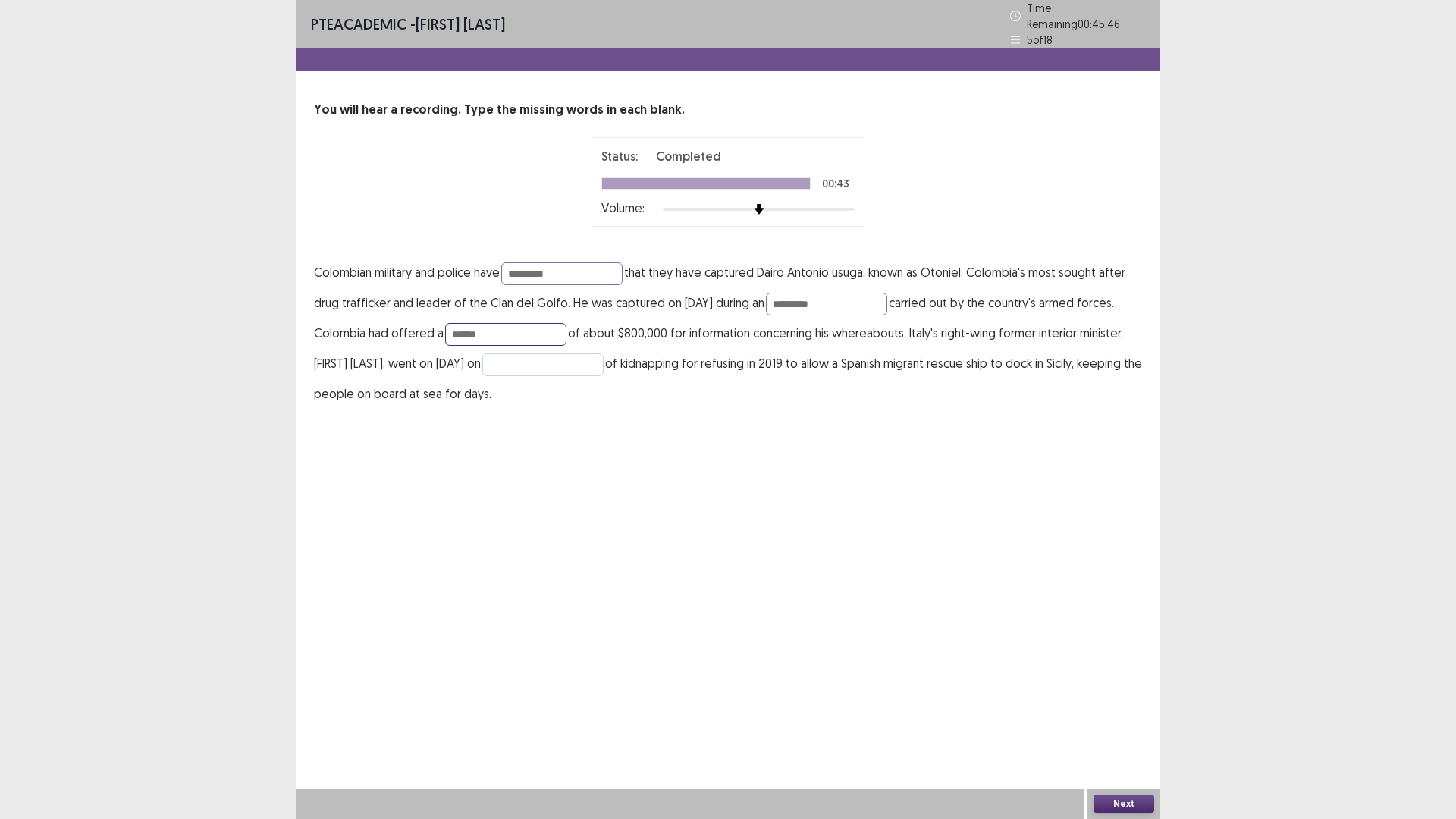 type on "******" 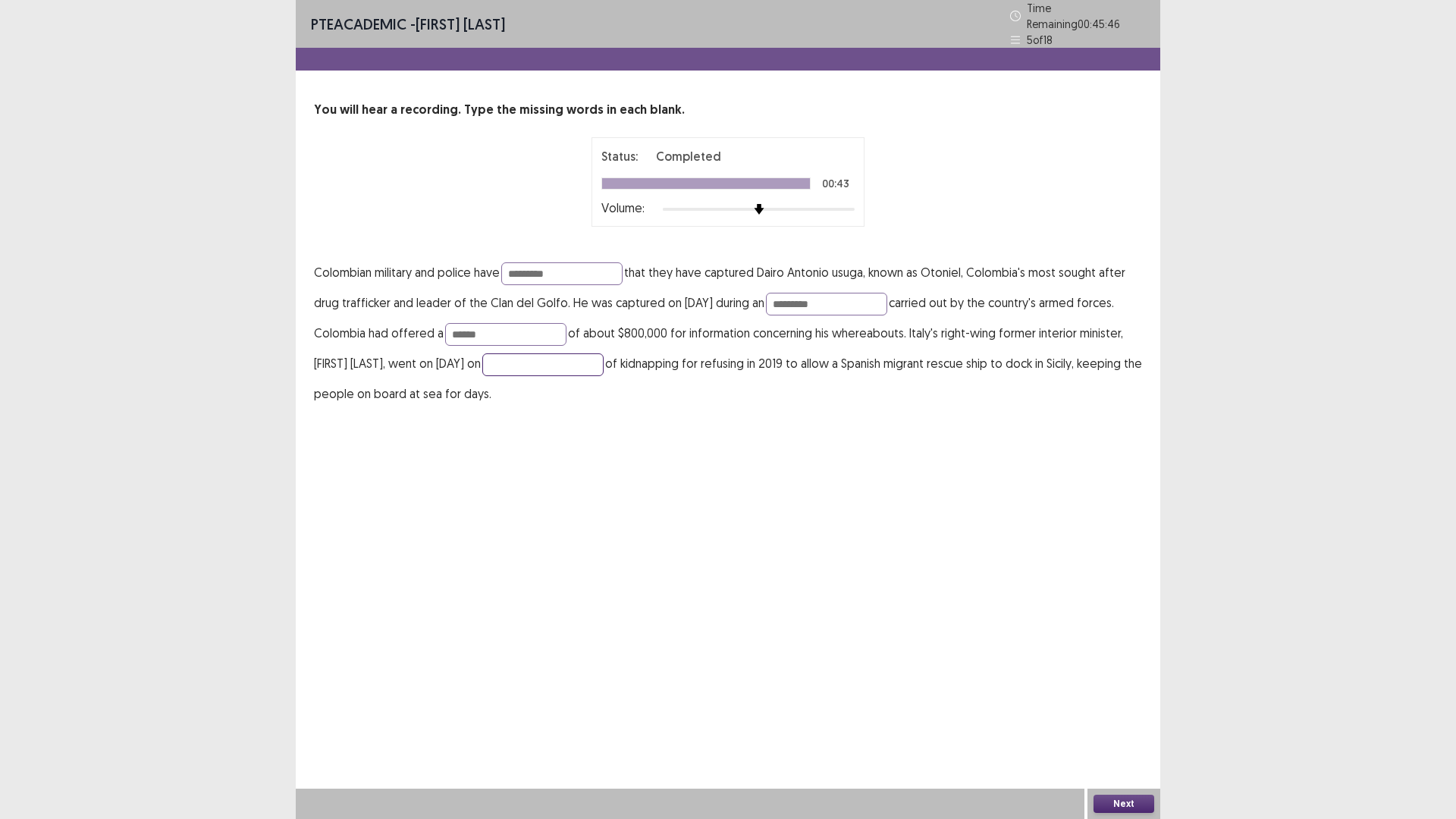 drag, startPoint x: 596, startPoint y: 354, endPoint x: 642, endPoint y: 430, distance: 88.83693 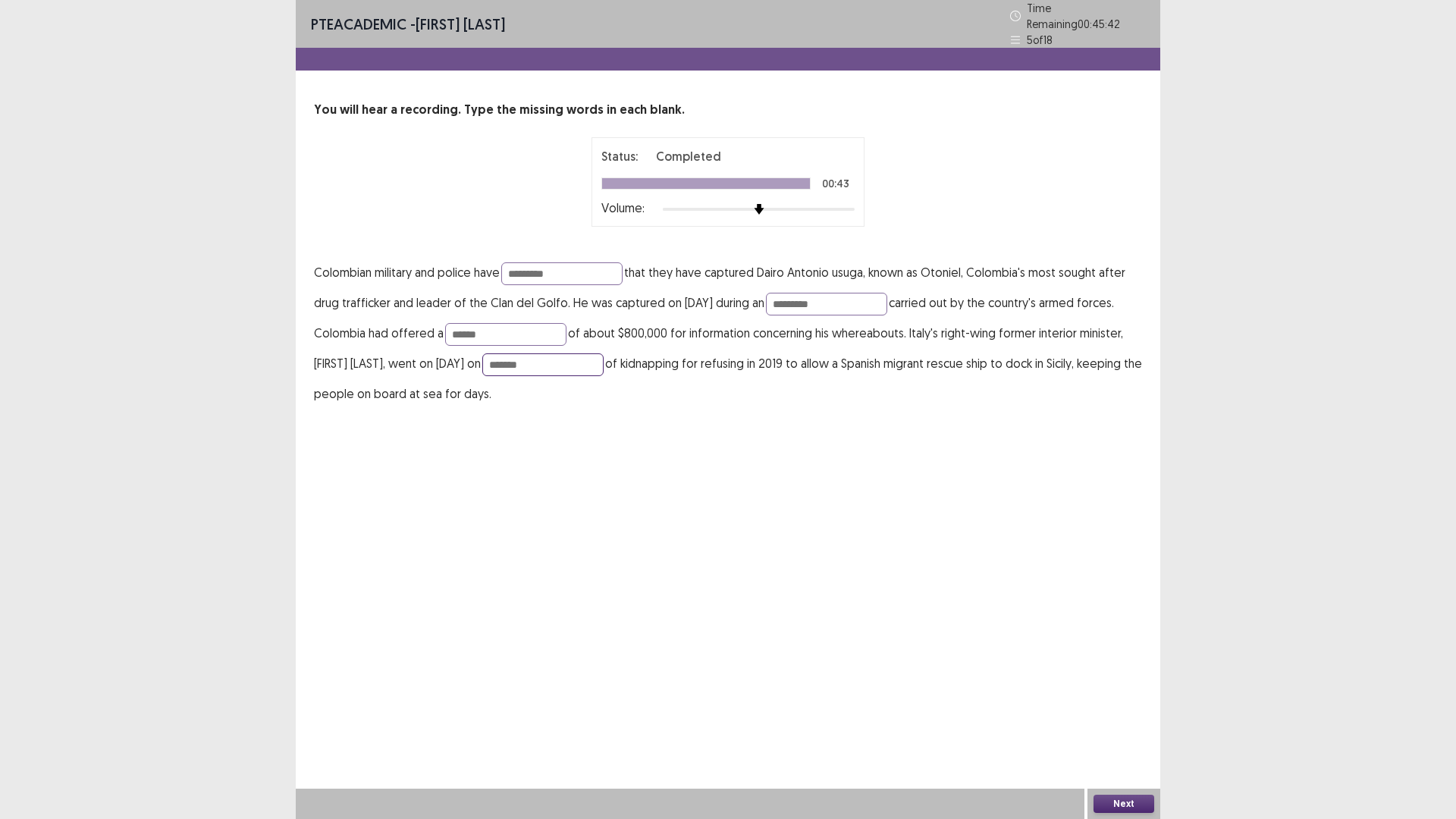 type on "*******" 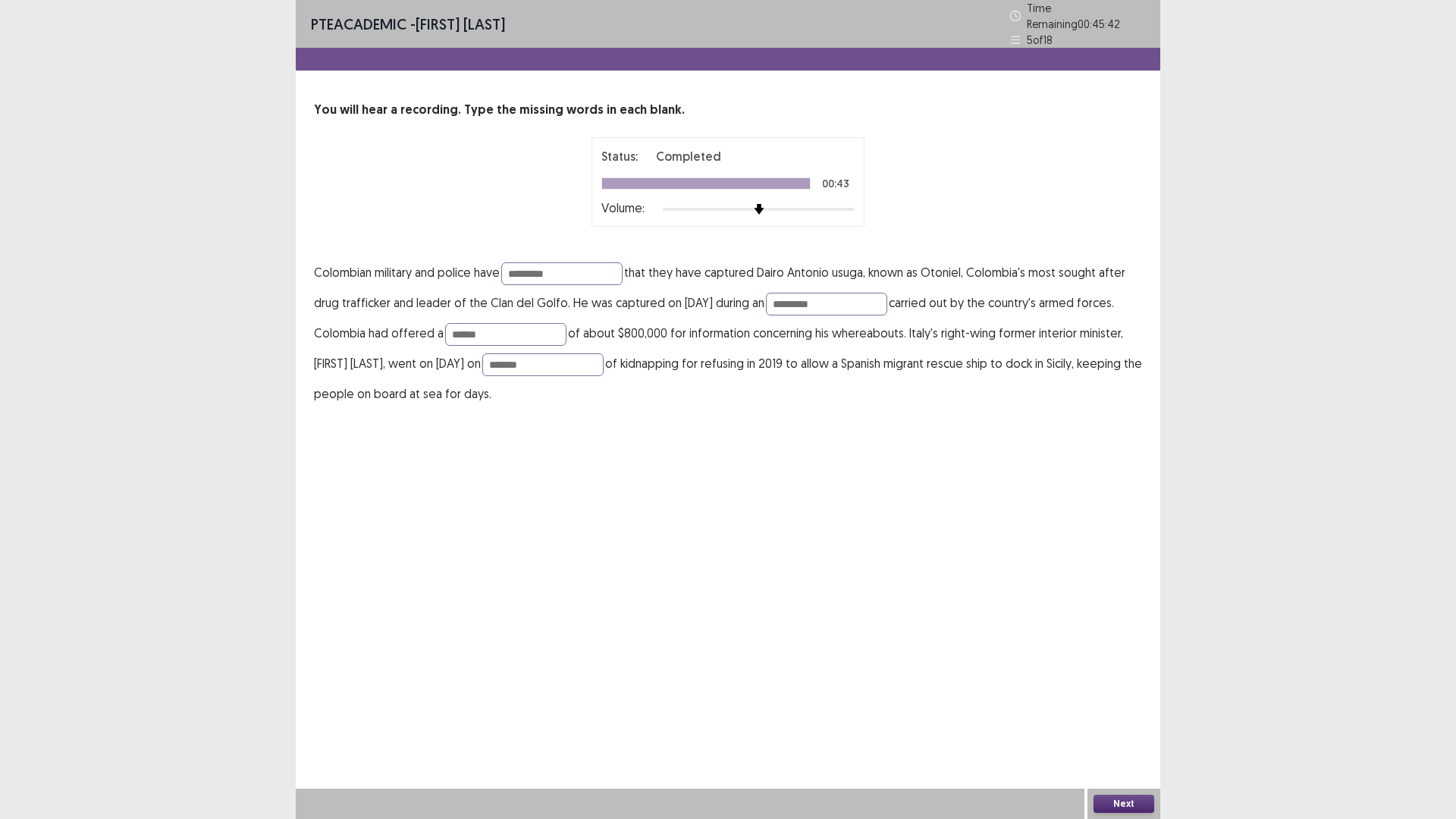 click on "Next" at bounding box center [1124, 804] 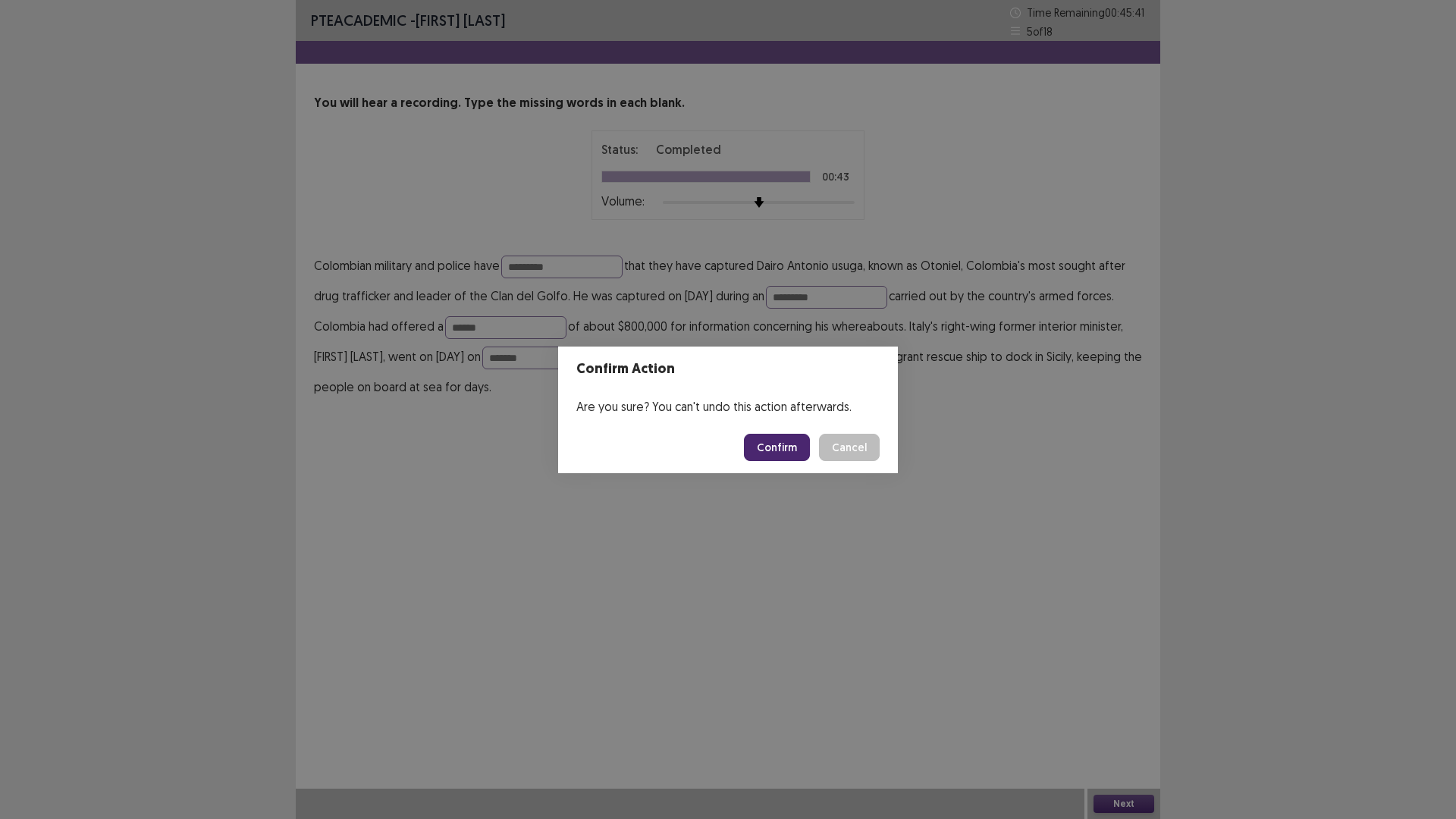 drag, startPoint x: 775, startPoint y: 454, endPoint x: 777, endPoint y: 466, distance: 12.165525 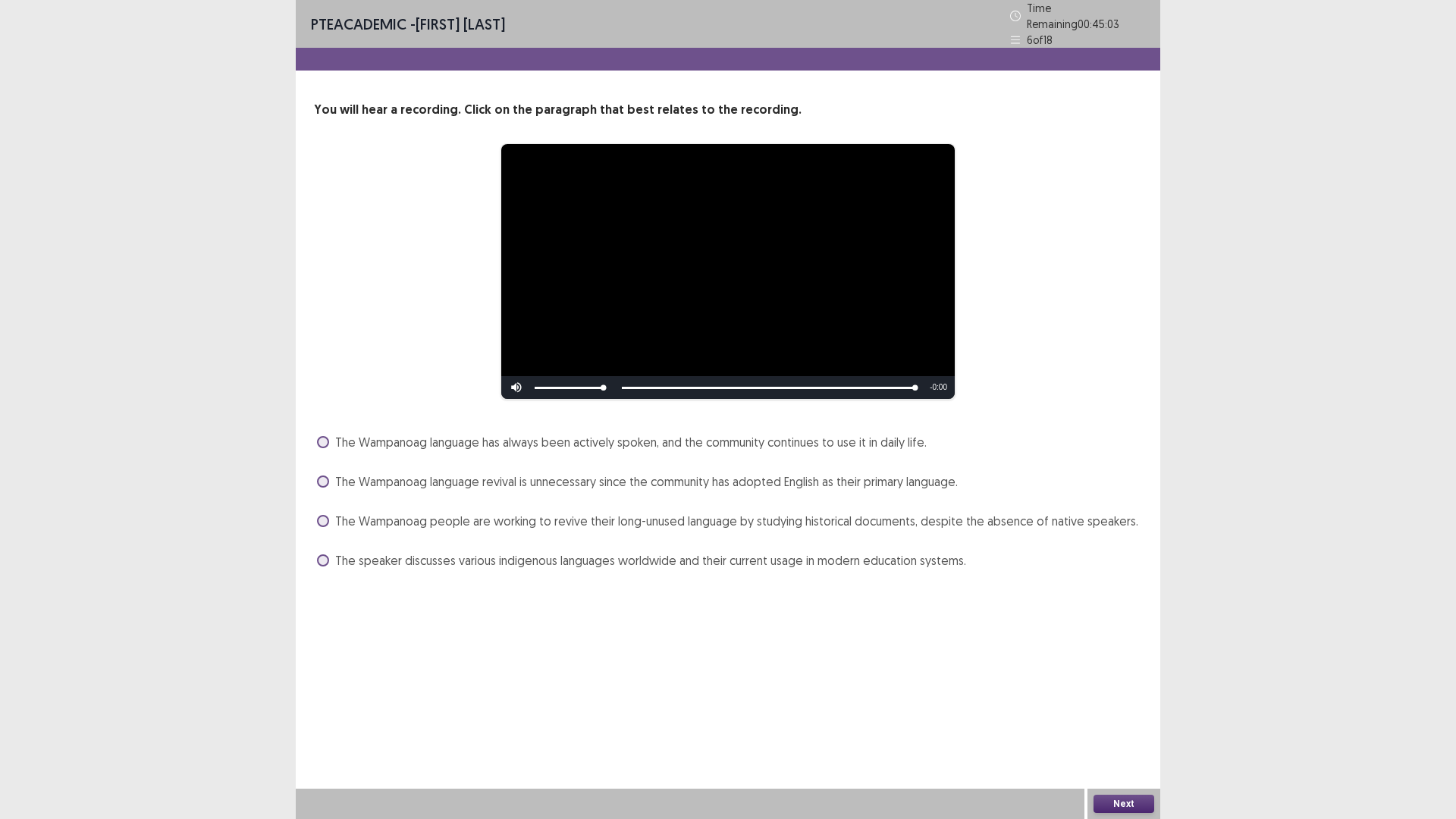 click on "The Wampanoag people are working to revive their long-unused language by studying historical documents, despite the absence of native speakers." at bounding box center [736, 521] 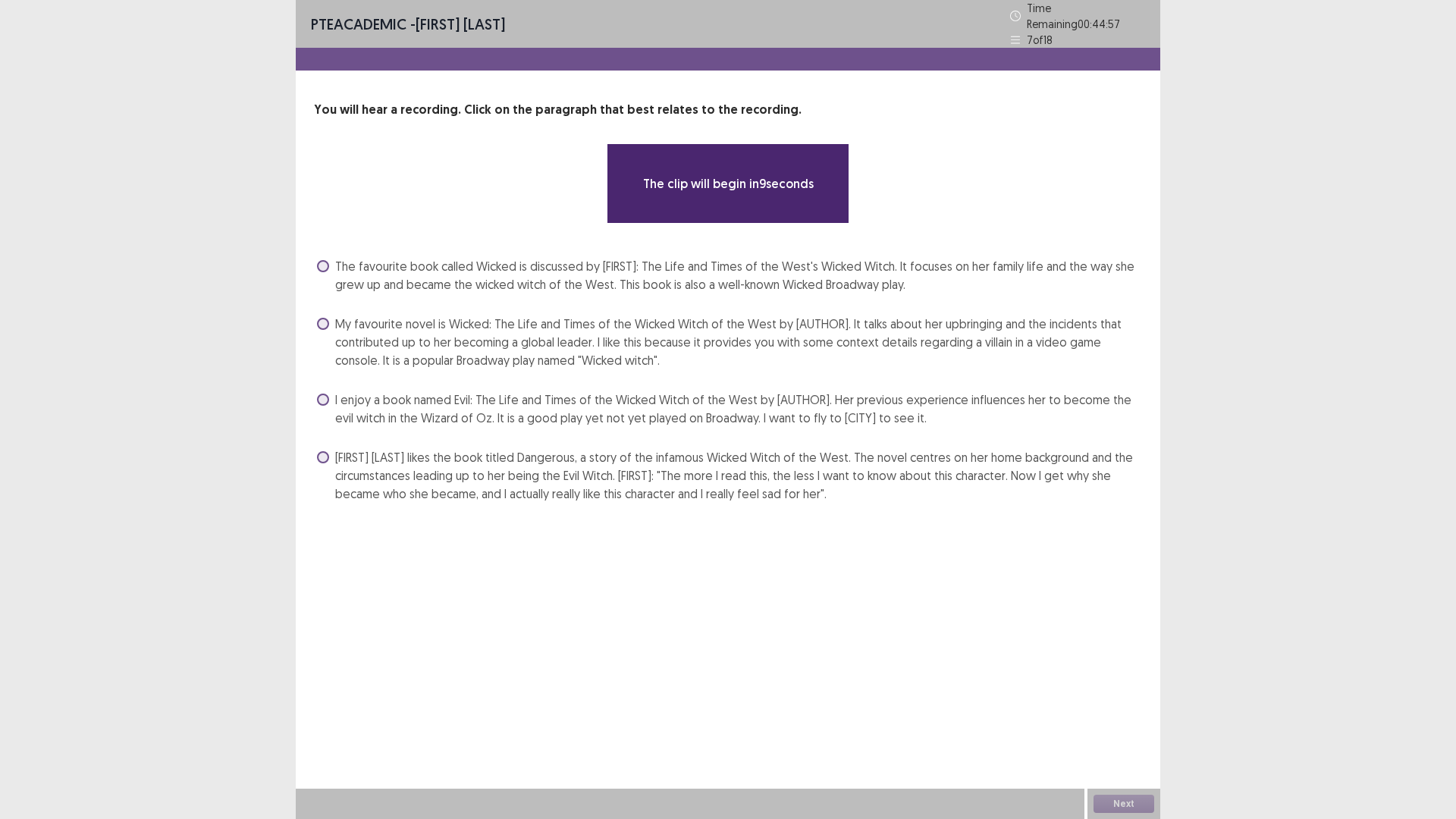 scroll, scrollTop: 0, scrollLeft: 0, axis: both 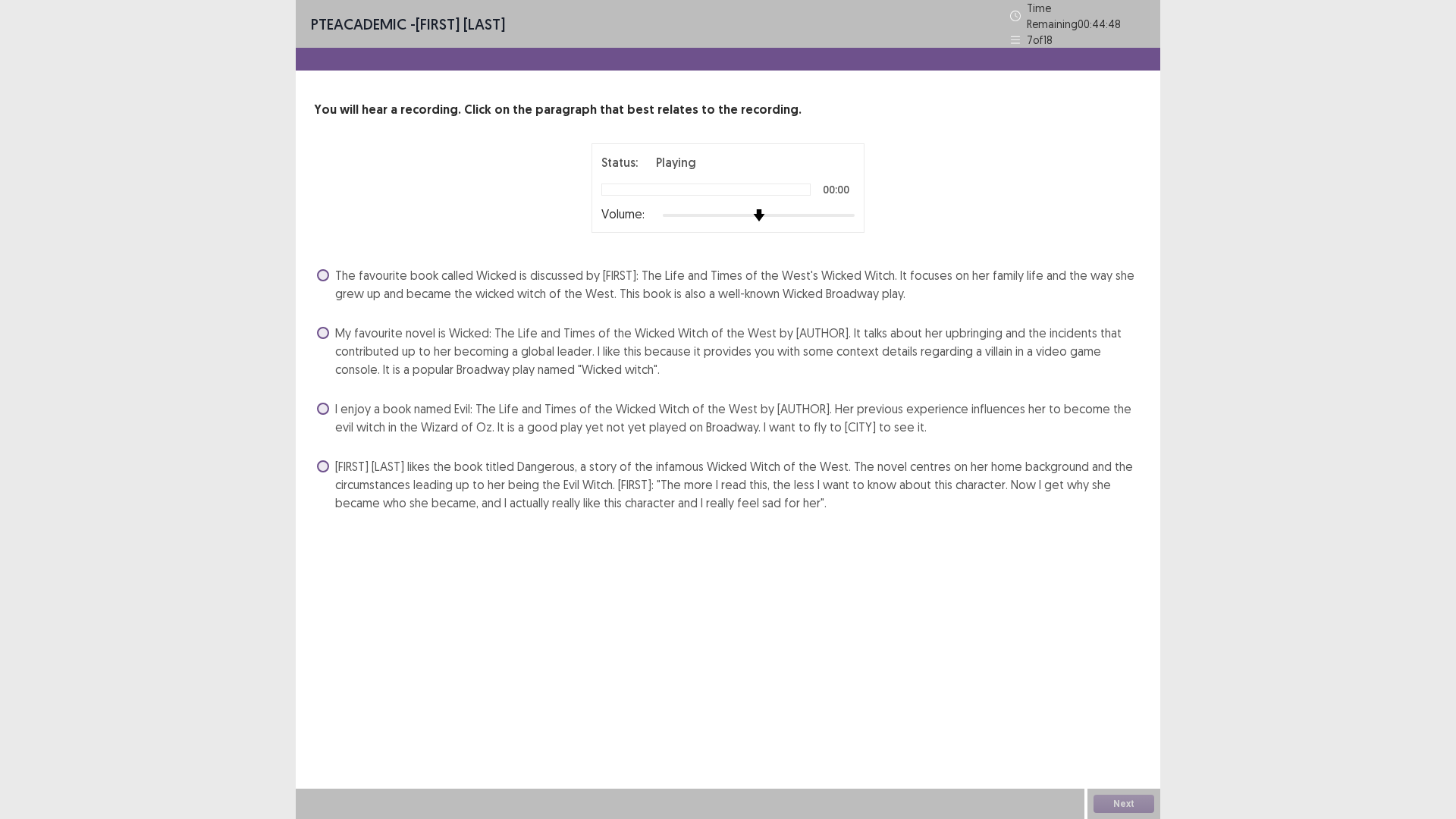 click on "Status: Playing 00:00 Volume:" at bounding box center (728, 188) 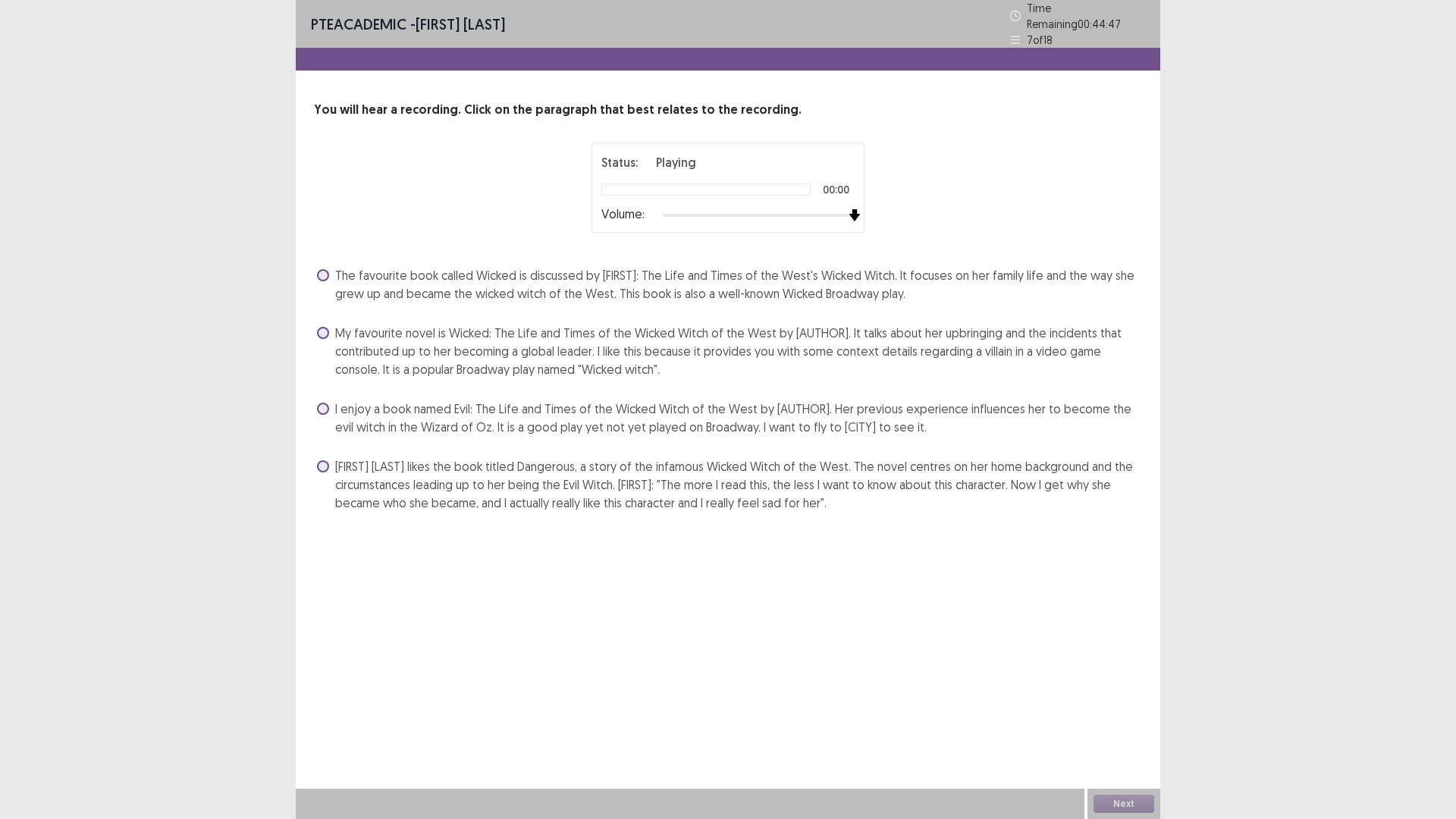 click on "Status: Playing 00:00 Volume:" at bounding box center (728, 188) 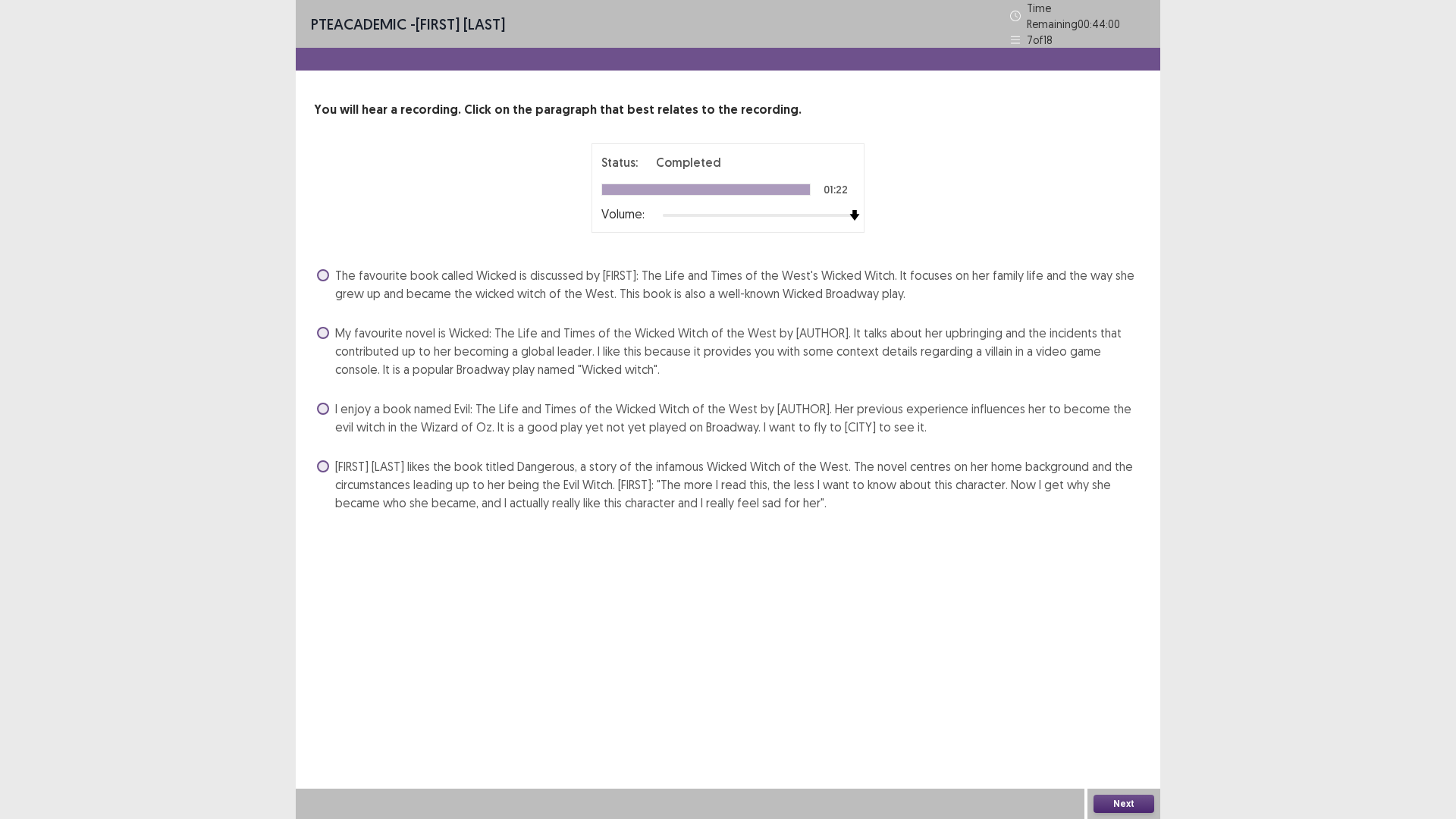 click on "I enjoy a book named Evil: The Life and Times of the Wicked Witch of the West by Gregory Maguire. Her previous experience influences her to become the evil witch in the Wizard of Oz. It is a good play yet not yet played on Broadway. I want to fly to New York to see it." at bounding box center [739, 418] 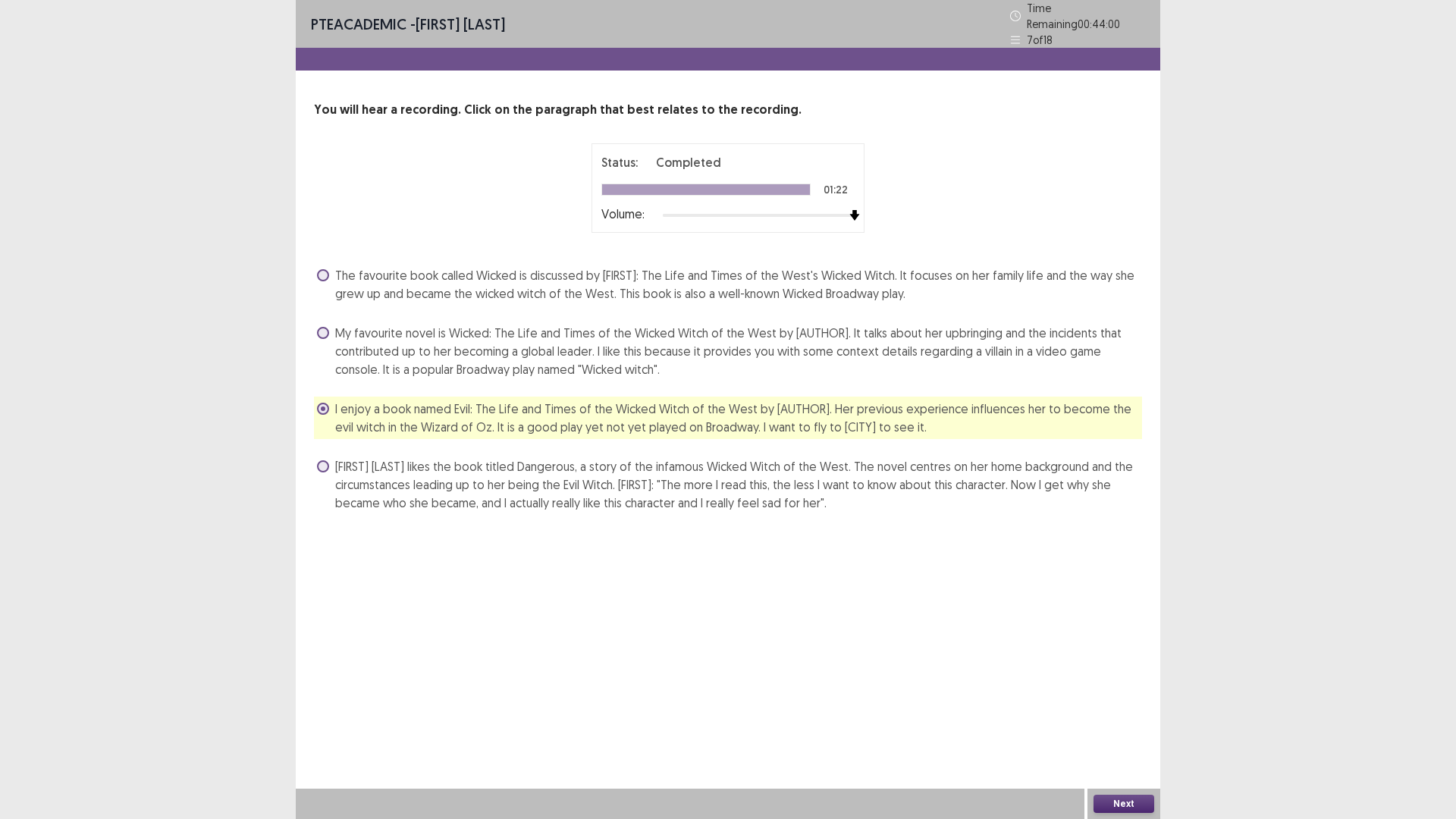 click on "Next" at bounding box center [1124, 804] 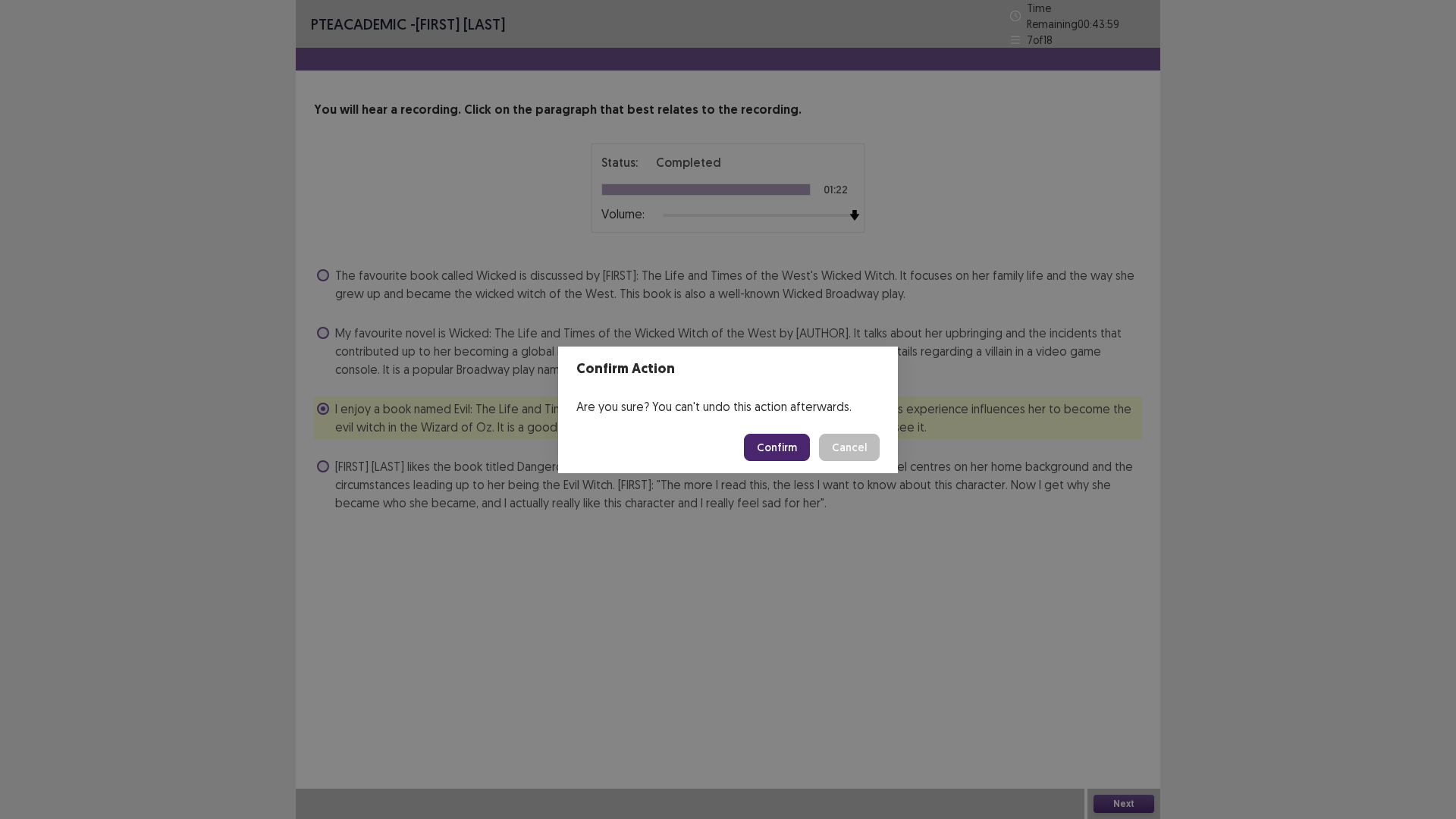 click on "Confirm" at bounding box center (777, 447) 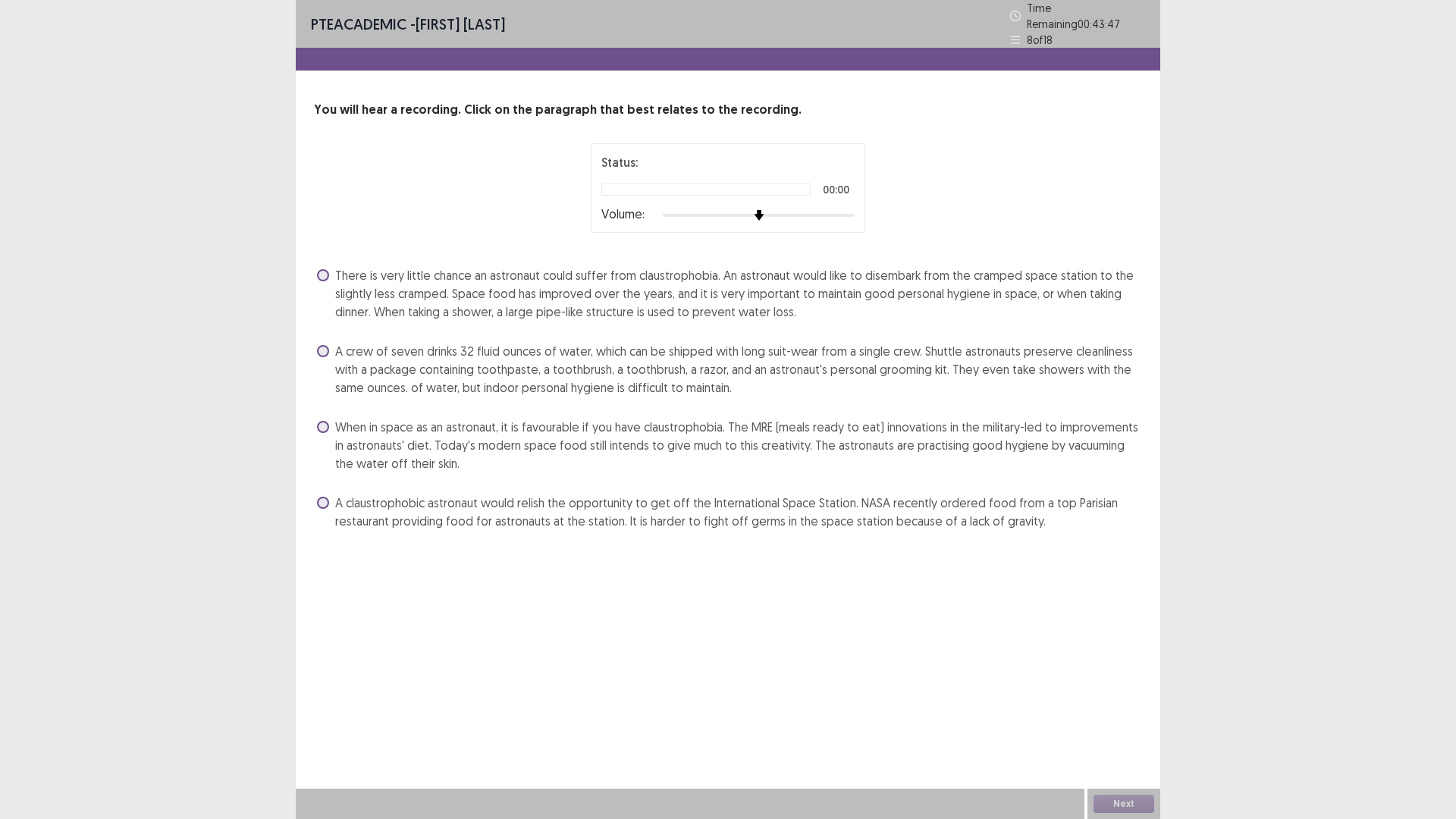 click on "Status: 00:00 Volume:" at bounding box center (728, 188) 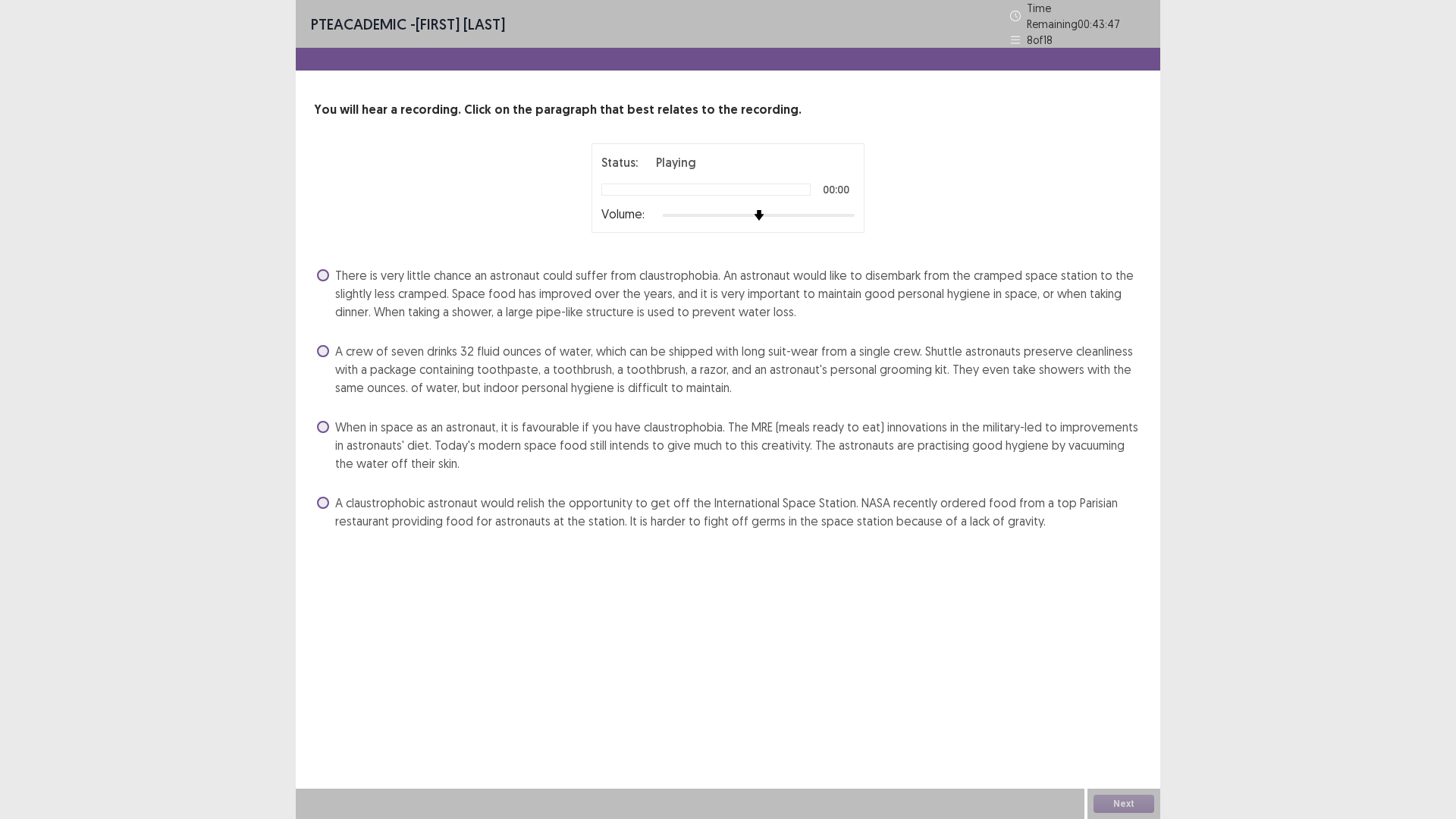 click on "Status: Playing 00:00 Volume:" at bounding box center (728, 188) 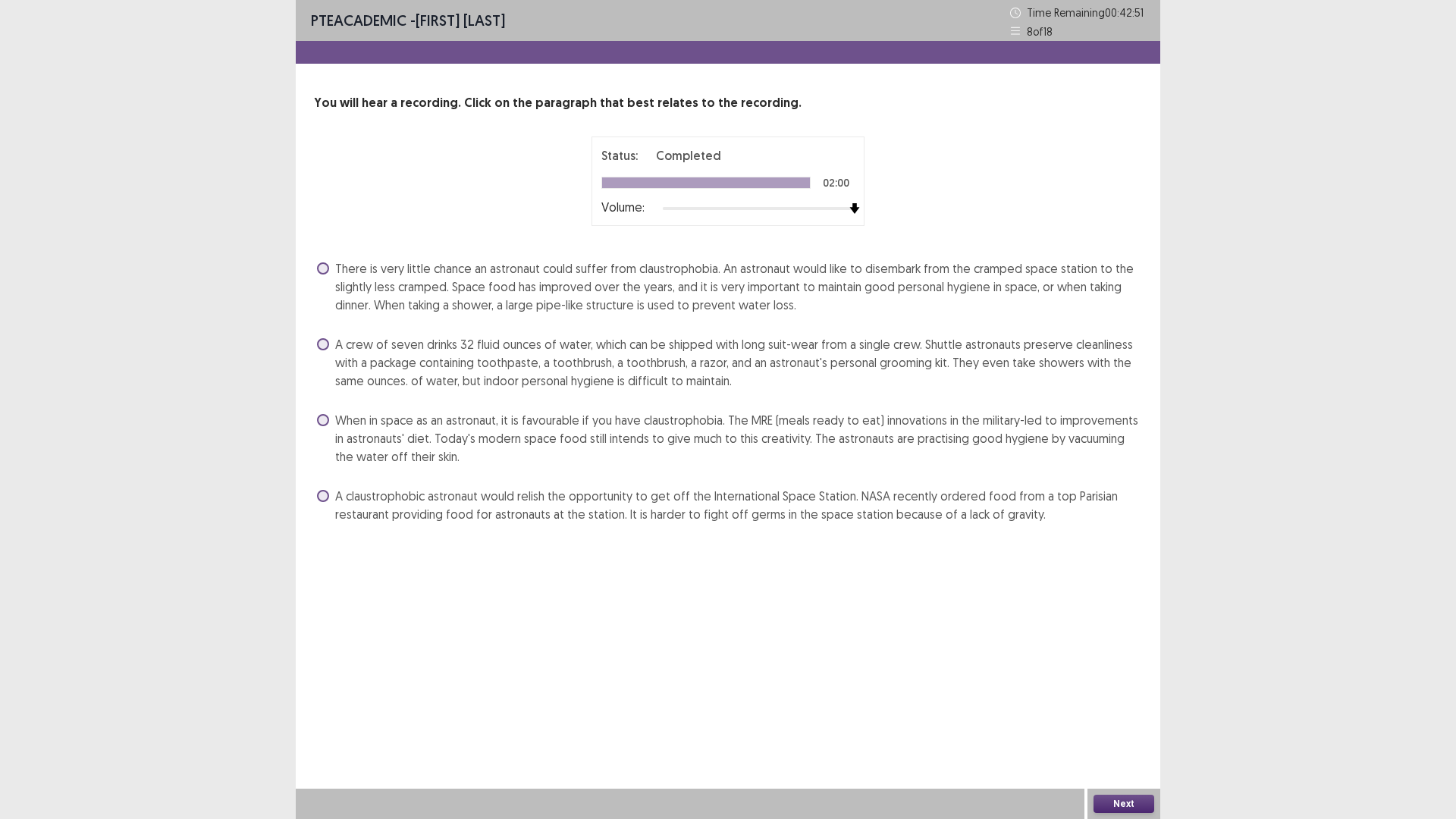click on "When in space as an astronaut, it is favourable if you have claustrophobia. The MRE (meals ready to eat) innovations in the military-led to improvements in astronauts' diet. Today's modern space food still intends to give much to this creativity. The astronauts are practising good hygiene by vacuuming the water off their skin." at bounding box center [739, 438] 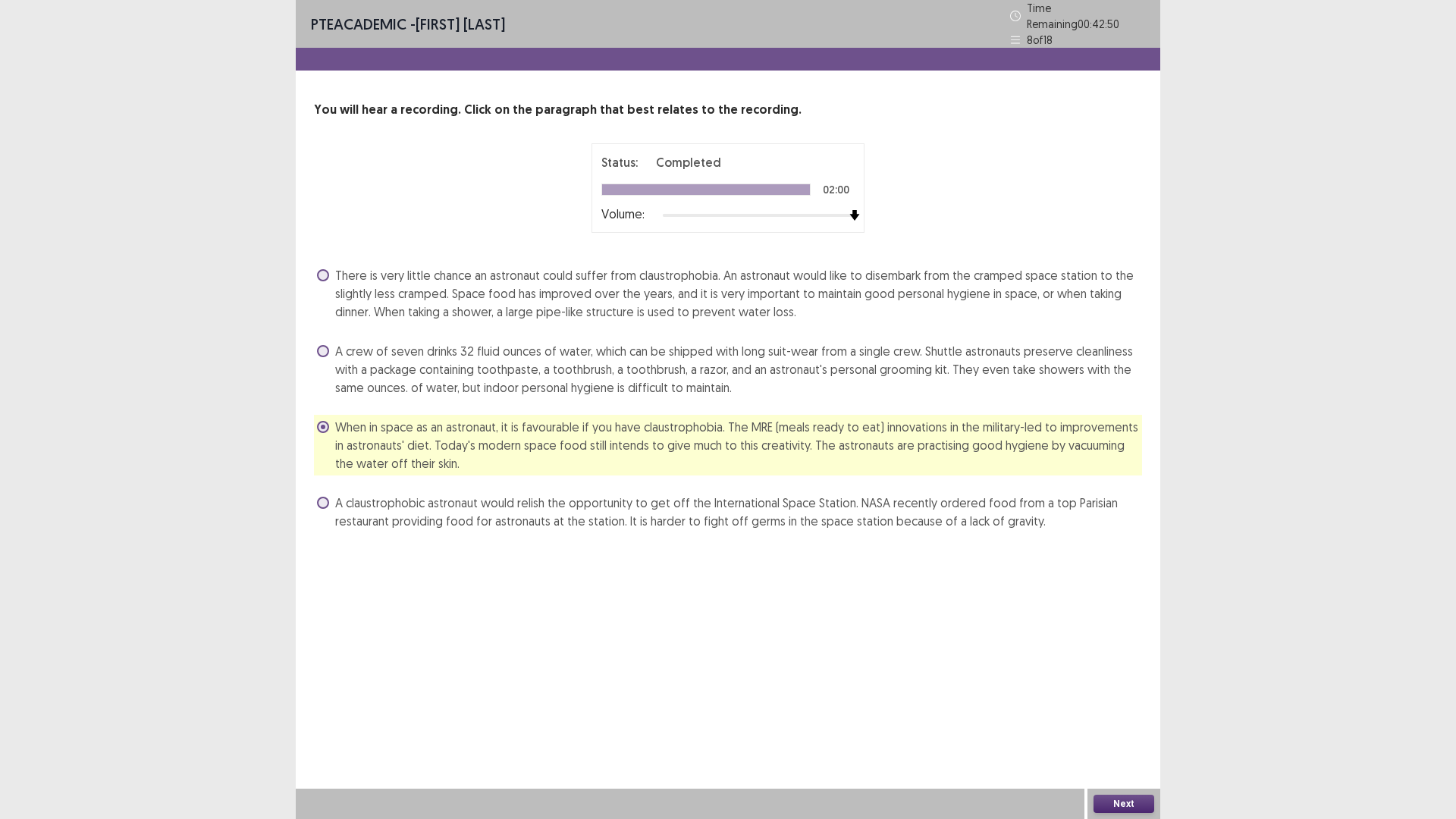 click on "Next" at bounding box center [1124, 804] 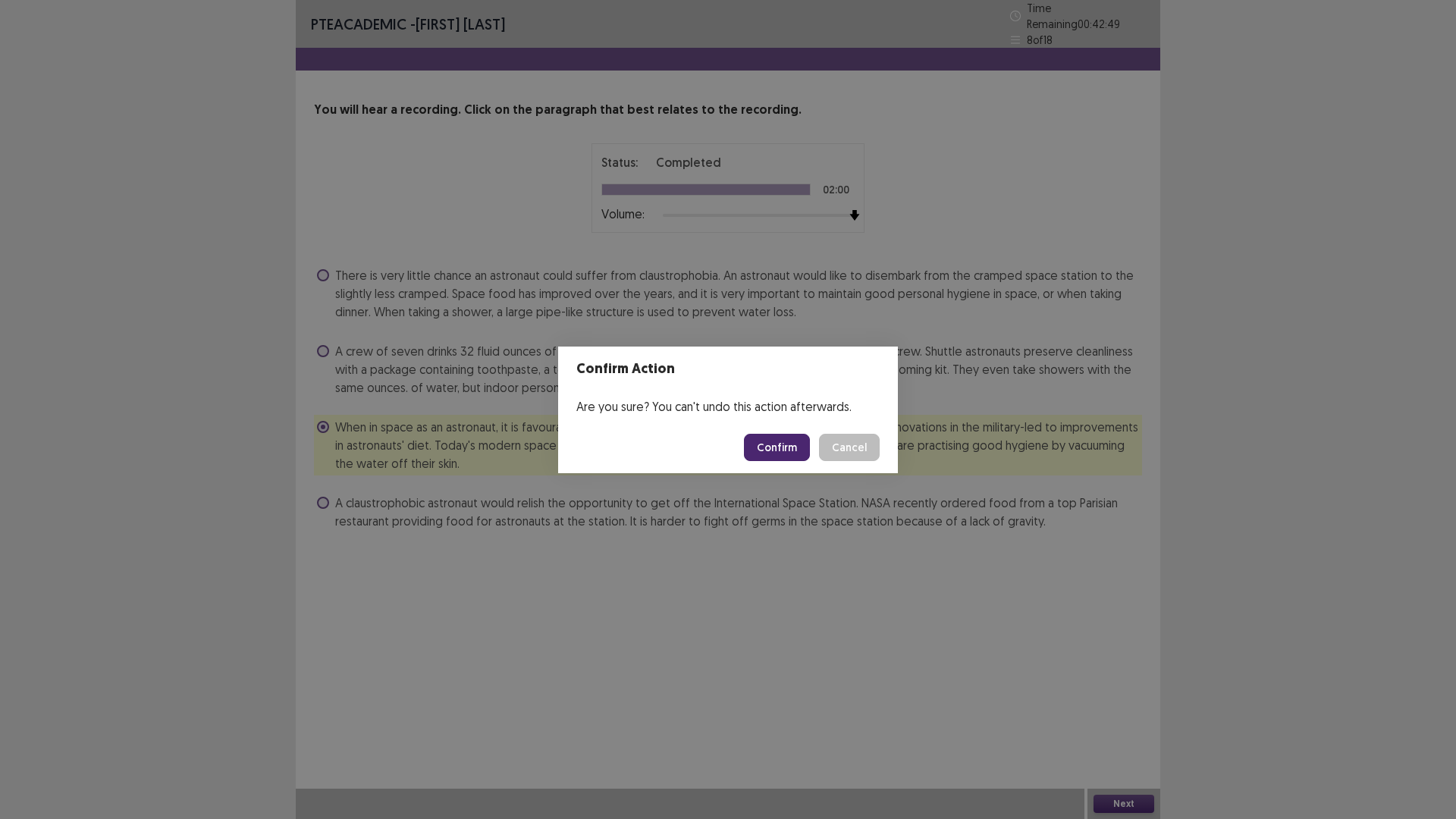 click on "Confirm" at bounding box center (777, 447) 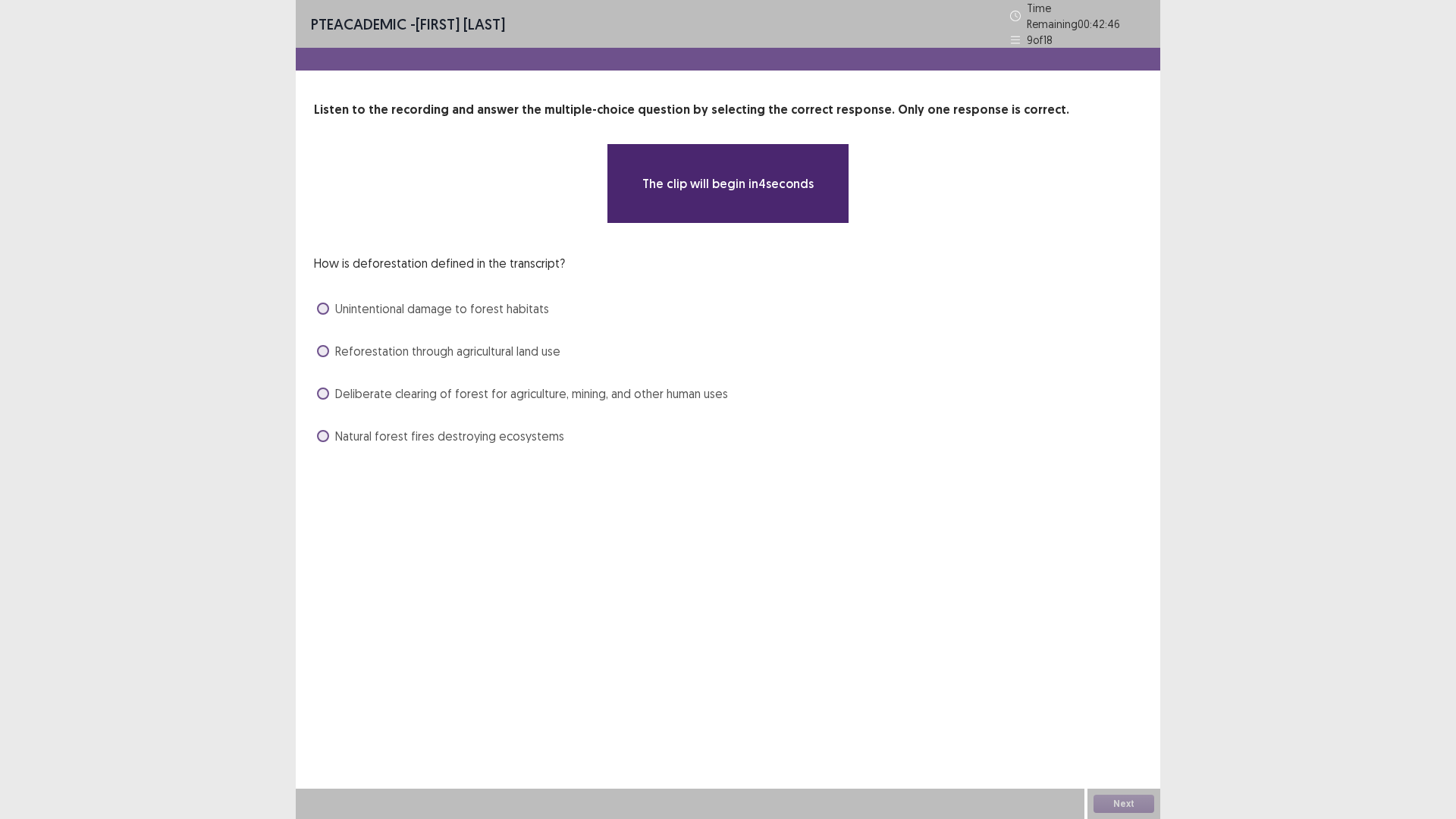 click on "**********" at bounding box center [728, 275] 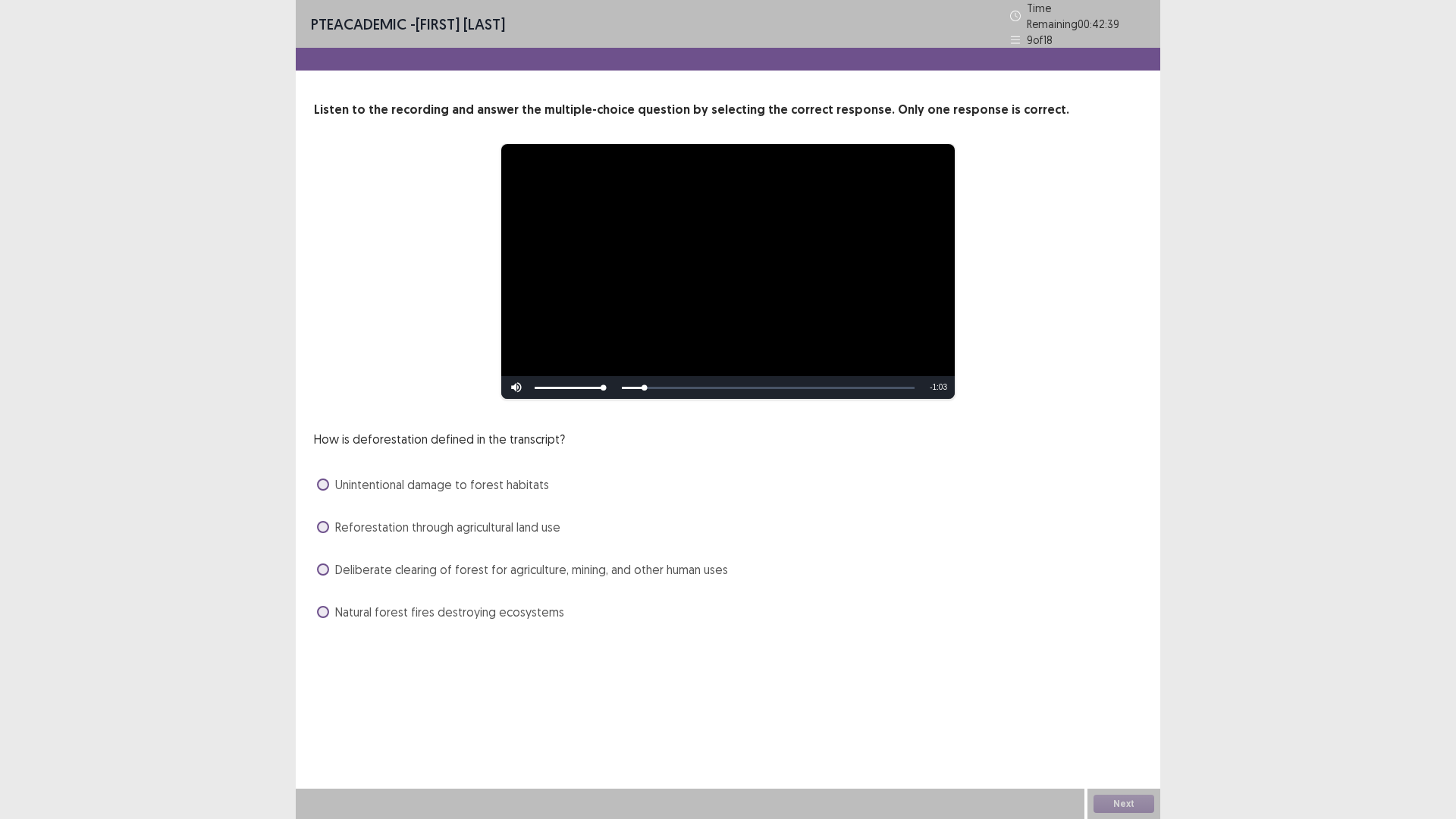 click on "Deliberate clearing of forest for agriculture, mining, and other human uses" at bounding box center (532, 570) 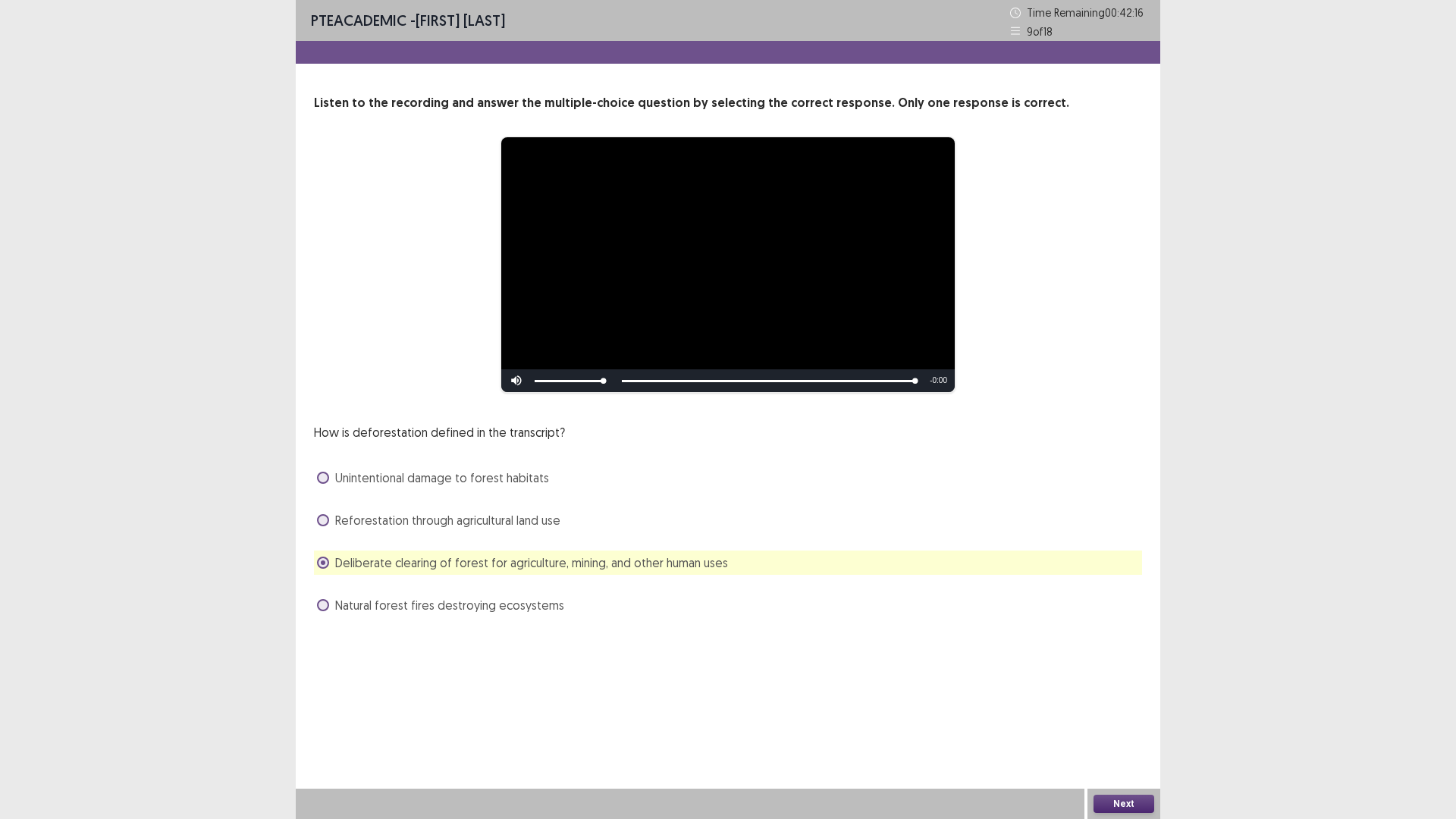 click on "Next" at bounding box center [1124, 804] 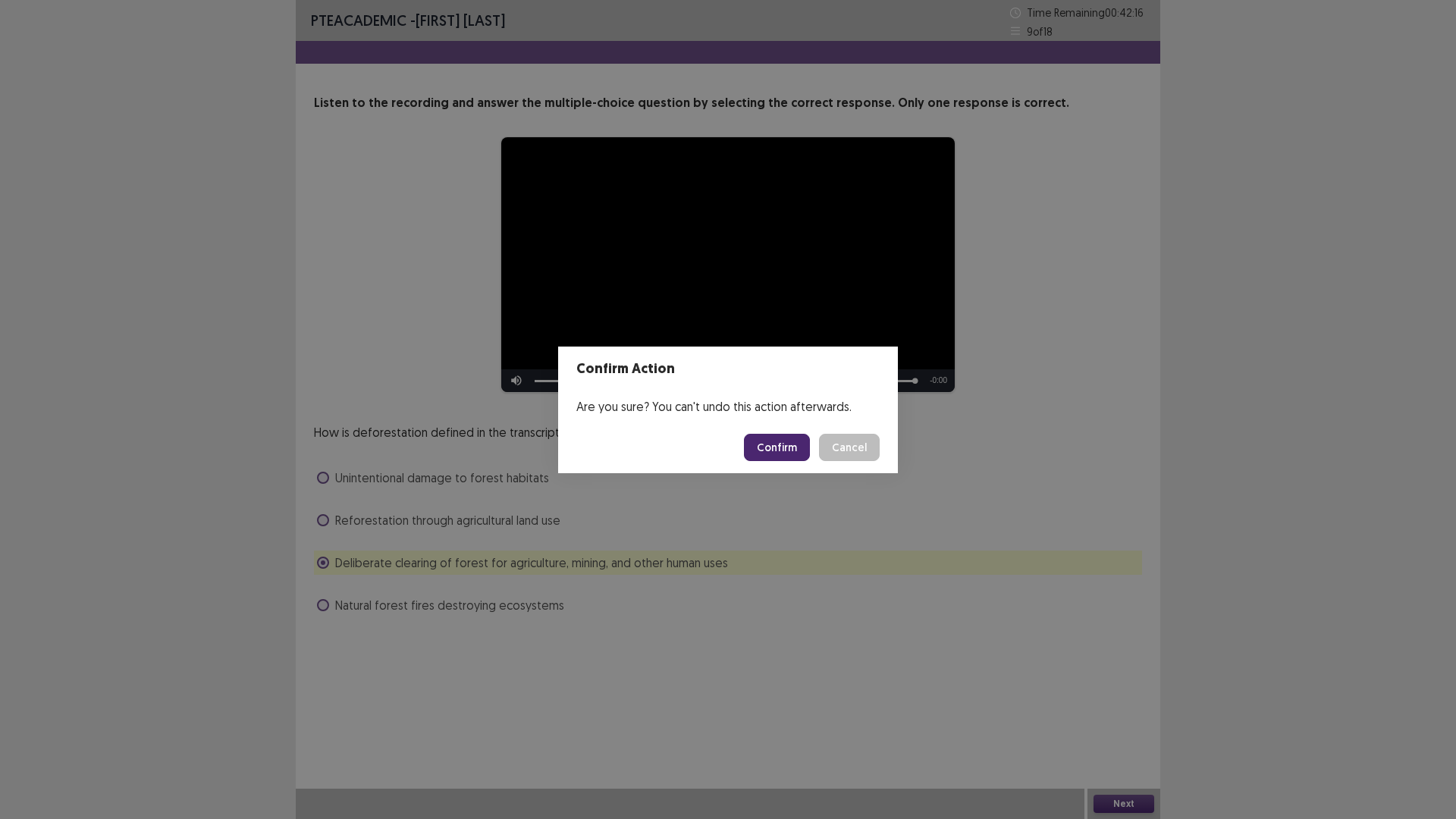 click on "Confirm" at bounding box center (777, 447) 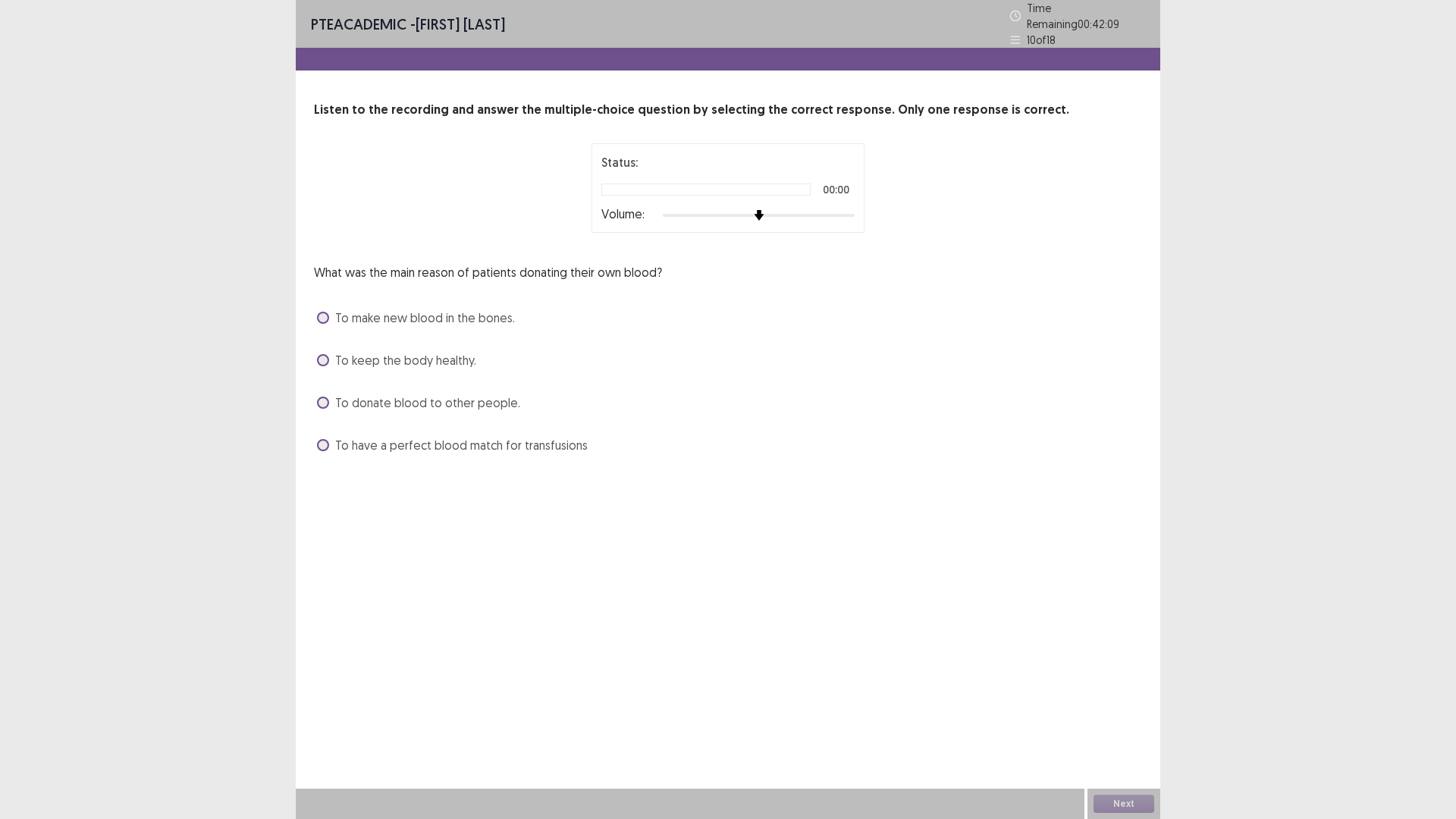 click on "Status: 00:00 Volume:" at bounding box center (728, 188) 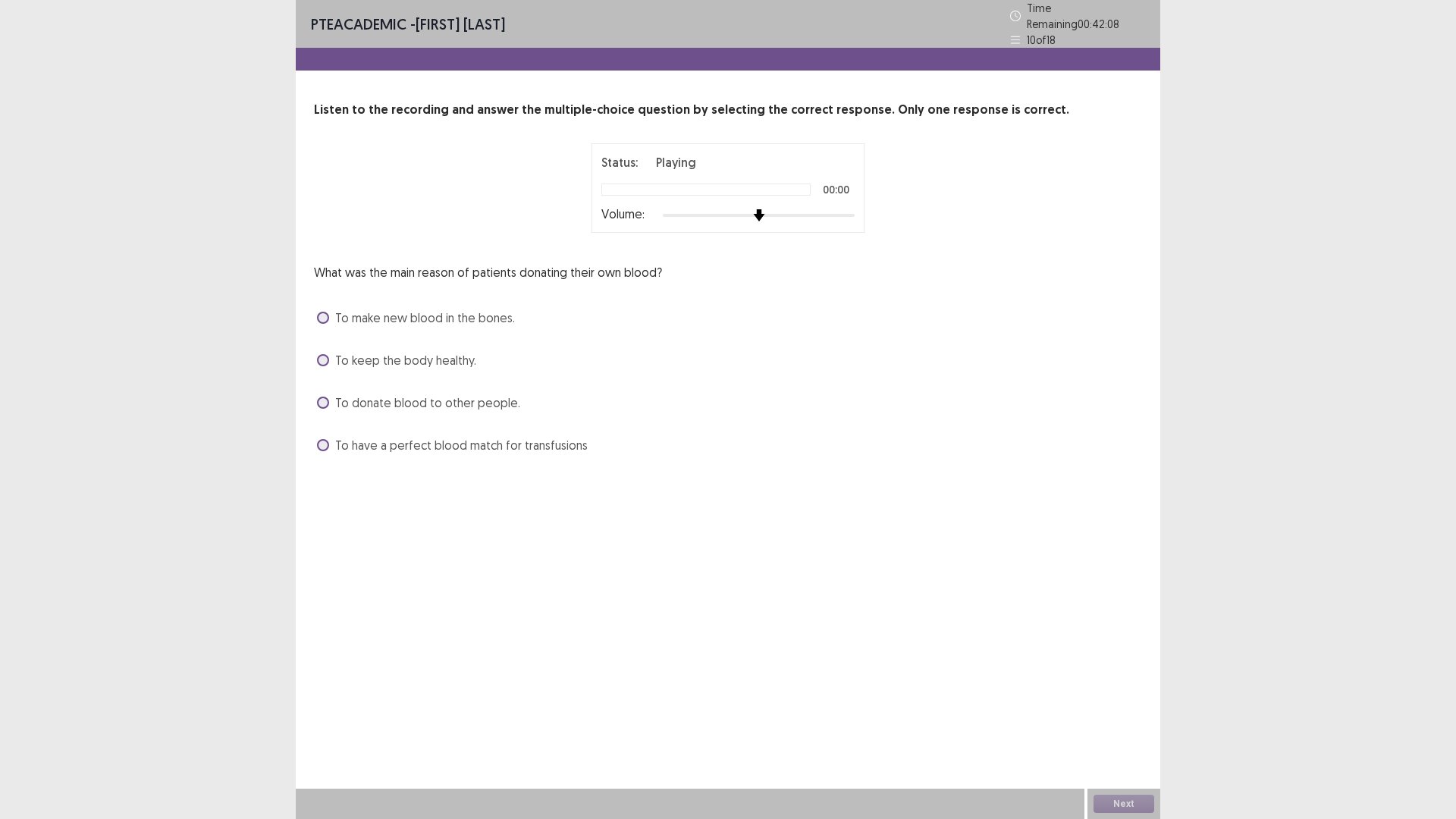 click on "Status: Playing 00:00 Volume:" at bounding box center (728, 188) 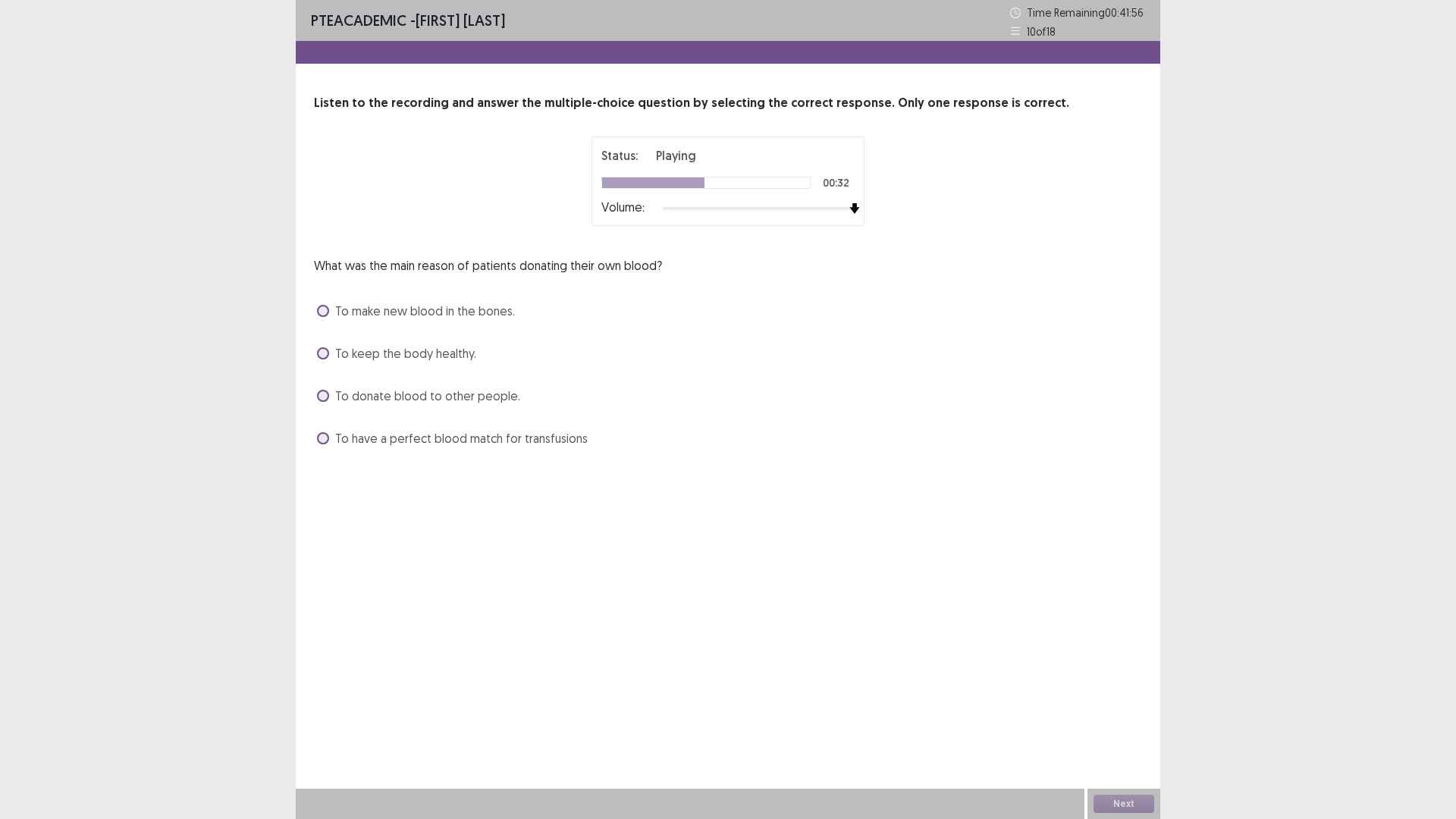 click on "To make new blood in the bones." at bounding box center (425, 311) 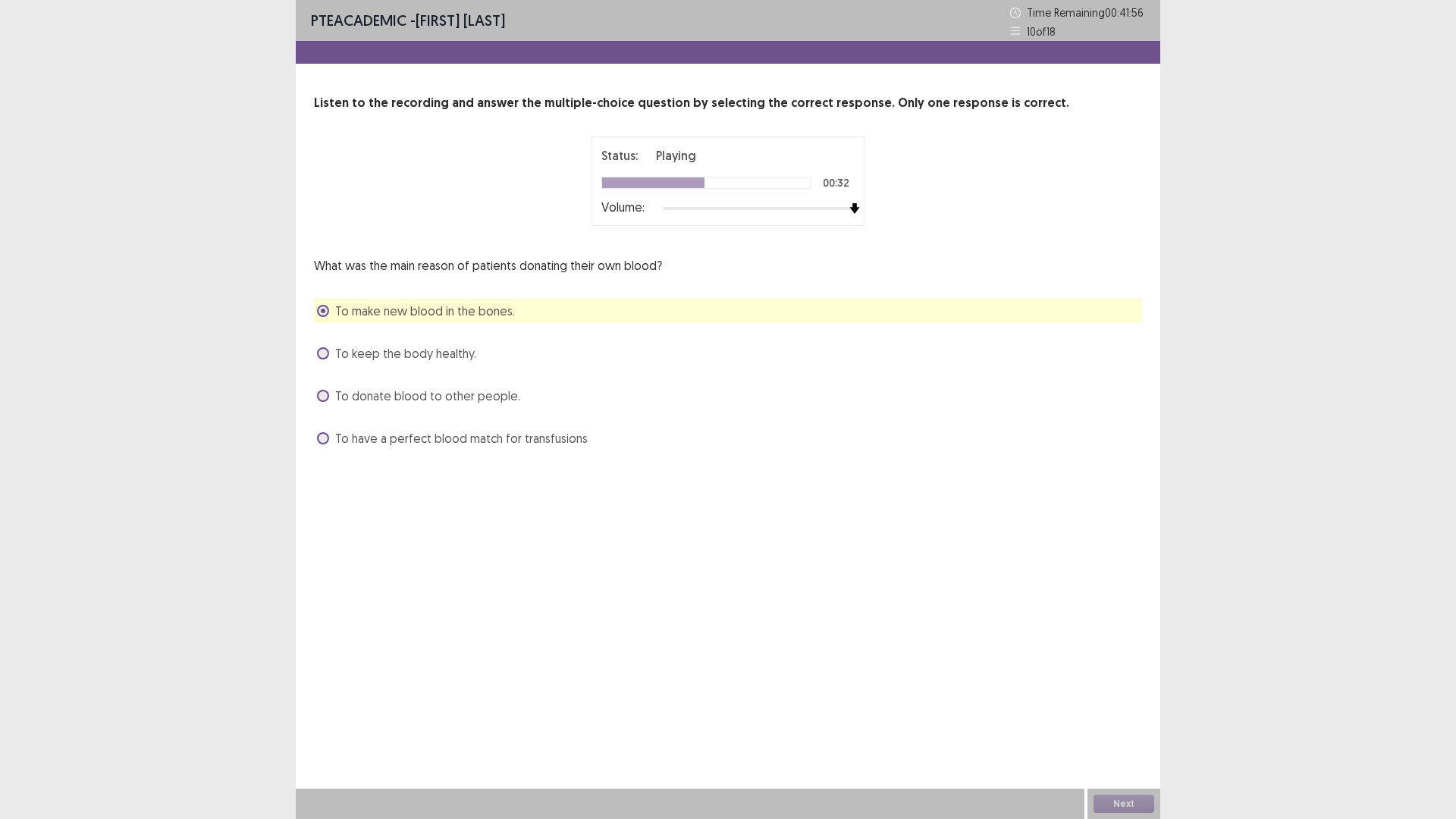 click on "To make new blood in the bones." at bounding box center (425, 311) 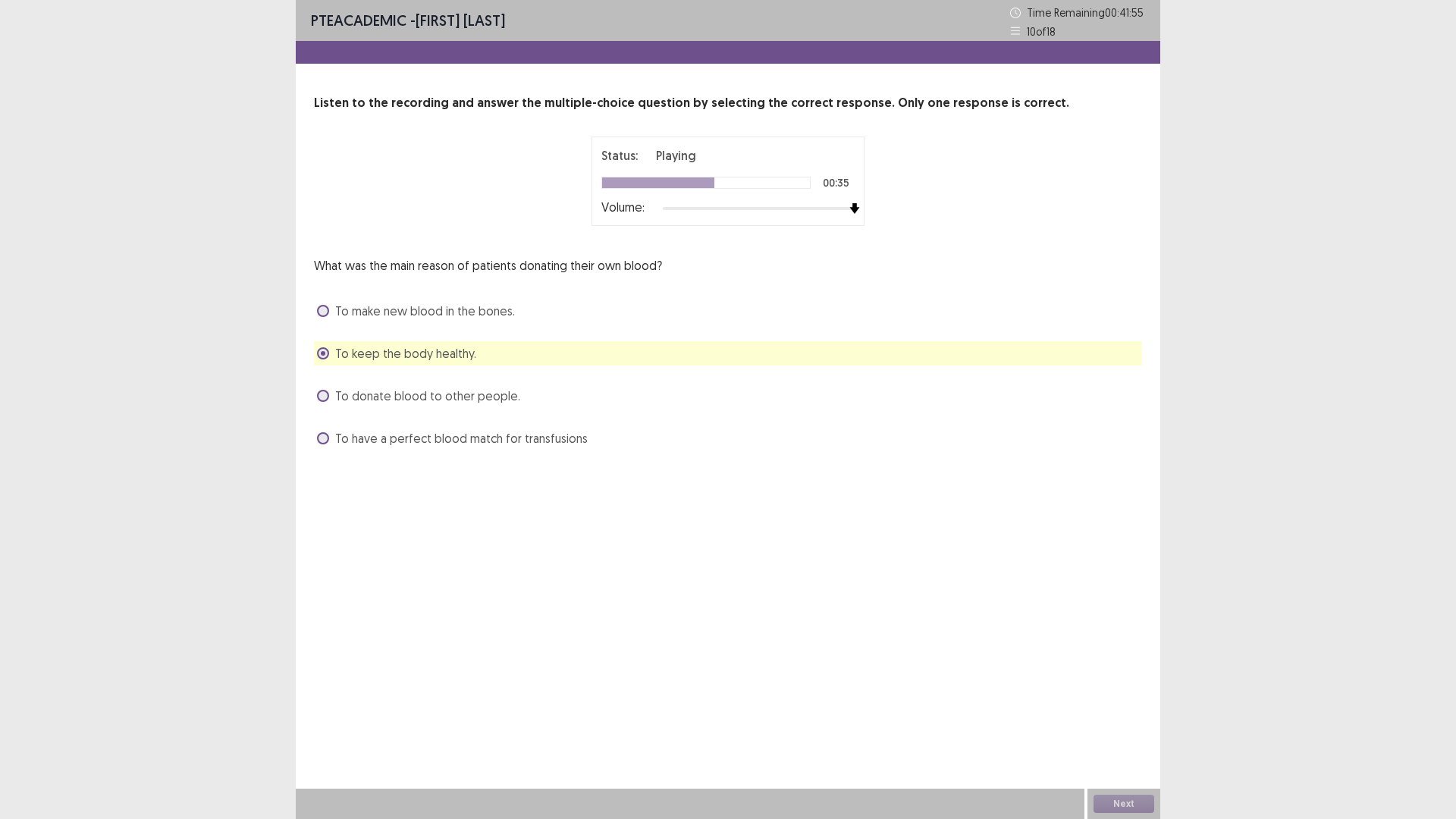 click on "To donate blood to other people." at bounding box center [428, 396] 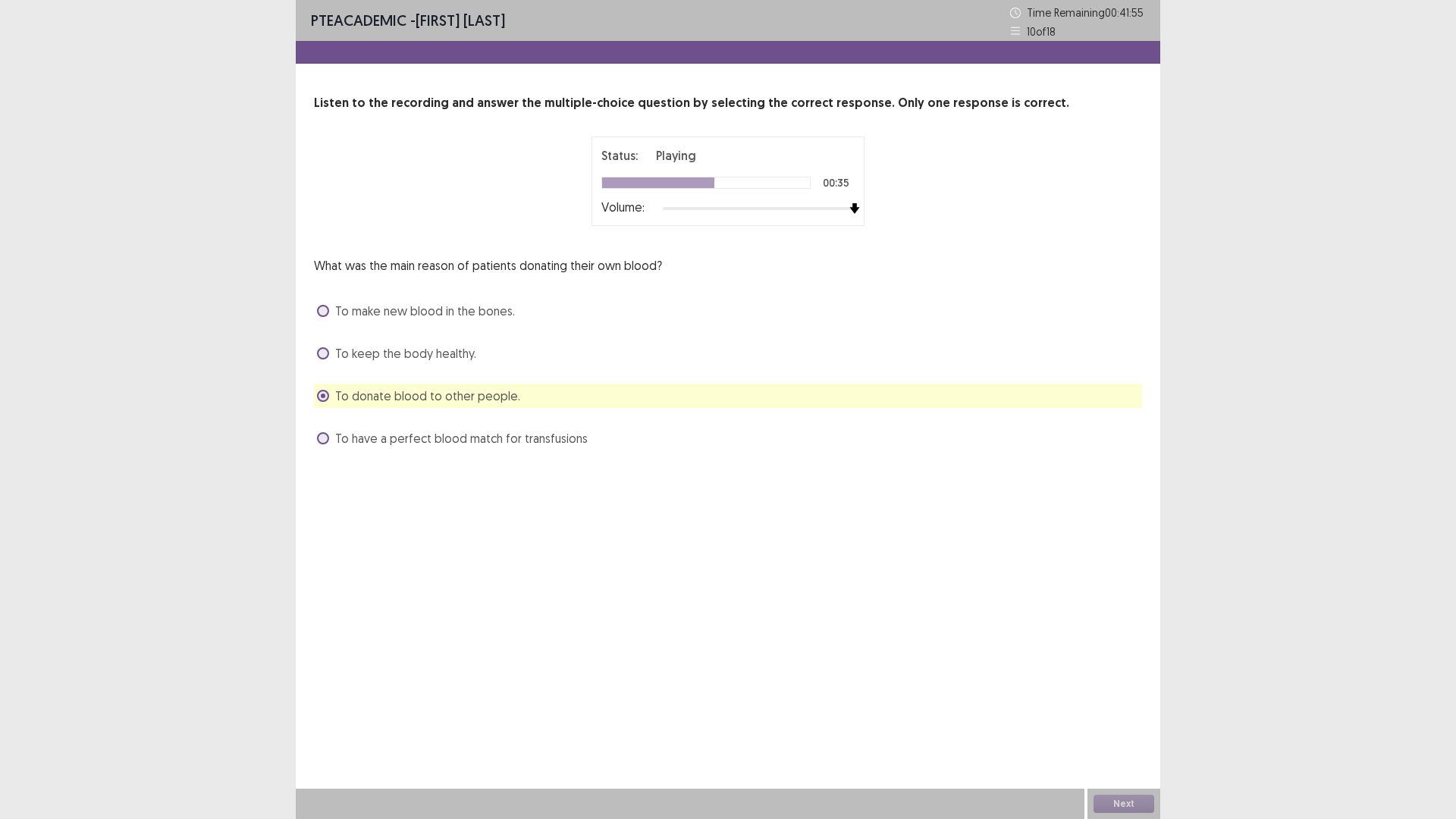 click on "To have a perfect blood match for transfusions" at bounding box center [461, 438] 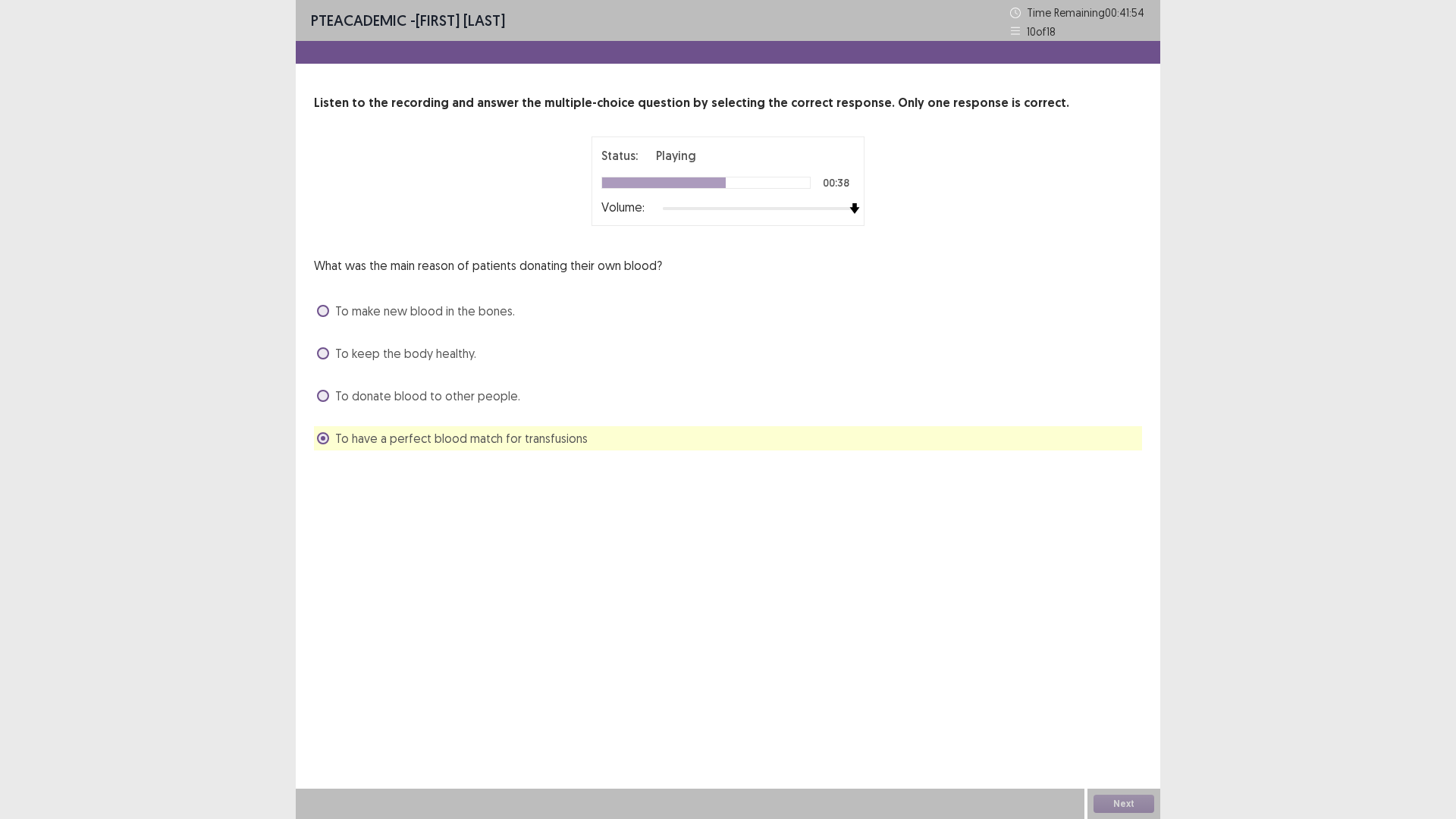 click on "To donate blood to other people." at bounding box center [728, 396] 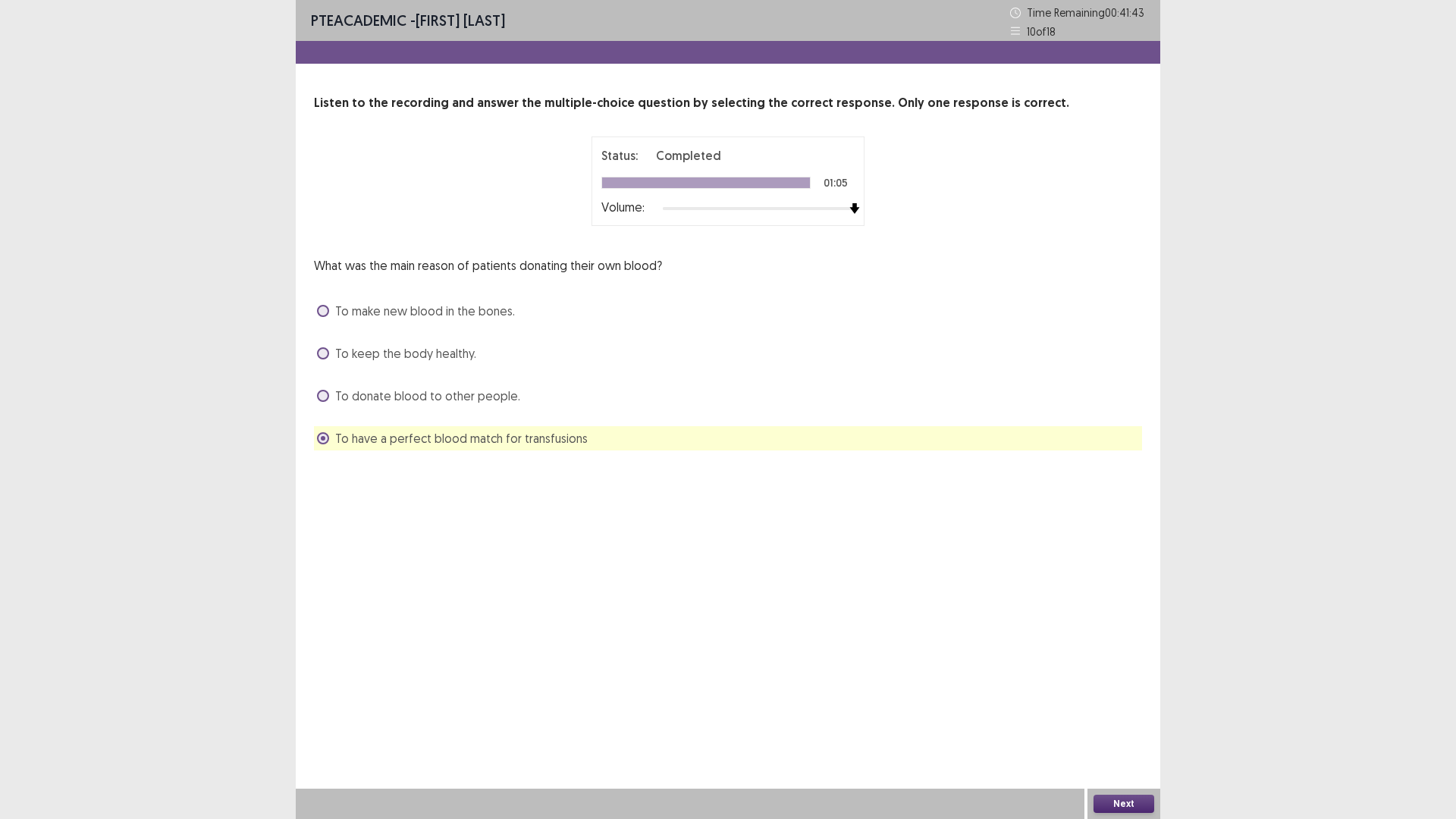 click on "Next" at bounding box center [1124, 804] 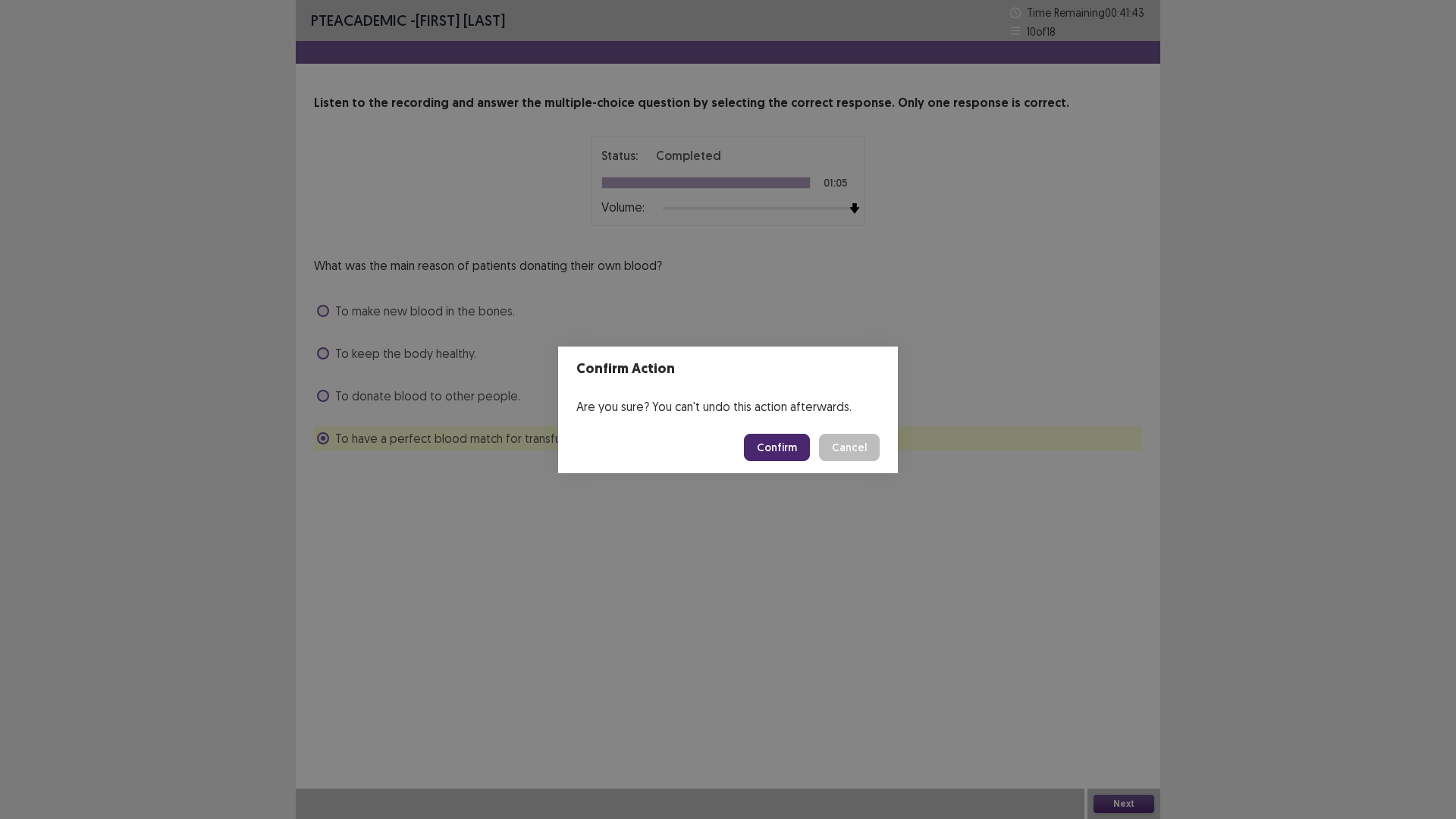click on "Confirm" at bounding box center [777, 447] 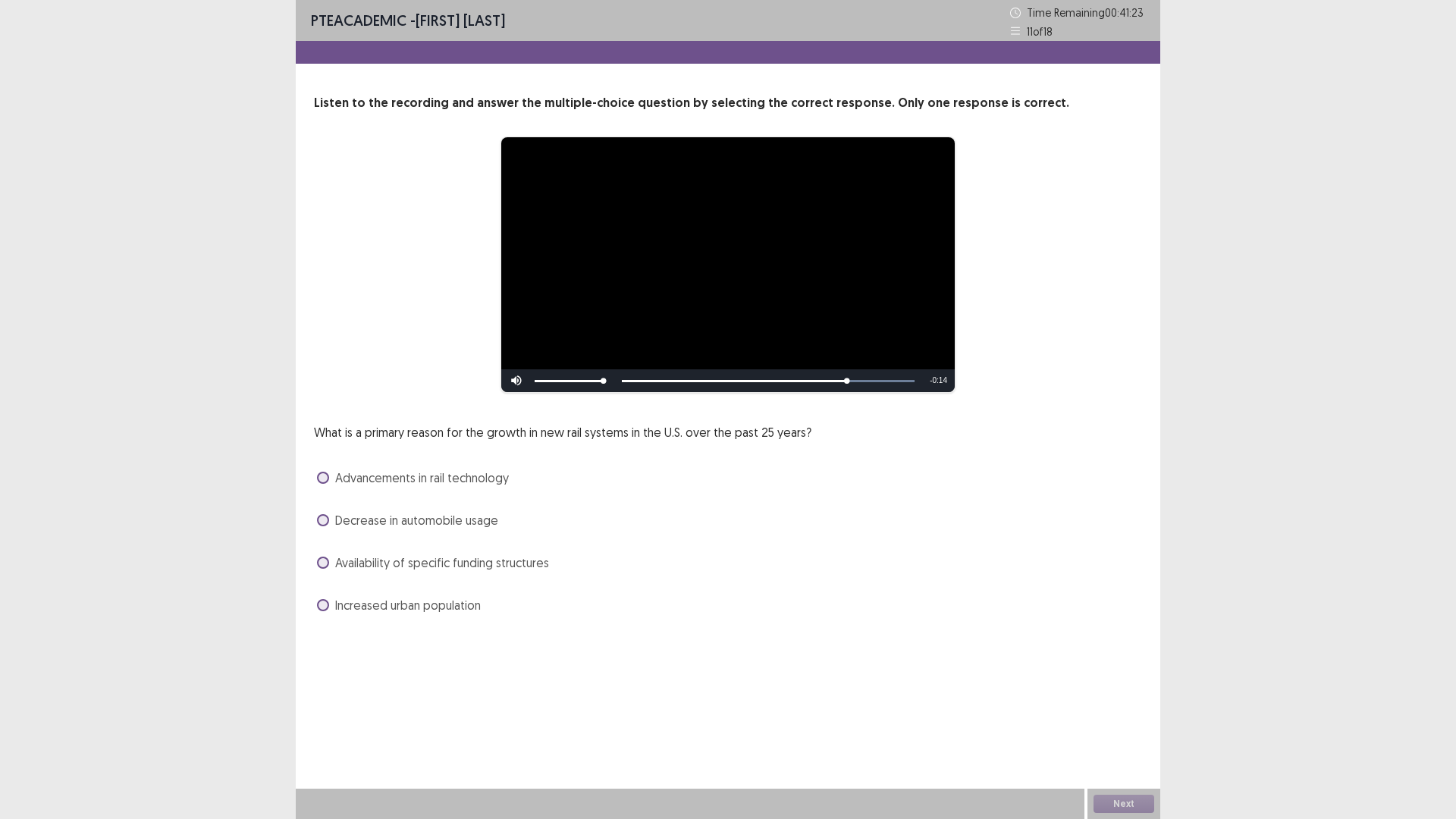 click on "Availability of specific funding structures" at bounding box center [442, 563] 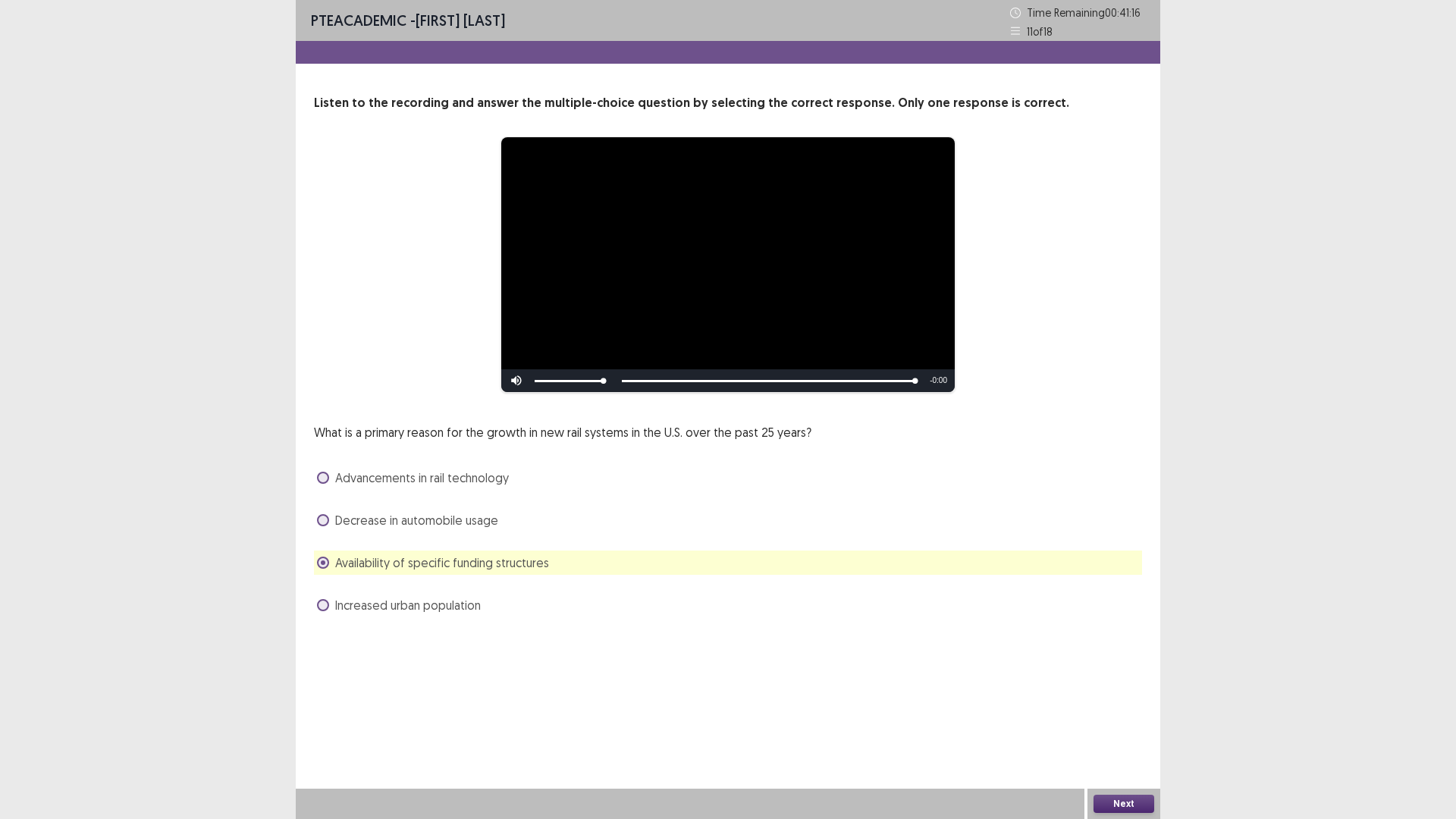click on "Next" at bounding box center [1124, 804] 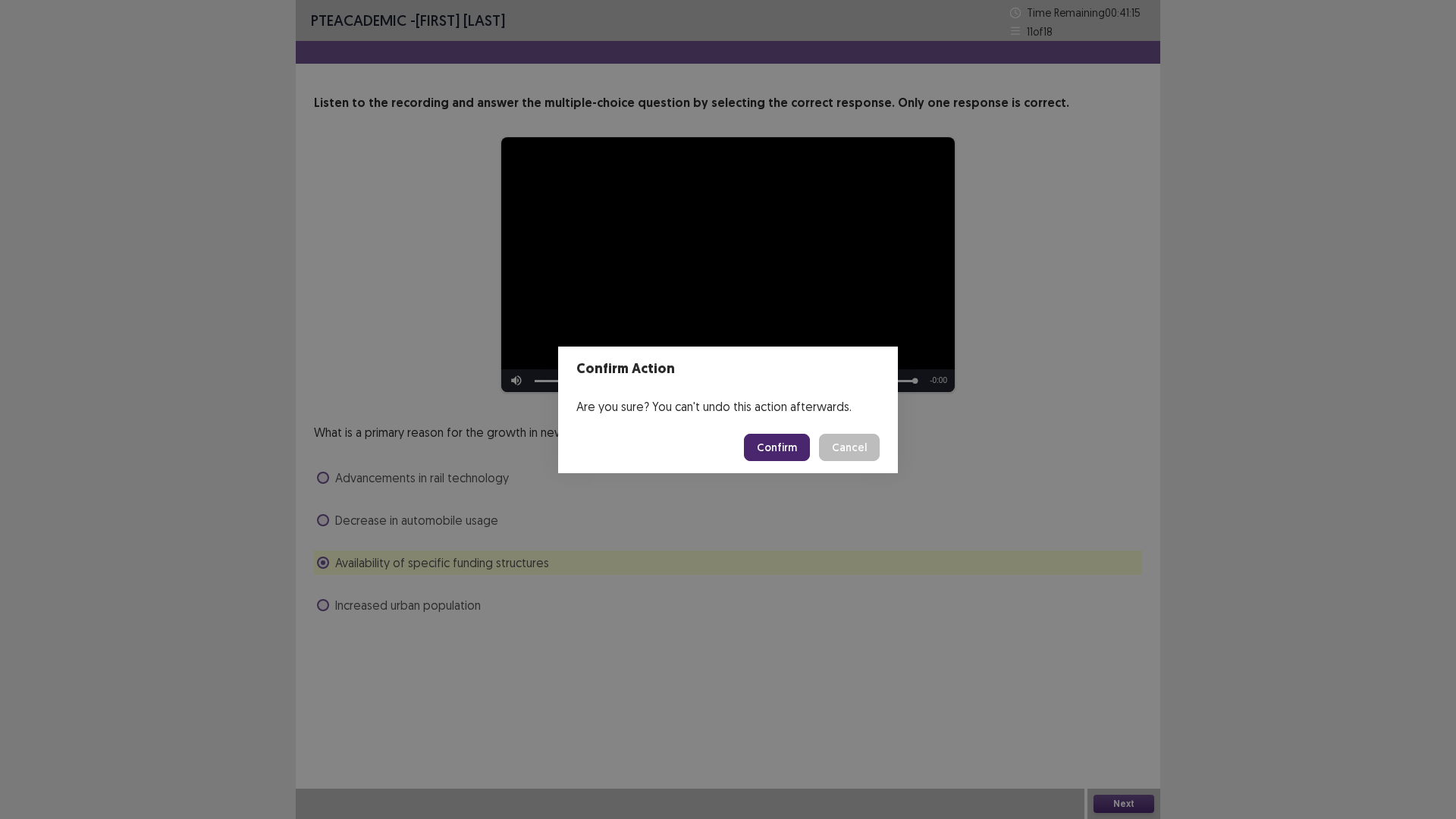 click on "Confirm Cancel" at bounding box center [728, 447] 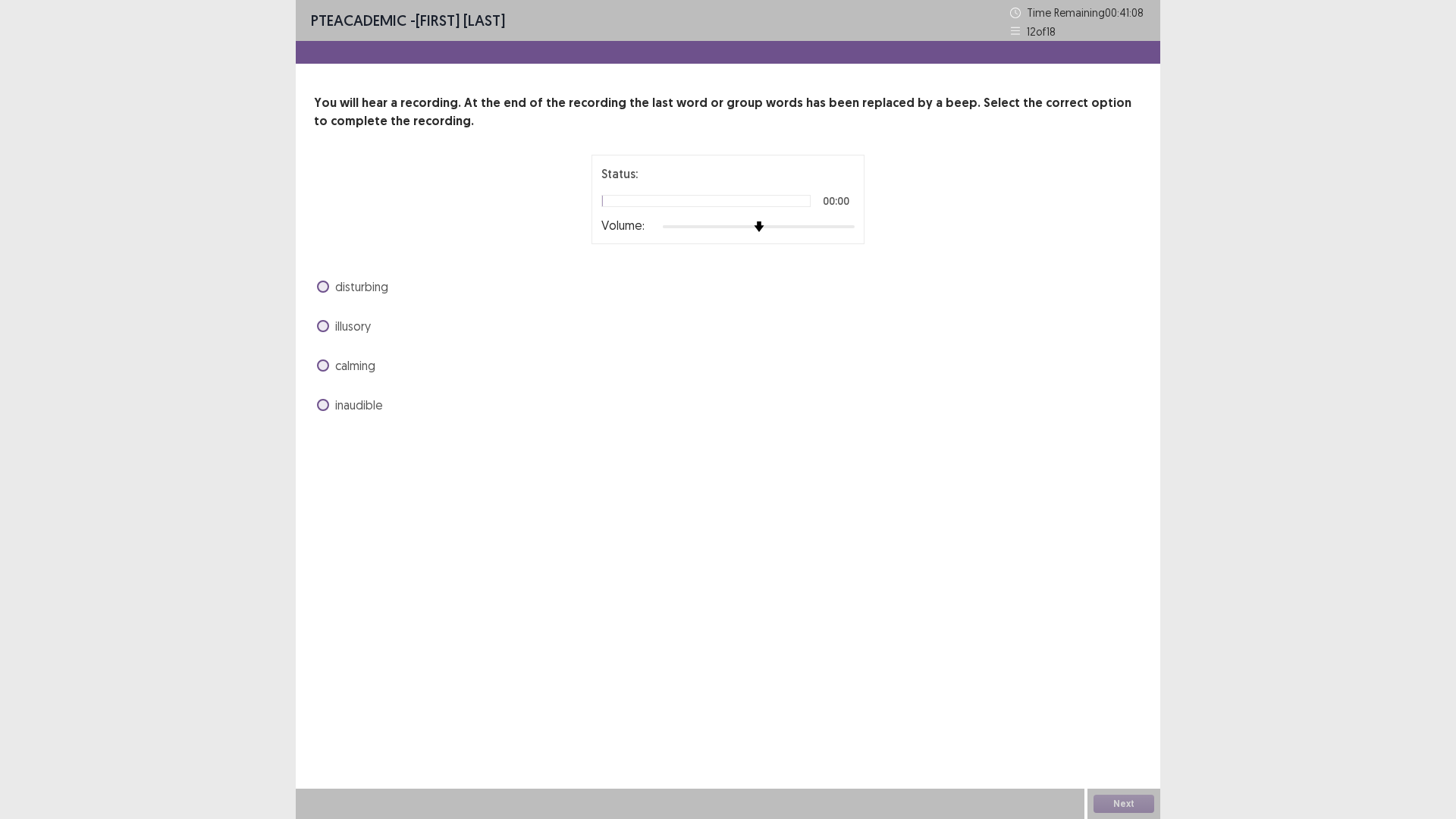 click on "Status: 00:00 Volume:" at bounding box center [728, 199] 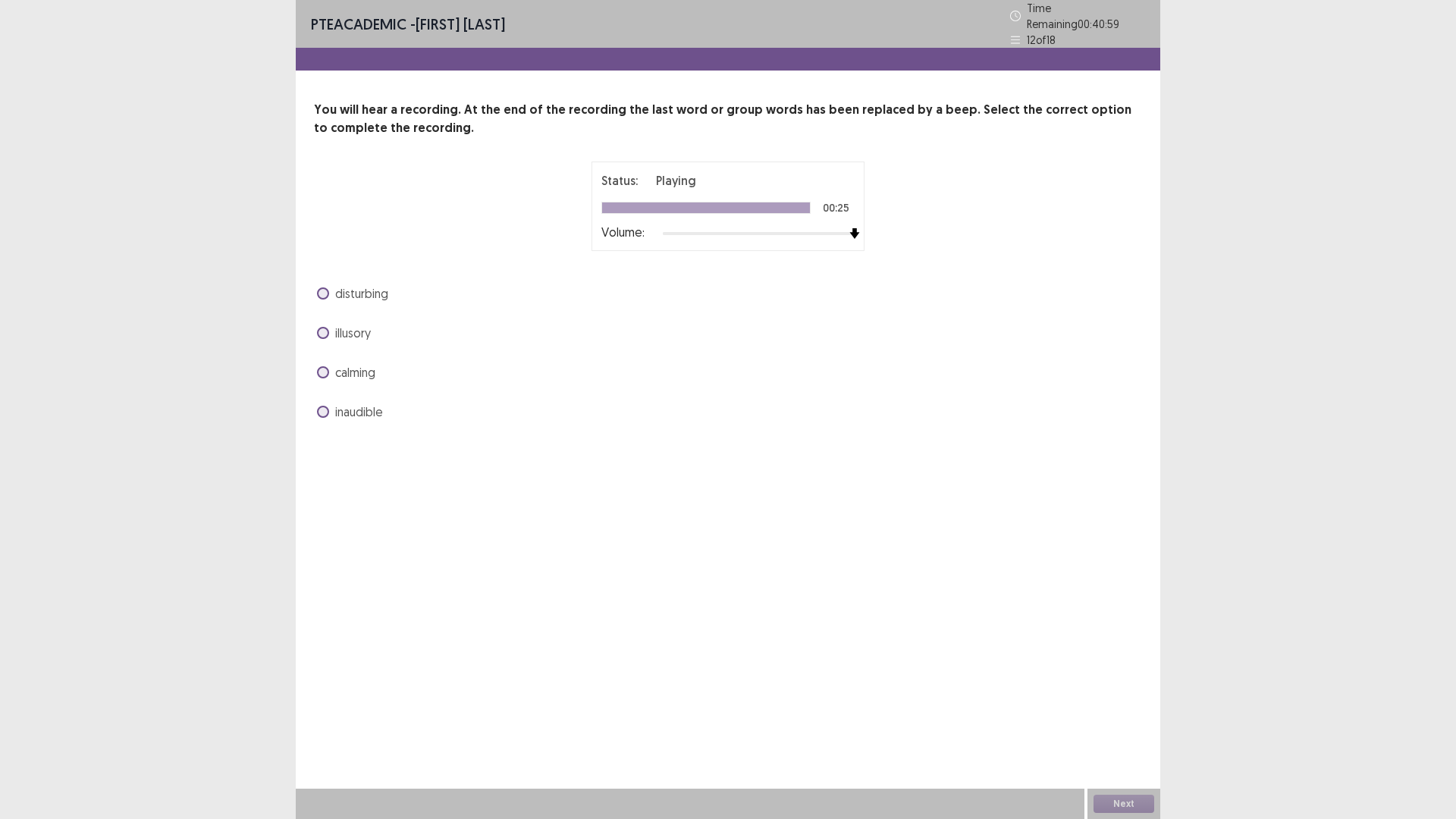 click on "illusory" at bounding box center (353, 333) 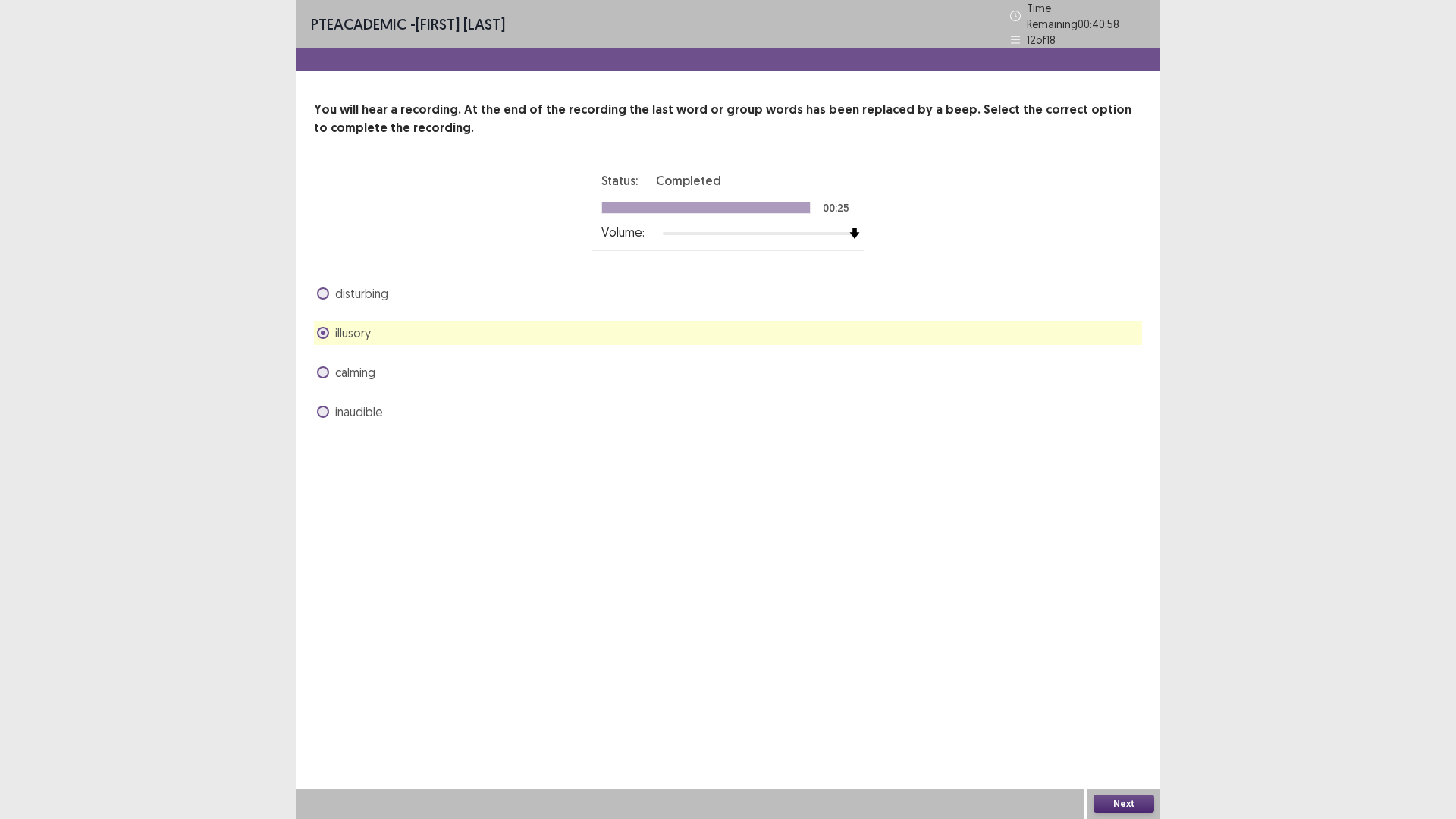 click on "Next" at bounding box center (1124, 804) 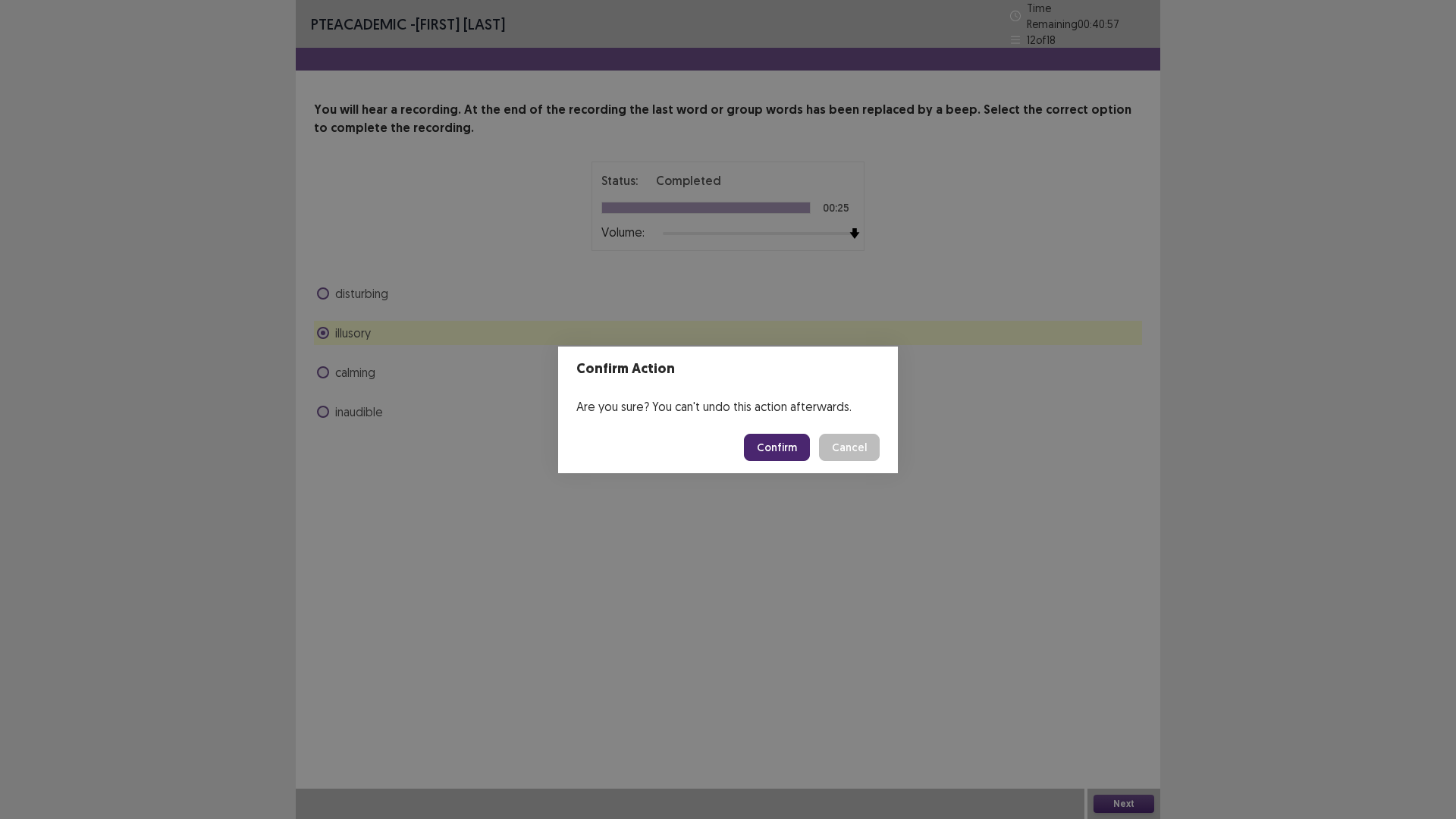 click on "Confirm" at bounding box center [777, 447] 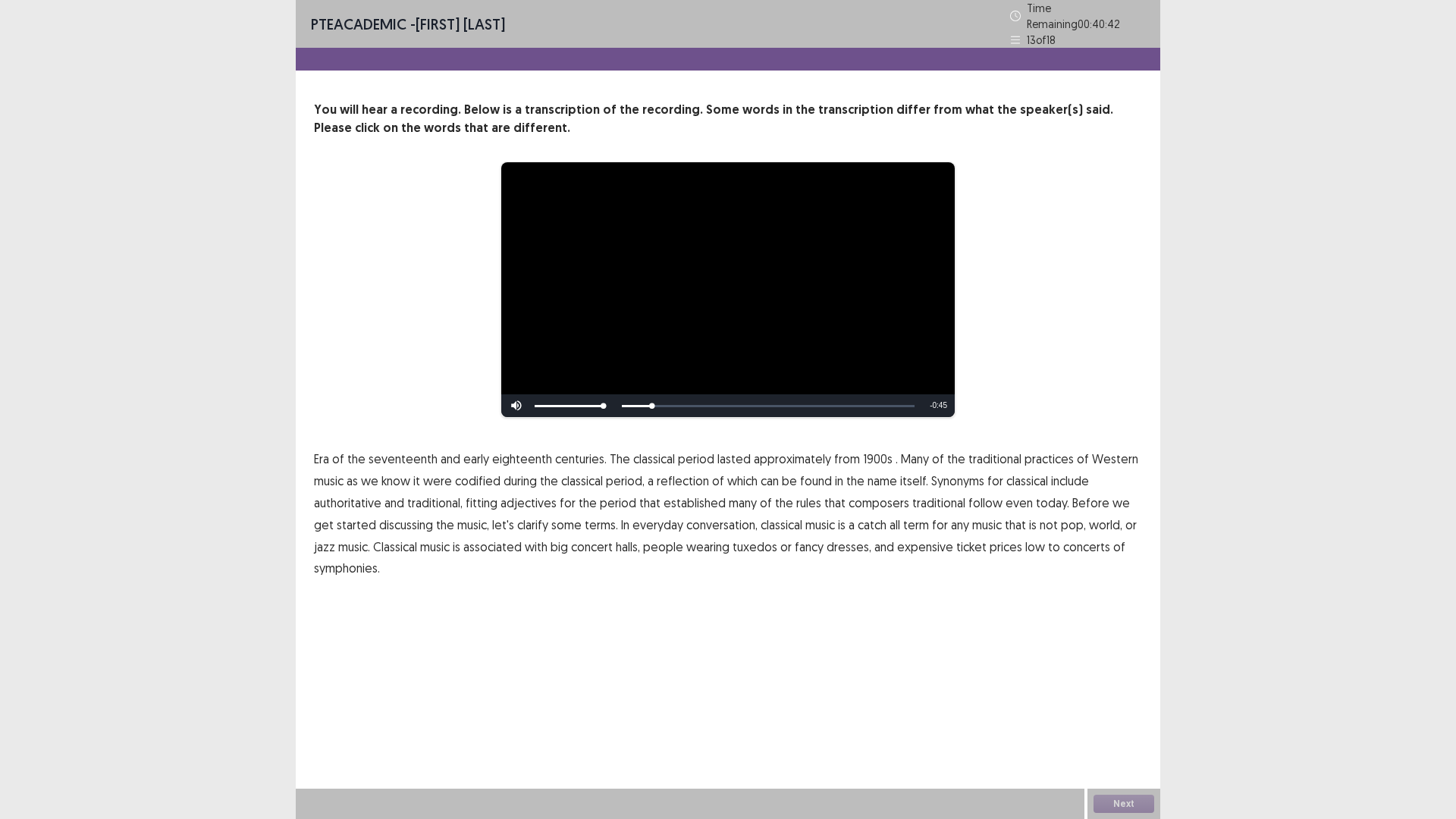 click on "1900s" at bounding box center (877, 459) 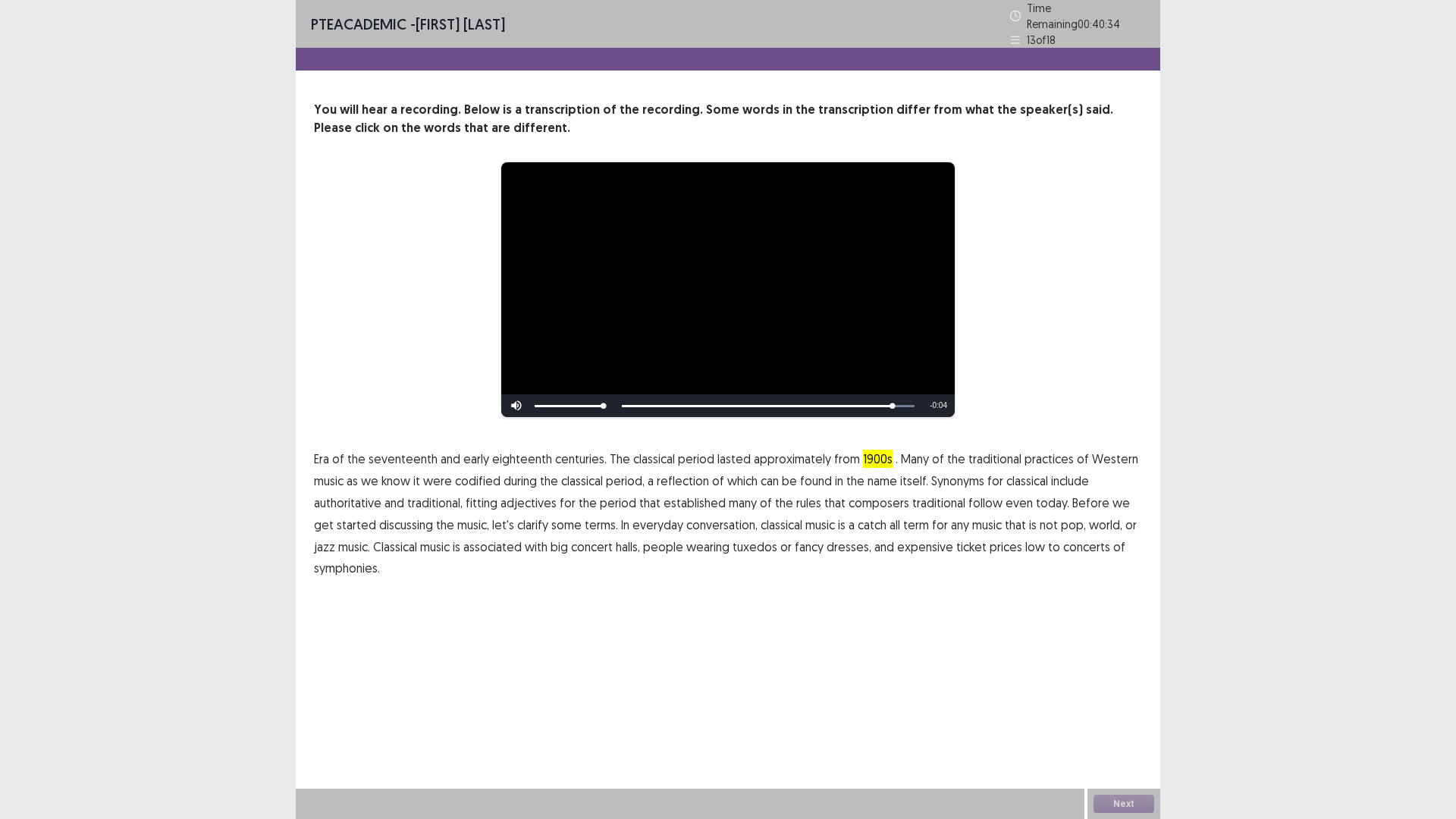 click on "low" at bounding box center (1035, 547) 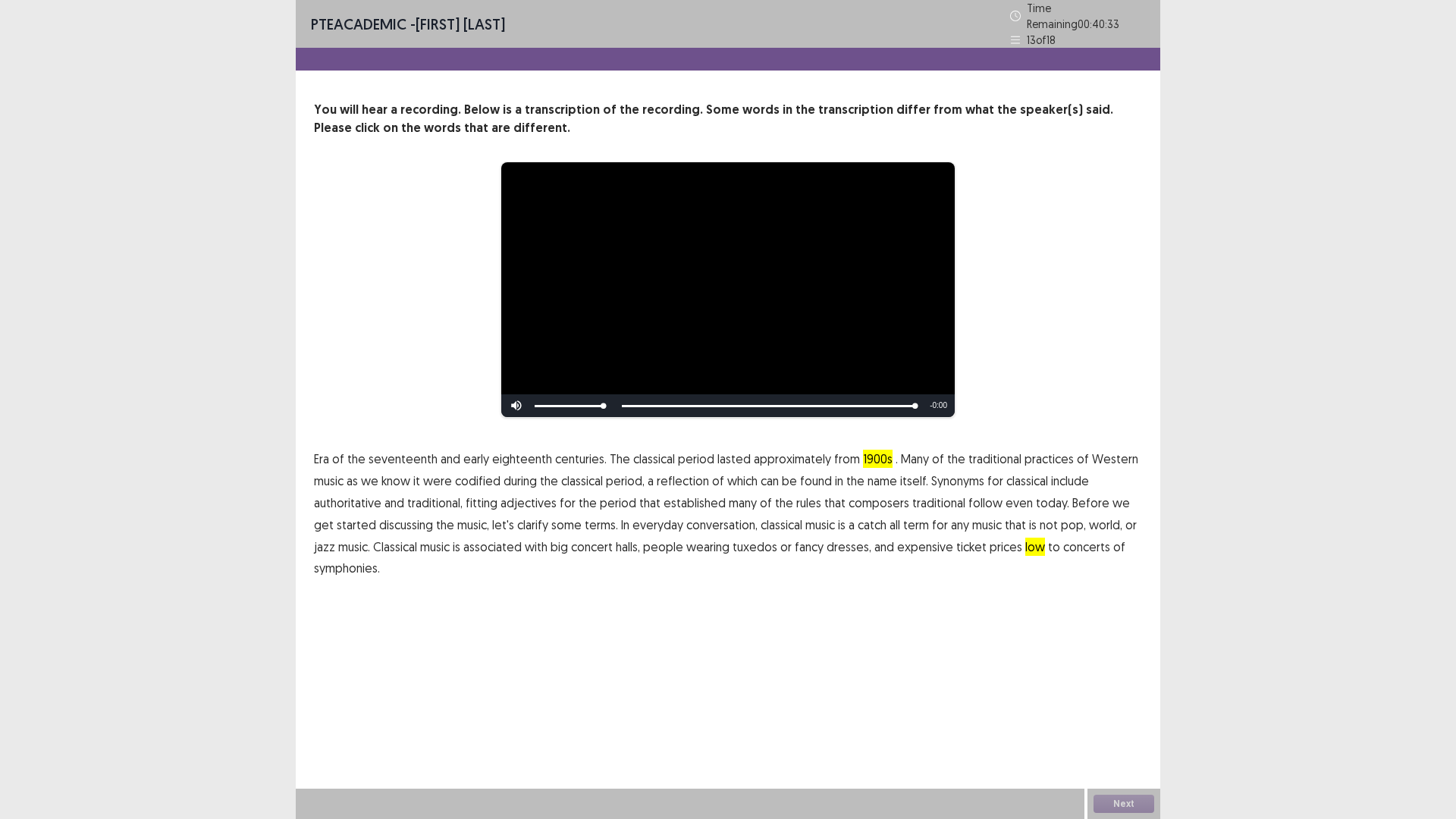 click on "composers" at bounding box center [879, 503] 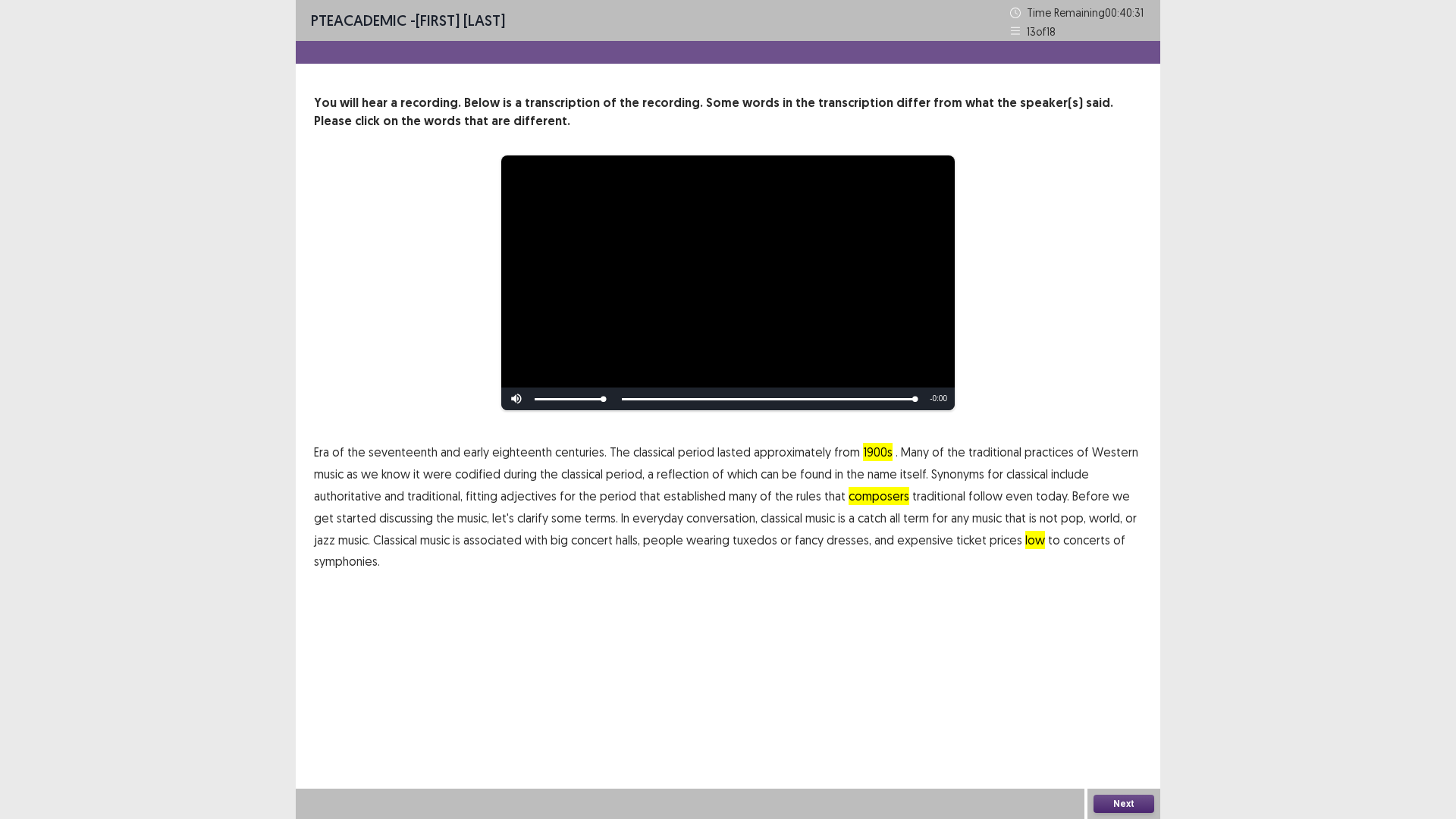 click on "Next" at bounding box center [1124, 804] 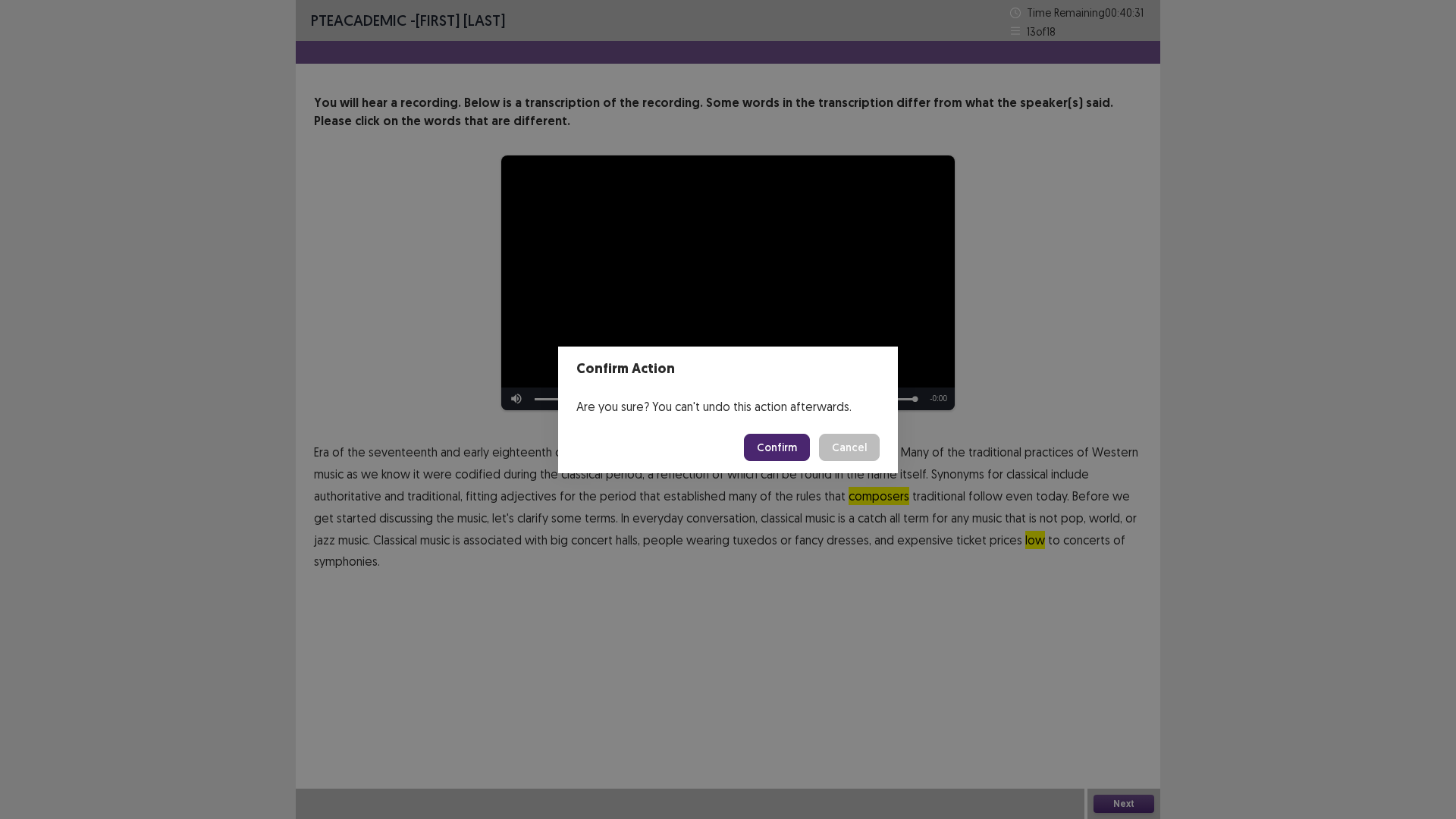 click on "Confirm" at bounding box center (777, 447) 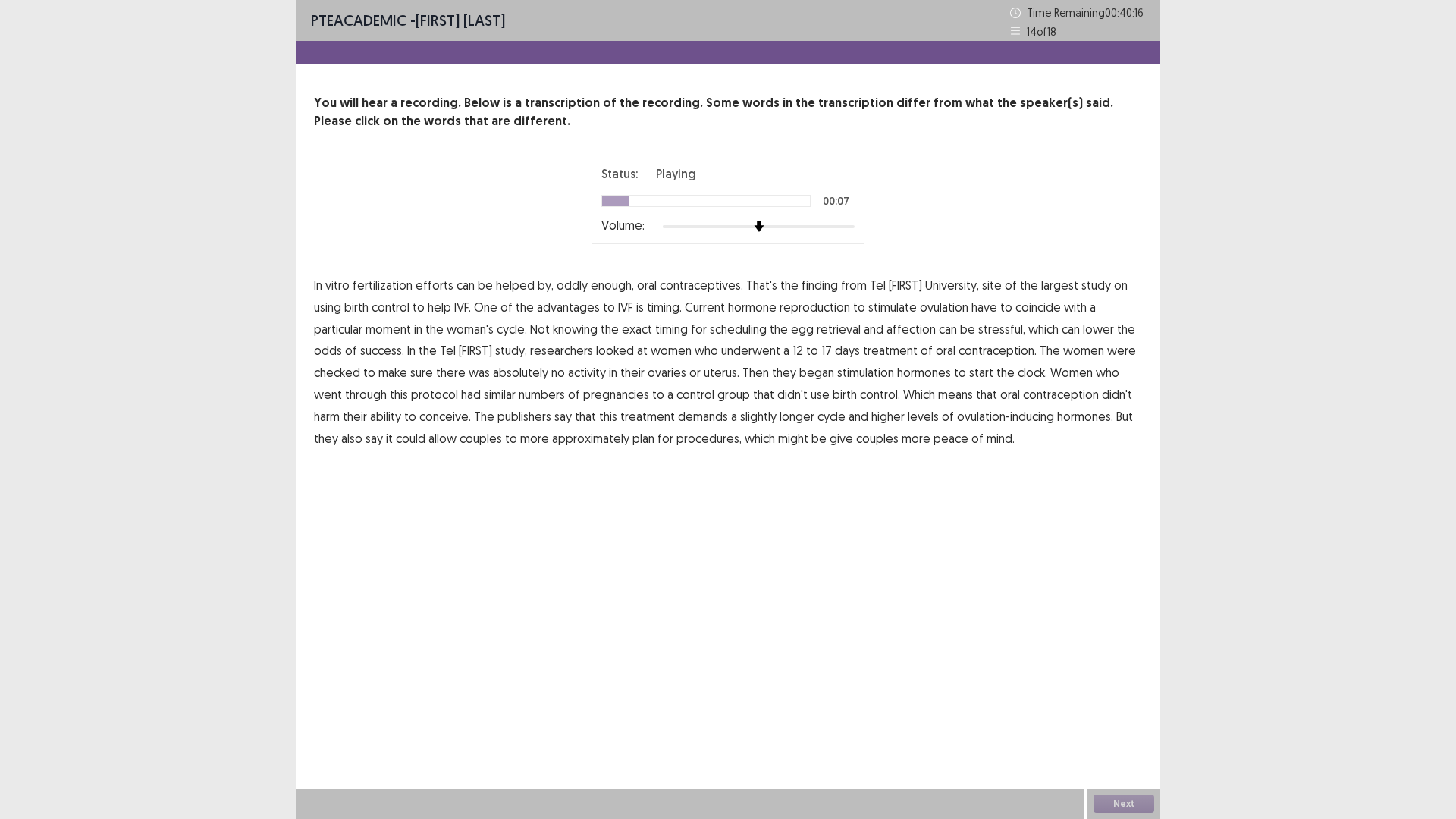 click on "advantages" at bounding box center (568, 307) 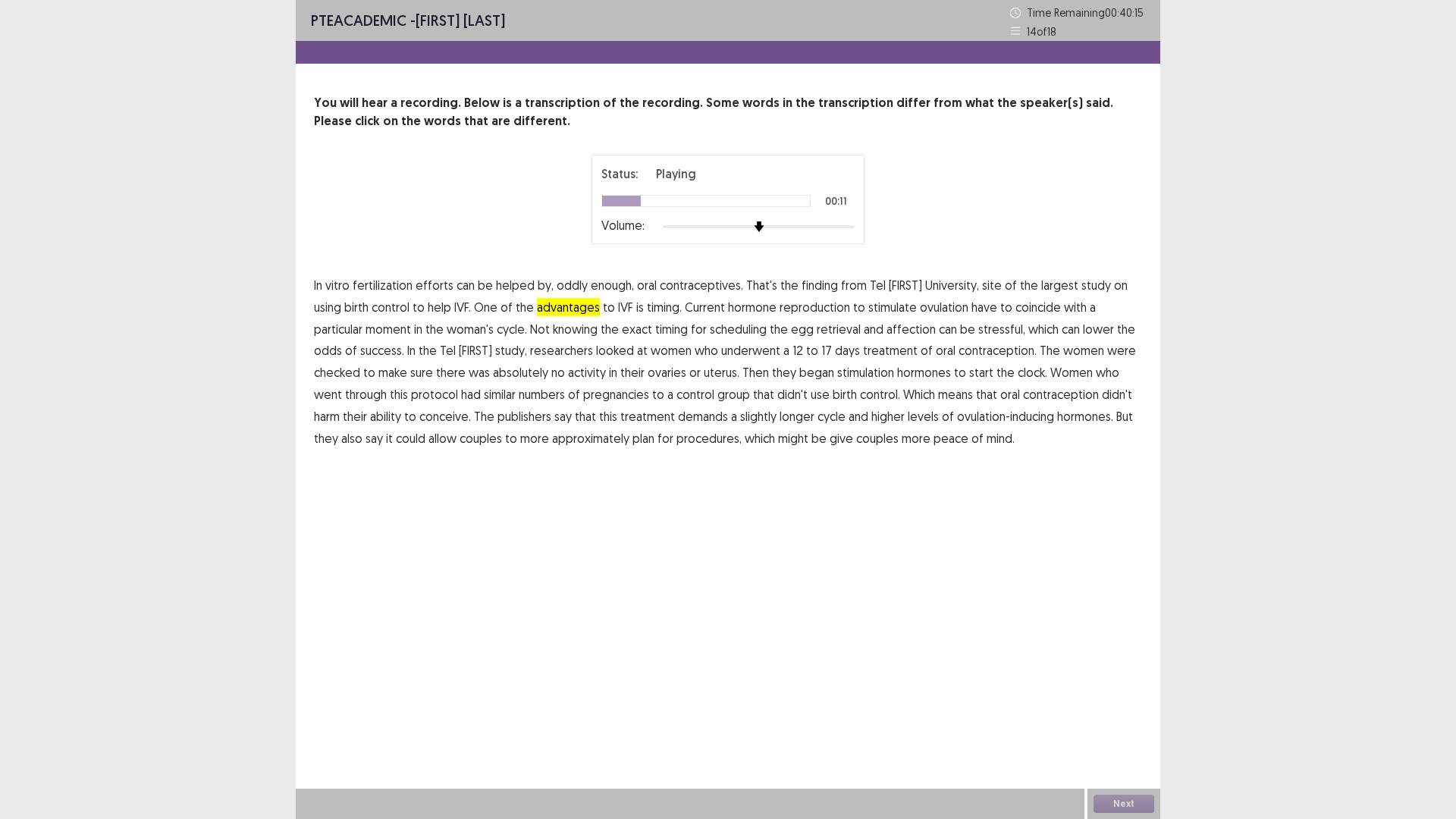click on "reproduction" at bounding box center [814, 307] 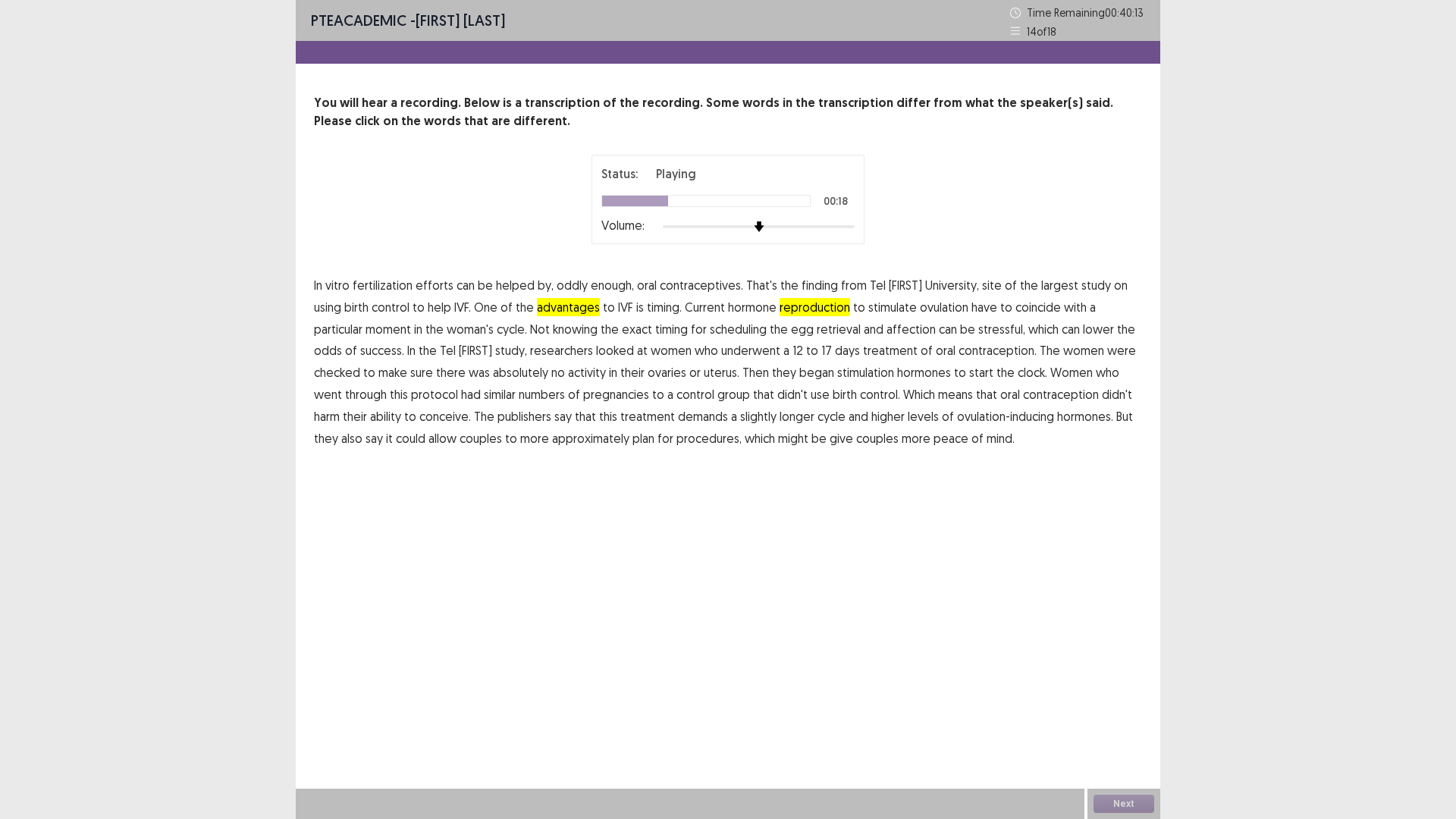 drag, startPoint x: 860, startPoint y: 324, endPoint x: 890, endPoint y: 328, distance: 30.265492 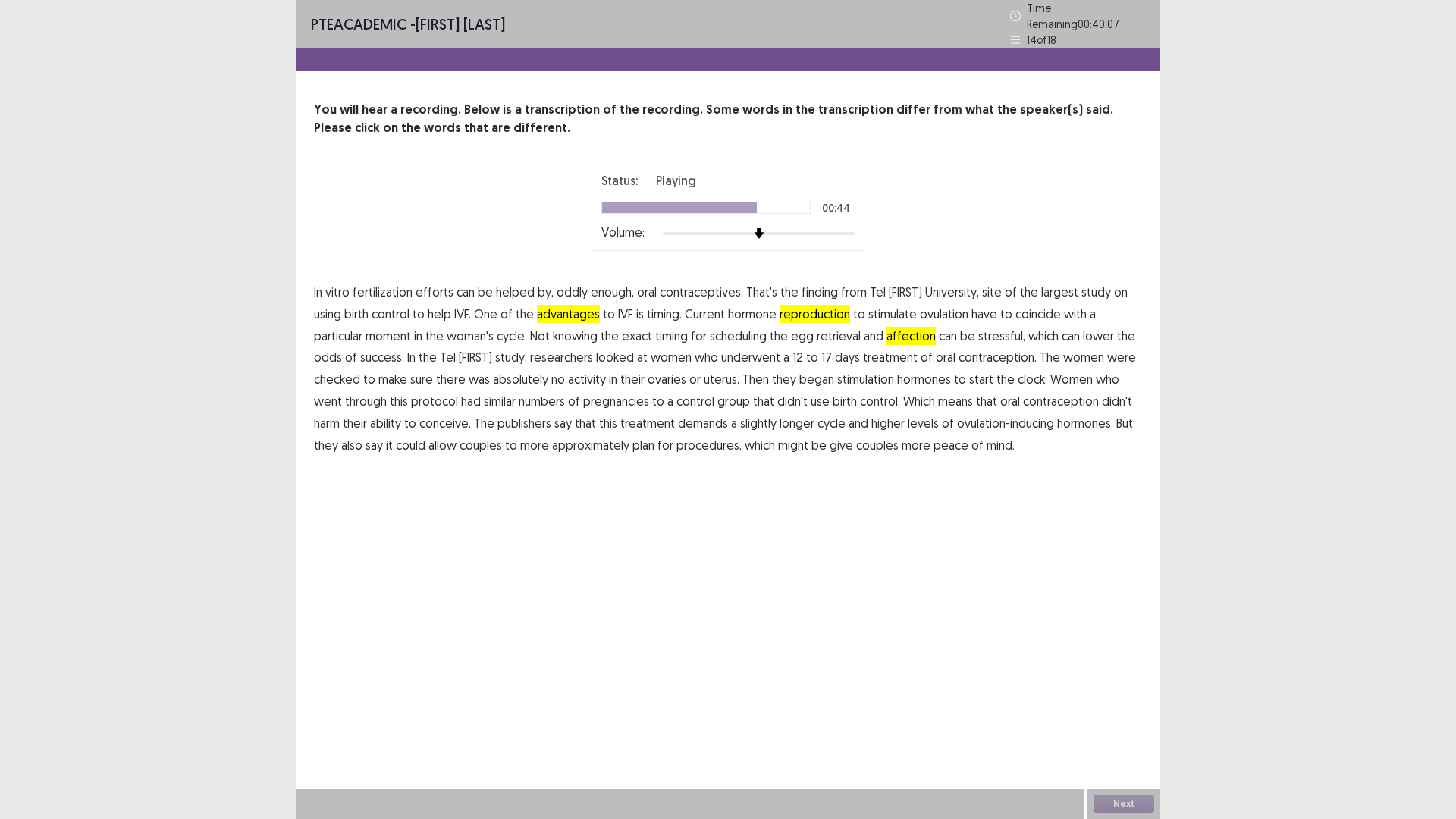 click on "publishers" at bounding box center (524, 423) 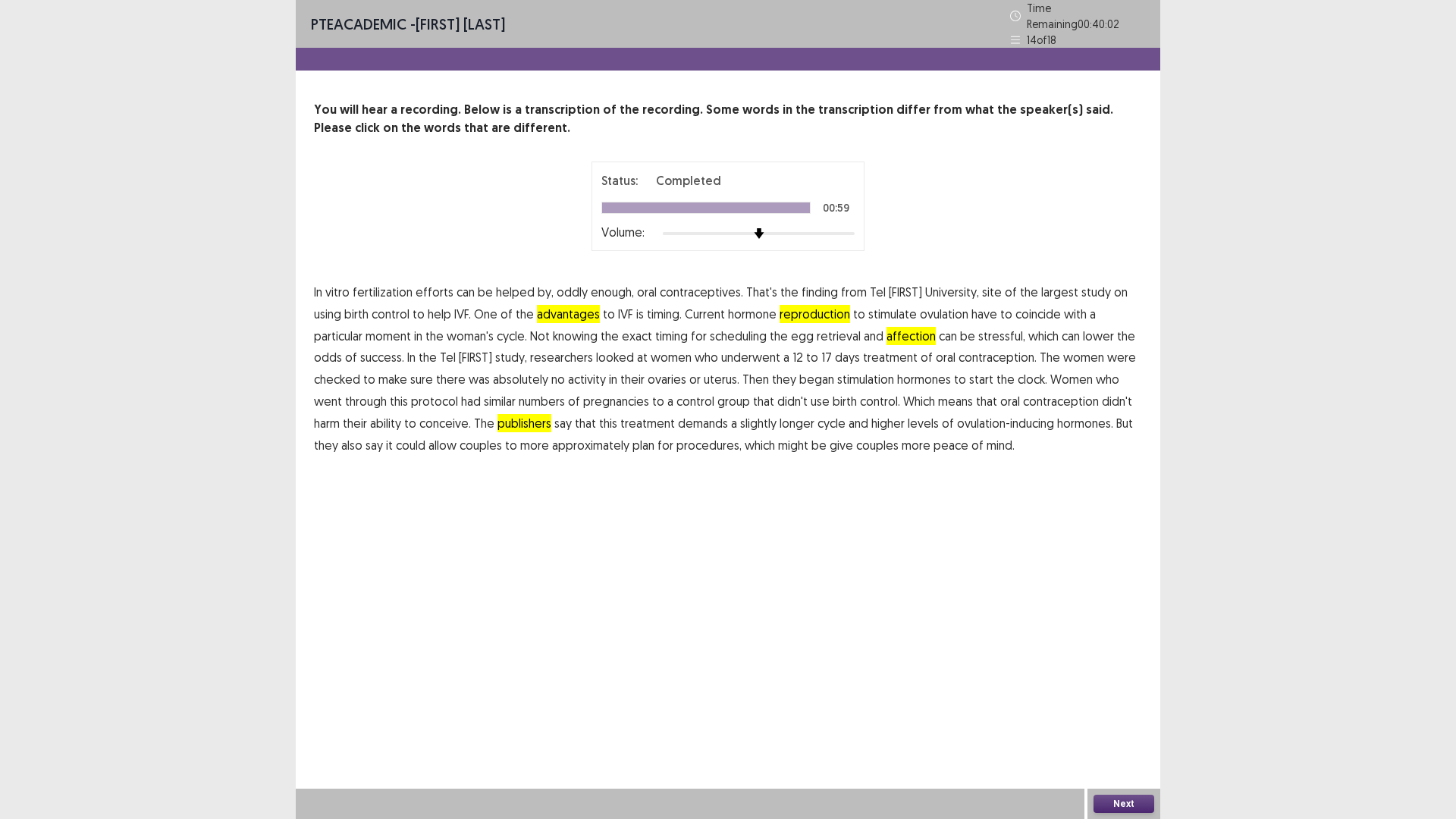 click on "Next" at bounding box center [1124, 804] 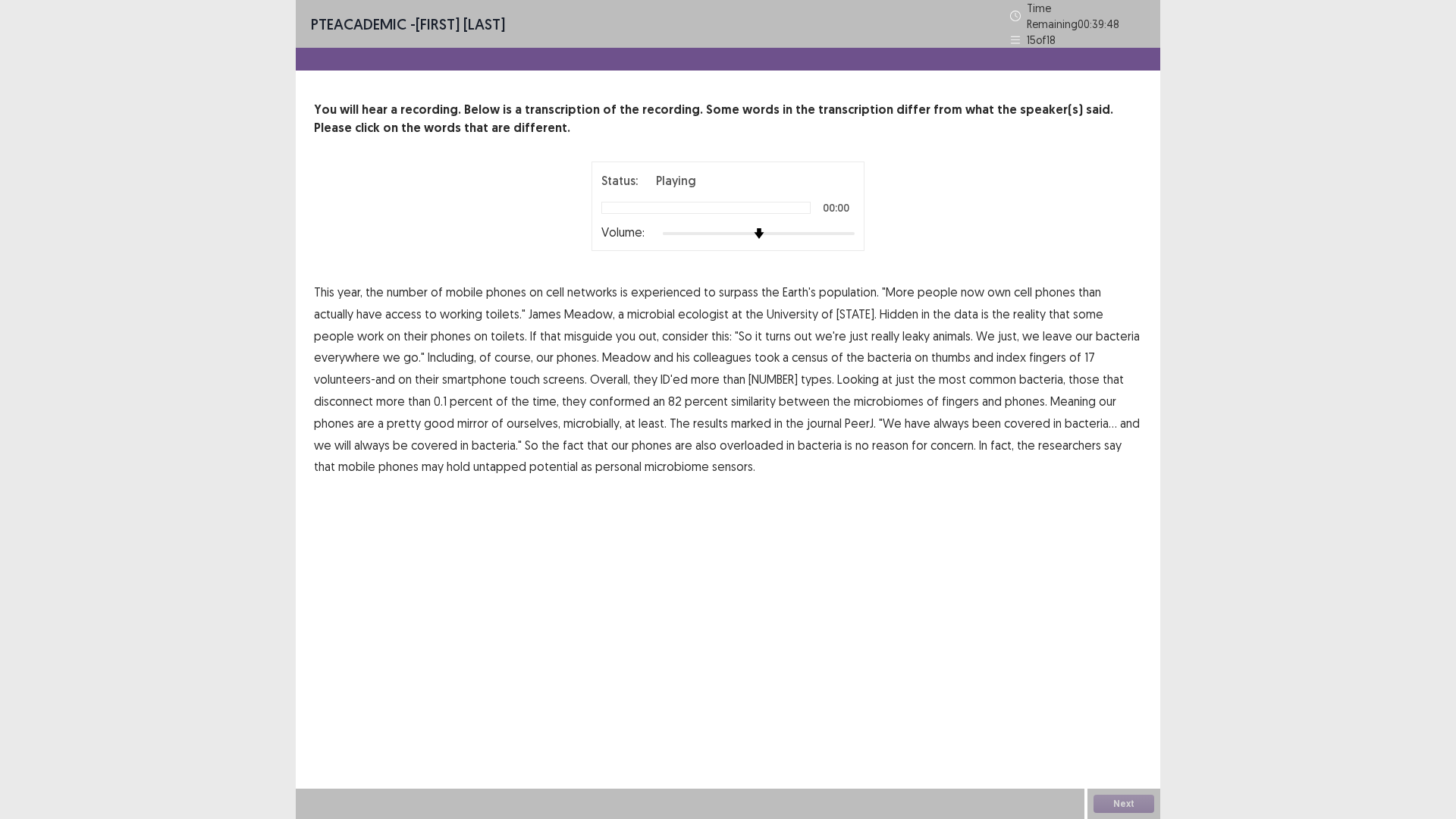 click on "experienced" at bounding box center (666, 292) 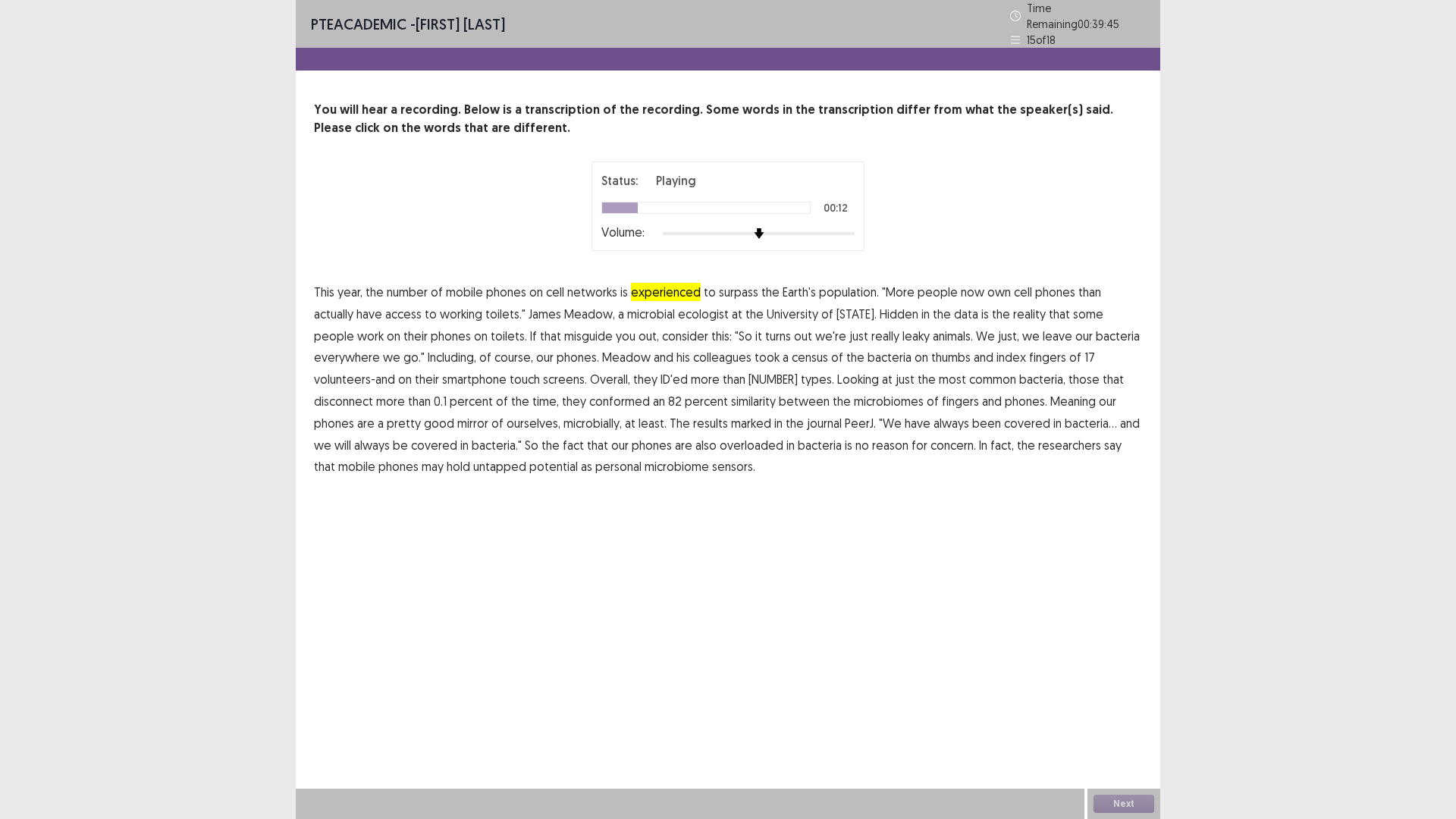 click on "misguide" at bounding box center (588, 336) 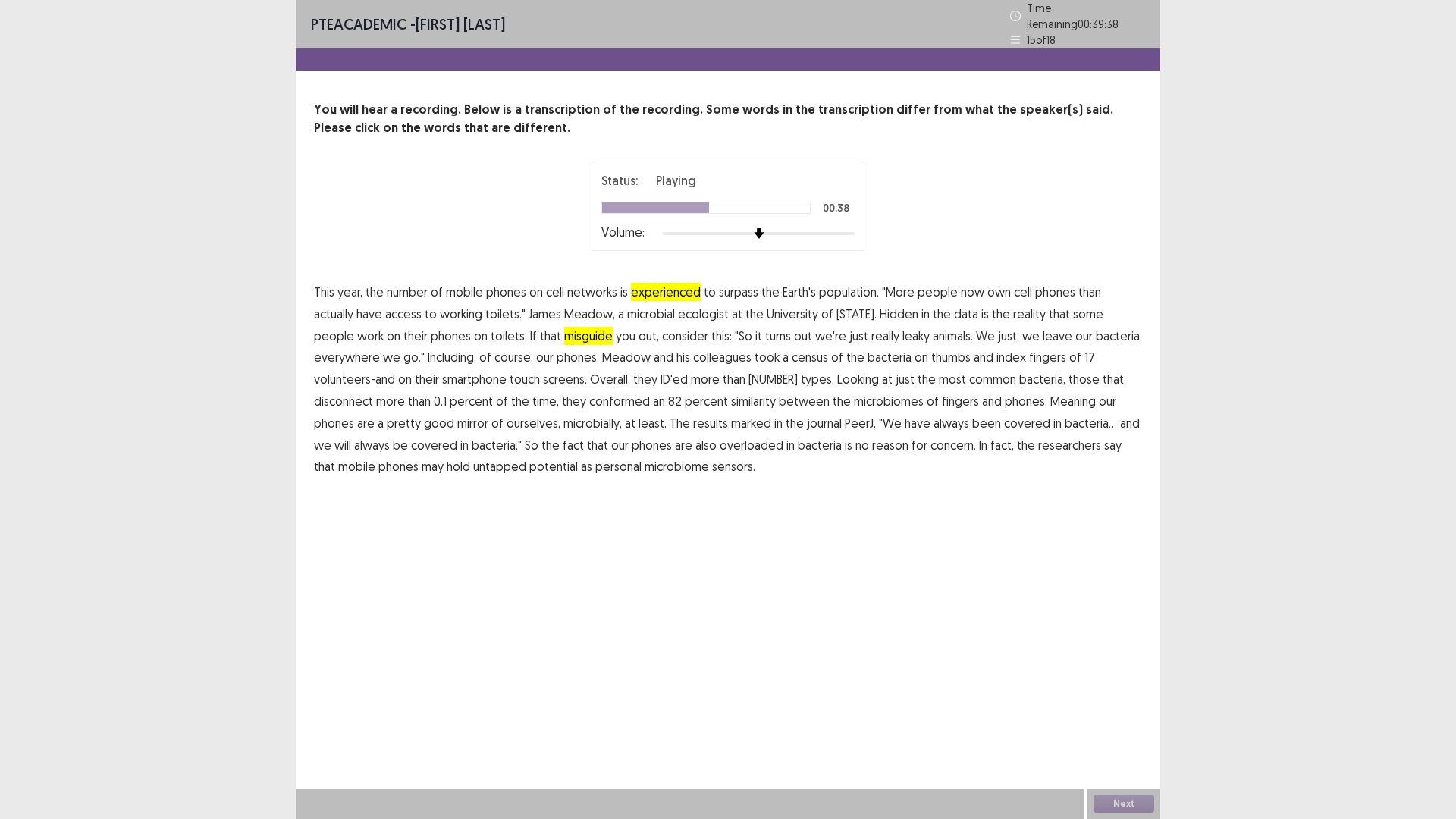 click on "disconnect" at bounding box center (344, 401) 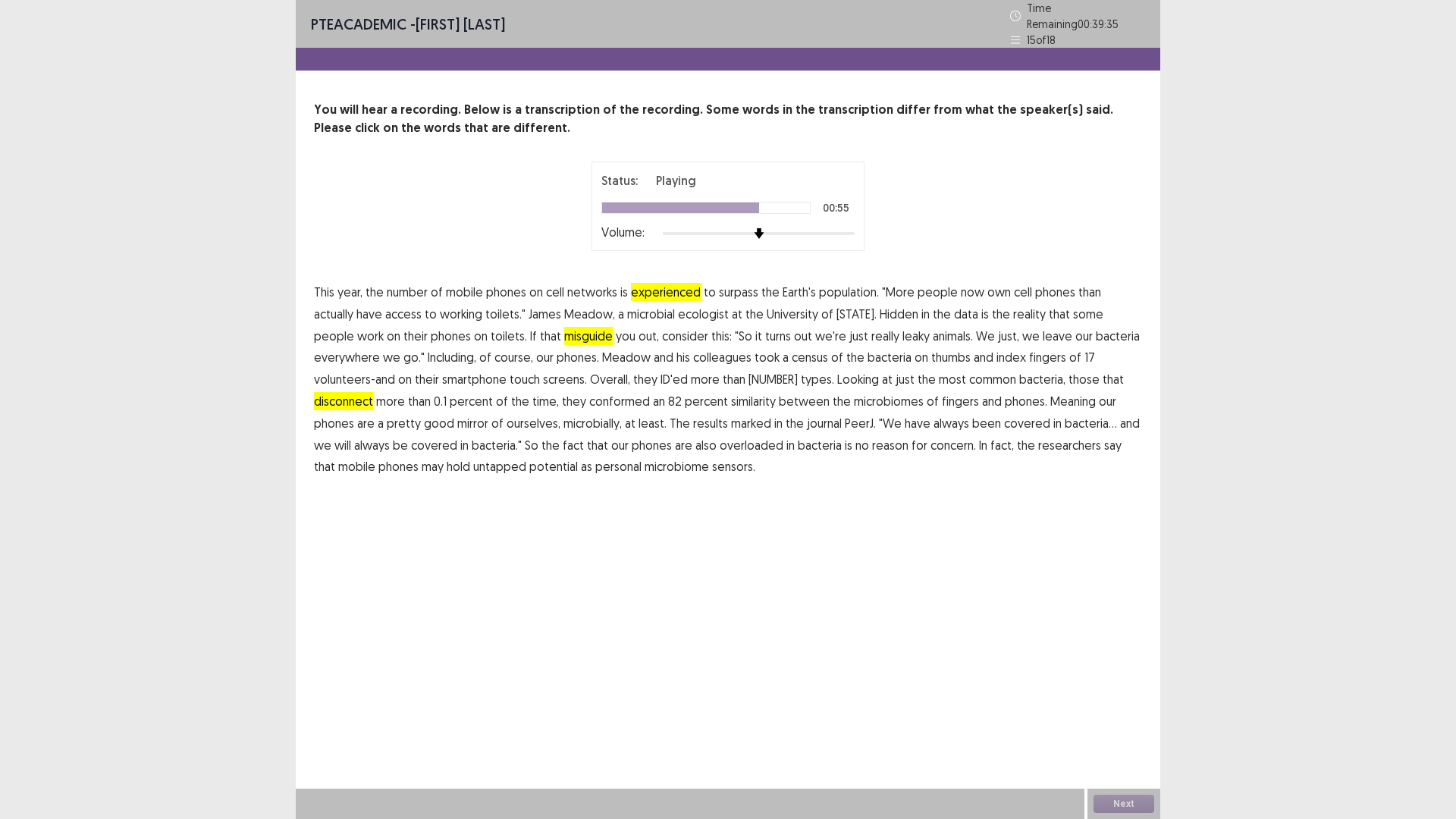 click on "marked" at bounding box center [751, 423] 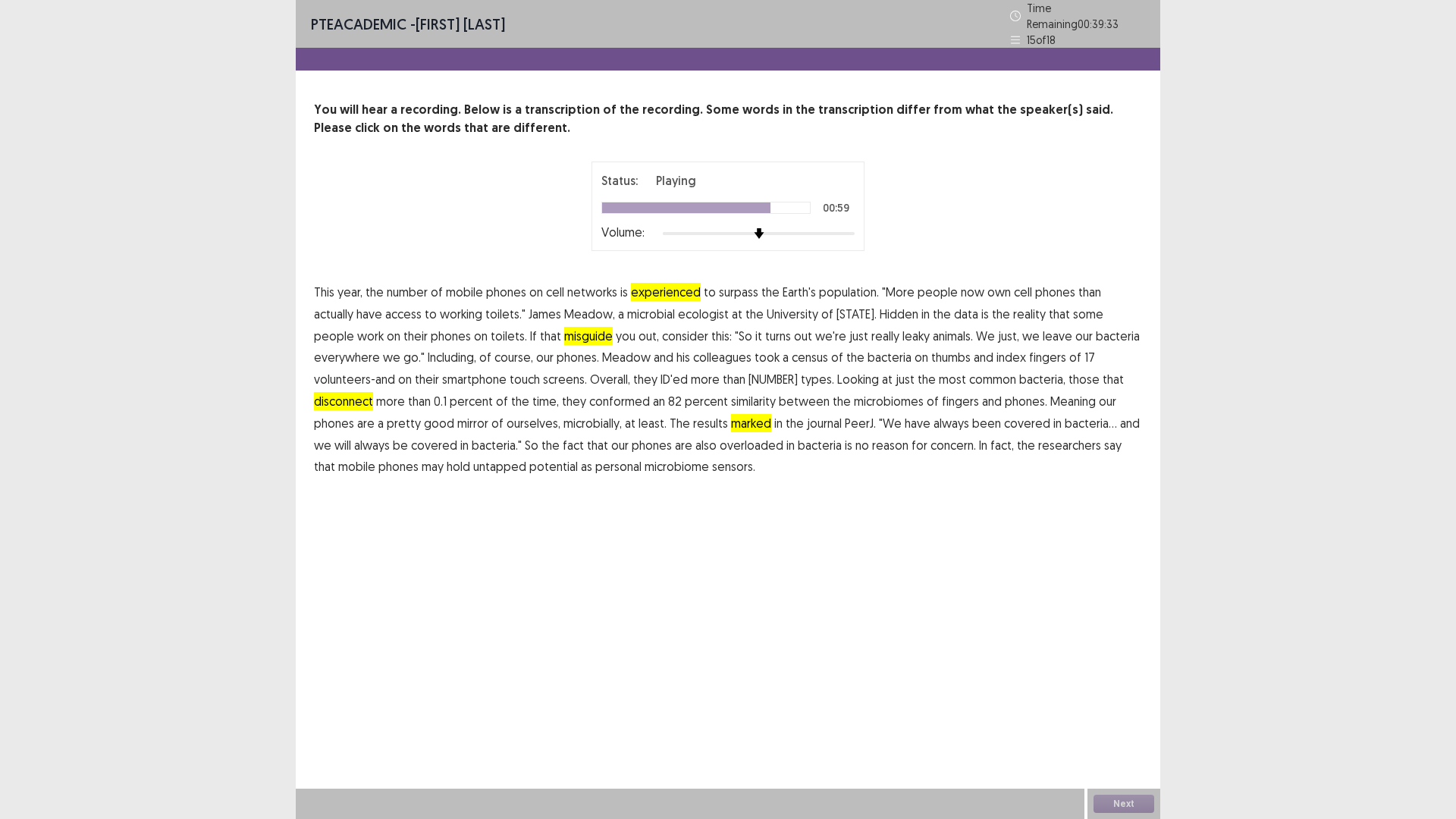 drag, startPoint x: 617, startPoint y: 438, endPoint x: 710, endPoint y: 452, distance: 94.04786 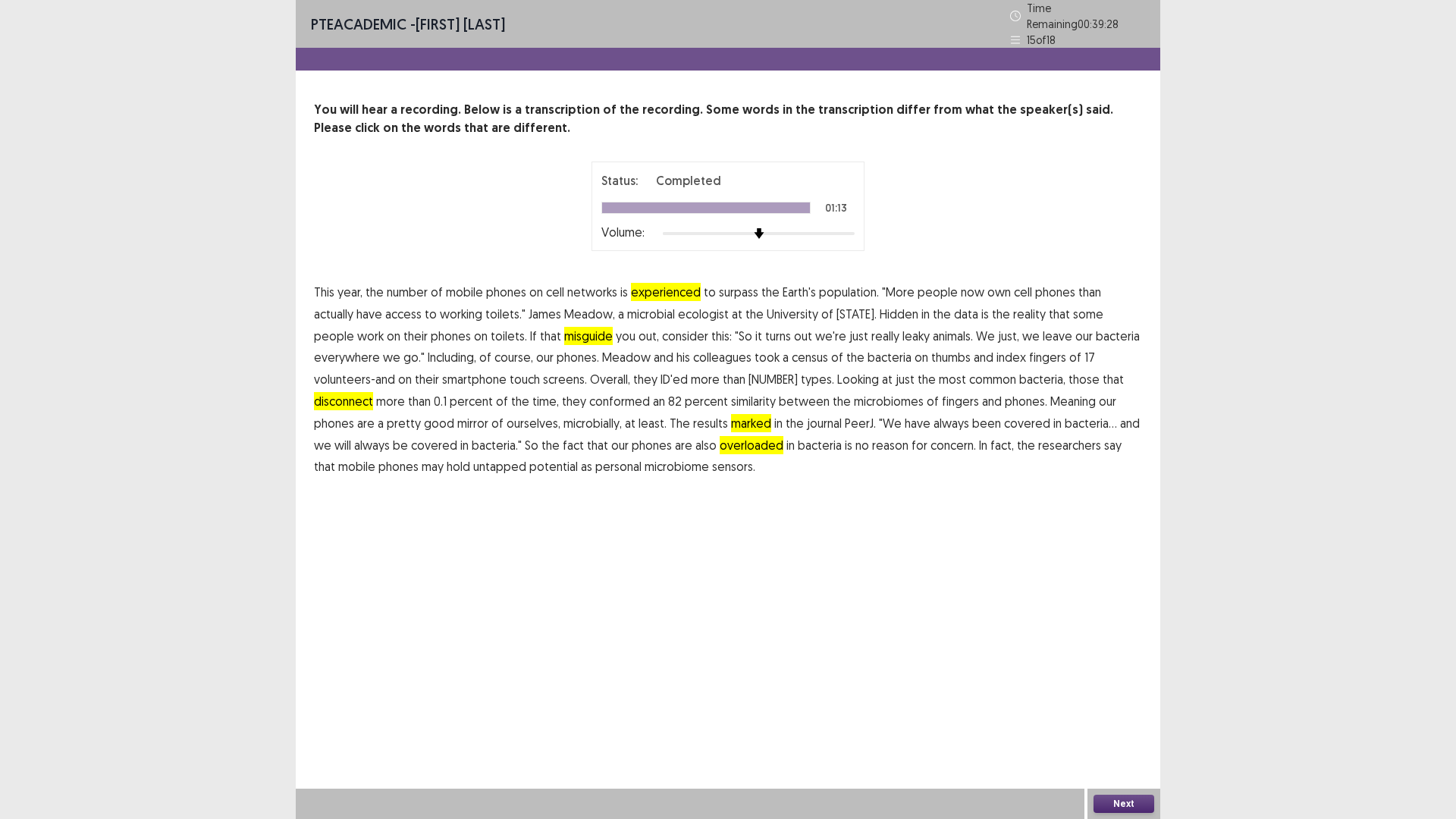click on "Next" at bounding box center [1124, 804] 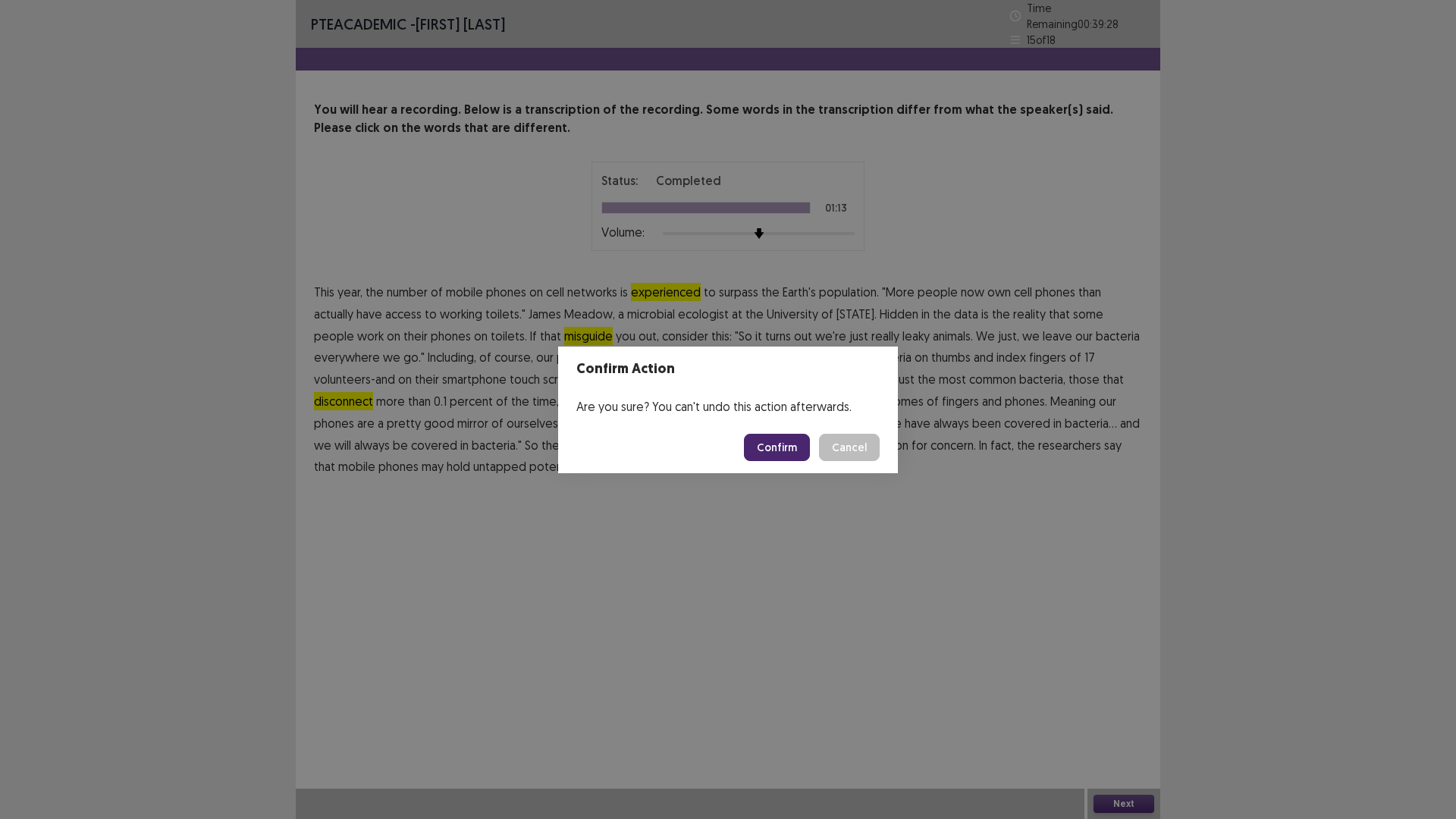 click on "Confirm" at bounding box center (777, 447) 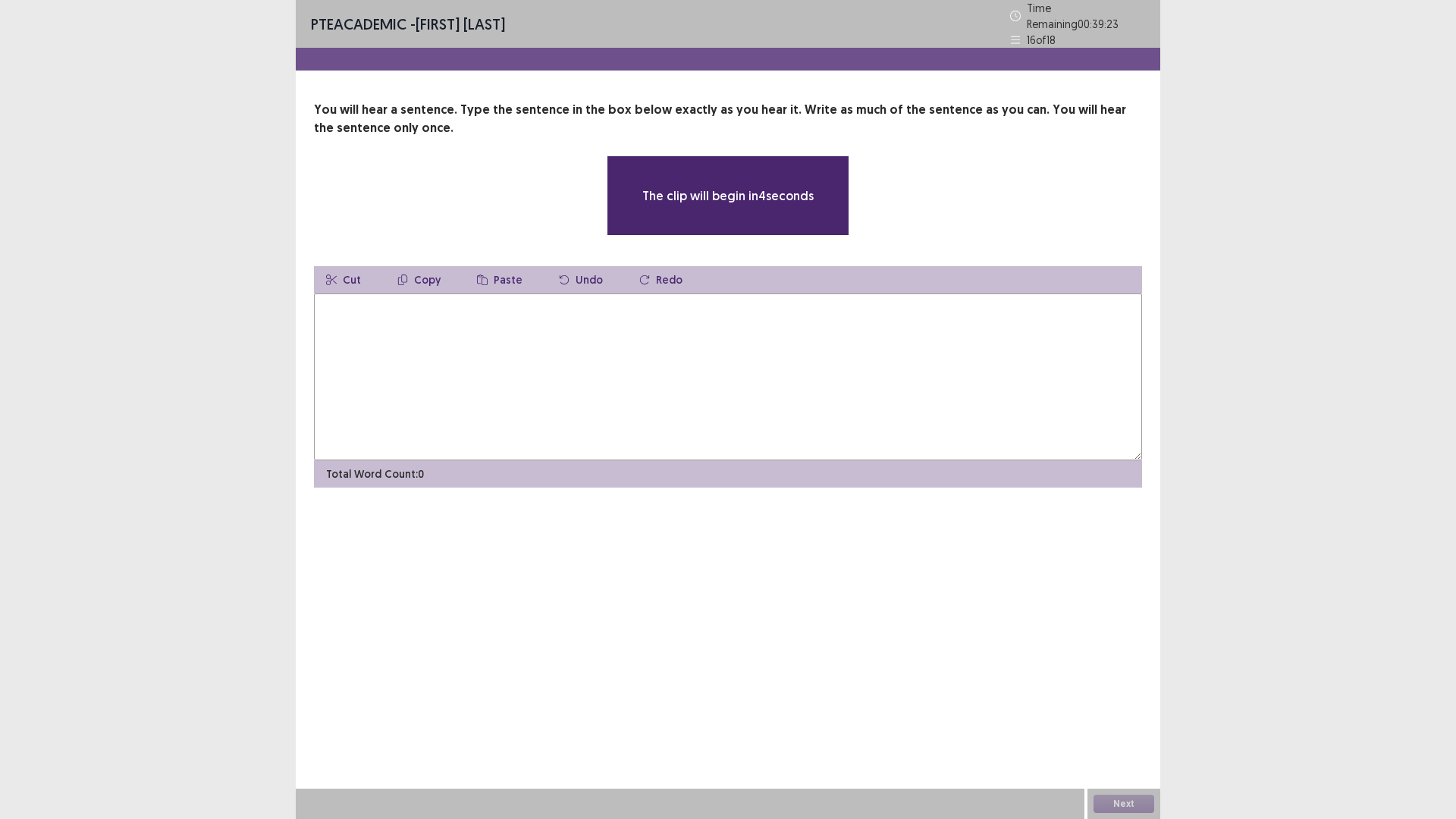 scroll, scrollTop: 0, scrollLeft: 0, axis: both 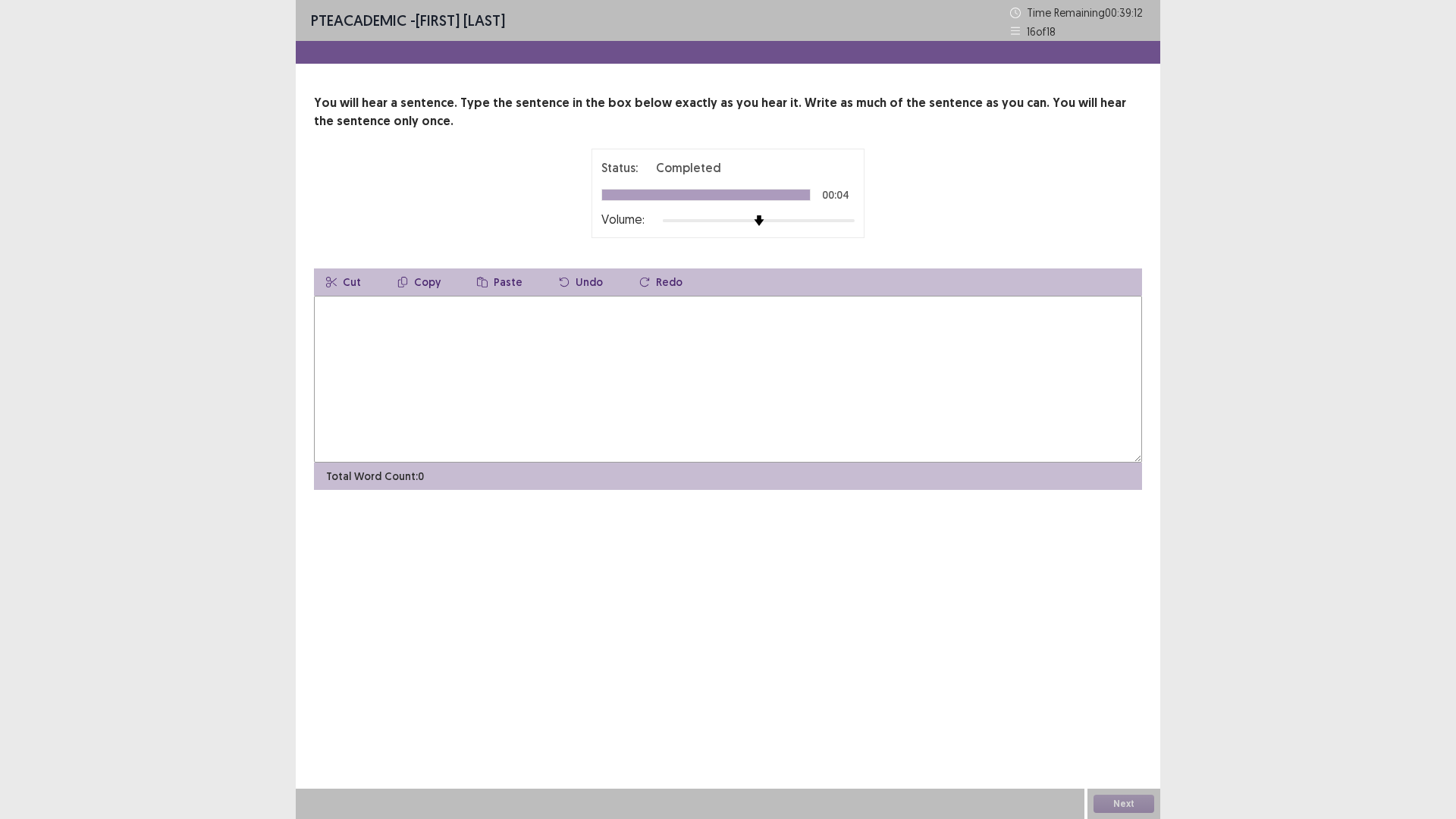 click at bounding box center [728, 379] 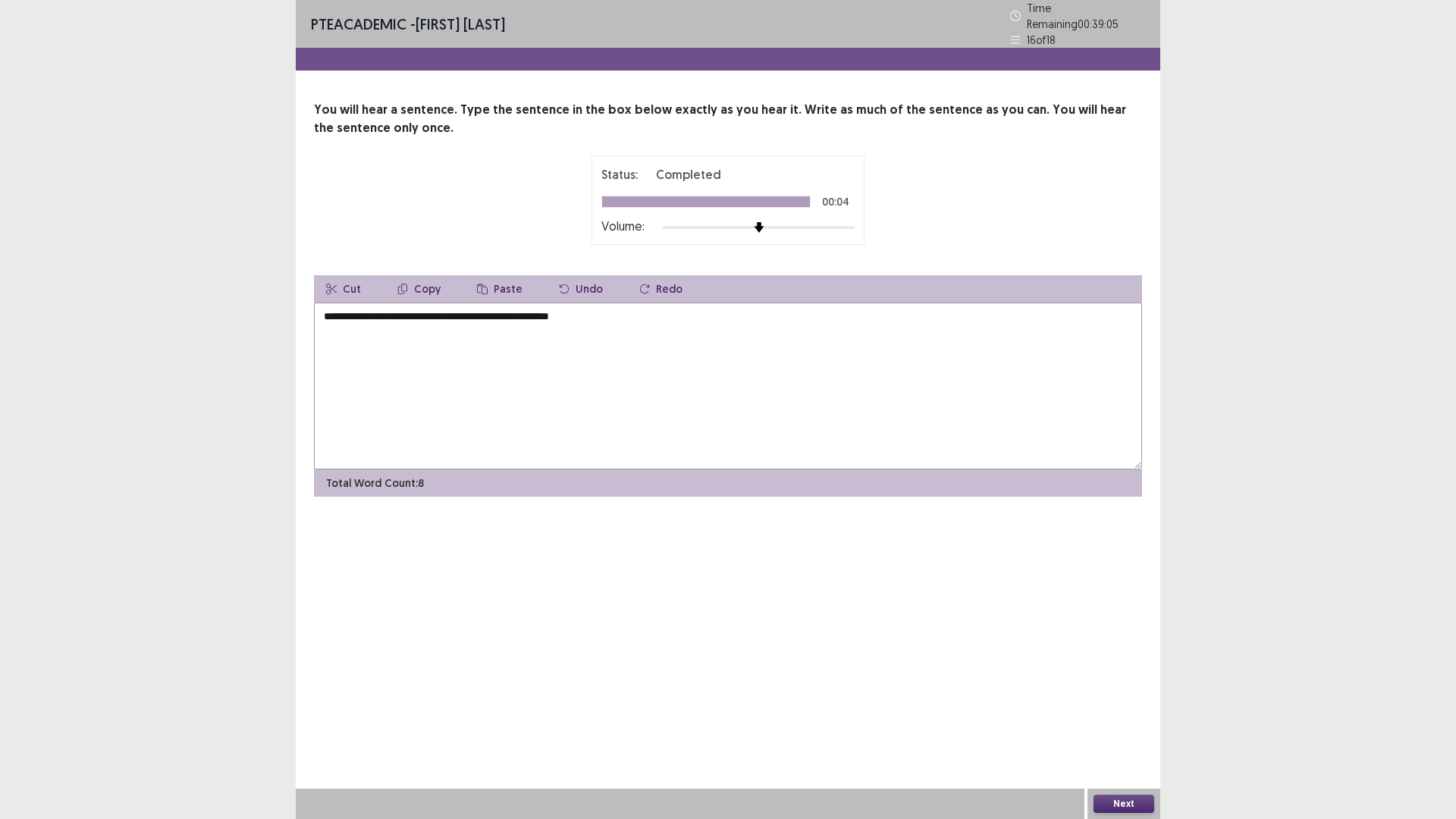 click on "**********" at bounding box center (728, 386) 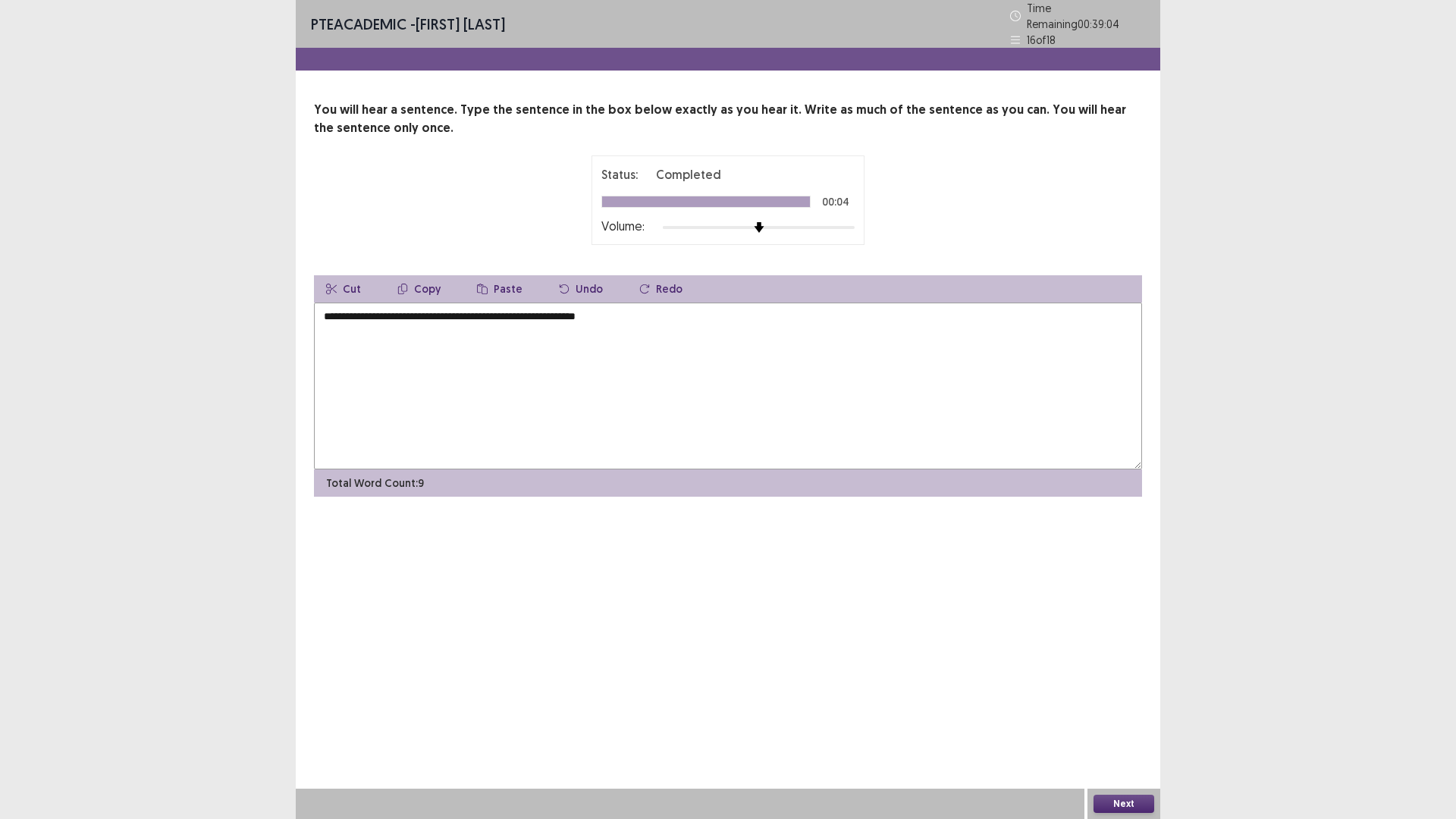 click on "**********" at bounding box center [728, 386] 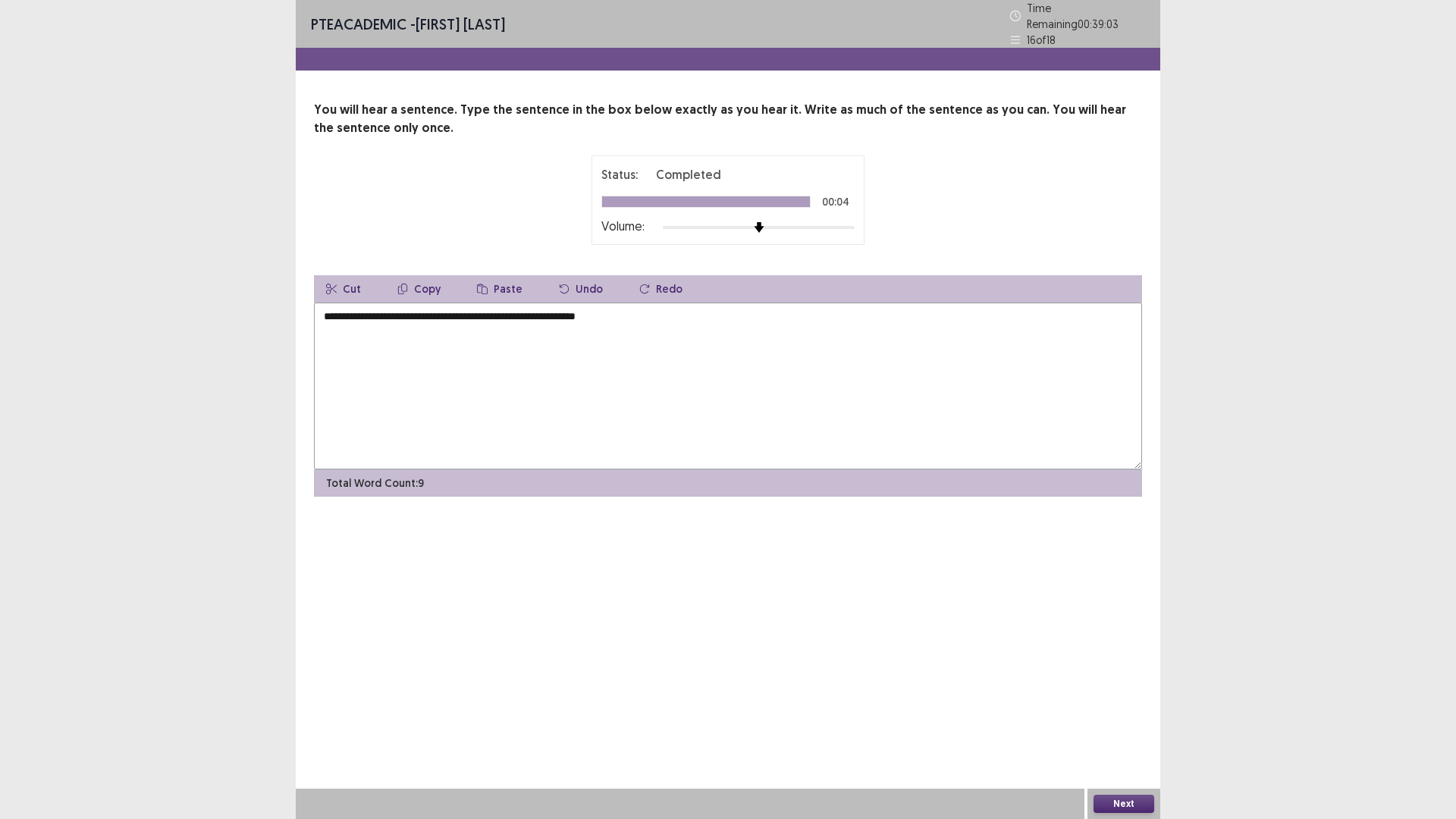 click on "Copy" at bounding box center (419, 289) 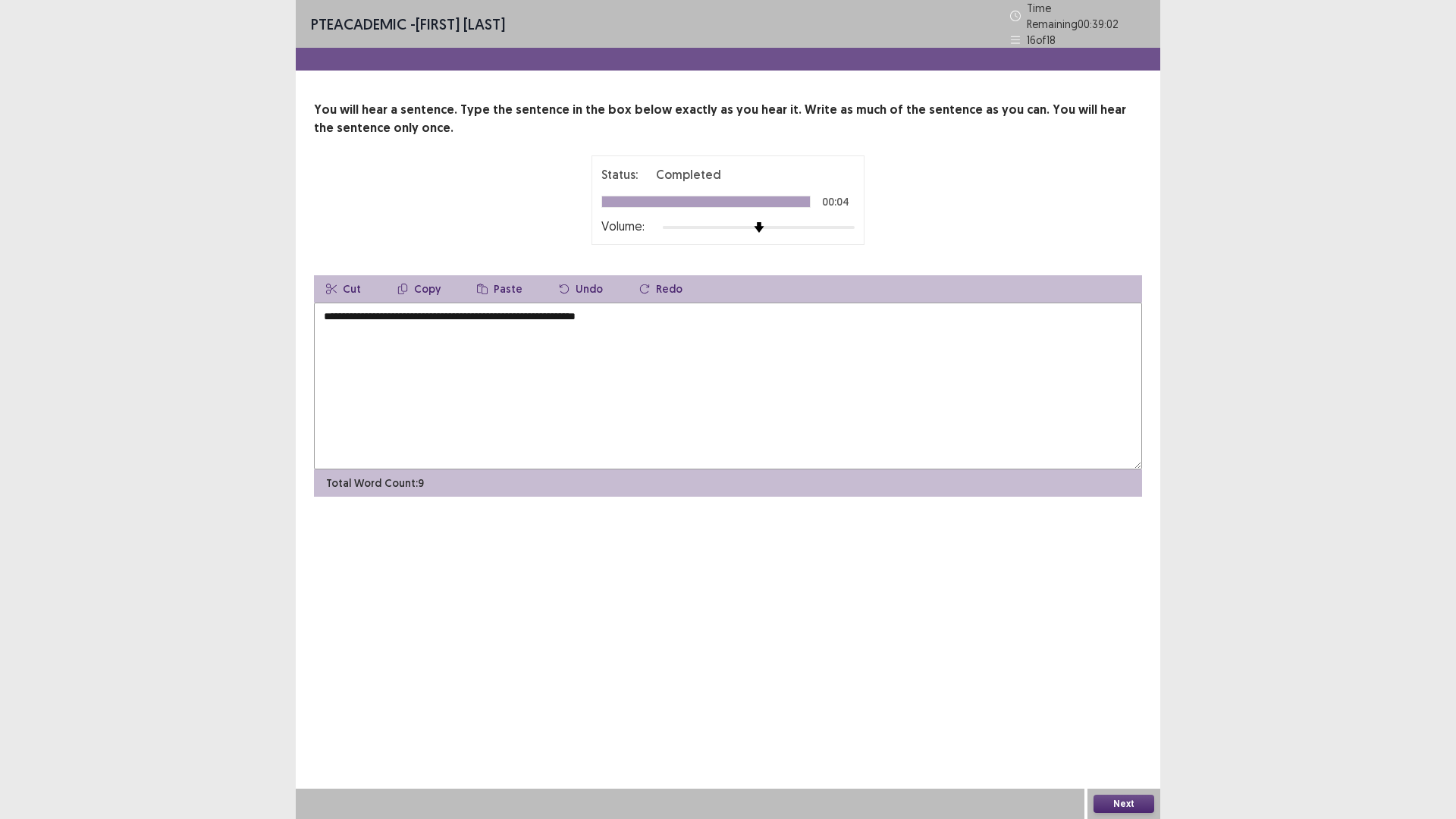 click on "**********" at bounding box center (728, 386) 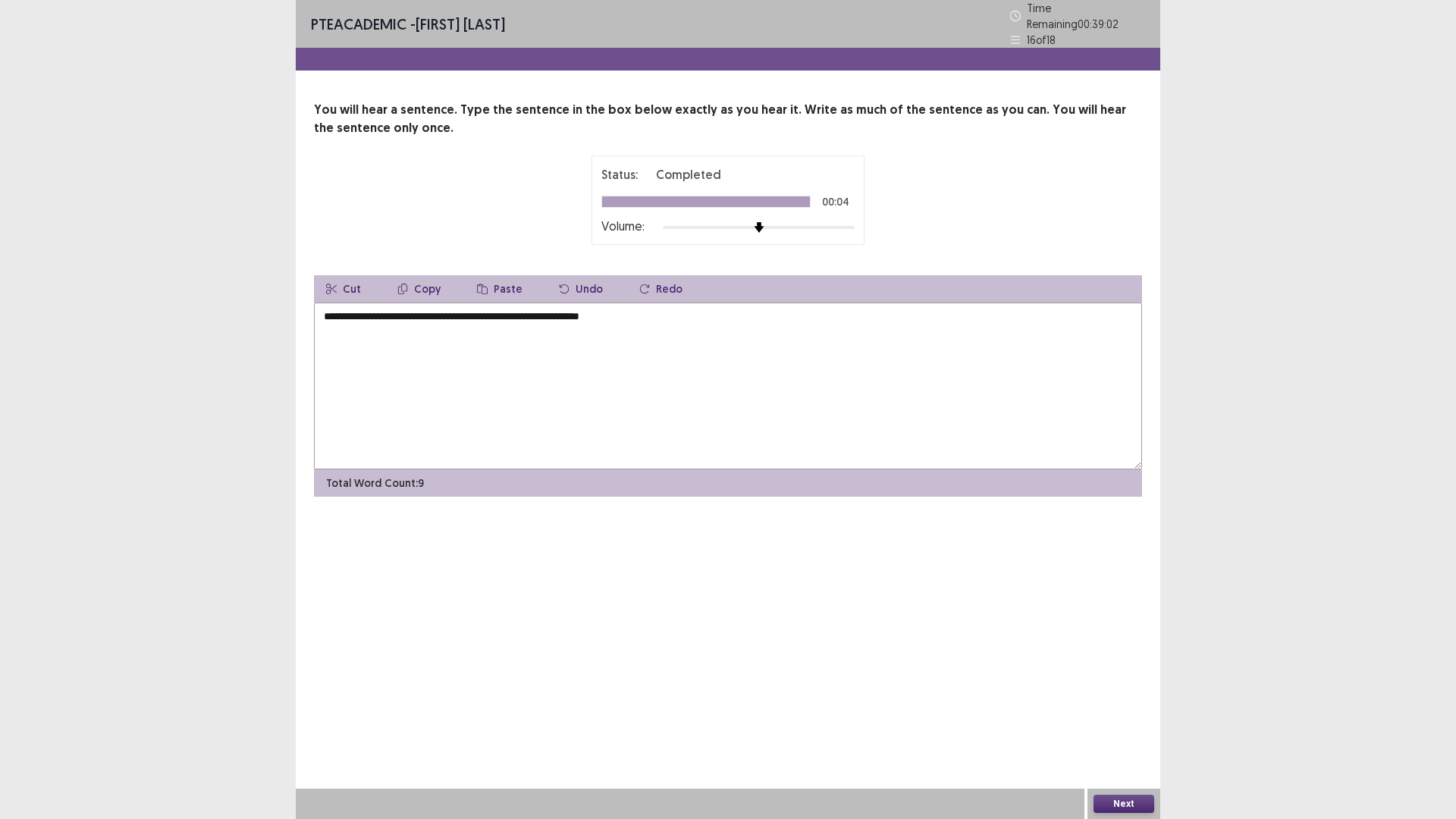 paste 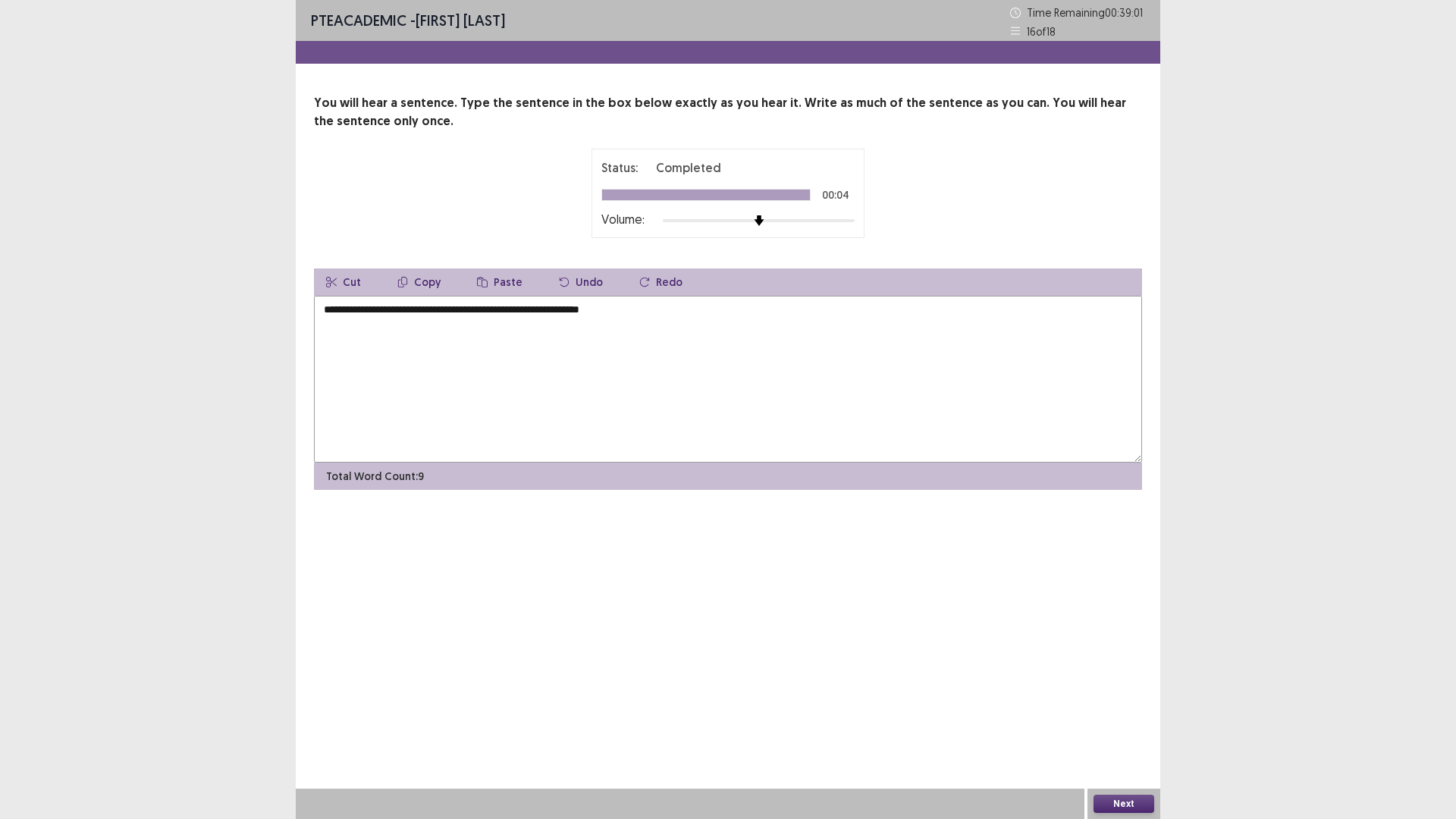 click on "Paste" at bounding box center [500, 282] 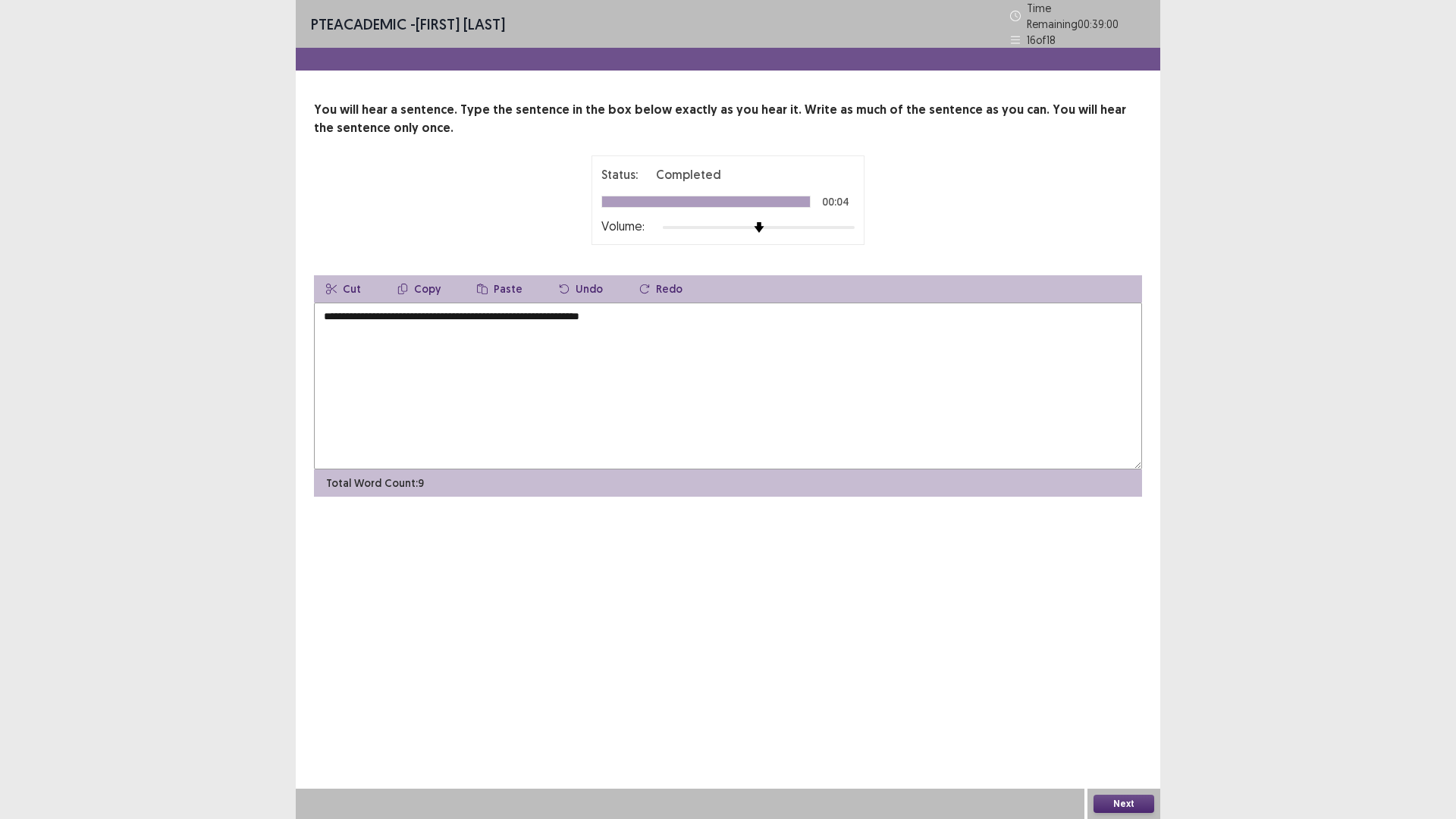 click on "**********" at bounding box center [728, 386] 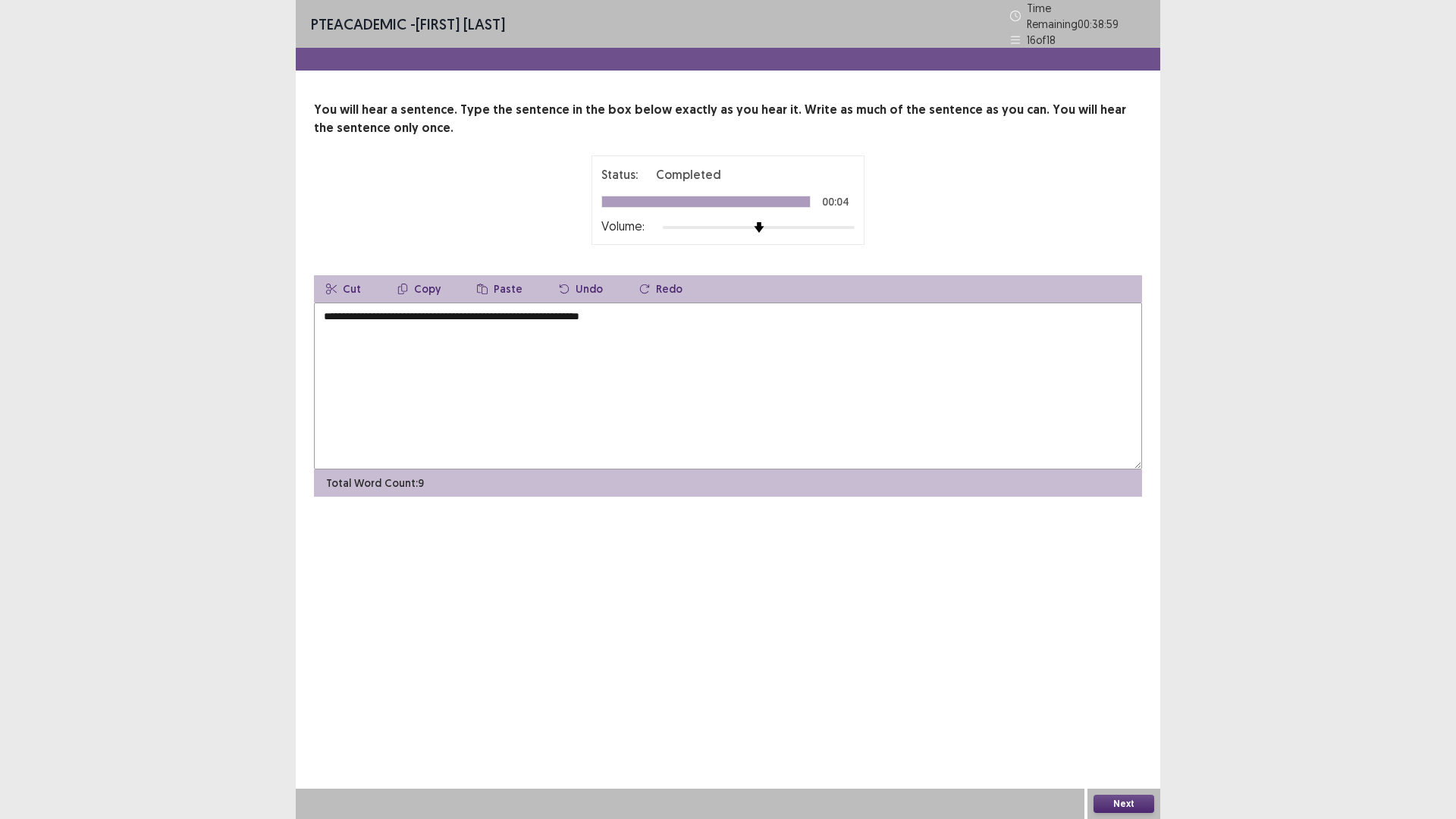 click on "**********" at bounding box center (728, 386) 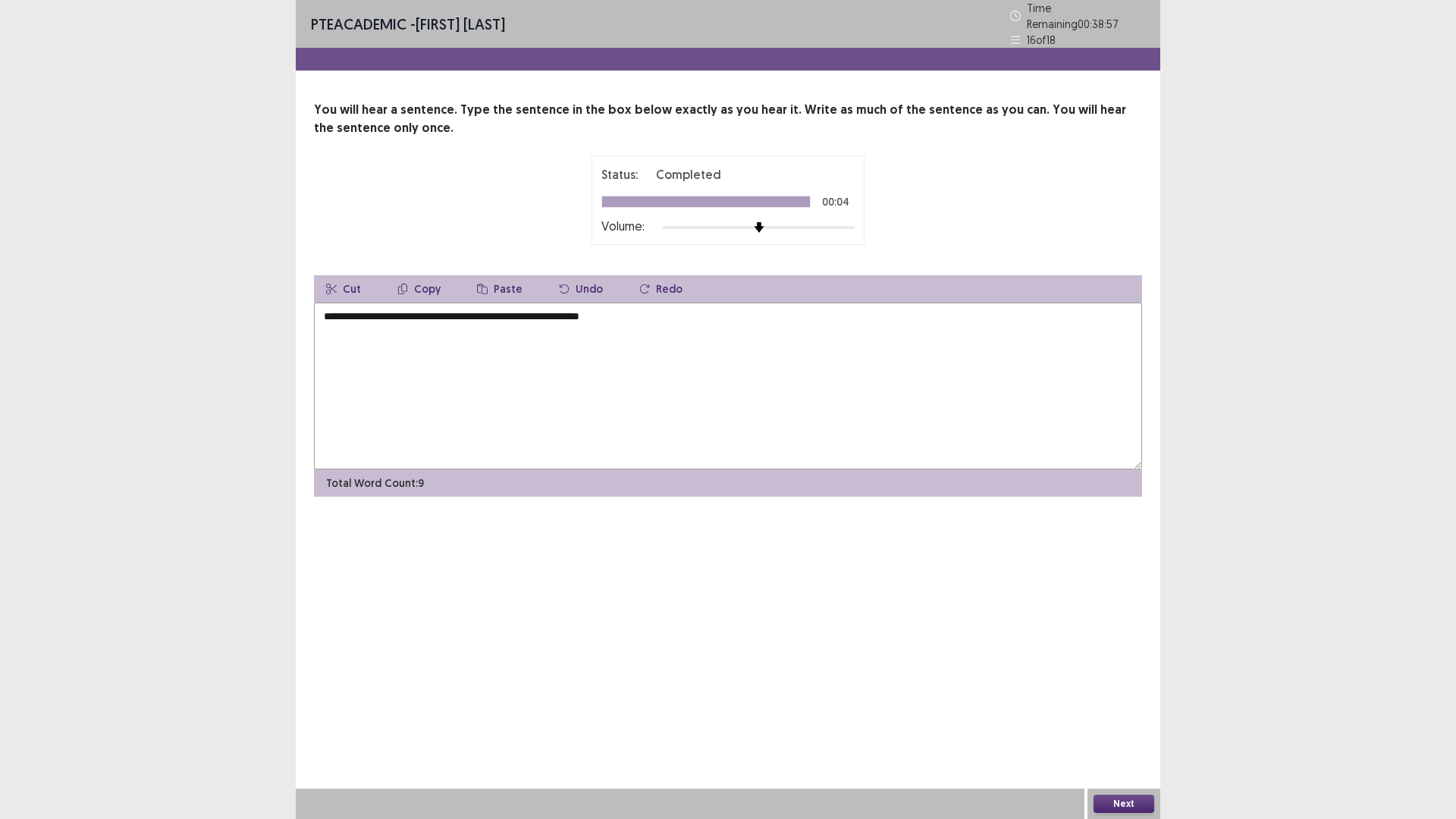 drag, startPoint x: 723, startPoint y: 311, endPoint x: 623, endPoint y: 359, distance: 110.9234 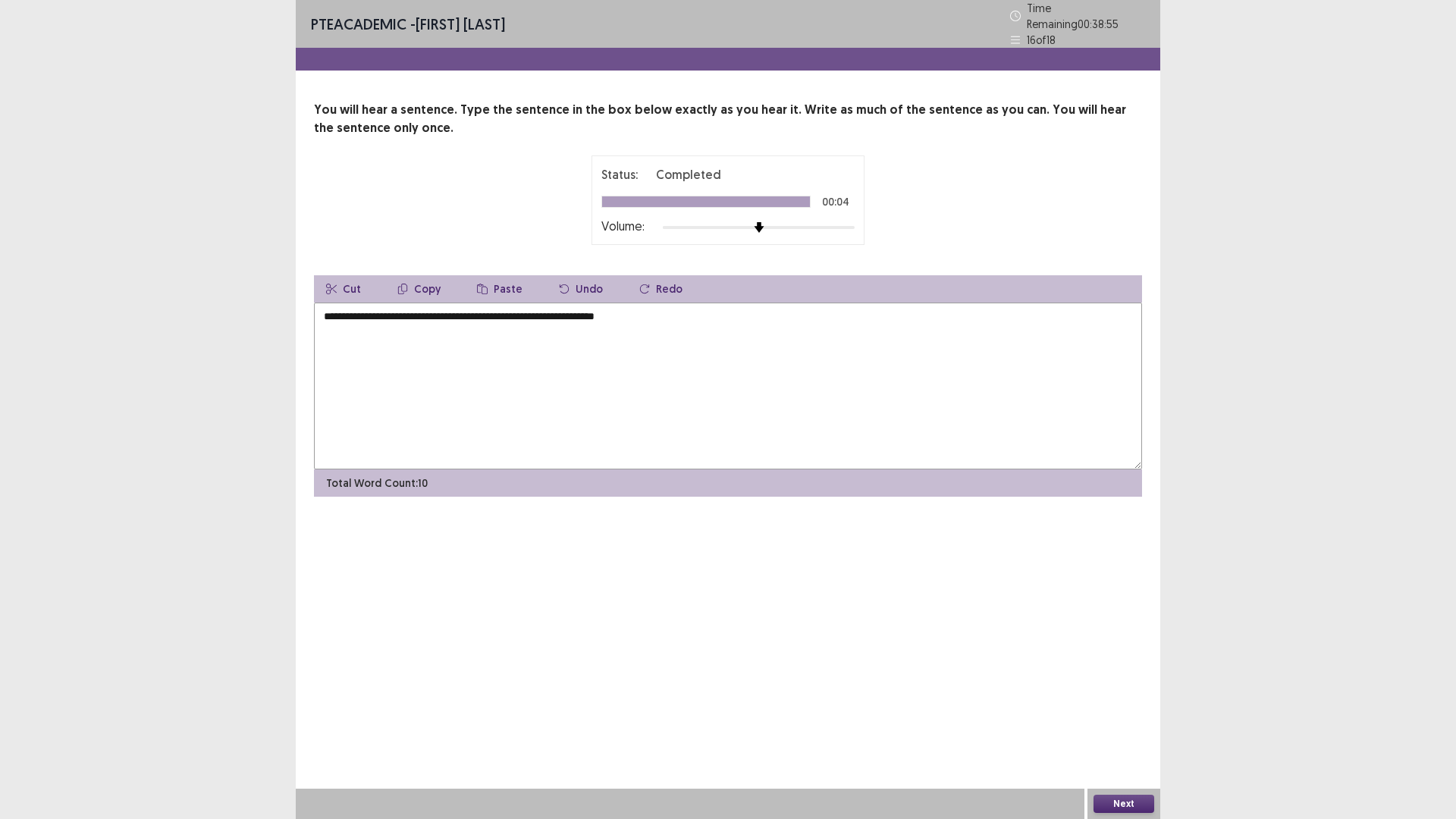 drag, startPoint x: 560, startPoint y: 310, endPoint x: 575, endPoint y: 335, distance: 29.154759 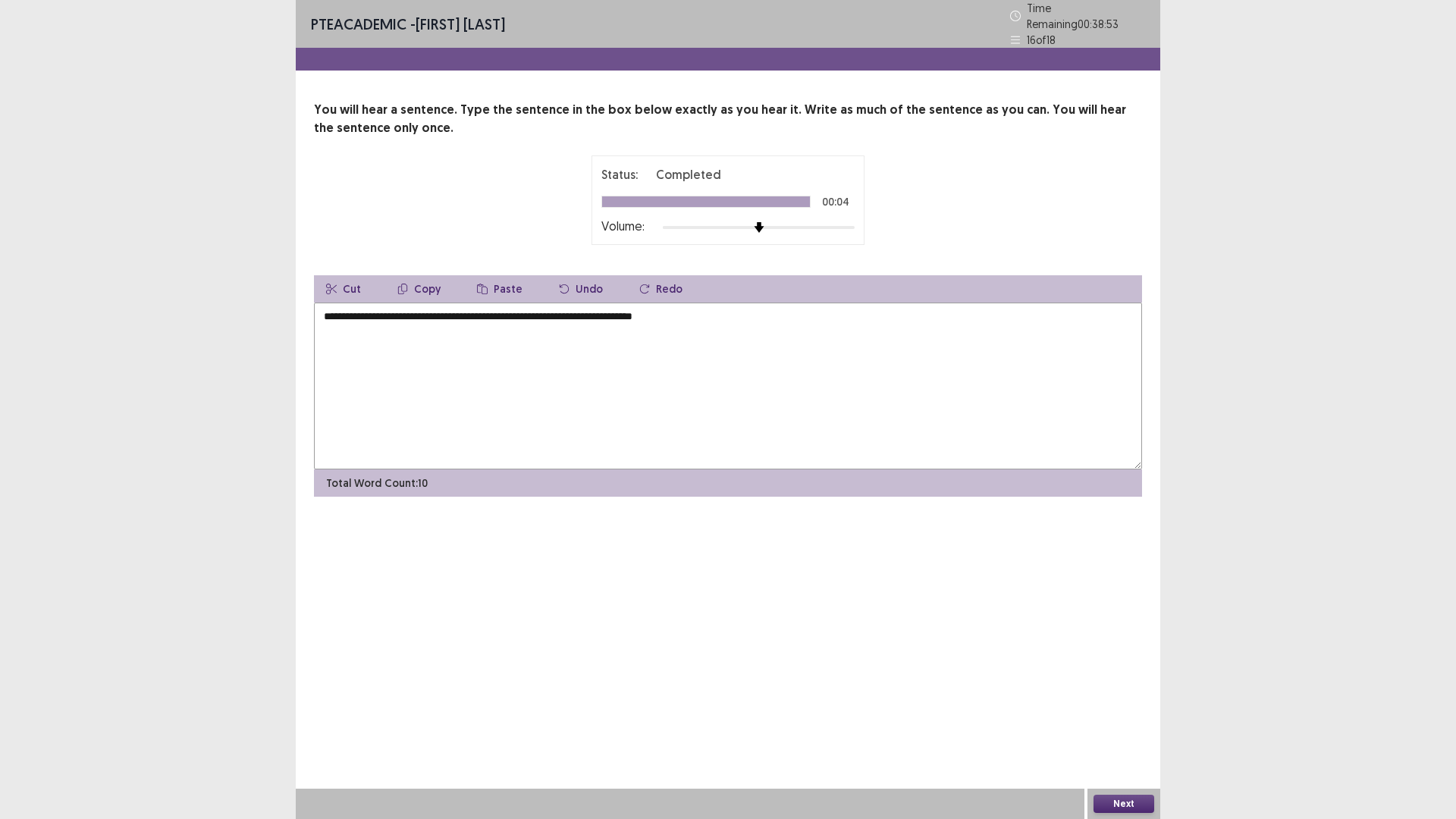 click on "**********" at bounding box center (728, 386) 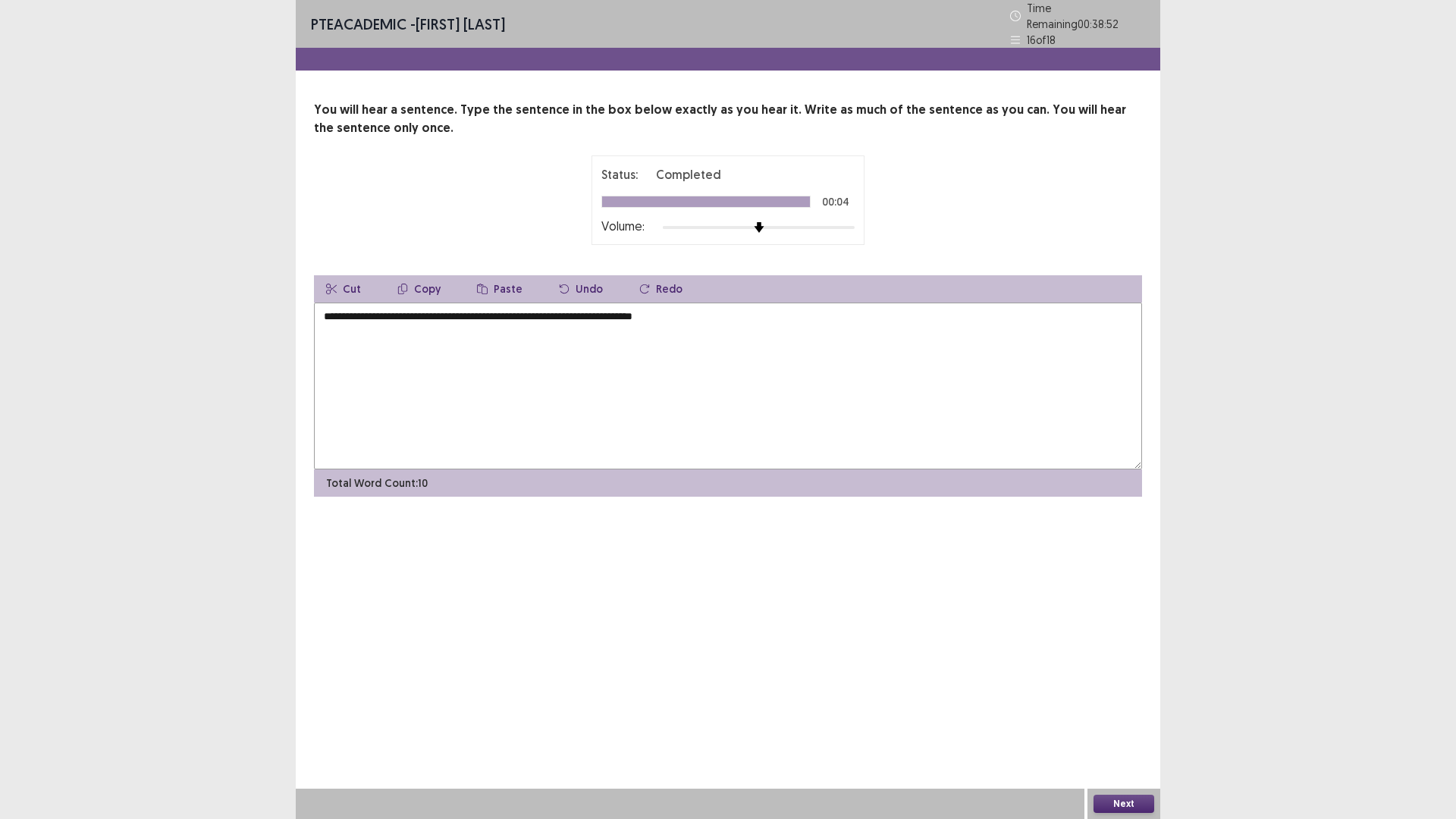 click on "Paste" at bounding box center [500, 289] 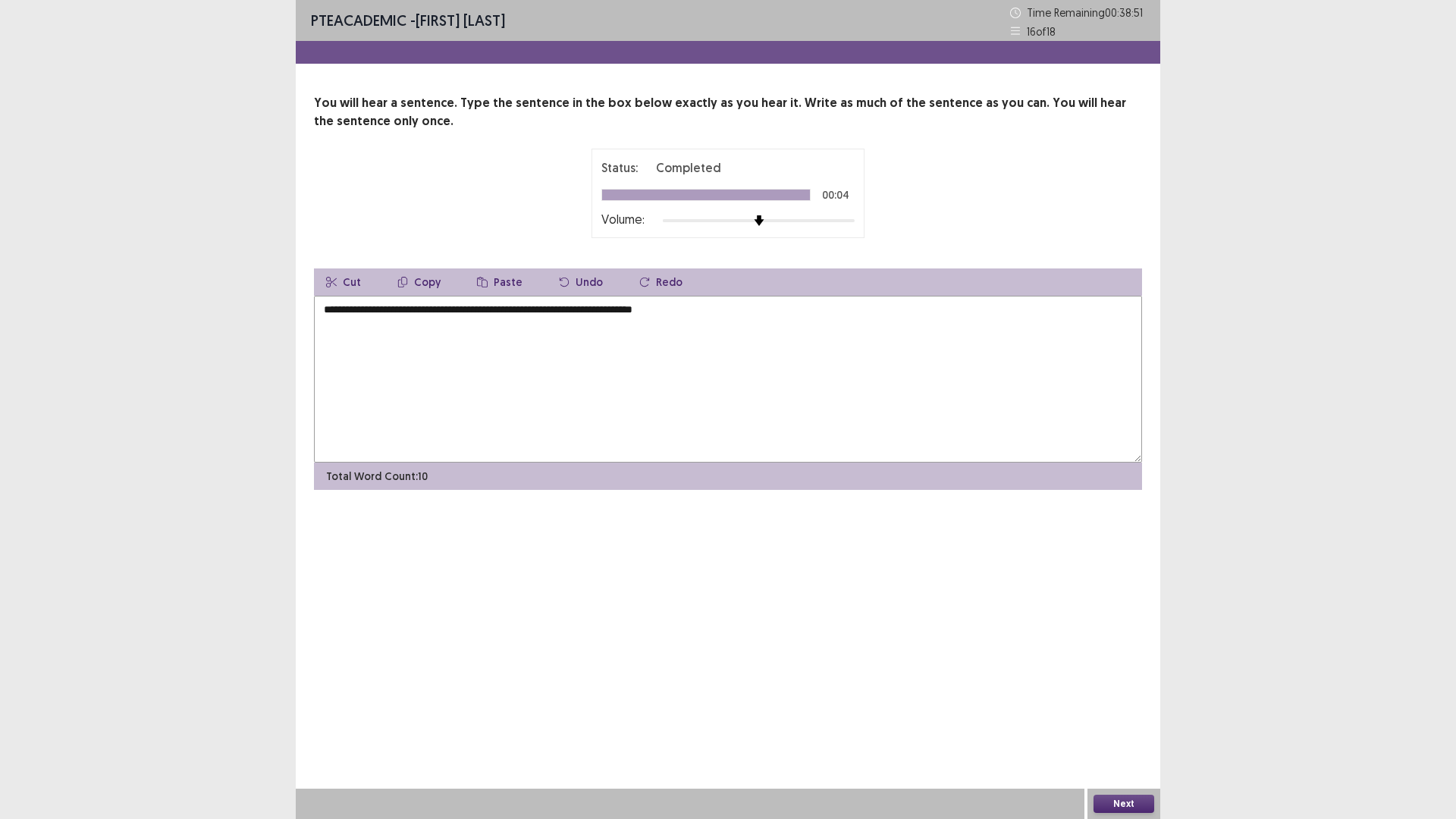 click on "**********" at bounding box center [728, 379] 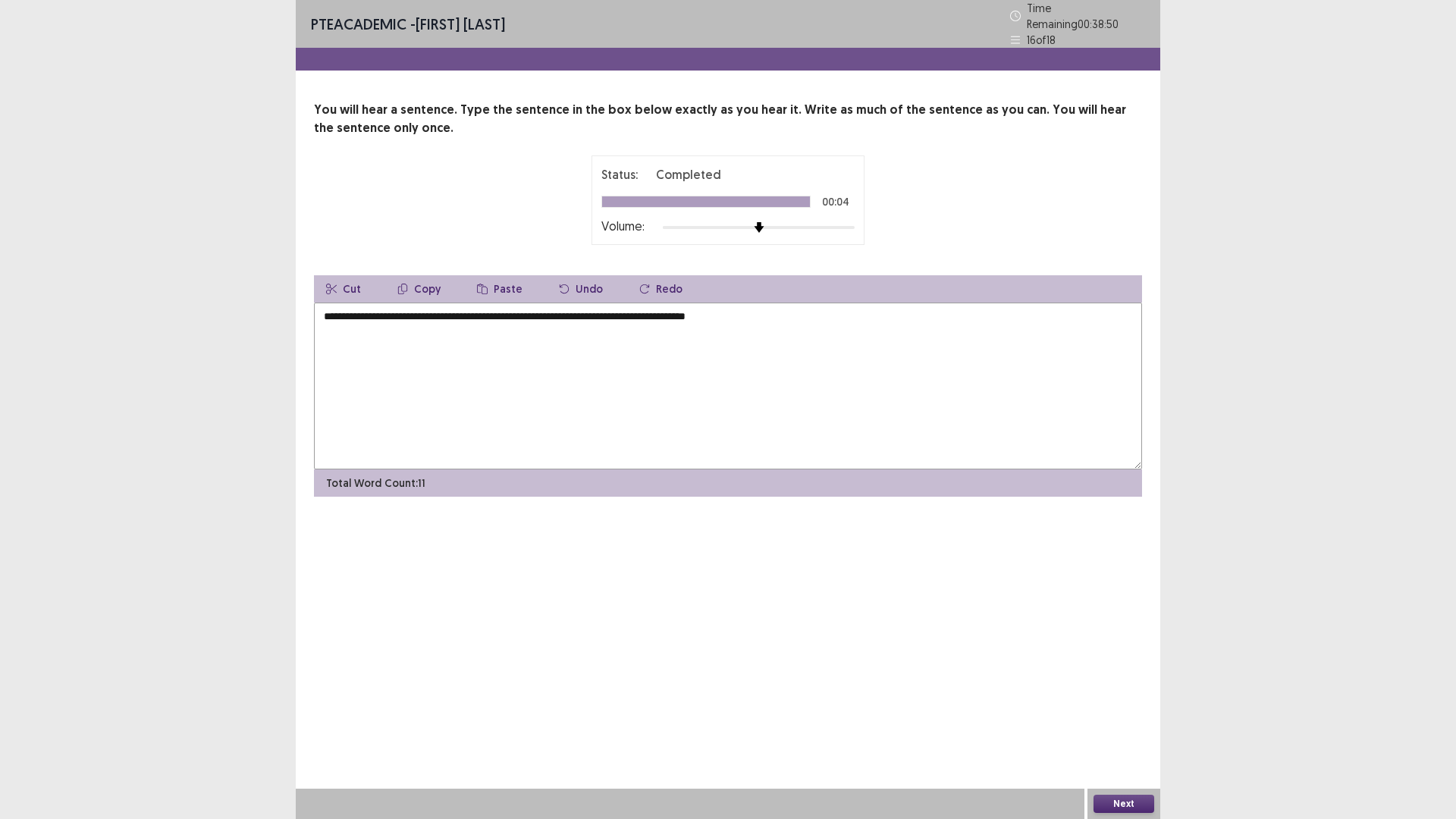 drag, startPoint x: 580, startPoint y: 312, endPoint x: 585, endPoint y: 321, distance: 10.29563 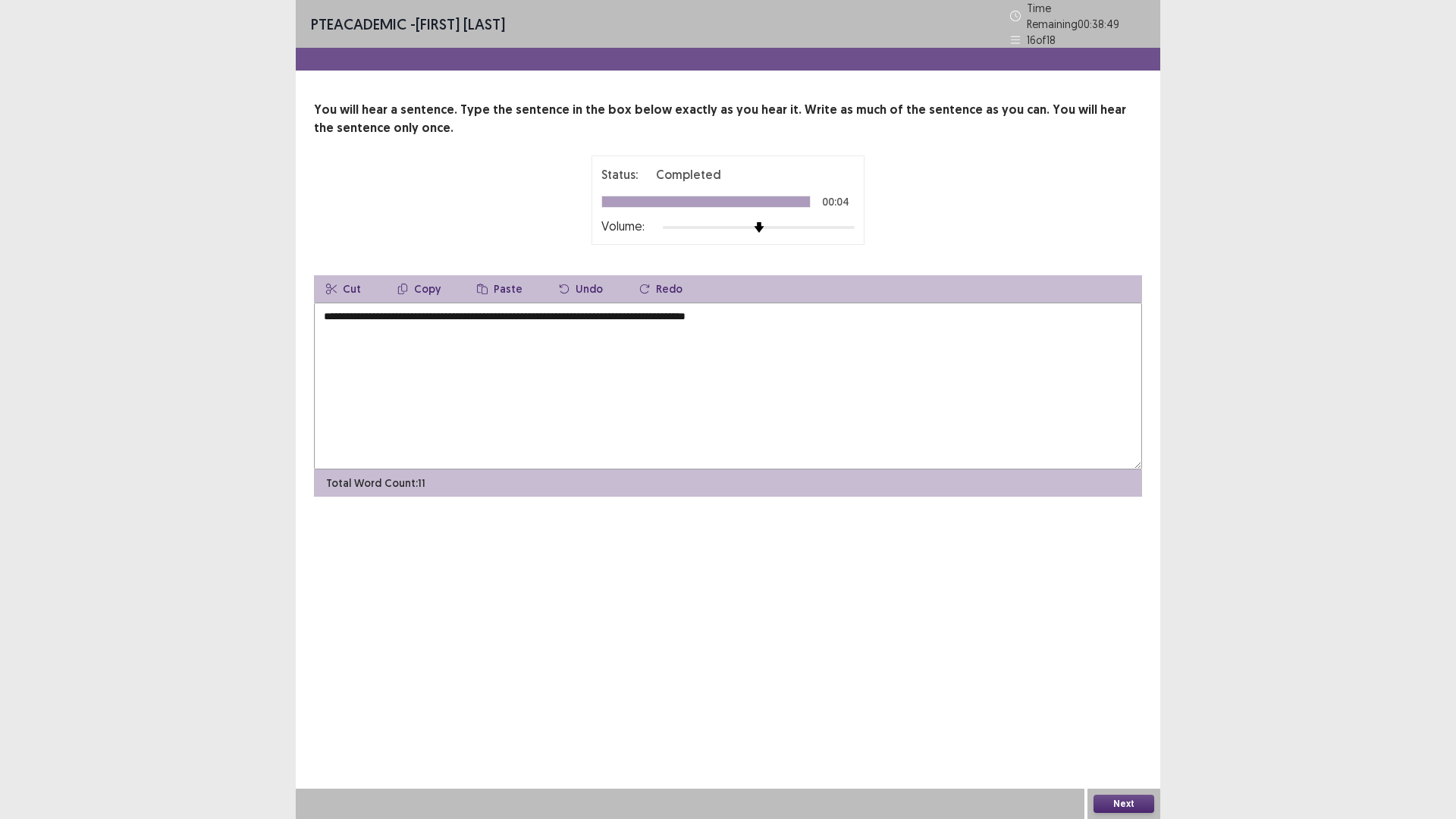 click 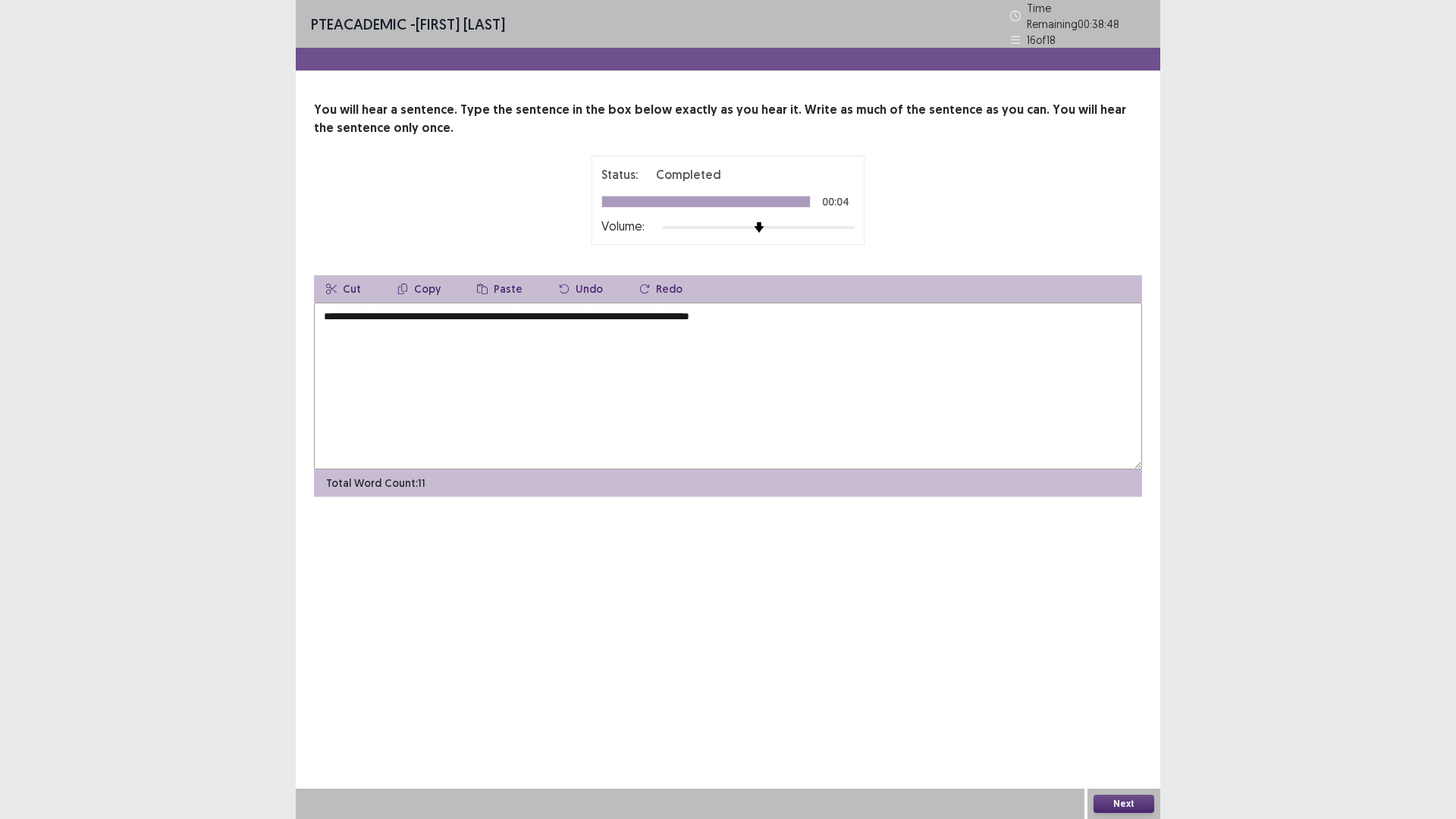 click on "Paste" at bounding box center [500, 289] 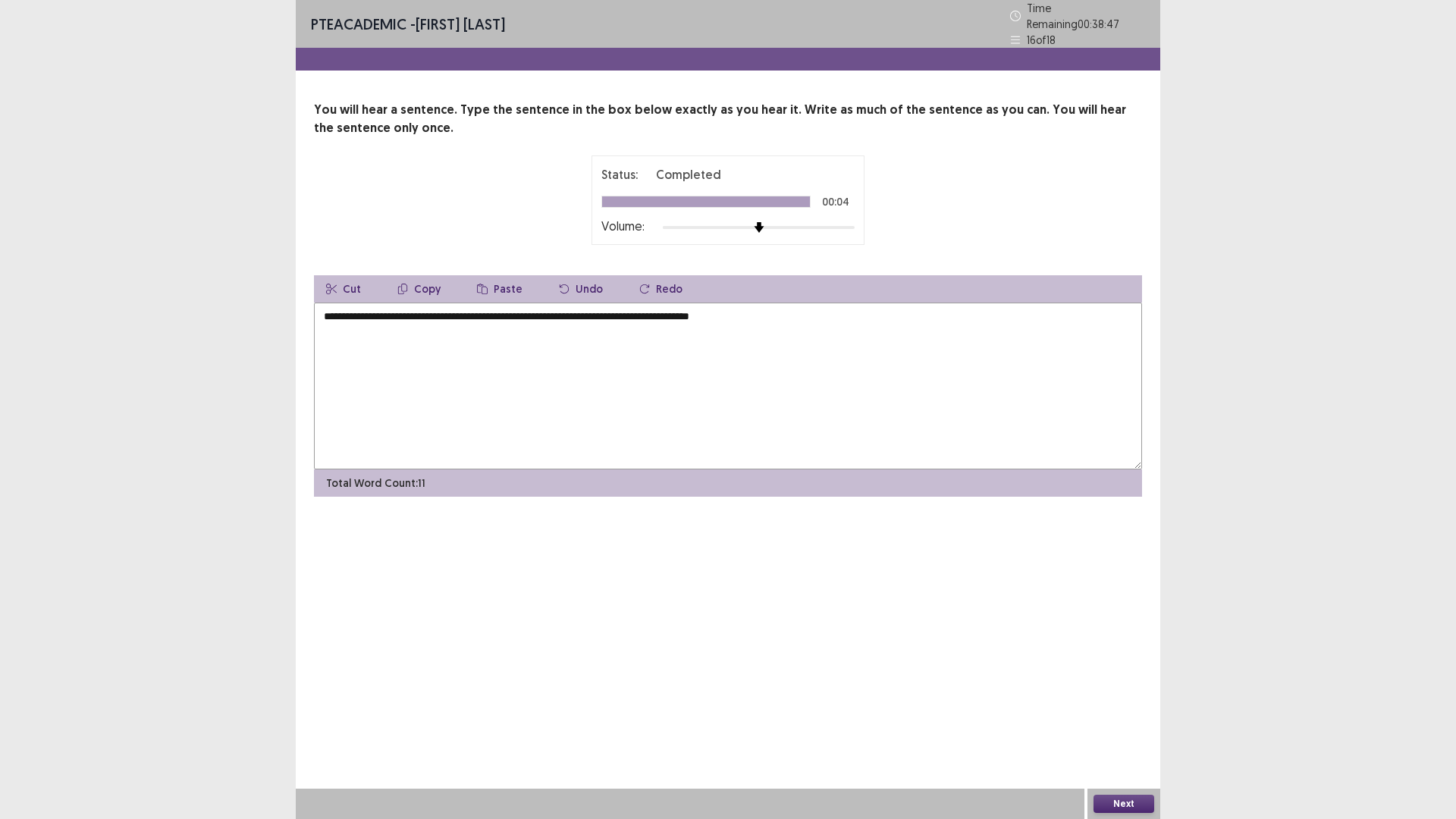 click on "**********" at bounding box center (728, 386) 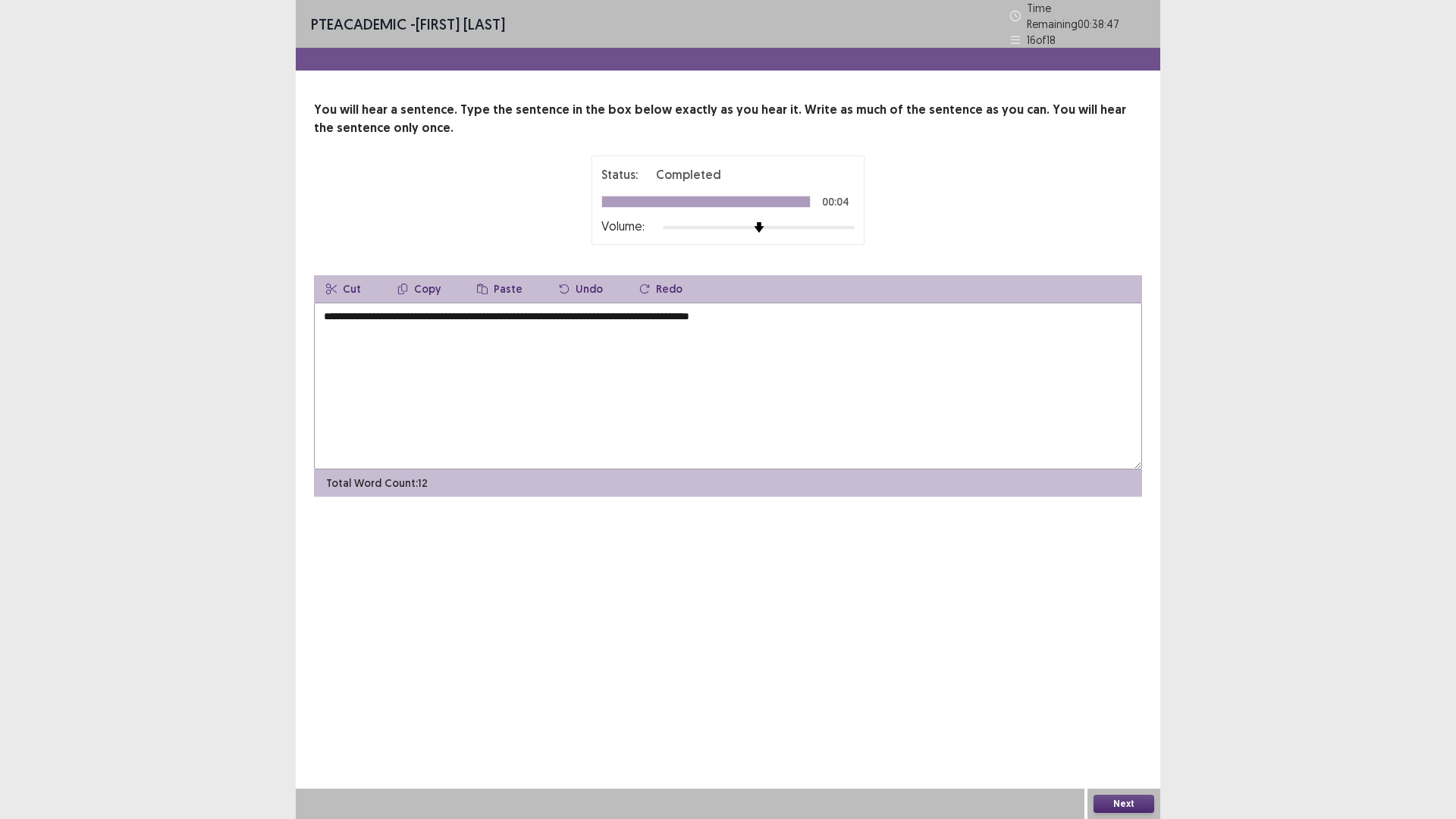 click on "**********" at bounding box center (728, 386) 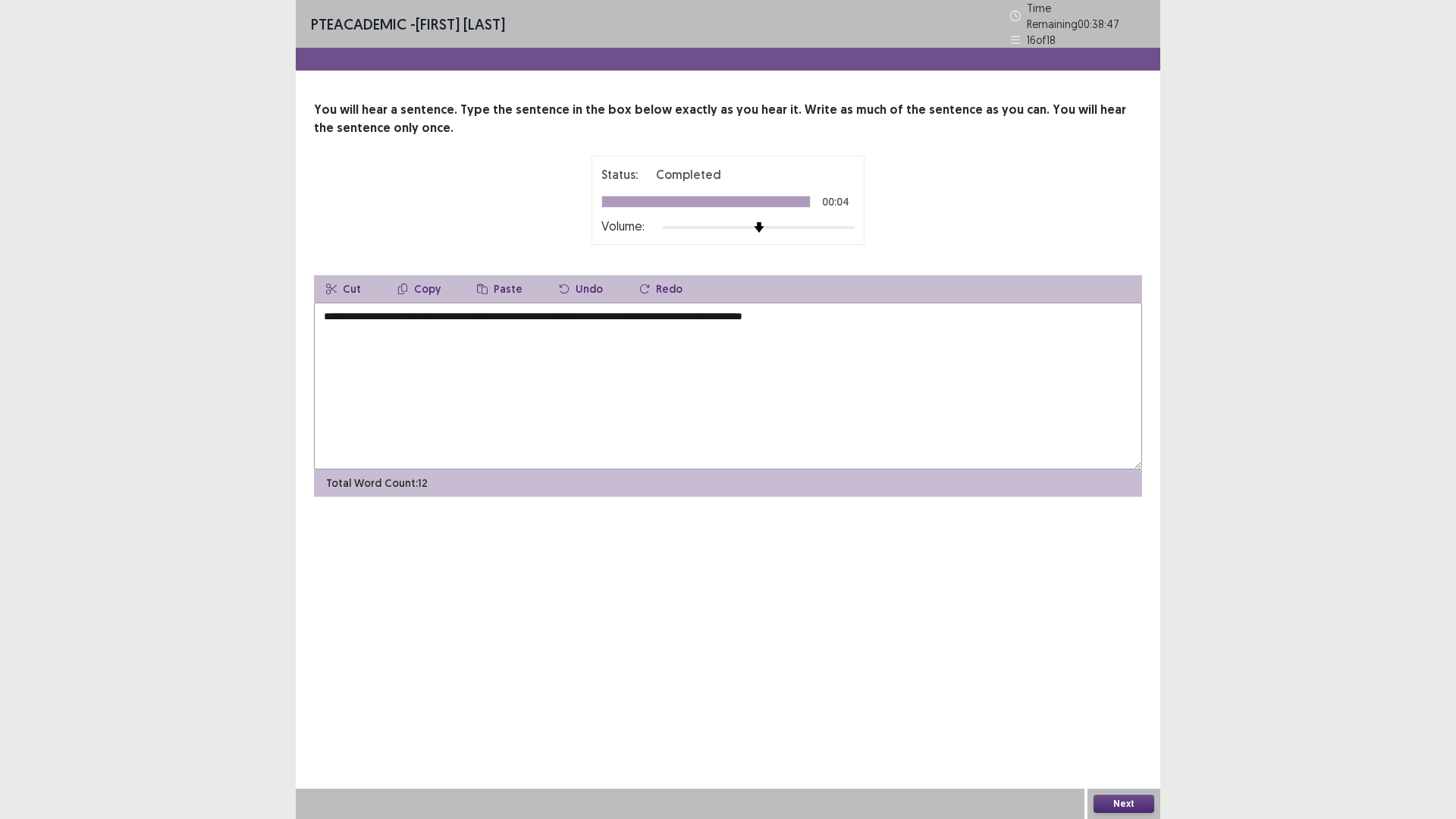 click on "**********" at bounding box center [728, 386] 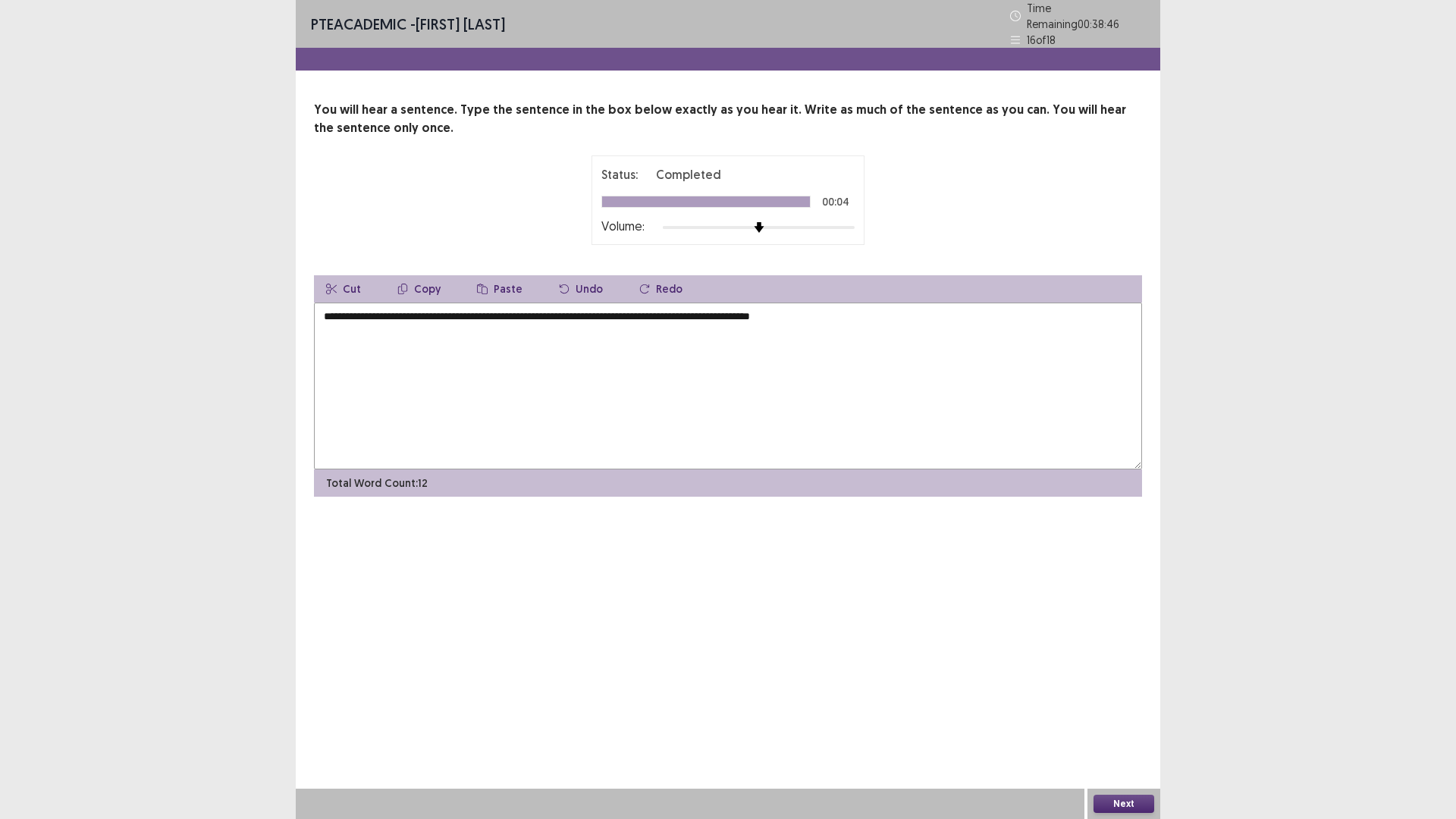 type on "**********" 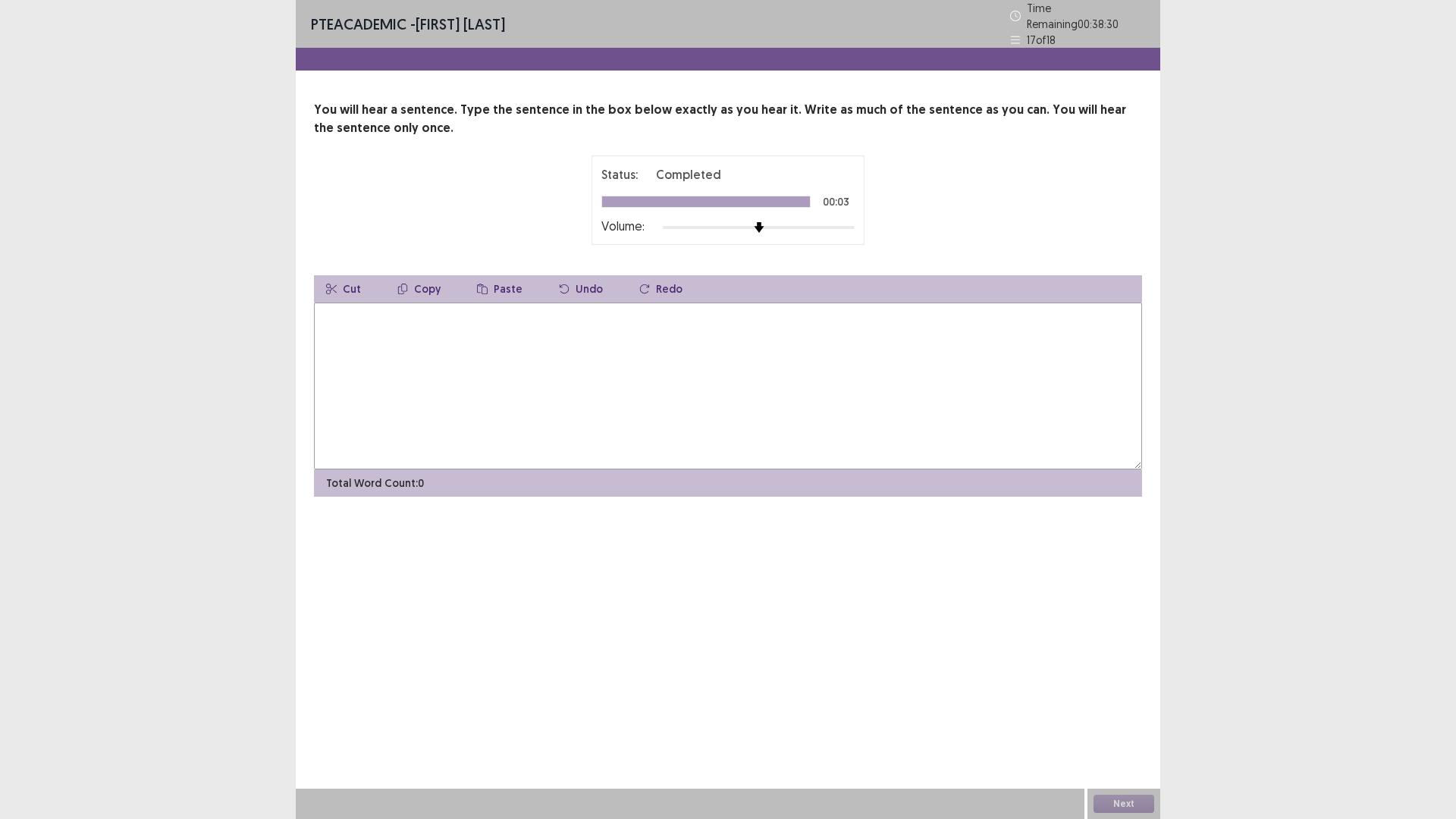 click at bounding box center (728, 386) 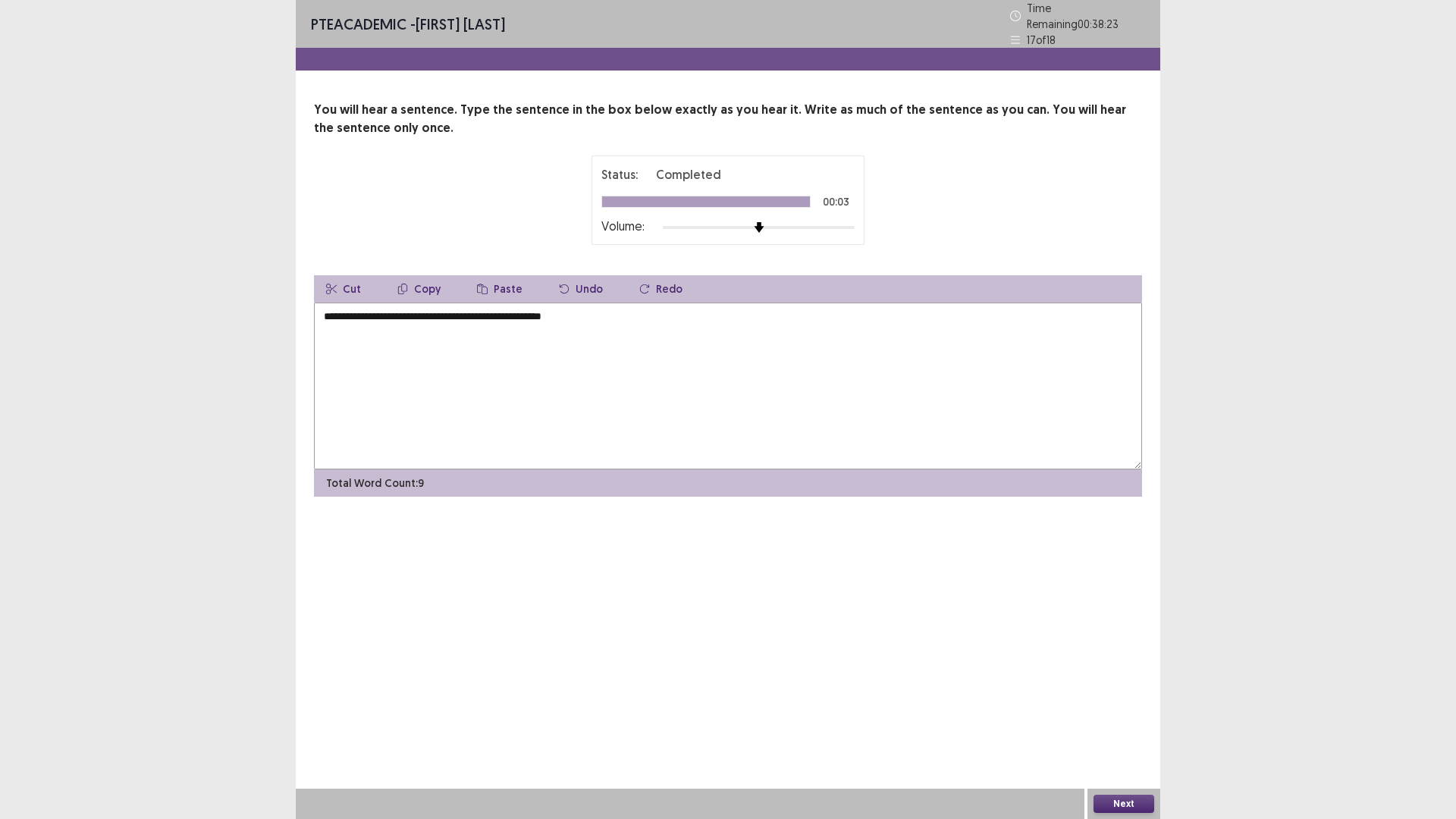click on "**********" at bounding box center [728, 386] 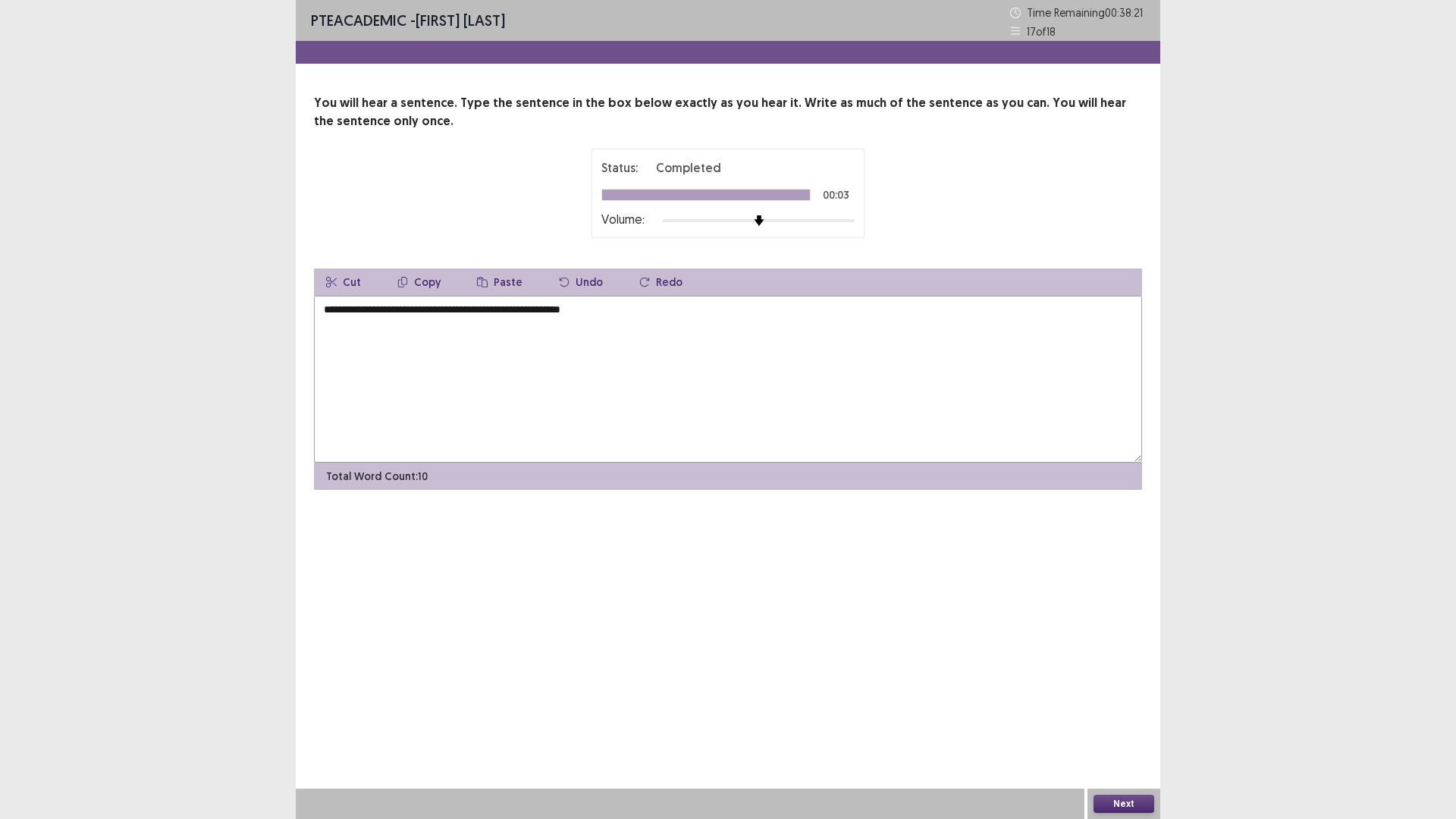 click on "**********" at bounding box center (728, 379) 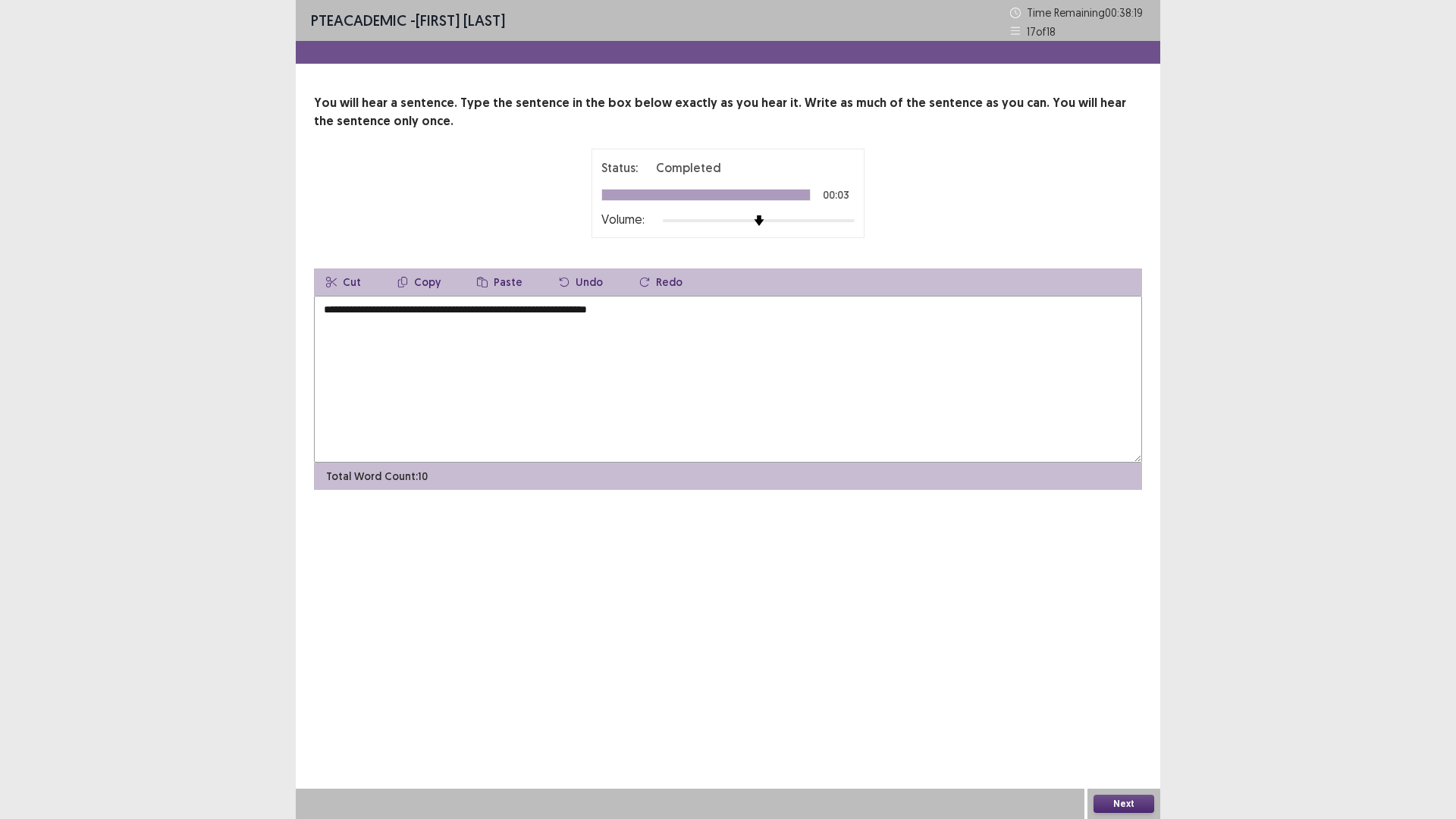 type on "**********" 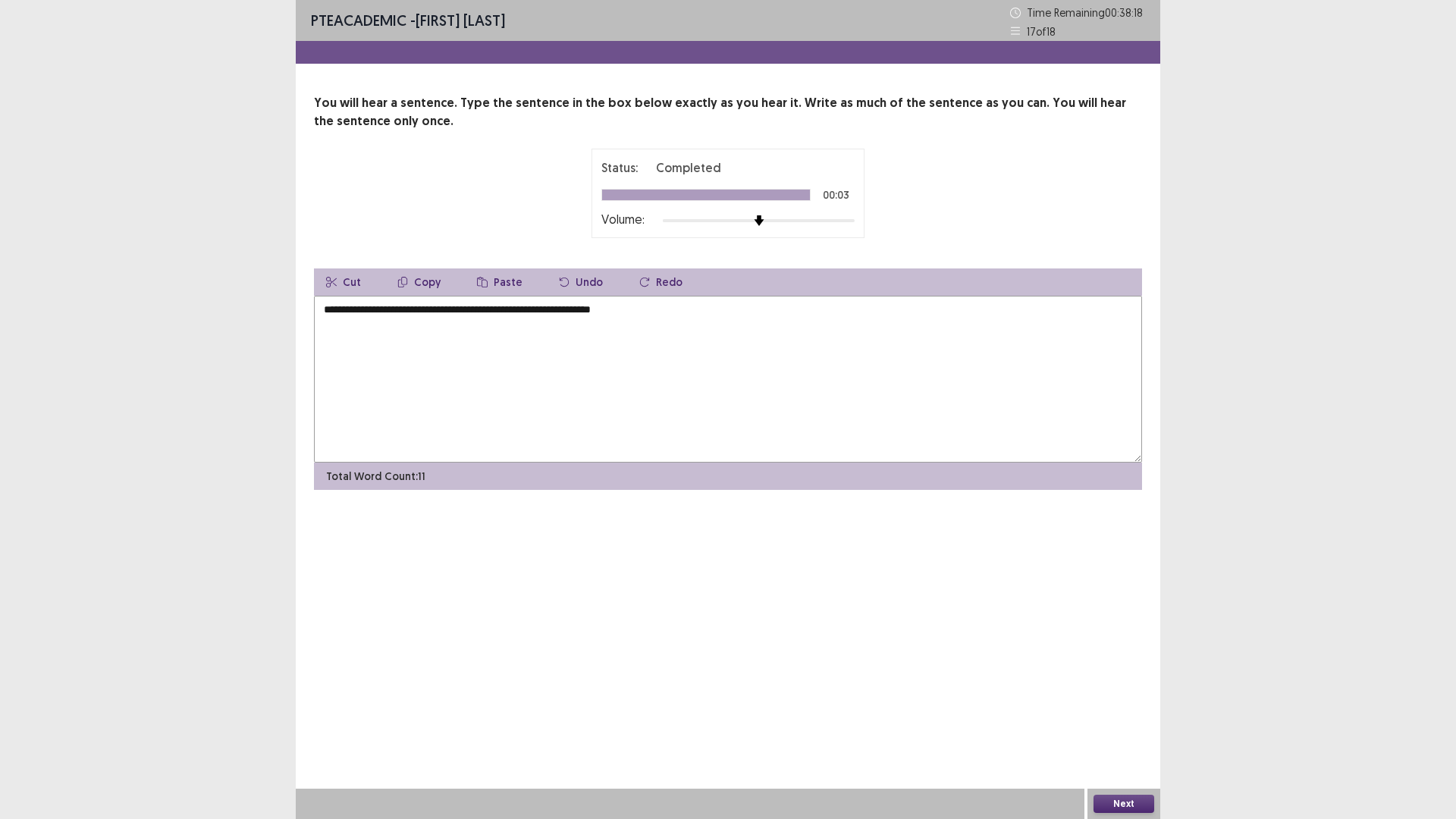 click on "Next" at bounding box center (1124, 804) 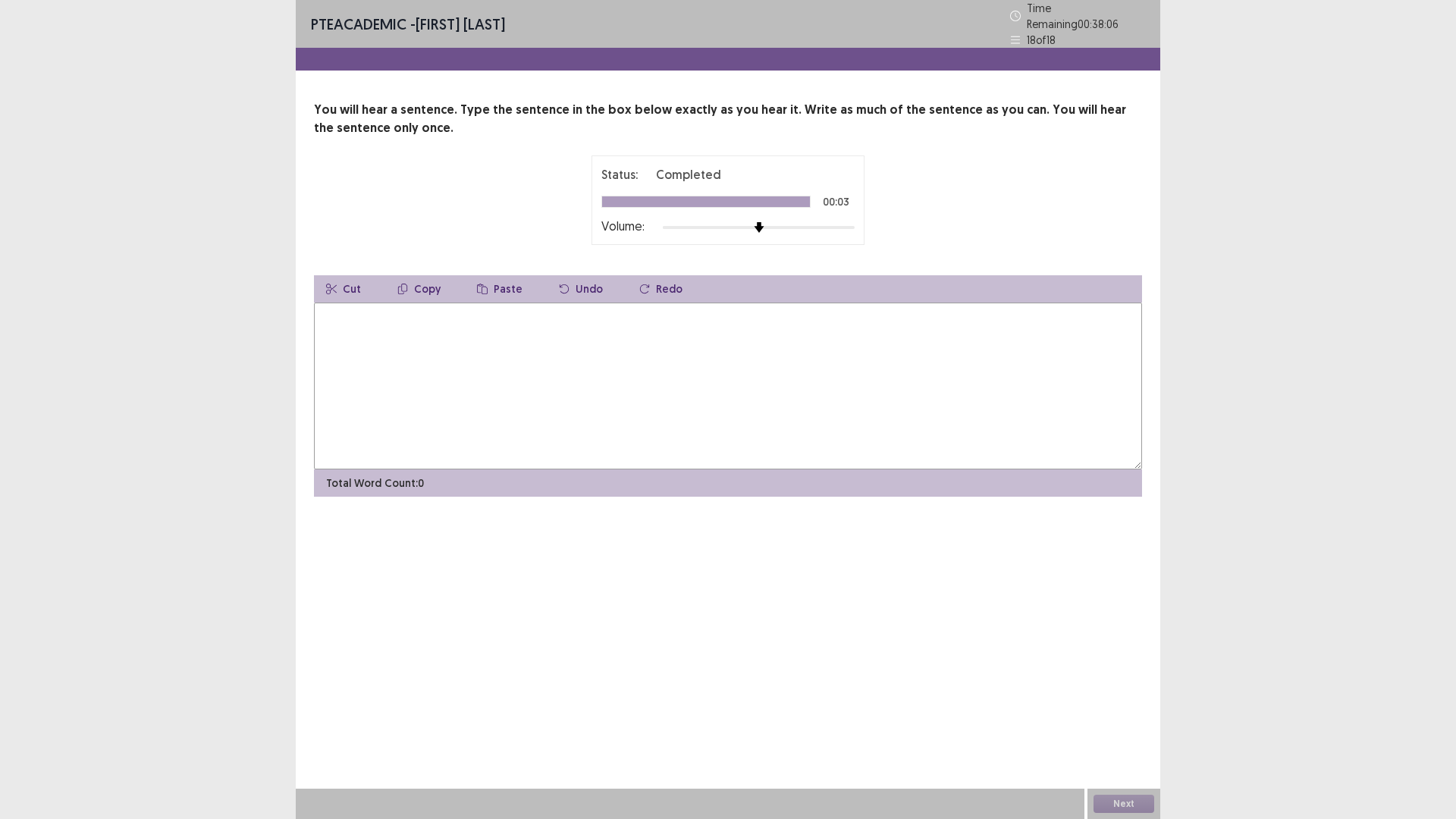 click at bounding box center [728, 386] 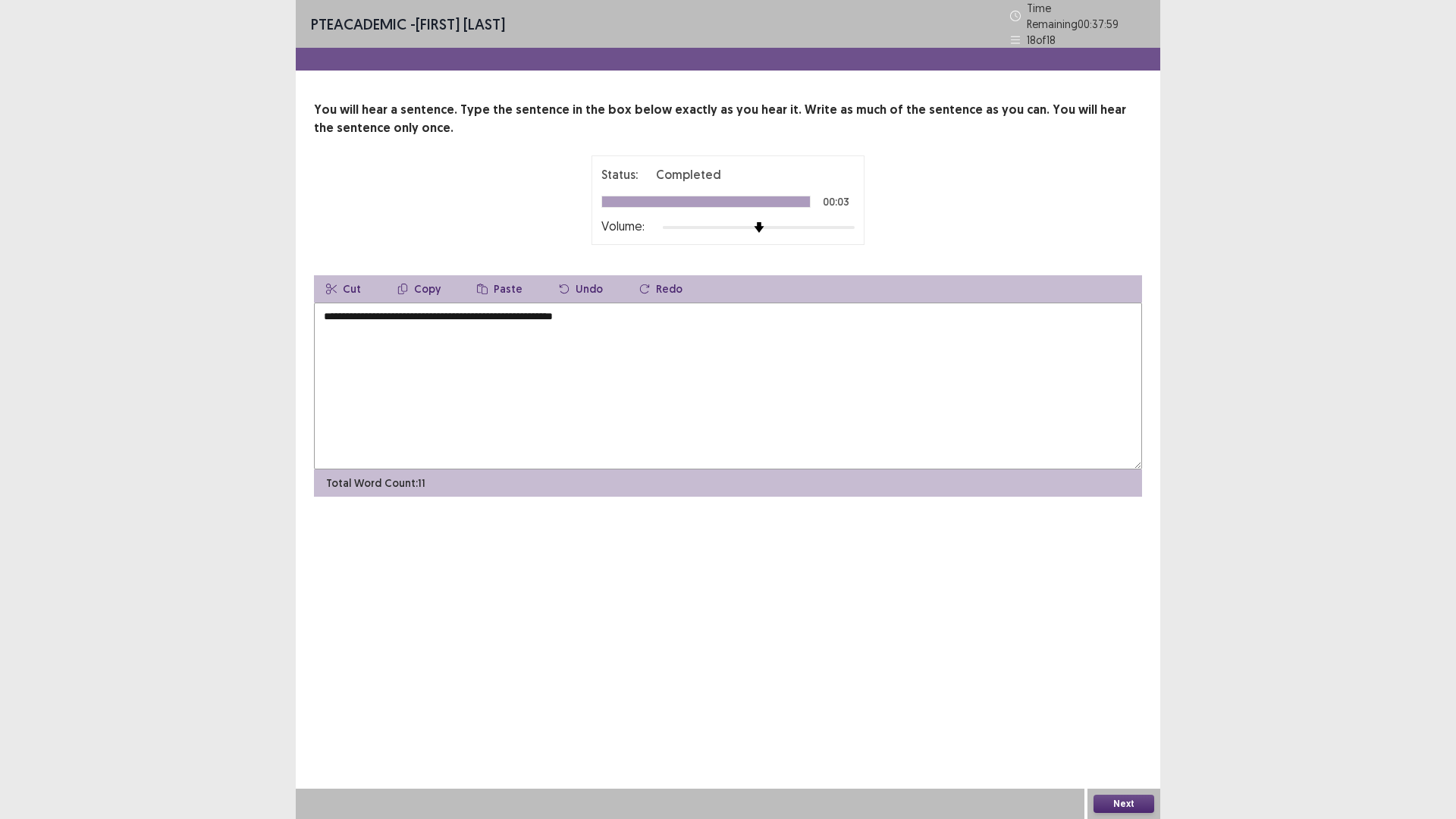 click on "**********" at bounding box center (728, 386) 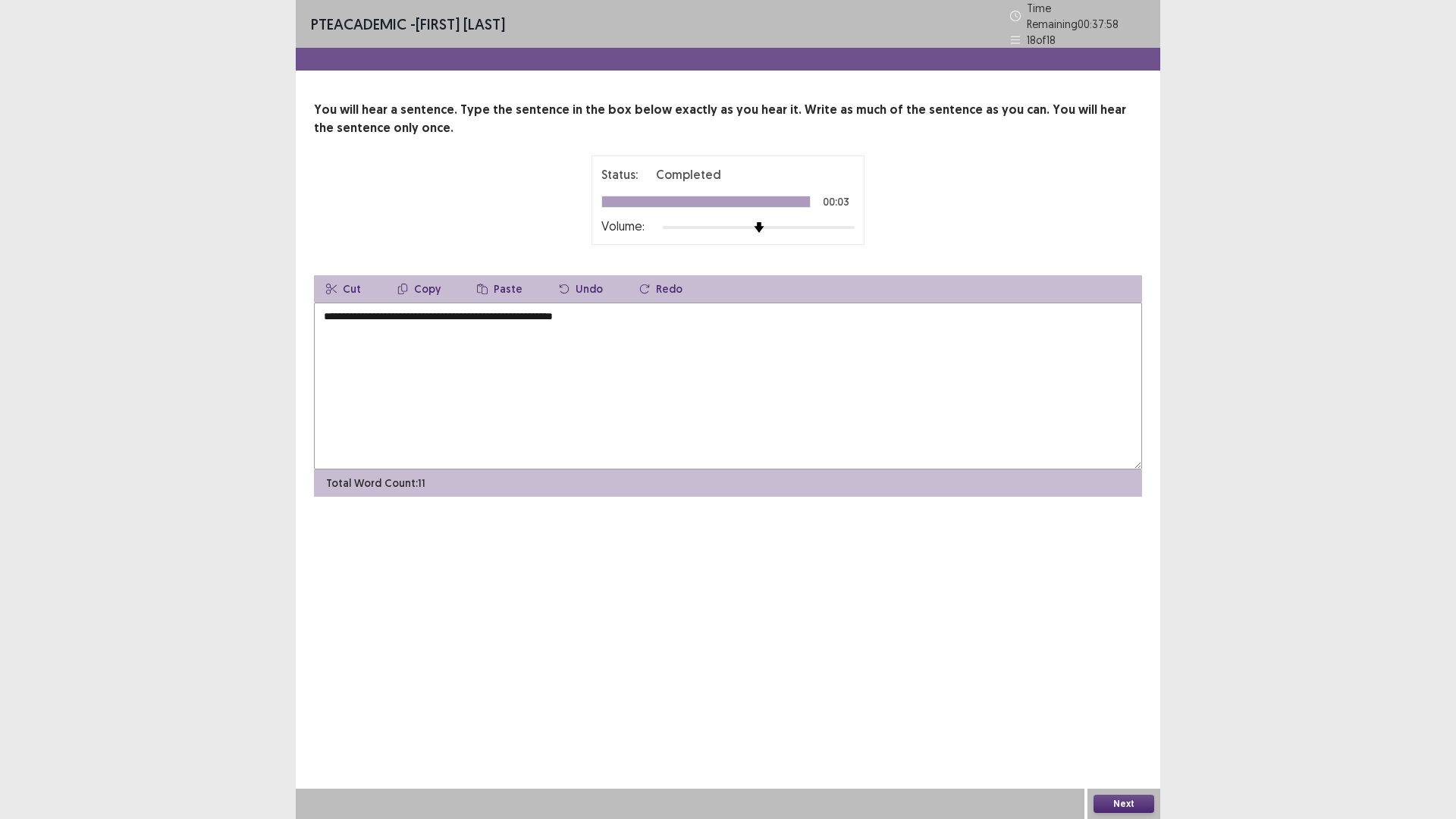 click on "**********" at bounding box center [728, 386] 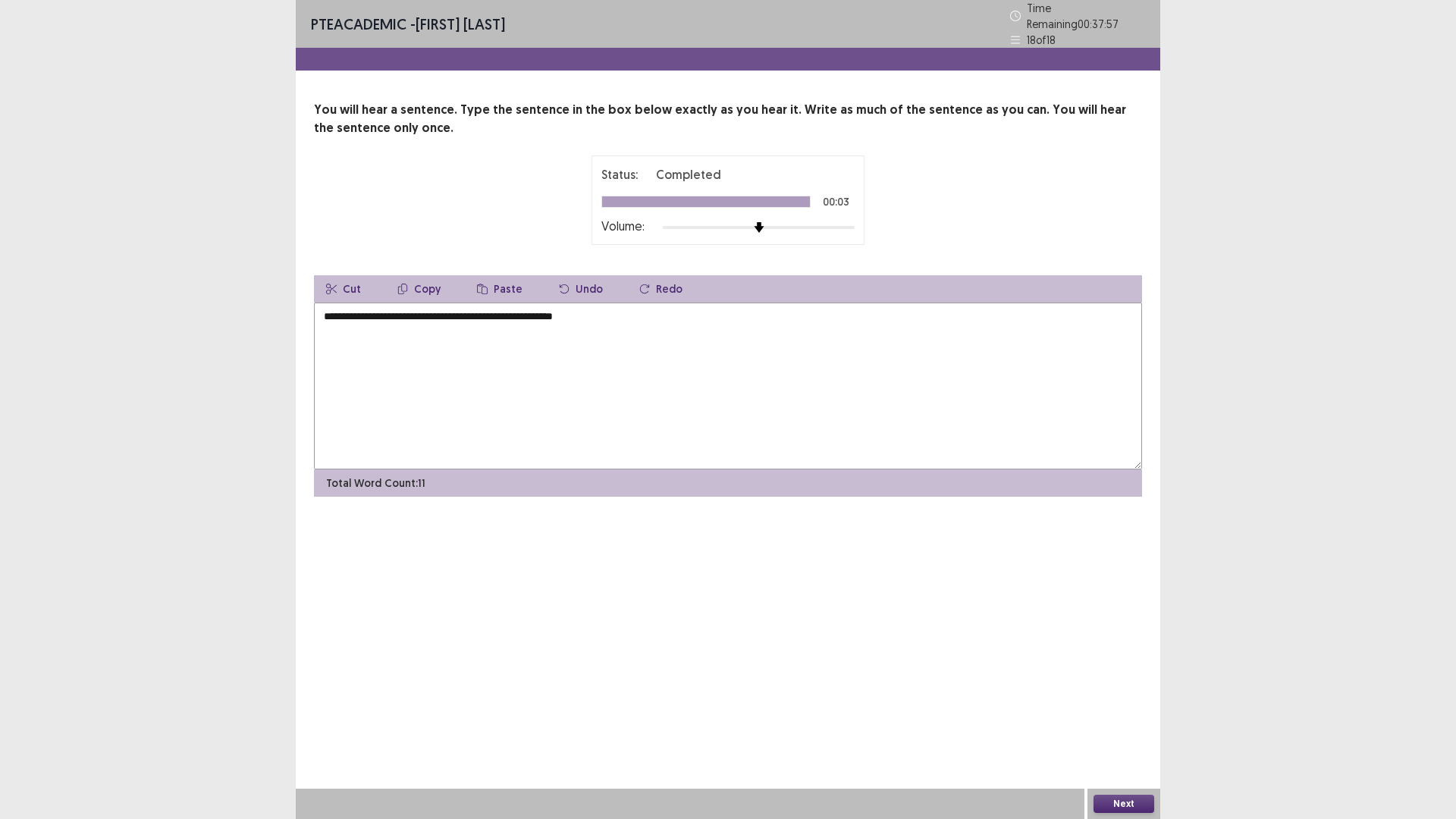 click on "**********" at bounding box center (728, 386) 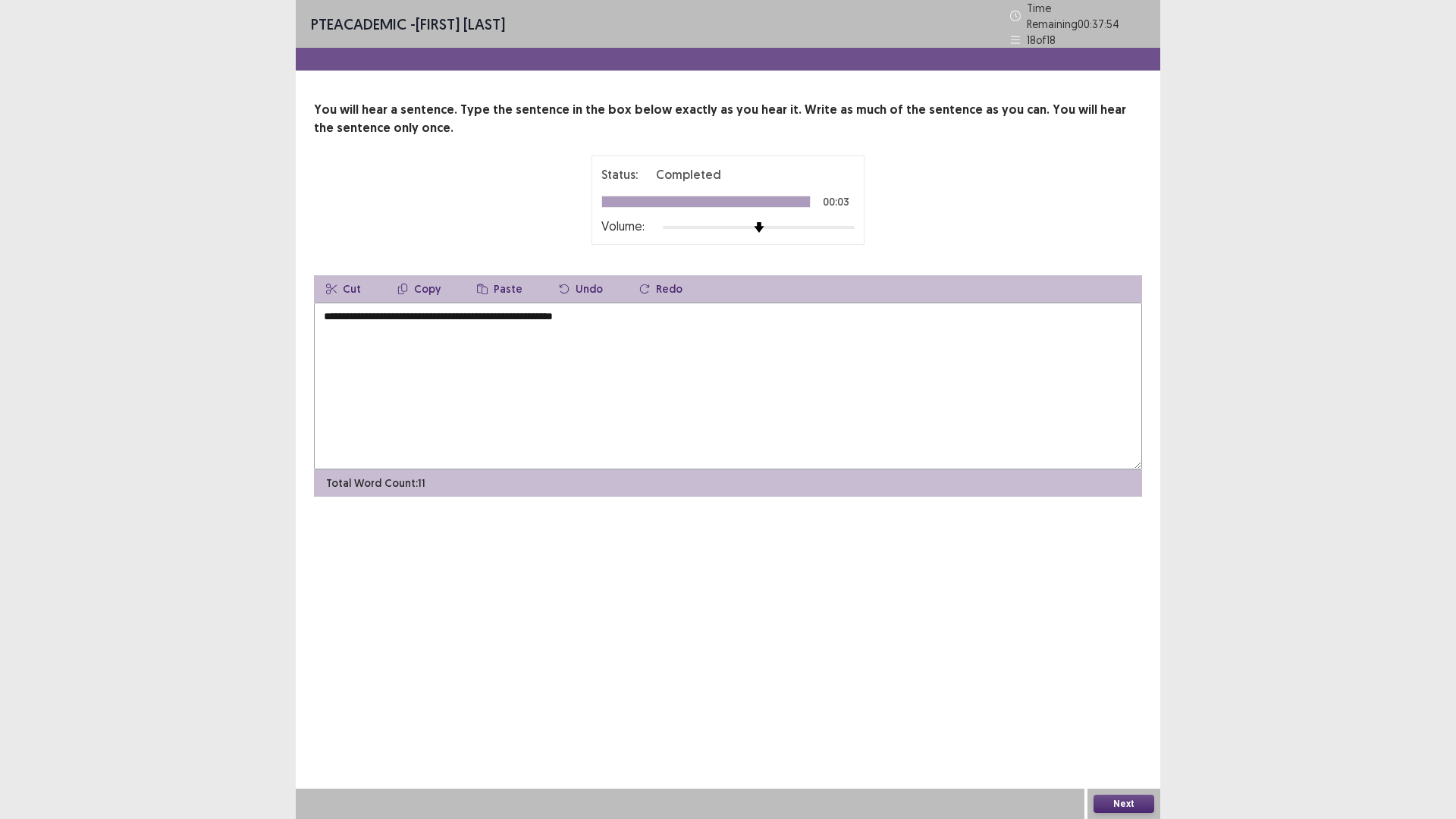 click on "**********" at bounding box center (728, 386) 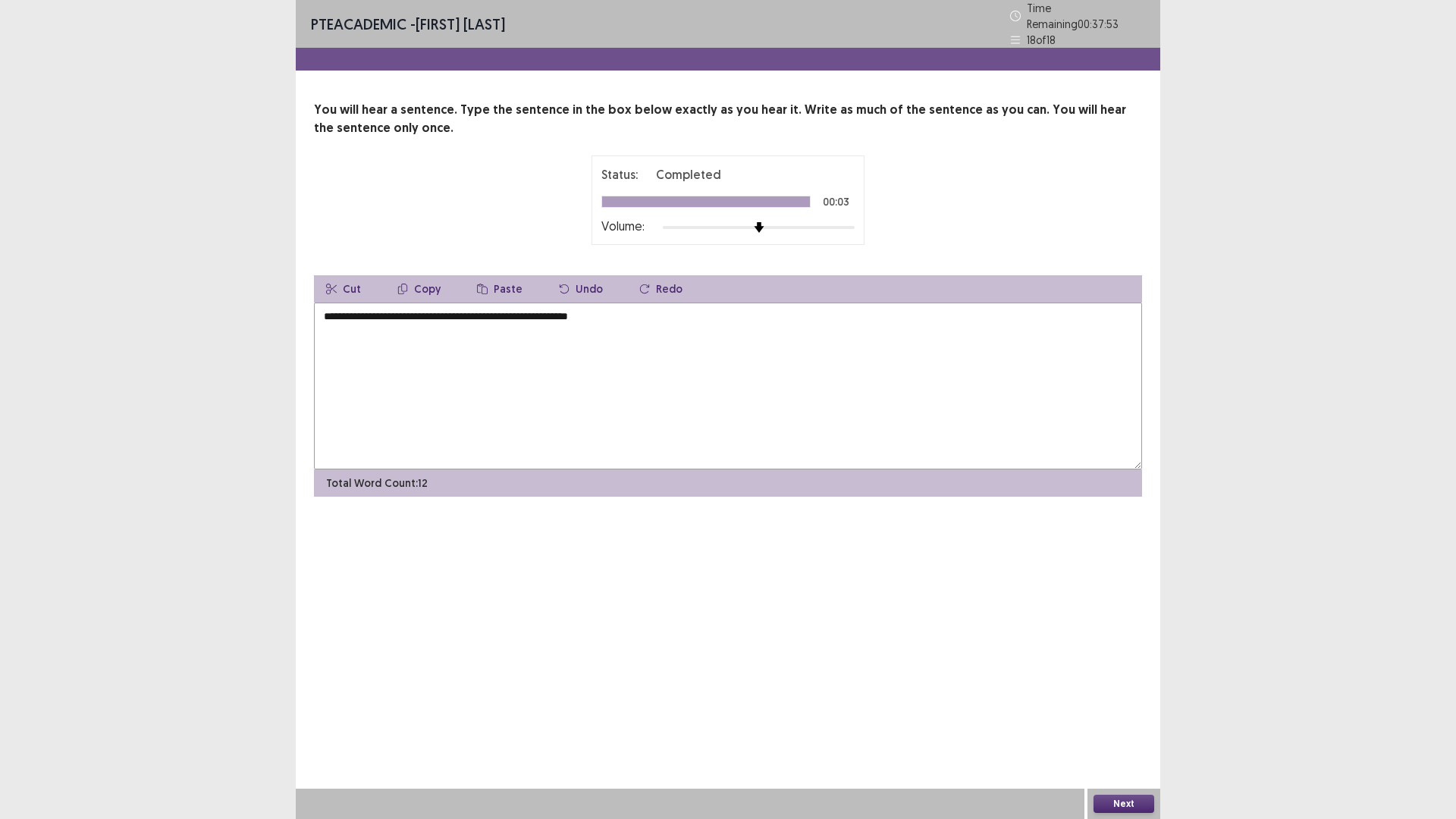 type on "**********" 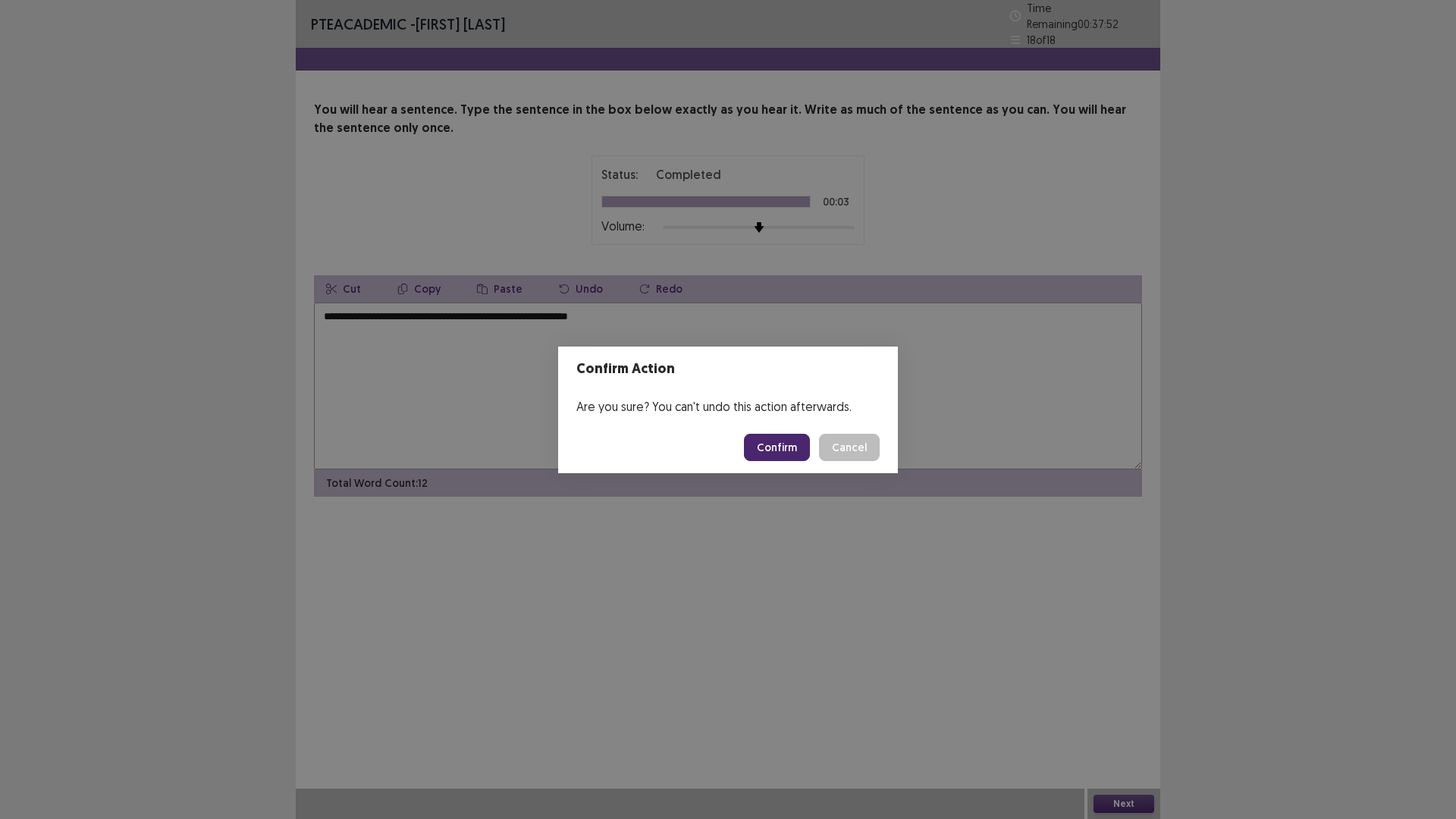 click on "Confirm" at bounding box center (777, 447) 